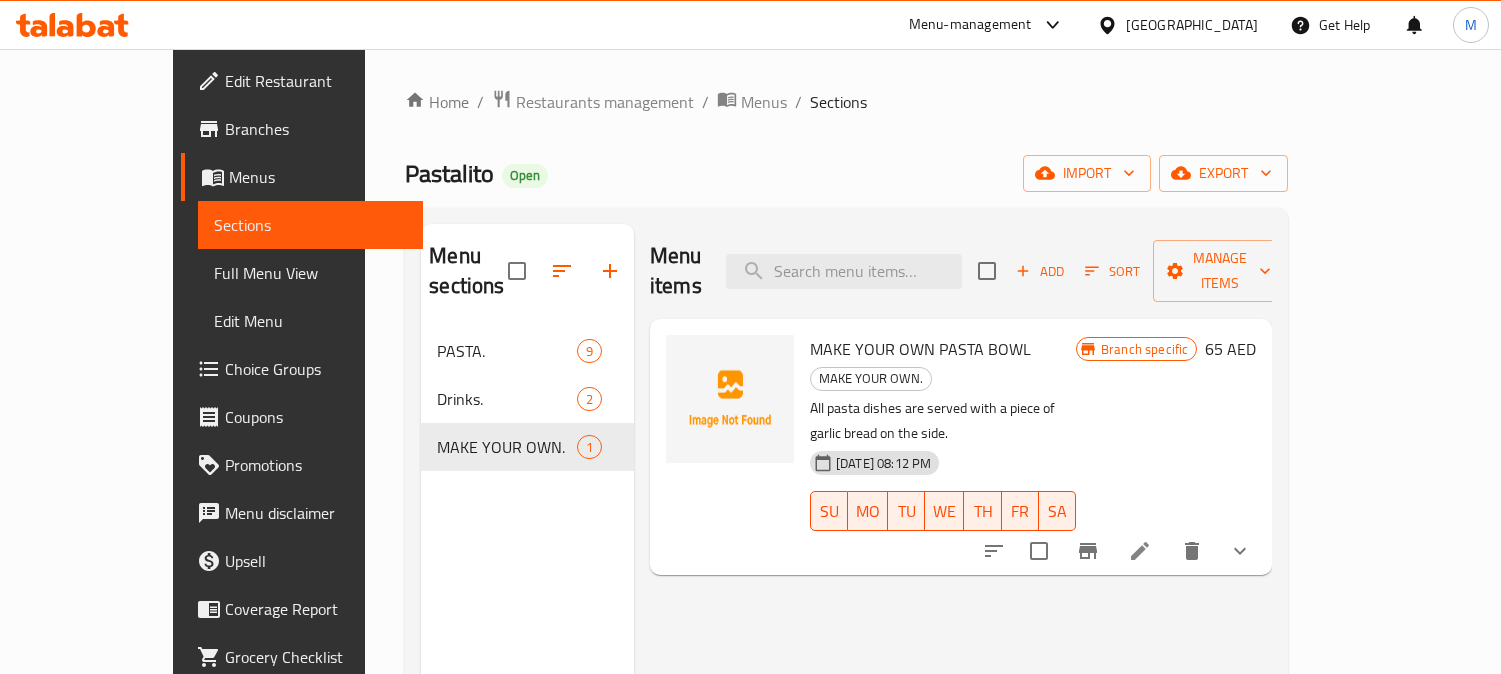 scroll, scrollTop: 0, scrollLeft: 0, axis: both 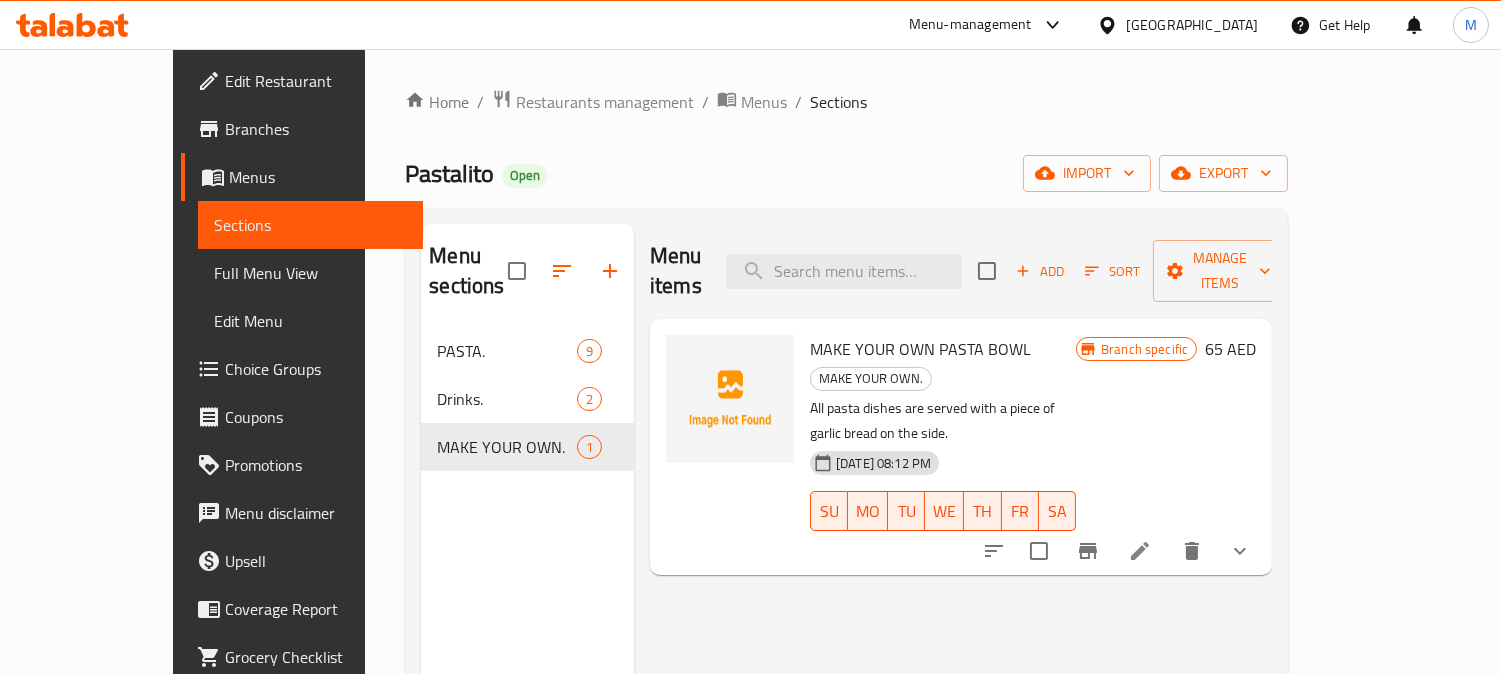 click on "Home / Restaurants management / Menus / Sections Pastalito Open import export Menu sections PASTA. 9 Drinks. 2 MAKE YOUR OWN. 1 Menu items Add Sort Manage items MAKE YOUR OWN PASTA BOWL   MAKE YOUR OWN. All pasta dishes are served with a piece of garlic bread on the side. 11-07-2025 08:12 PM SU MO TU WE TH FR SA Branch specific 65   AED" at bounding box center [846, 501] 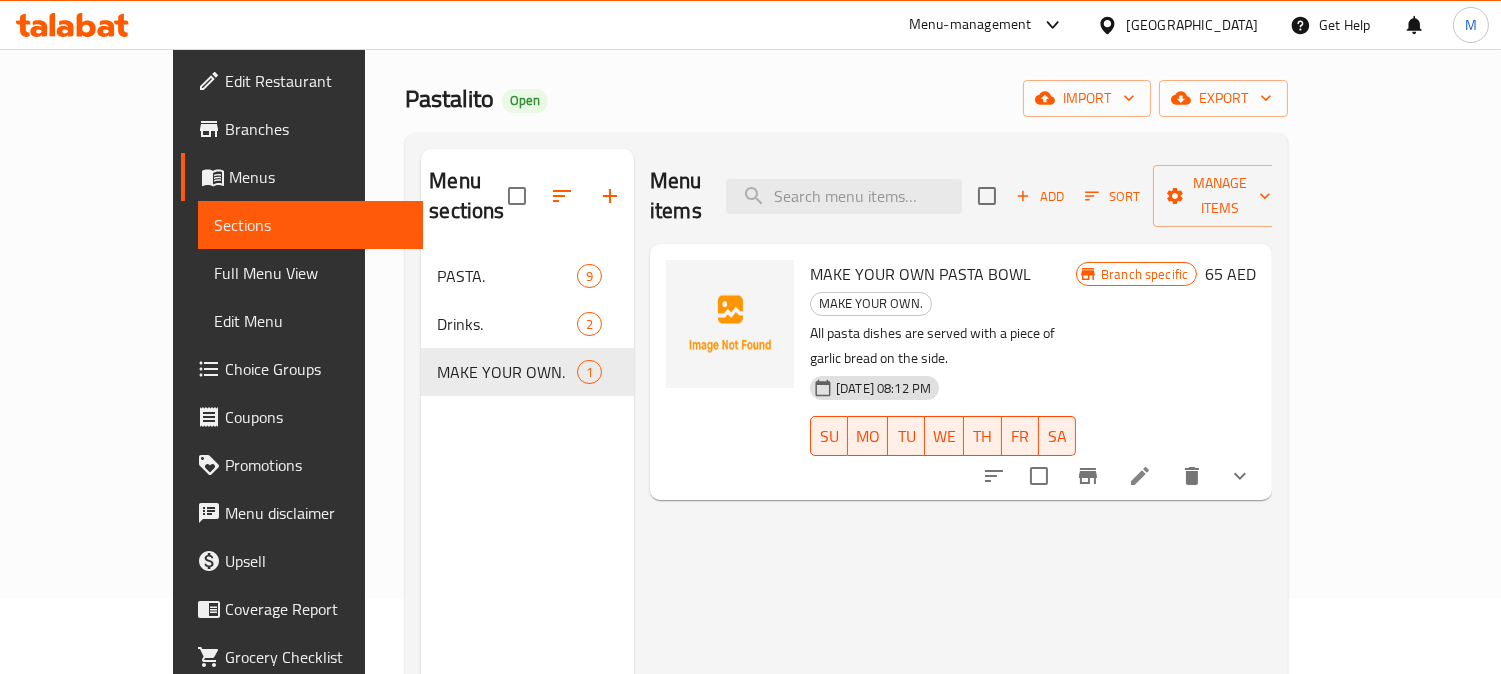 scroll, scrollTop: 111, scrollLeft: 0, axis: vertical 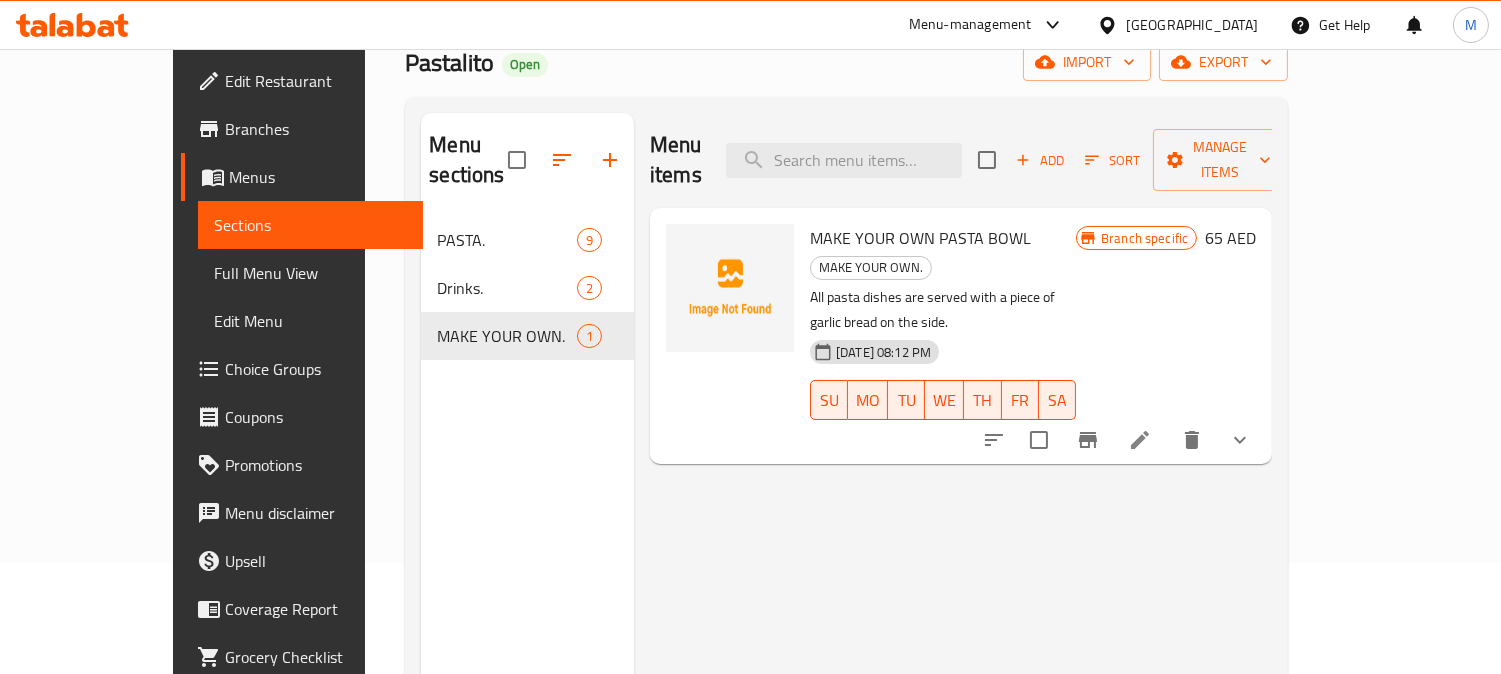 click on "Choice Groups" at bounding box center [316, 369] 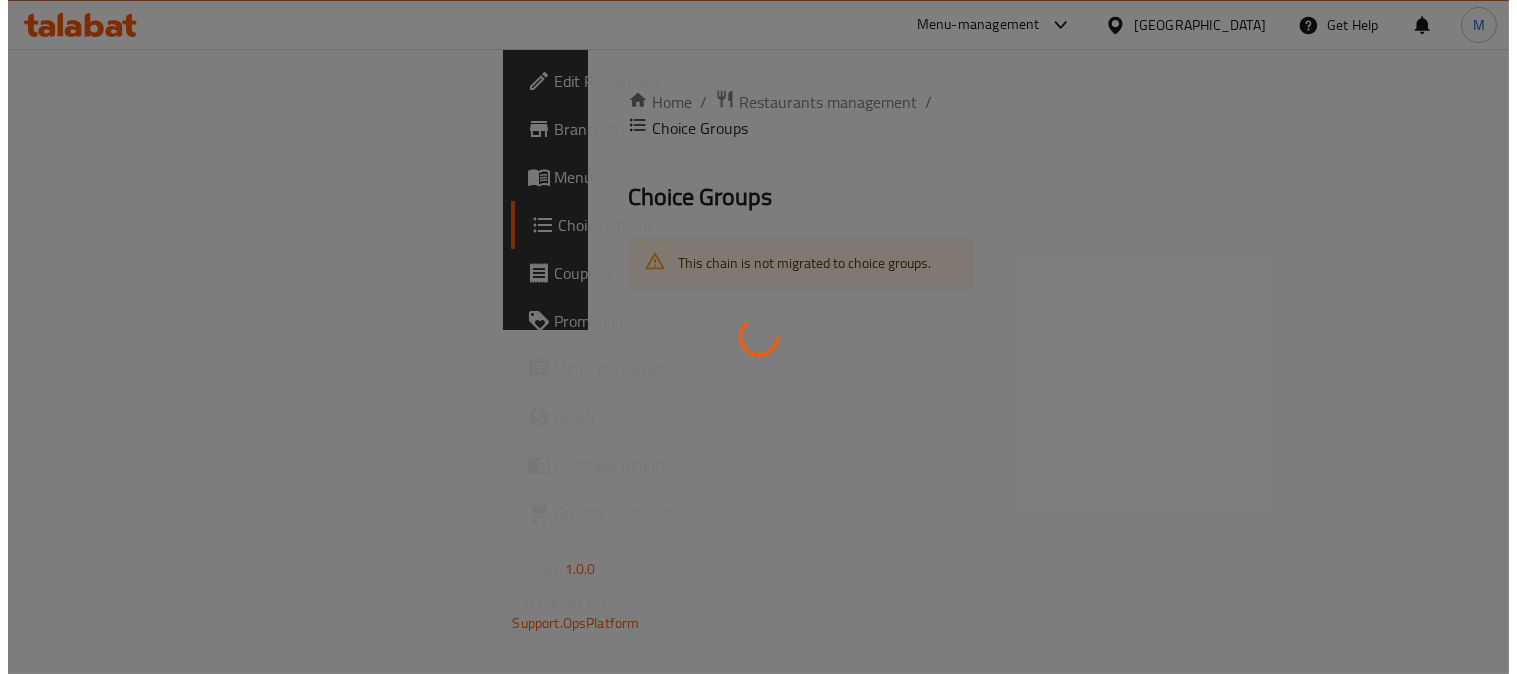 scroll, scrollTop: 0, scrollLeft: 0, axis: both 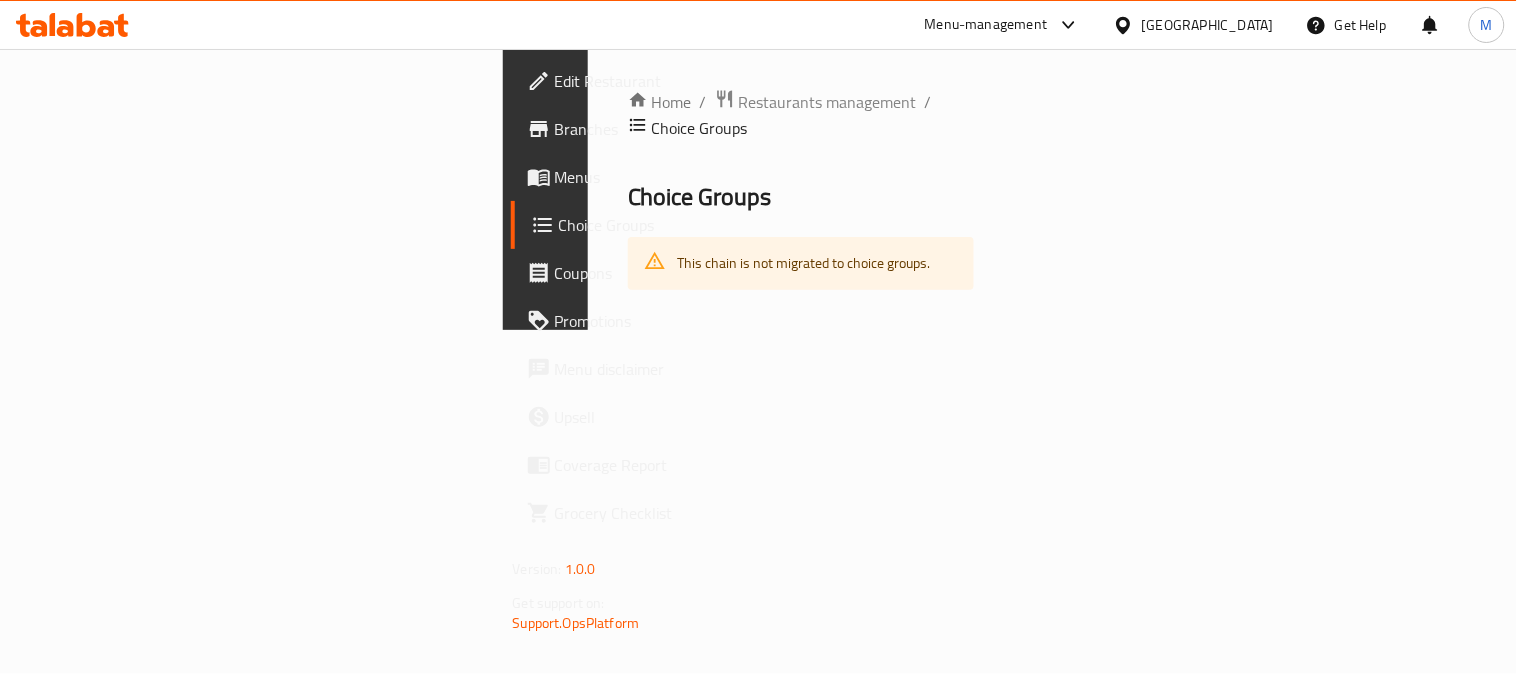 click on "Menus" at bounding box center (647, 177) 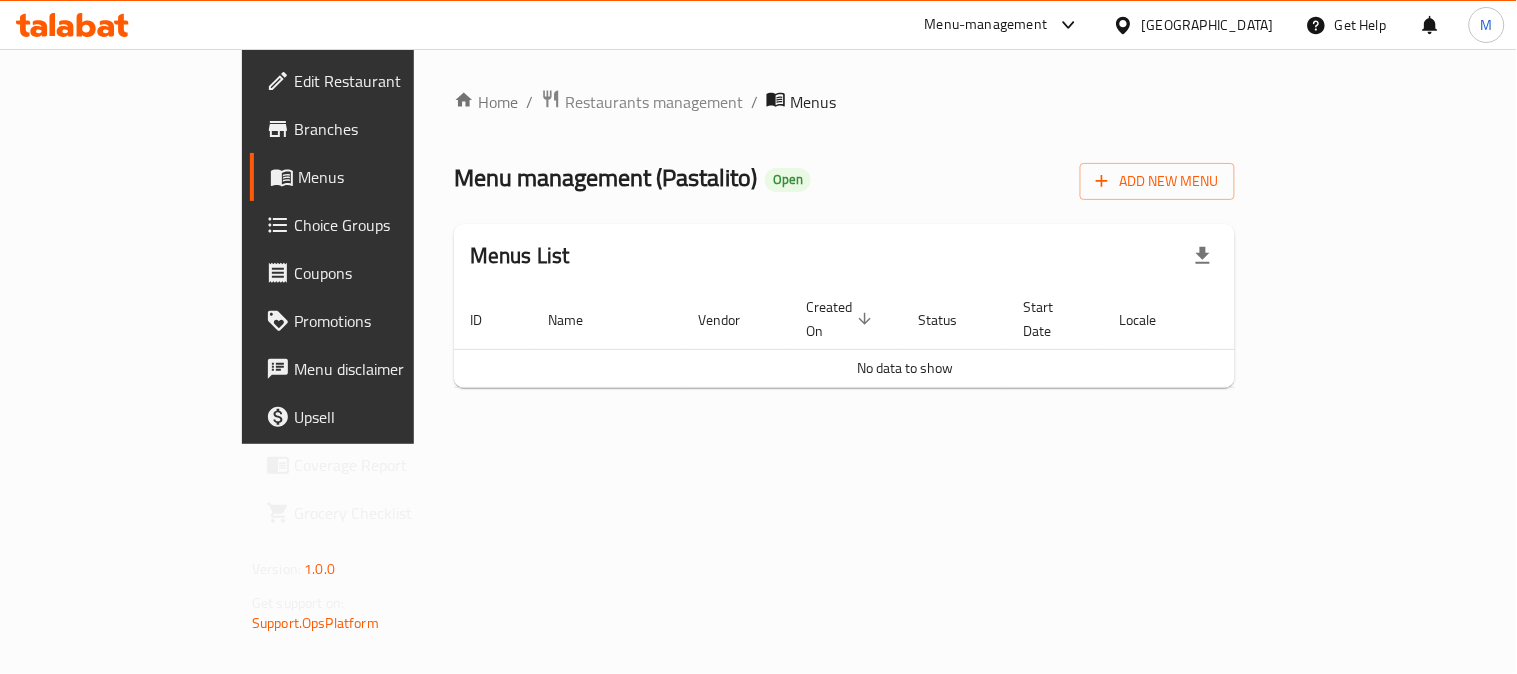 click on "Home / Restaurants management / Menus Menu management ( Pastalito )  Open Add New Menu Menus List   ID Name Vendor Created On sorted descending Status Start Date Locale Actions No data to show" at bounding box center [844, 246] 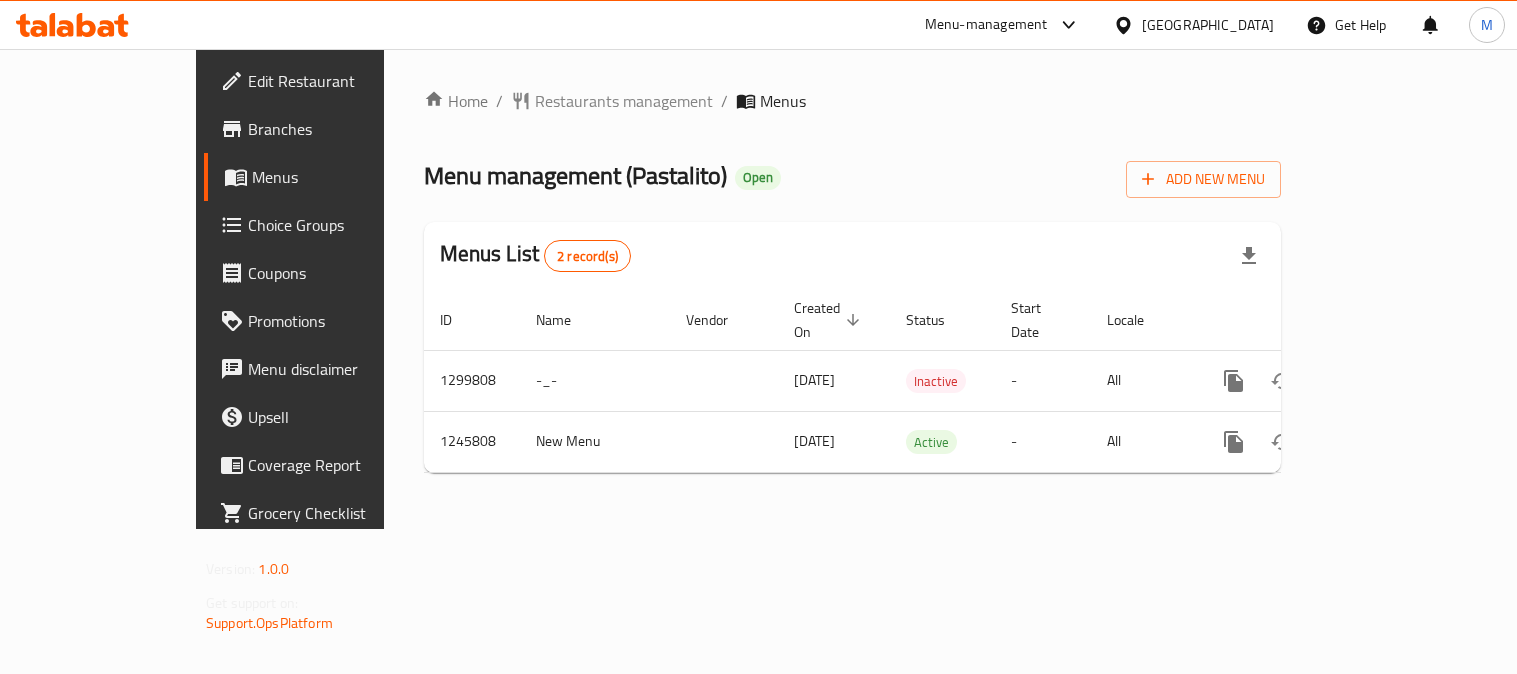 scroll, scrollTop: 0, scrollLeft: 0, axis: both 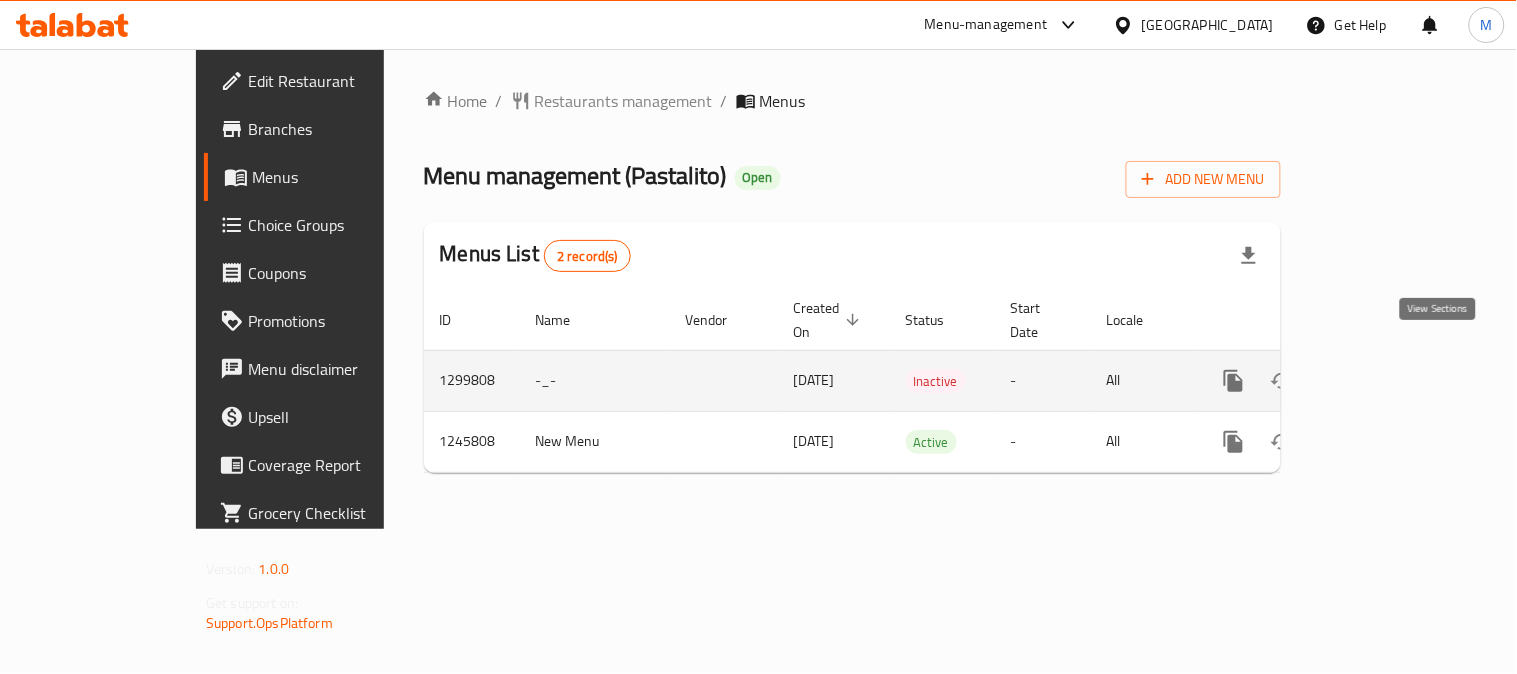 click at bounding box center (1378, 381) 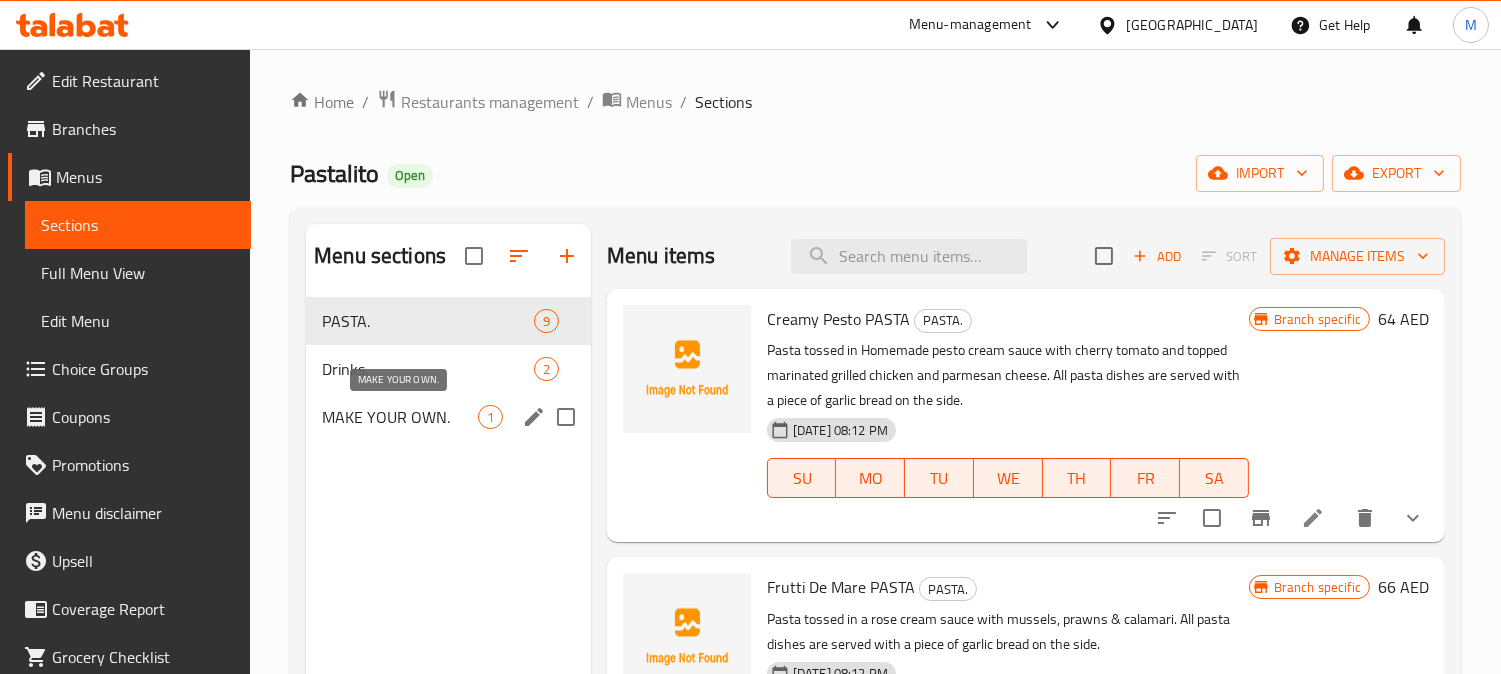 click on "MAKE YOUR OWN." at bounding box center [400, 417] 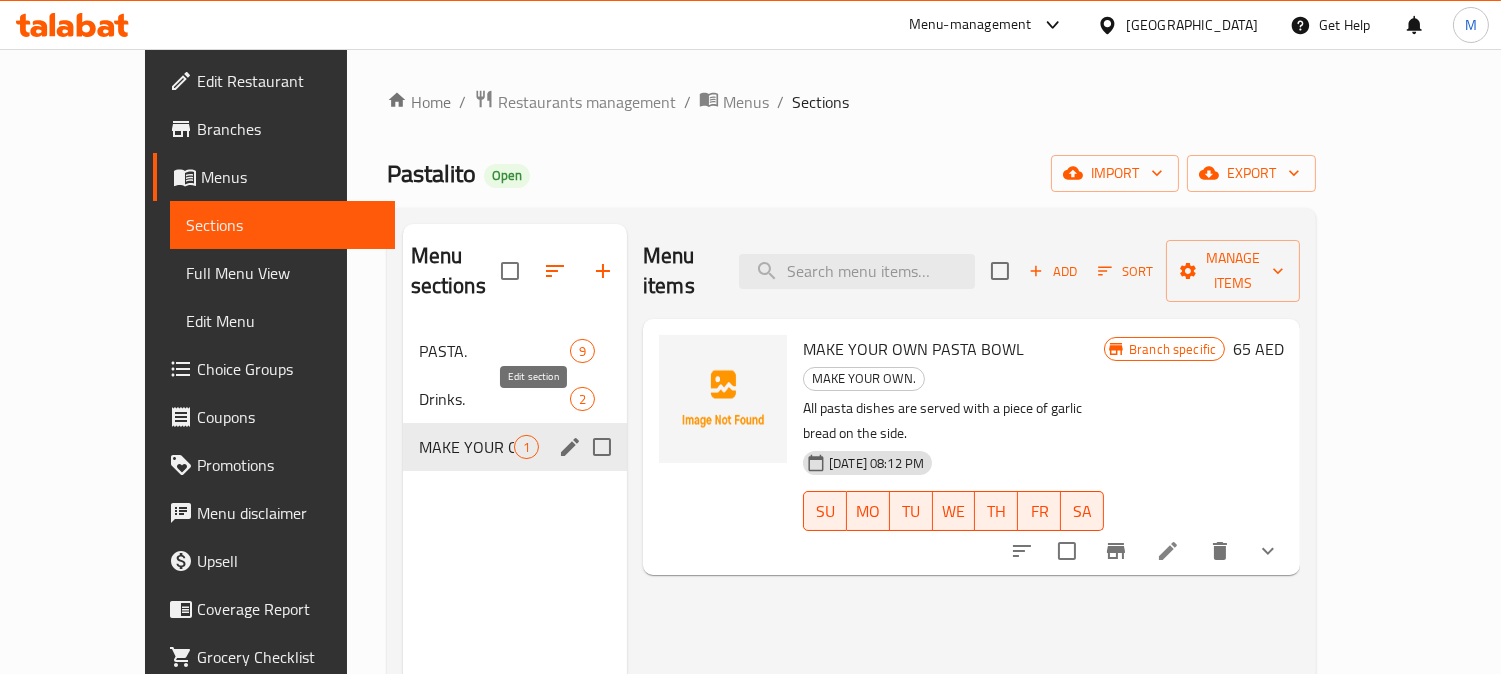 click 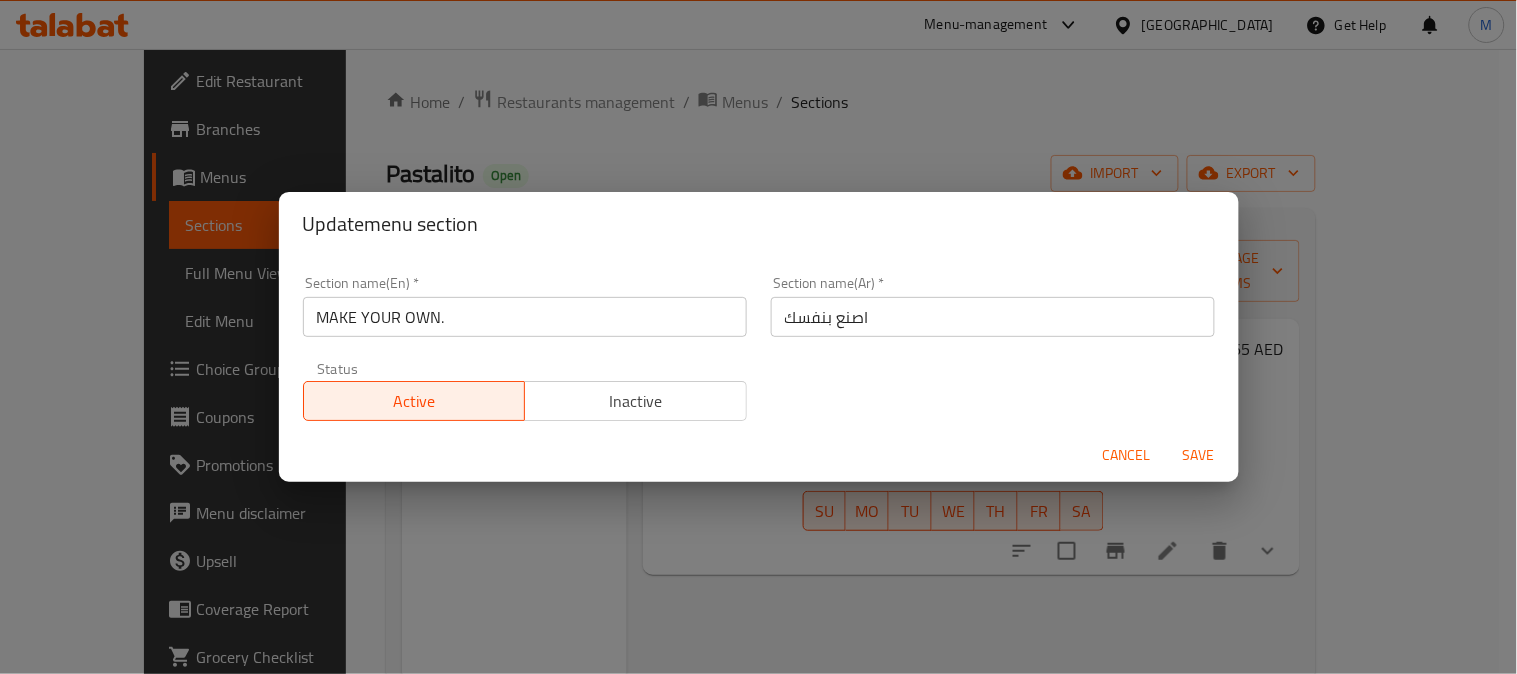 click on "MAKE YOUR OWN." at bounding box center (525, 317) 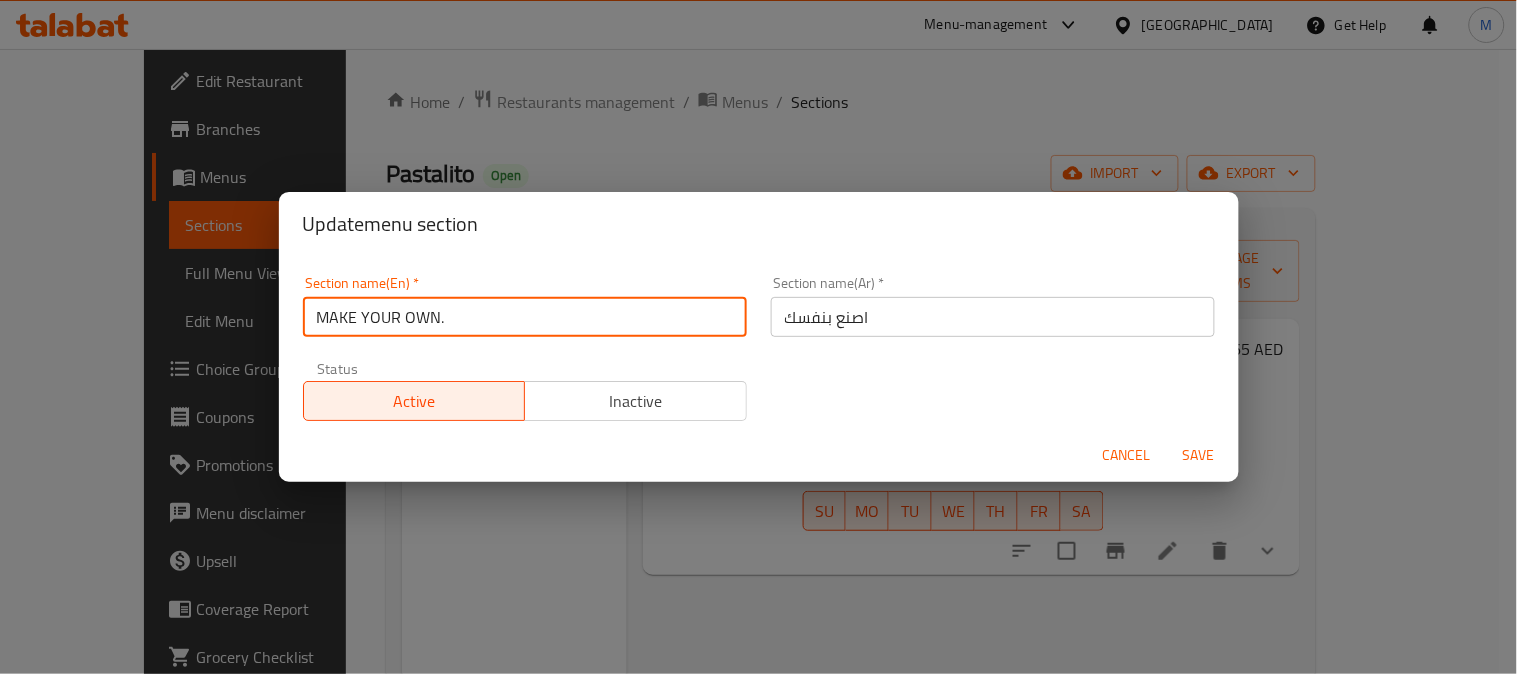 click on "MAKE YOUR OWN." at bounding box center [525, 317] 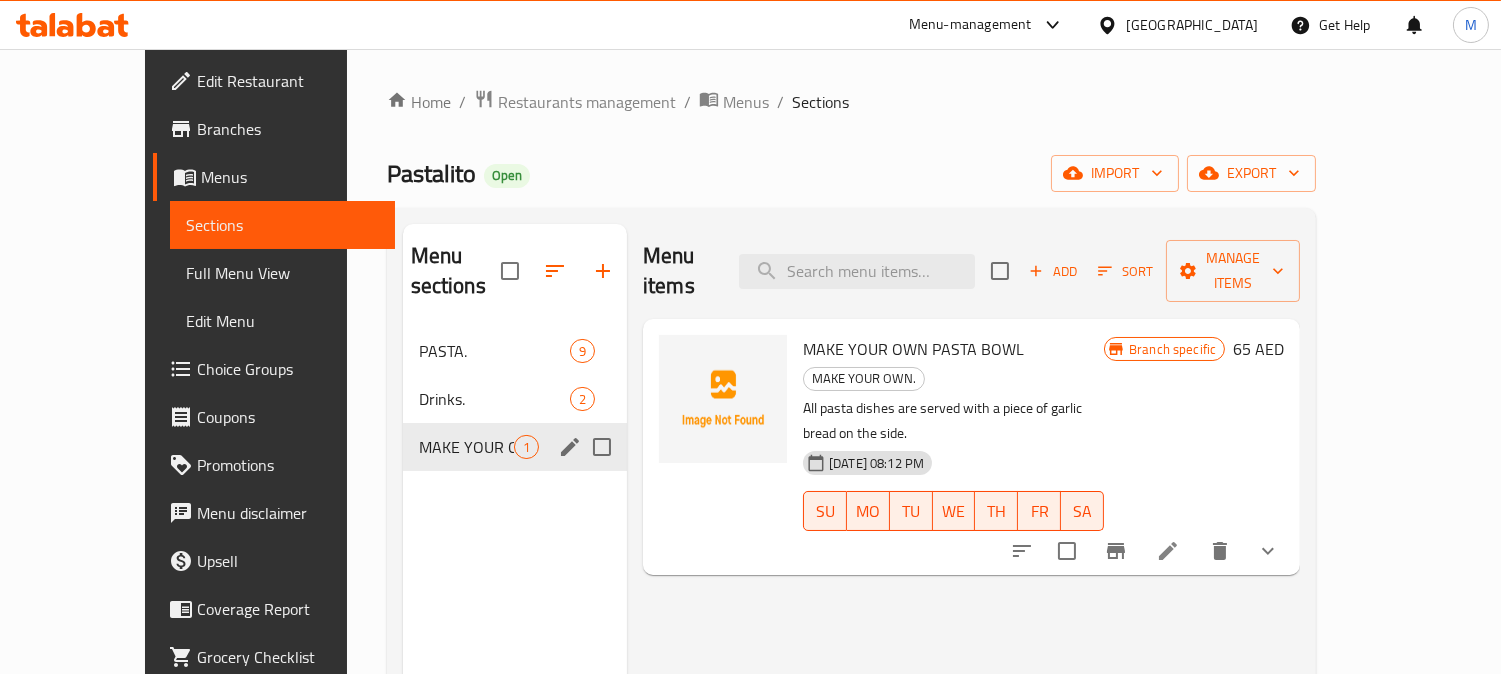 click at bounding box center [570, 447] 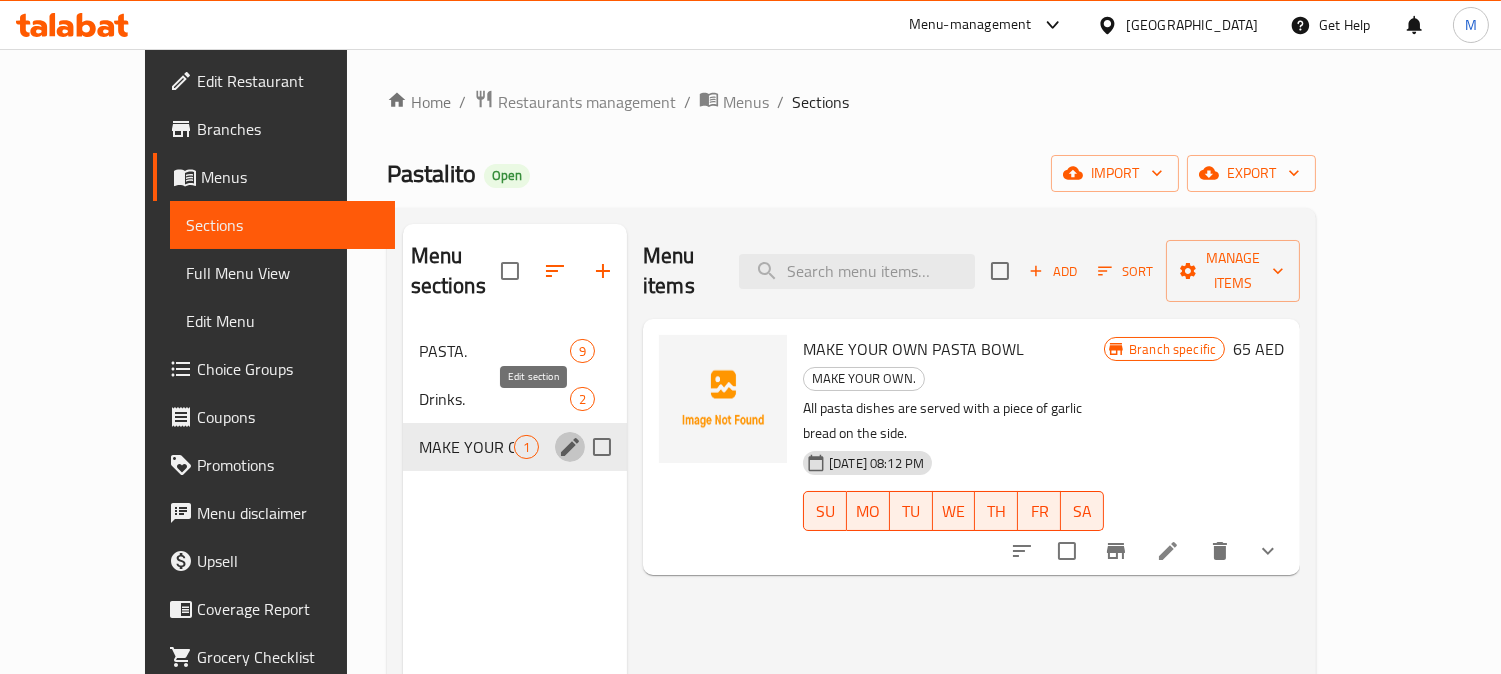 click 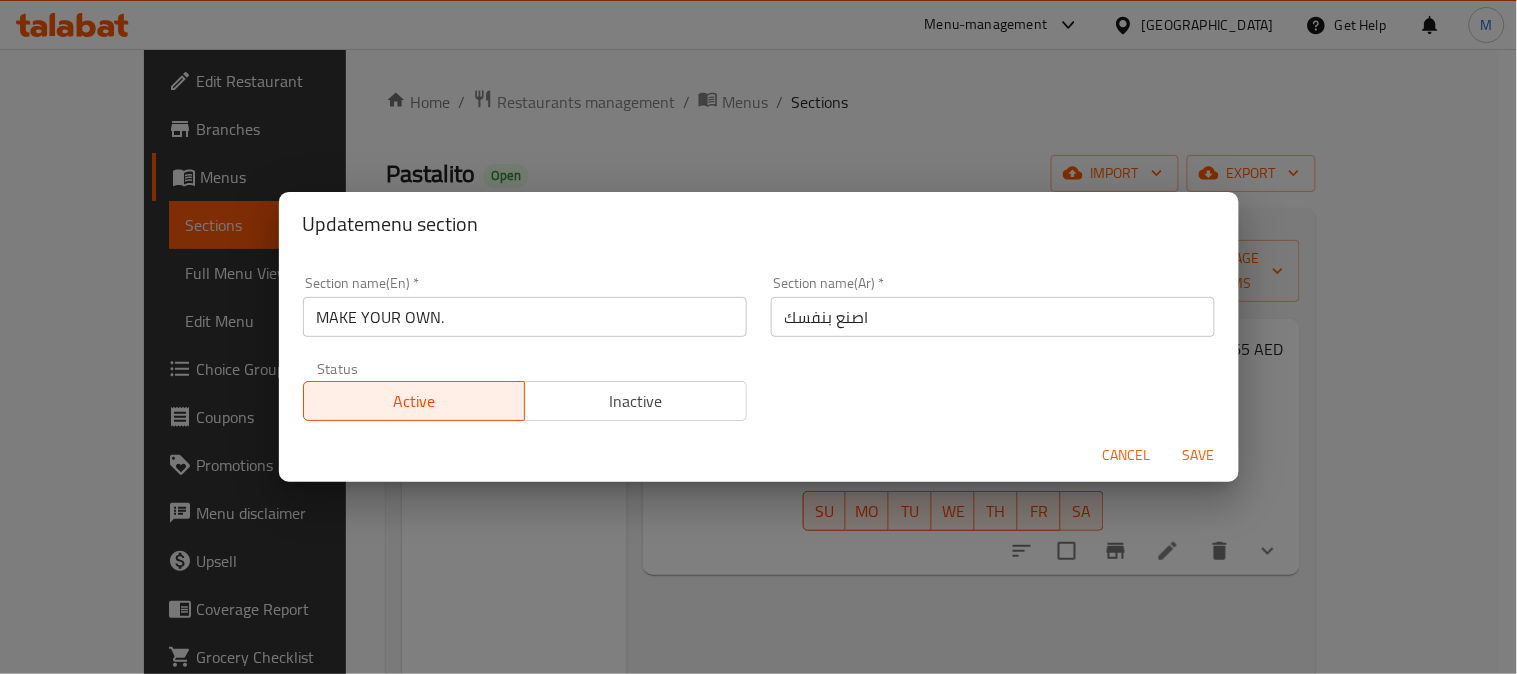 click on "MAKE YOUR OWN." at bounding box center (525, 317) 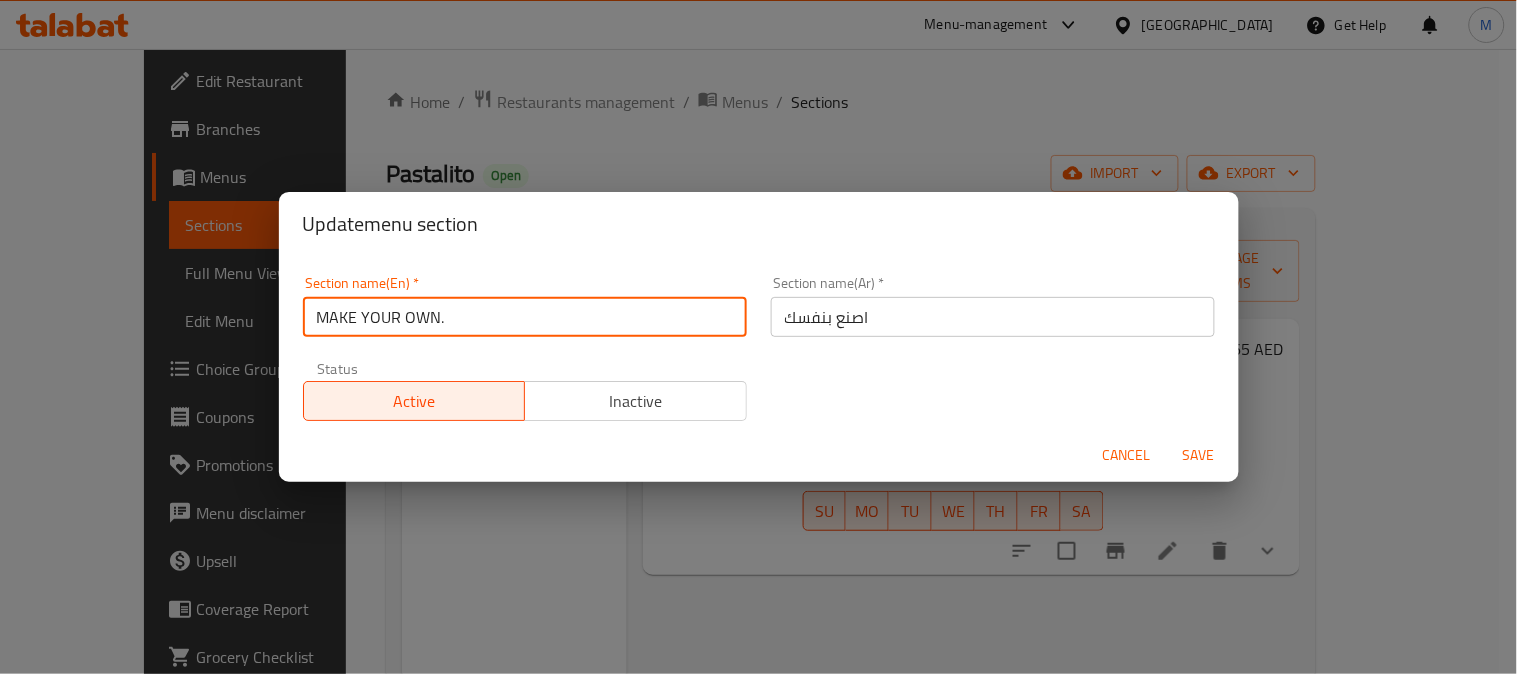 click on "MAKE YOUR OWN." at bounding box center (525, 317) 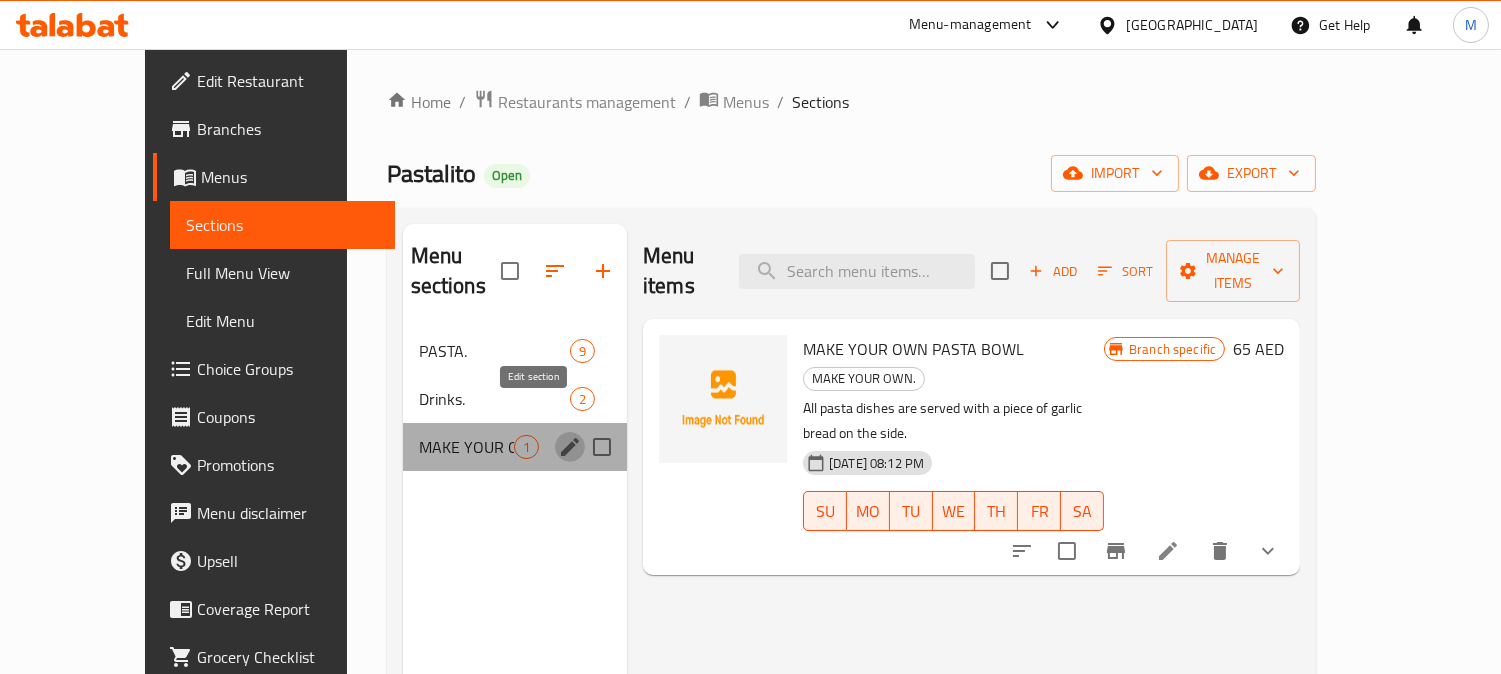 click 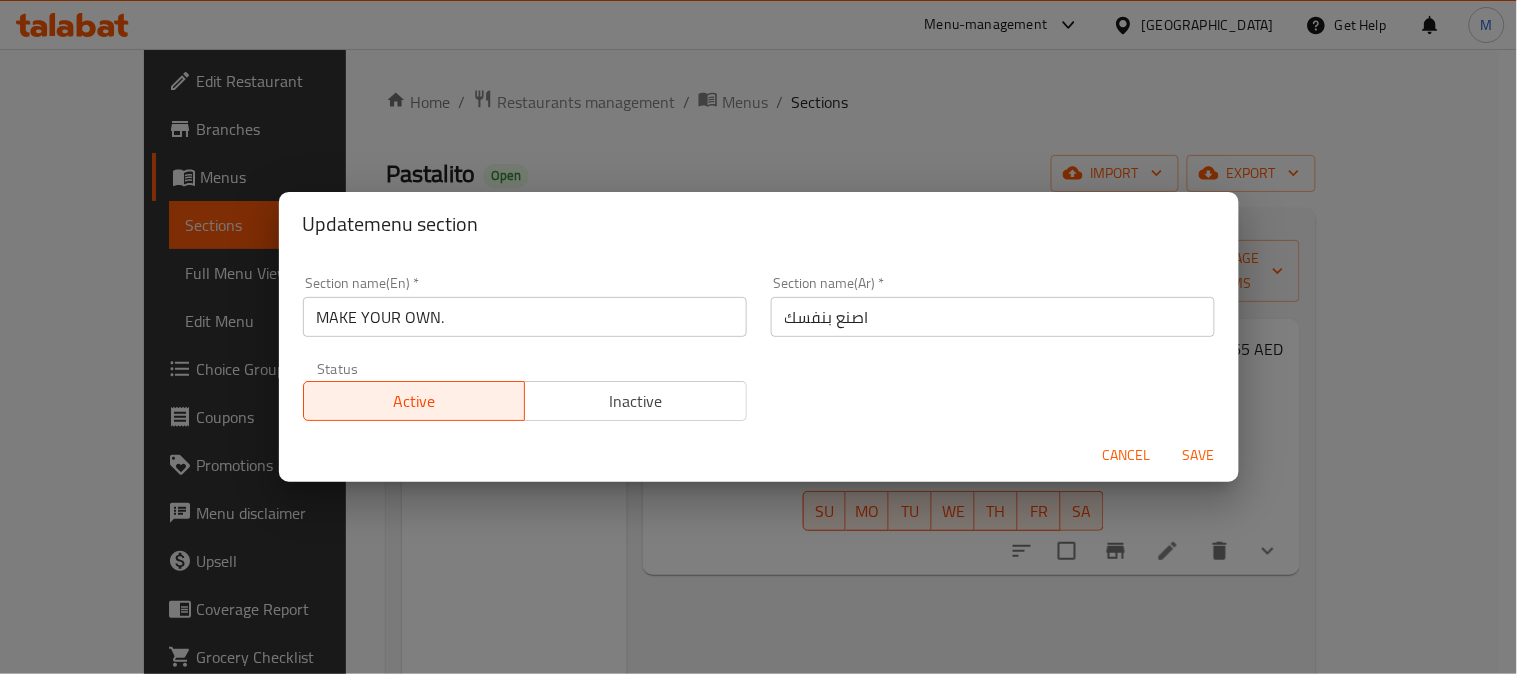 click on "MAKE YOUR OWN." at bounding box center [525, 317] 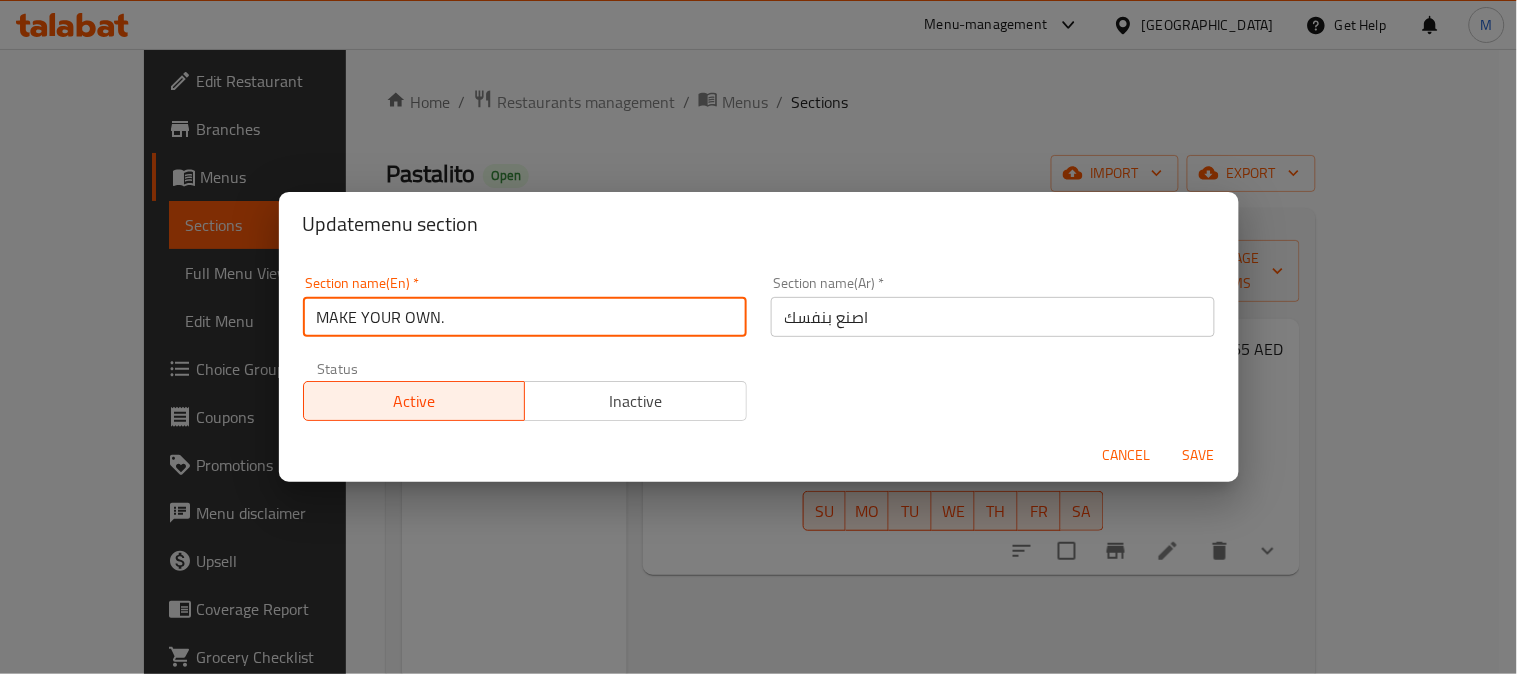 click on "MAKE YOUR OWN." at bounding box center (525, 317) 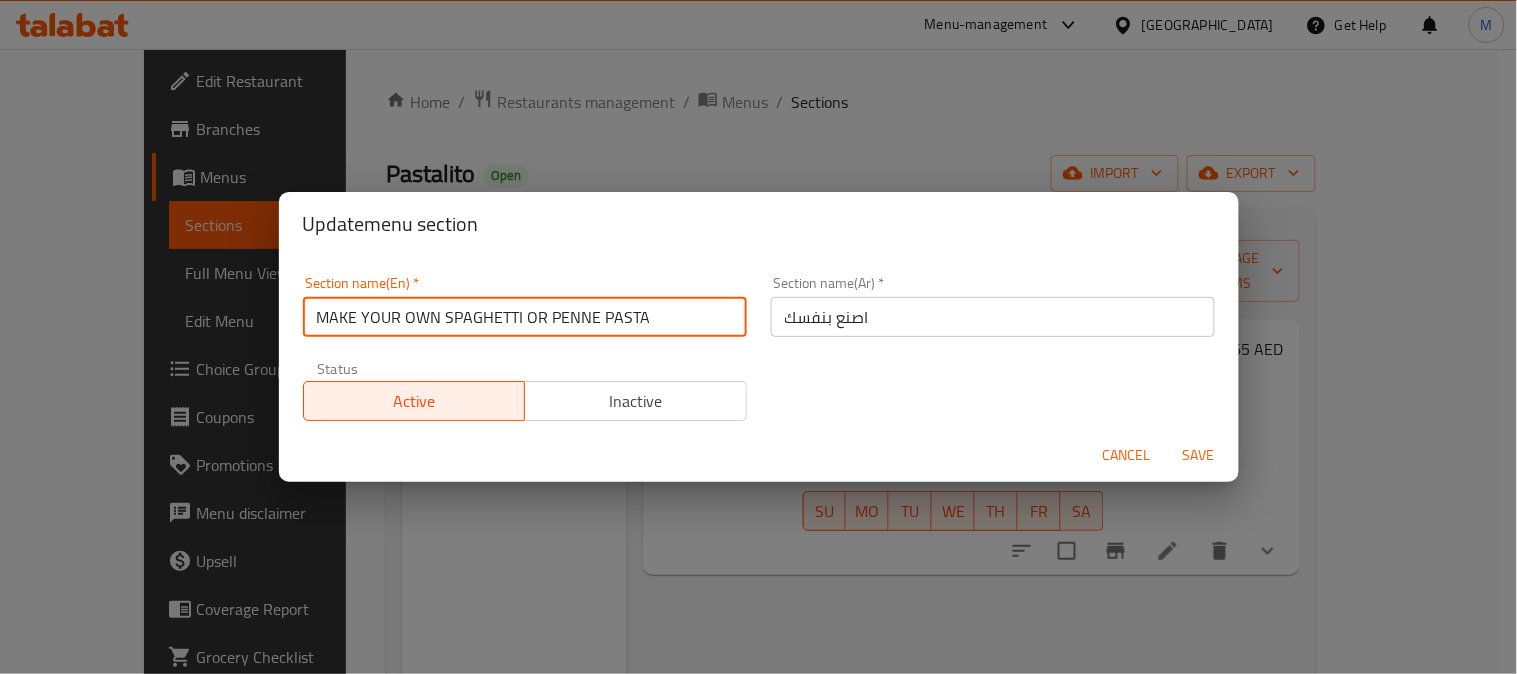type on "MAKE YOUR OWN SPAGHETTI OR PENNE PASTA" 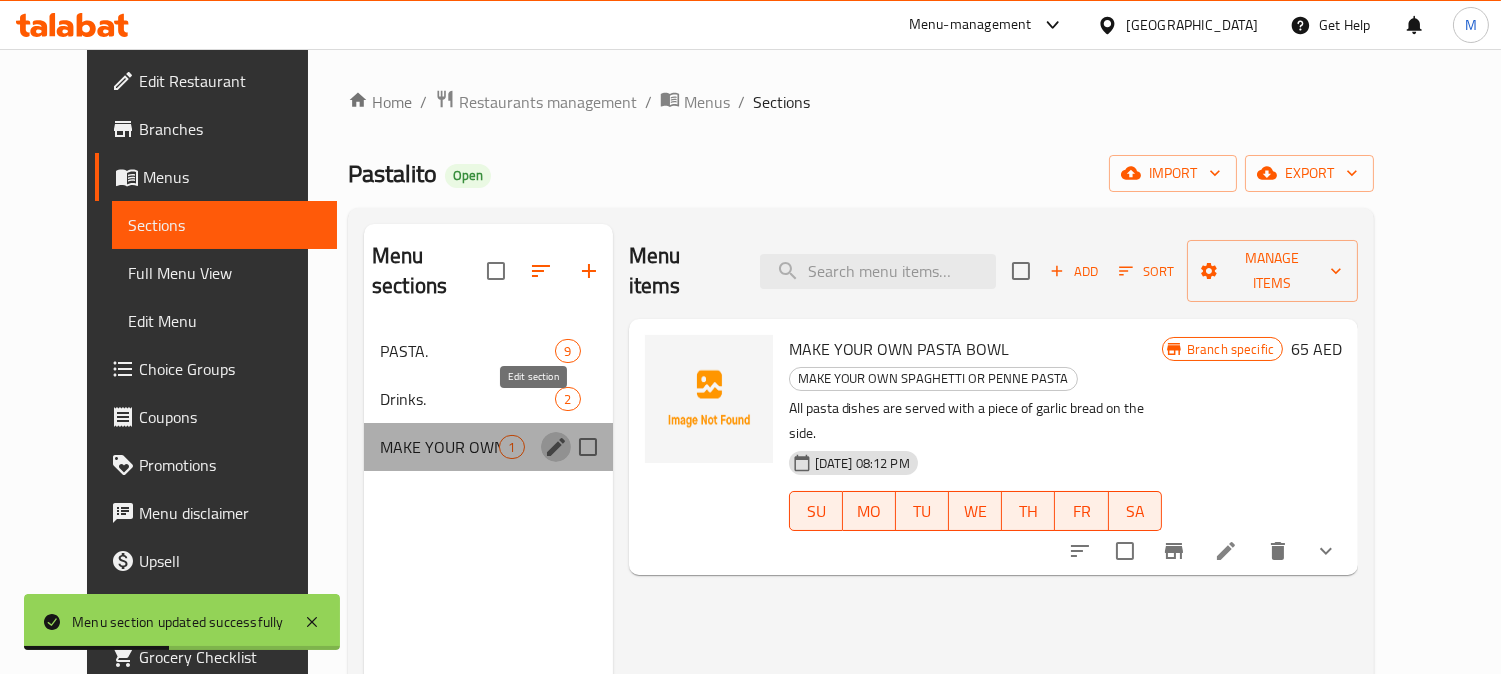 click 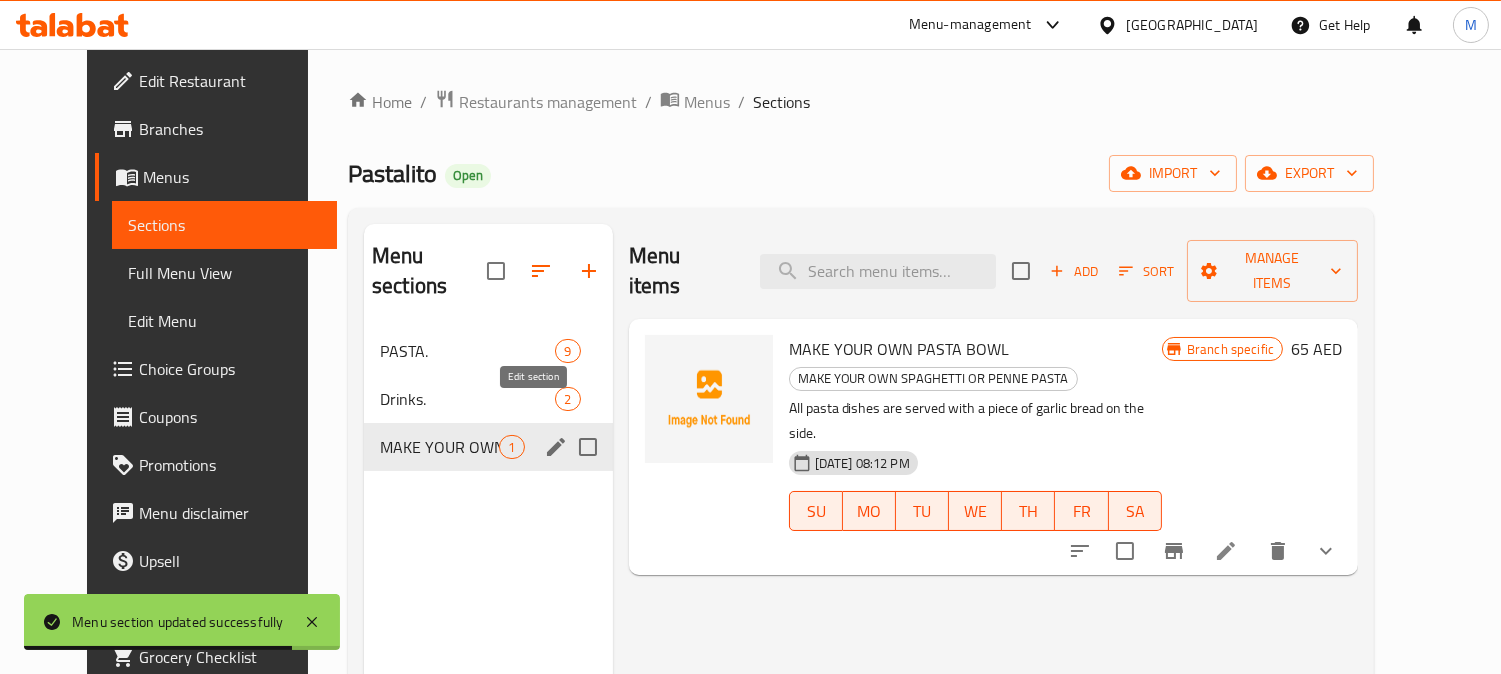 click 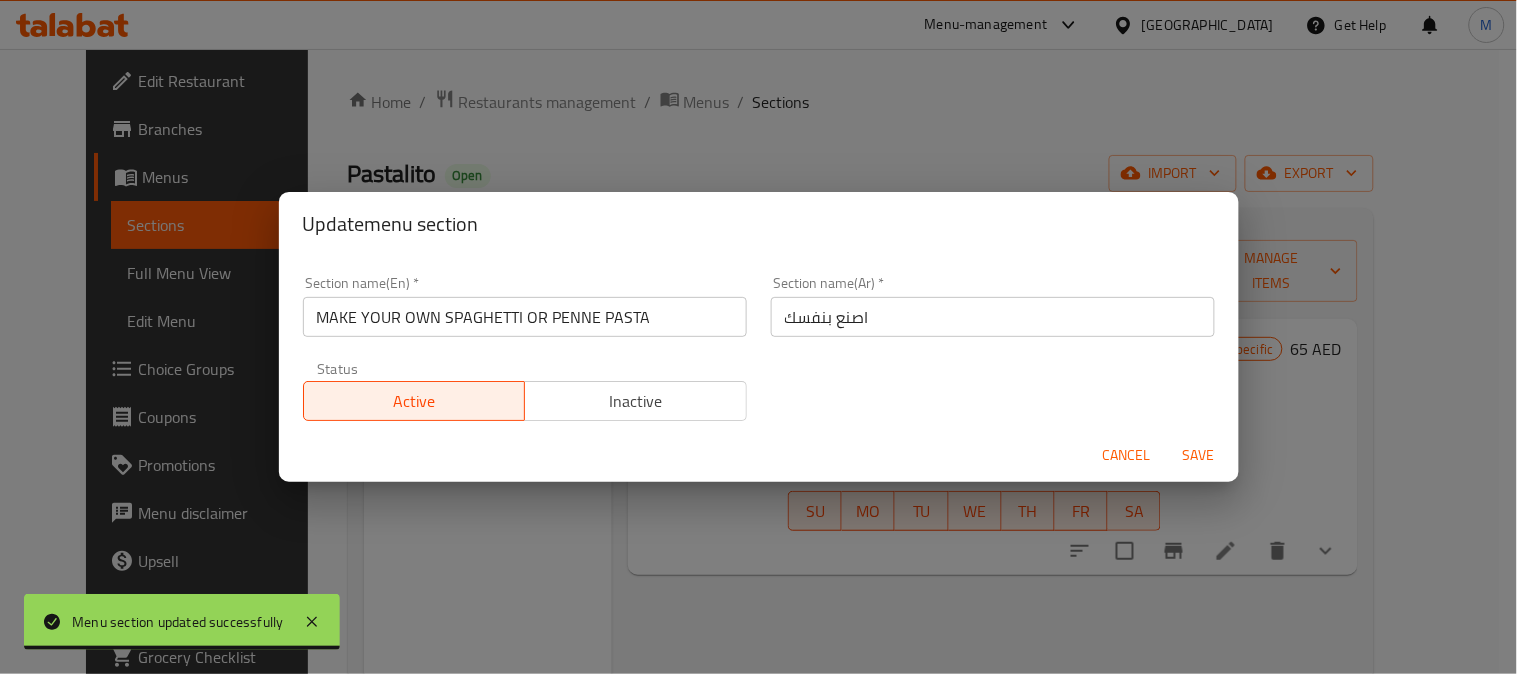 click on "اصنع بنفسك" at bounding box center (993, 317) 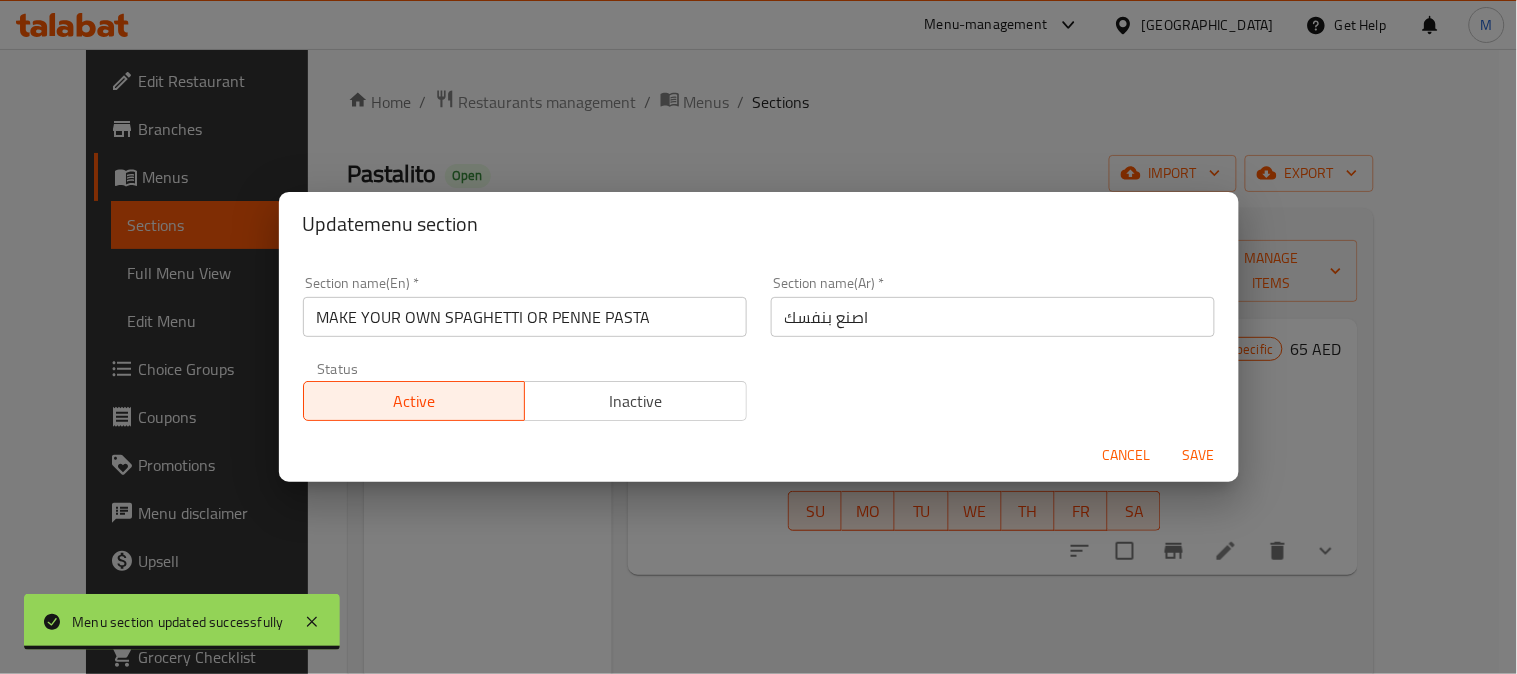 click on "اصنع بنفسك" at bounding box center [993, 317] 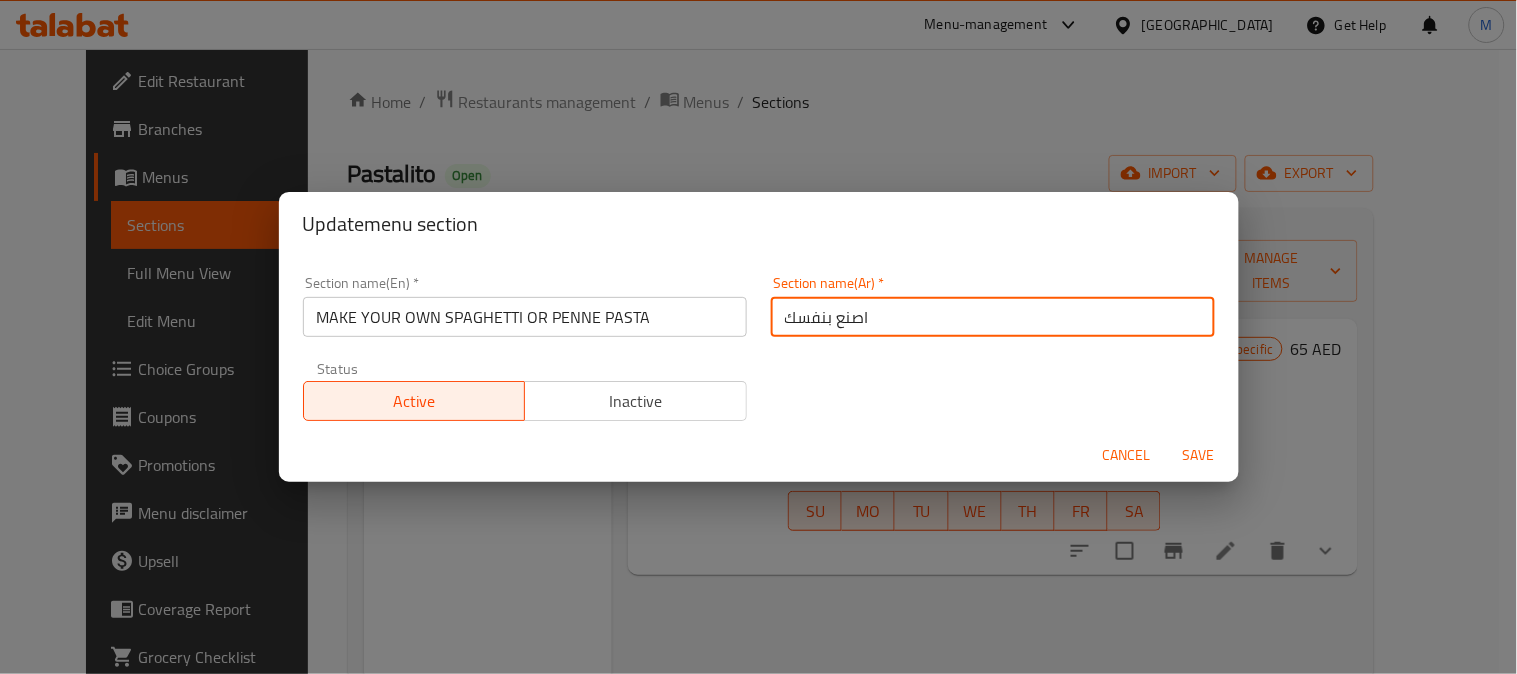 click on "اصنع بنفسك" at bounding box center (993, 317) 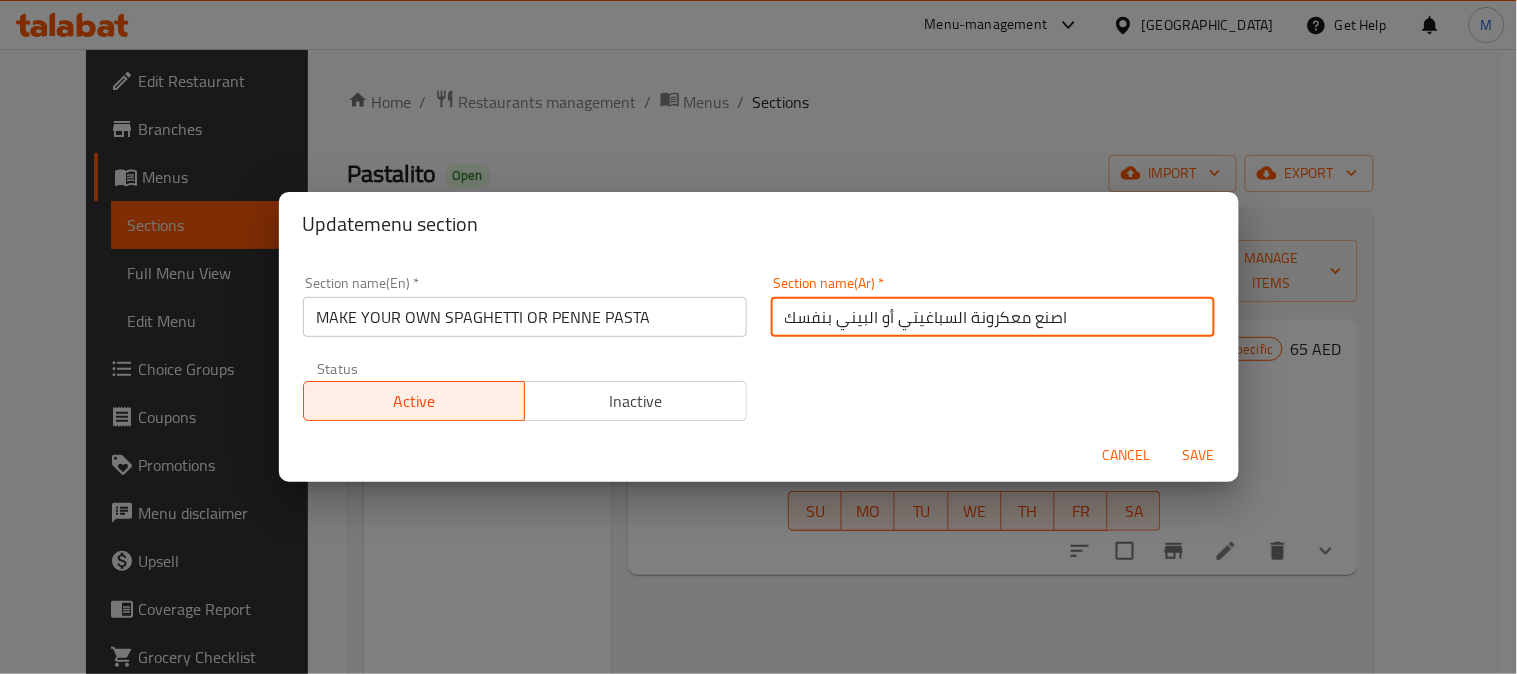 click on "اصنع معكرونة السباغيتي أو البيني بنفسك" at bounding box center (993, 317) 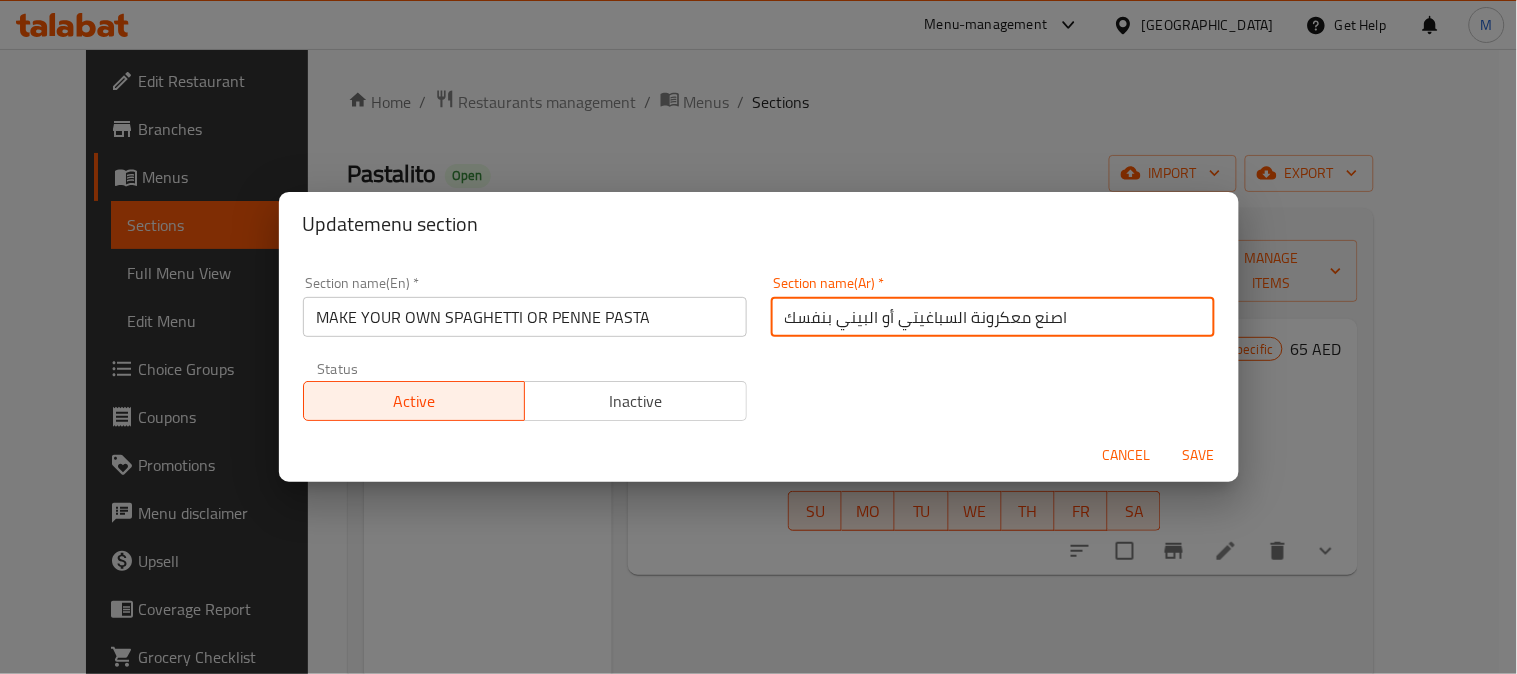 click on "اصنع معكرونة السباغيتي أو البيني بنفسك" at bounding box center (993, 317) 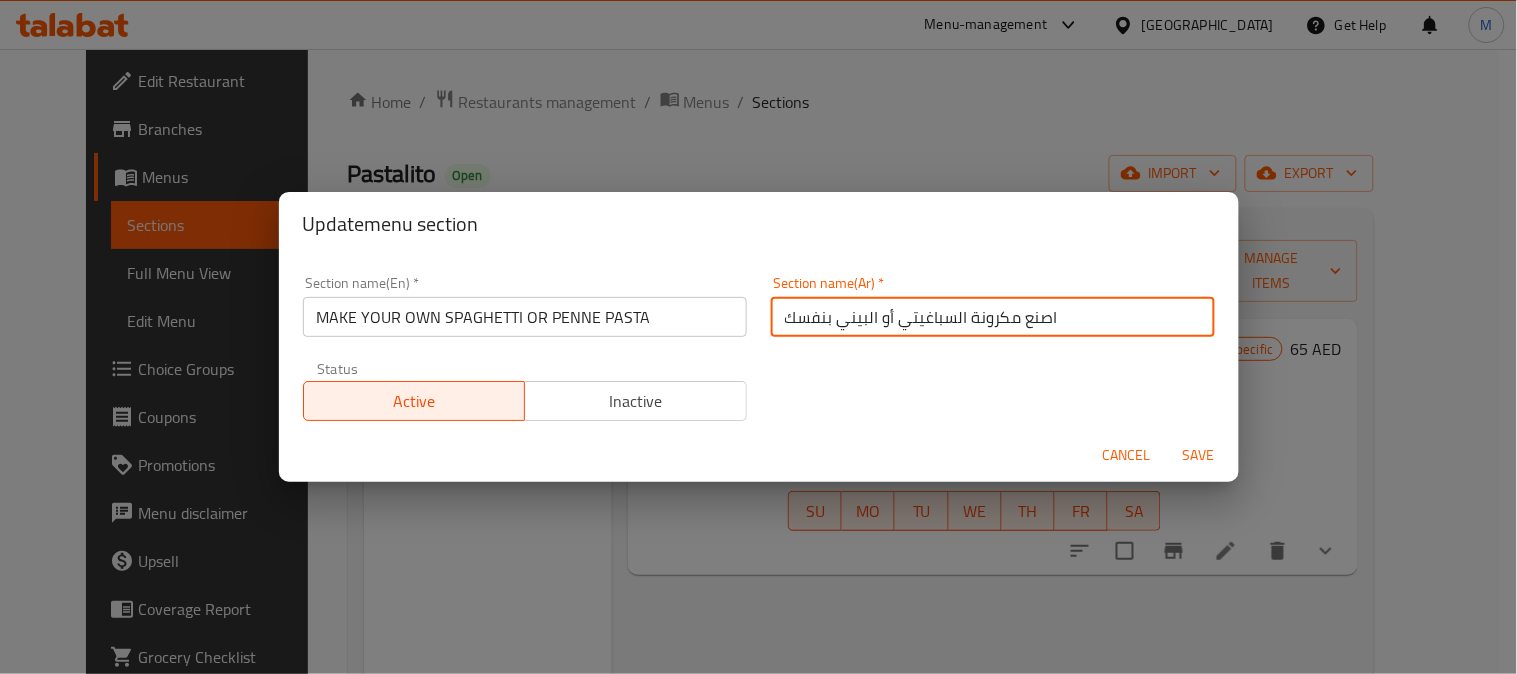 click on "اصنع مكرونة السباغيتي أو البيني بنفسك" at bounding box center (993, 317) 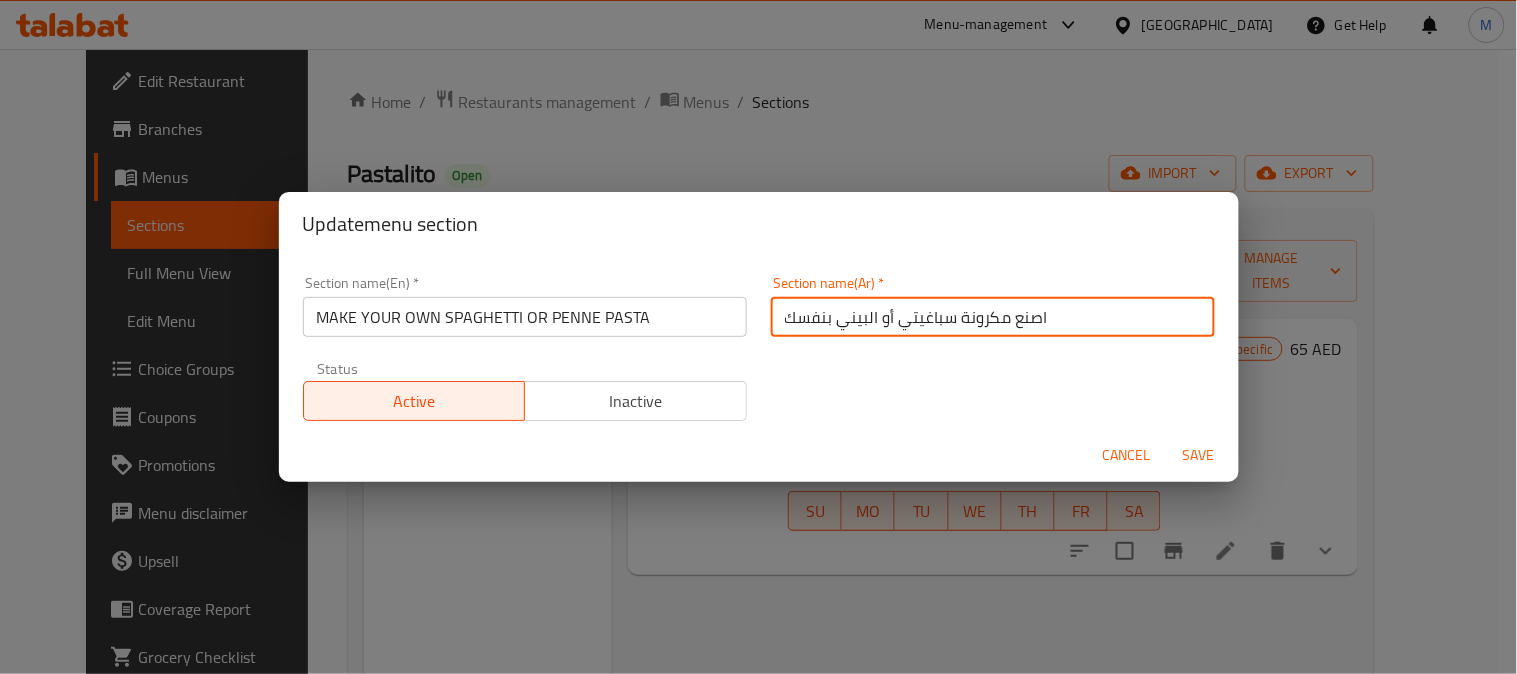 click on "اصنع مكرونة سباغيتي أو البيني بنفسك" at bounding box center (993, 317) 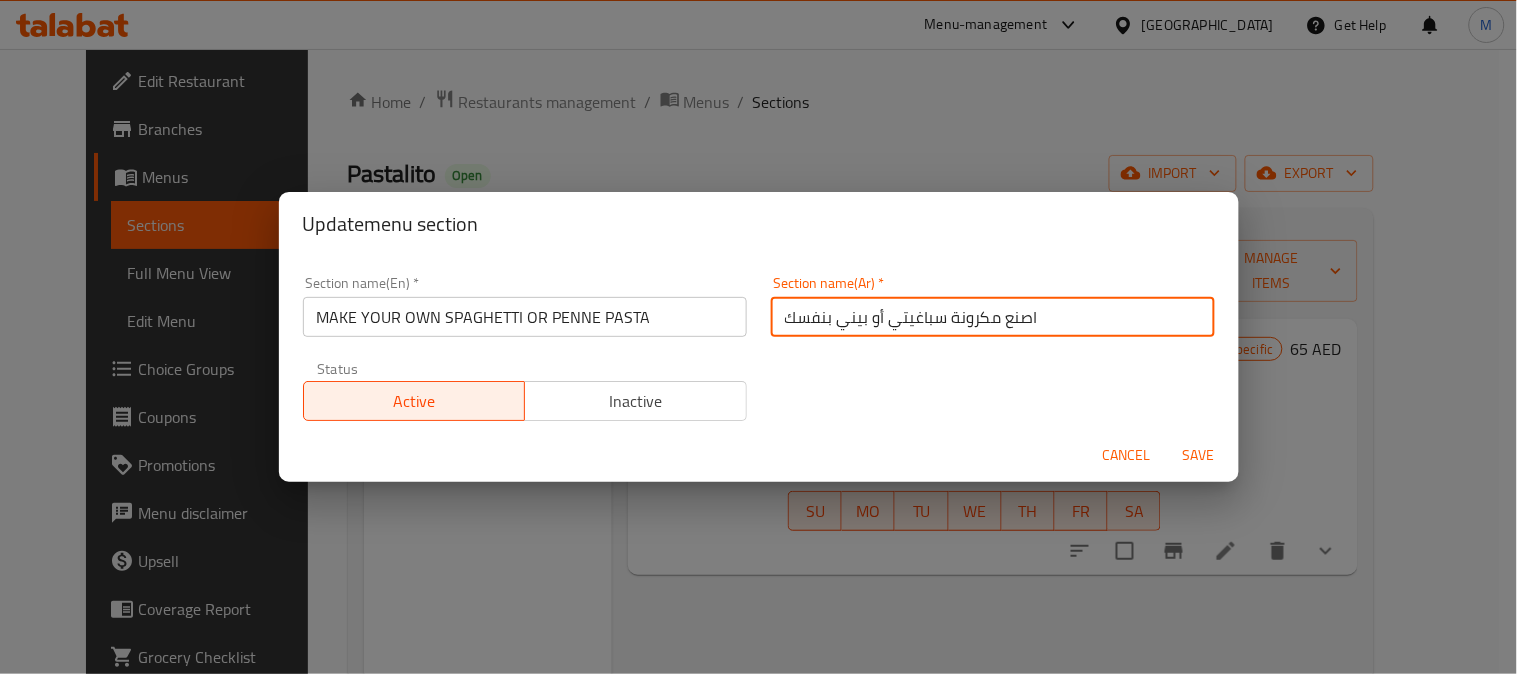 type on "اصنع مكرونة سباغيتي أو بيني بنفسك" 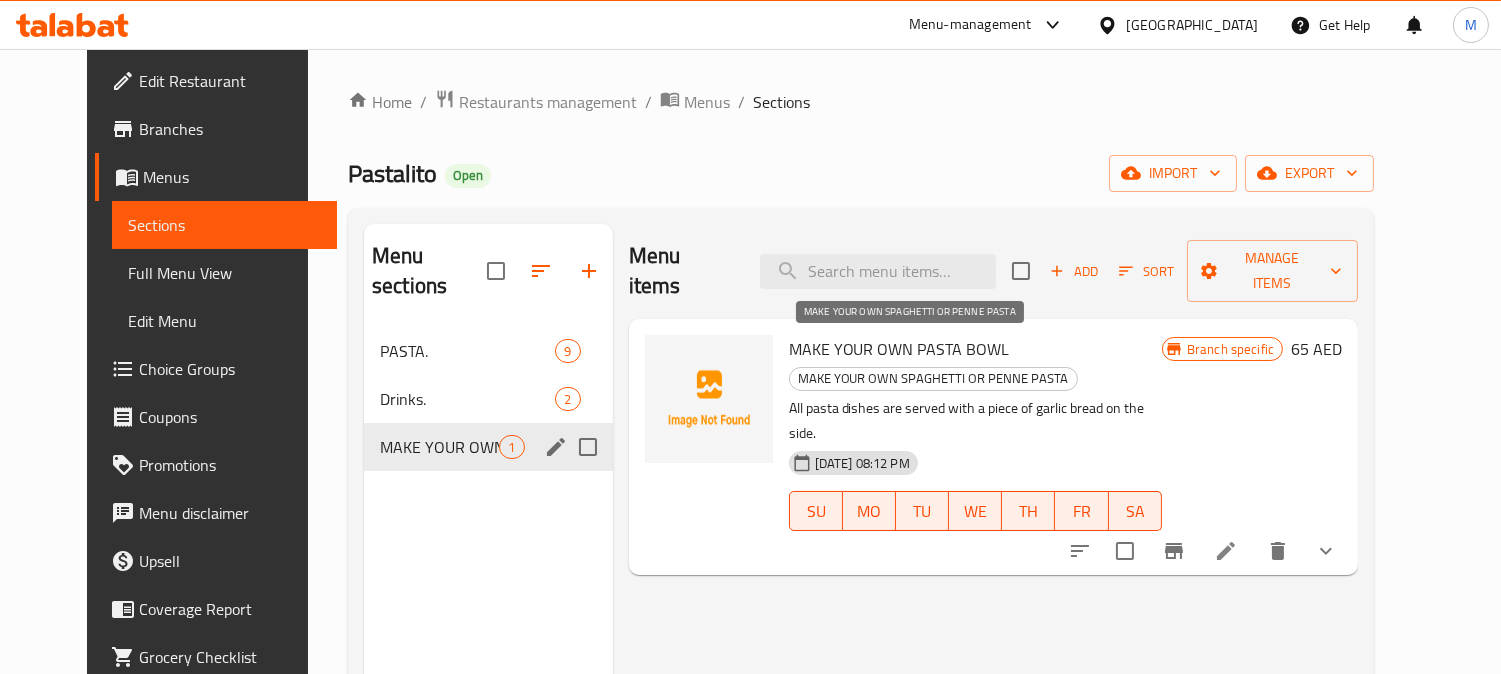 click on "MAKE YOUR OWN SPAGHETTI OR PENNE PASTA" at bounding box center [933, 378] 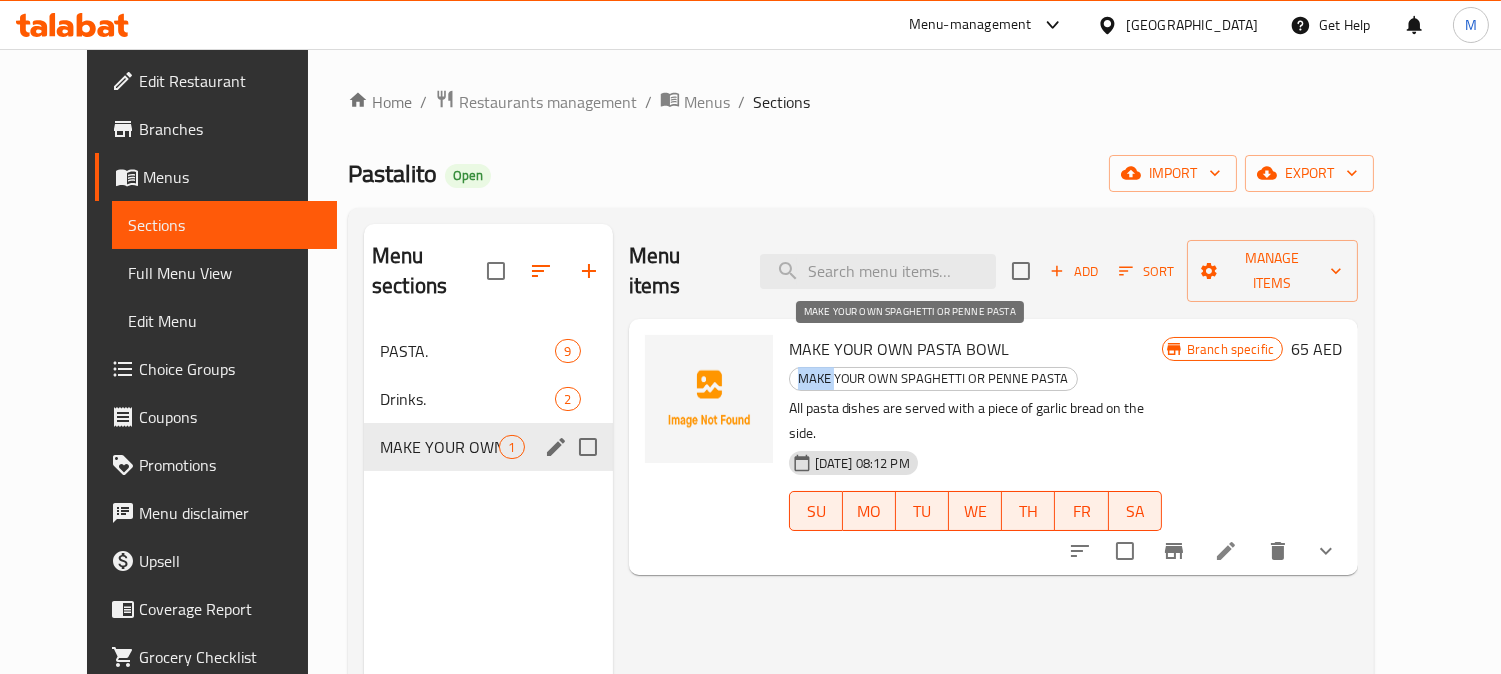 click on "MAKE YOUR OWN SPAGHETTI OR PENNE PASTA" at bounding box center (933, 378) 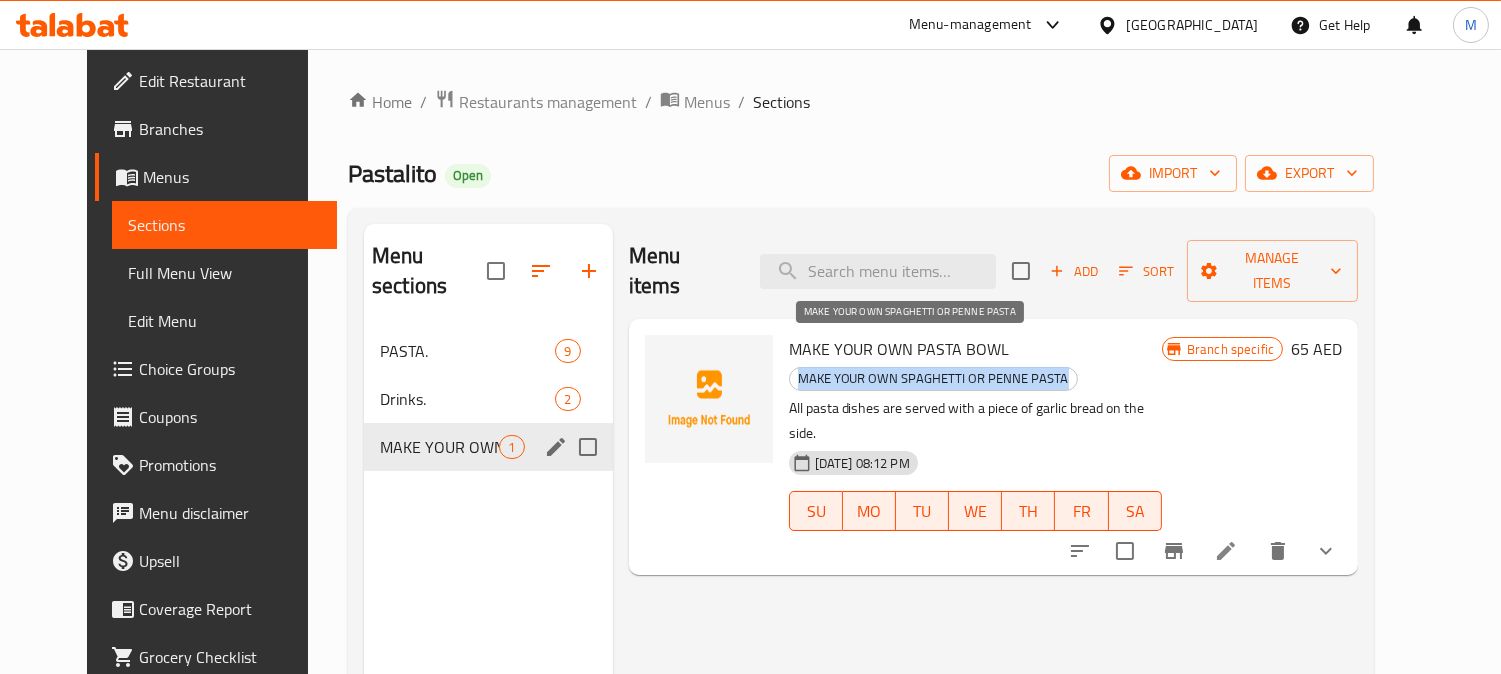 click on "MAKE YOUR OWN SPAGHETTI OR PENNE PASTA" at bounding box center [933, 378] 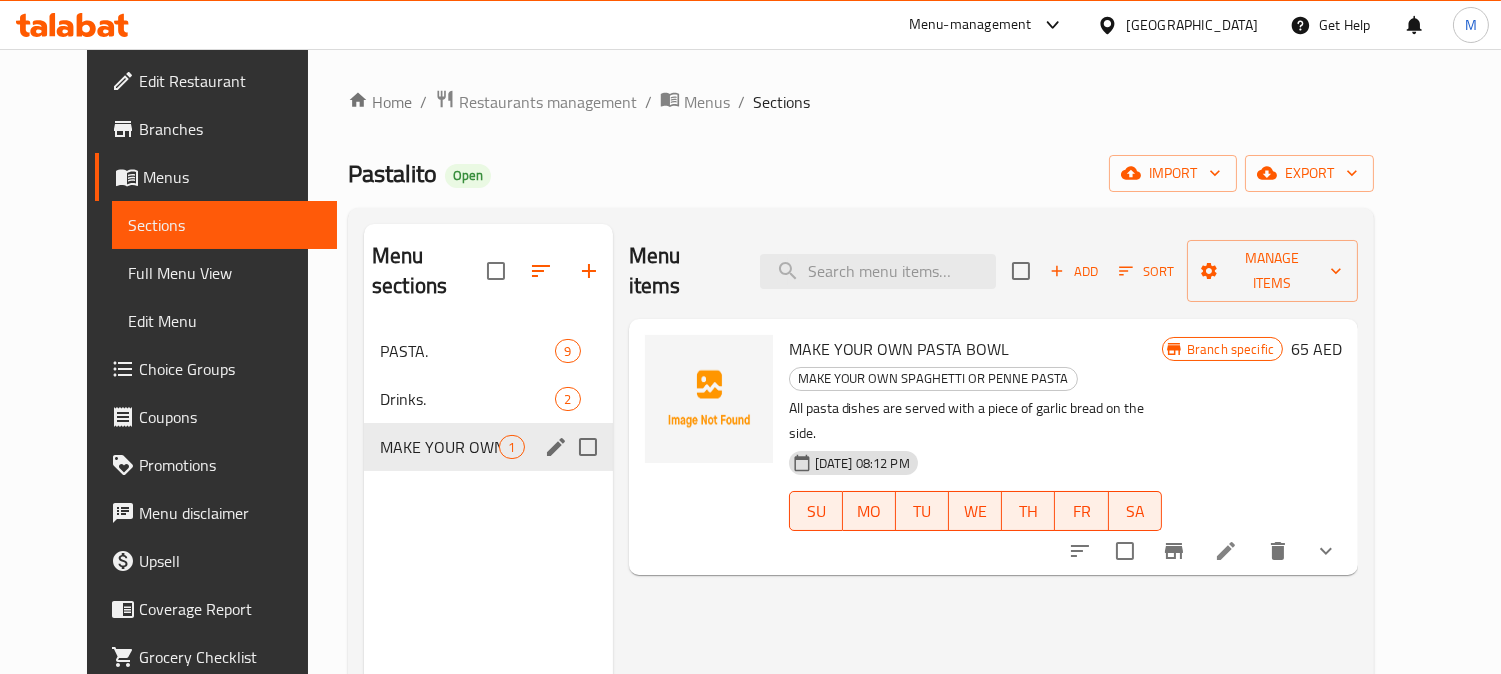 click at bounding box center (709, 447) 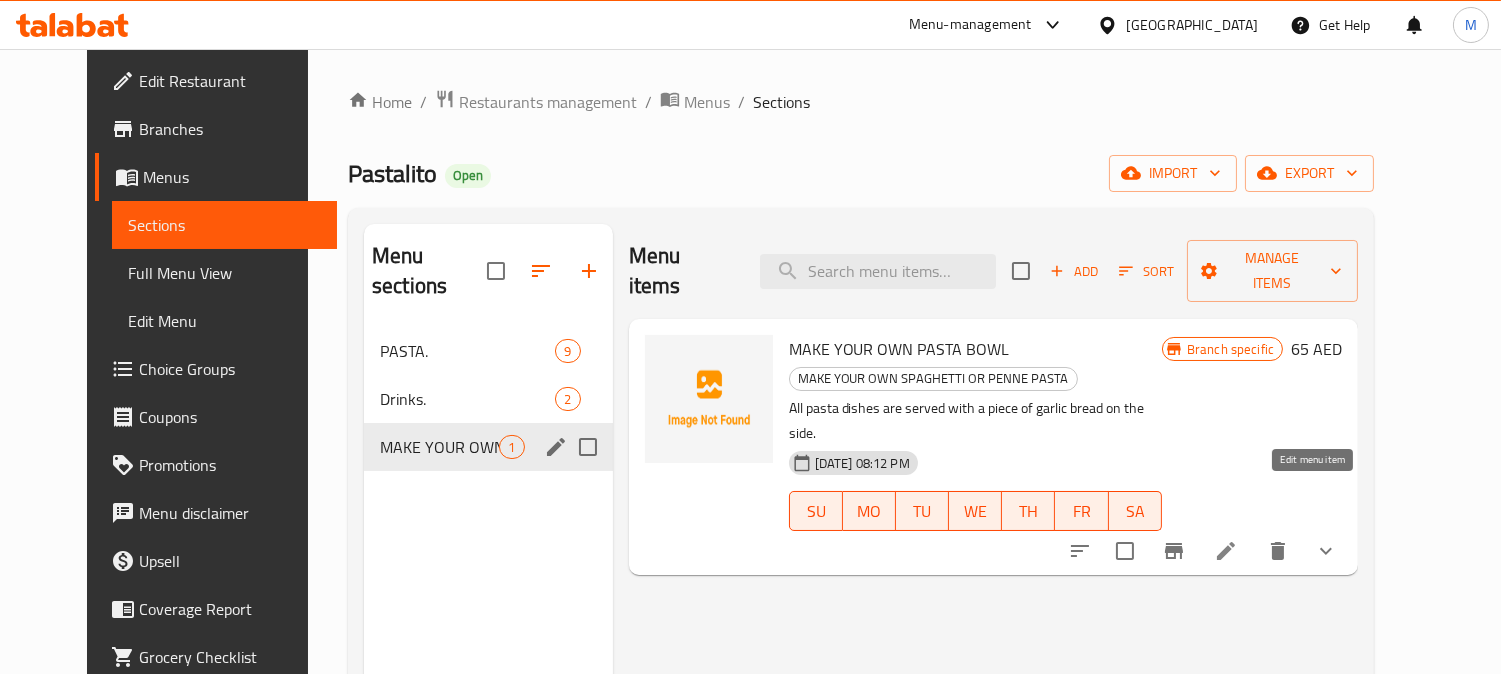 click 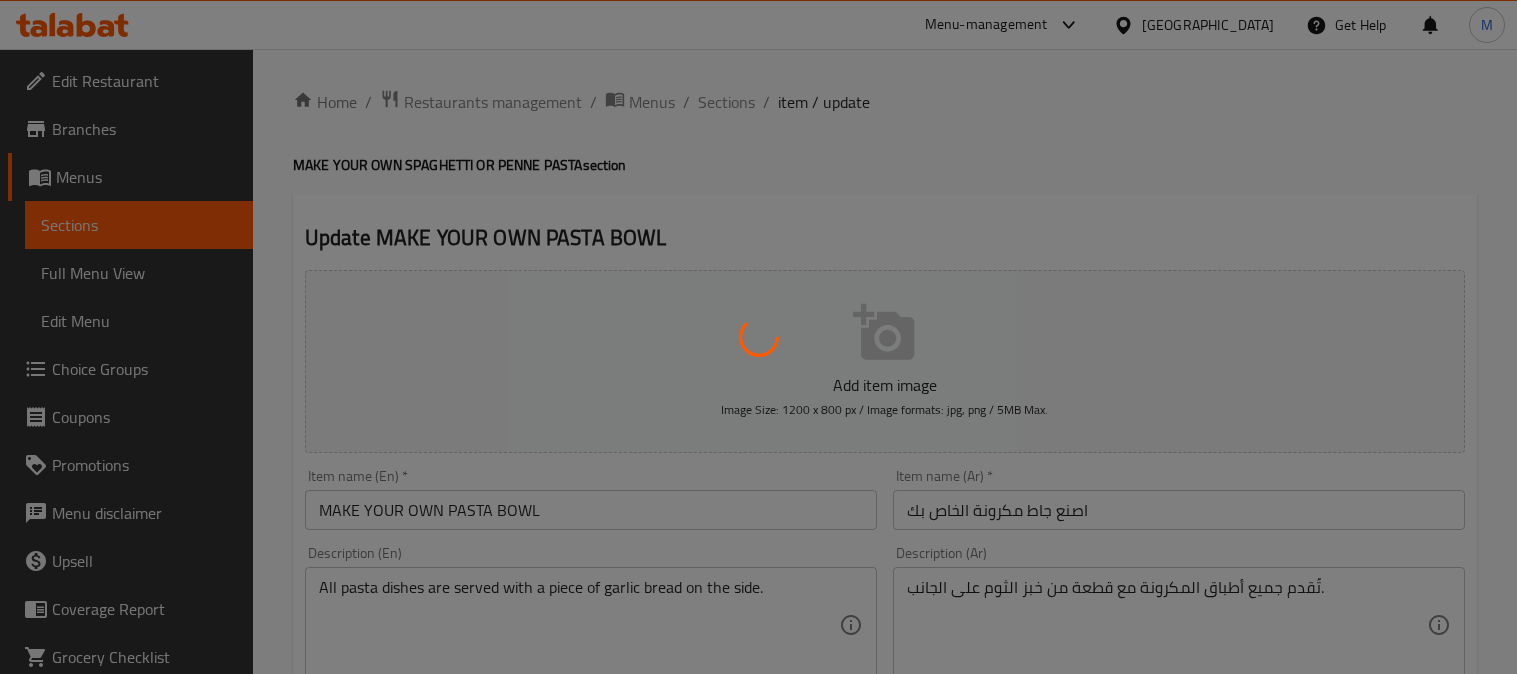 type on "اختر الصلصة" 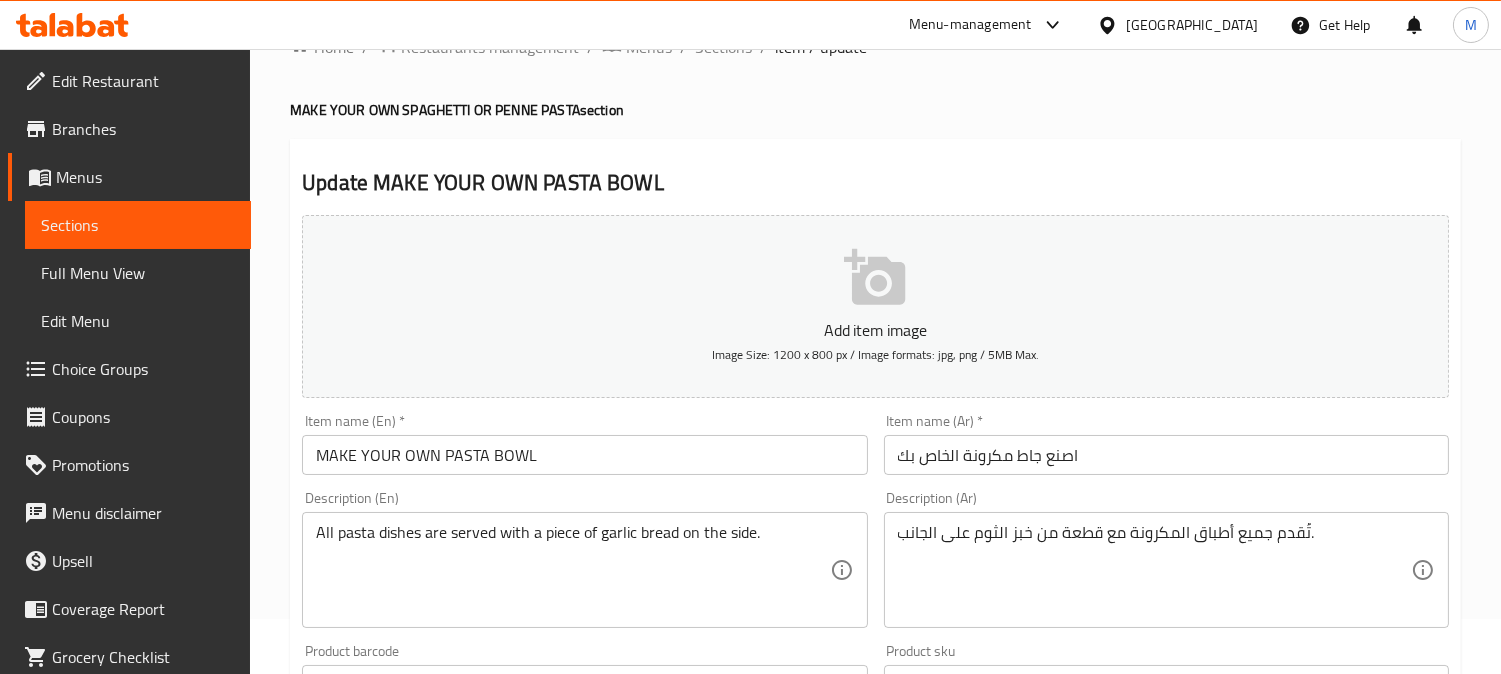 scroll, scrollTop: 0, scrollLeft: 0, axis: both 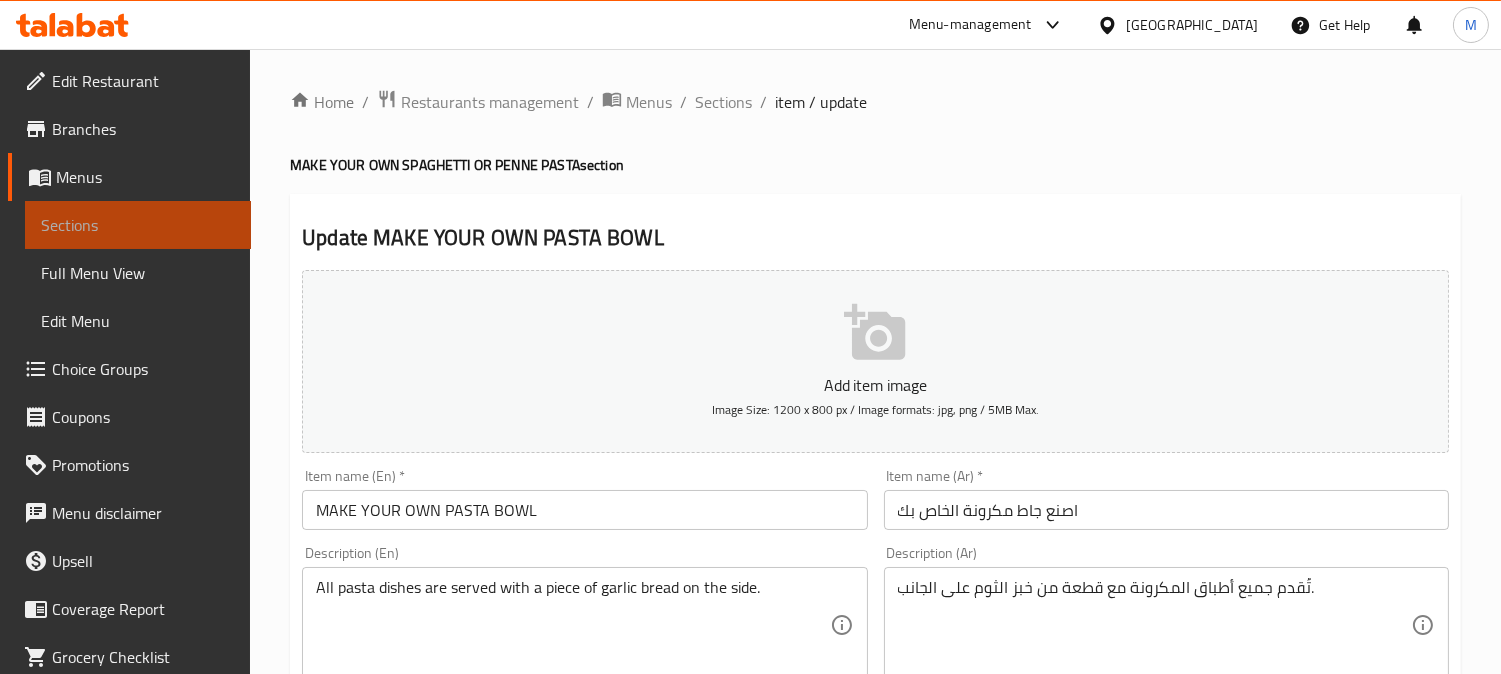 click on "Sections" at bounding box center [138, 225] 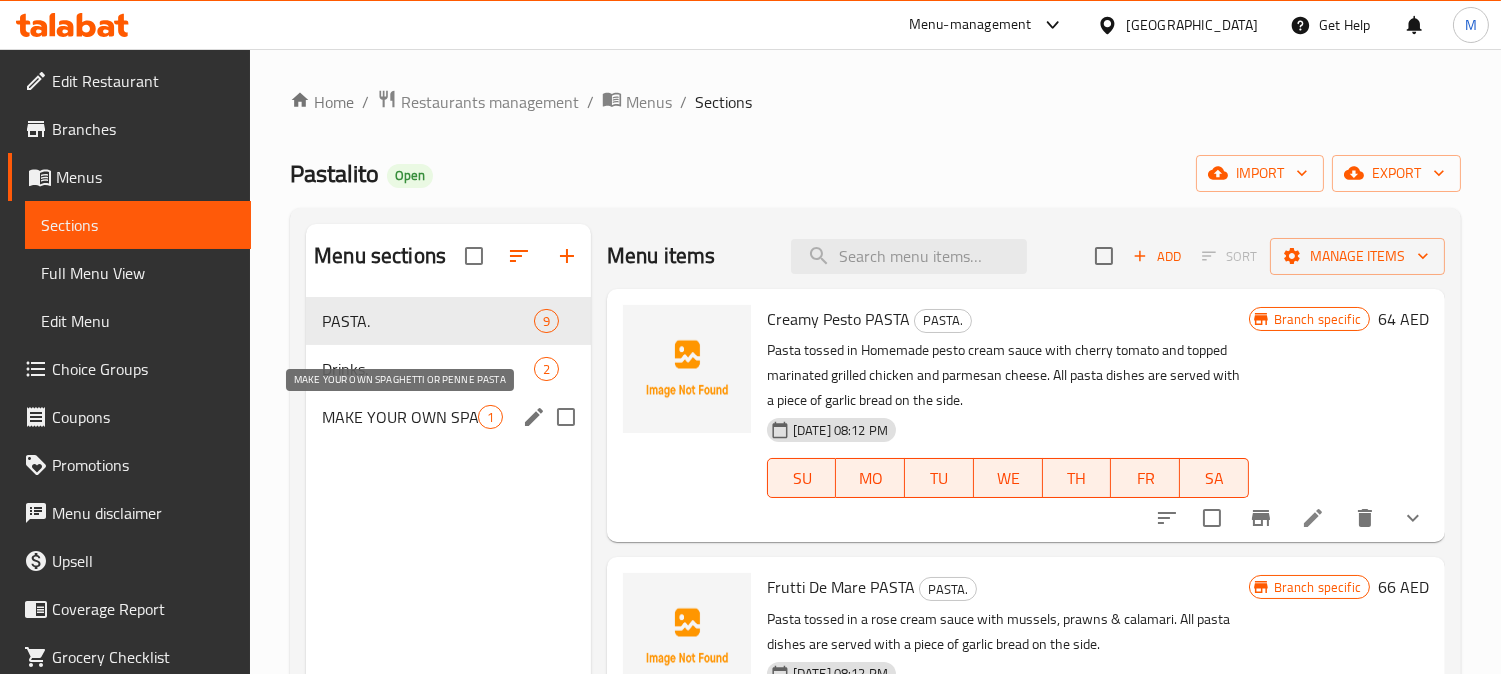click on "MAKE YOUR OWN SPAGHETTI OR PENNE PASTA" at bounding box center (400, 417) 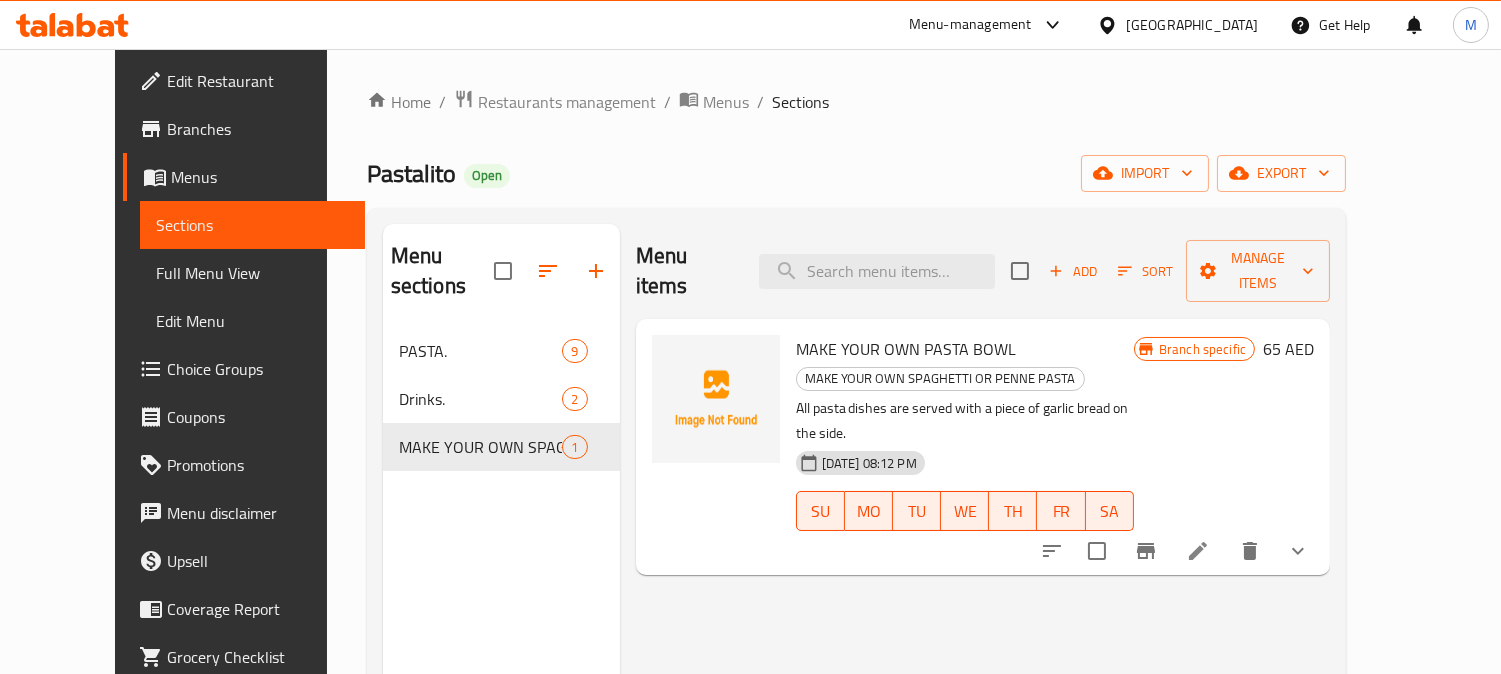 click on "Menu items Add Sort Manage items MAKE YOUR OWN PASTA BOWL   MAKE YOUR OWN SPAGHETTI OR PENNE PASTA All pasta dishes are served with a piece of garlic bread on the side. [DATE] 08:12 PM SU MO TU WE TH FR SA Branch specific 65   AED" at bounding box center [975, 561] 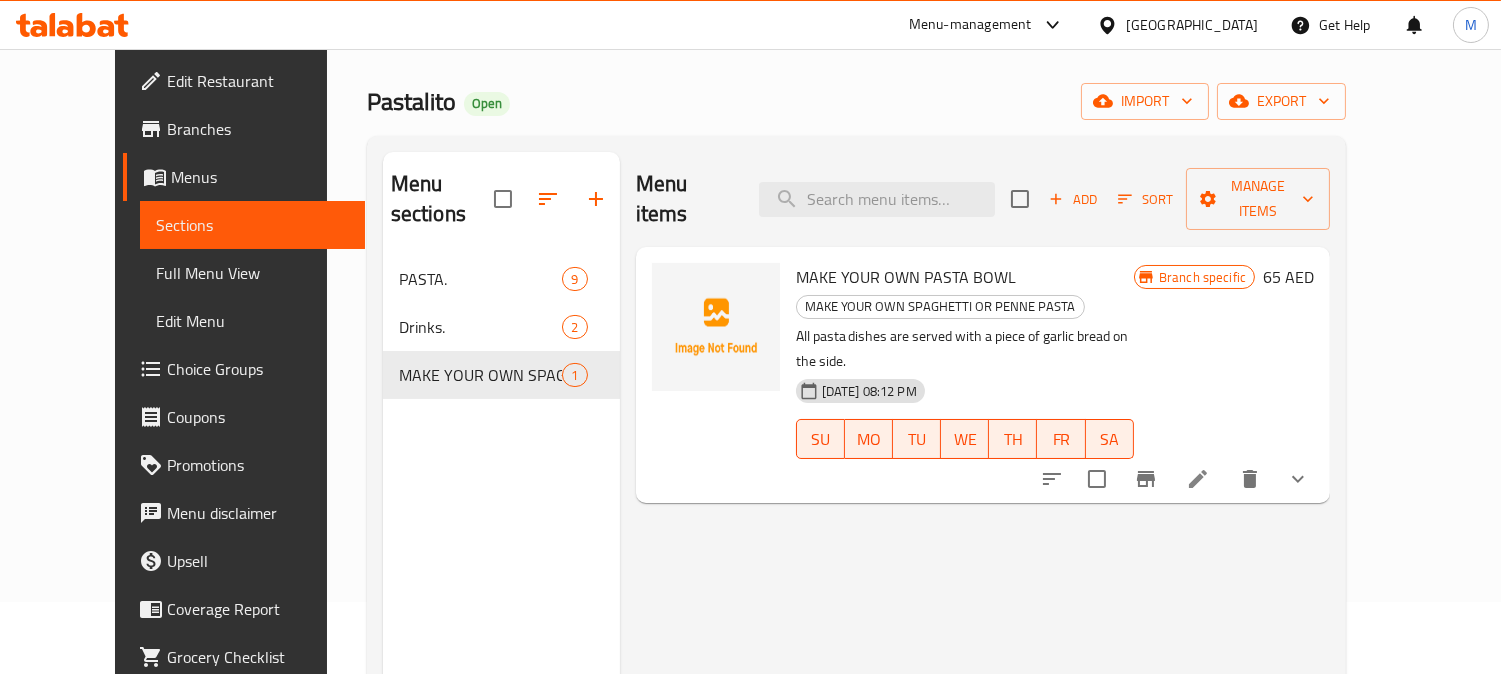 scroll, scrollTop: 111, scrollLeft: 0, axis: vertical 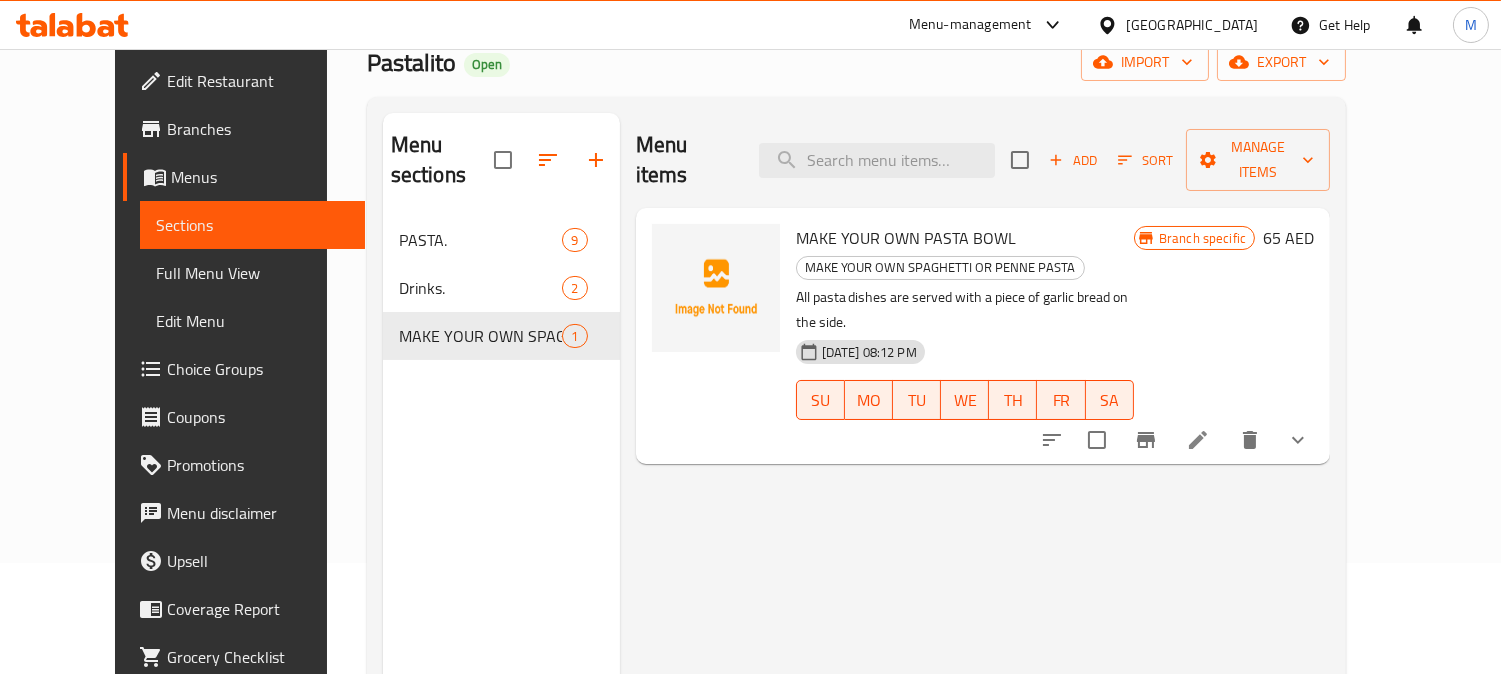 click 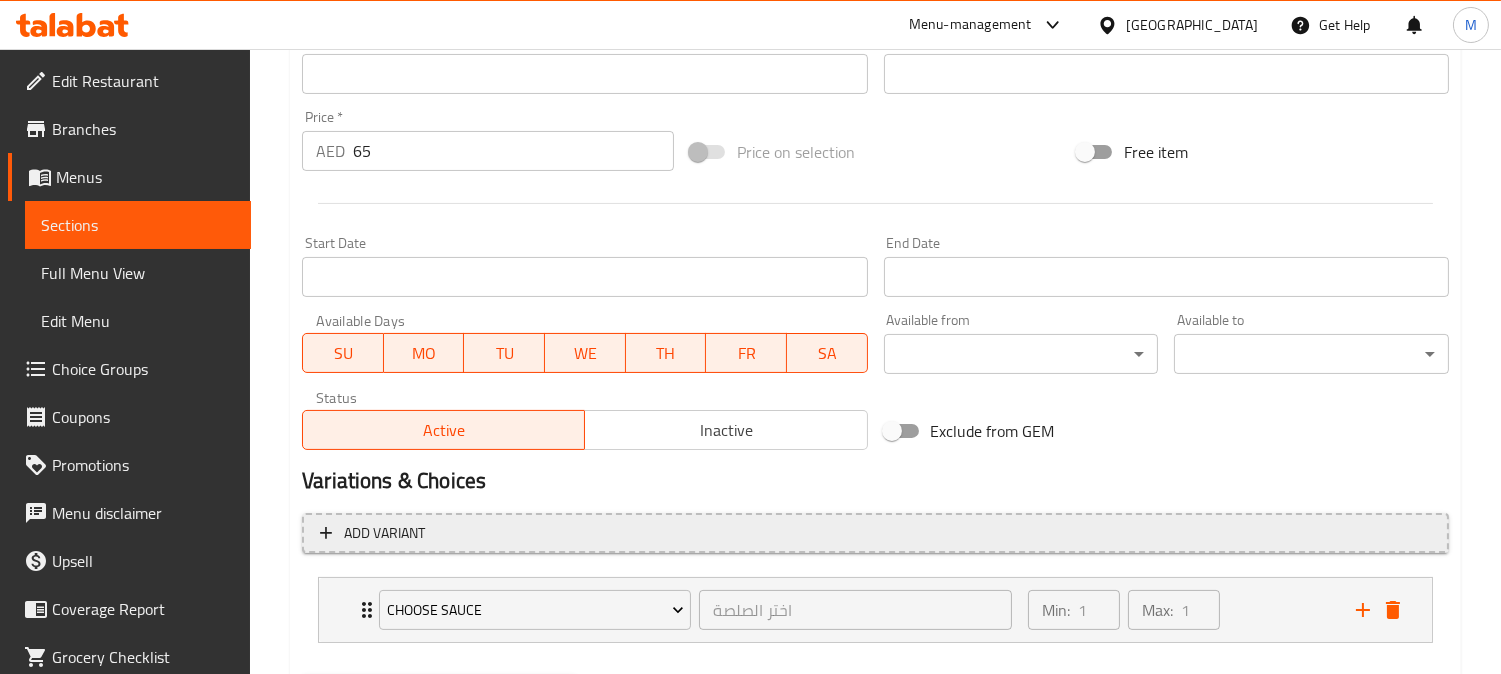 scroll, scrollTop: 770, scrollLeft: 0, axis: vertical 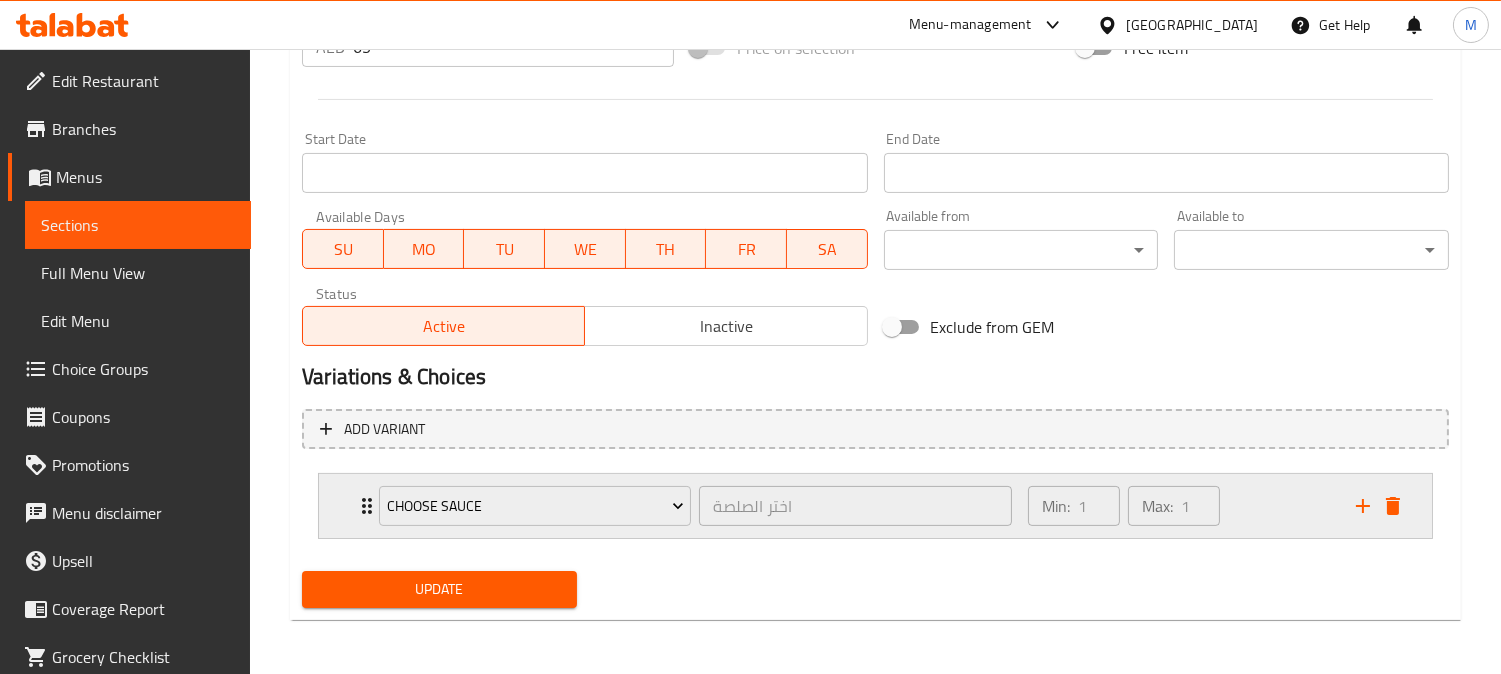 click on "Choose Sauce اختر الصلصة ​ Min: 1 ​ Max: 1 ​" at bounding box center [875, 506] 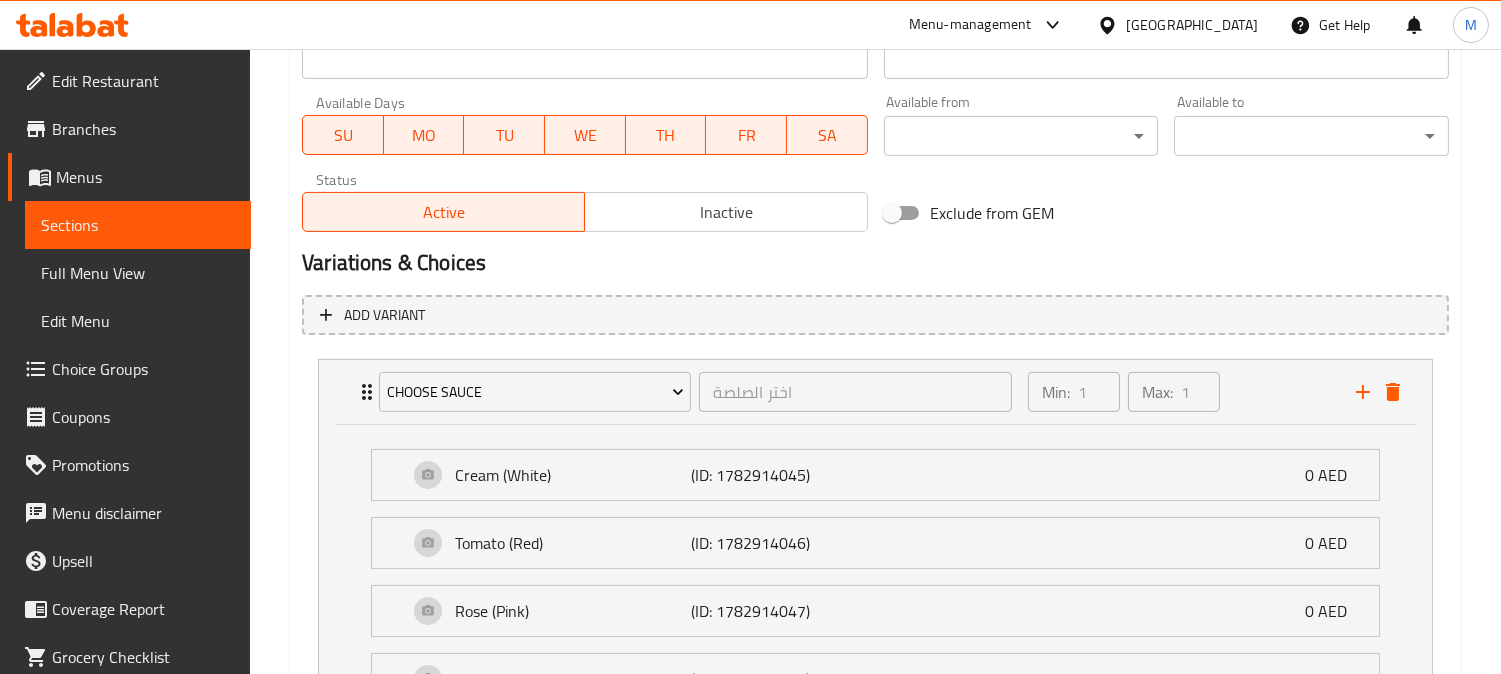scroll, scrollTop: 1084, scrollLeft: 0, axis: vertical 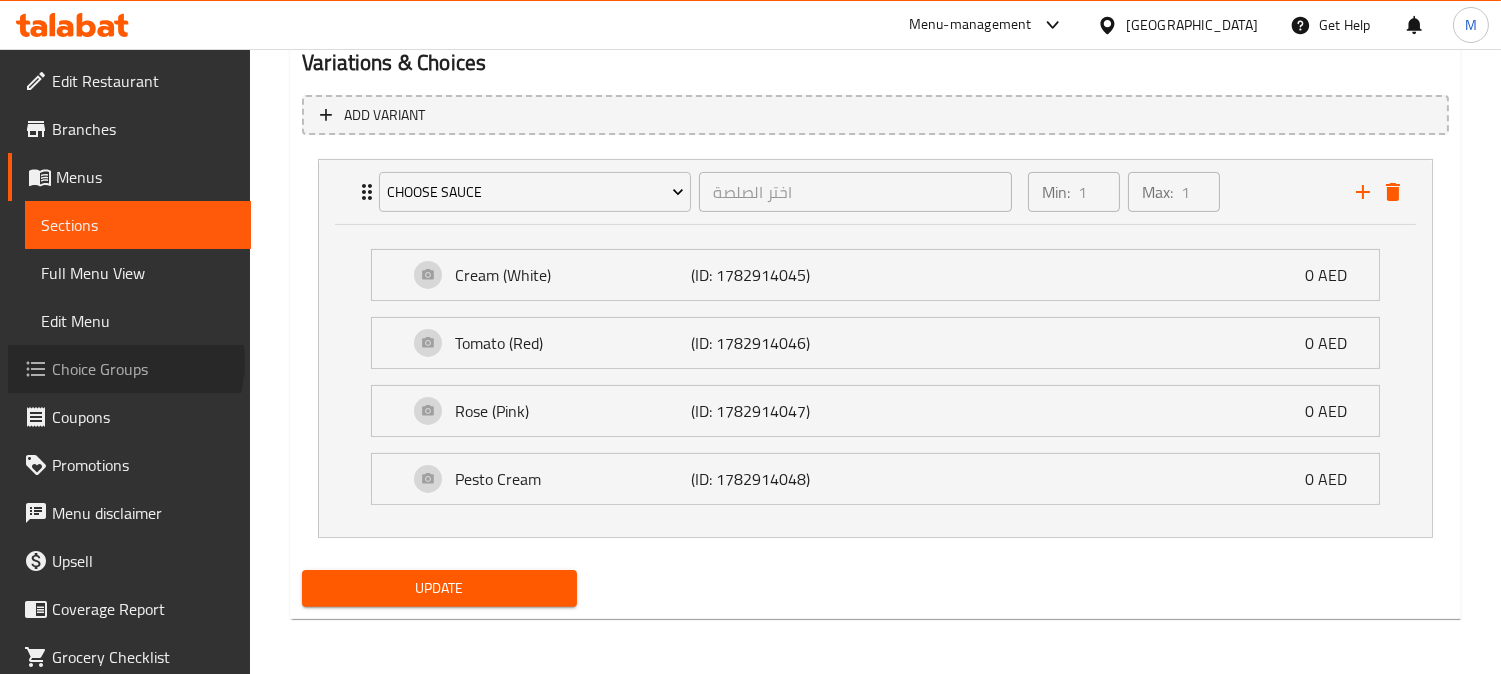 click on "Choice Groups" at bounding box center [143, 369] 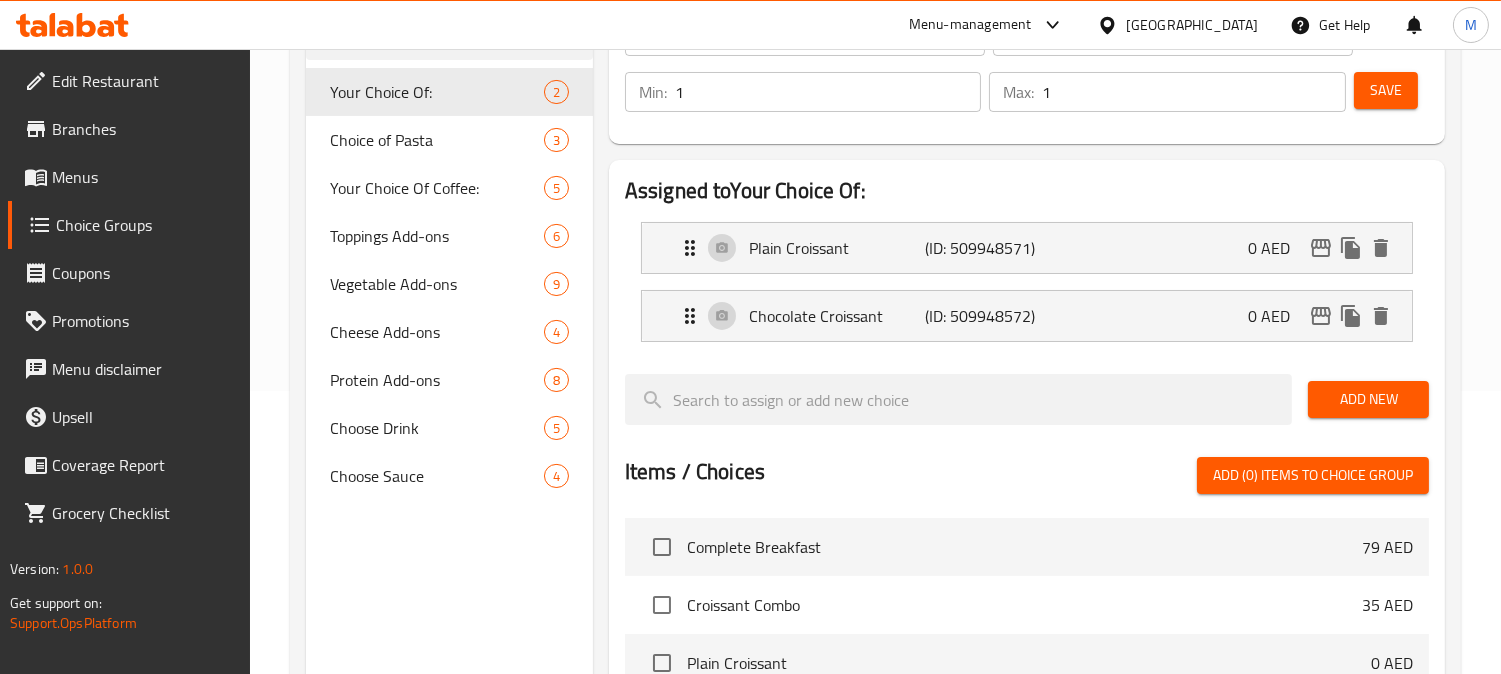 scroll, scrollTop: 61, scrollLeft: 0, axis: vertical 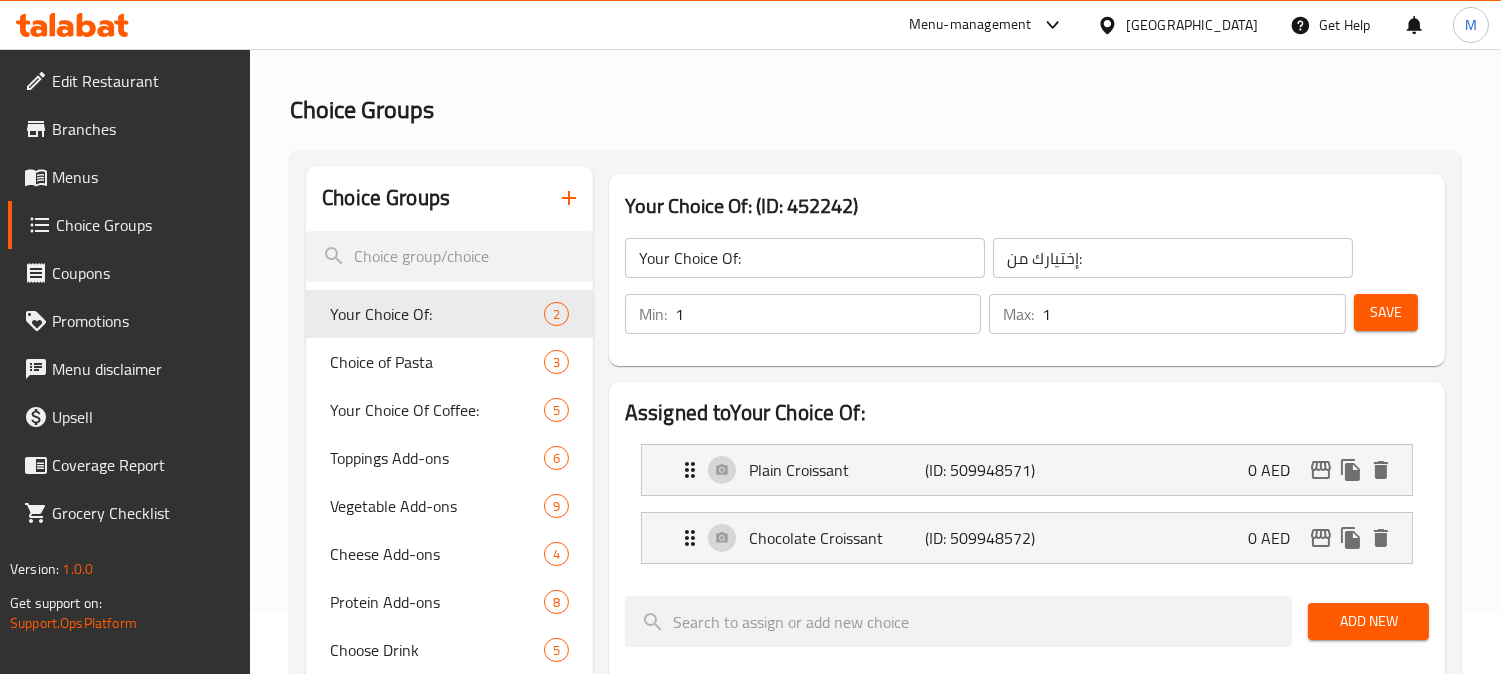 click 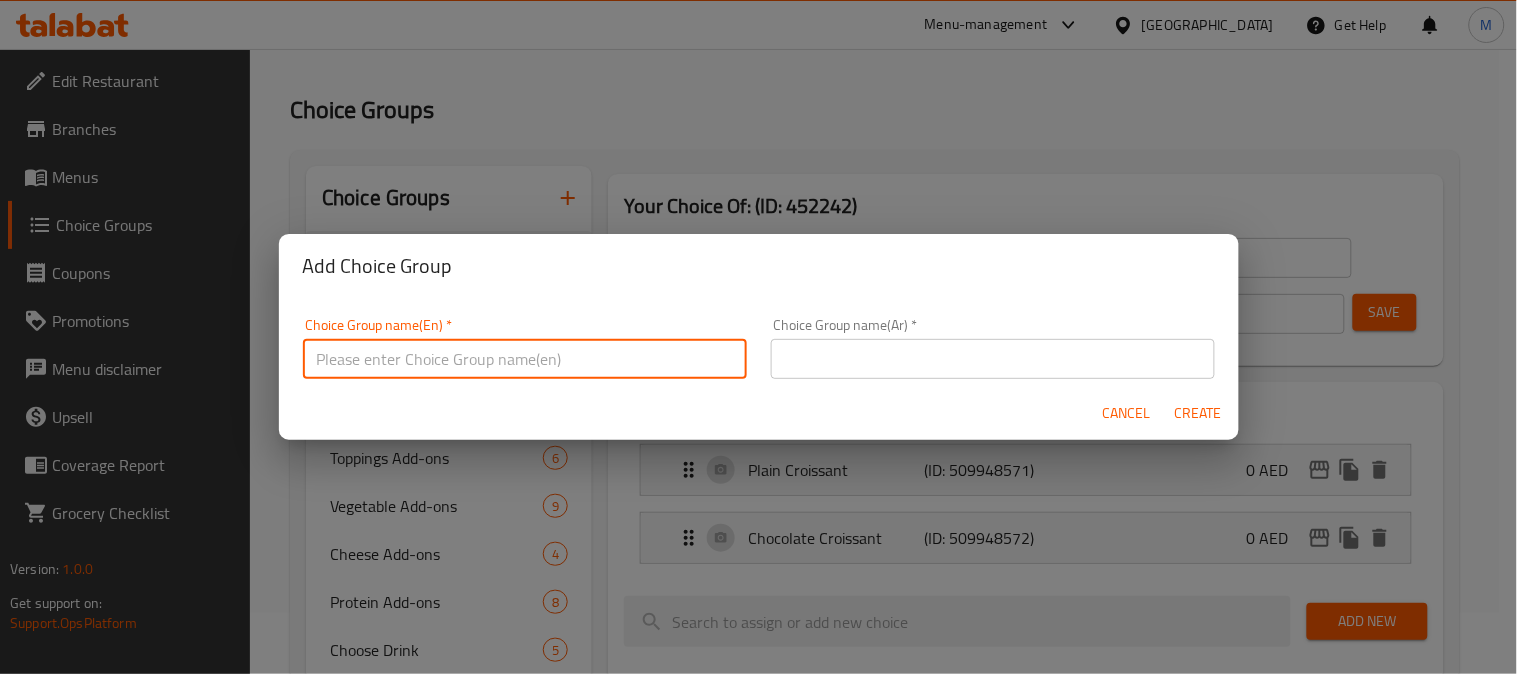 click at bounding box center [525, 359] 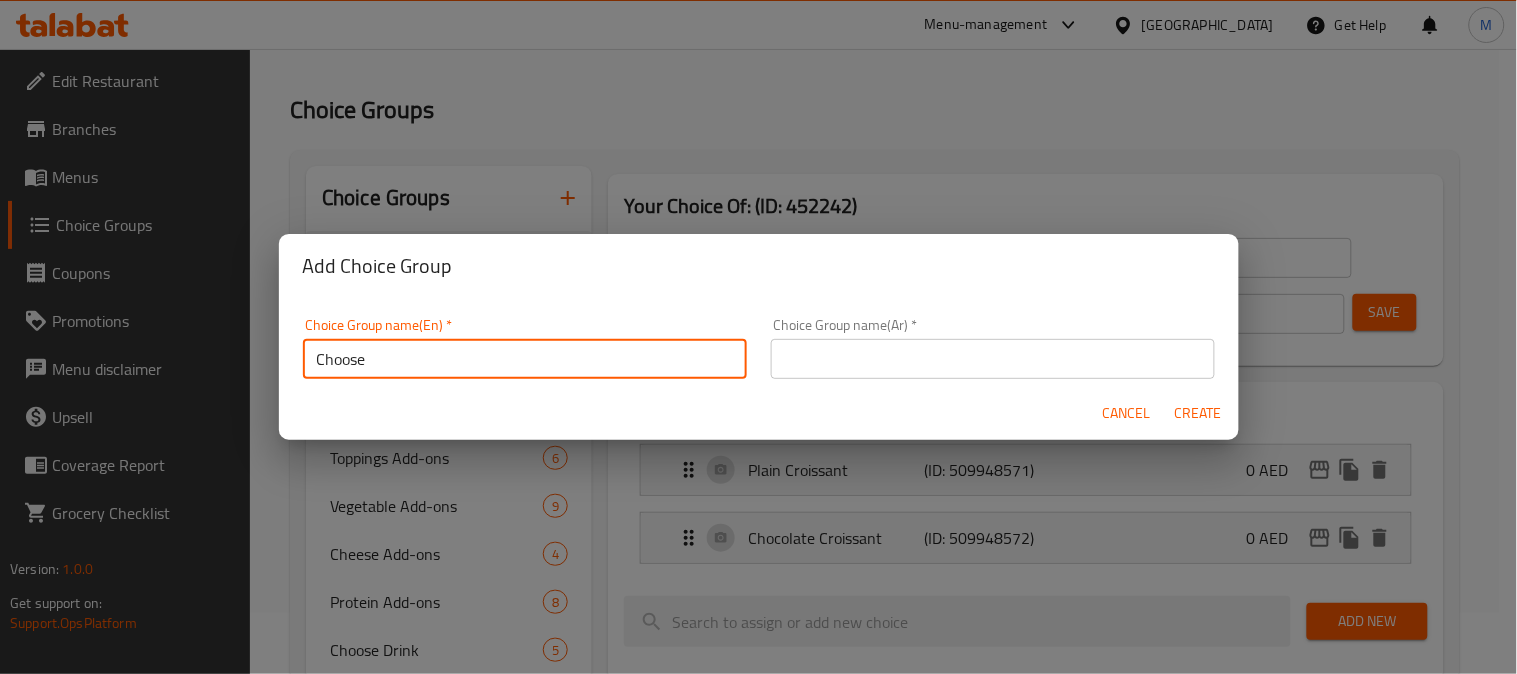 paste on "TOPPINGS" 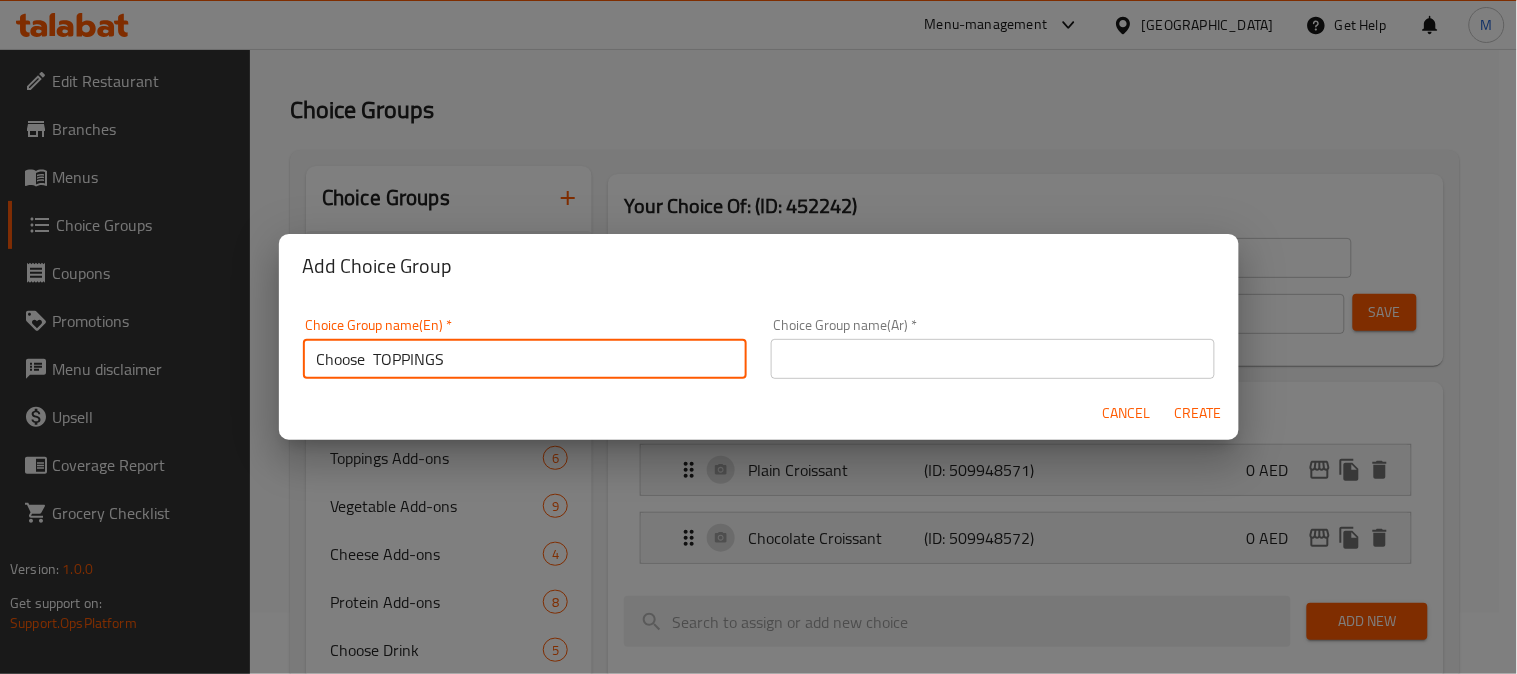 click on "Choose  TOPPINGS" at bounding box center (525, 359) 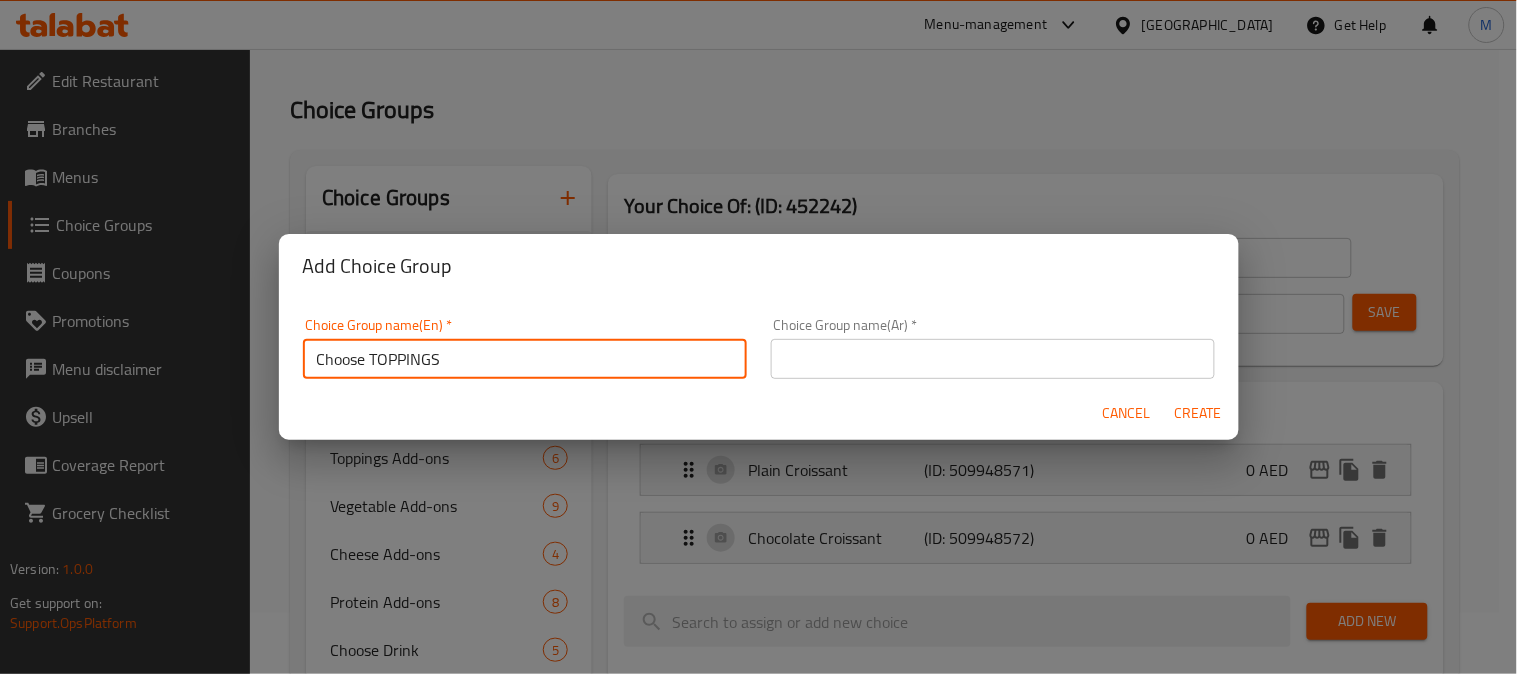 type on "Choose TOPPINGS" 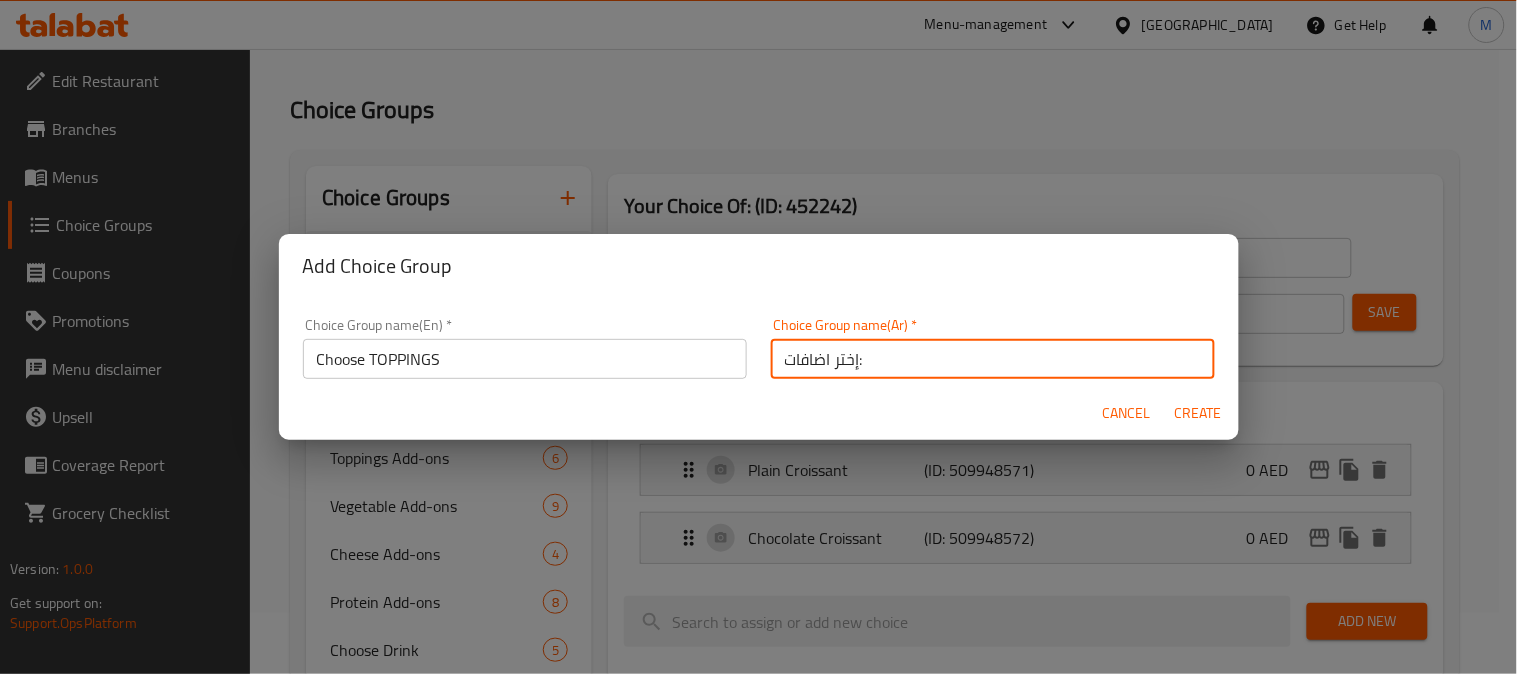 type on "إختر اضافات:" 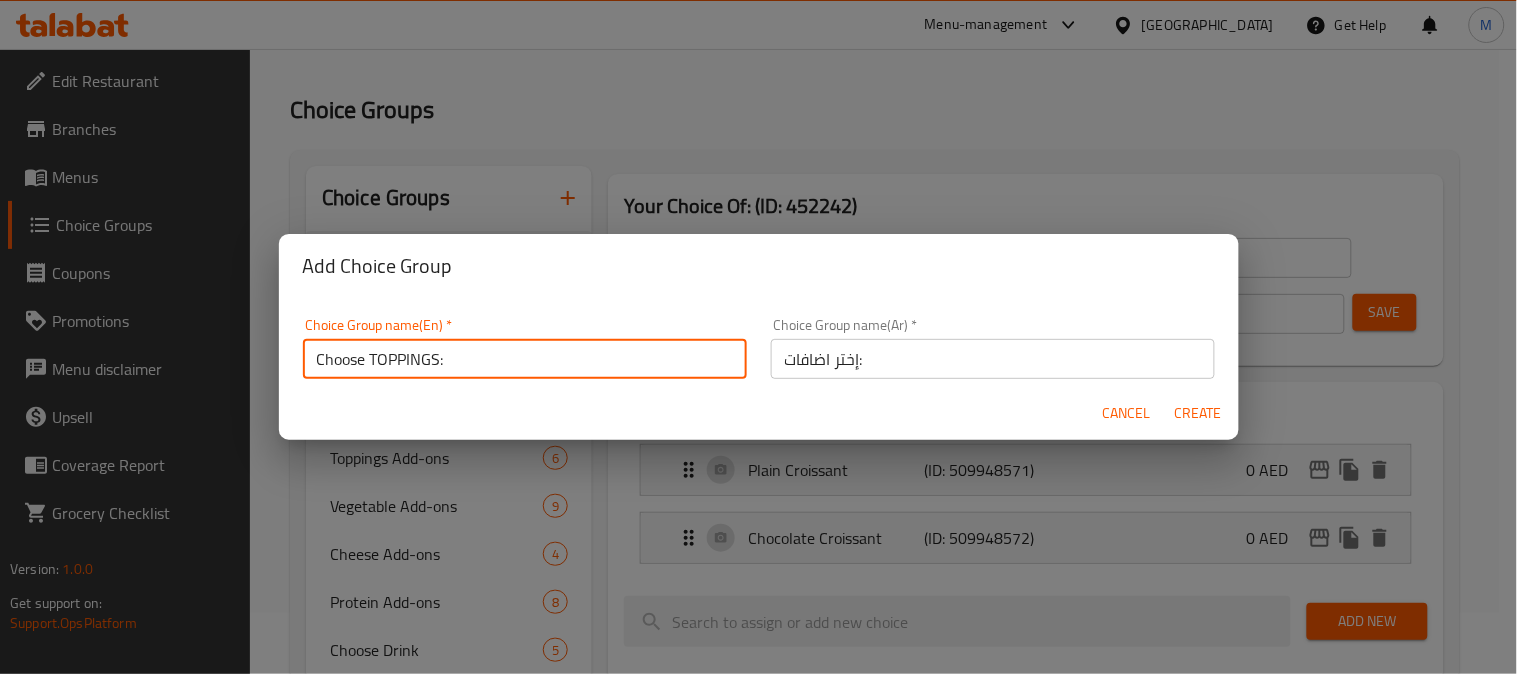 type on "Choose TOPPINGS:" 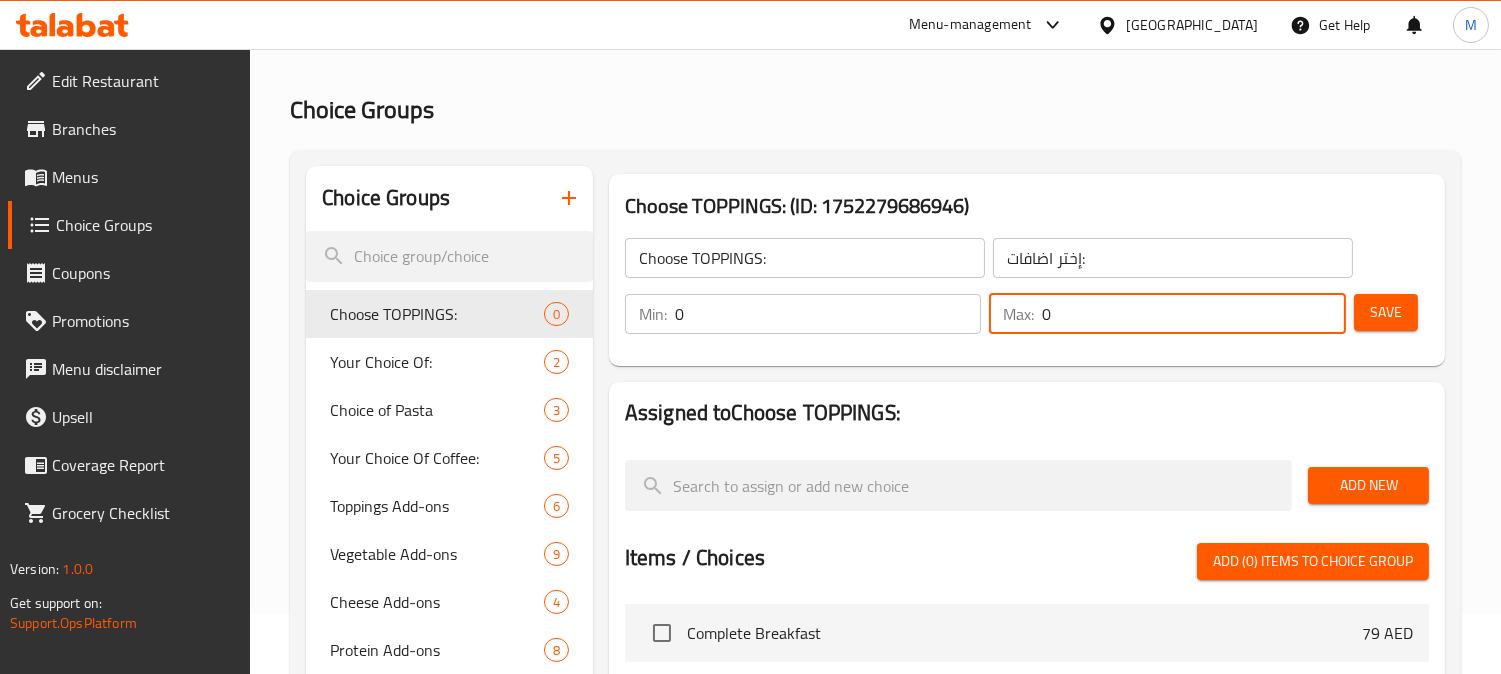 drag, startPoint x: 1066, startPoint y: 330, endPoint x: 1032, endPoint y: 330, distance: 34 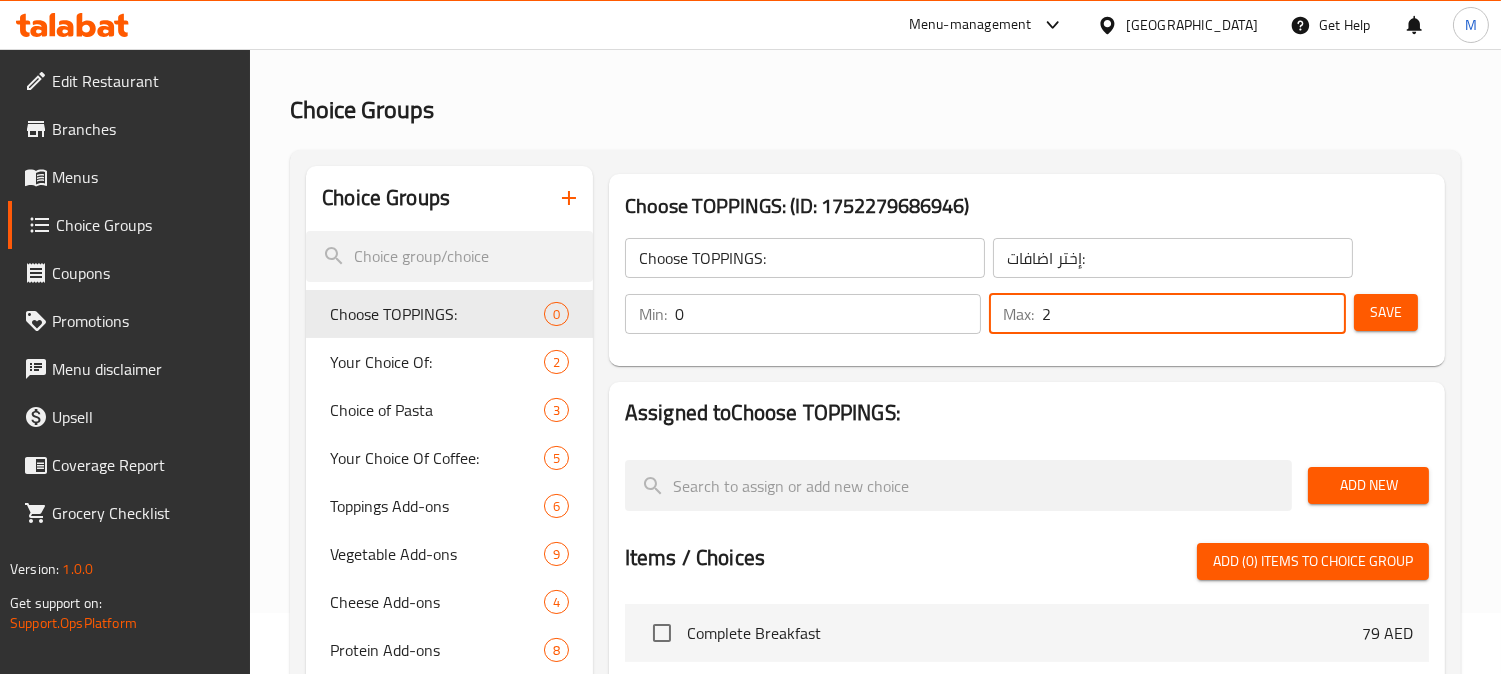 scroll, scrollTop: 172, scrollLeft: 0, axis: vertical 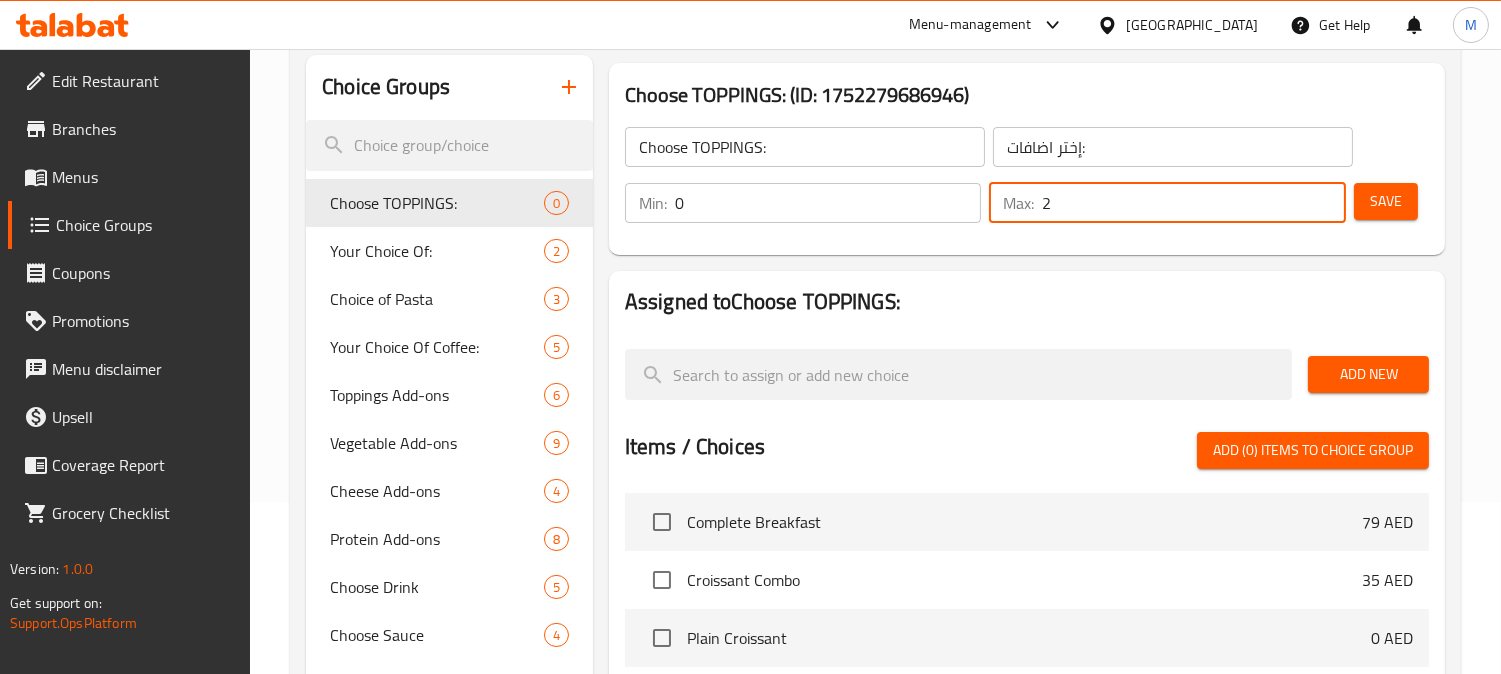 type on "2" 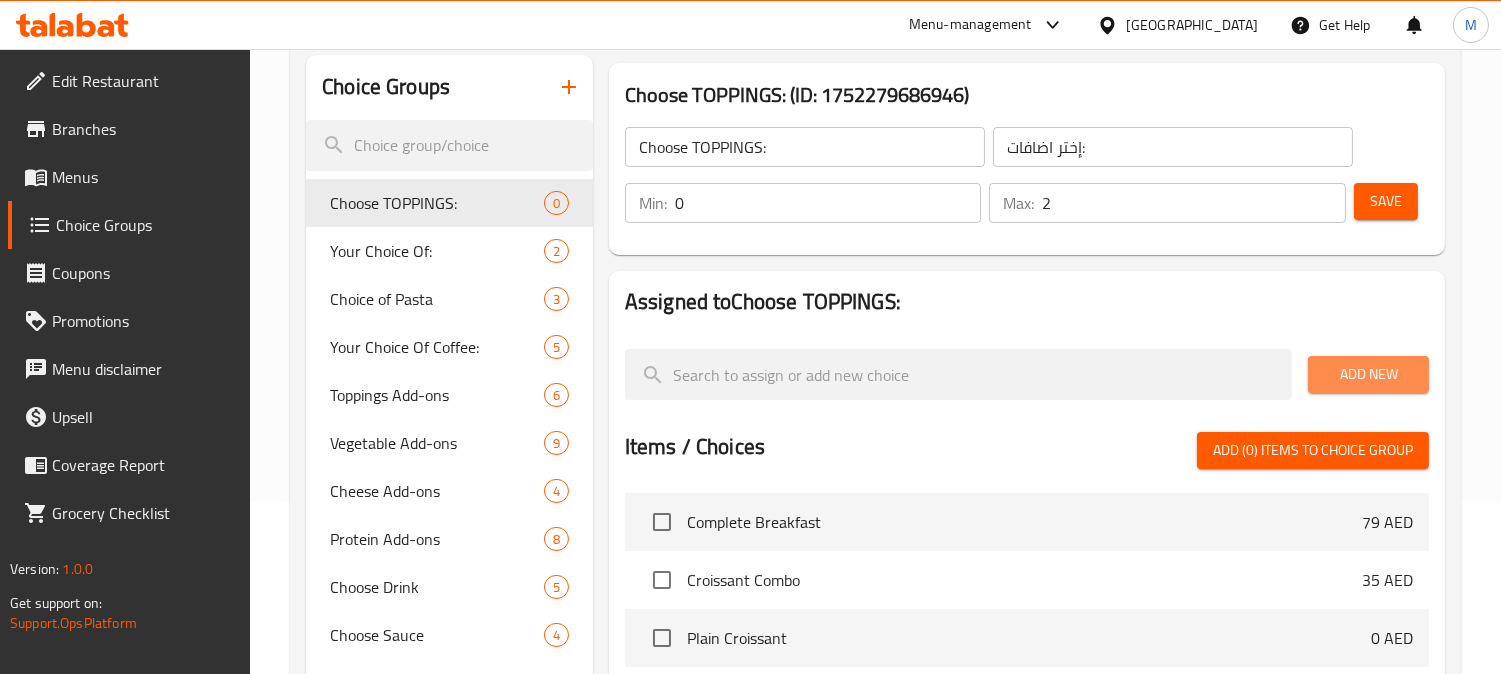 click on "Add New" at bounding box center (1368, 374) 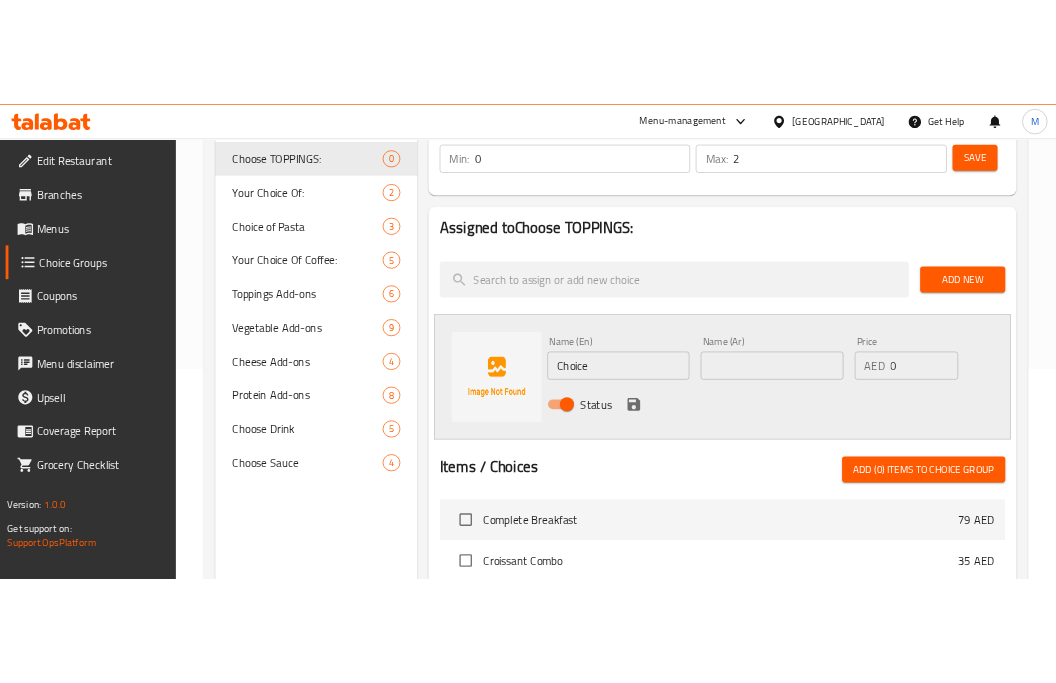 scroll, scrollTop: 394, scrollLeft: 0, axis: vertical 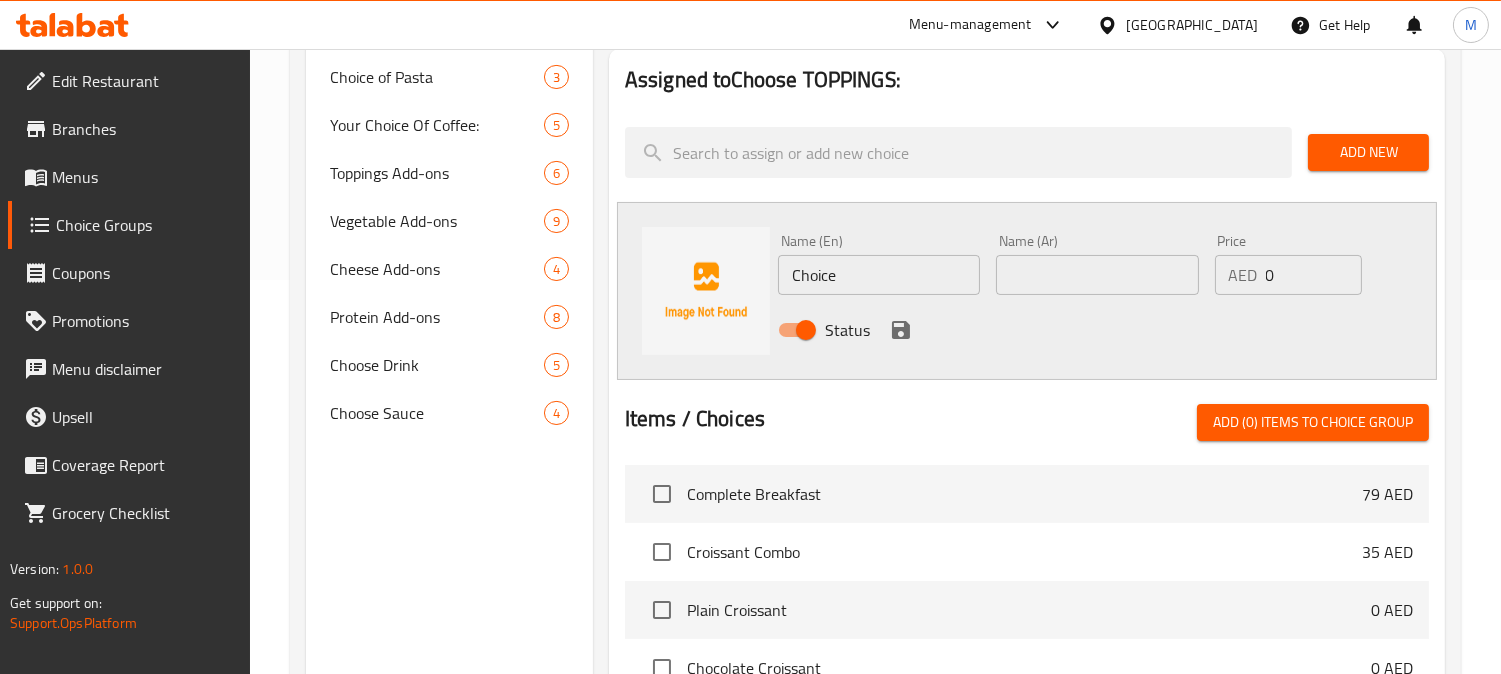 click on "Choice" at bounding box center [879, 275] 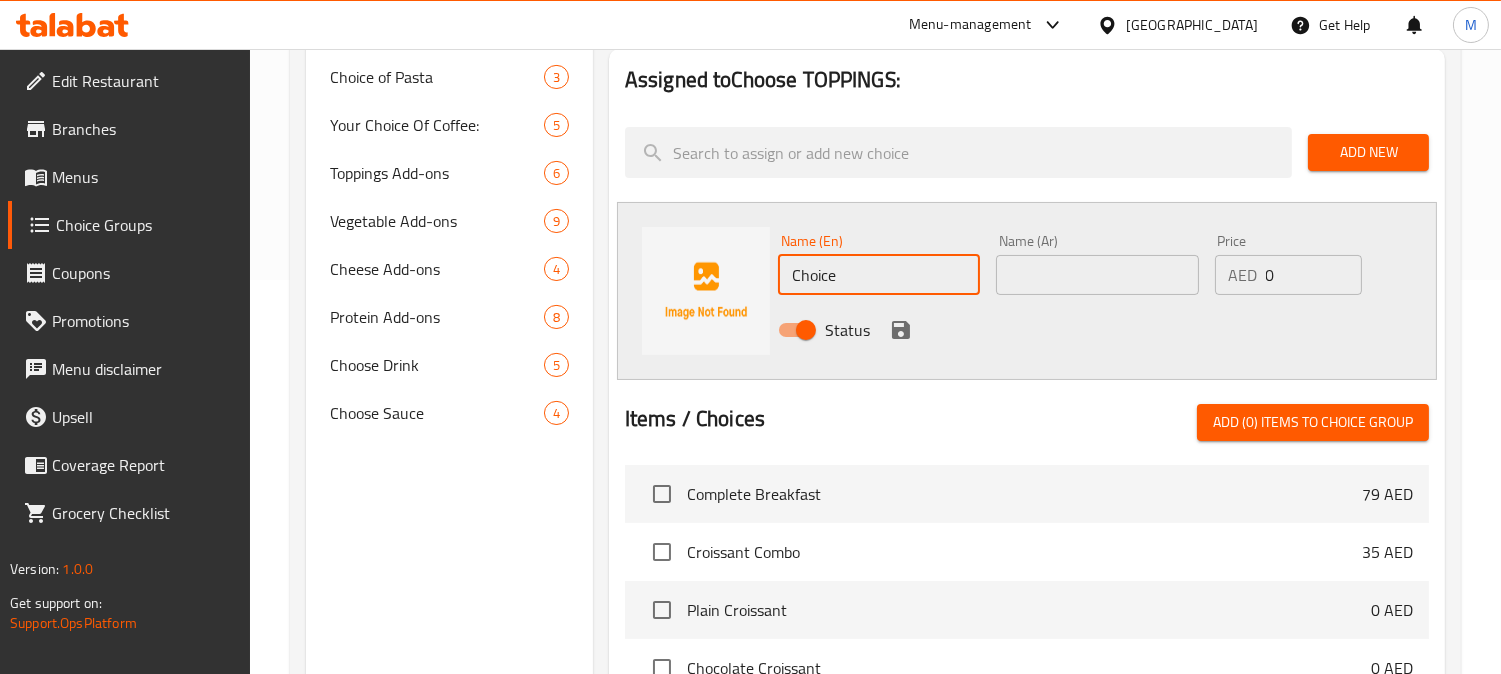 click on "Choice" at bounding box center (879, 275) 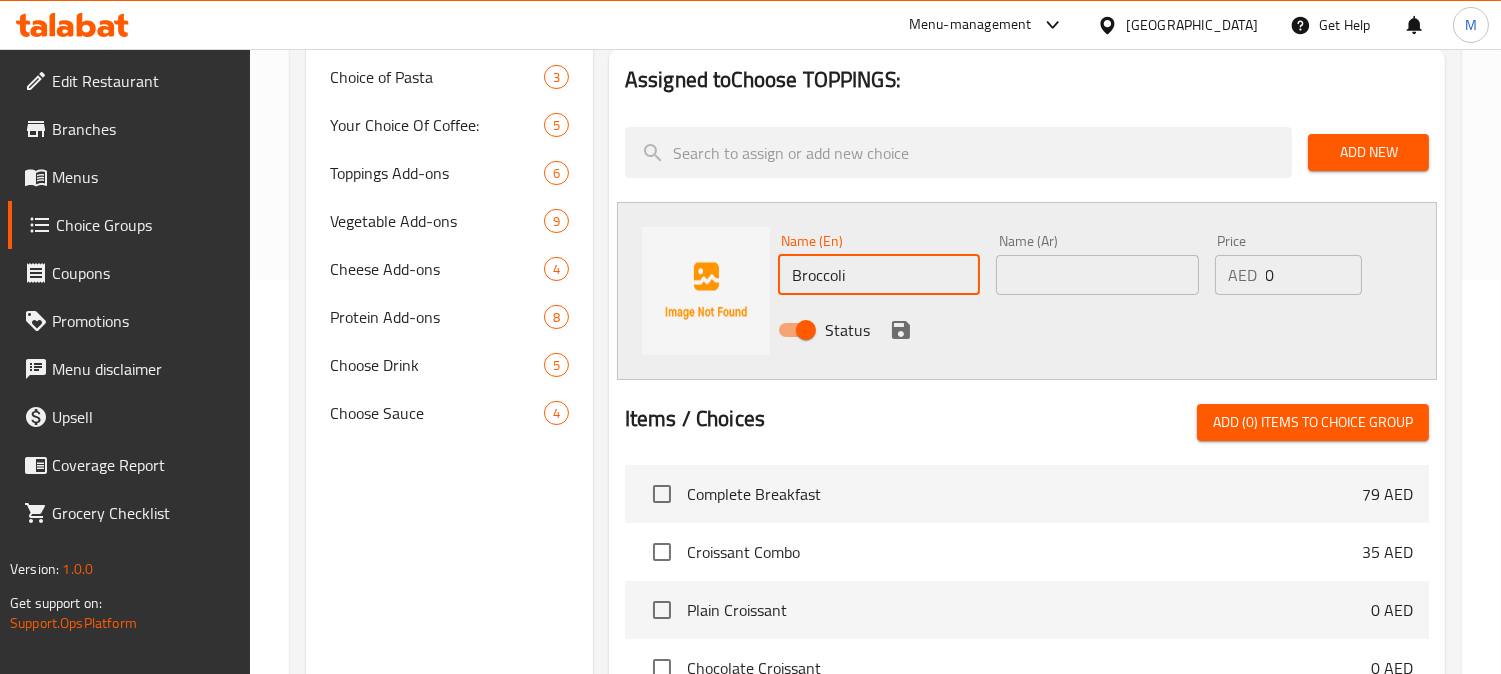 type on "Broccoli" 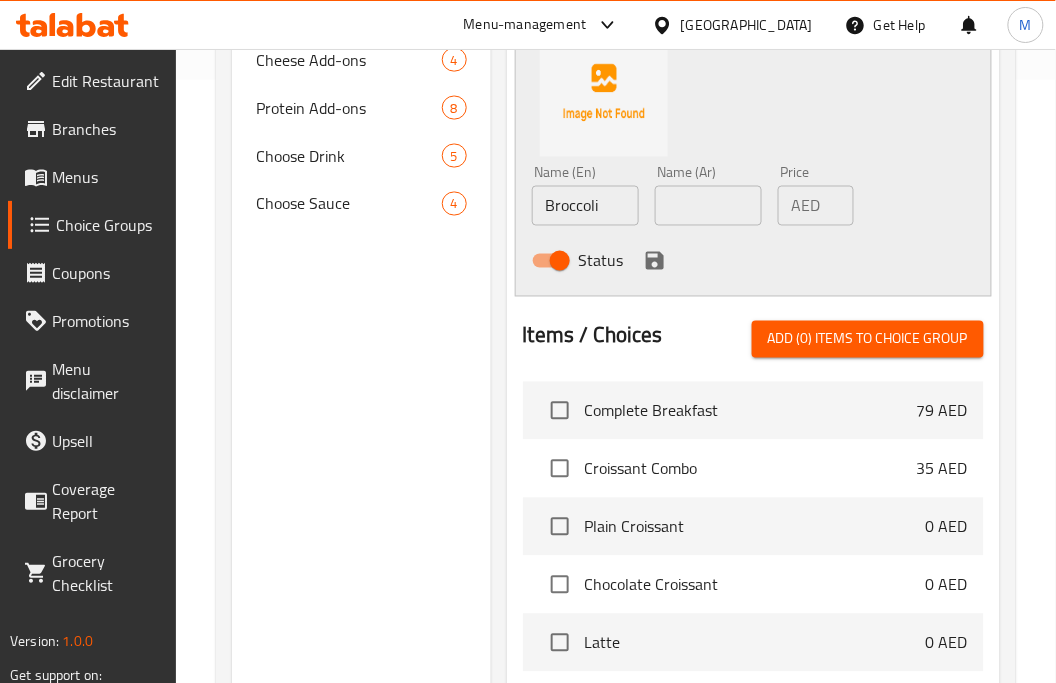 scroll, scrollTop: 616, scrollLeft: 0, axis: vertical 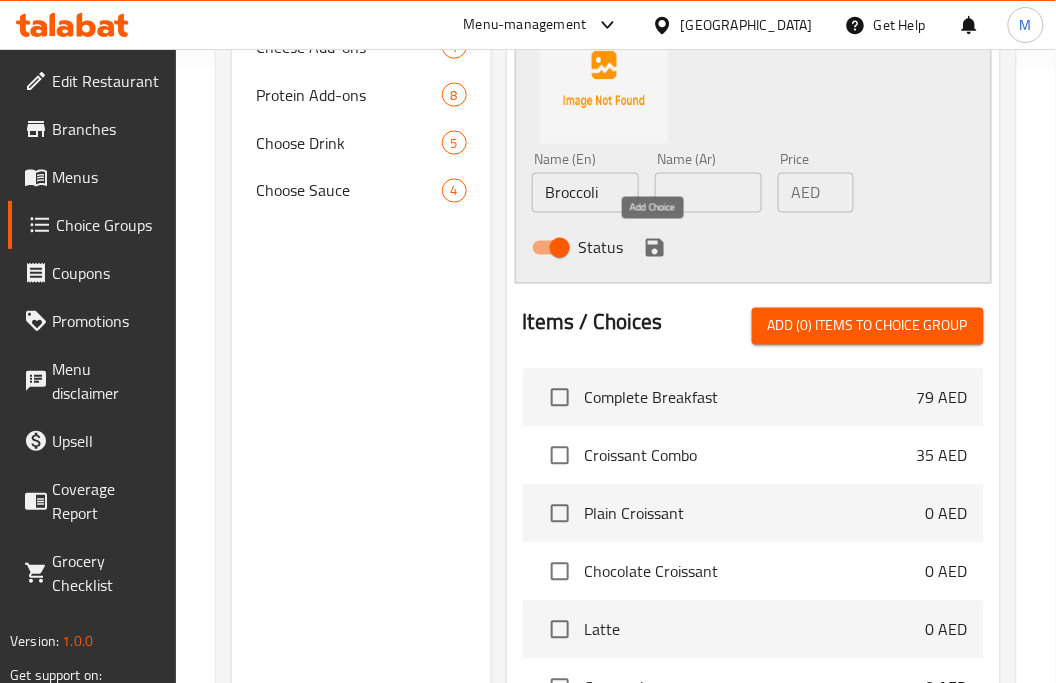 click 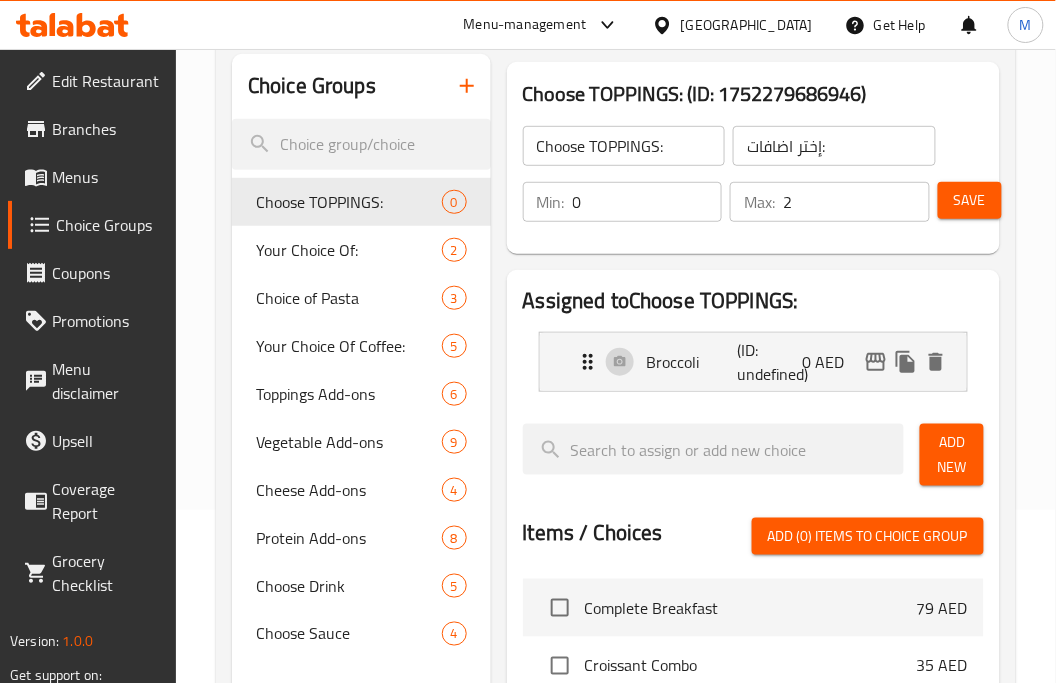 scroll, scrollTop: 172, scrollLeft: 0, axis: vertical 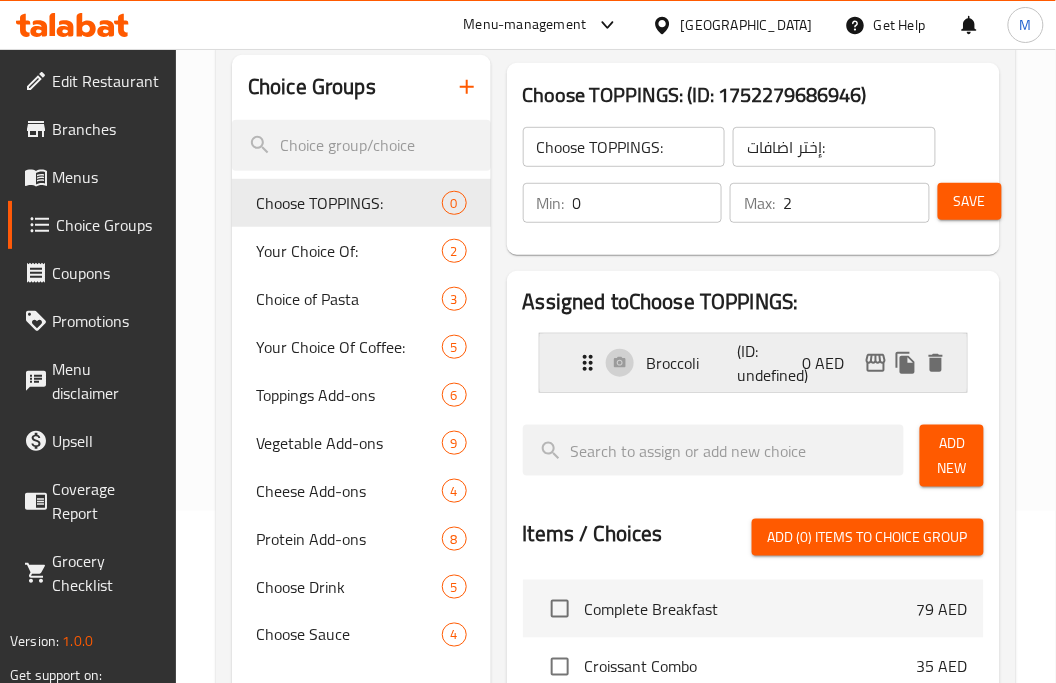 click on "(ID: undefined)" at bounding box center (767, 363) 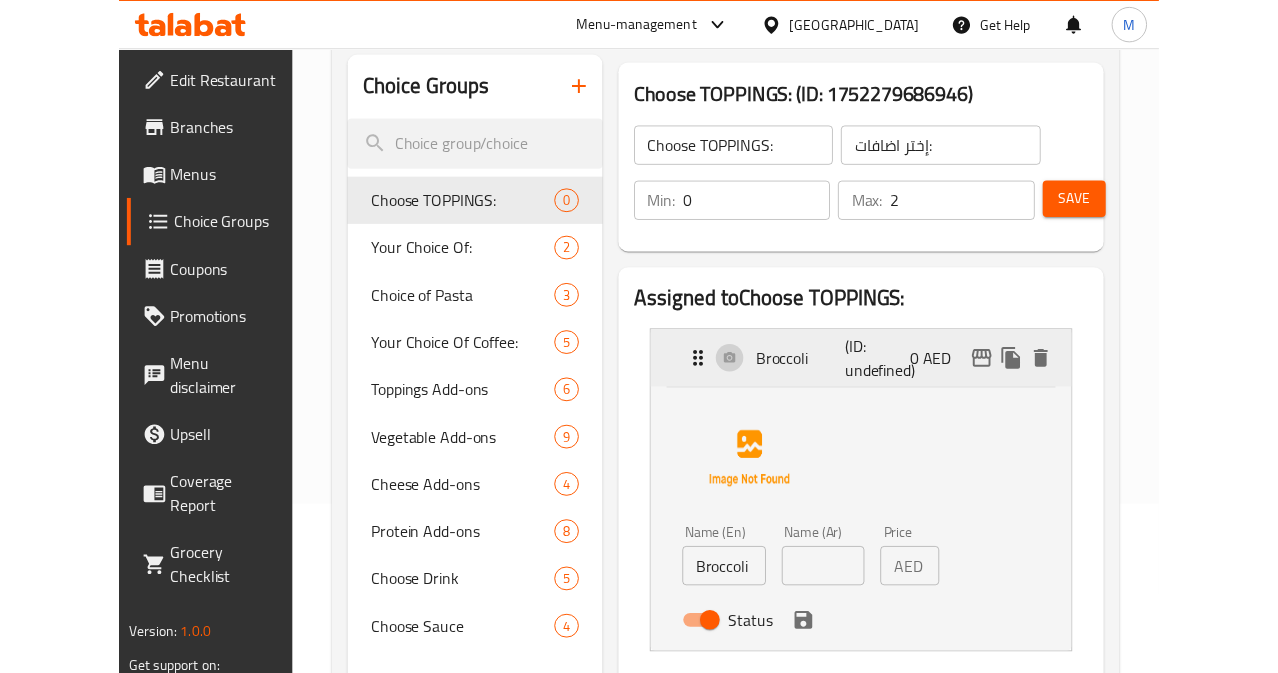 scroll, scrollTop: 394, scrollLeft: 0, axis: vertical 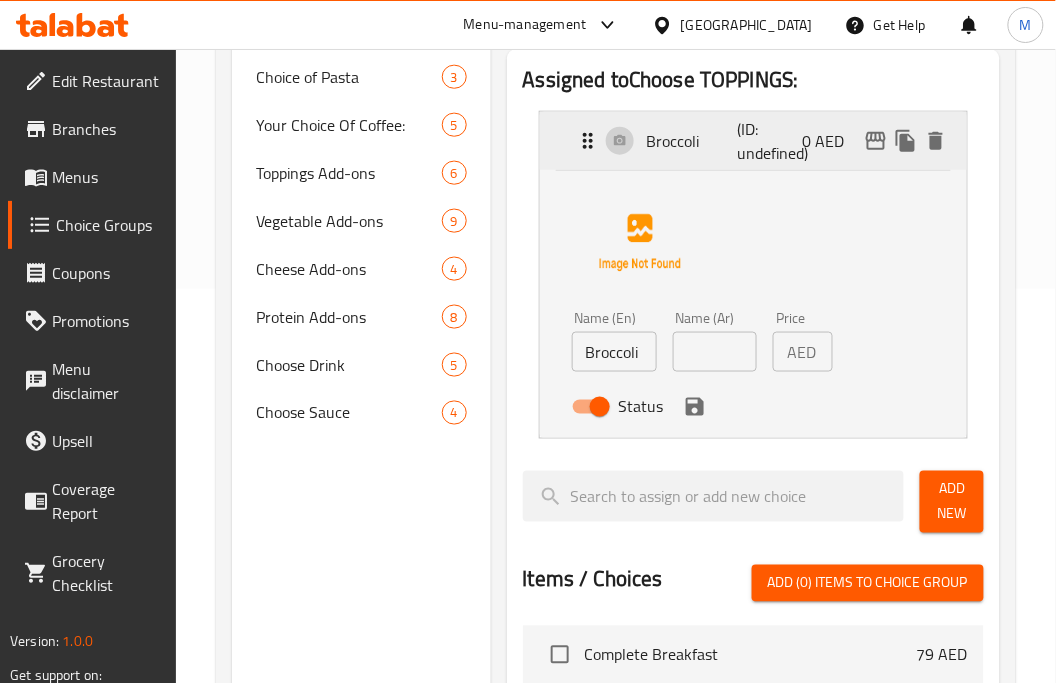 click on "Broccoli (ID: undefined) 0 AED" at bounding box center (759, 141) 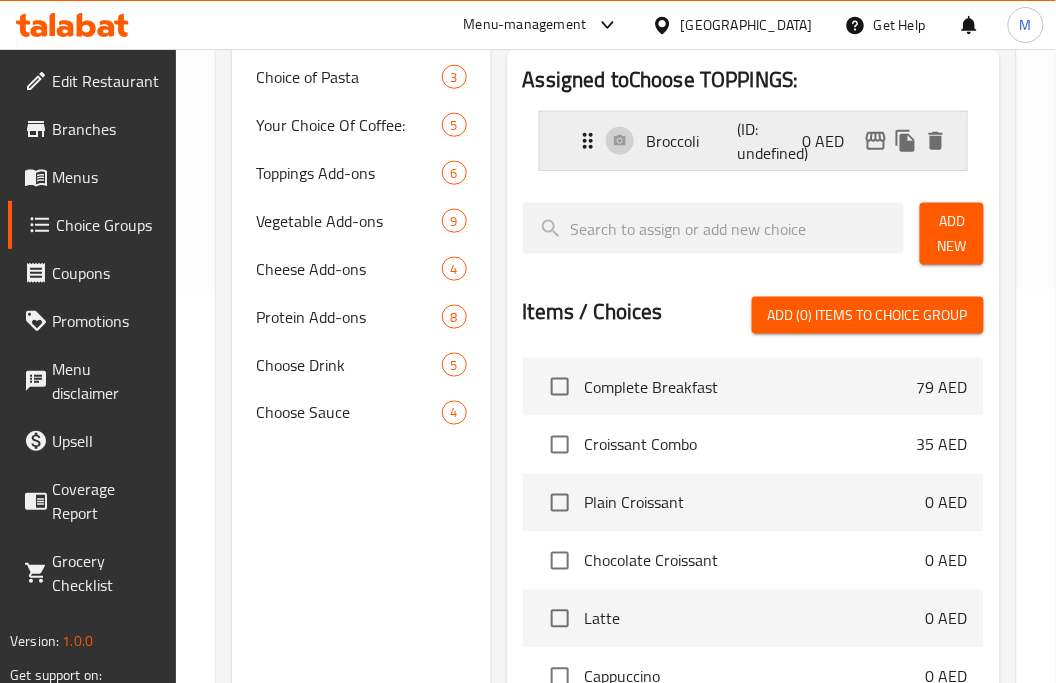 click on "Broccoli (ID: undefined) 0 AED" at bounding box center [759, 141] 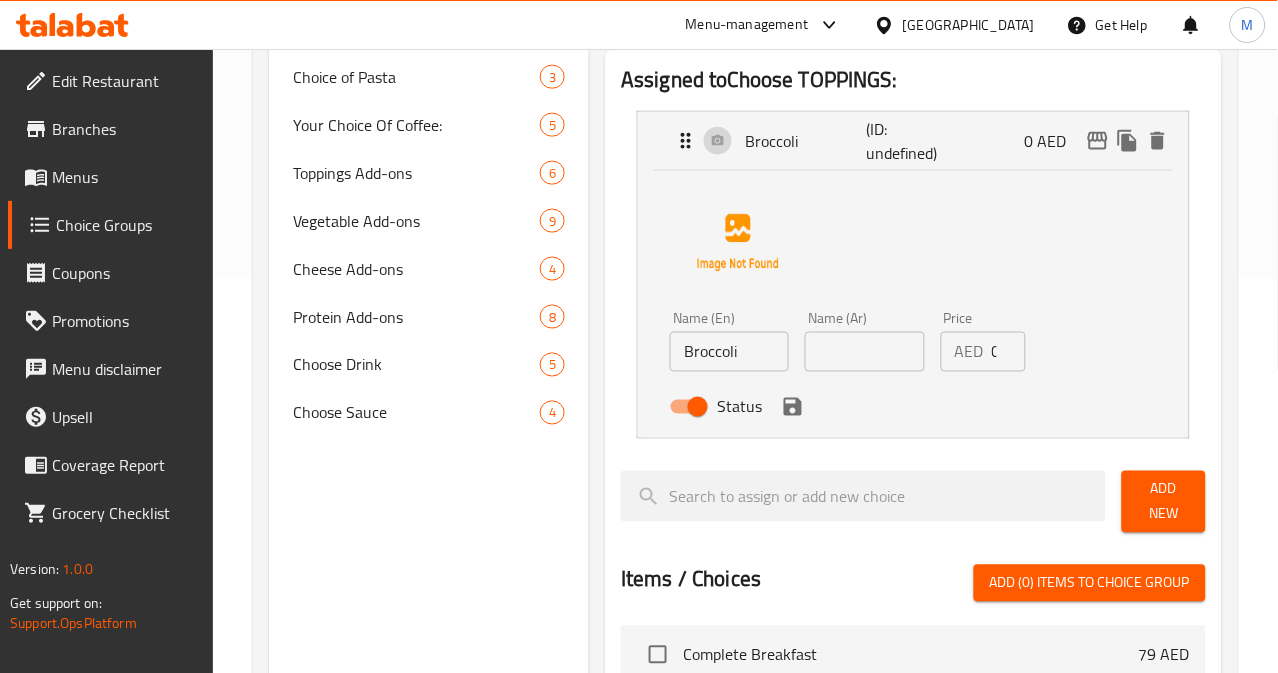 click on "Status" at bounding box center [865, 407] 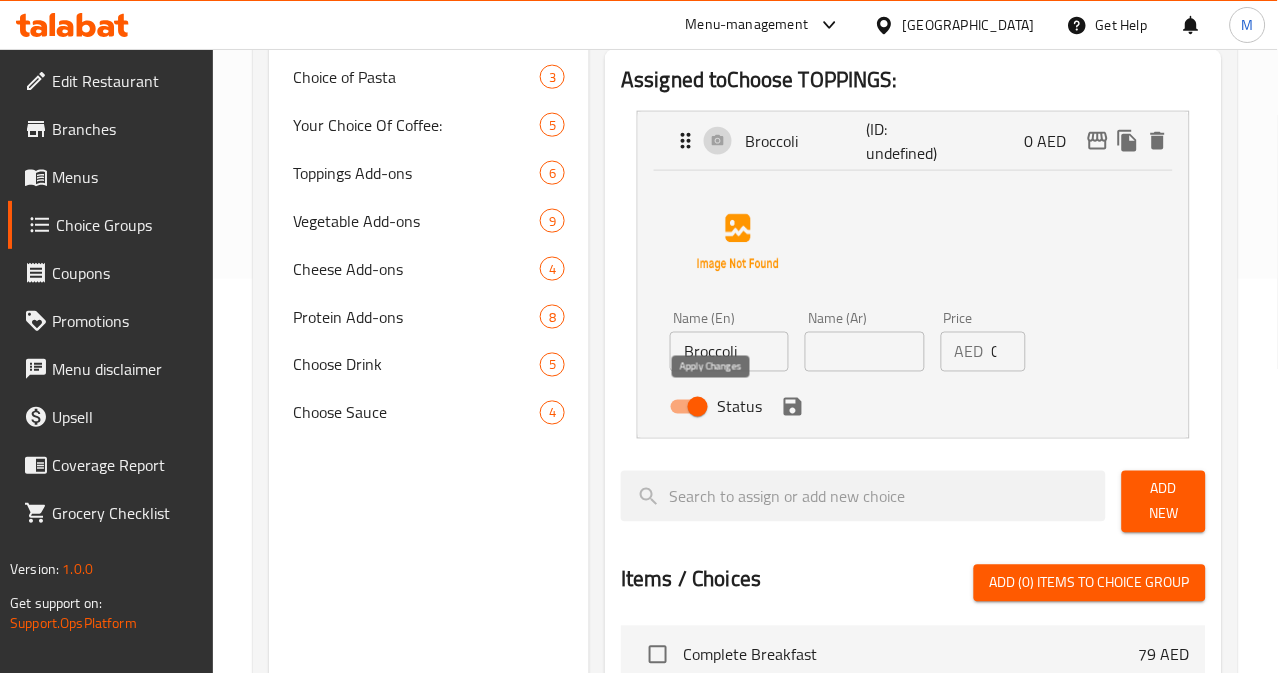 click 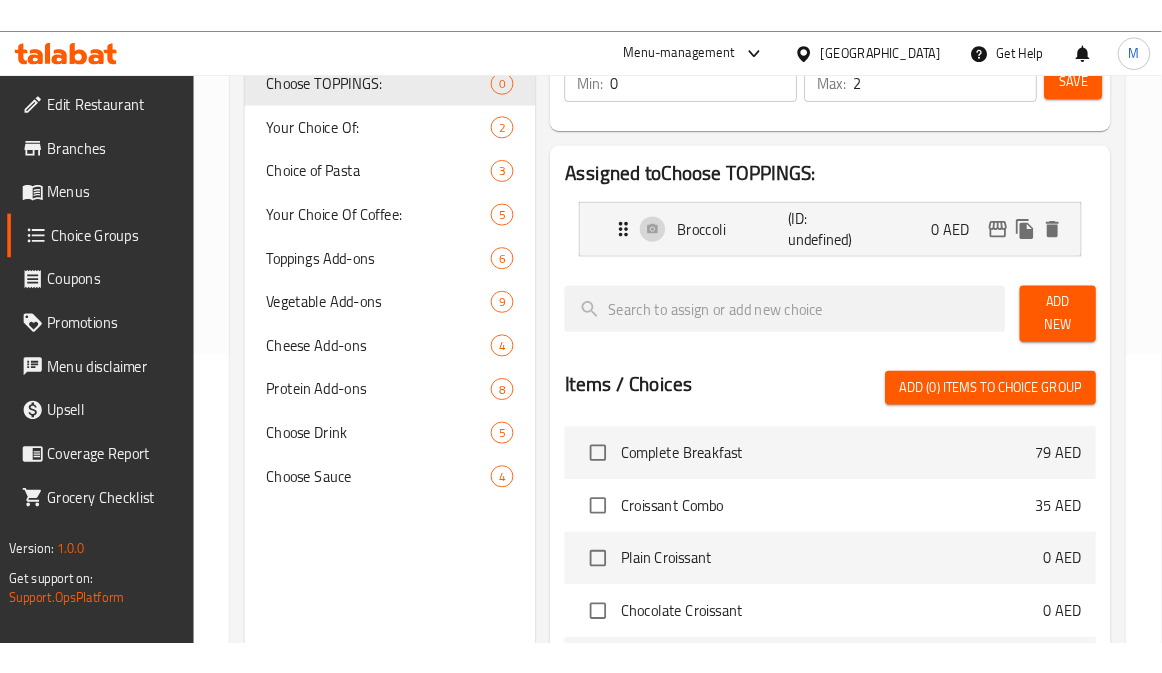 scroll, scrollTop: 283, scrollLeft: 0, axis: vertical 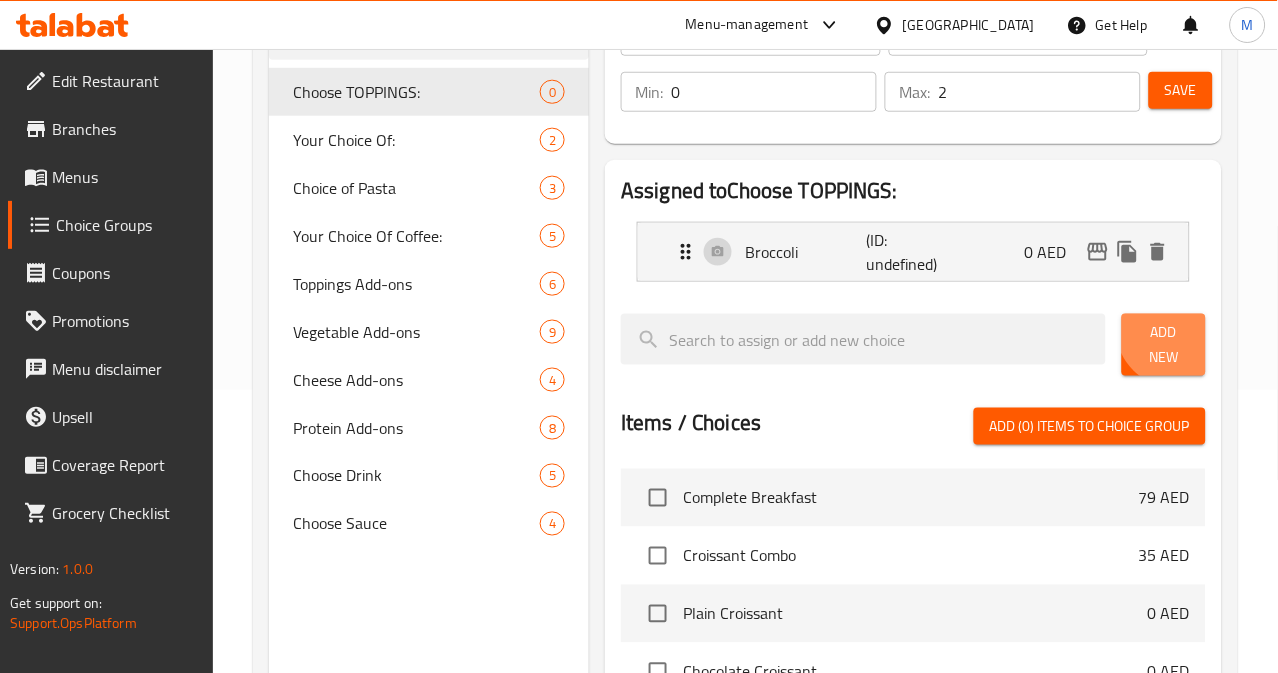 click on "Add New" at bounding box center (1164, 345) 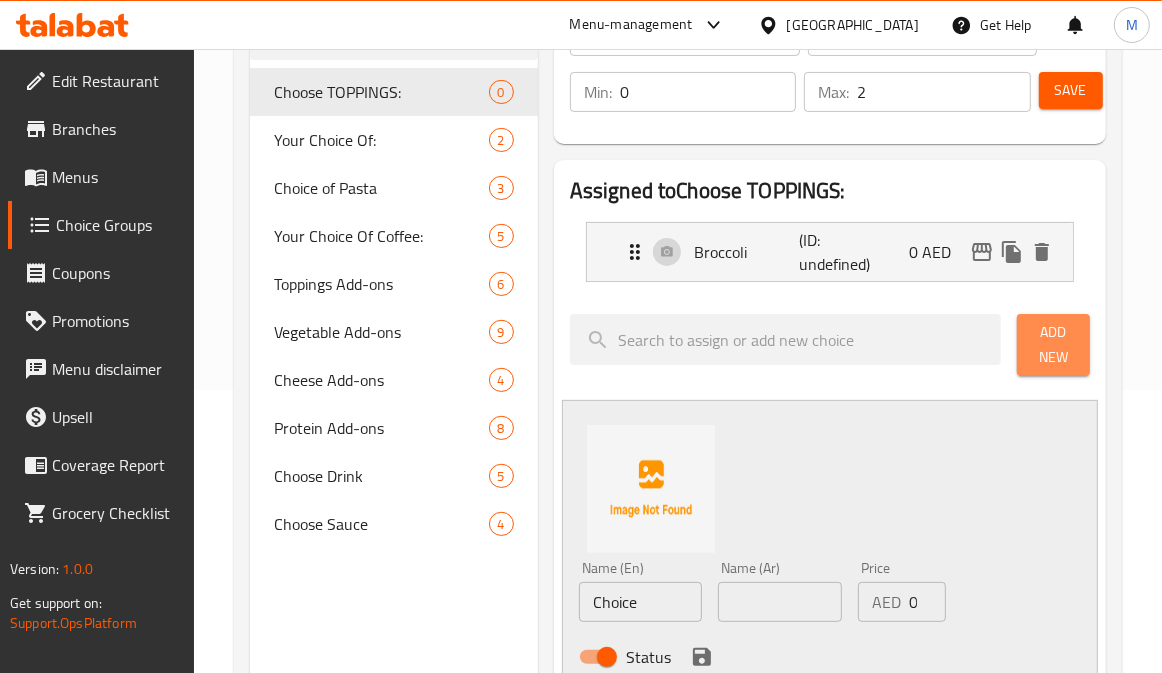 click on "Add New" at bounding box center [1053, 345] 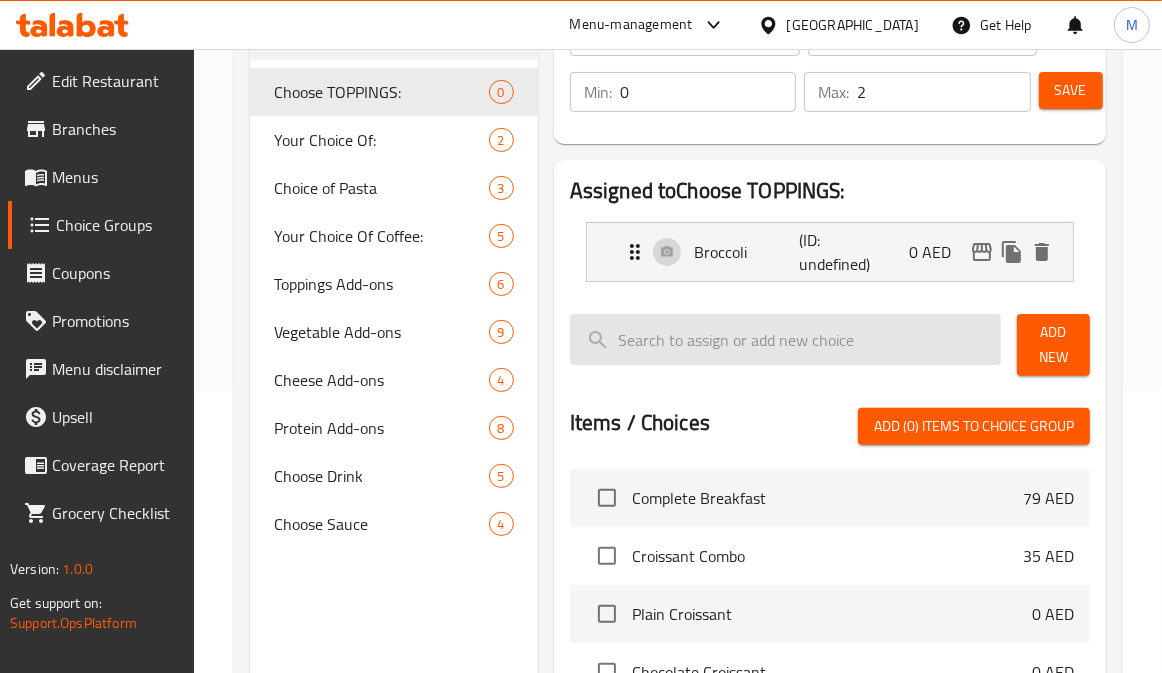 click at bounding box center [785, 339] 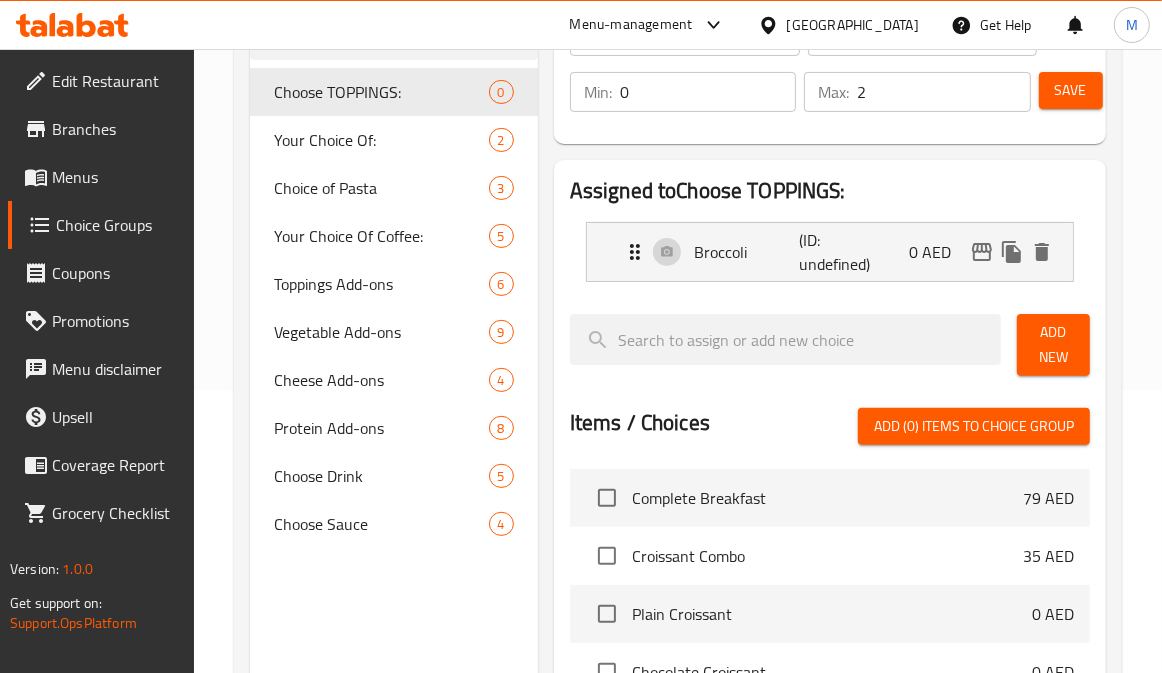 click on "Add New" at bounding box center (1053, 345) 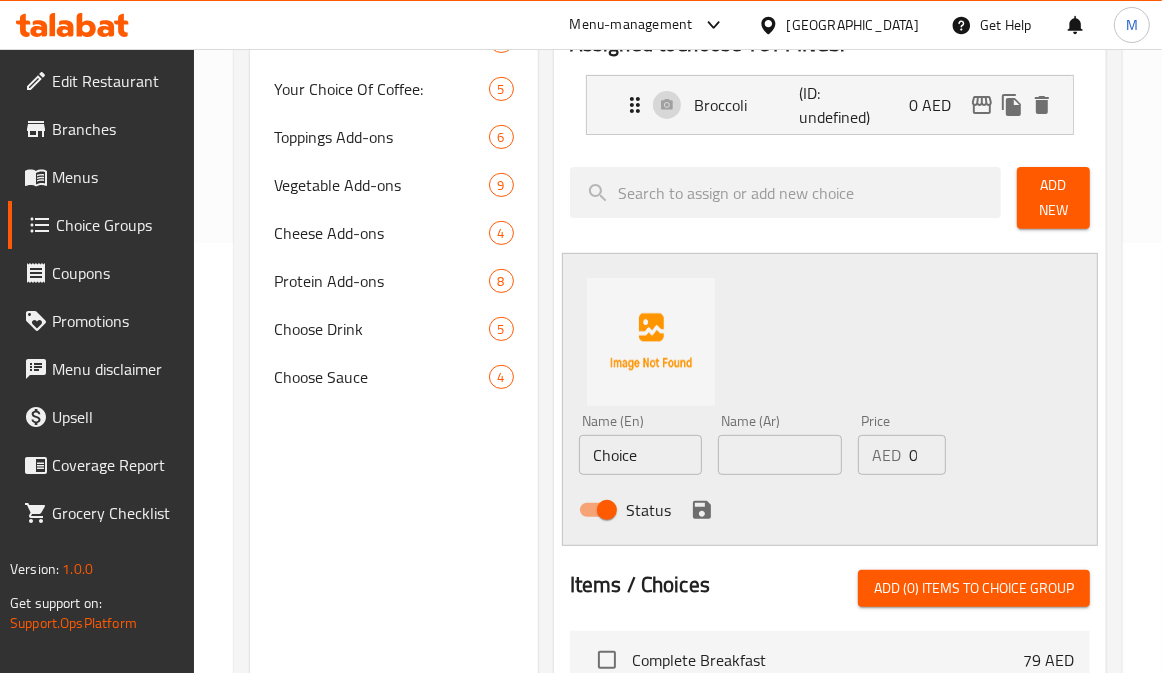 scroll, scrollTop: 505, scrollLeft: 0, axis: vertical 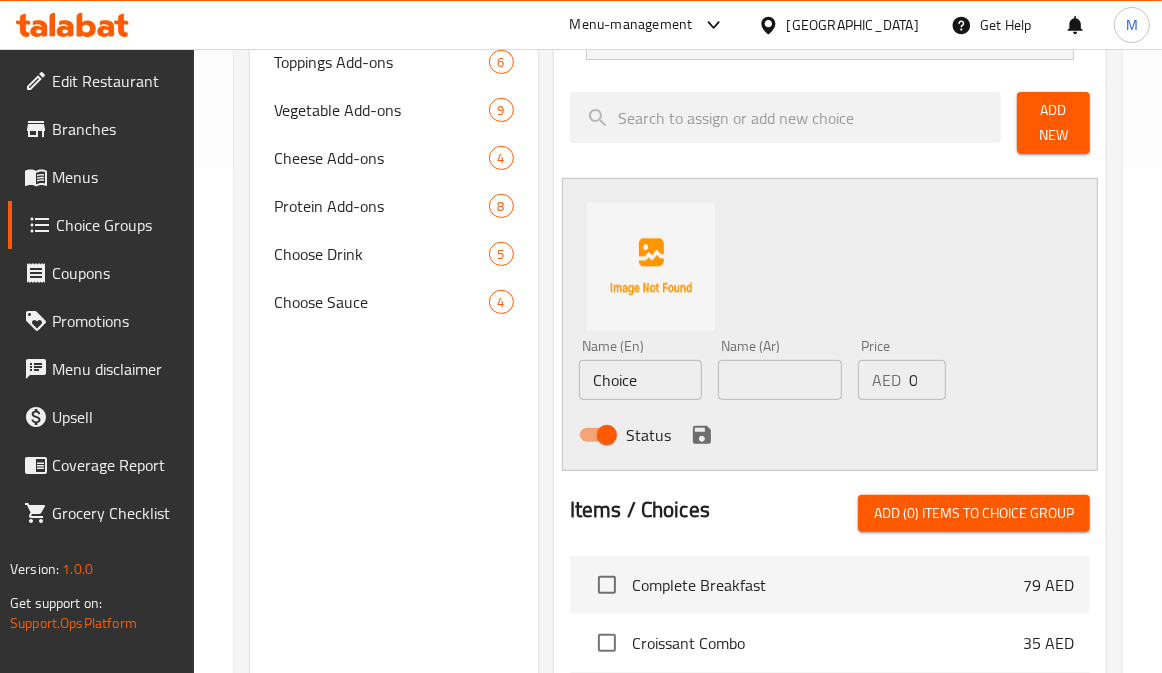click on "Choice" at bounding box center (640, 380) 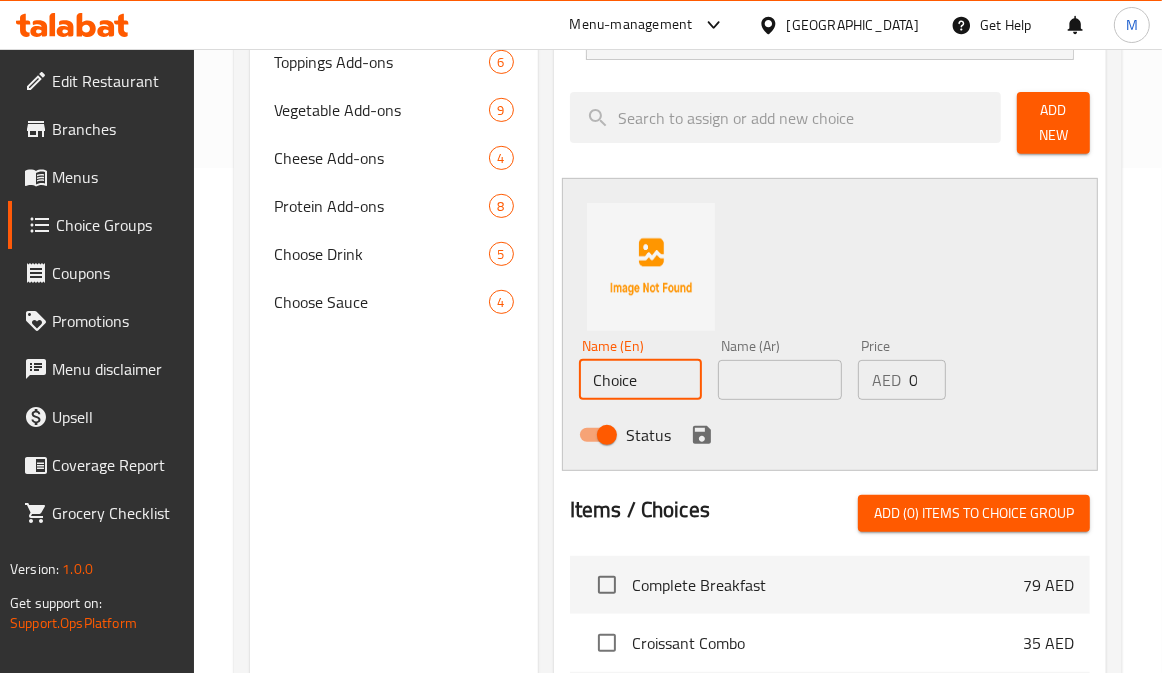 click on "Choice" at bounding box center [640, 380] 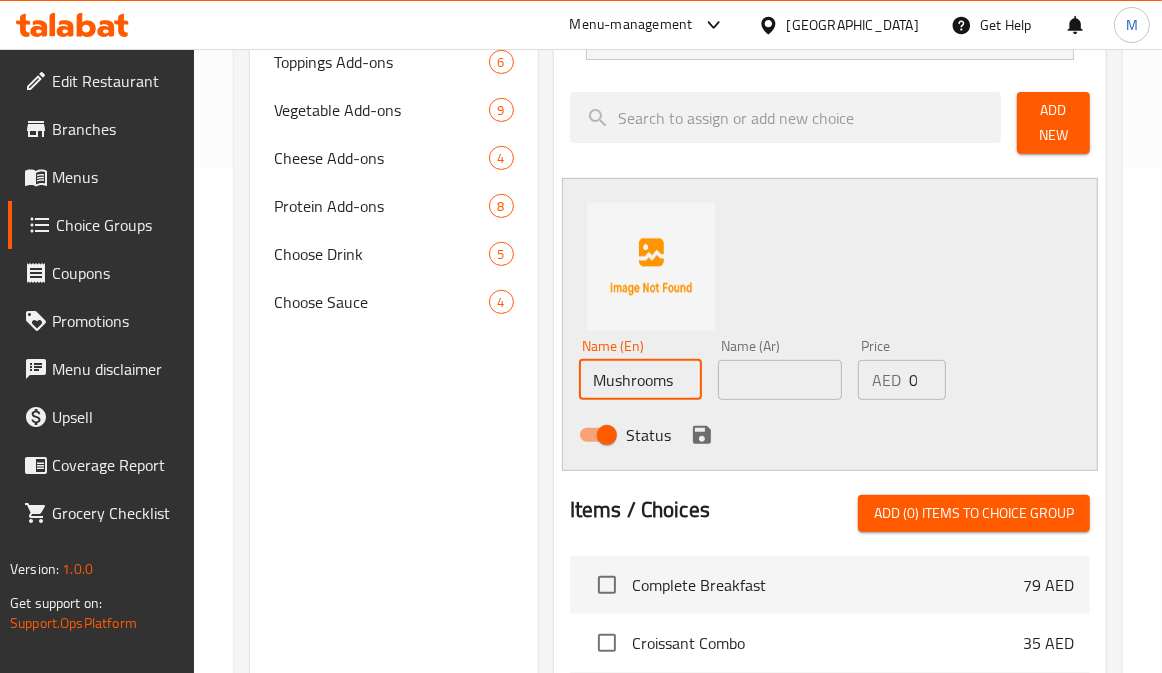 click 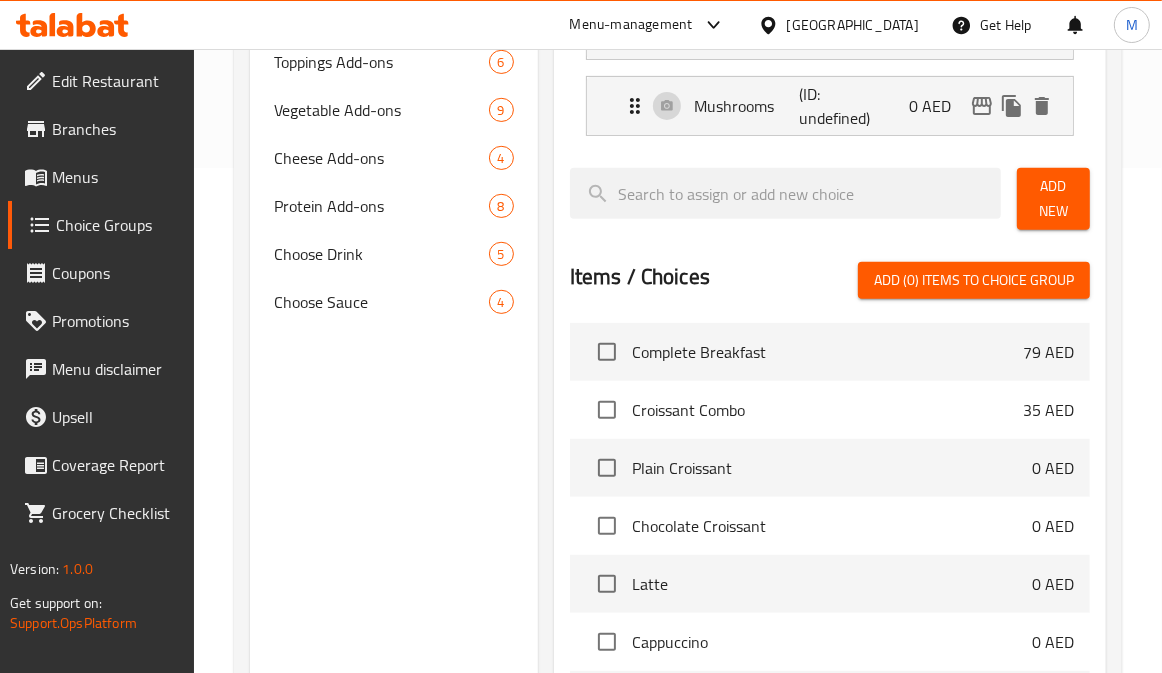 click on "Add New" at bounding box center (1053, 199) 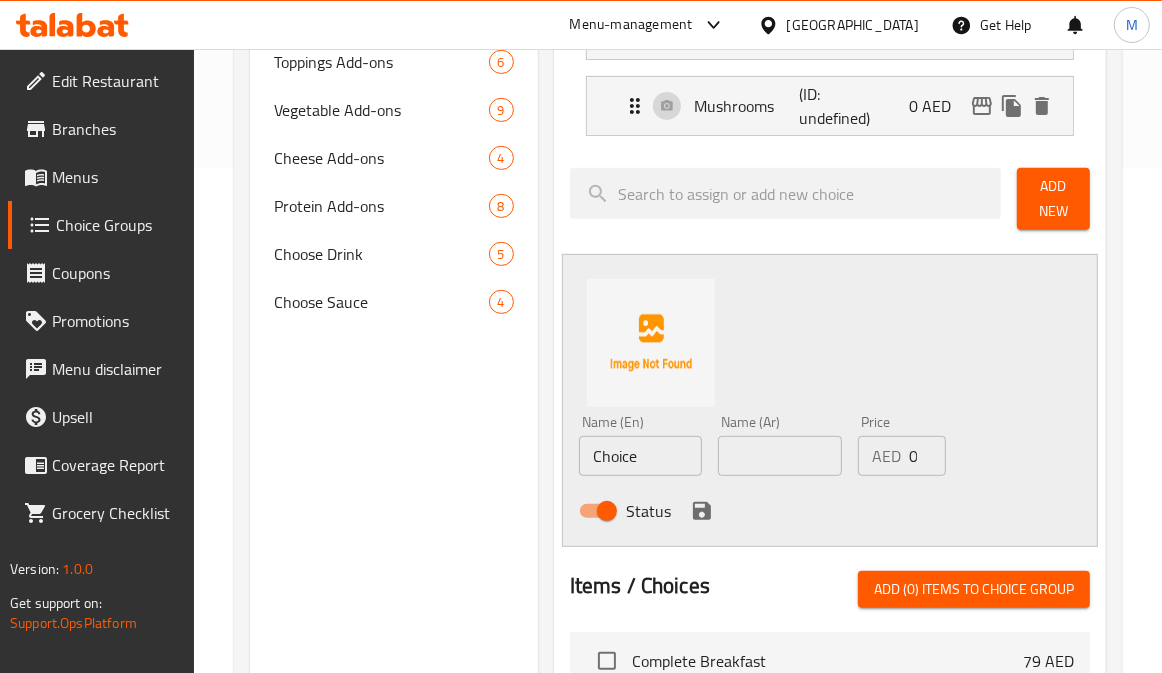 click on "Choice" at bounding box center (640, 456) 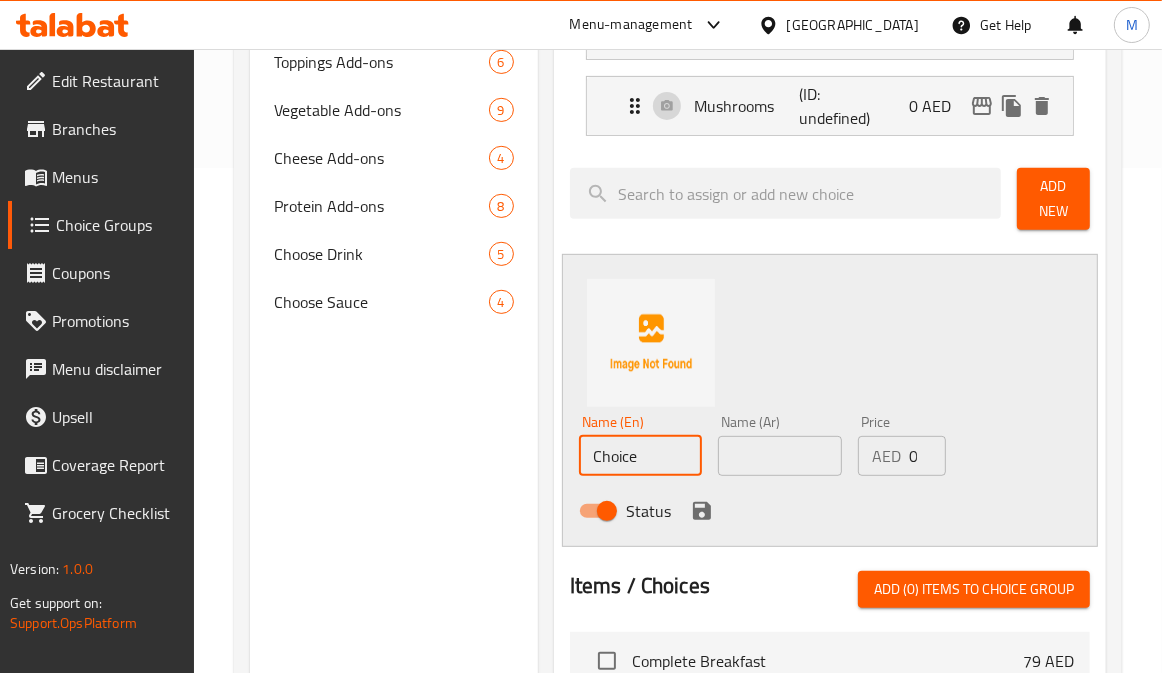 click on "Choice" at bounding box center [640, 456] 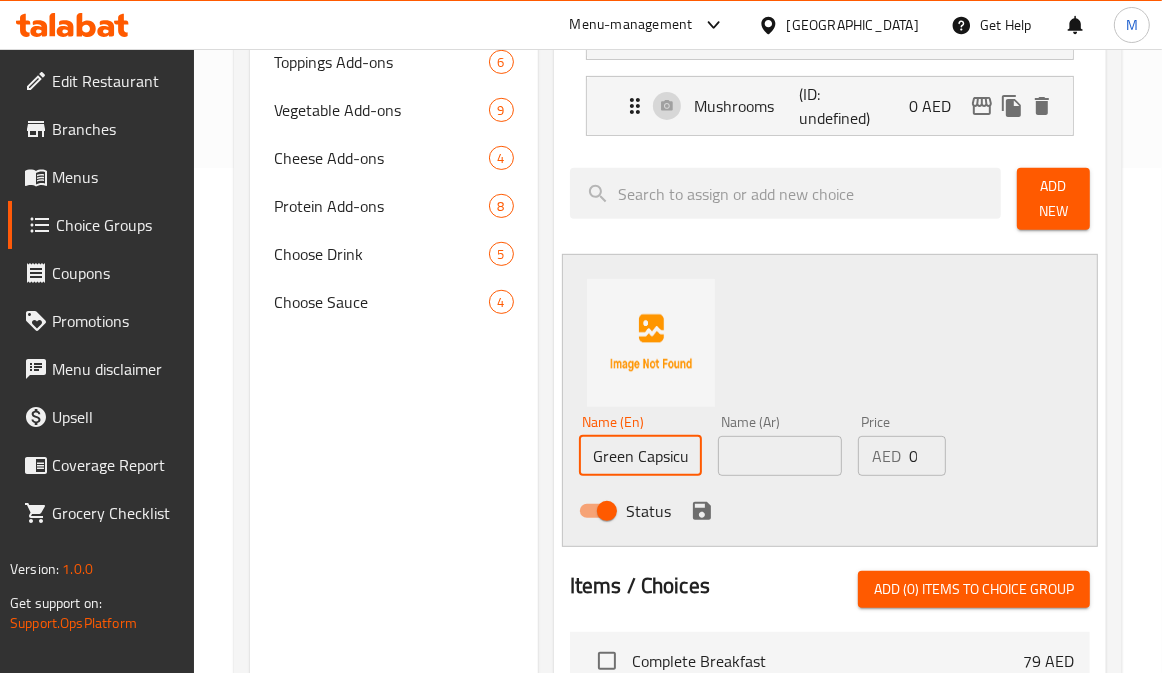 scroll, scrollTop: 0, scrollLeft: 12, axis: horizontal 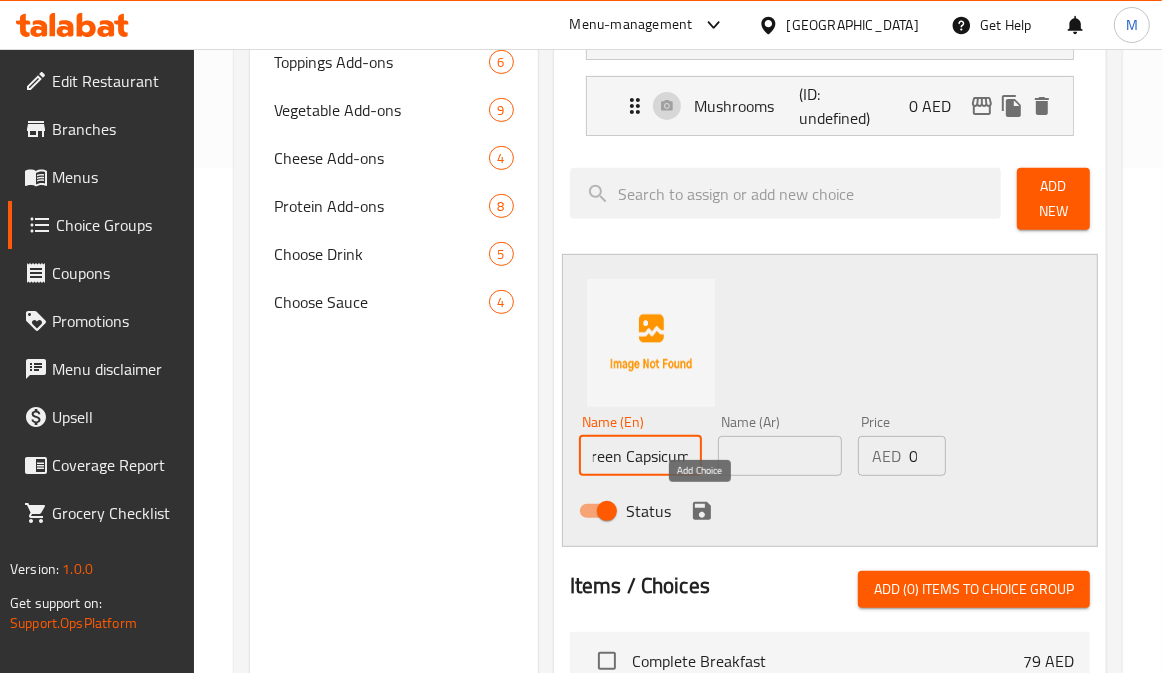 type on "Green Capsicum" 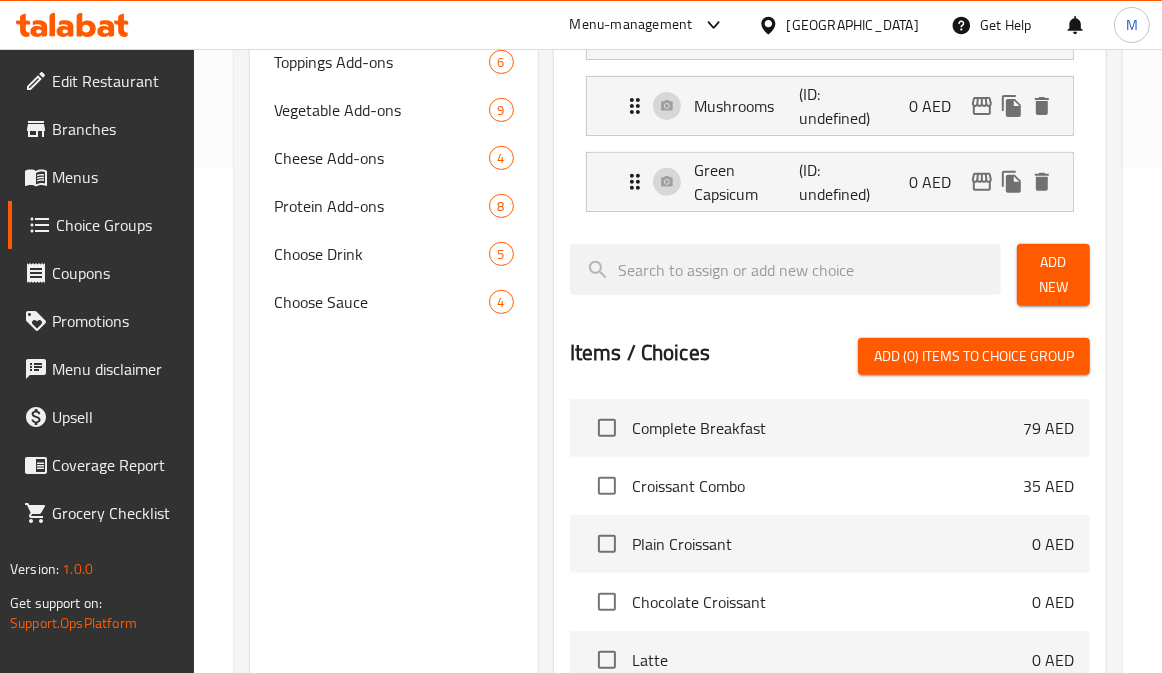 click on "Add New" at bounding box center (1053, 275) 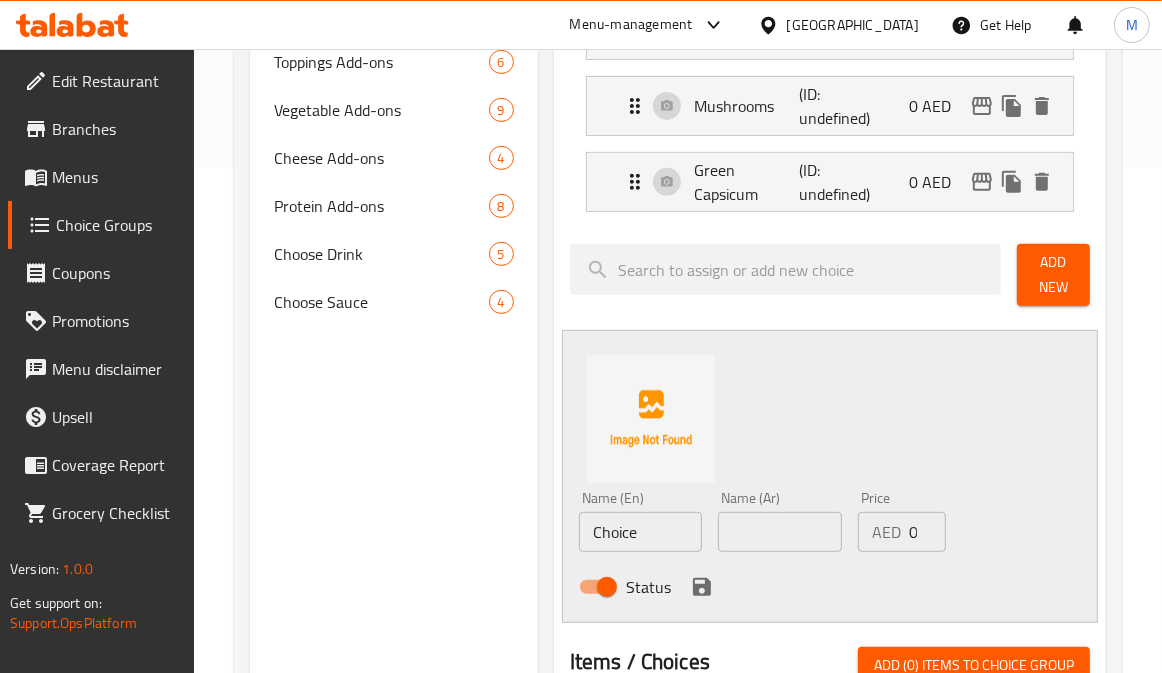 click on "Choice" at bounding box center [640, 532] 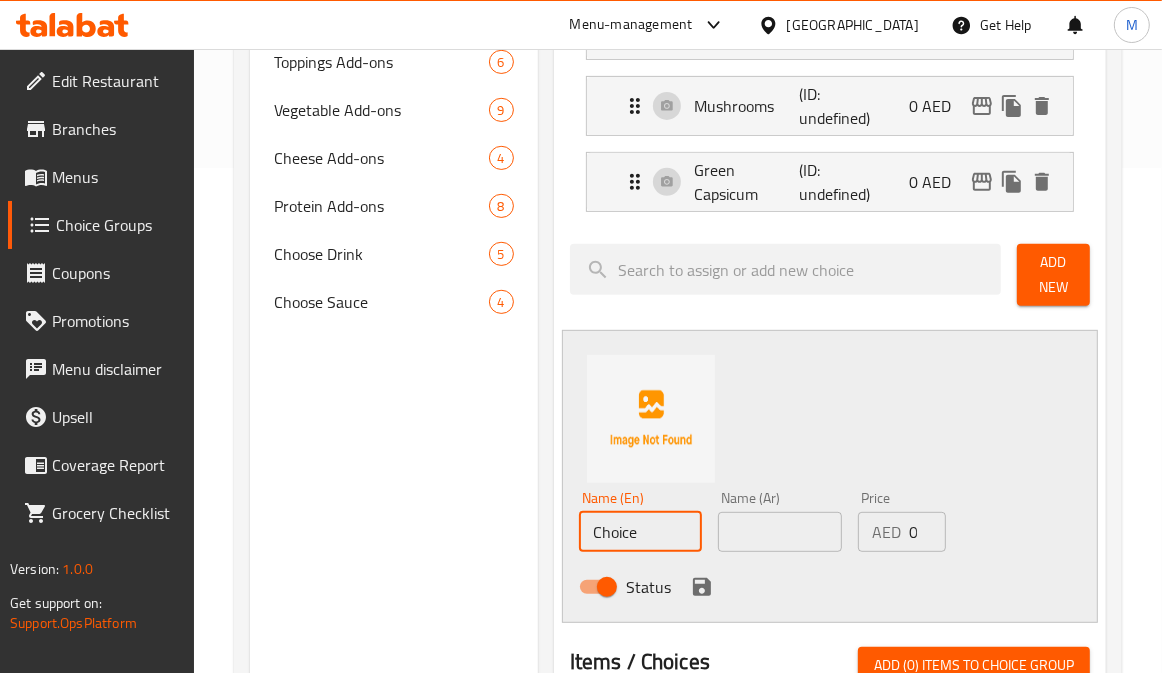 click on "Choice" at bounding box center (640, 532) 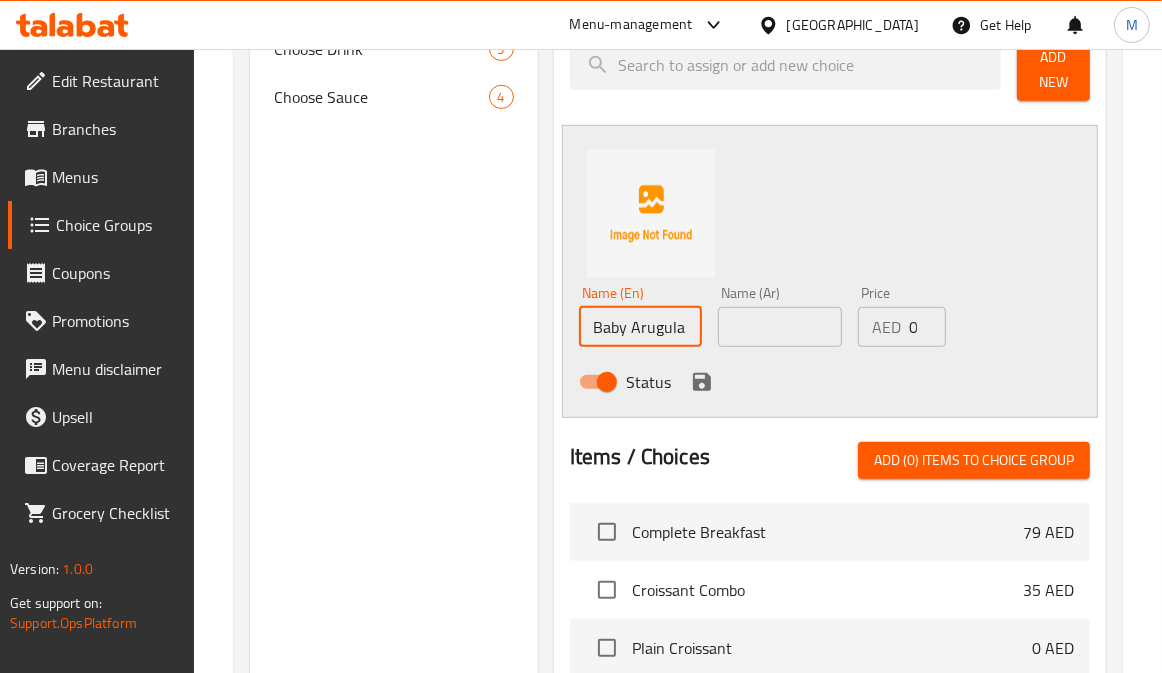 scroll, scrollTop: 727, scrollLeft: 0, axis: vertical 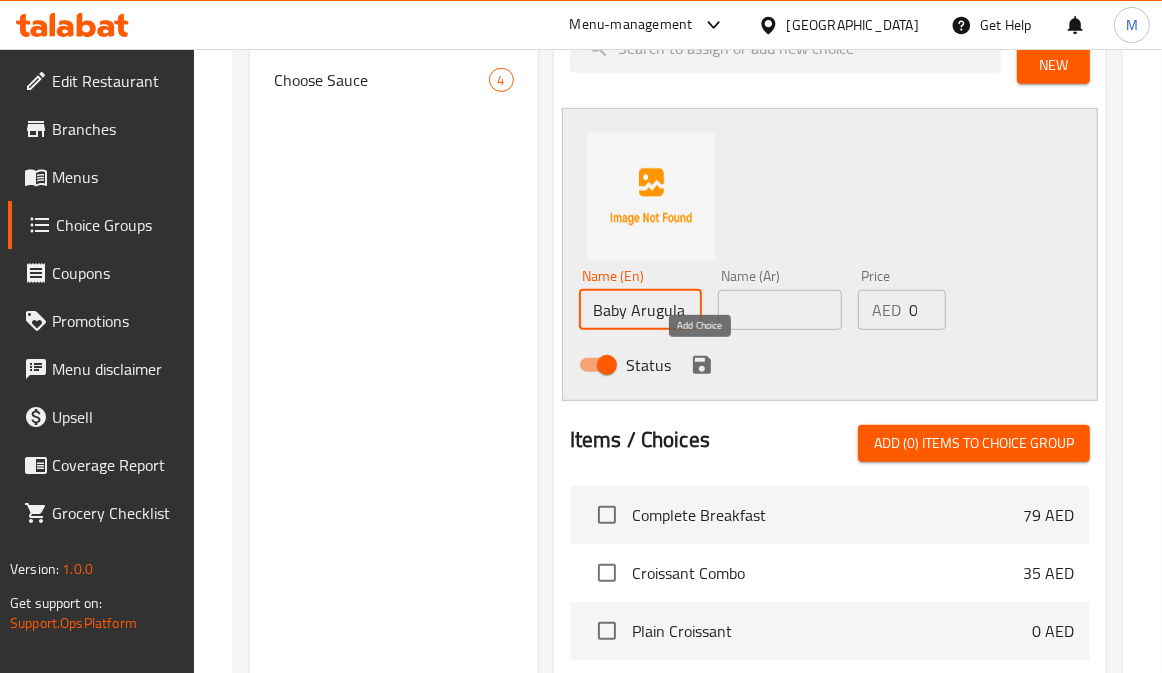 type on "Baby Arugula" 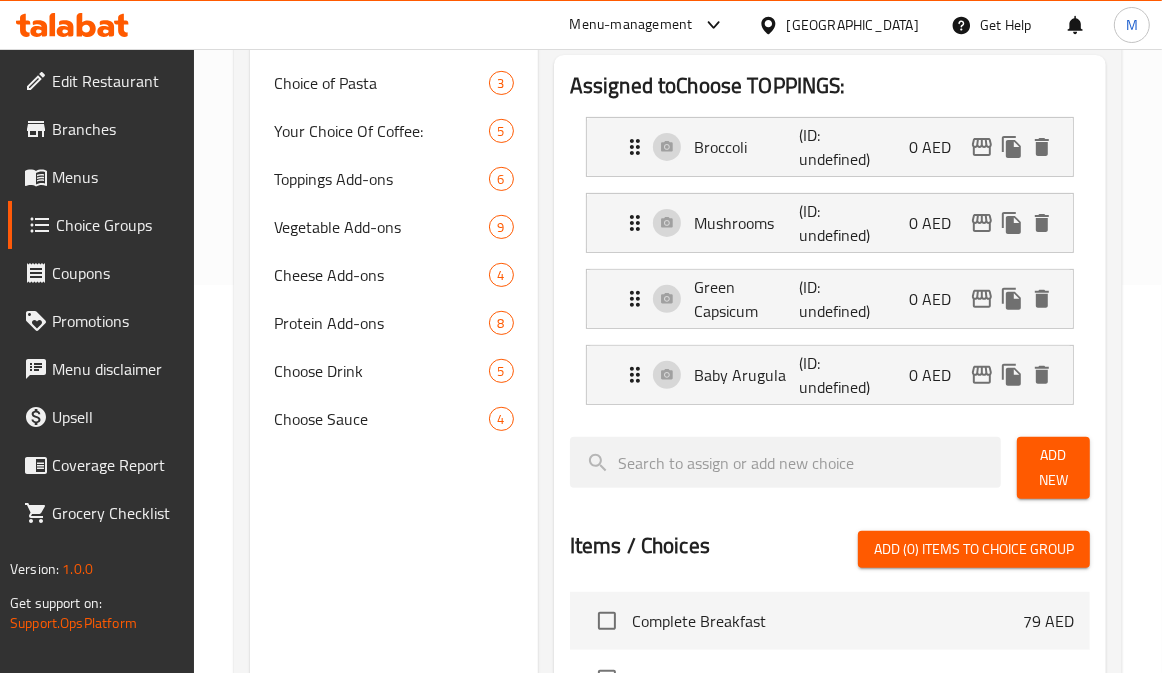 scroll, scrollTop: 394, scrollLeft: 0, axis: vertical 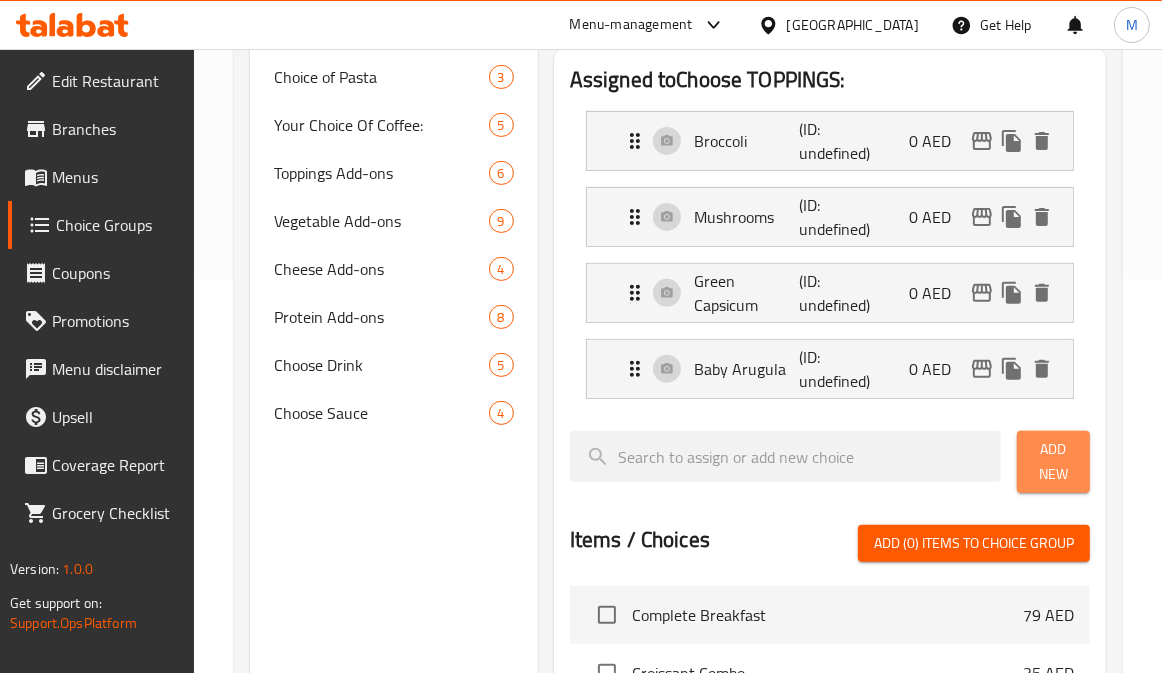 click on "Add New" at bounding box center [1053, 462] 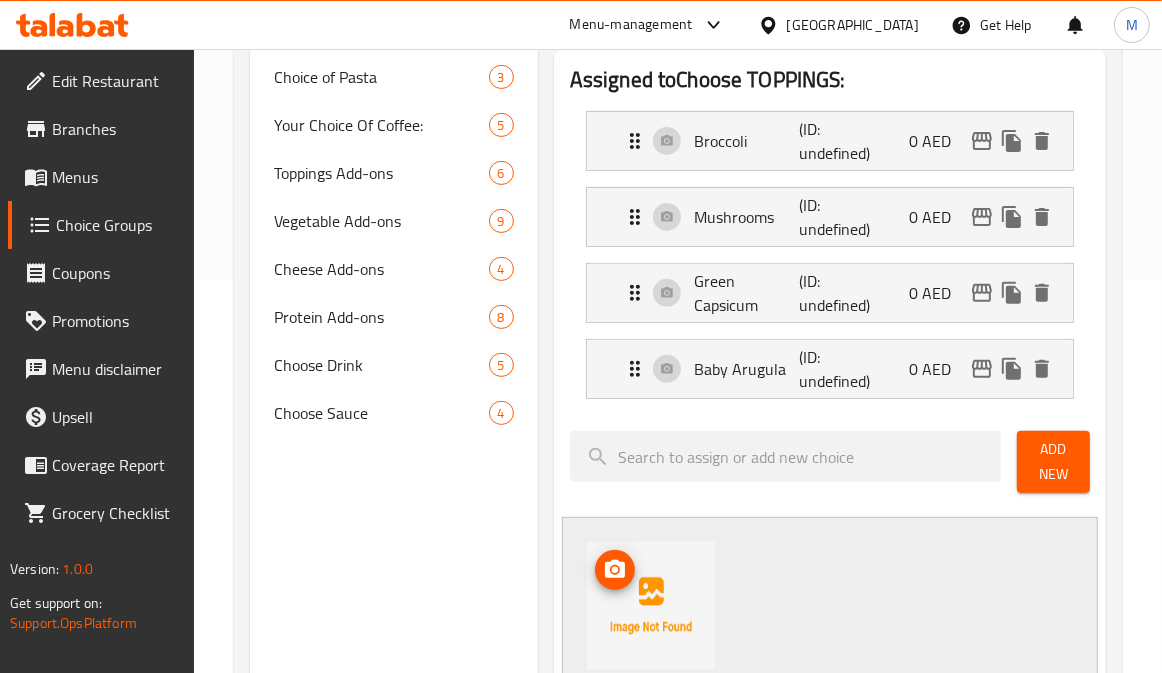 scroll, scrollTop: 727, scrollLeft: 0, axis: vertical 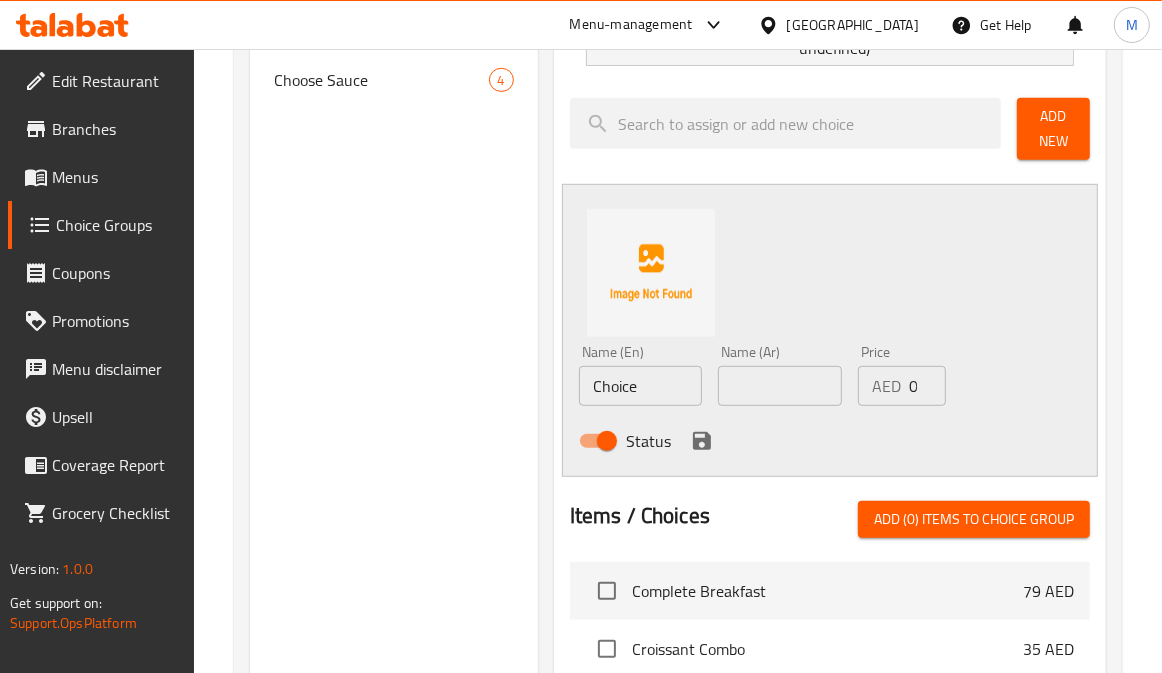 click on "Choice" at bounding box center (640, 386) 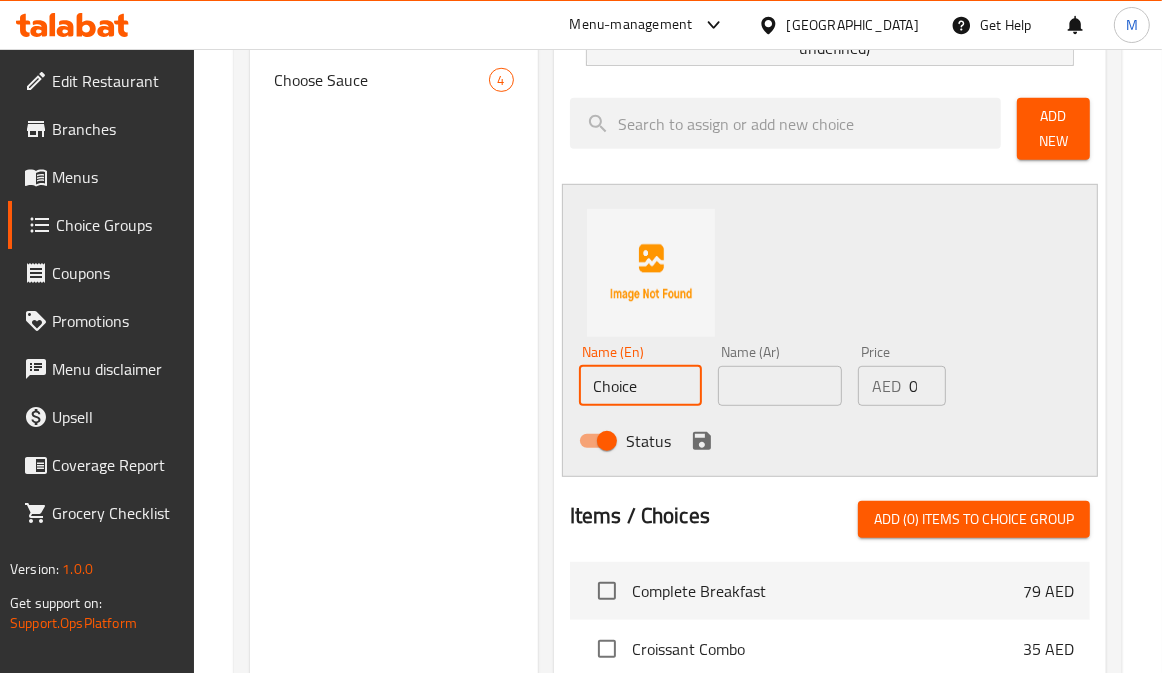 click on "Choice" at bounding box center (640, 386) 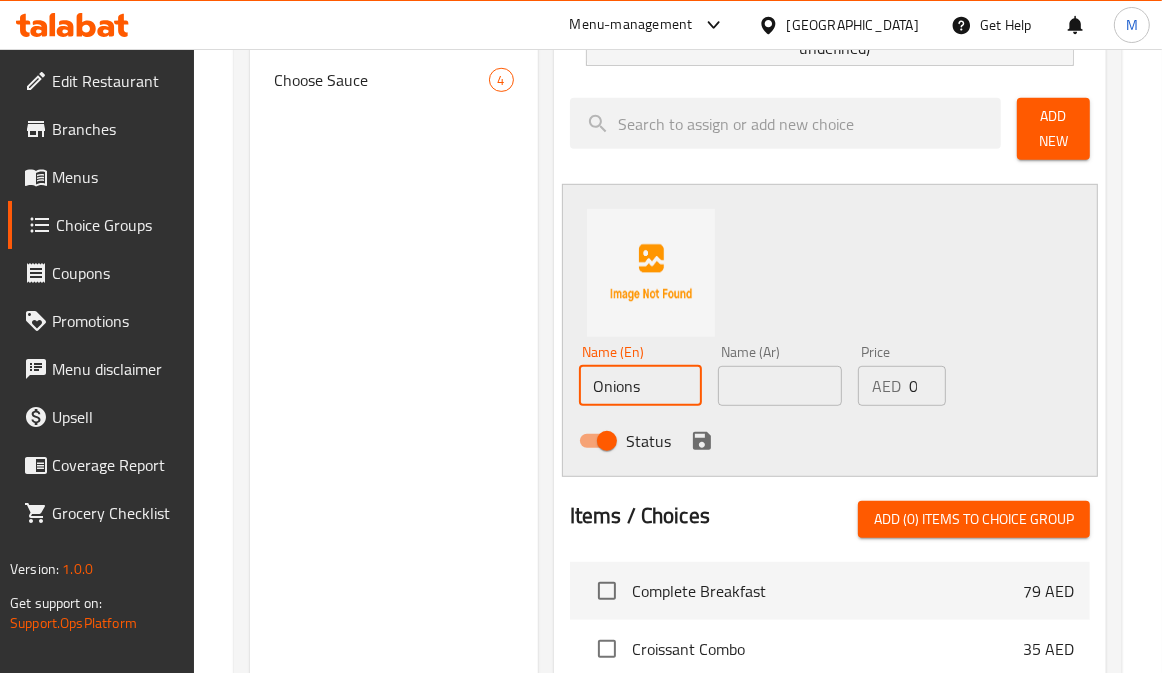 type on "Onions" 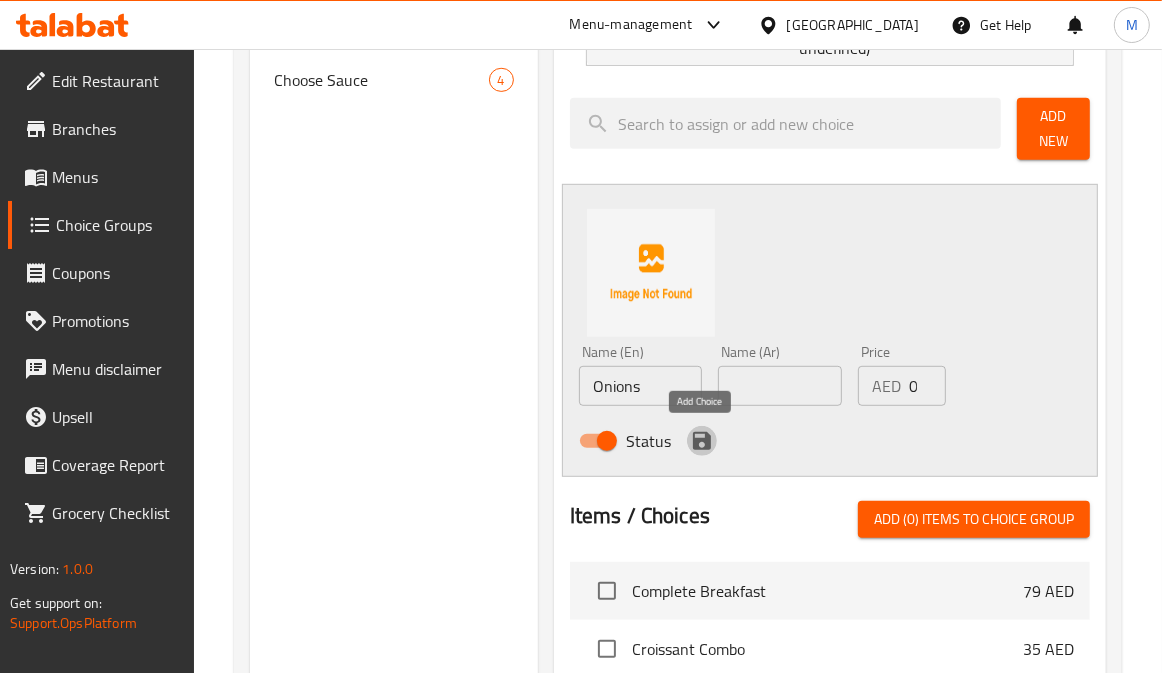 click 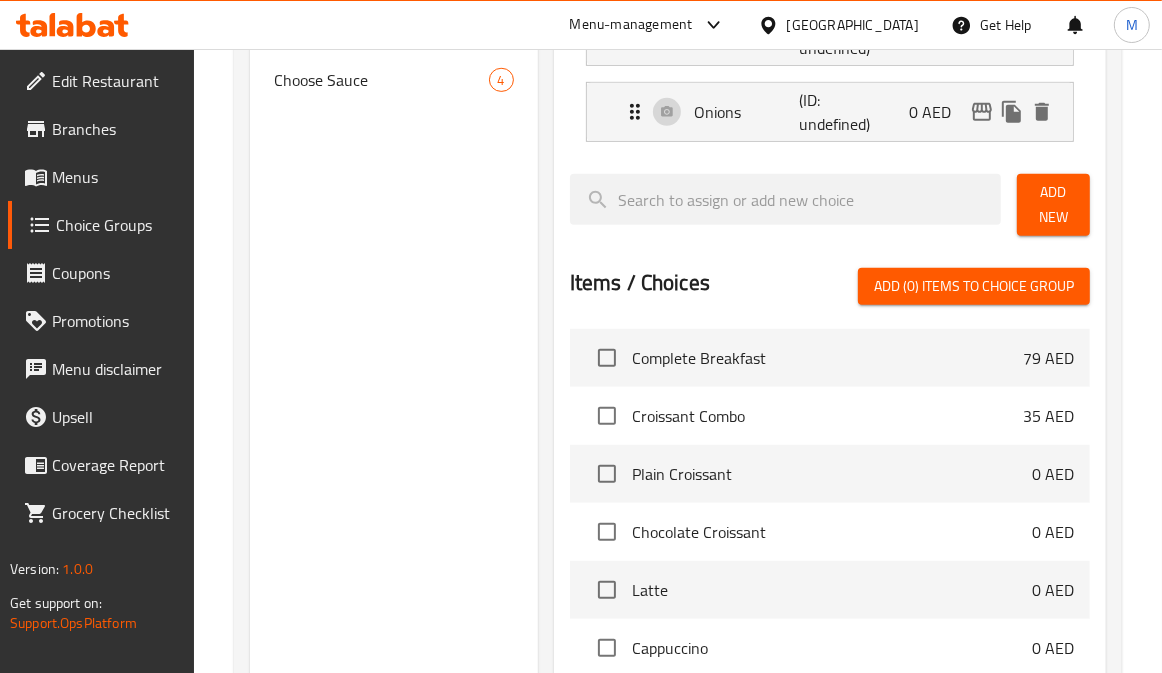 click on "Add New" at bounding box center [1053, 205] 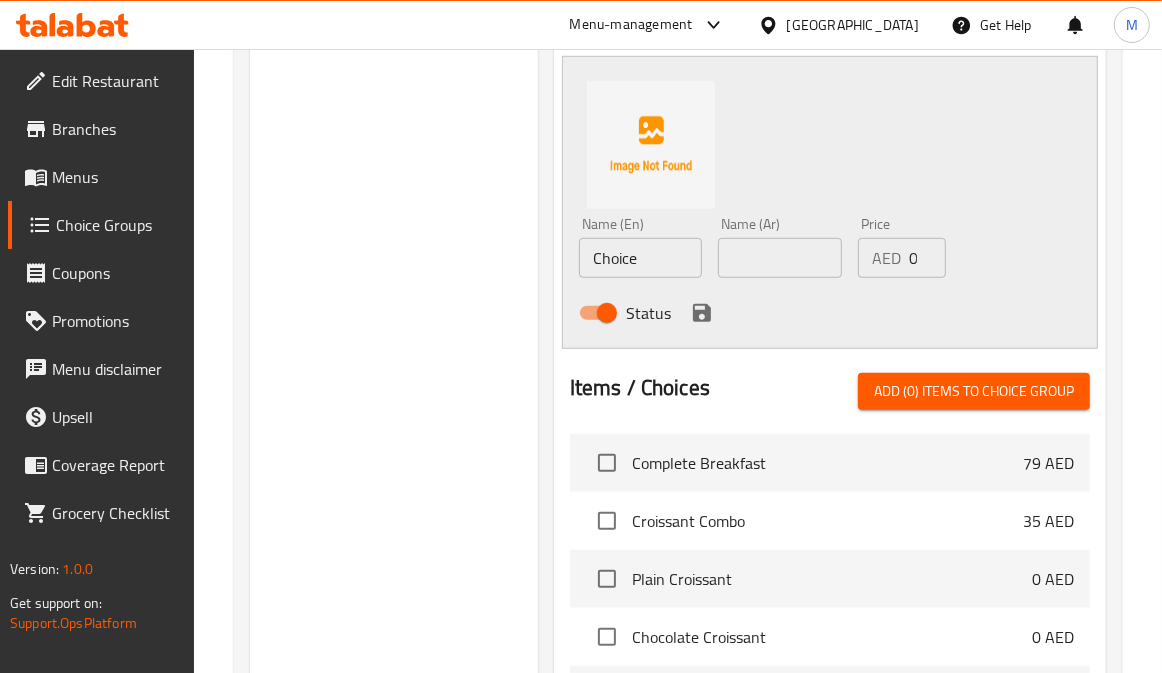 scroll, scrollTop: 950, scrollLeft: 0, axis: vertical 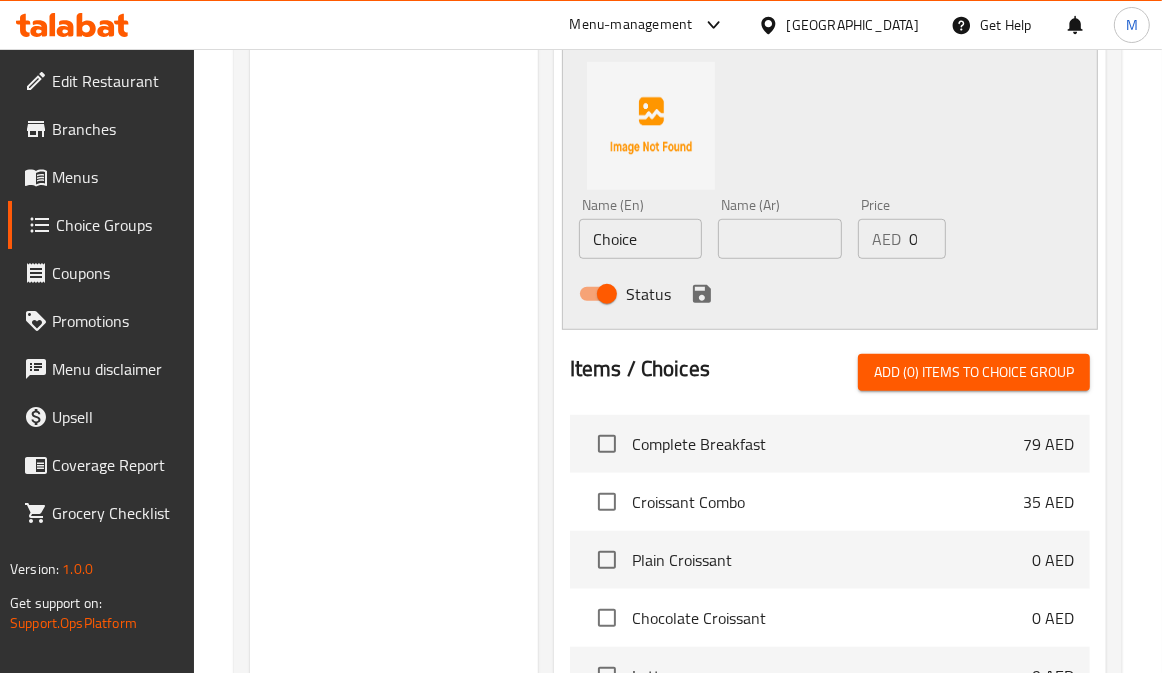click on "Choice" at bounding box center (640, 239) 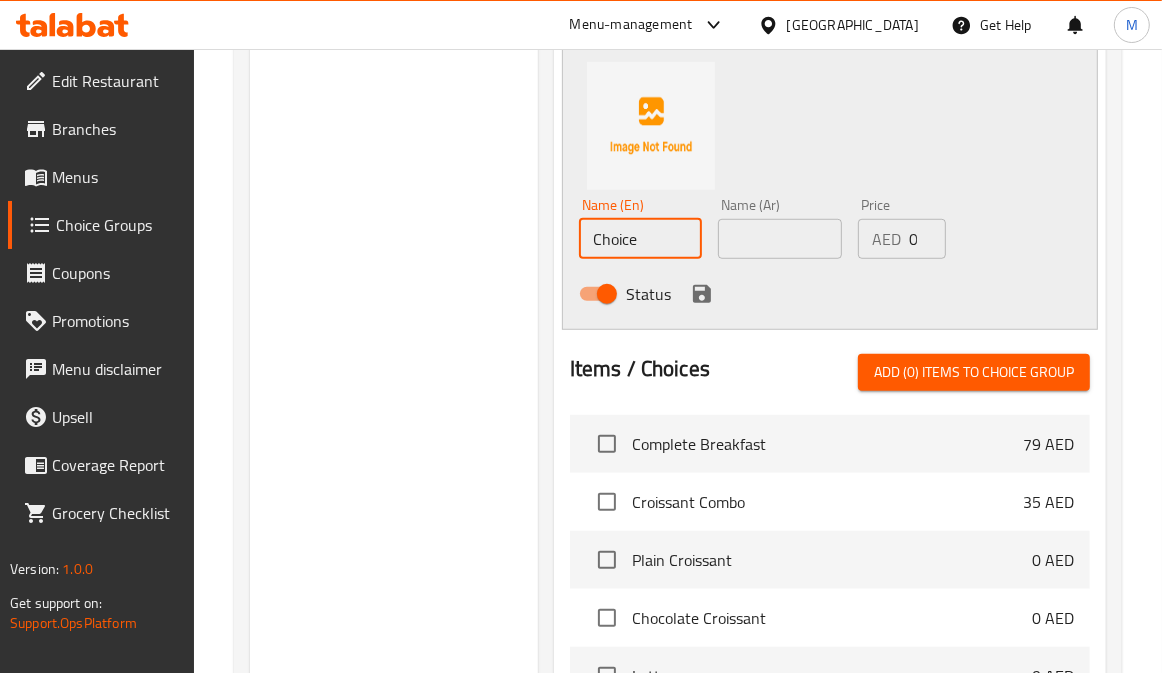 click on "Choice" at bounding box center (640, 239) 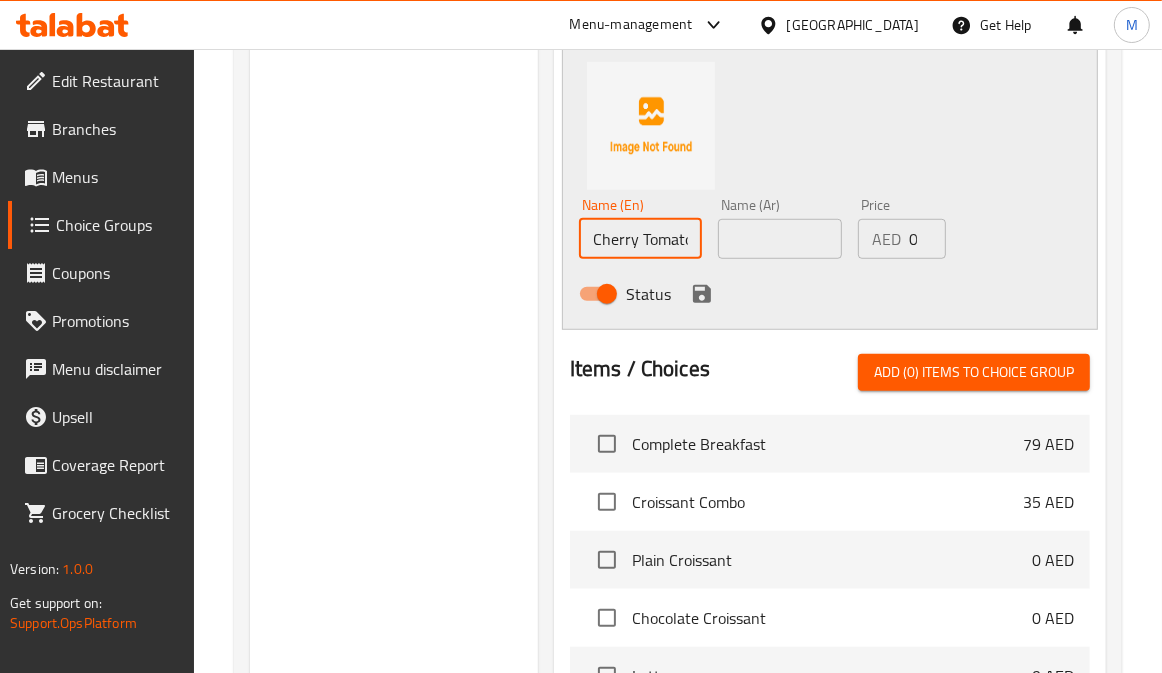 scroll, scrollTop: 0, scrollLeft: 17, axis: horizontal 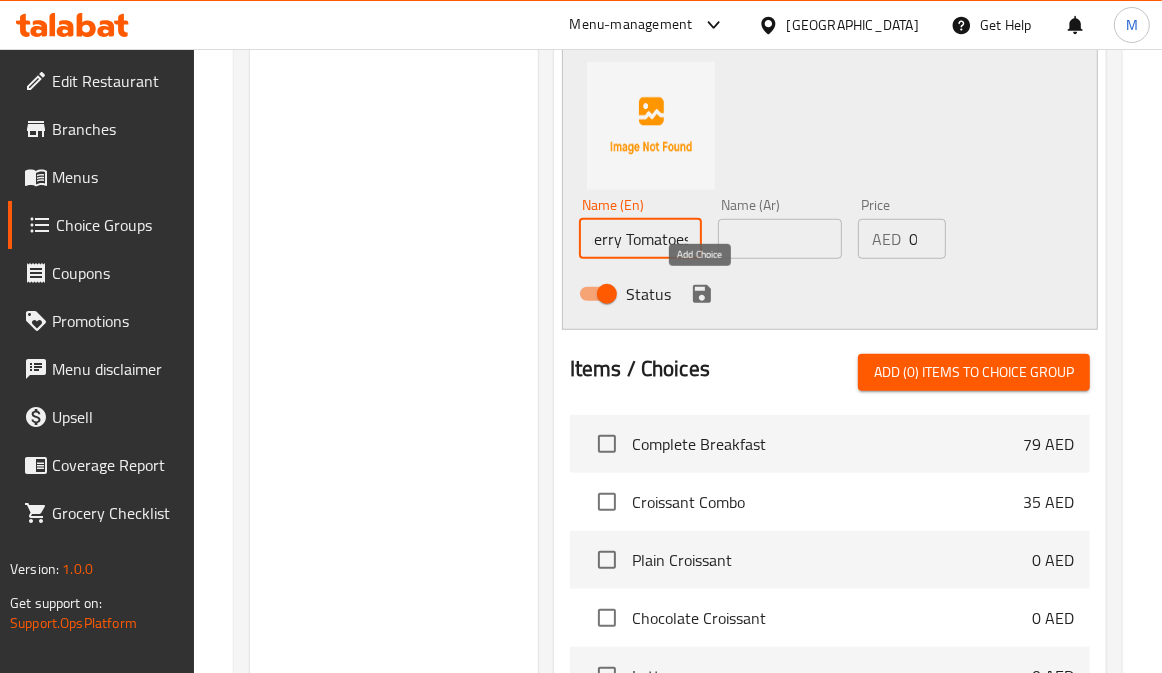 type on "Cherry Tomatoes" 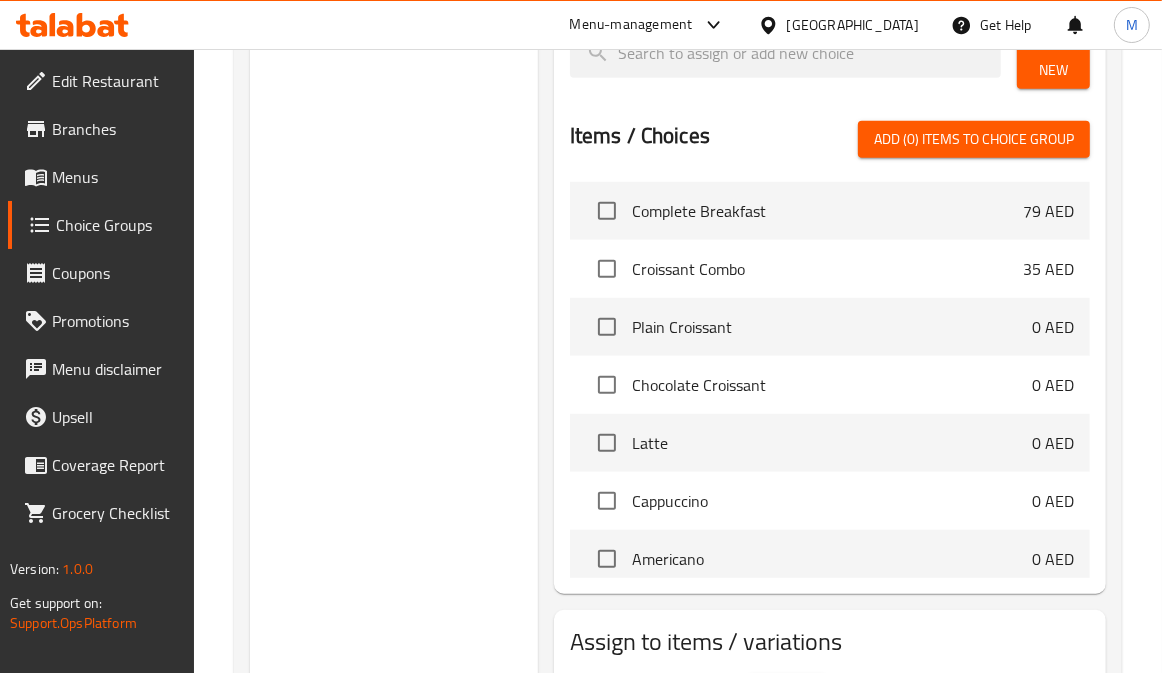 click on "Add New" at bounding box center (1053, 58) 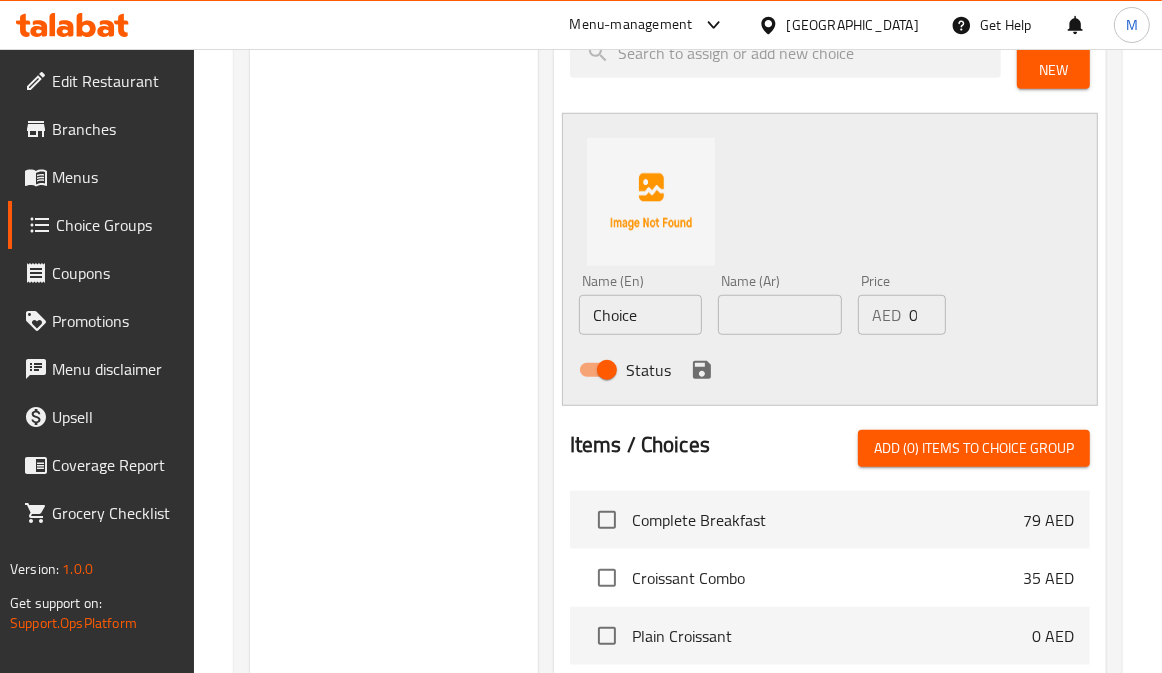 click on "Choice" at bounding box center [640, 315] 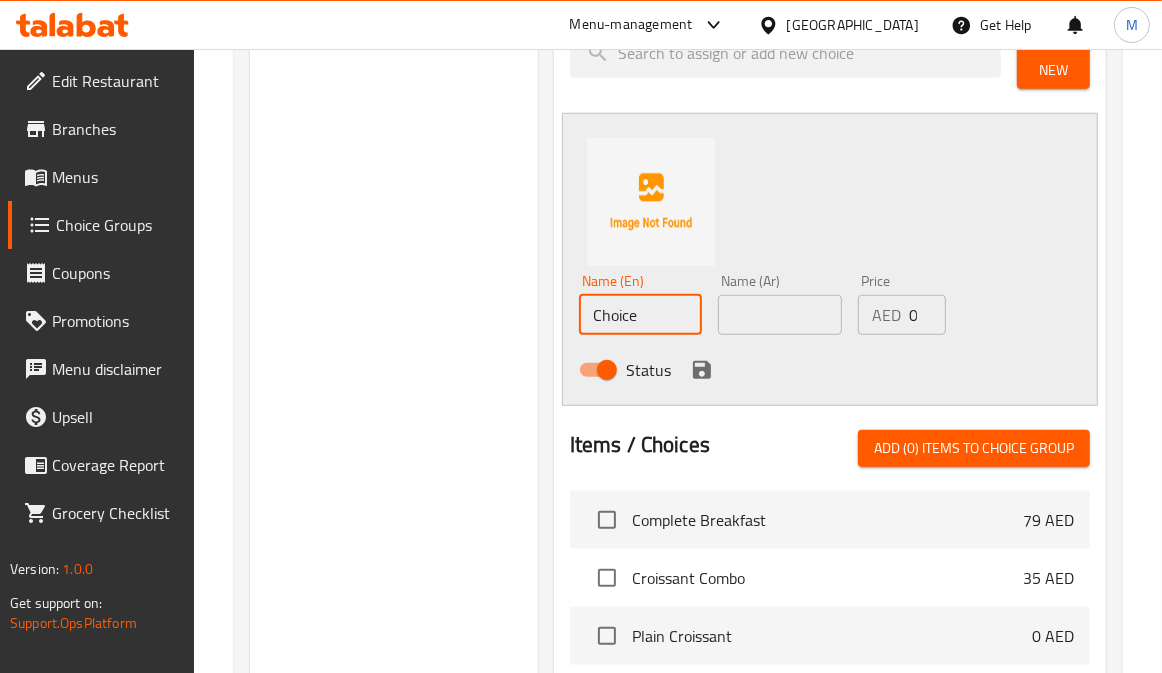 click on "Choice" at bounding box center (640, 315) 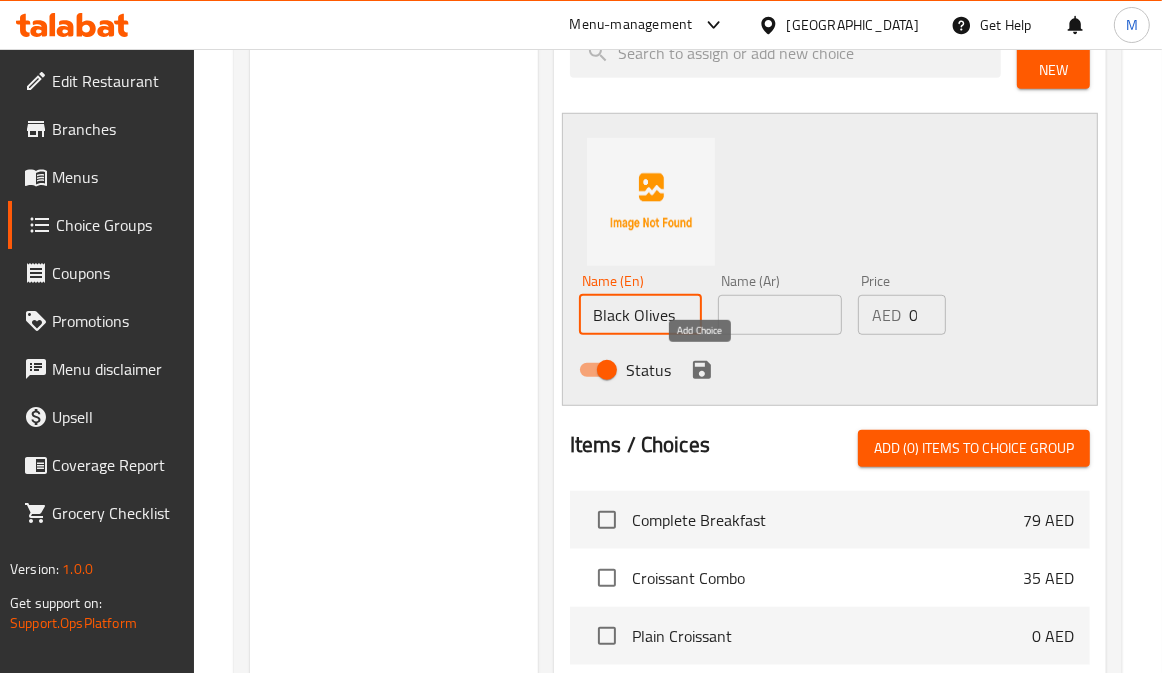 type on "Black Olives" 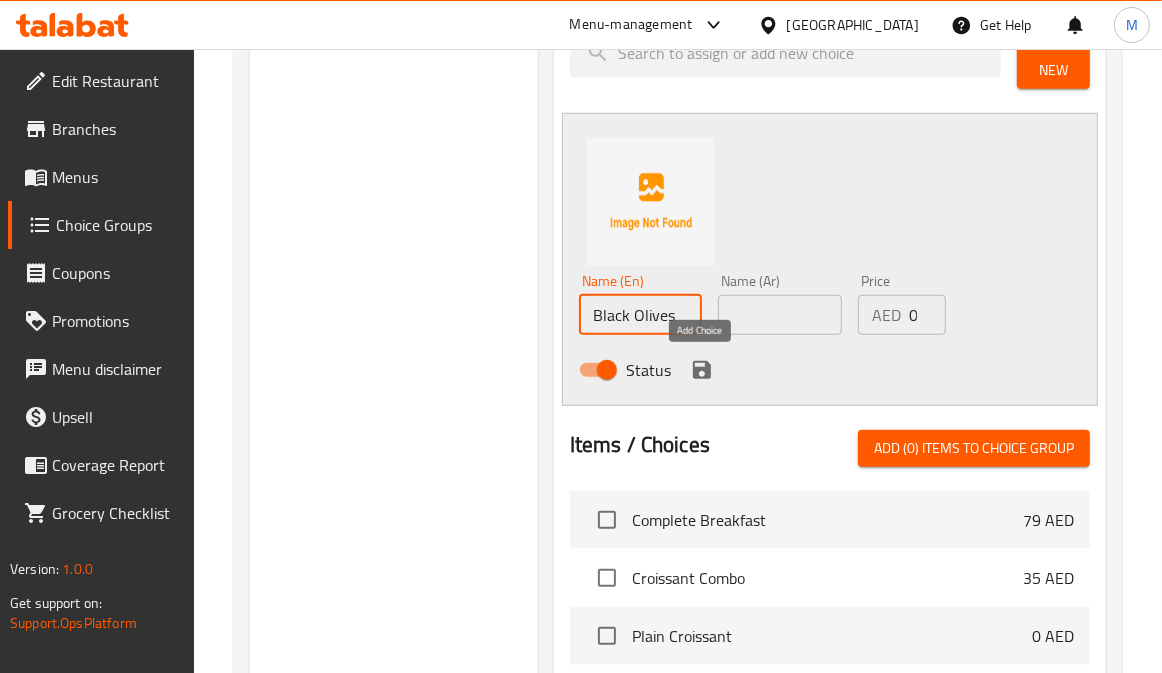 click 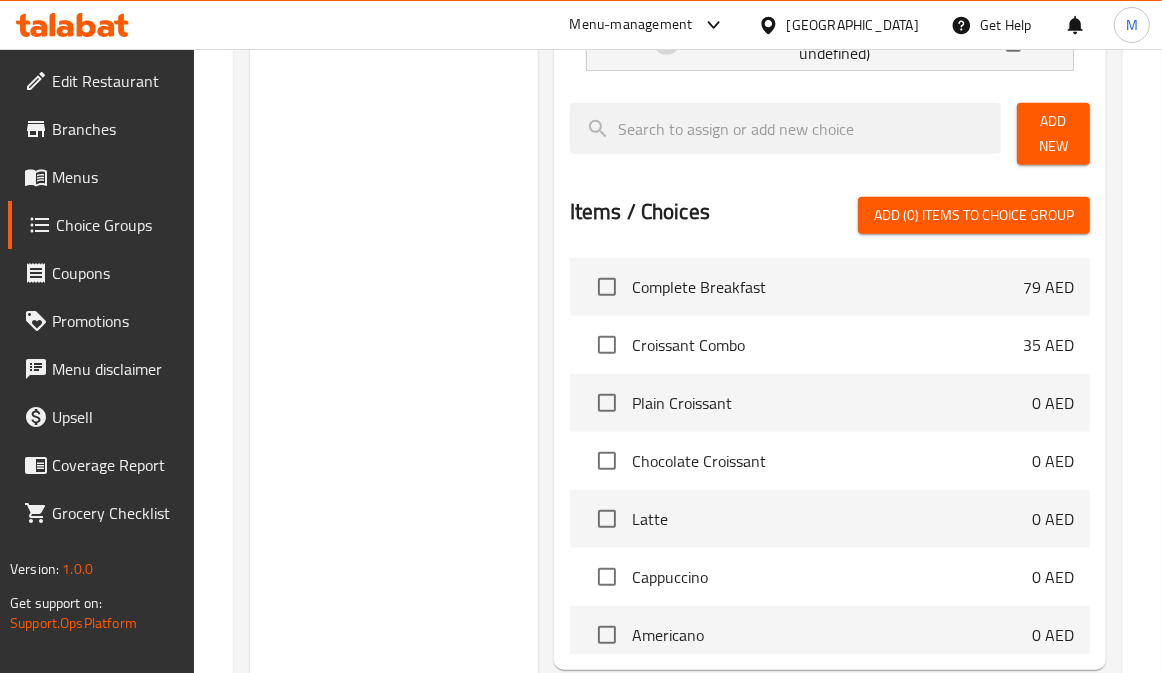 click on "Add New" at bounding box center (1053, 134) 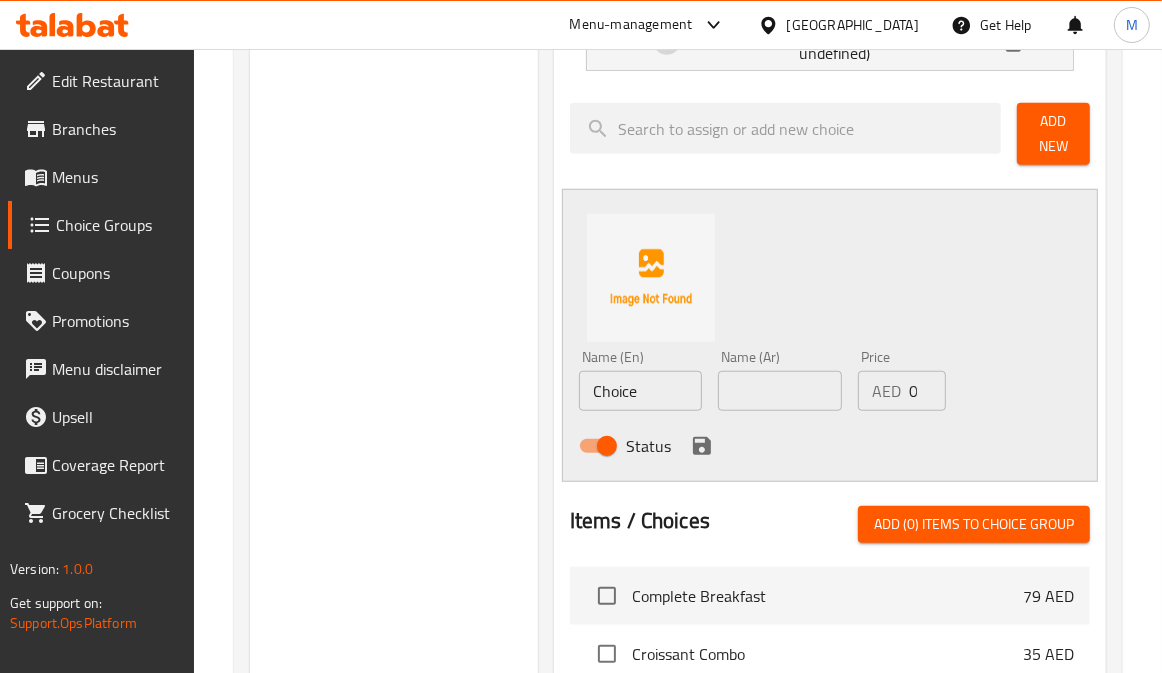 click on "Choice" at bounding box center (640, 391) 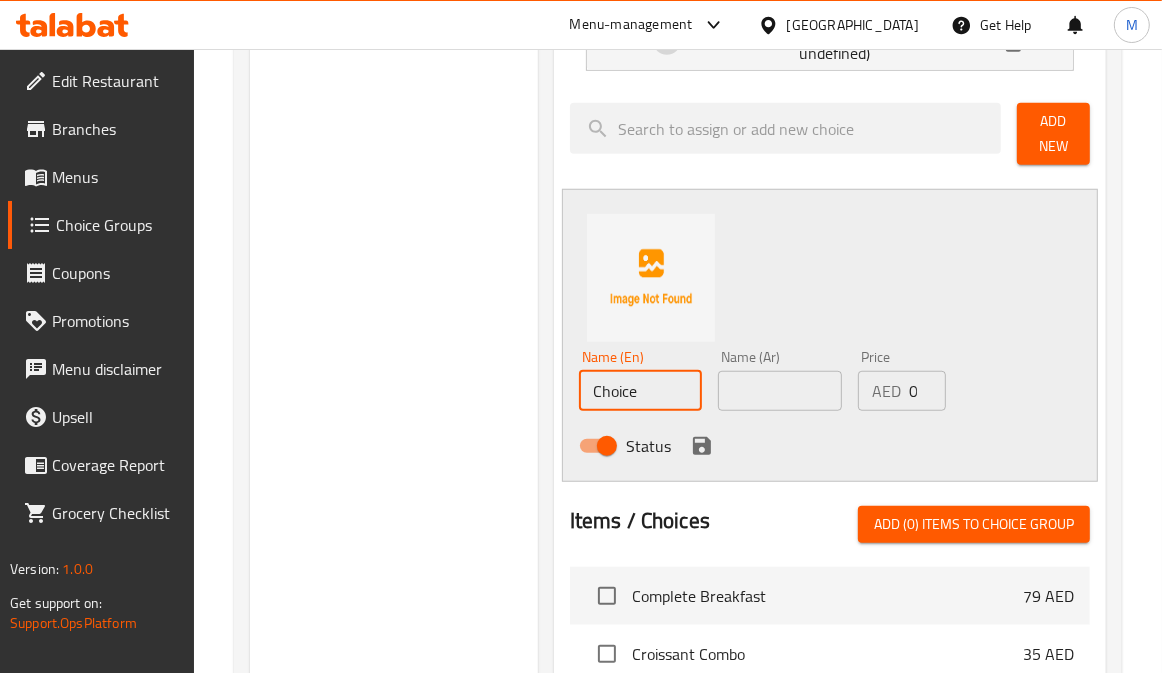 click on "Choice" at bounding box center (640, 391) 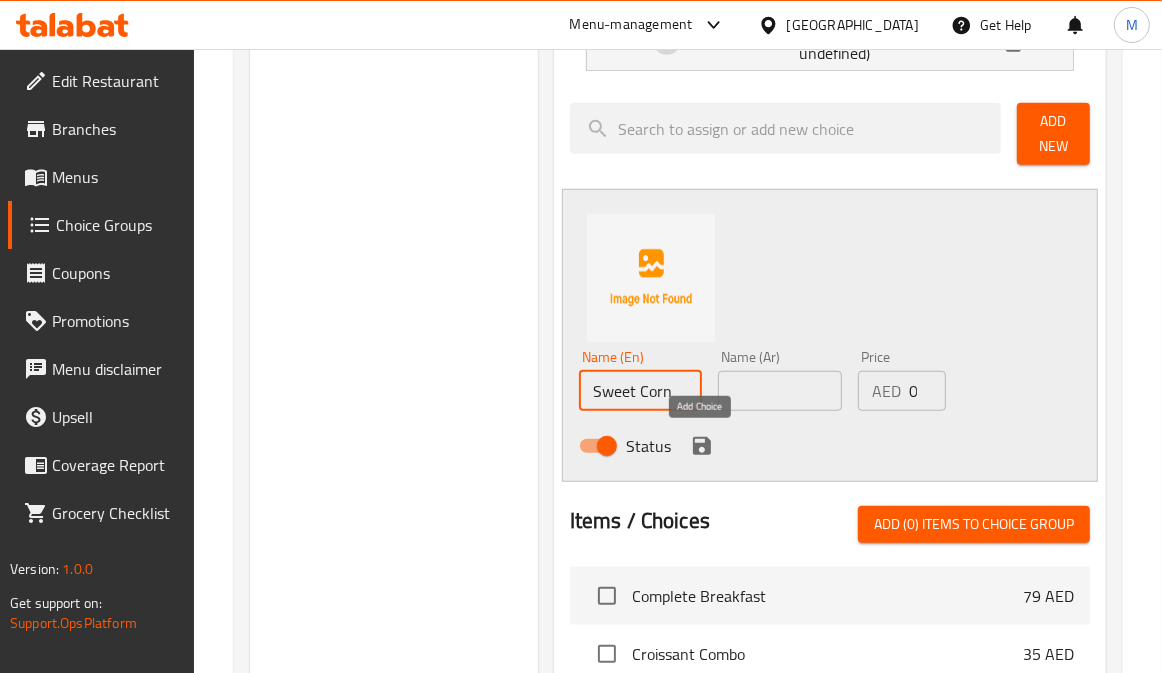 click 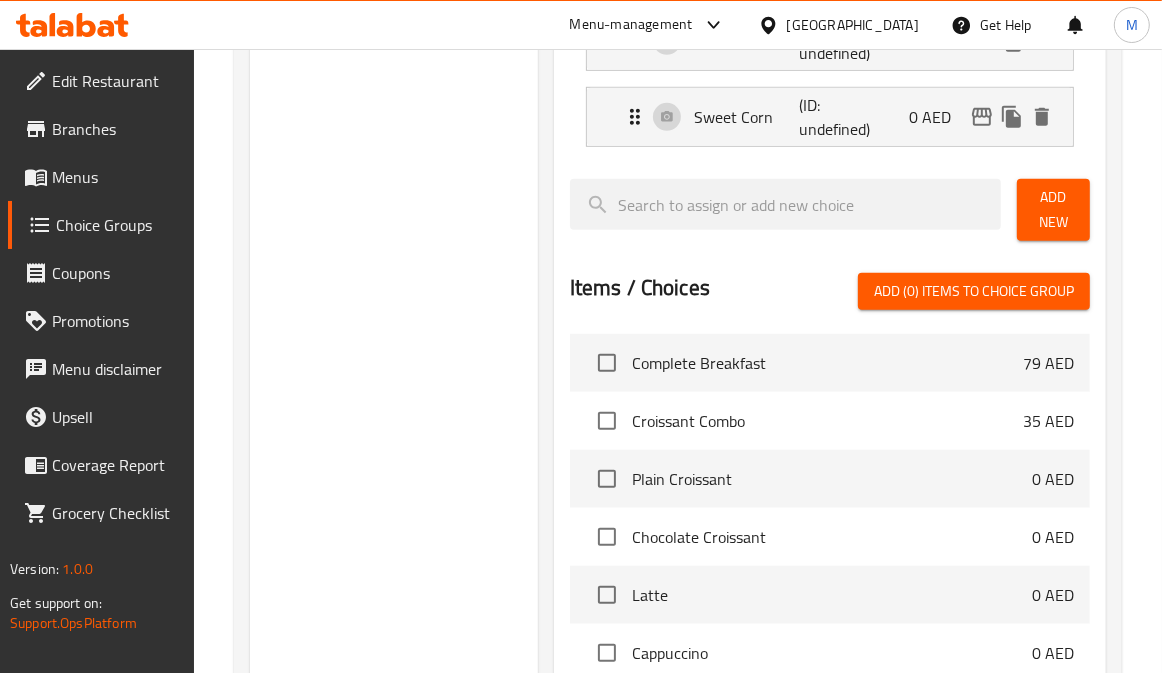 click on "Add New" at bounding box center [1053, 210] 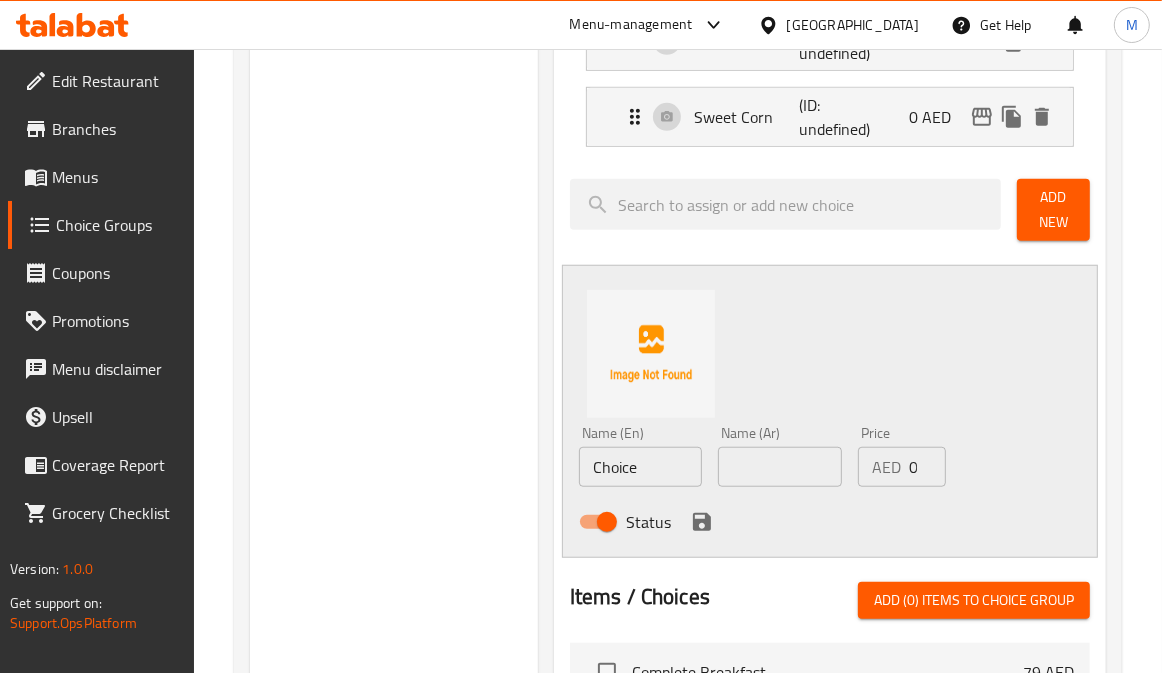 click on "Name (En) Choice Name (En)" at bounding box center [640, 456] 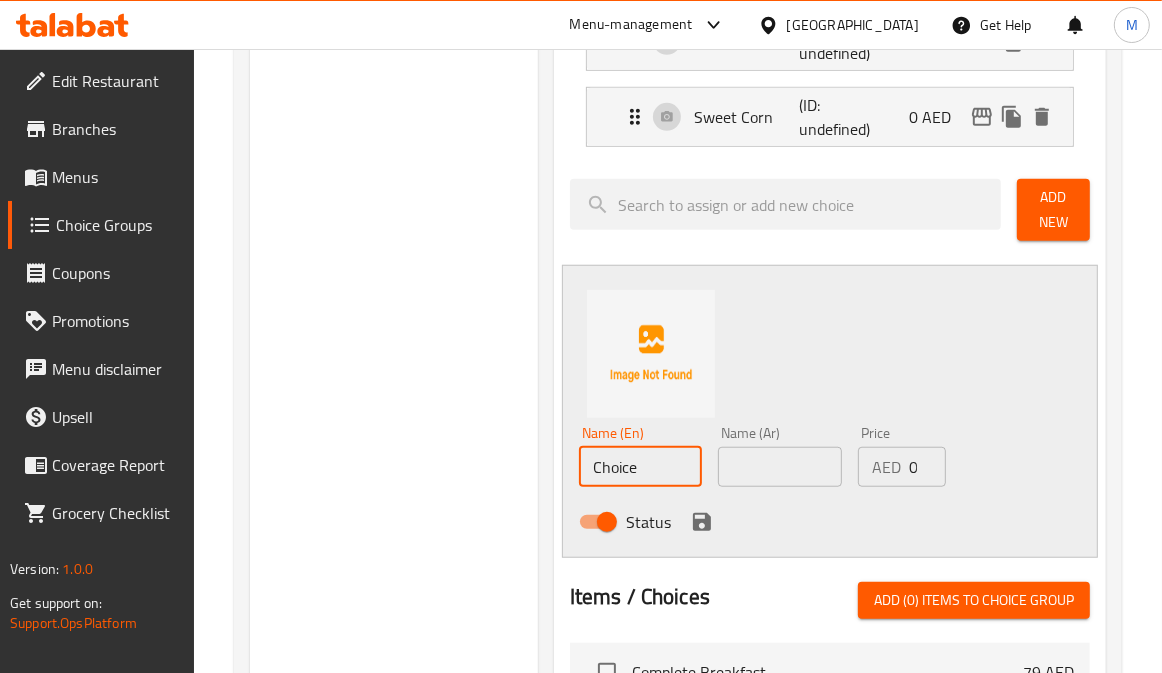 click on "Choice" at bounding box center (640, 467) 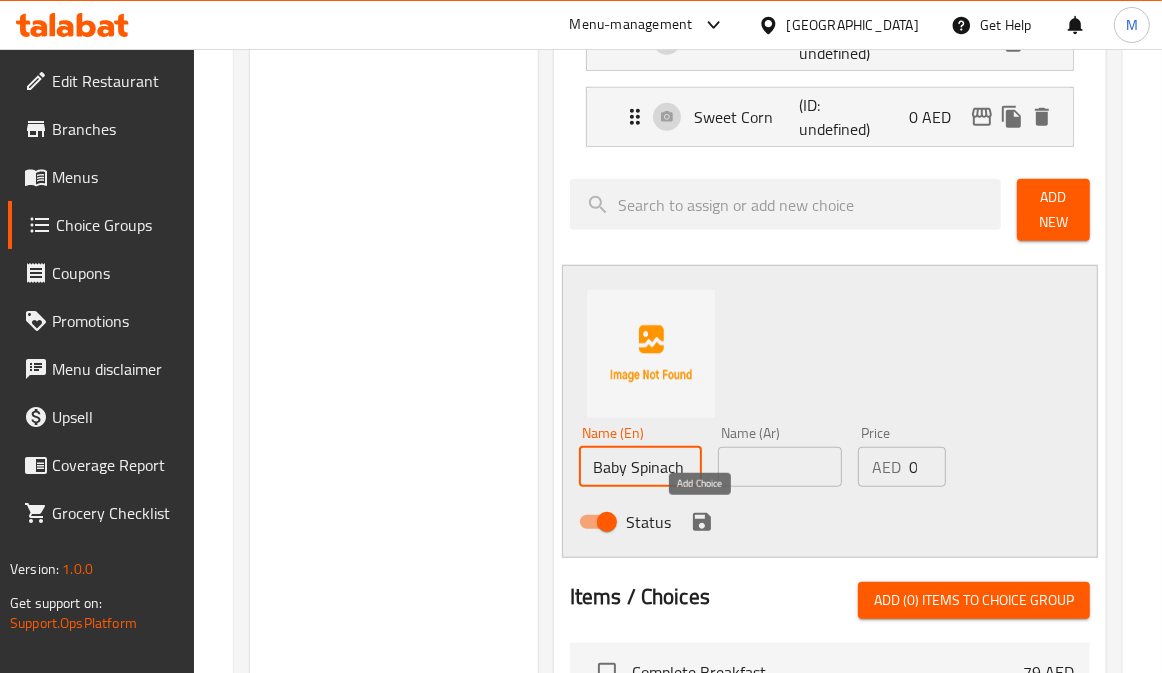 type on "Baby Spinach" 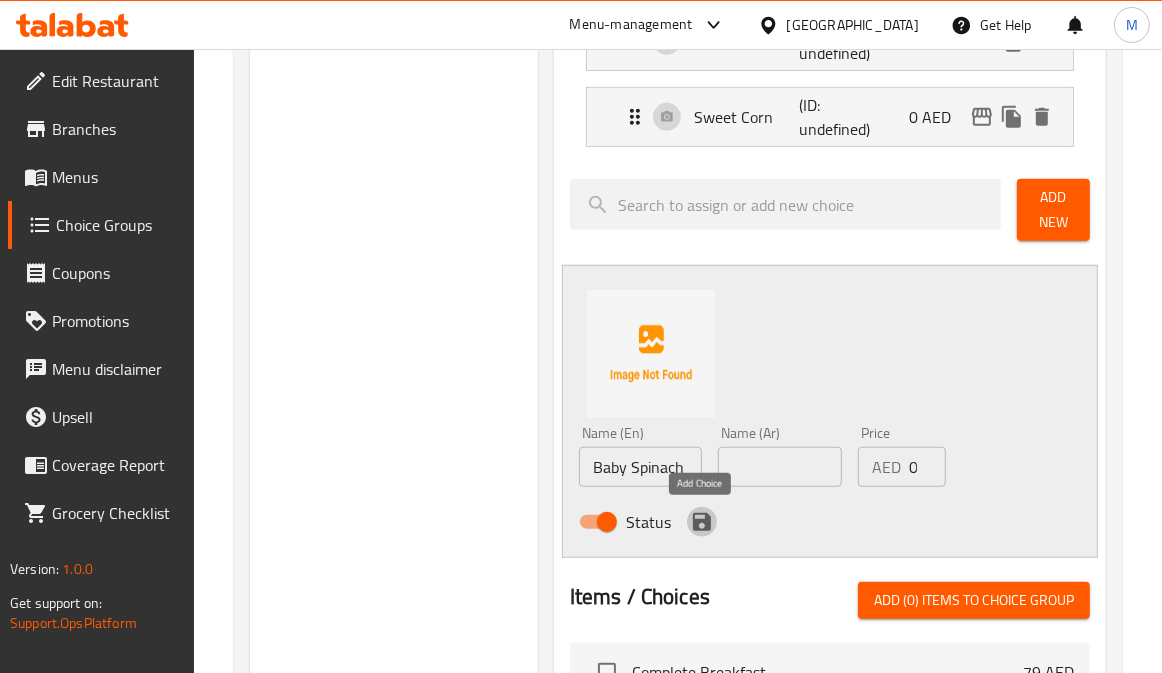 click 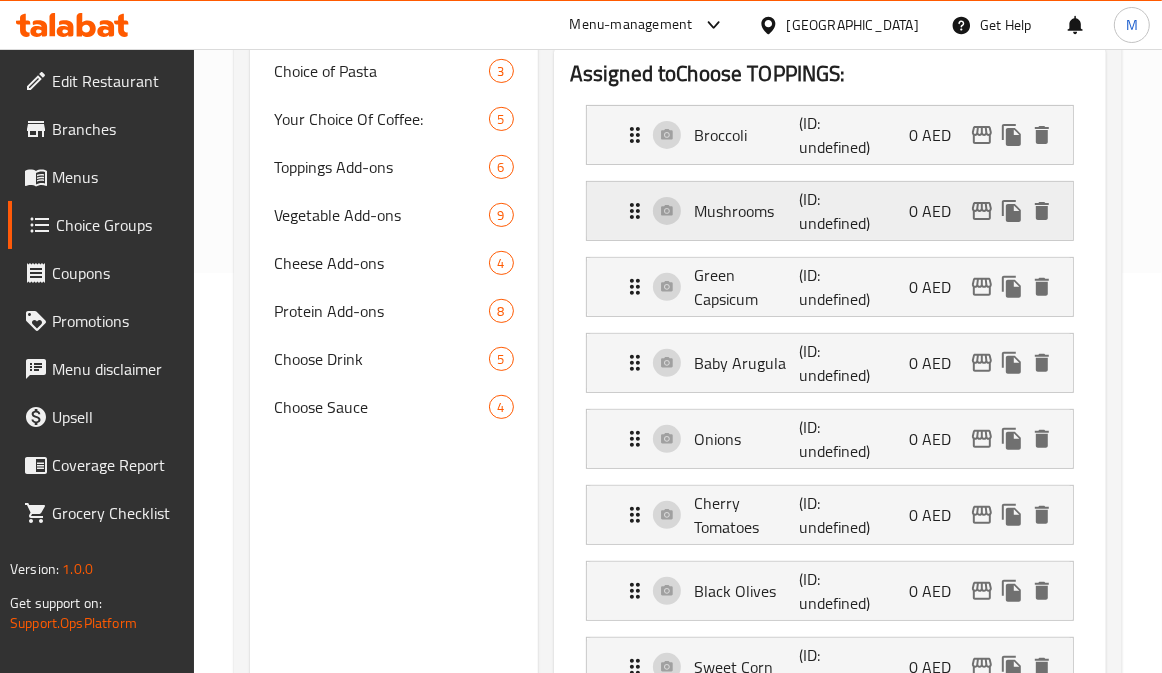 scroll, scrollTop: 616, scrollLeft: 0, axis: vertical 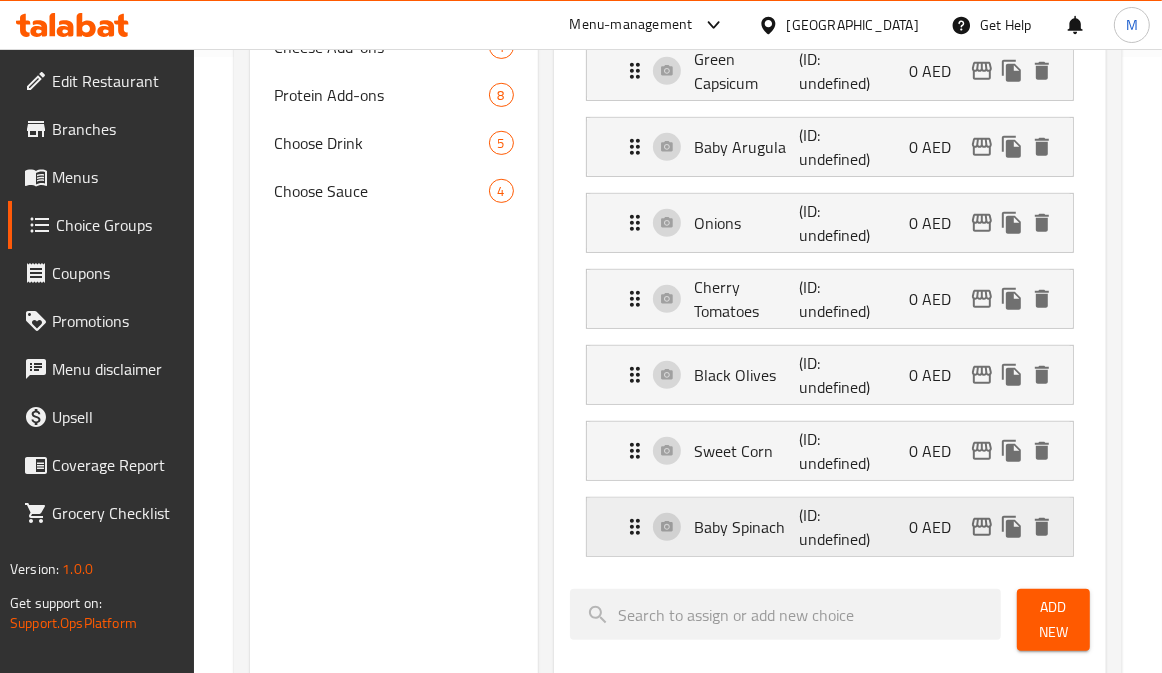 click on "Baby Spinach" at bounding box center [746, 527] 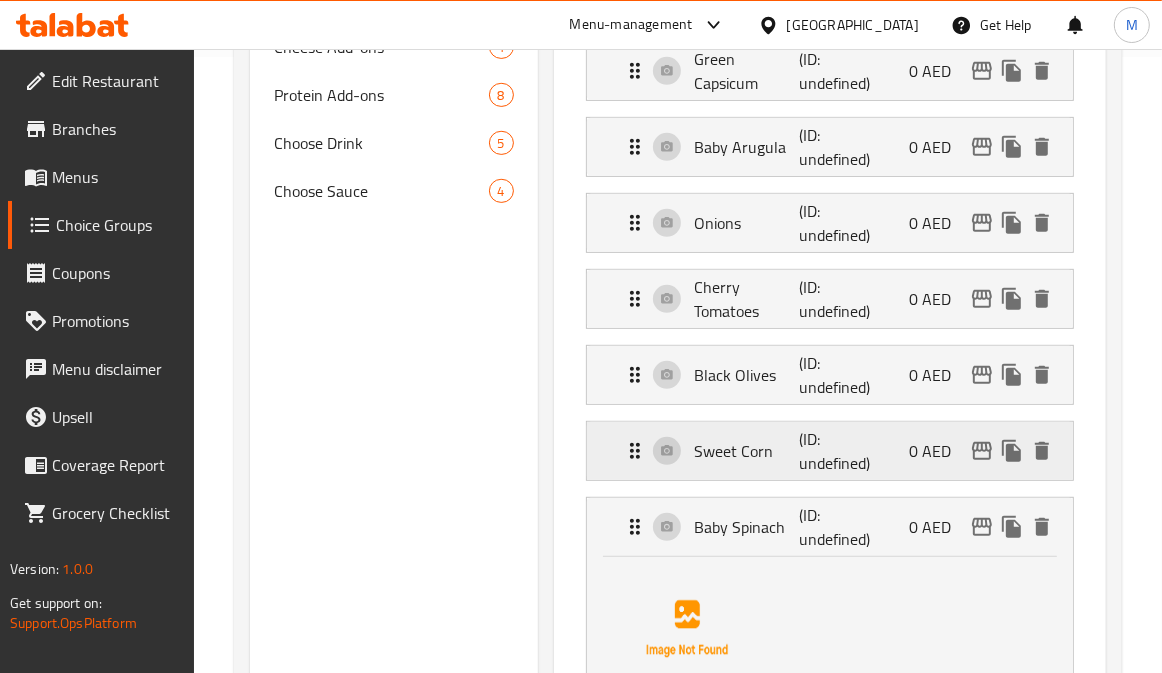 drag, startPoint x: 757, startPoint y: 441, endPoint x: 760, endPoint y: 423, distance: 18.248287 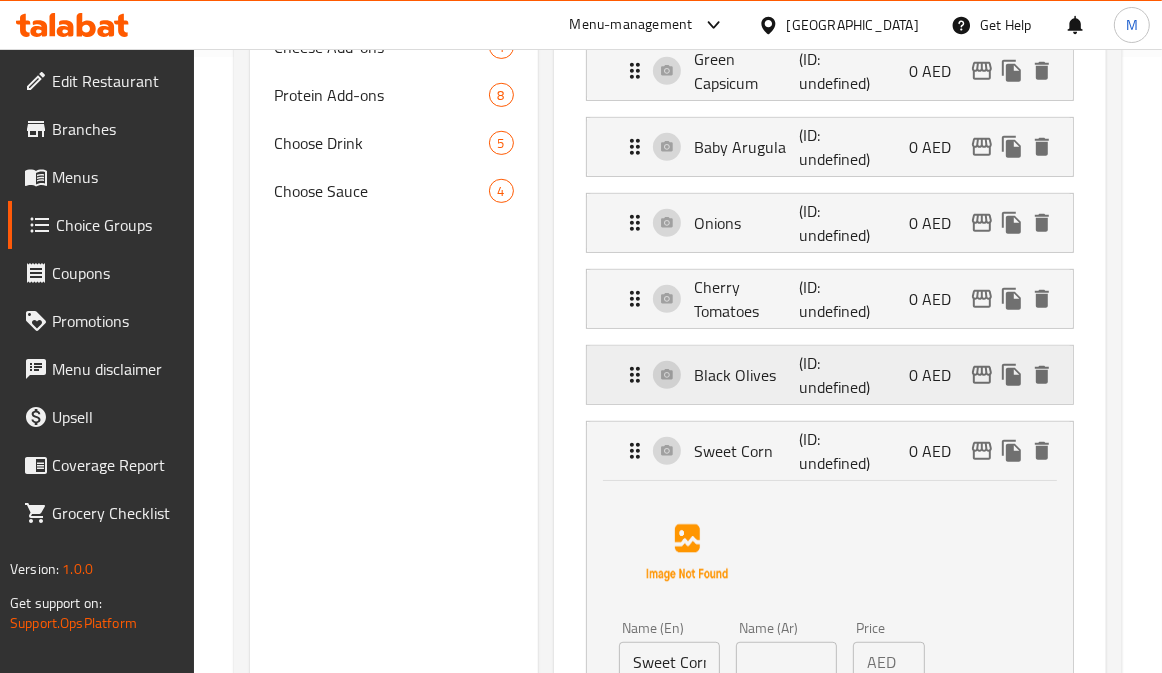 click on "Black Olives" at bounding box center [746, 375] 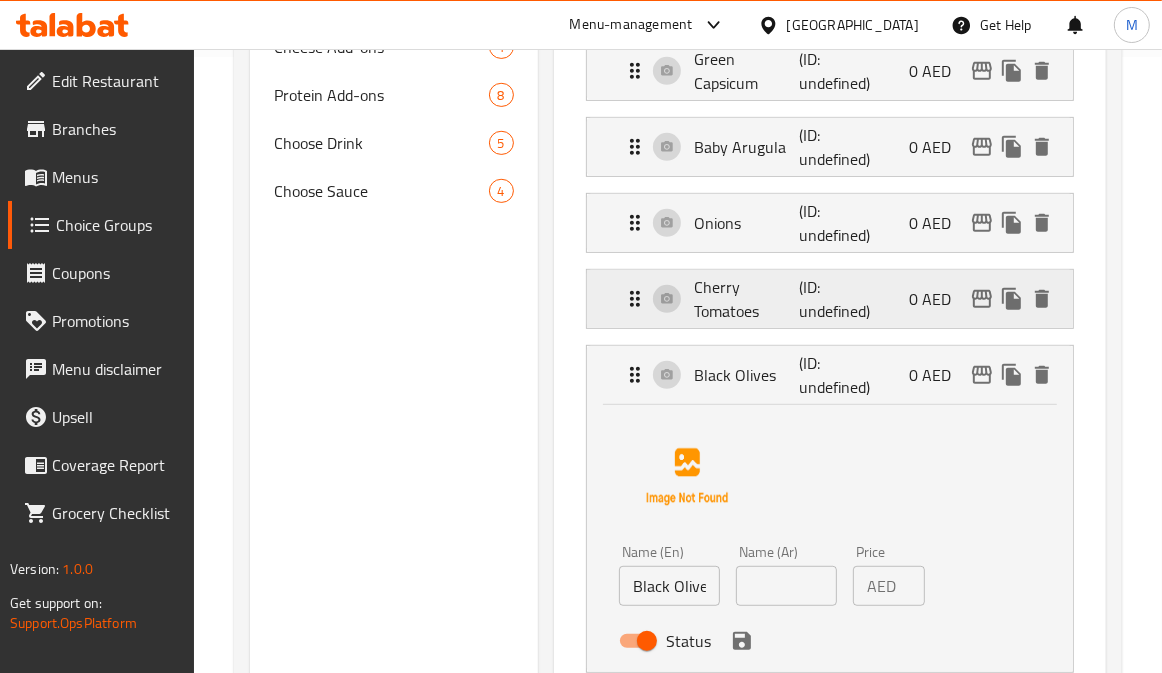 click on "Cherry Tomatoes" at bounding box center [746, 299] 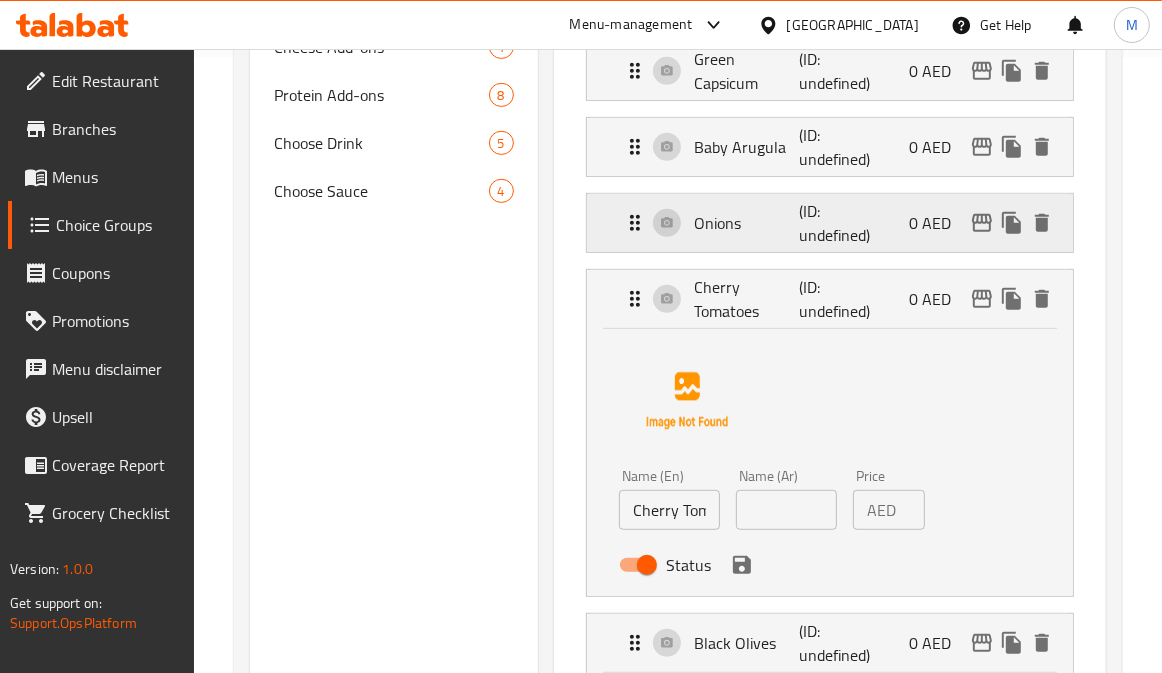 click on "Onions" at bounding box center (746, 223) 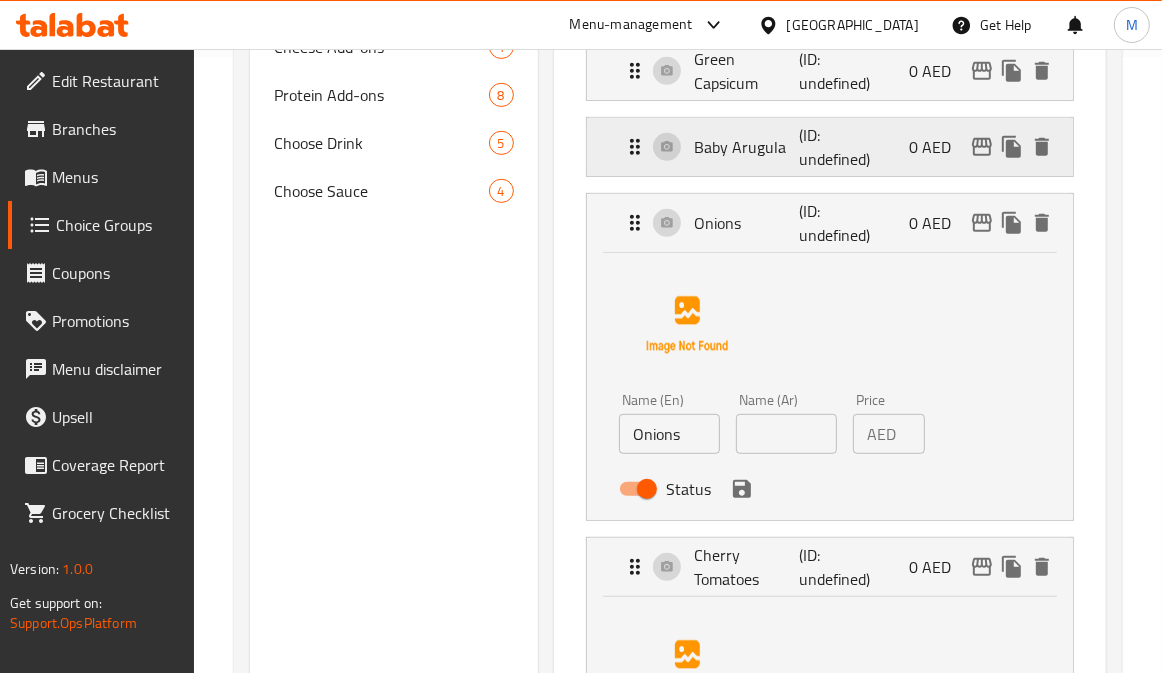 click on "Baby Arugula" at bounding box center (746, 147) 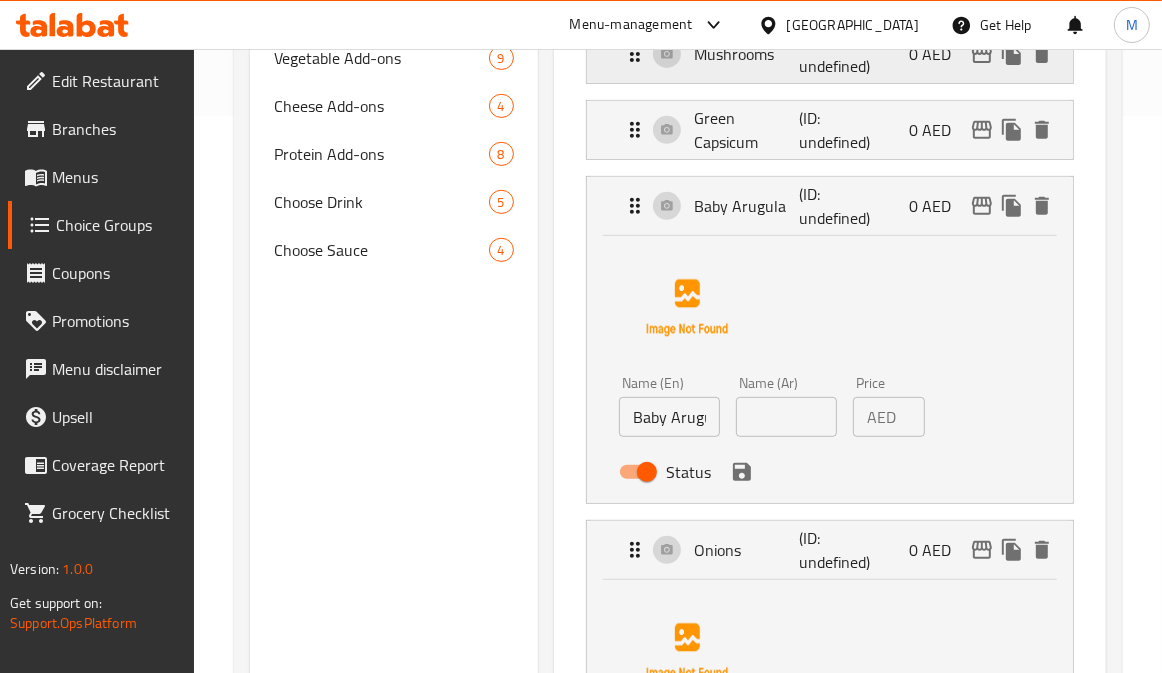 scroll, scrollTop: 394, scrollLeft: 0, axis: vertical 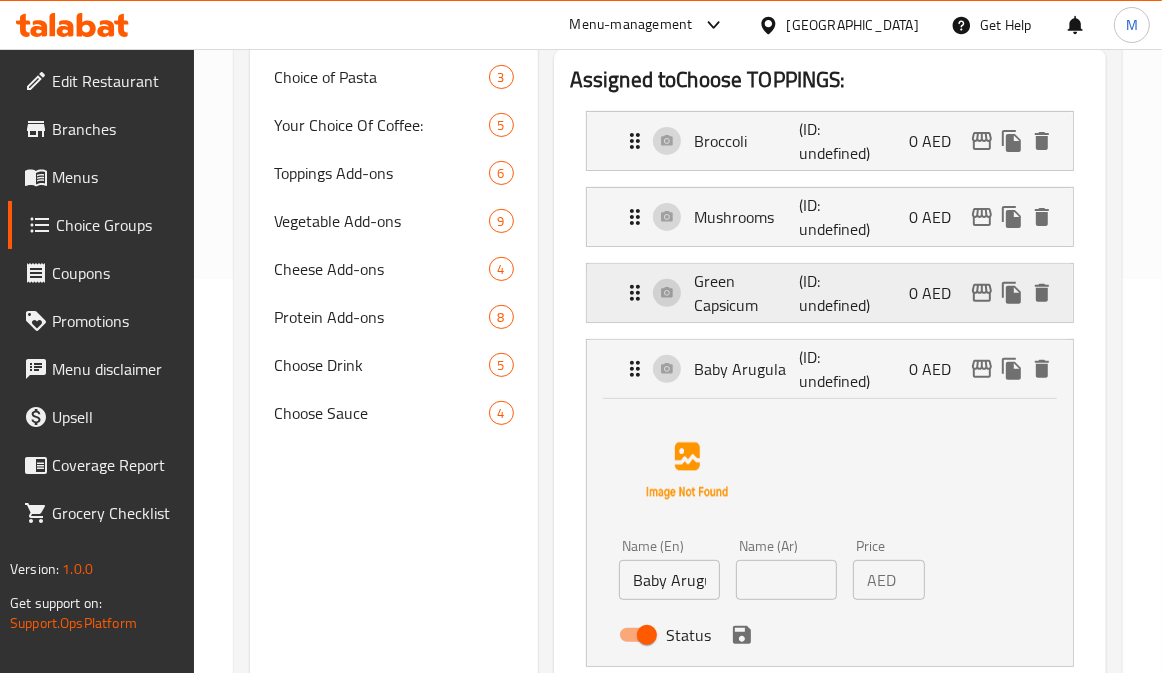 click on "Green Capsicum" at bounding box center (746, 293) 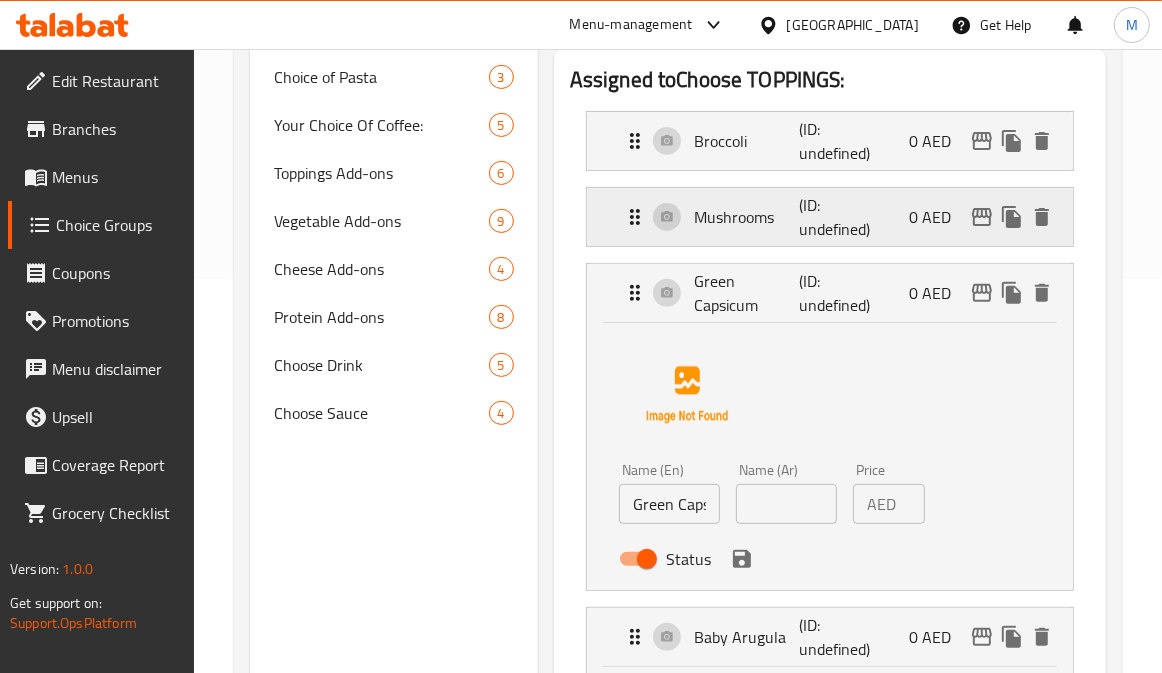 click on "Mushrooms" at bounding box center (746, 217) 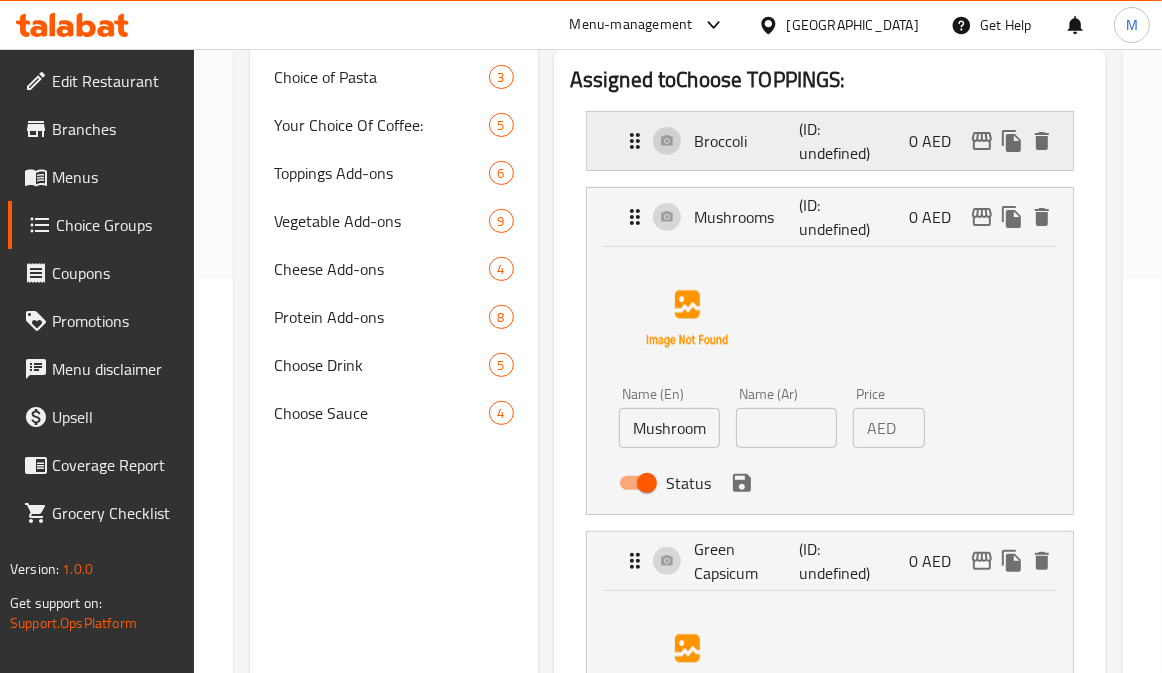 click on "Broccoli (ID: undefined) 0 AED" at bounding box center [836, 141] 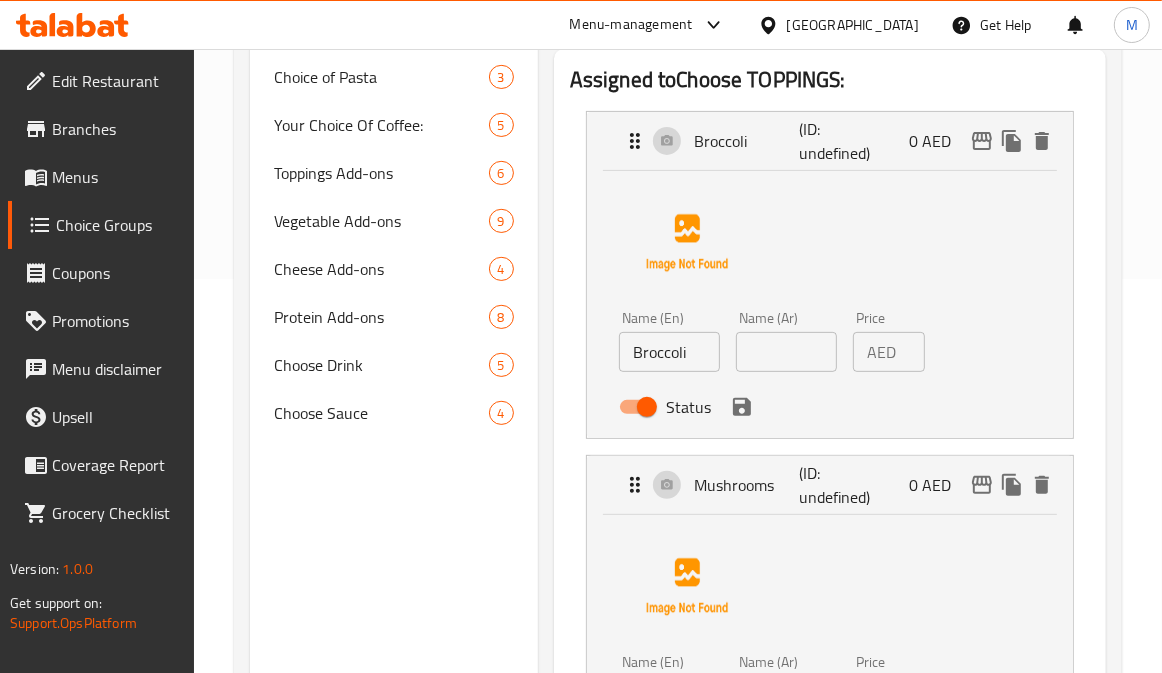 click at bounding box center (786, 352) 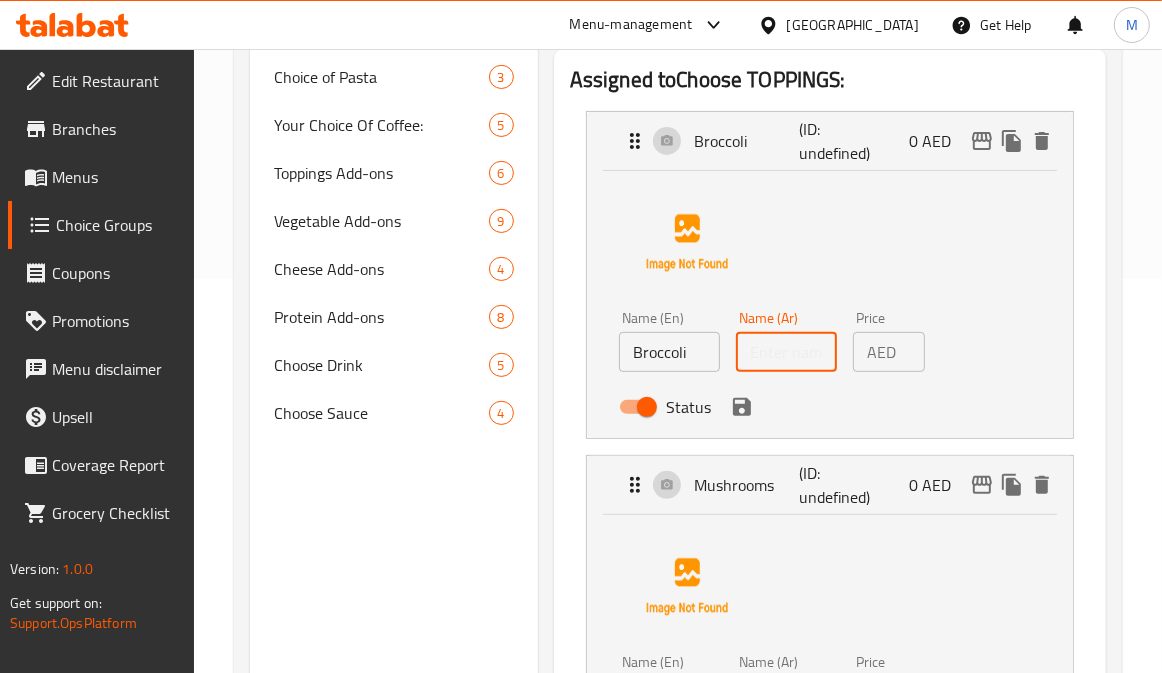 paste on "بروكلي" 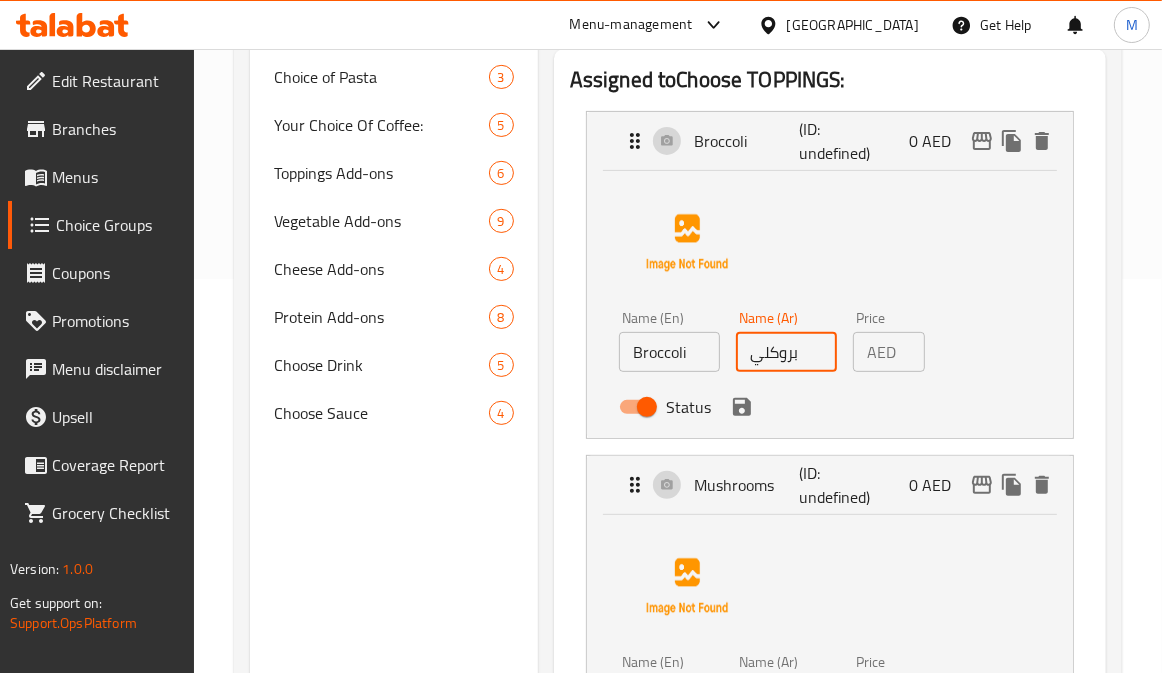 scroll, scrollTop: 727, scrollLeft: 0, axis: vertical 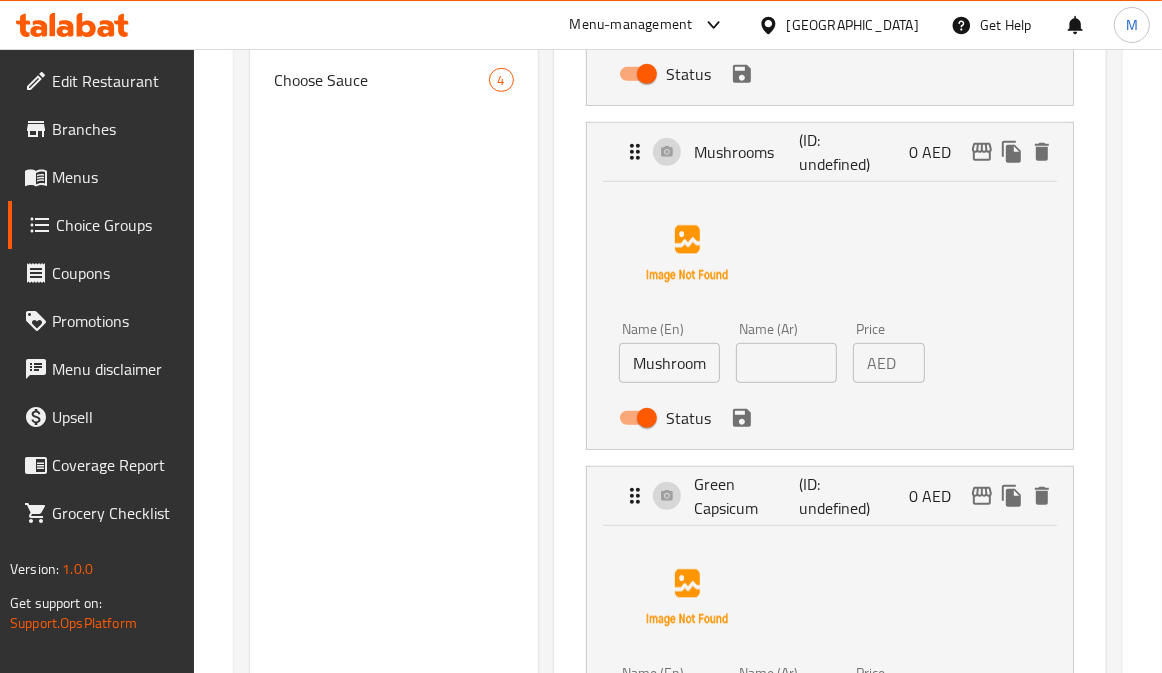 type on "بروكلي" 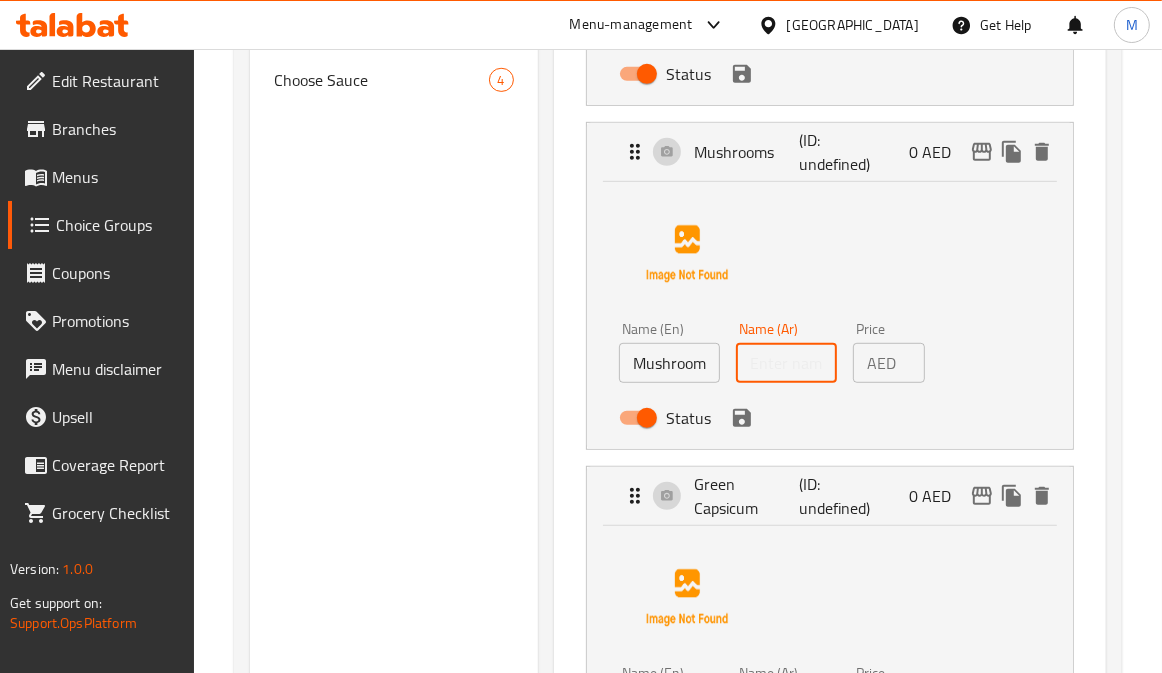paste on "الفطر" 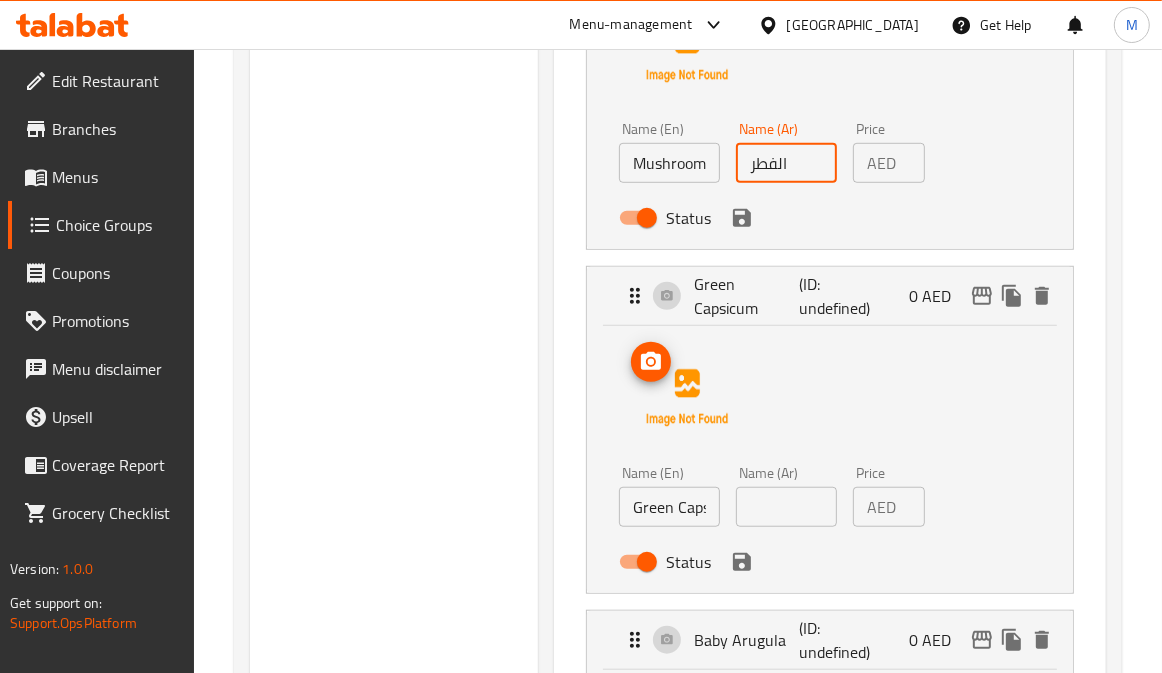 scroll, scrollTop: 950, scrollLeft: 0, axis: vertical 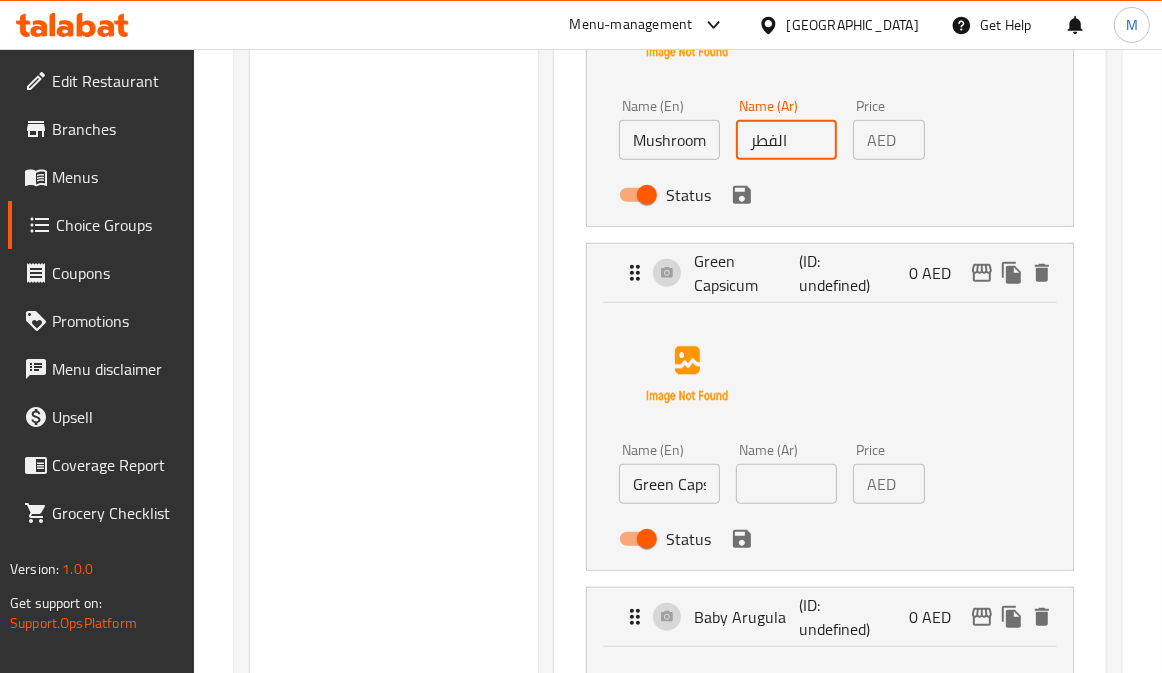 type on "الفطر" 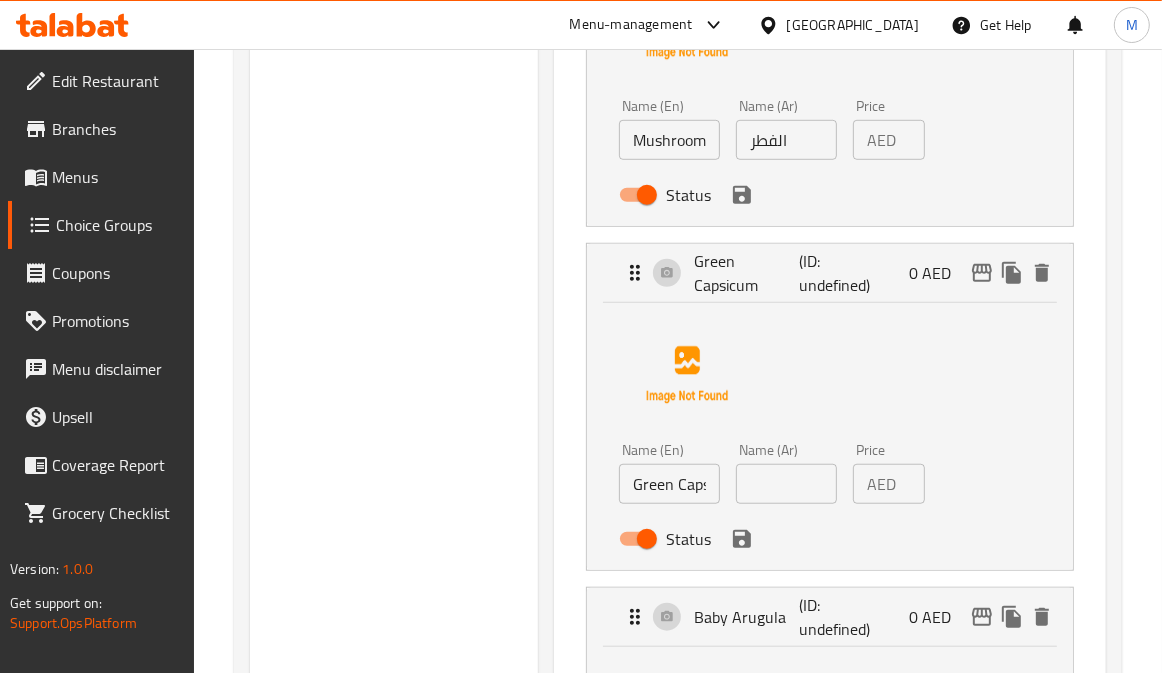 click at bounding box center (786, 484) 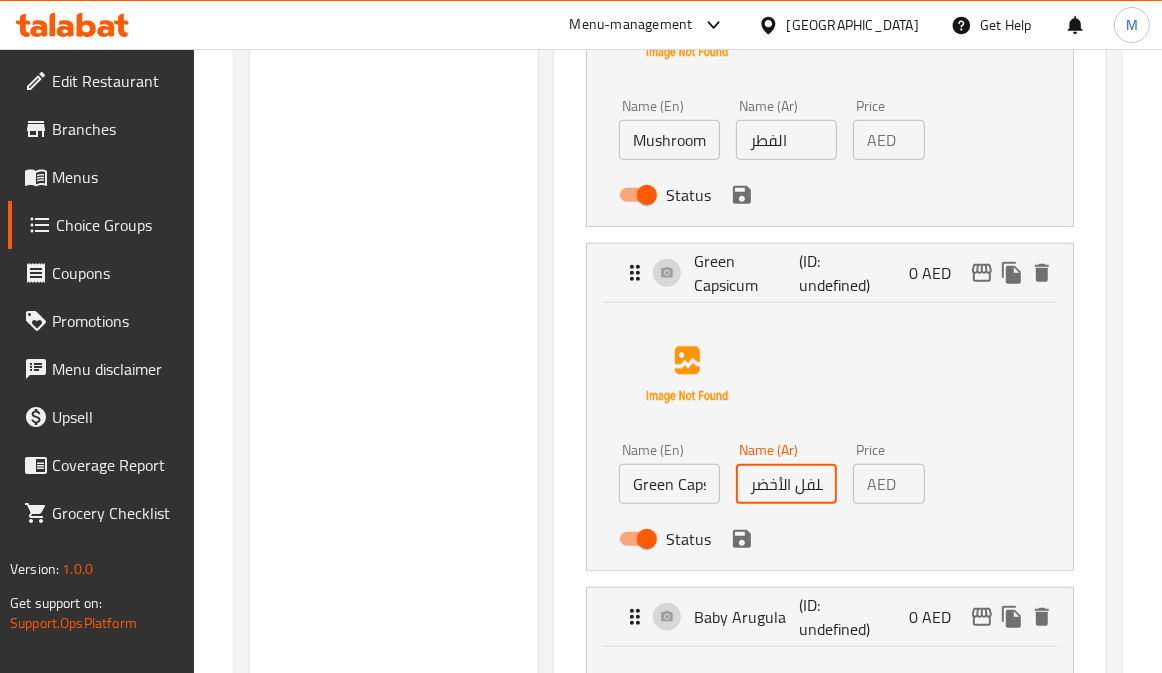 scroll, scrollTop: 0, scrollLeft: 16, axis: horizontal 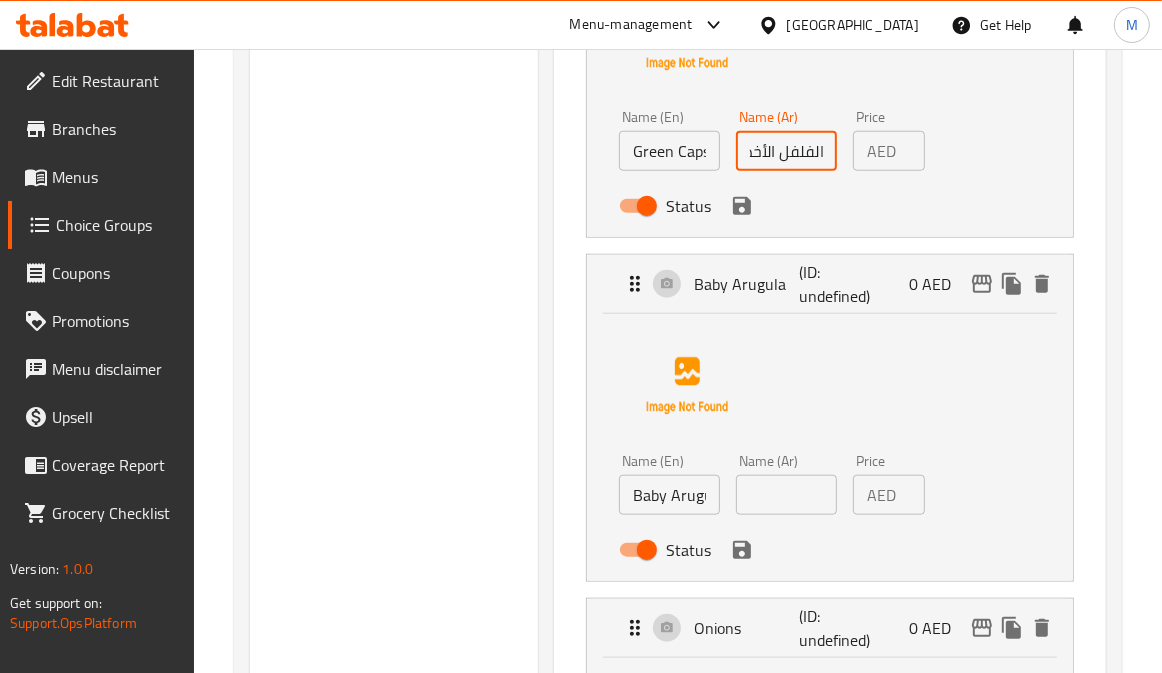 type on "الفلفل الأخضر" 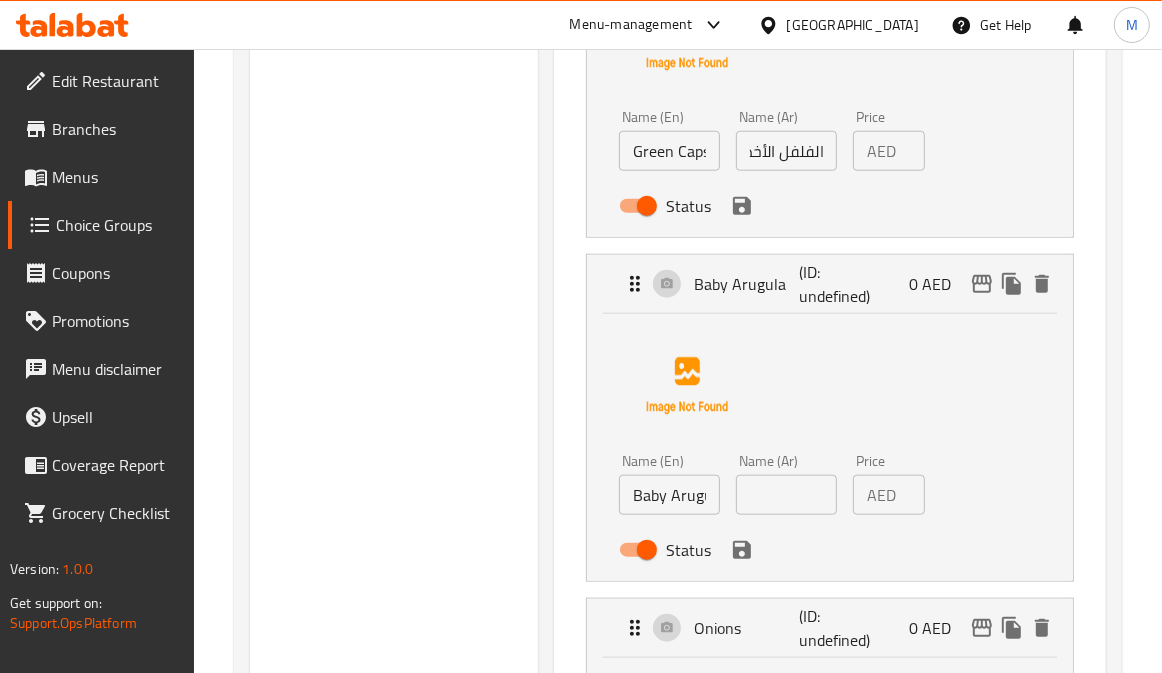 scroll, scrollTop: 0, scrollLeft: 0, axis: both 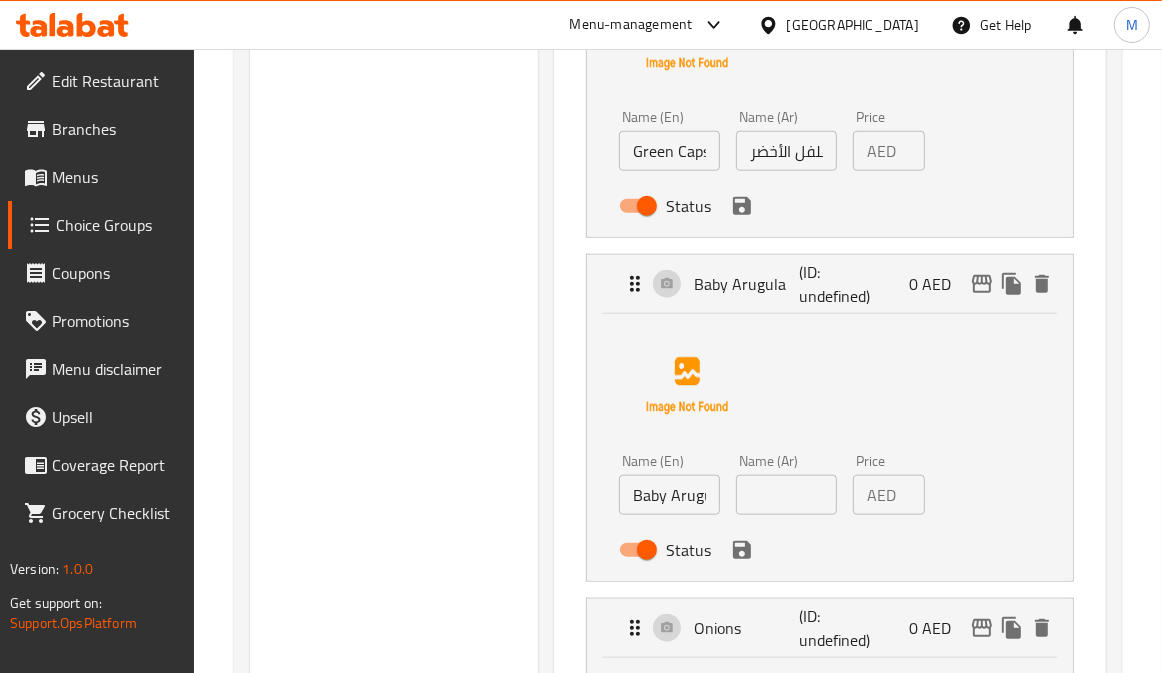 click at bounding box center (786, 495) 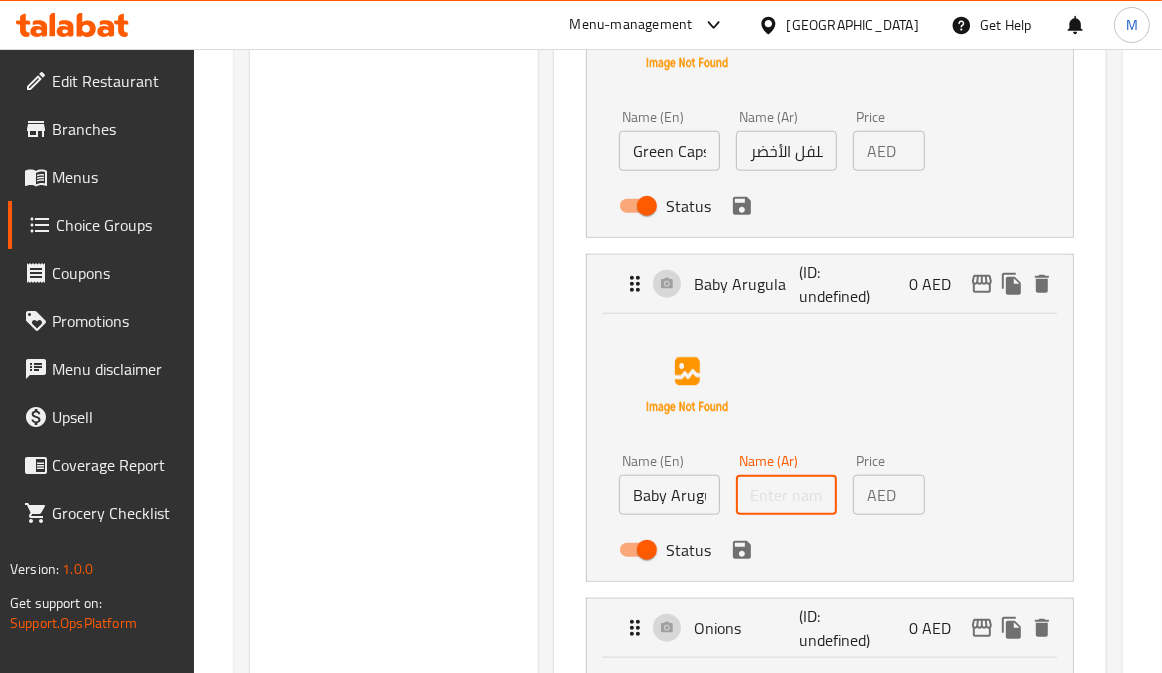 paste on "[PERSON_NAME]" 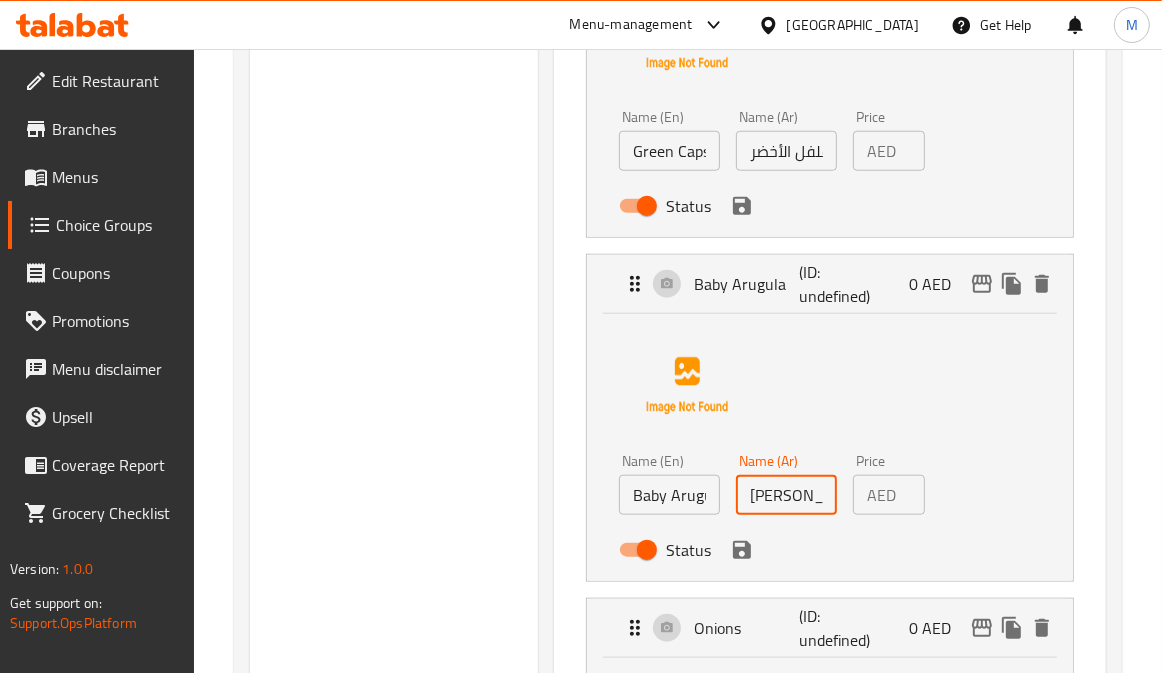 scroll, scrollTop: 0, scrollLeft: 1, axis: horizontal 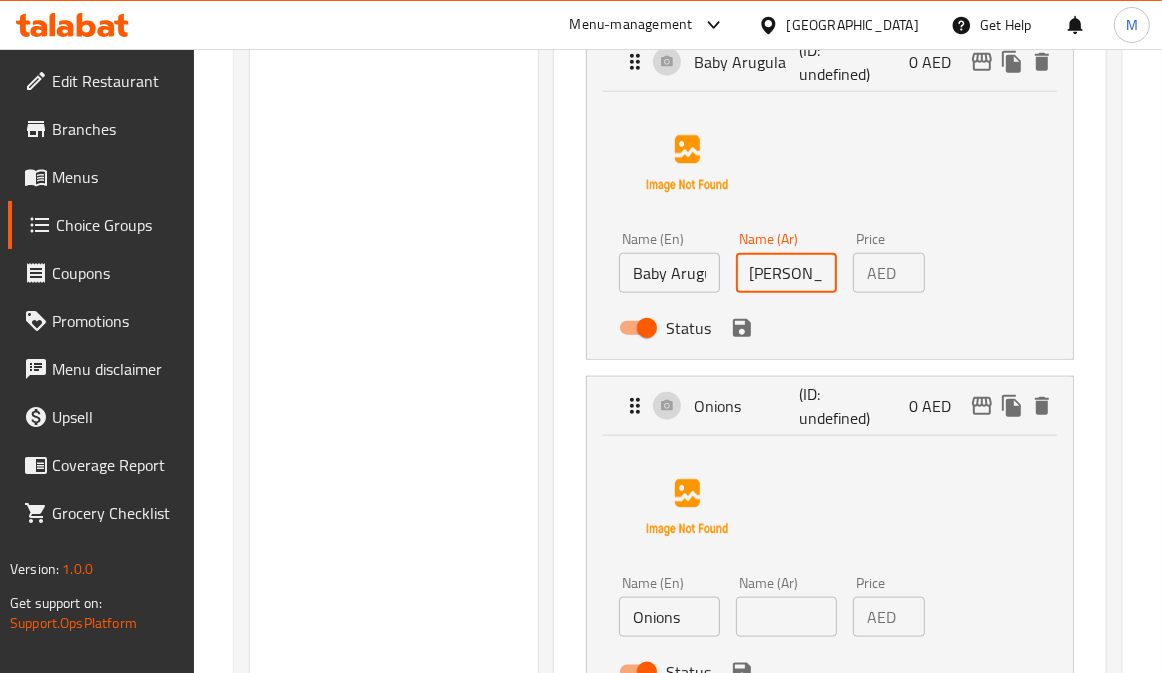 type on "[PERSON_NAME]" 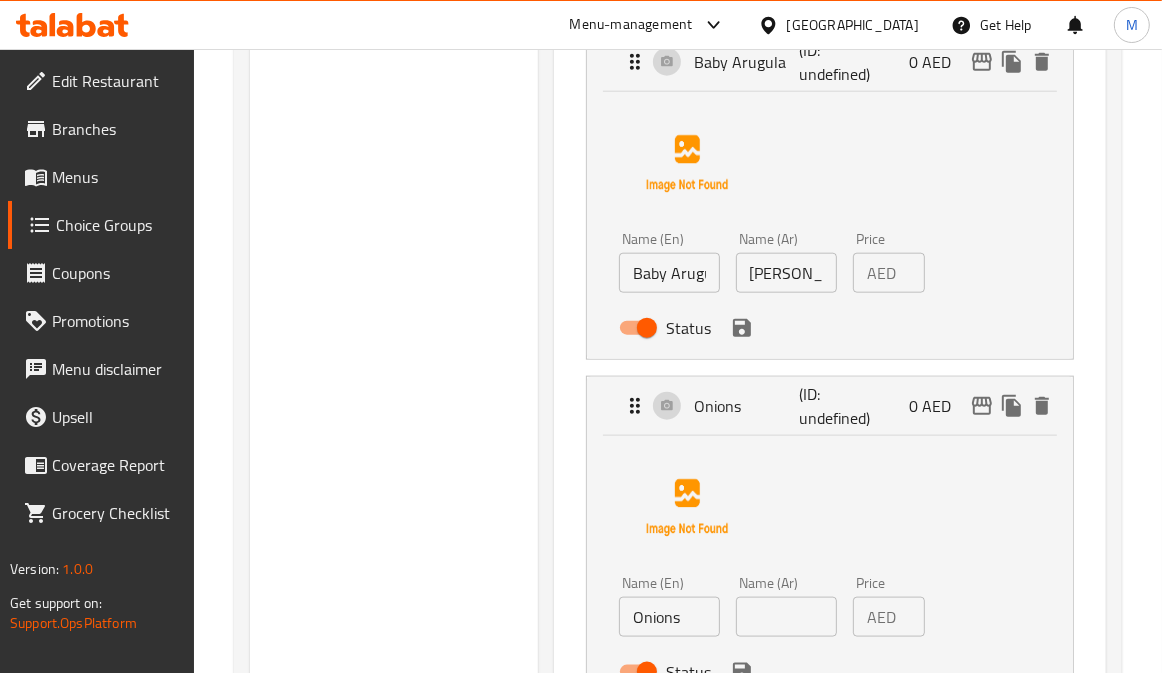 scroll, scrollTop: 0, scrollLeft: 0, axis: both 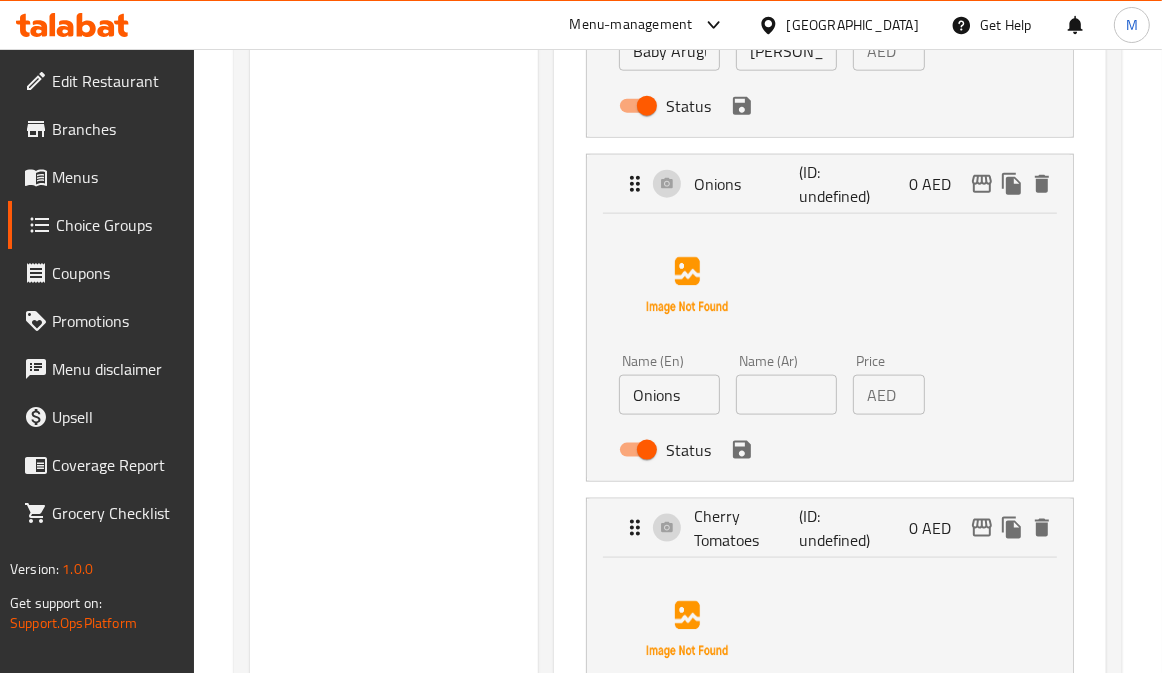 click at bounding box center [786, 395] 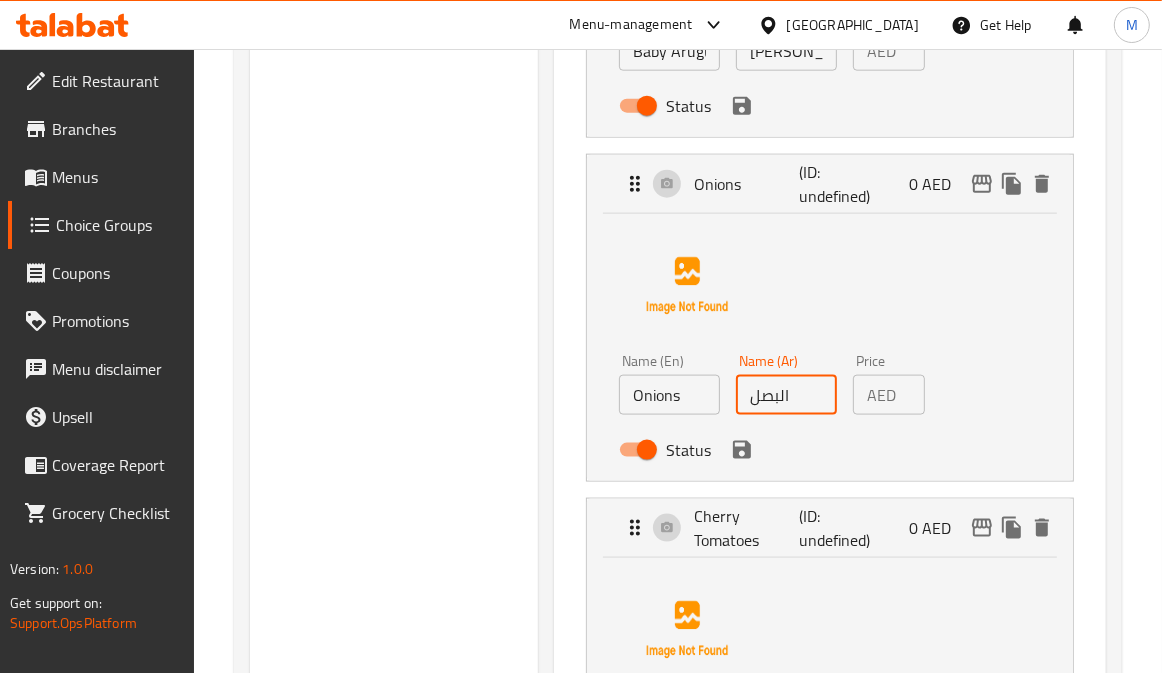 type on "البصل" 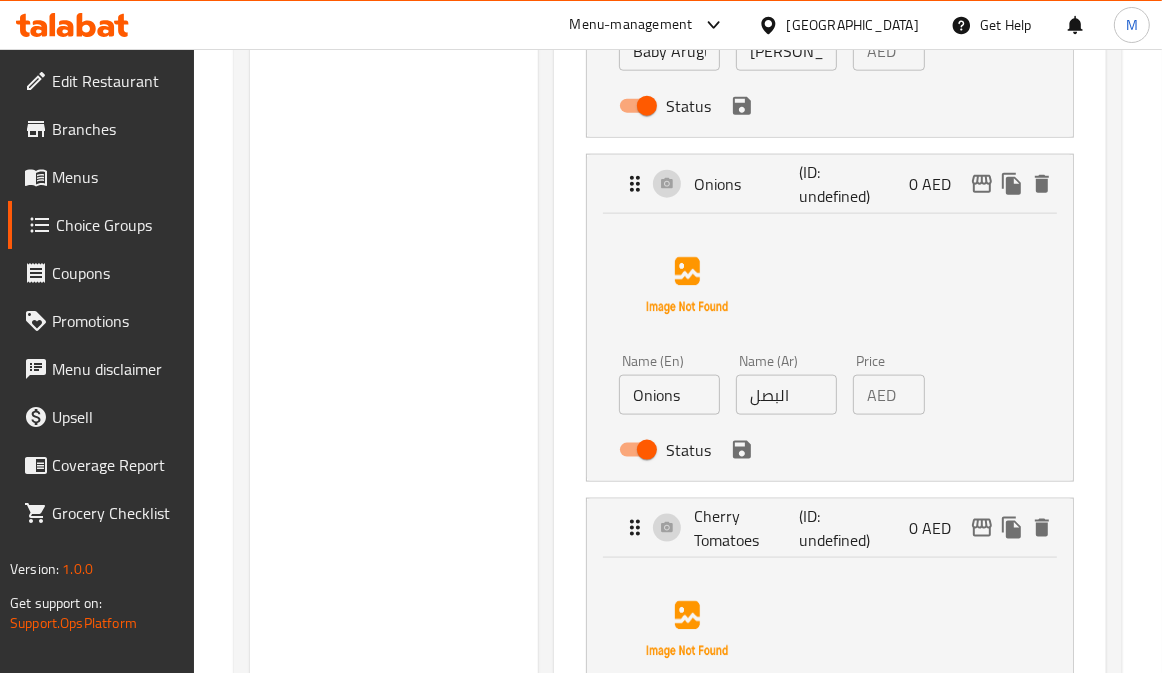 scroll, scrollTop: 2061, scrollLeft: 0, axis: vertical 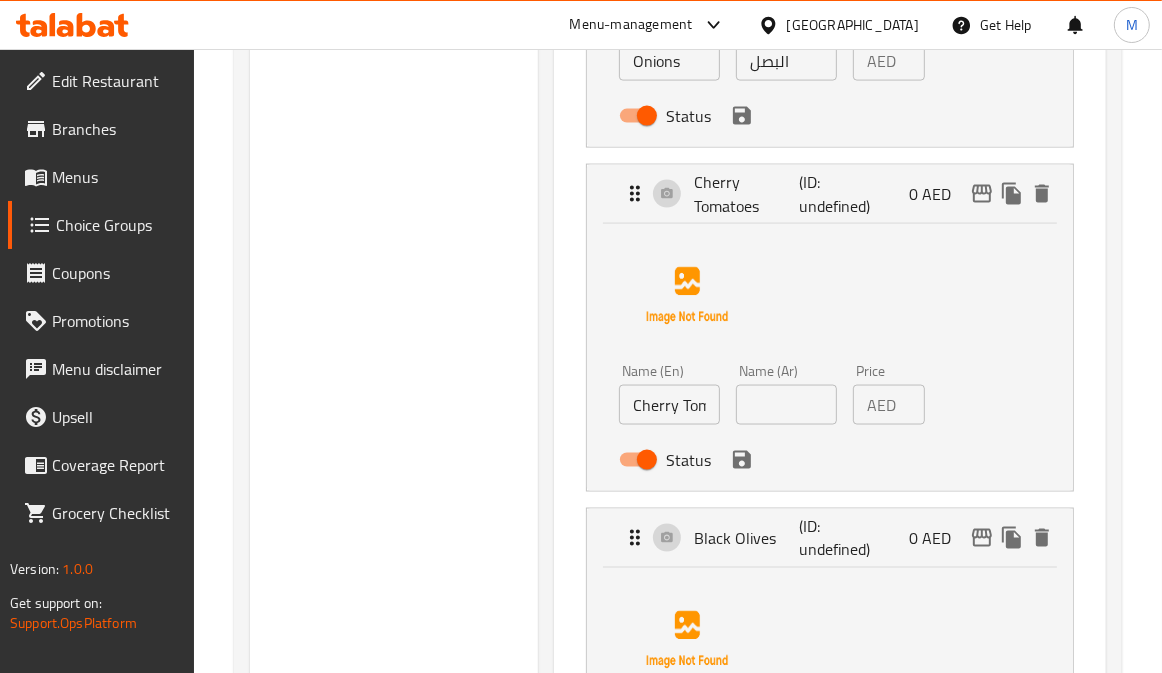 click on "Name (Ar) Name (Ar)" at bounding box center [786, 394] 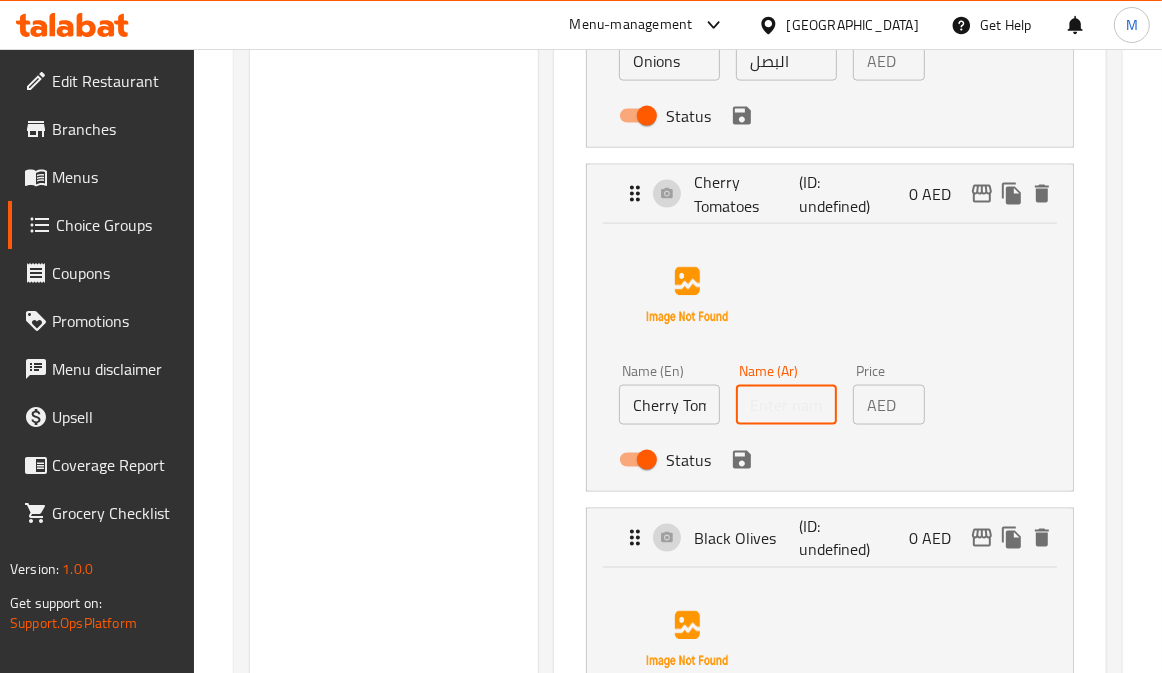 click at bounding box center (786, 405) 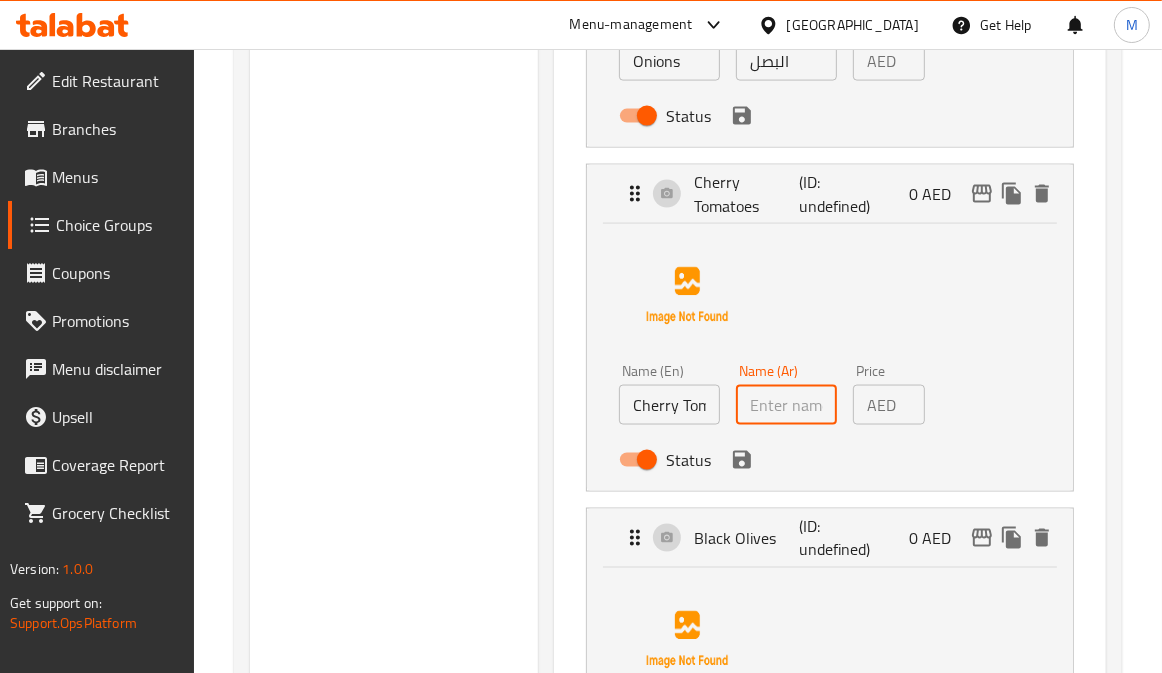 paste on "طماطم كرزية" 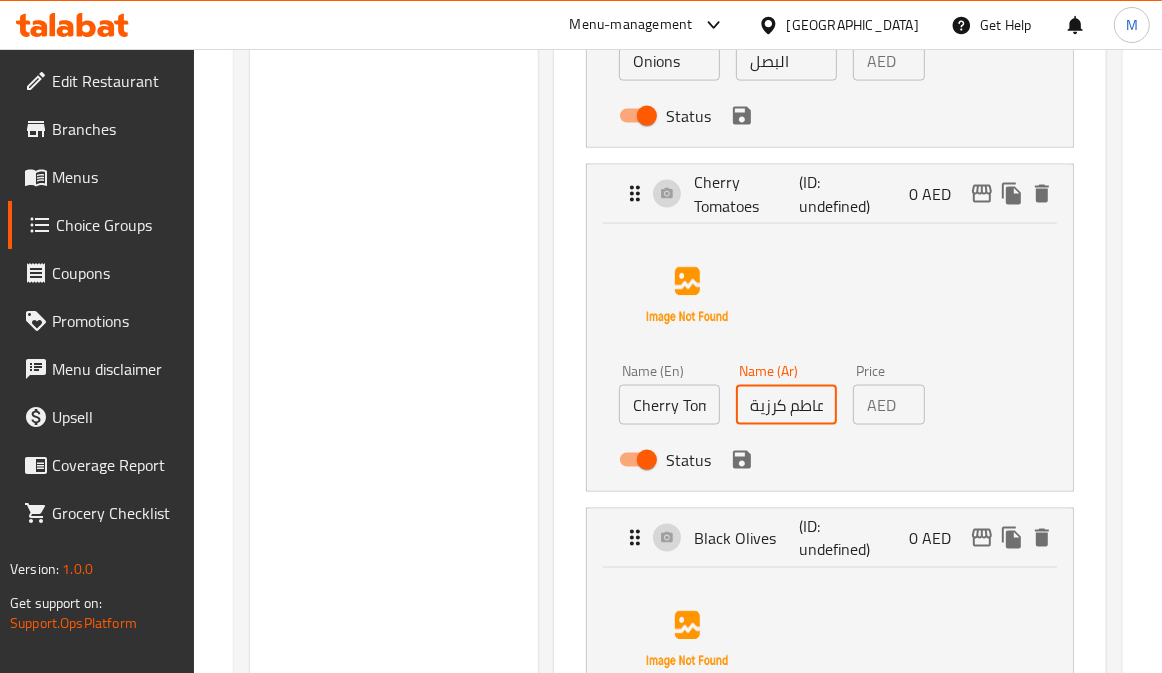 scroll, scrollTop: 0, scrollLeft: 15, axis: horizontal 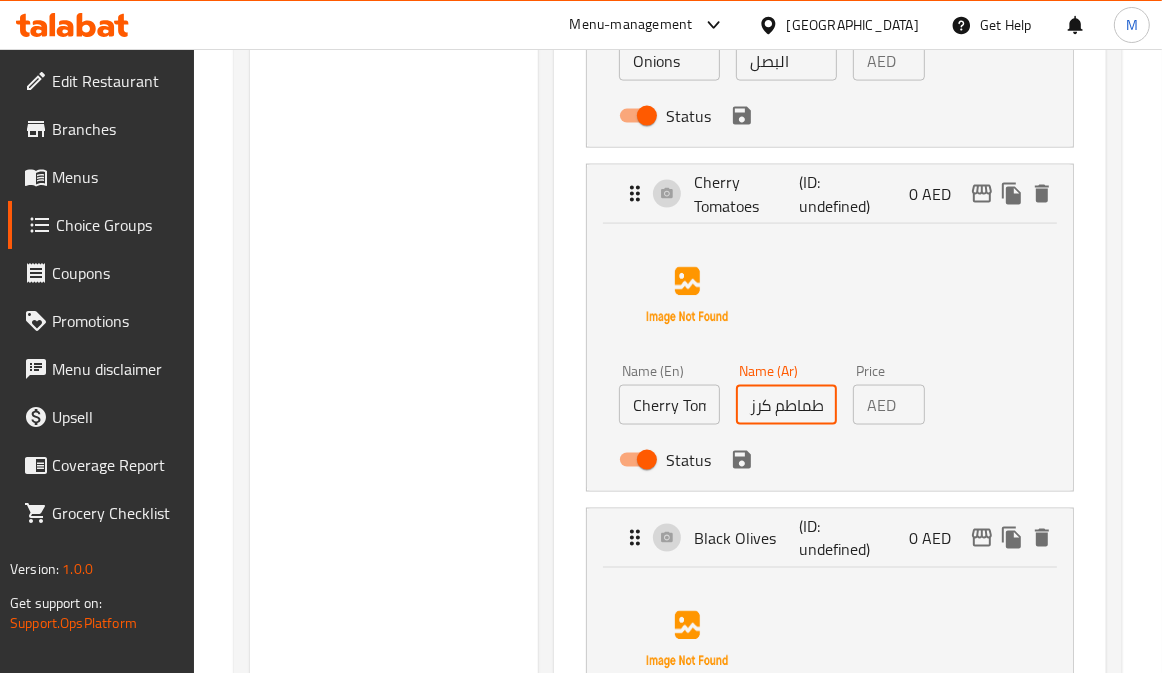type on "طماطم كرزية" 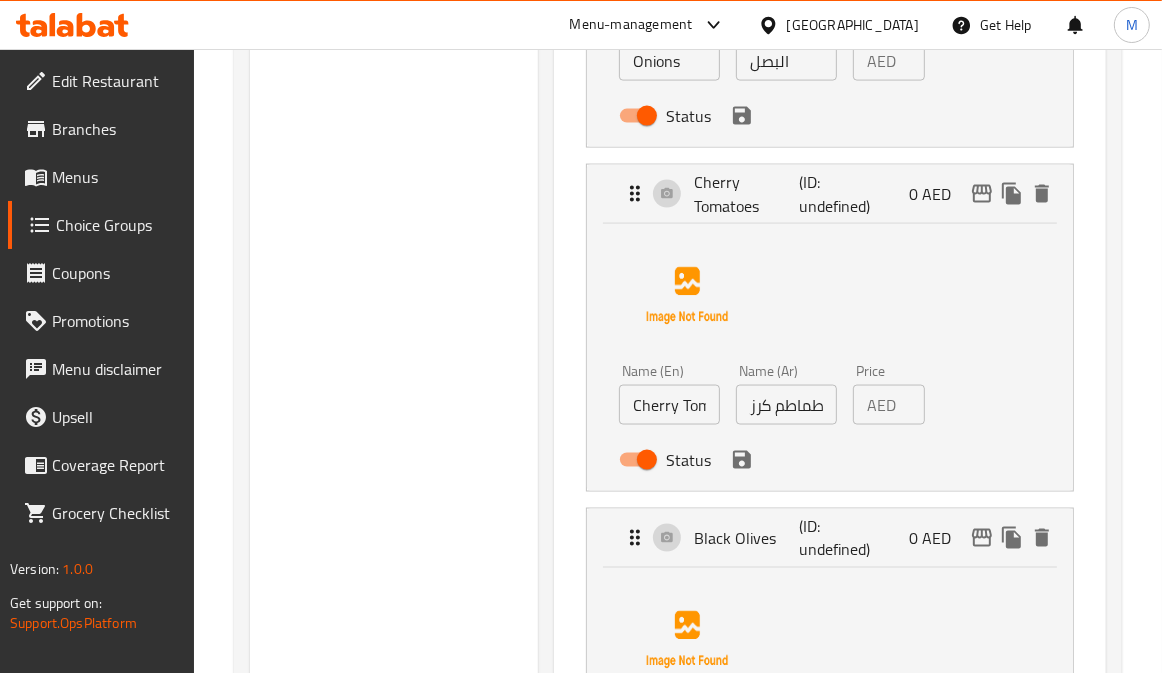 scroll, scrollTop: 0, scrollLeft: 0, axis: both 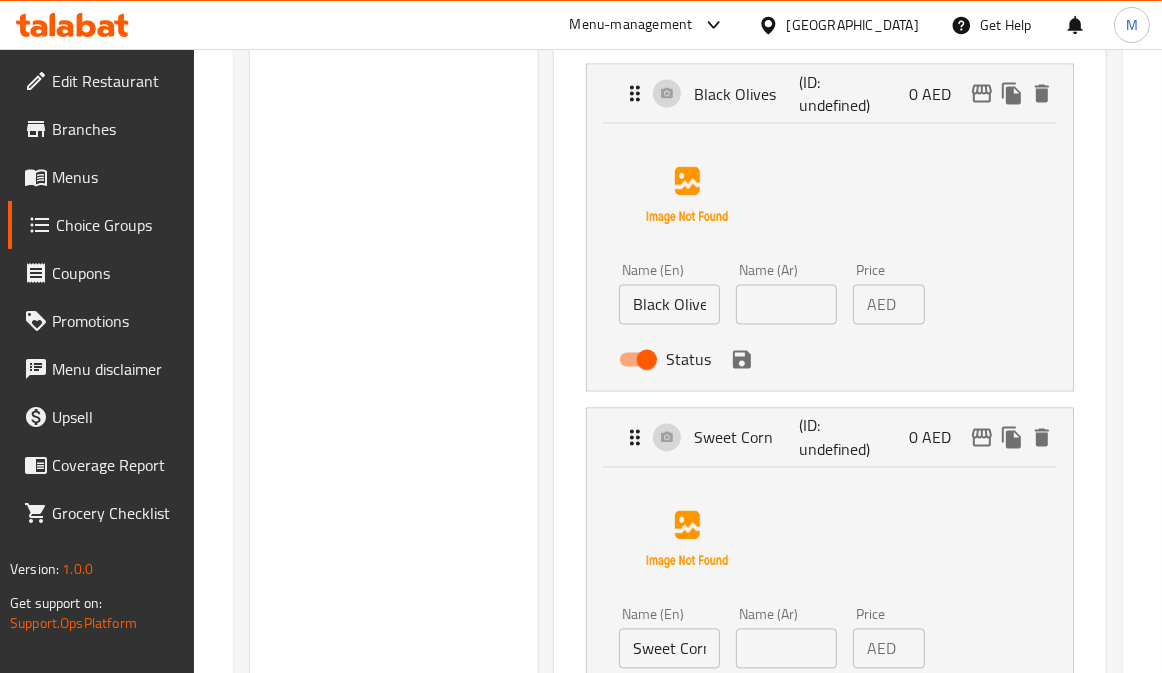 click at bounding box center (786, 305) 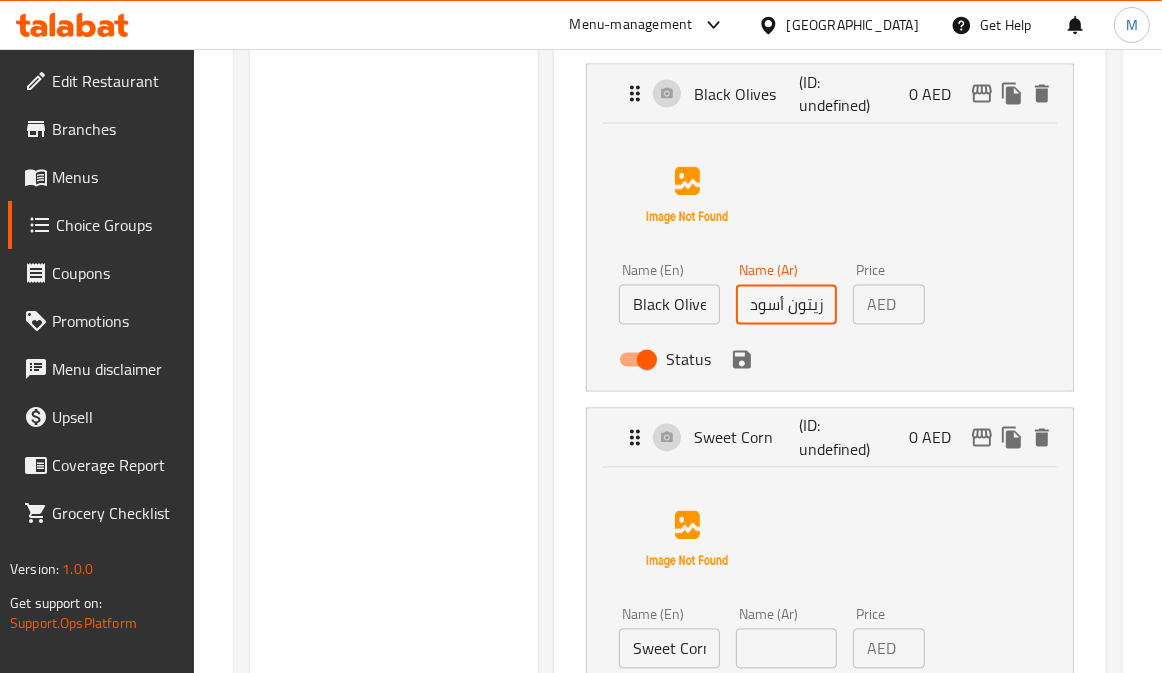 type on "زيتون أسود" 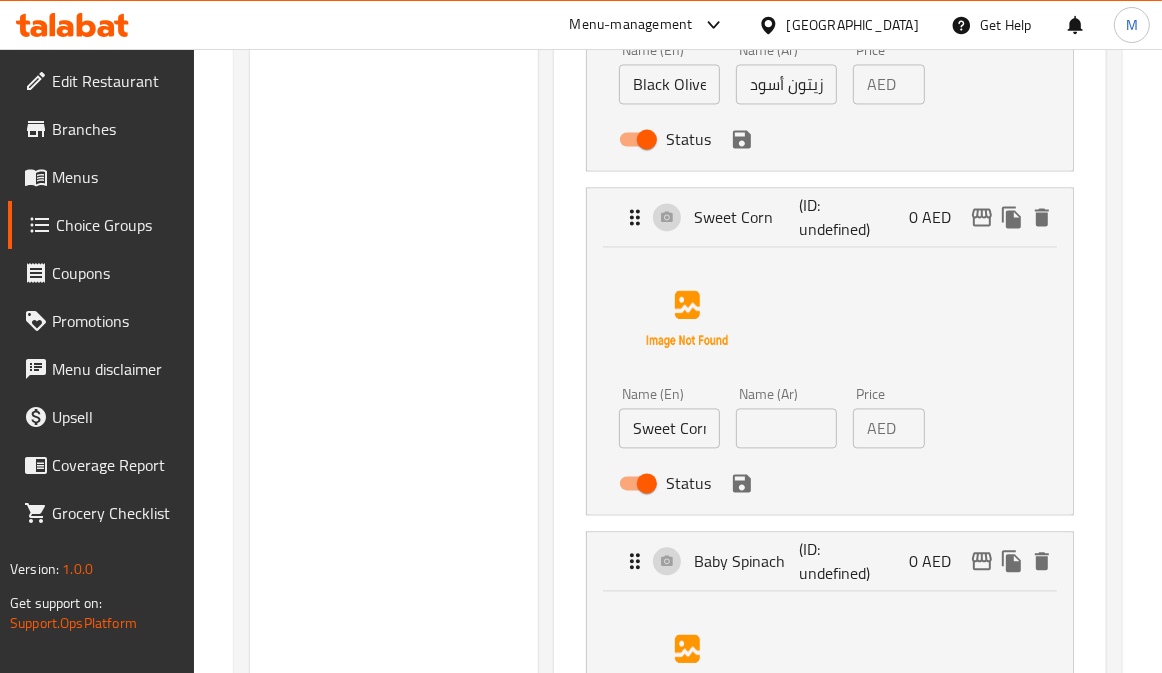 scroll, scrollTop: 2727, scrollLeft: 0, axis: vertical 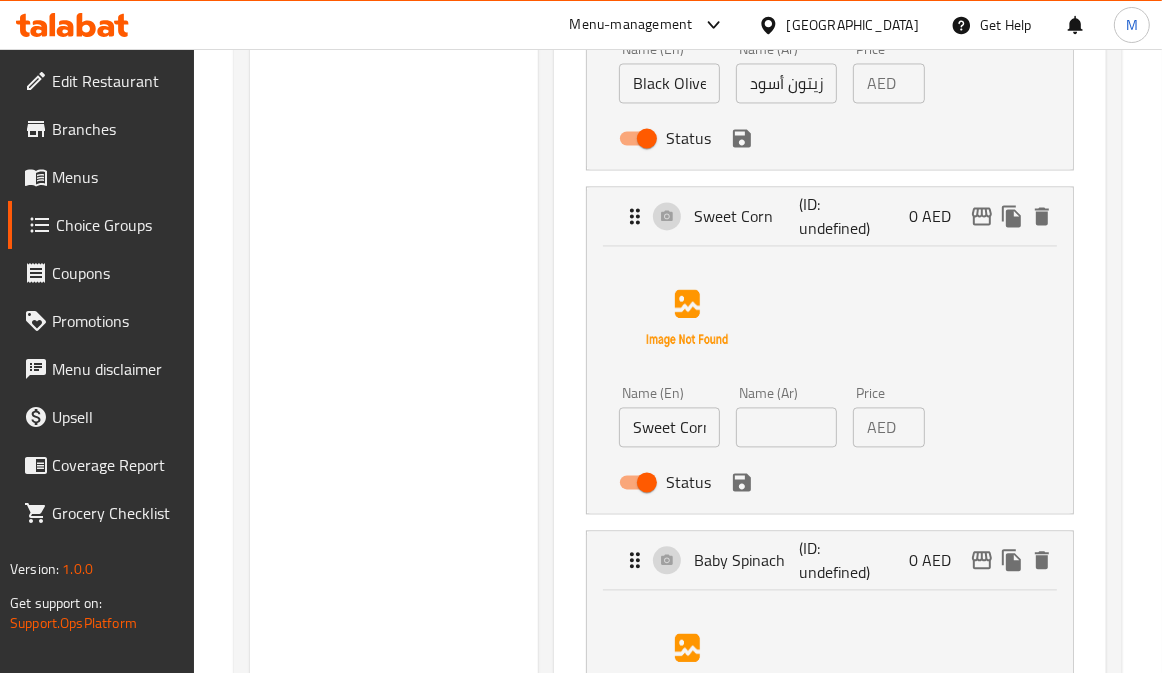 click at bounding box center [786, 427] 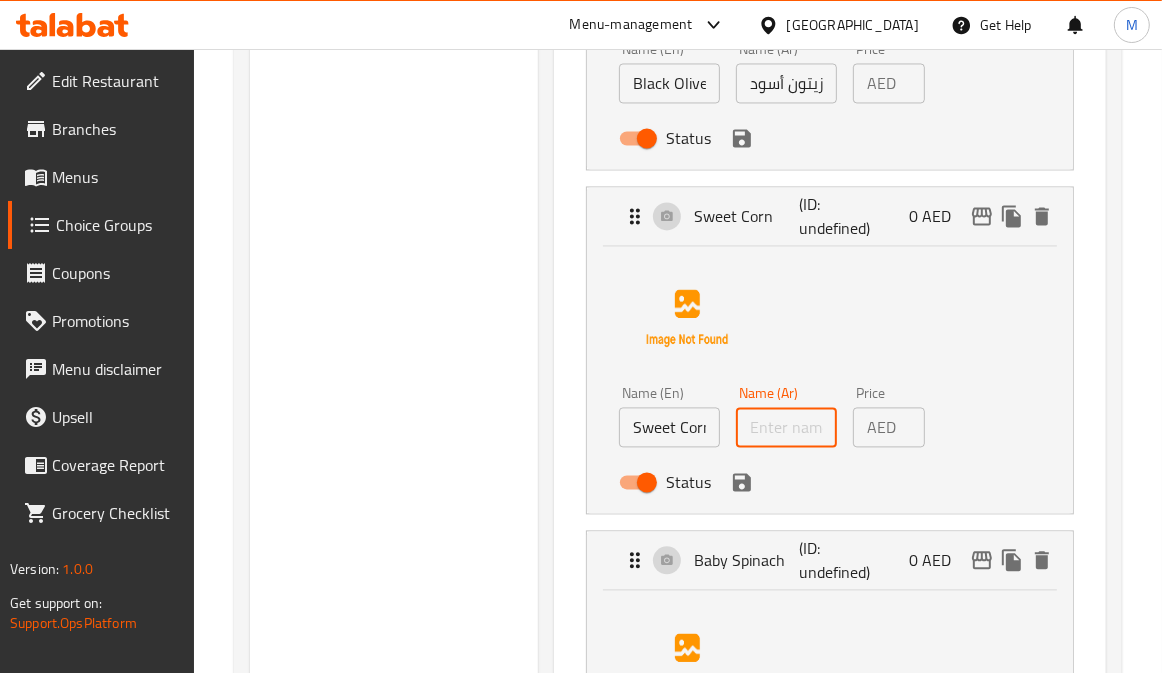 paste on "الذرة الحلوة" 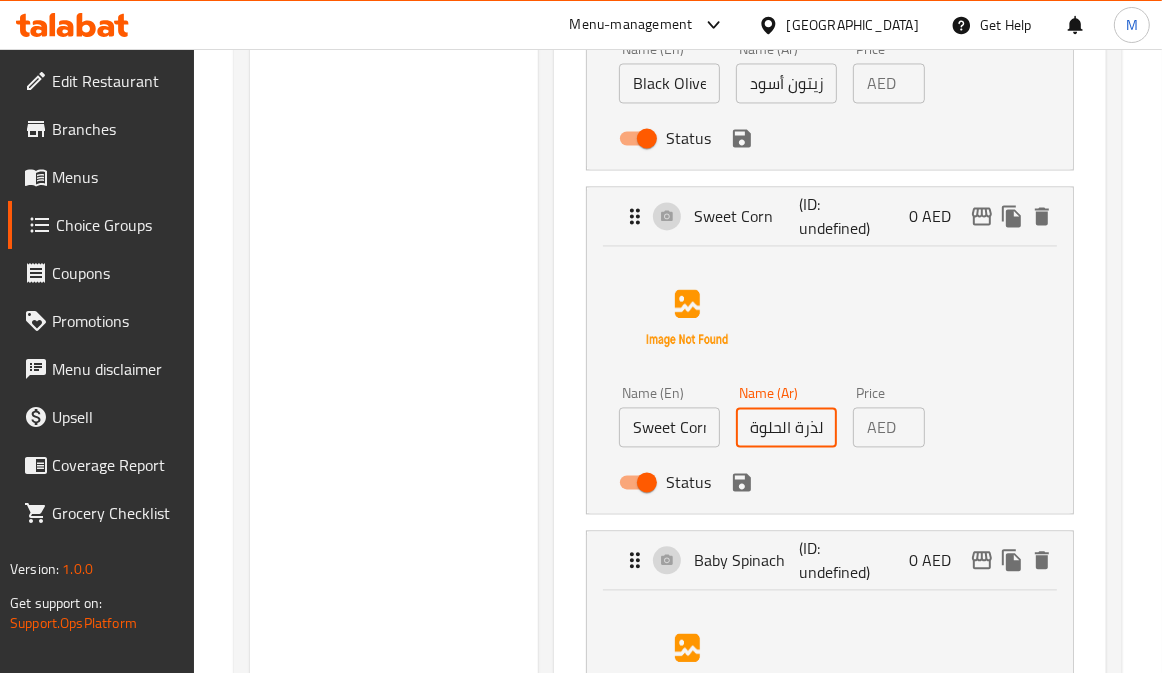 scroll, scrollTop: 0, scrollLeft: 3, axis: horizontal 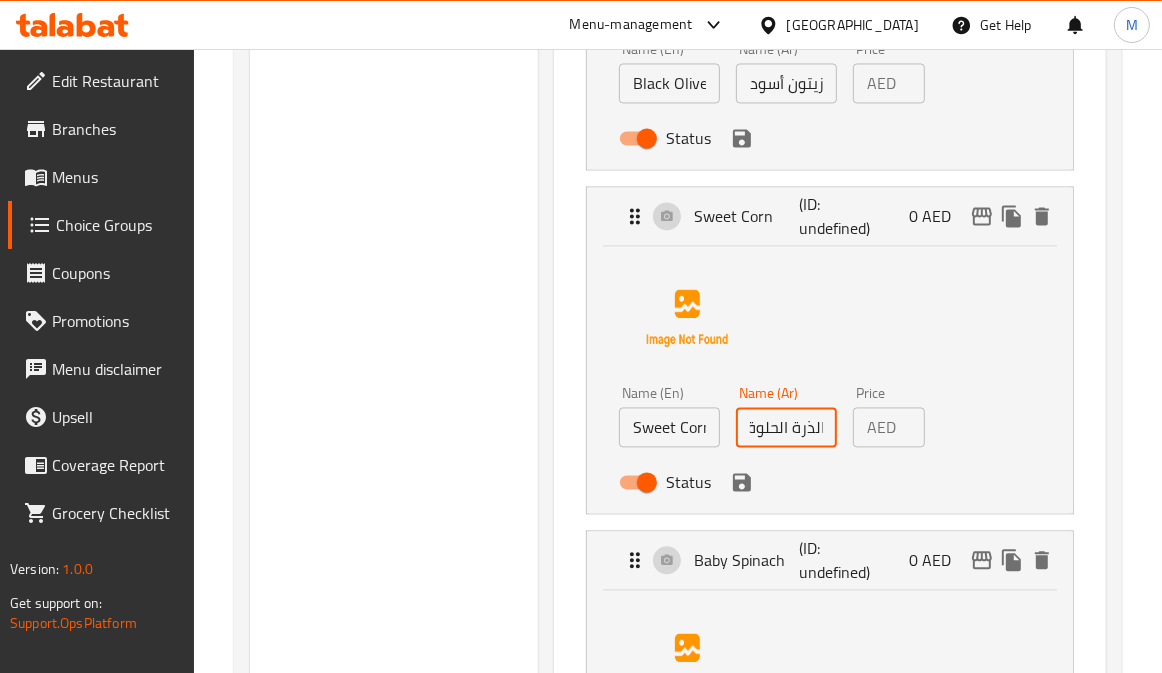 type on "الذرة الحلوة" 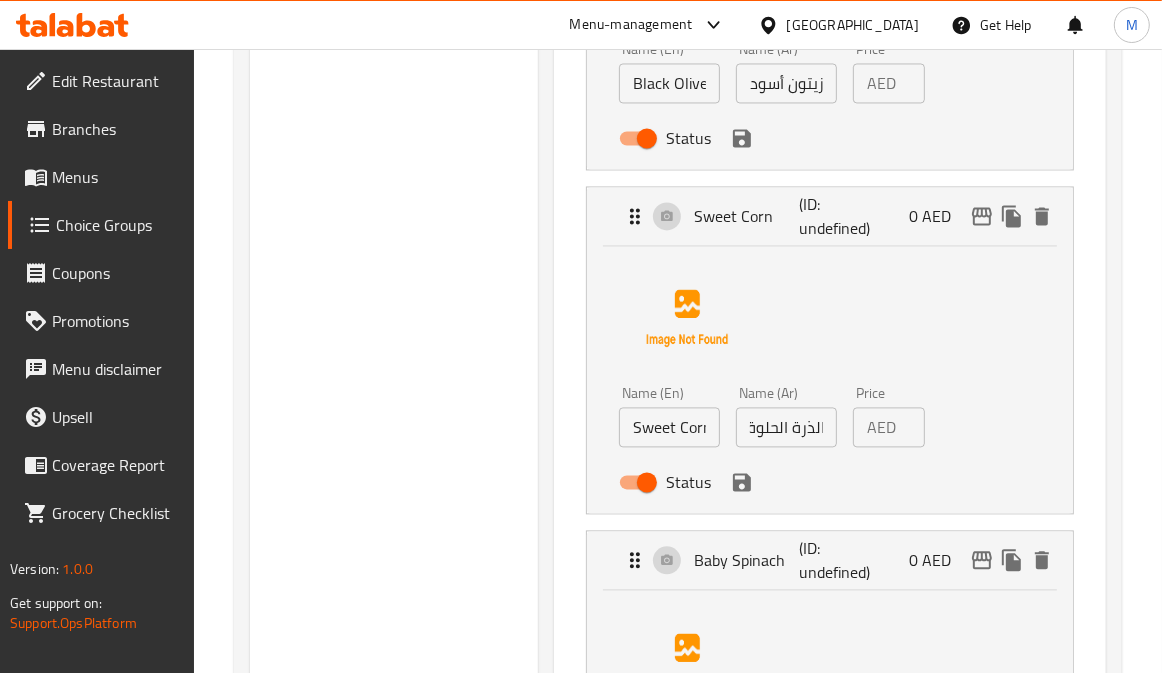 scroll, scrollTop: 0, scrollLeft: 0, axis: both 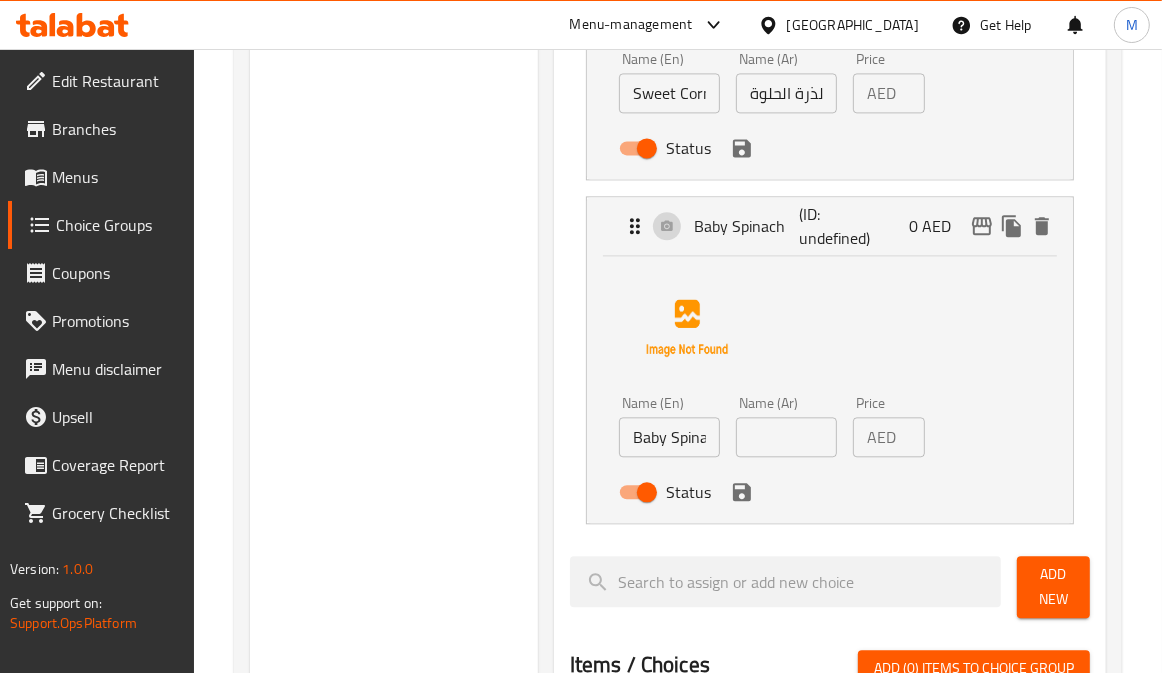 click at bounding box center (786, 437) 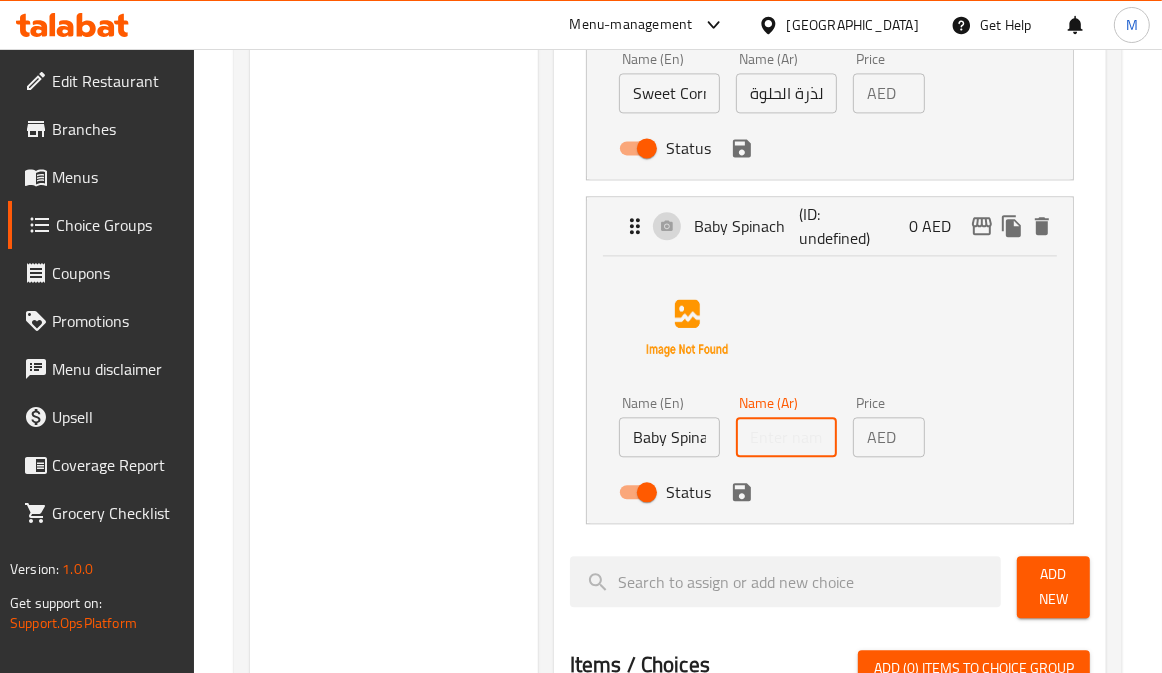 paste on "سبانخ صغيرة" 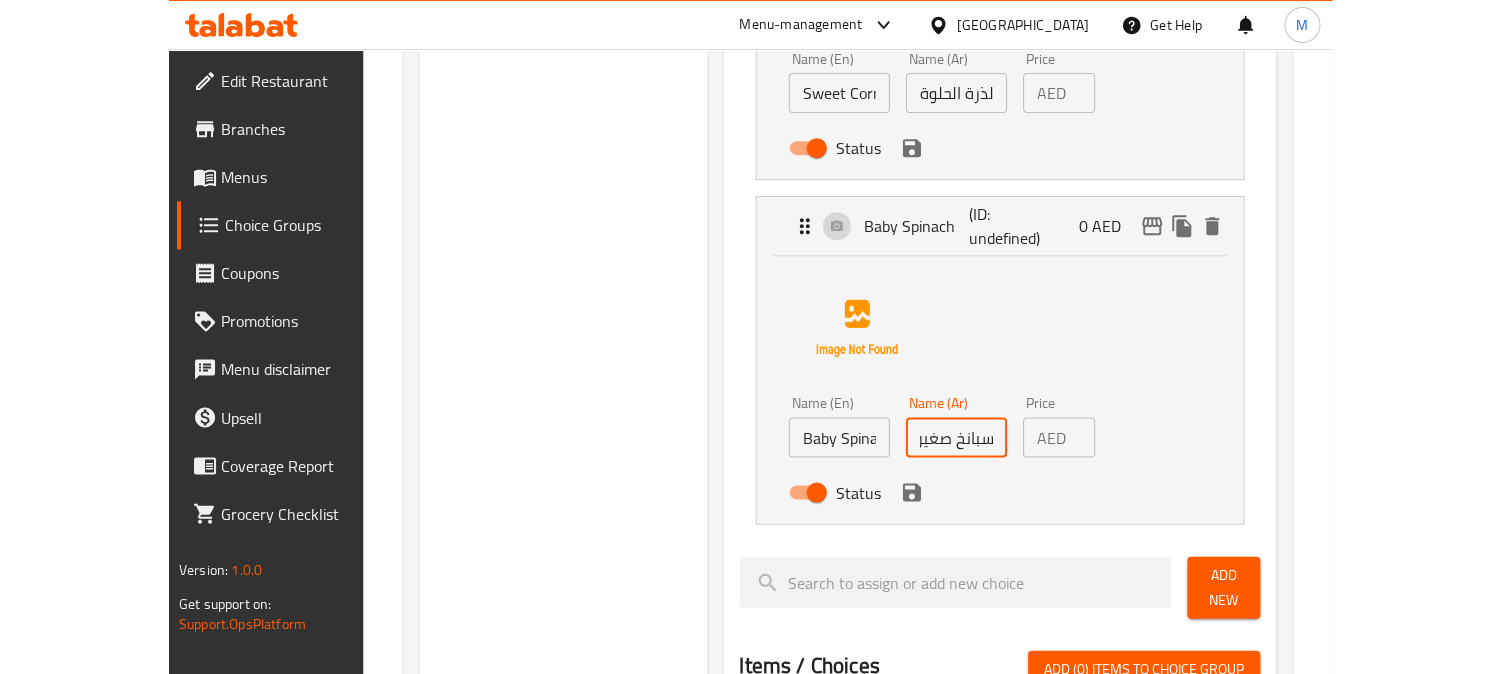 scroll, scrollTop: 0, scrollLeft: 0, axis: both 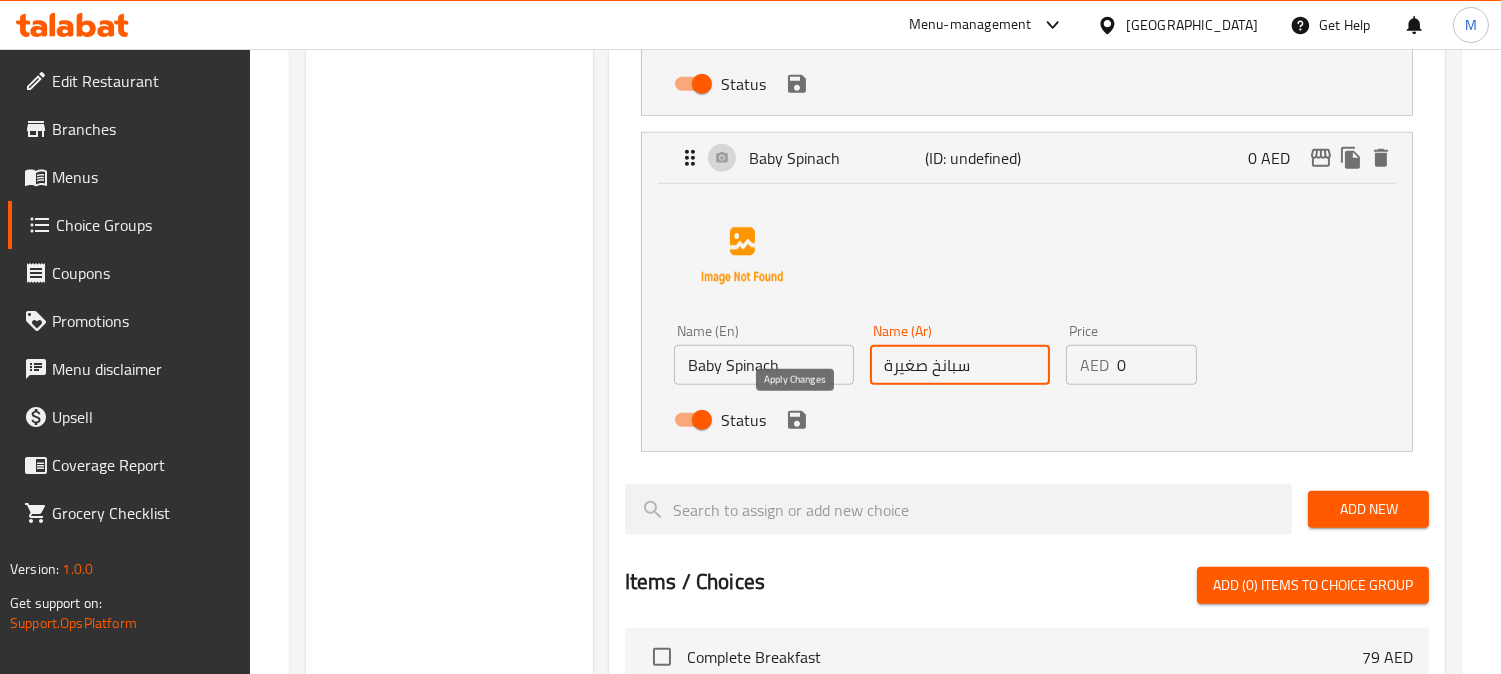 click 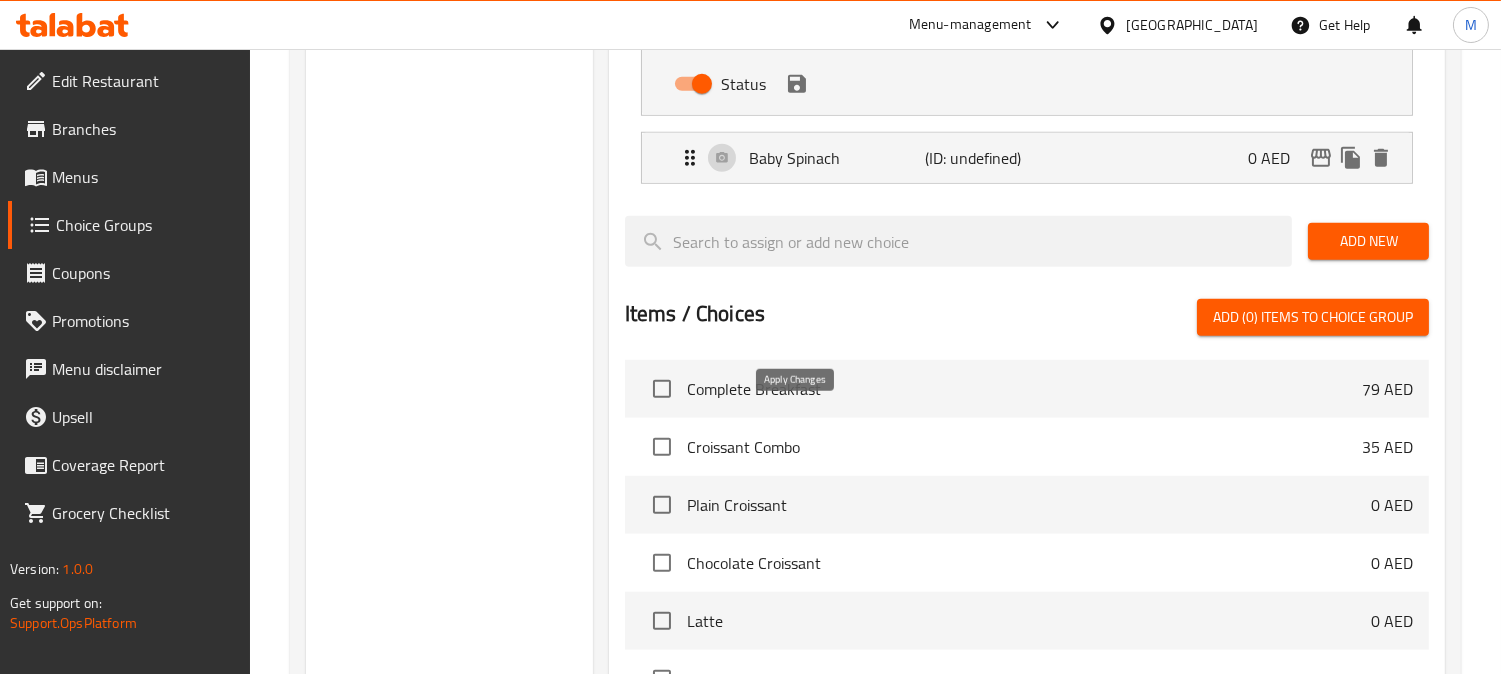 type on "سبانخ صغيرة" 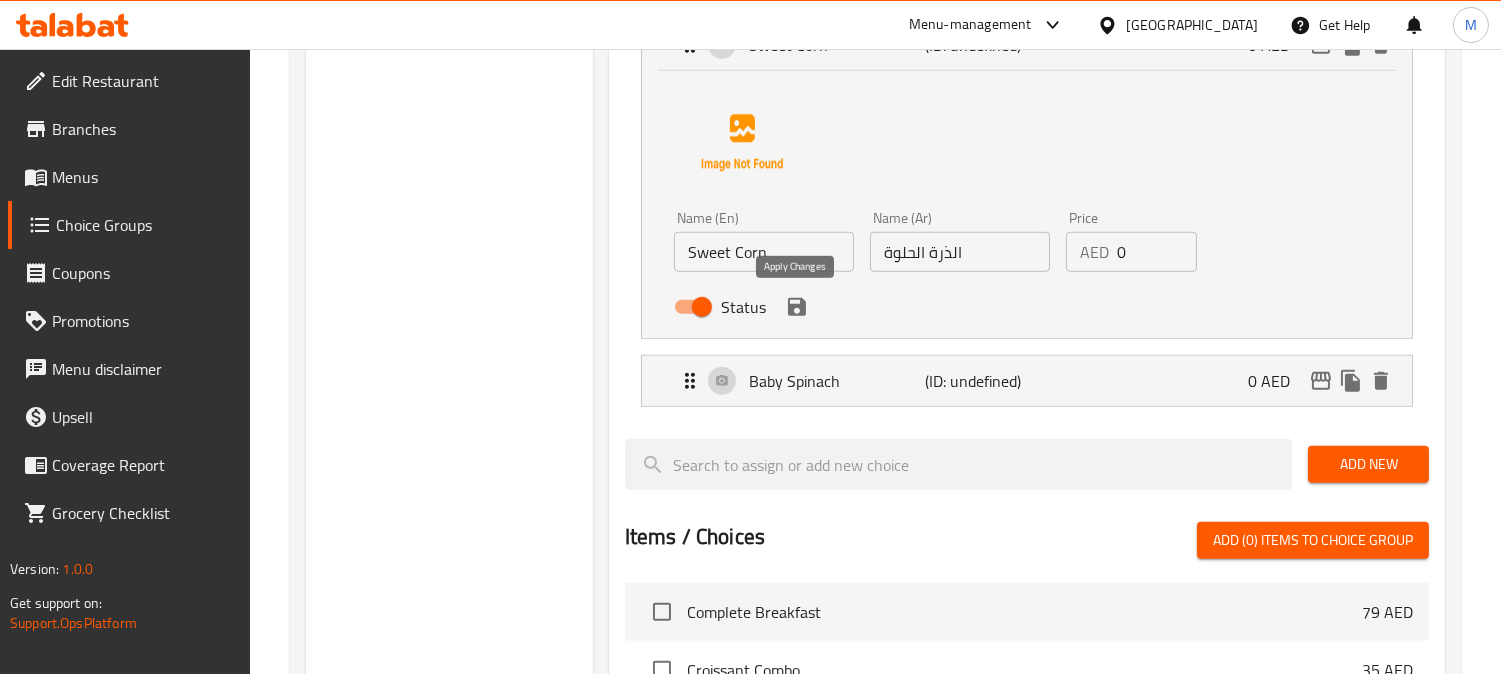 click 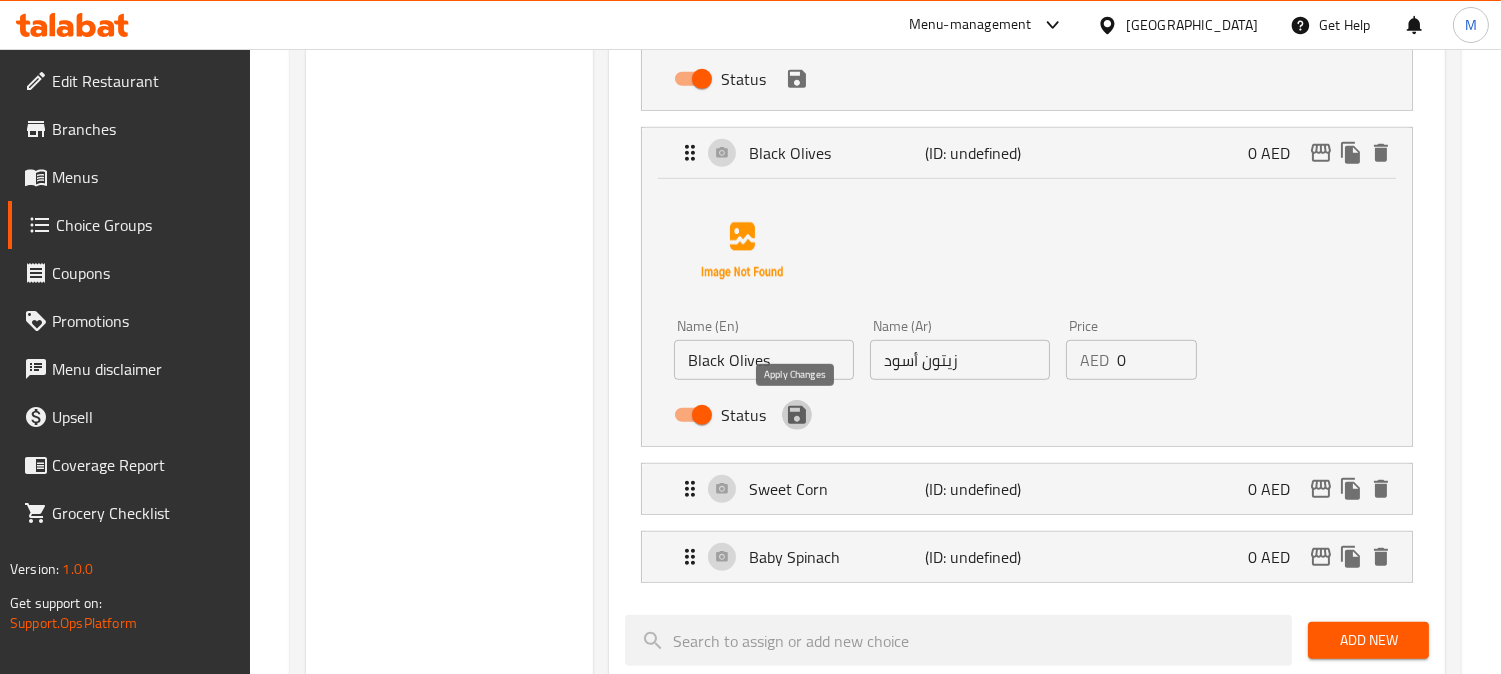 click at bounding box center [797, 415] 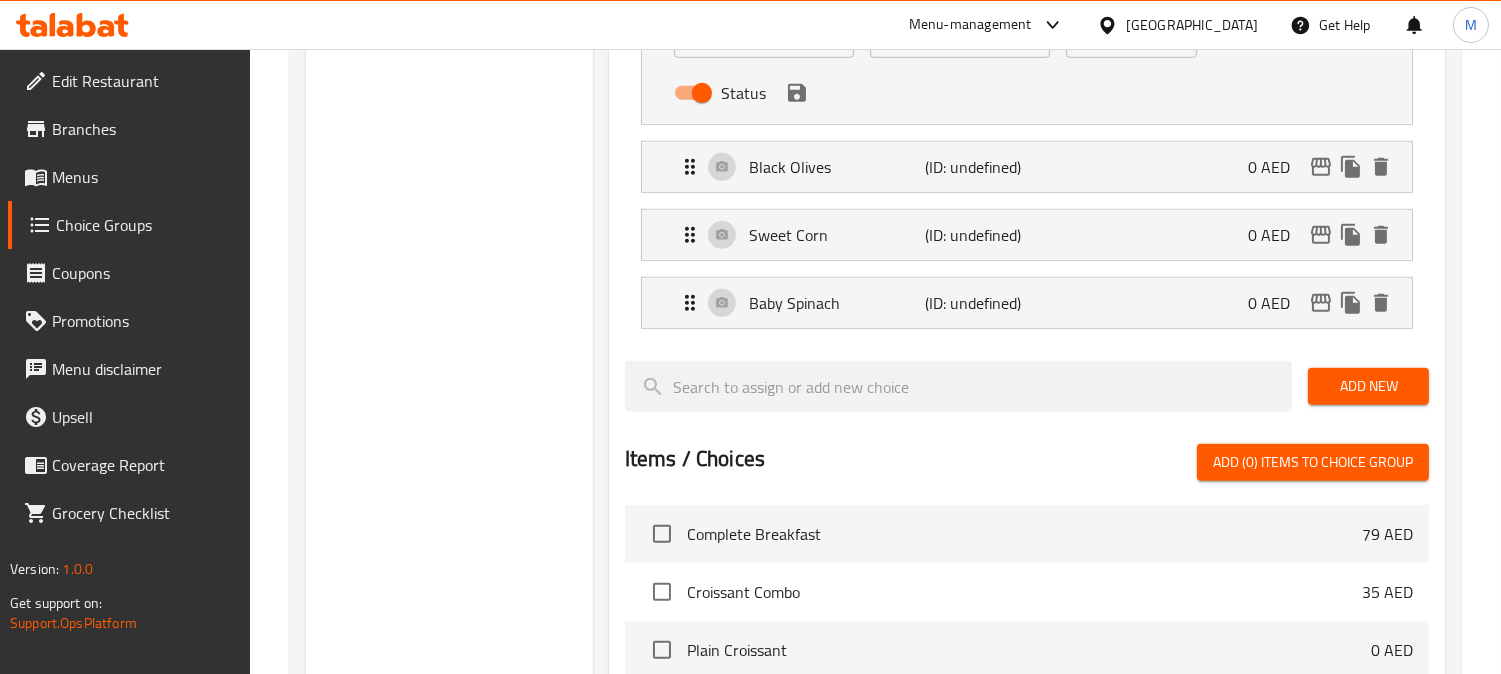 scroll, scrollTop: 2172, scrollLeft: 0, axis: vertical 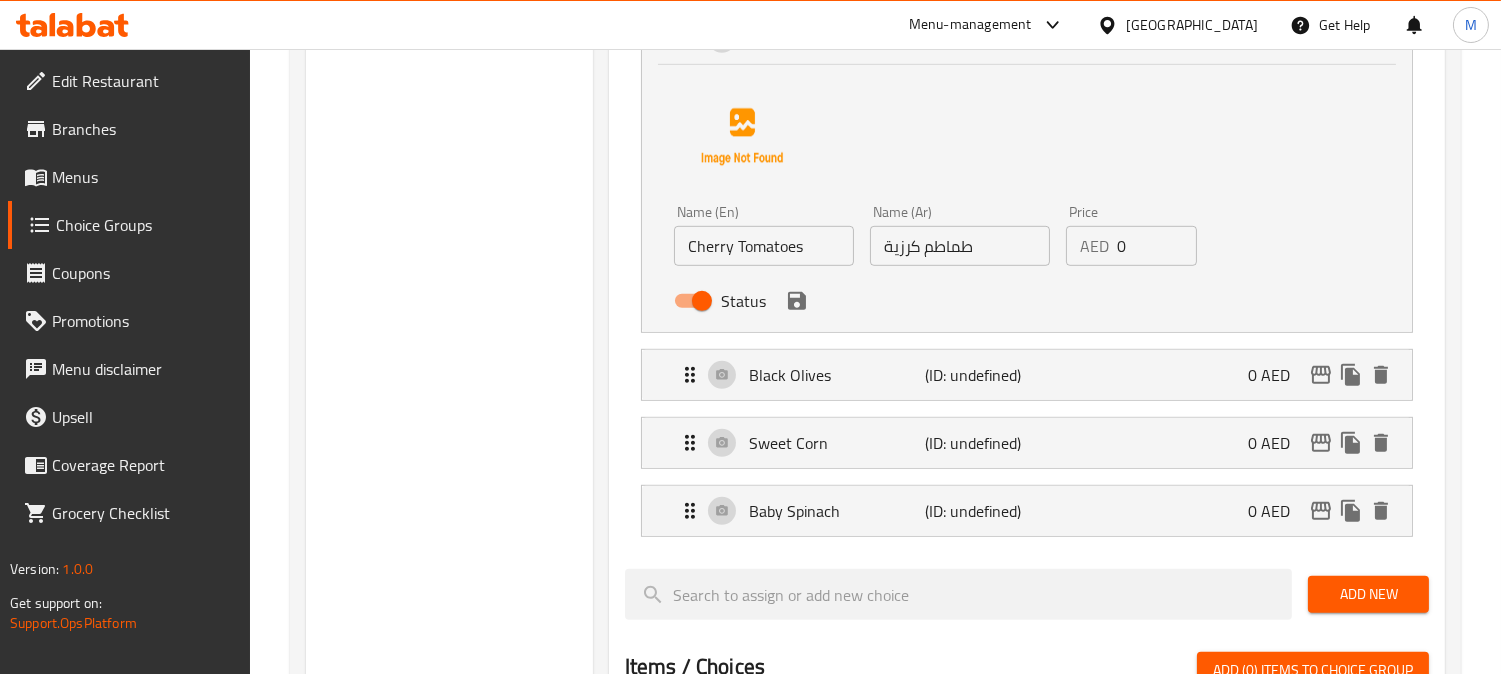 click 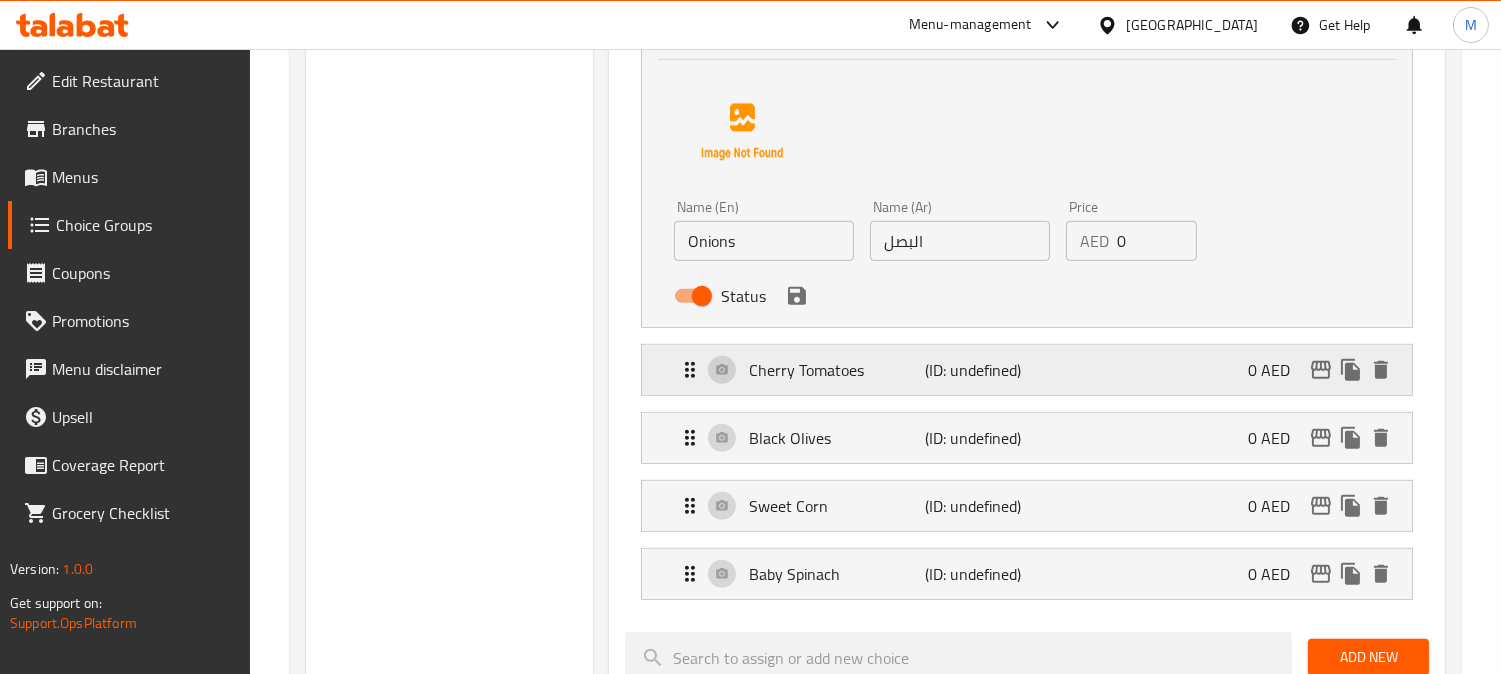 scroll, scrollTop: 1838, scrollLeft: 0, axis: vertical 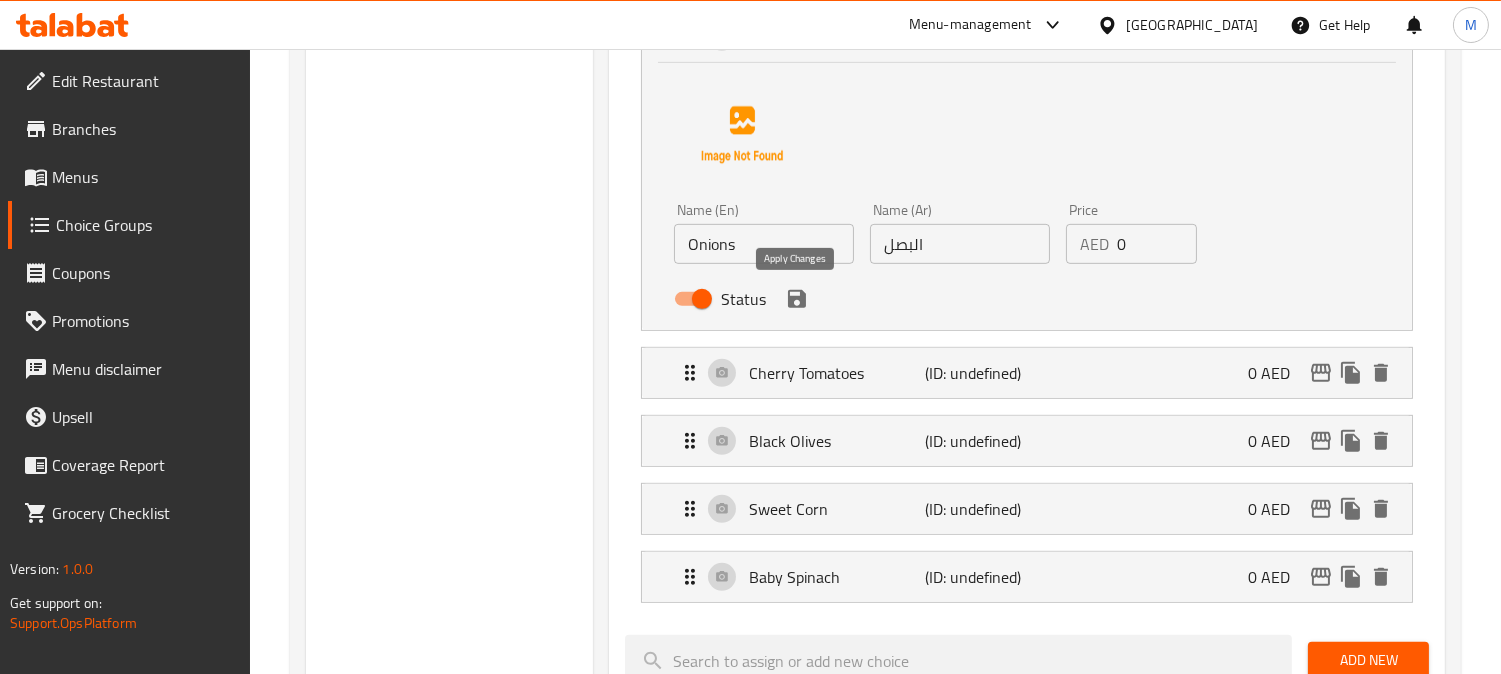 click 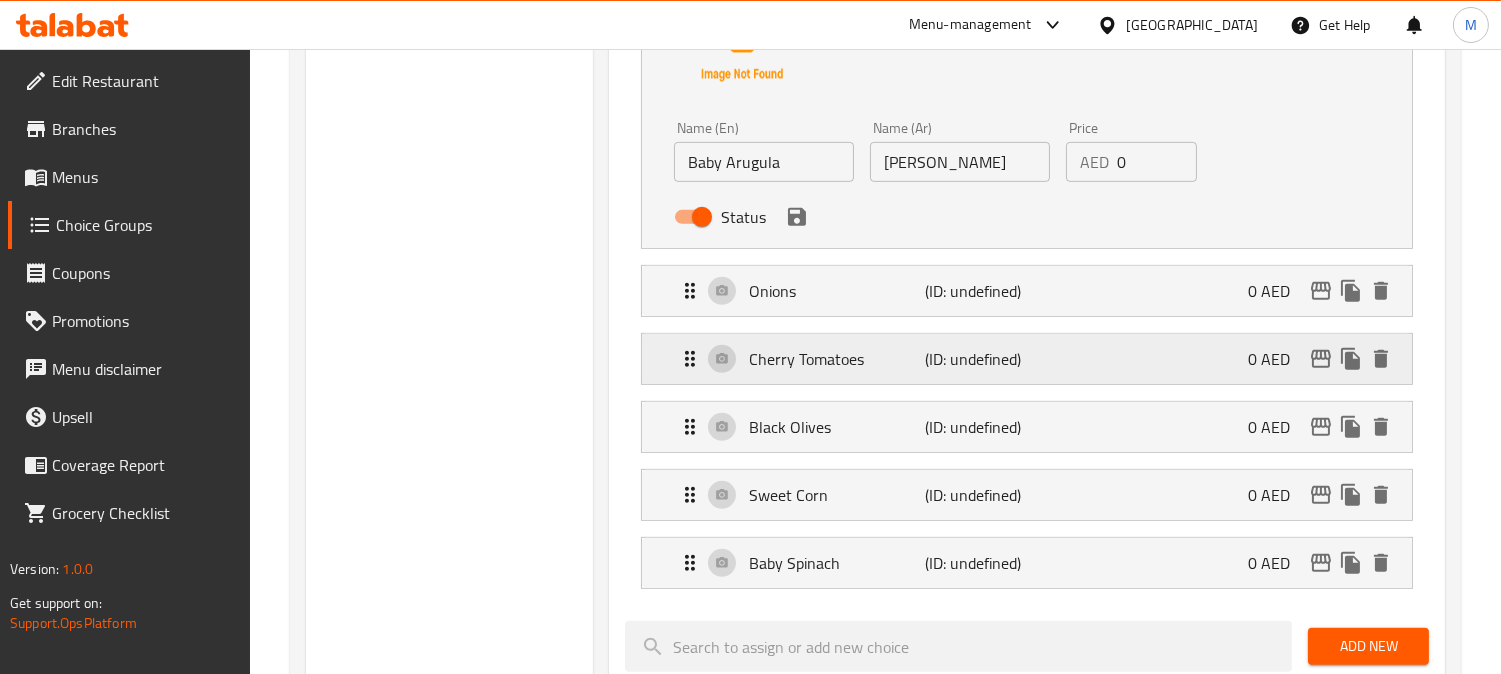 scroll, scrollTop: 1505, scrollLeft: 0, axis: vertical 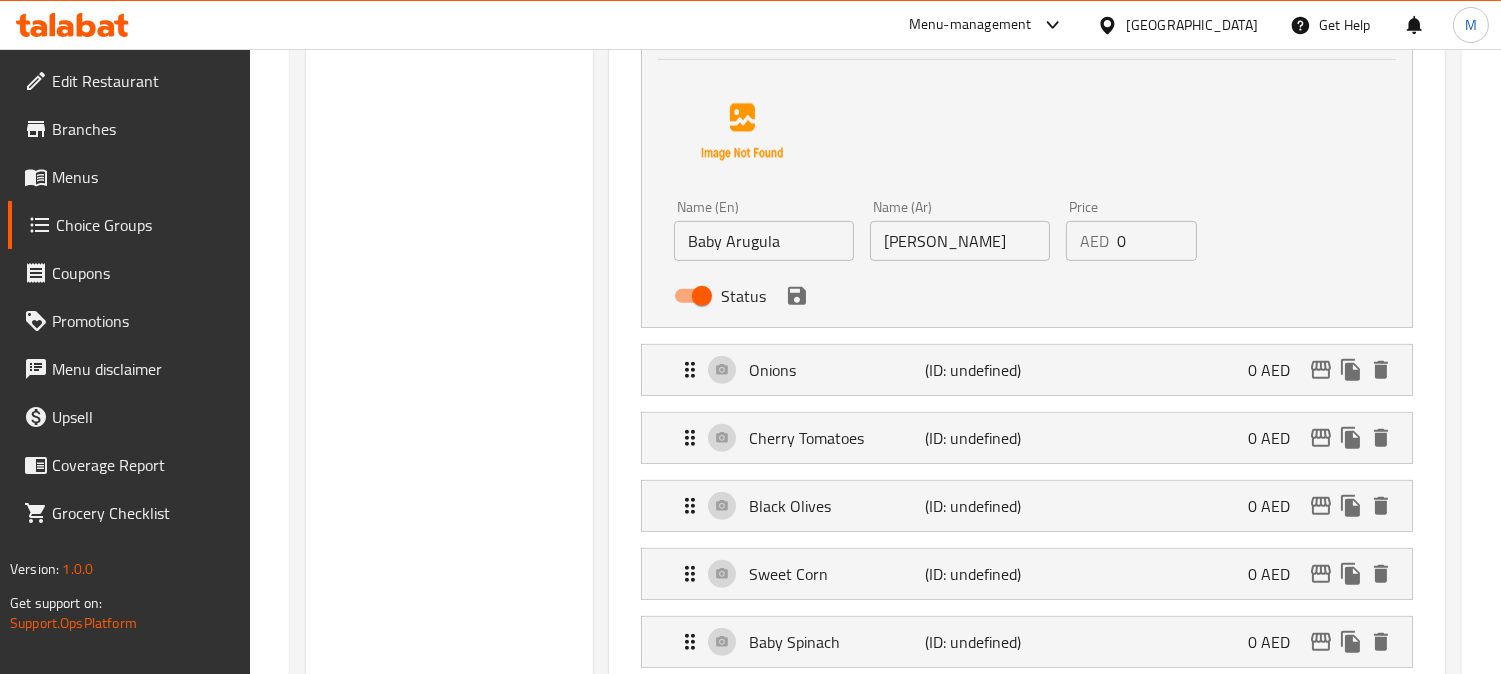 click 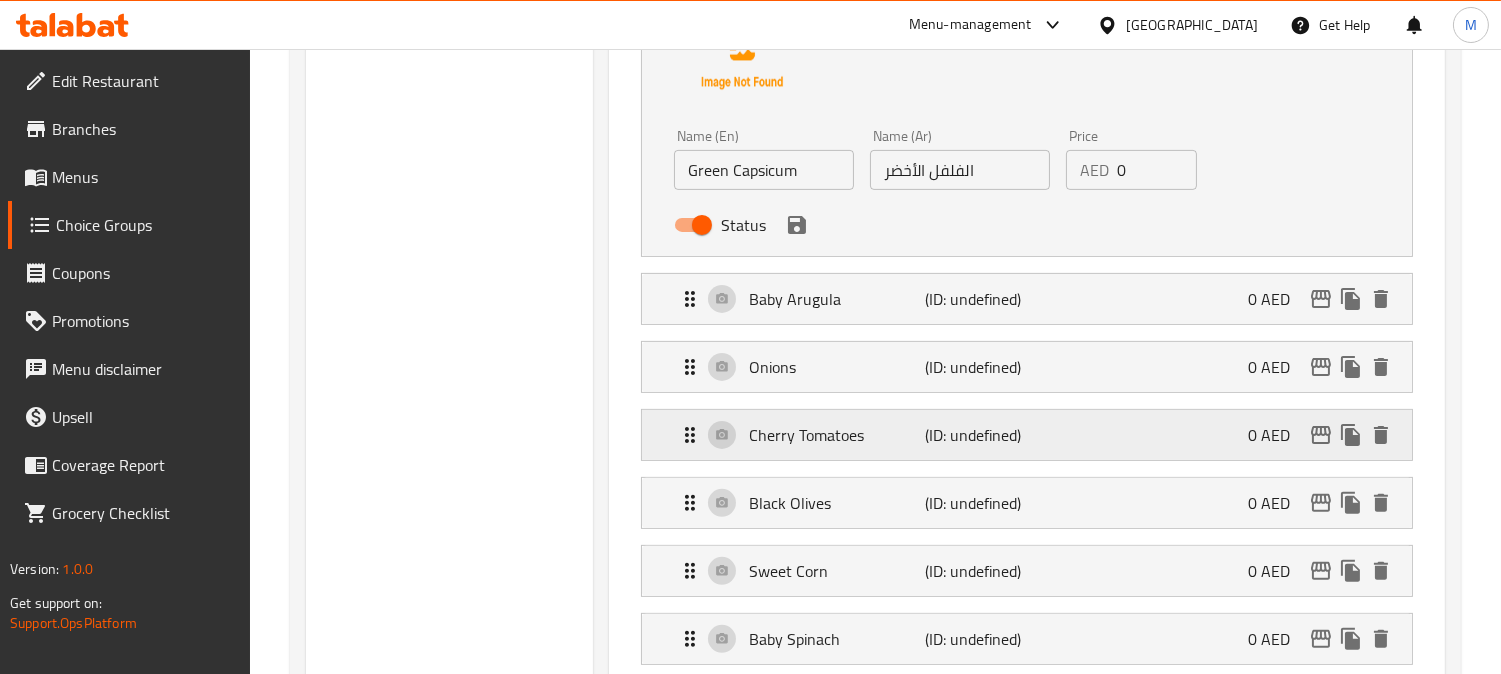 scroll, scrollTop: 1061, scrollLeft: 0, axis: vertical 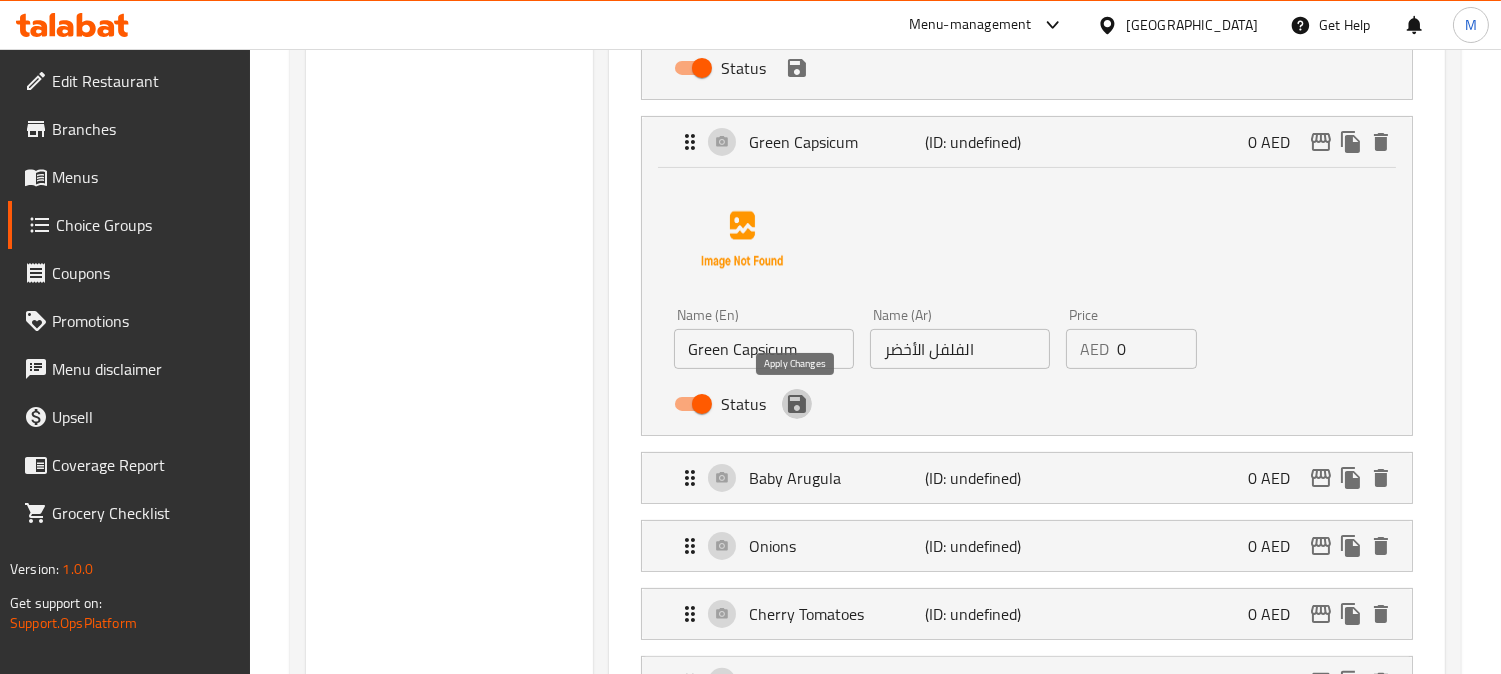 click 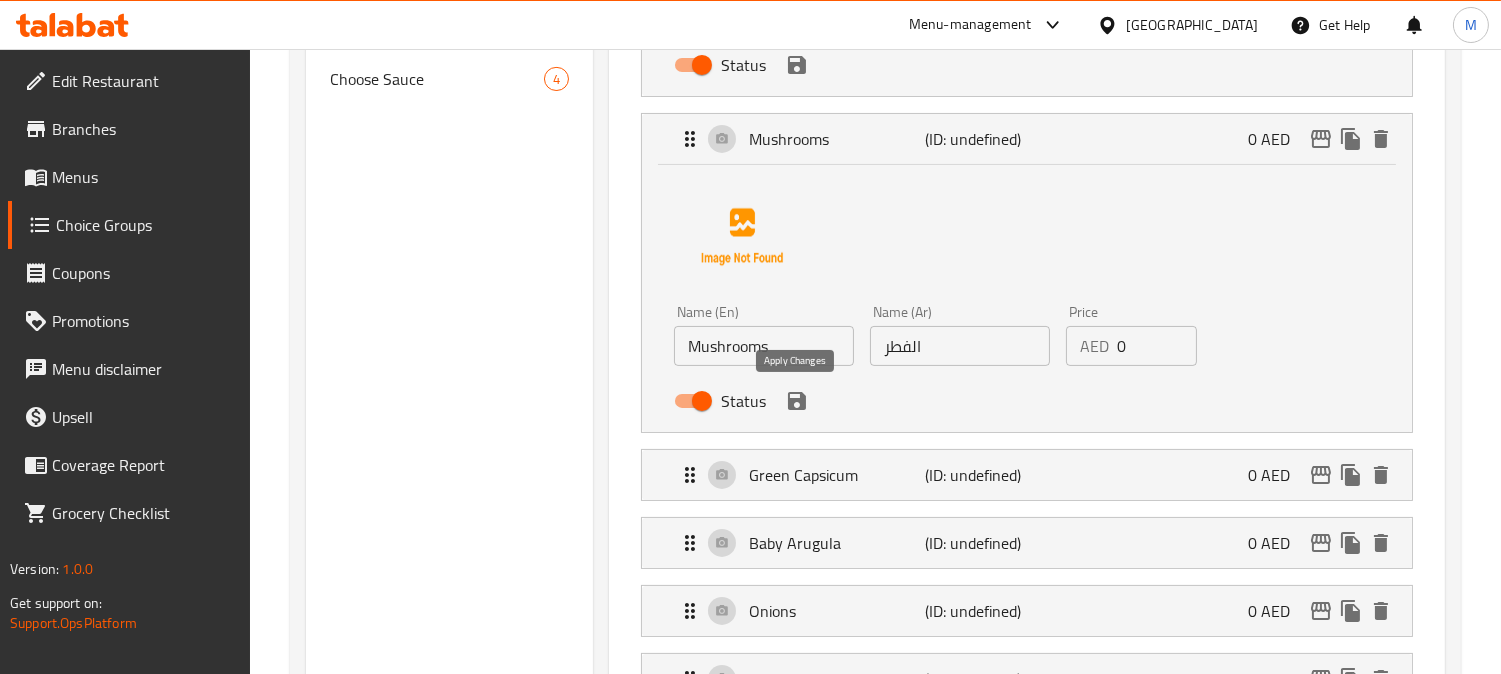 scroll, scrollTop: 727, scrollLeft: 0, axis: vertical 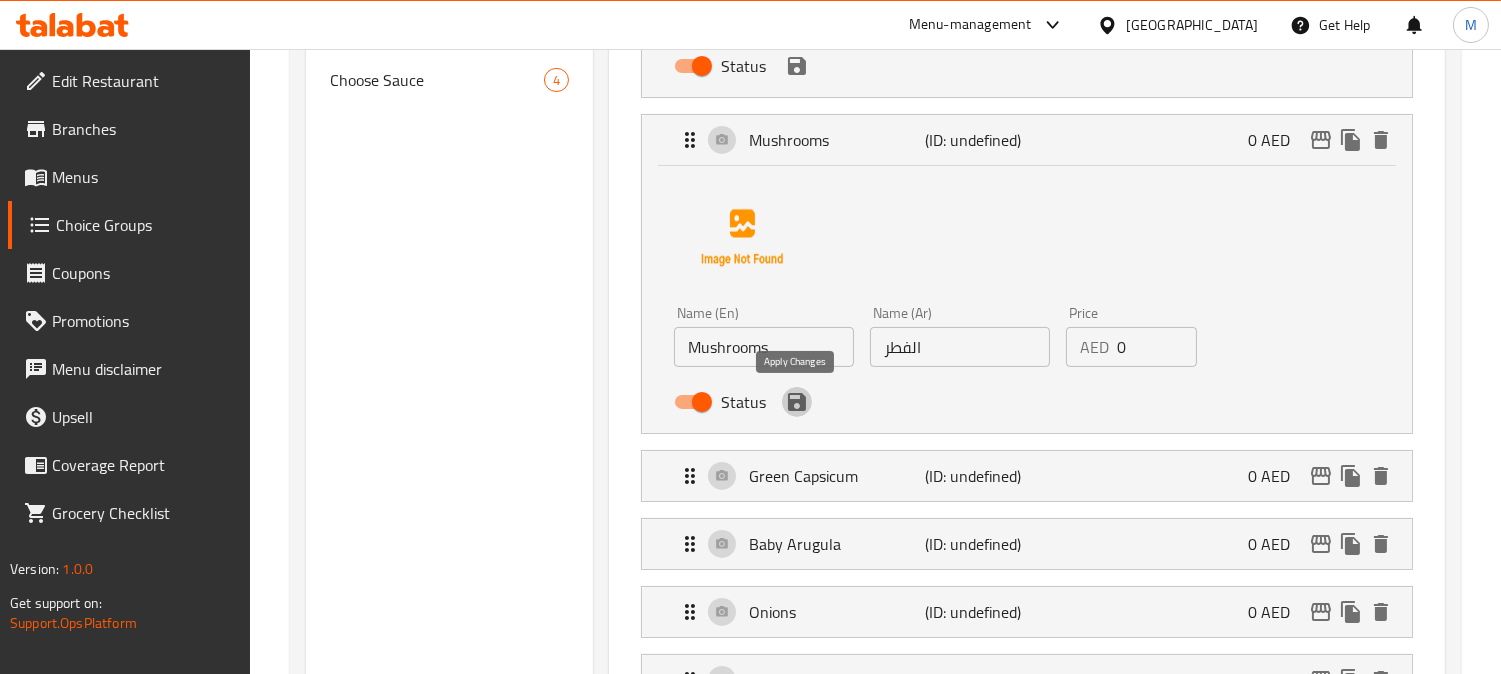 click 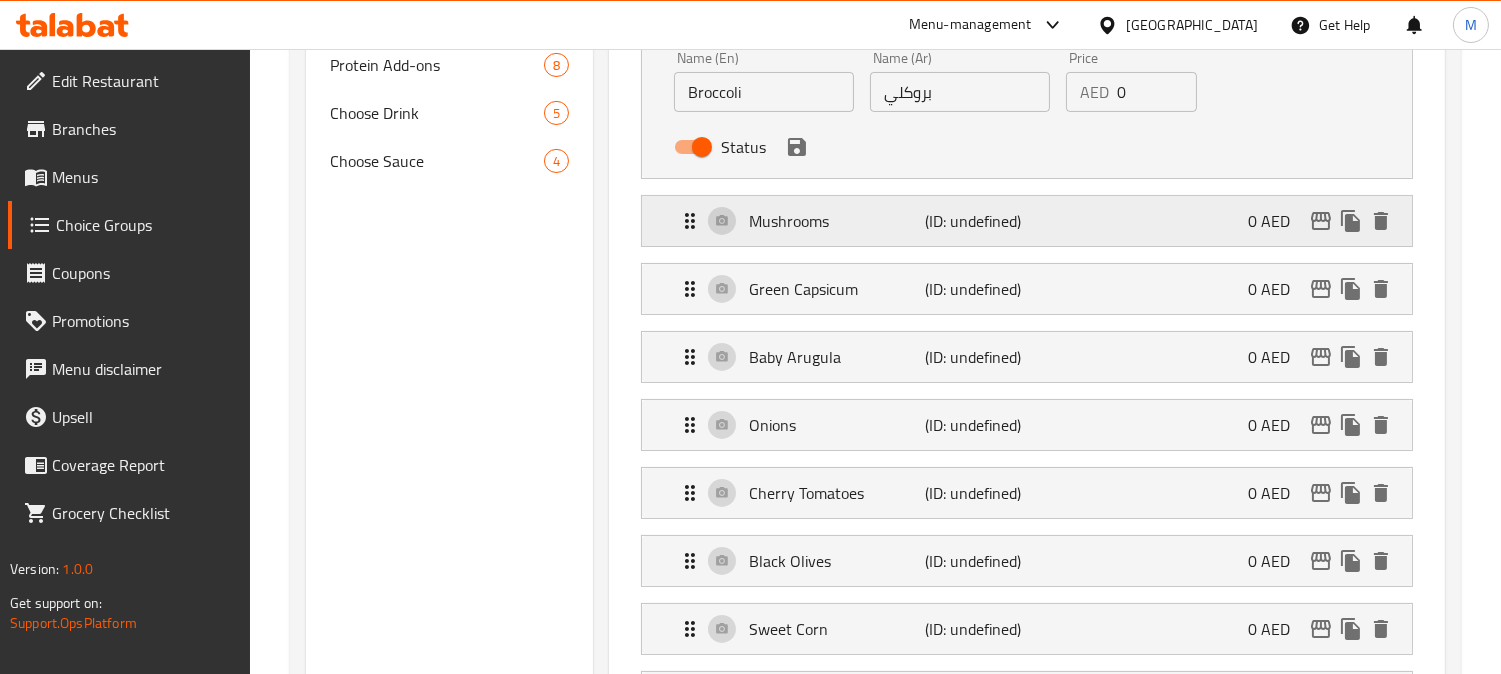 scroll, scrollTop: 505, scrollLeft: 0, axis: vertical 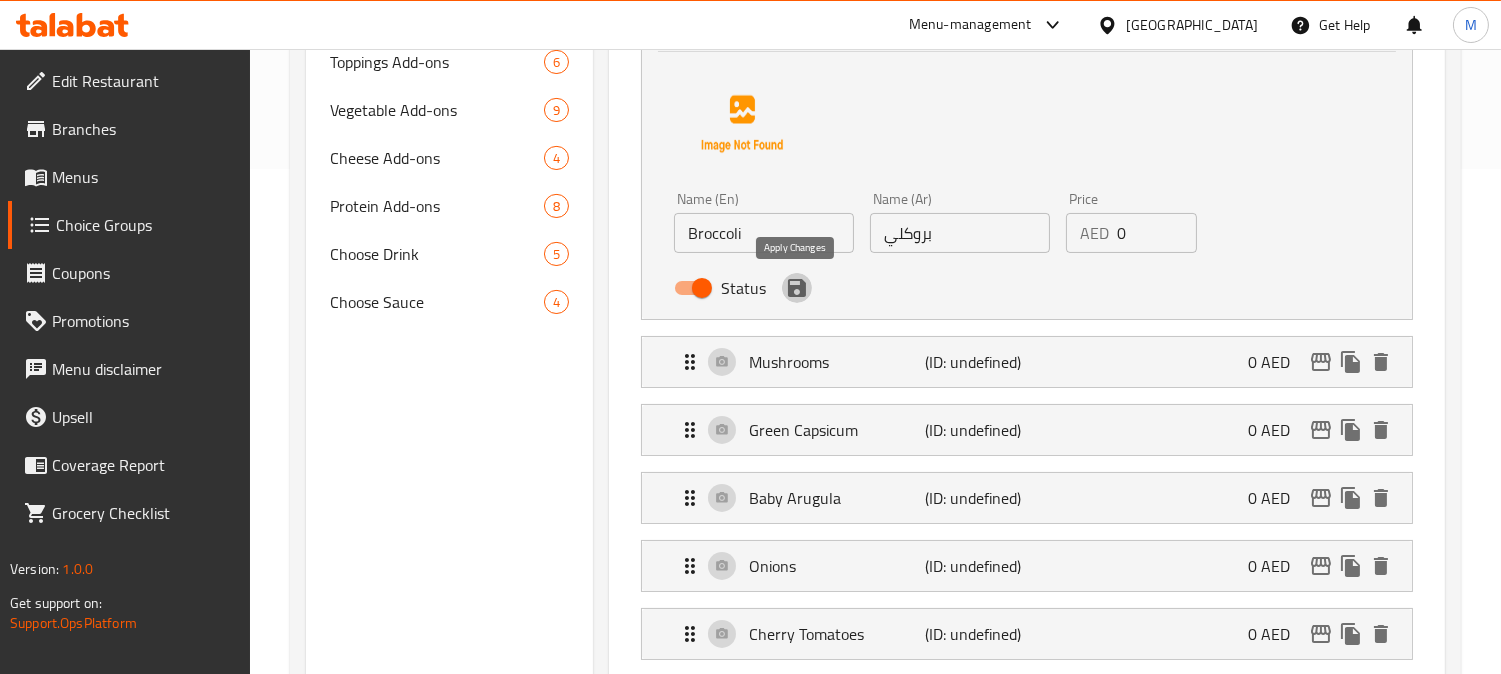 click 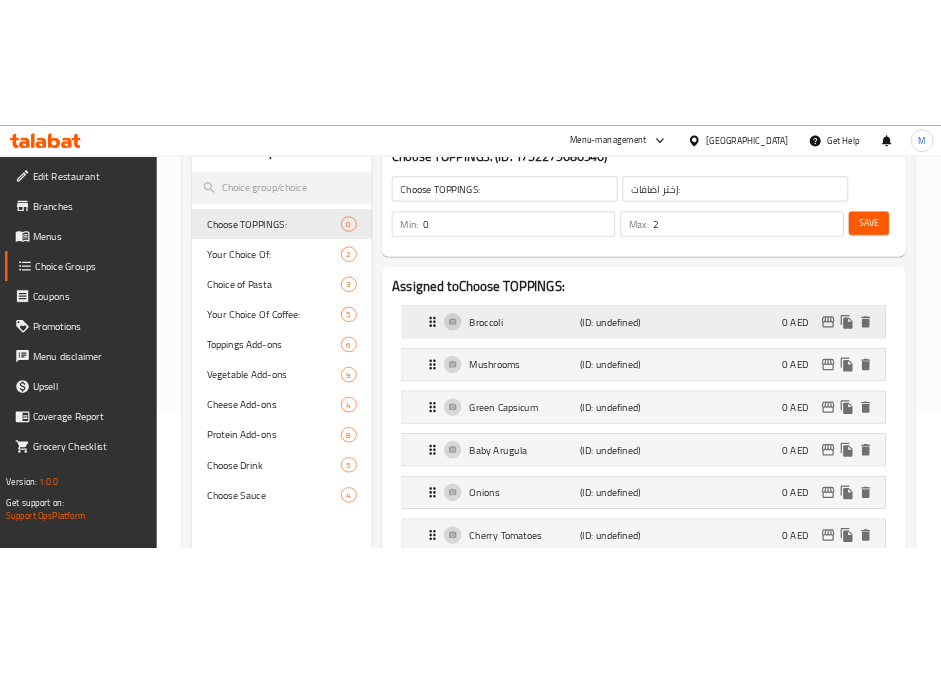 scroll, scrollTop: 172, scrollLeft: 0, axis: vertical 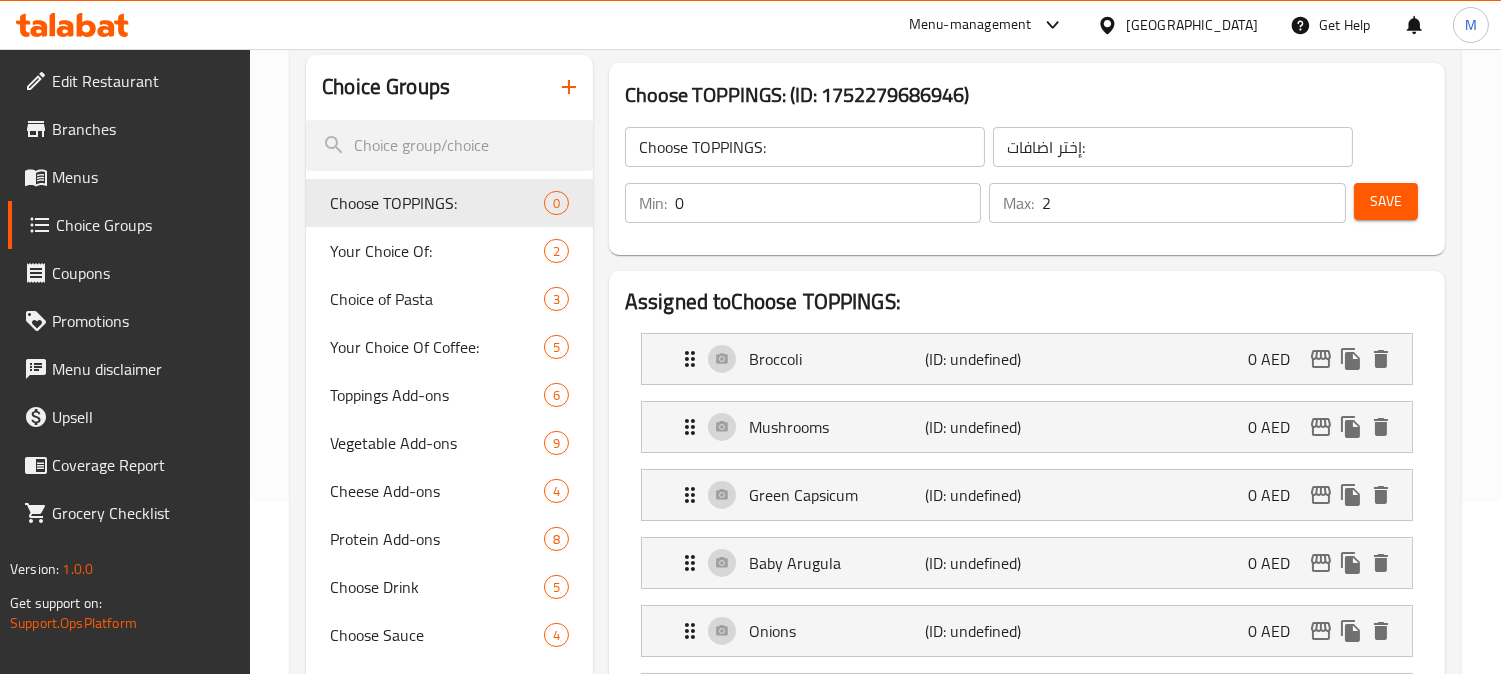 click on "Save" at bounding box center (1386, 201) 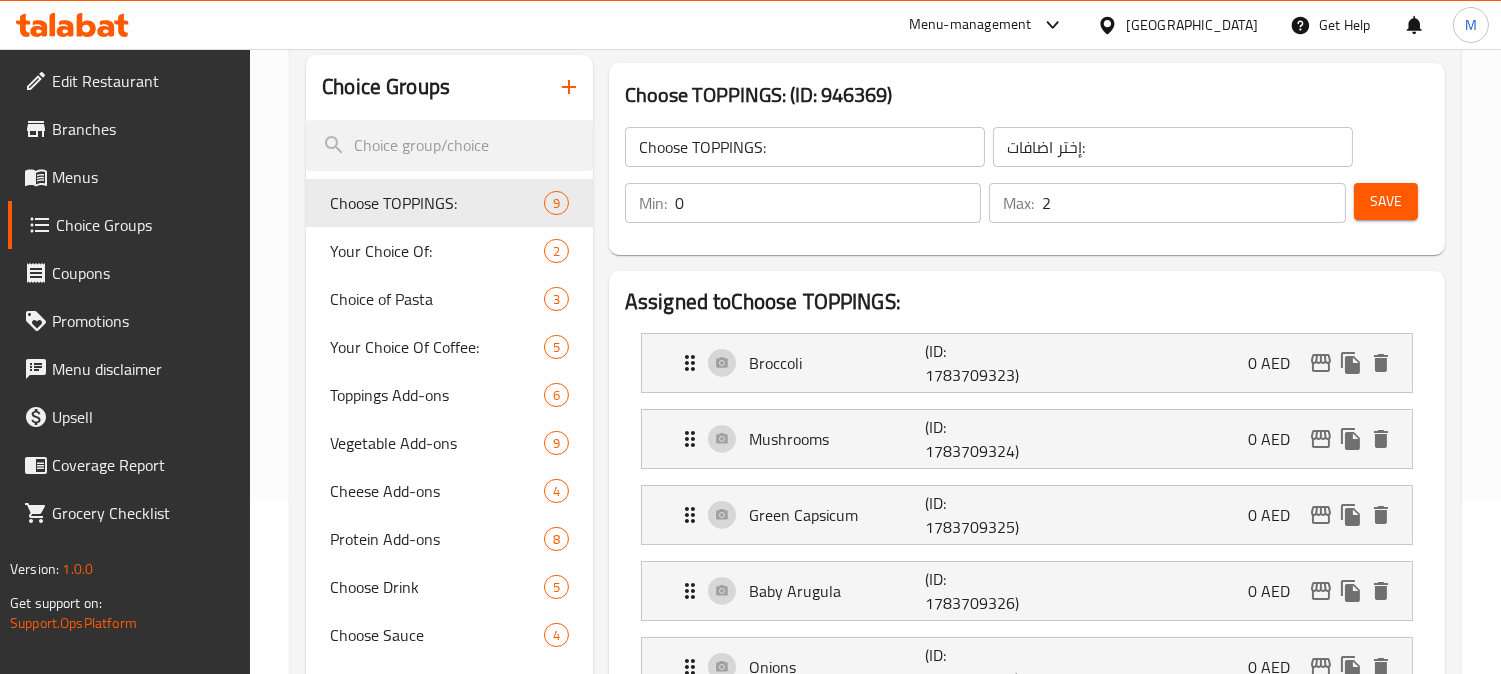 click at bounding box center [569, 87] 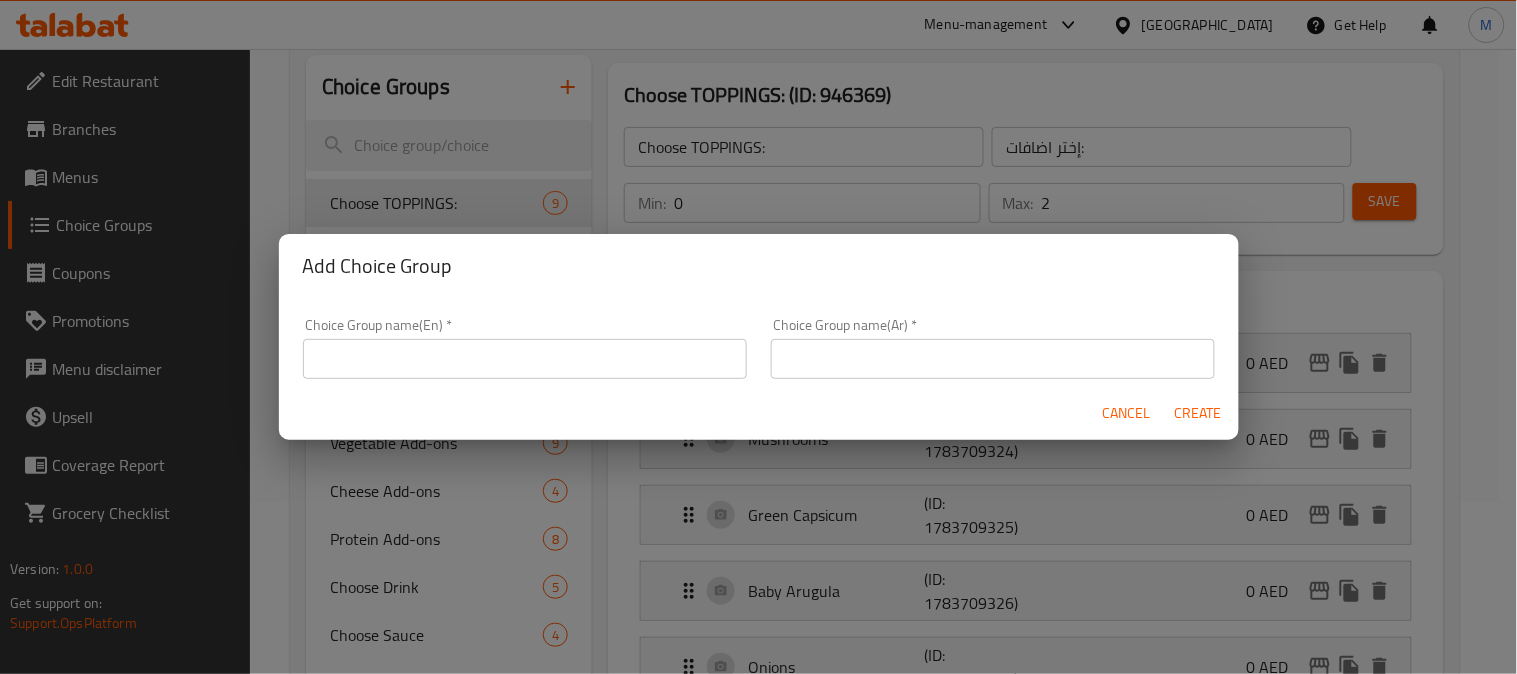 click at bounding box center (525, 359) 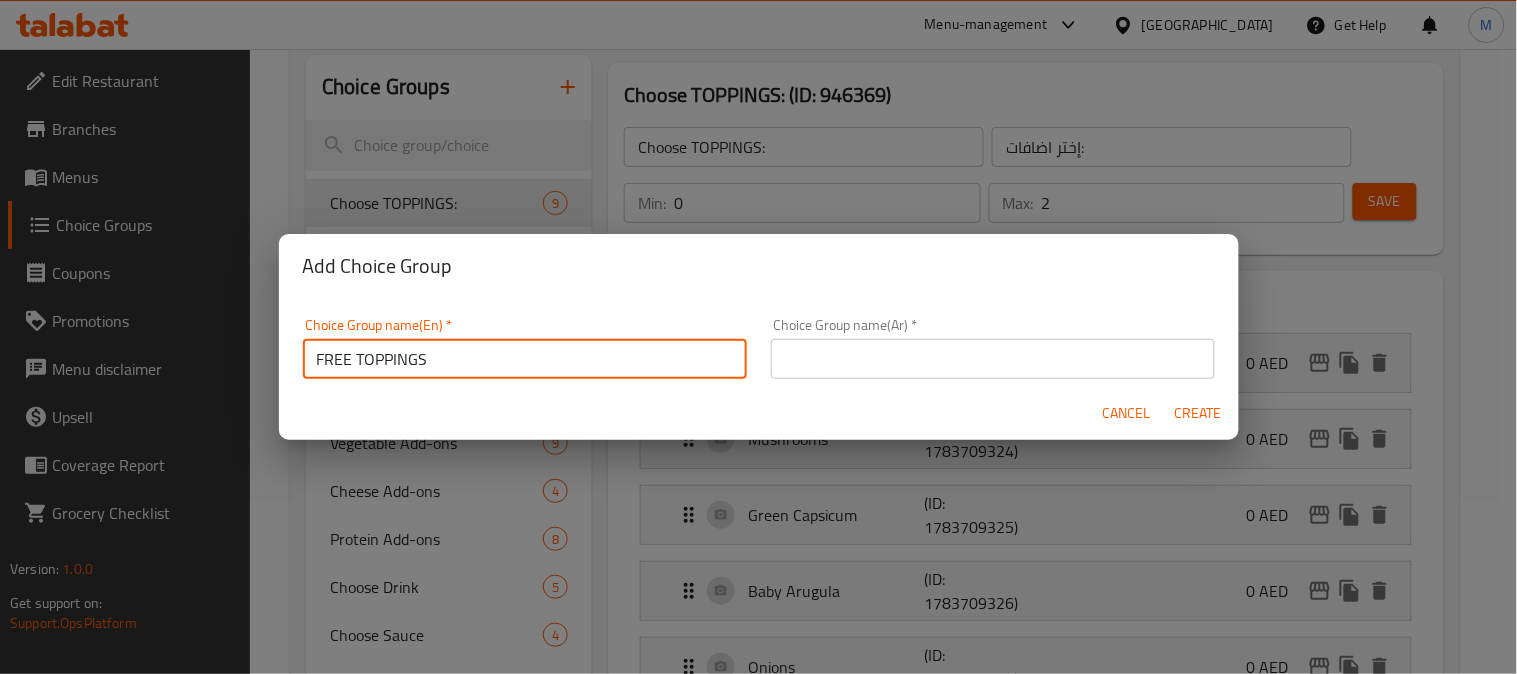 type on "FREE TOPPINGS" 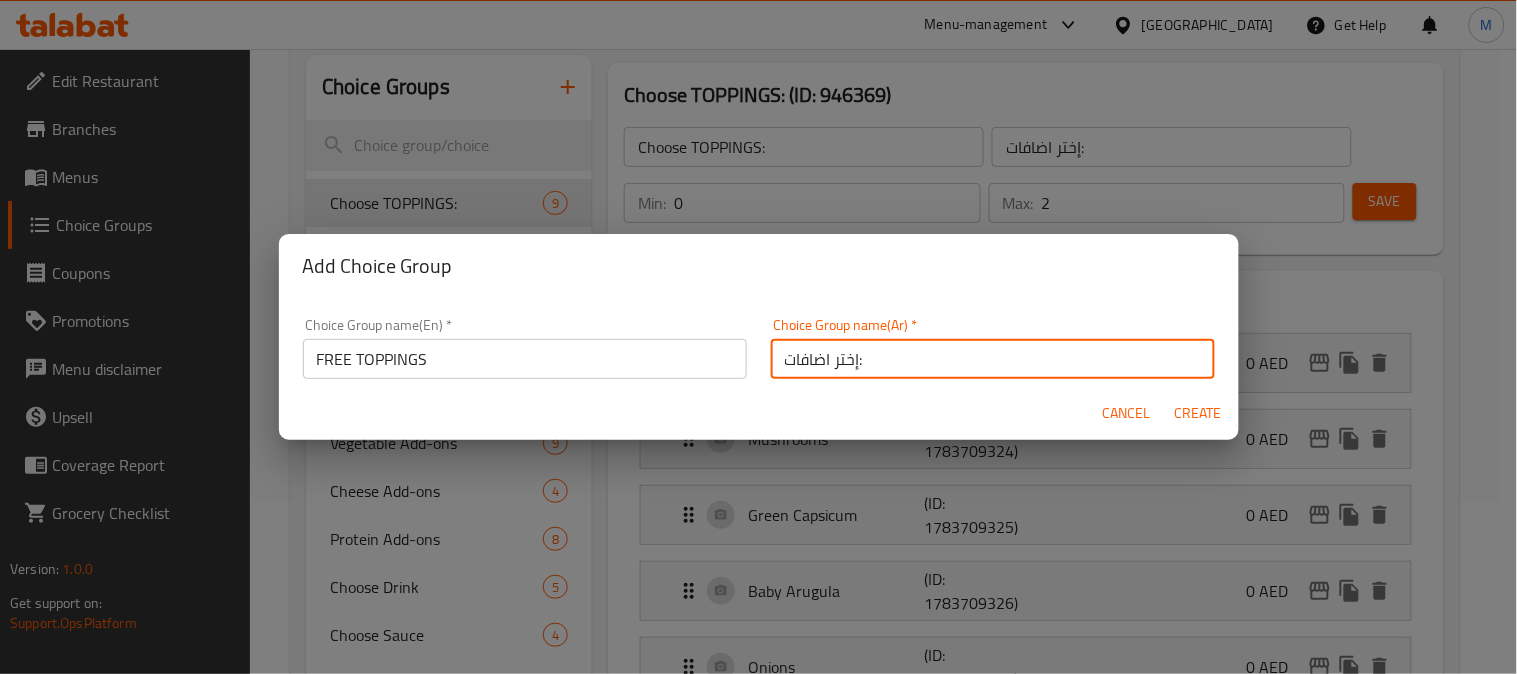 click on "إختر اضافات:" at bounding box center [993, 359] 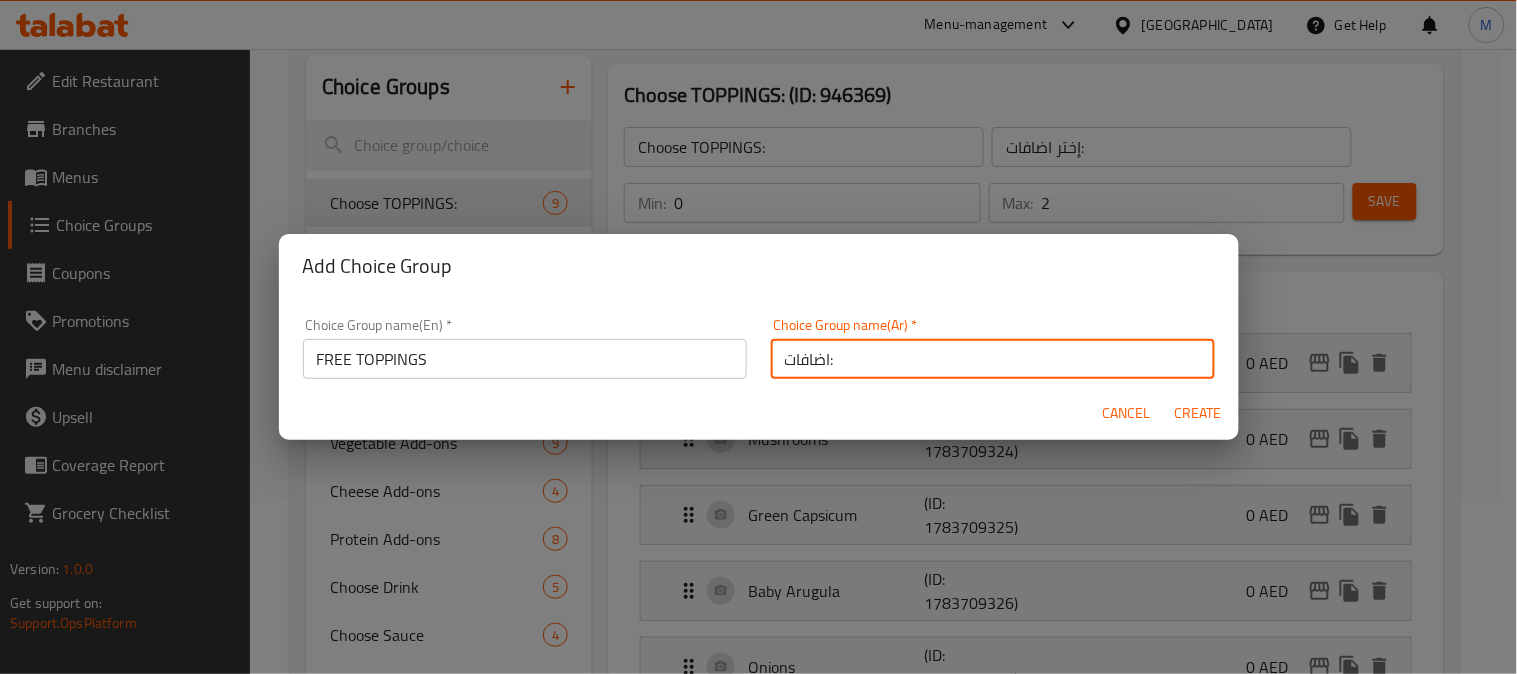 click on "اضافات:" at bounding box center (993, 359) 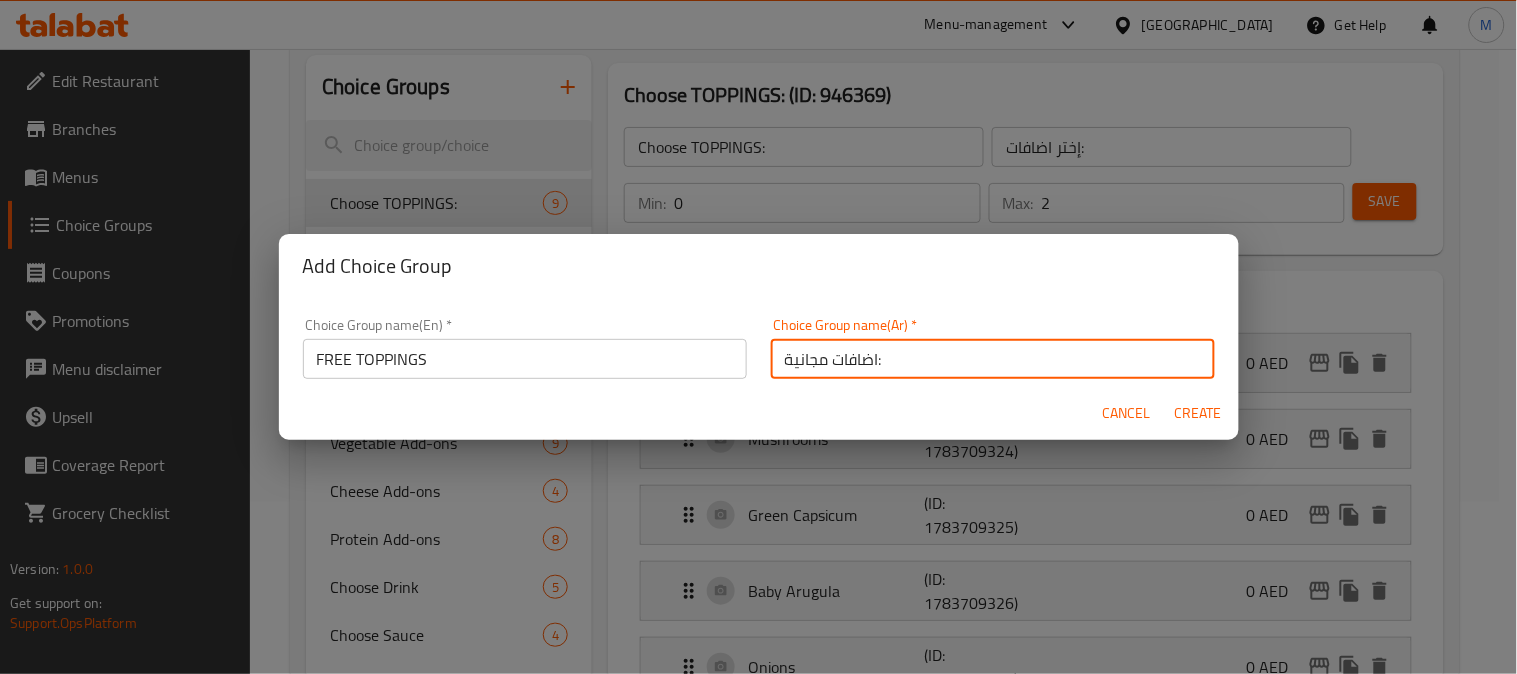 type on "اضافات مجانية:" 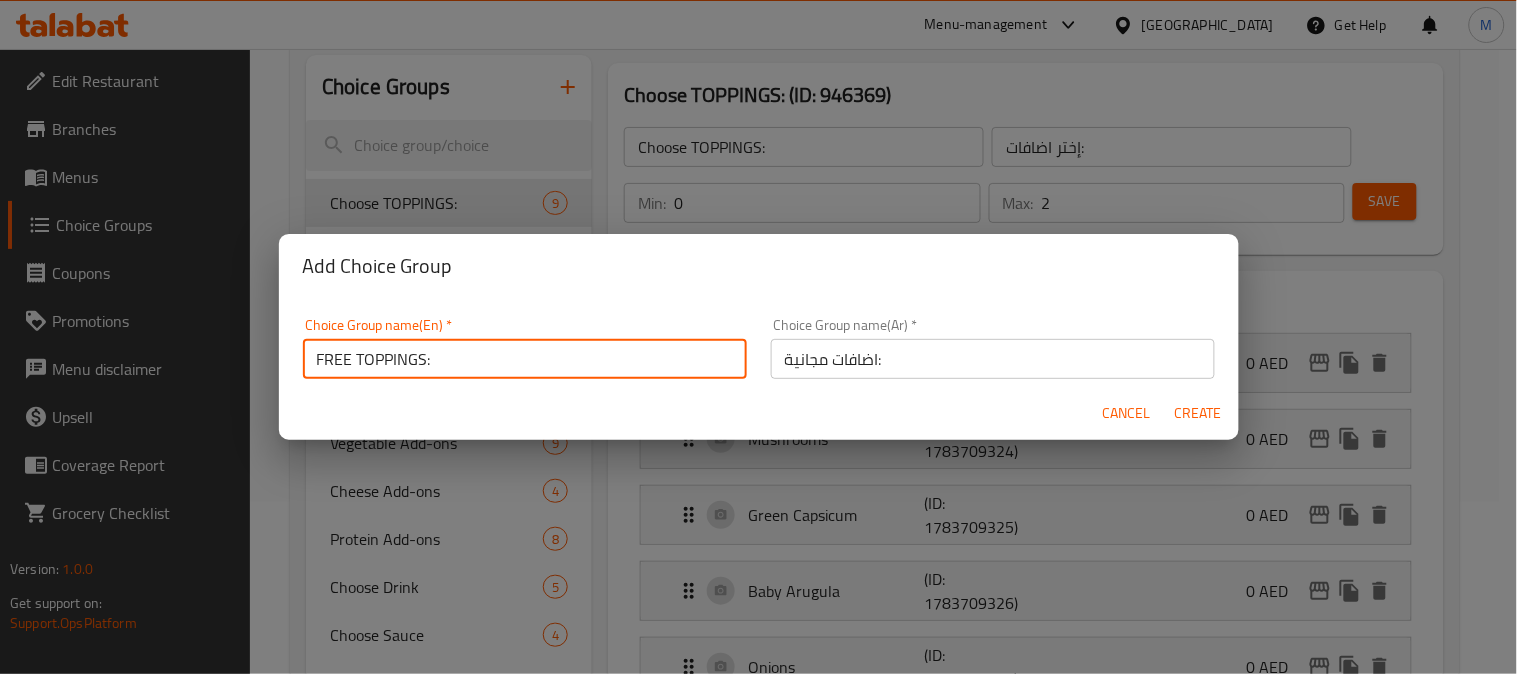type on "FREE TOPPINGS:" 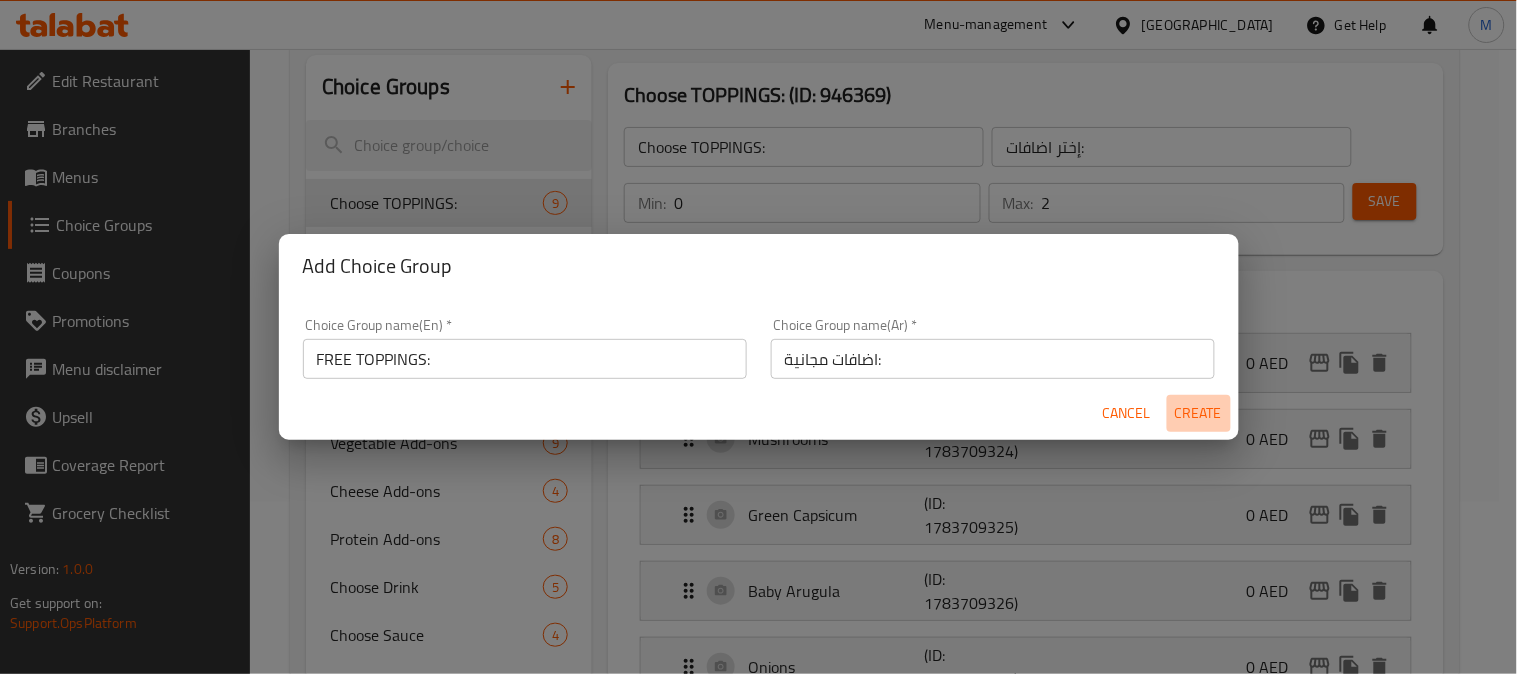 click on "Create" at bounding box center (1199, 413) 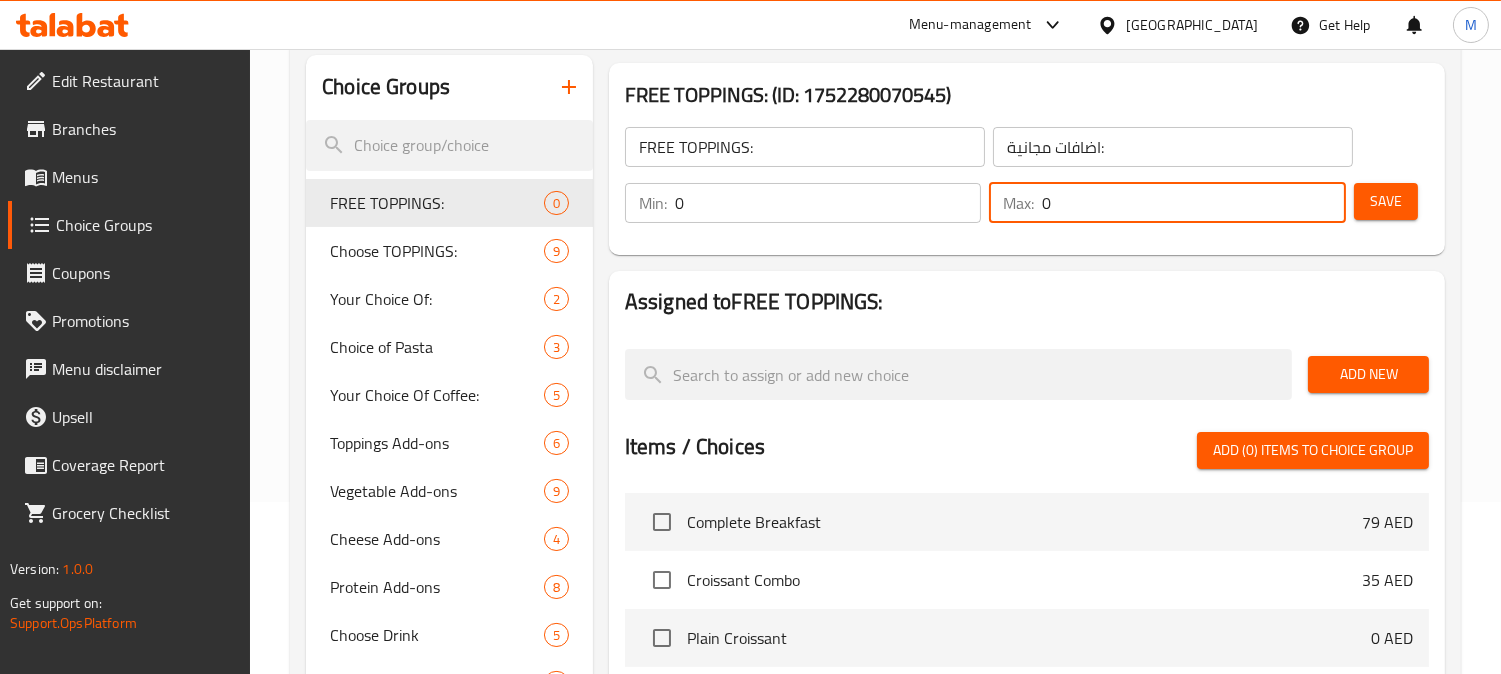 drag, startPoint x: 1091, startPoint y: 191, endPoint x: 964, endPoint y: 190, distance: 127.00394 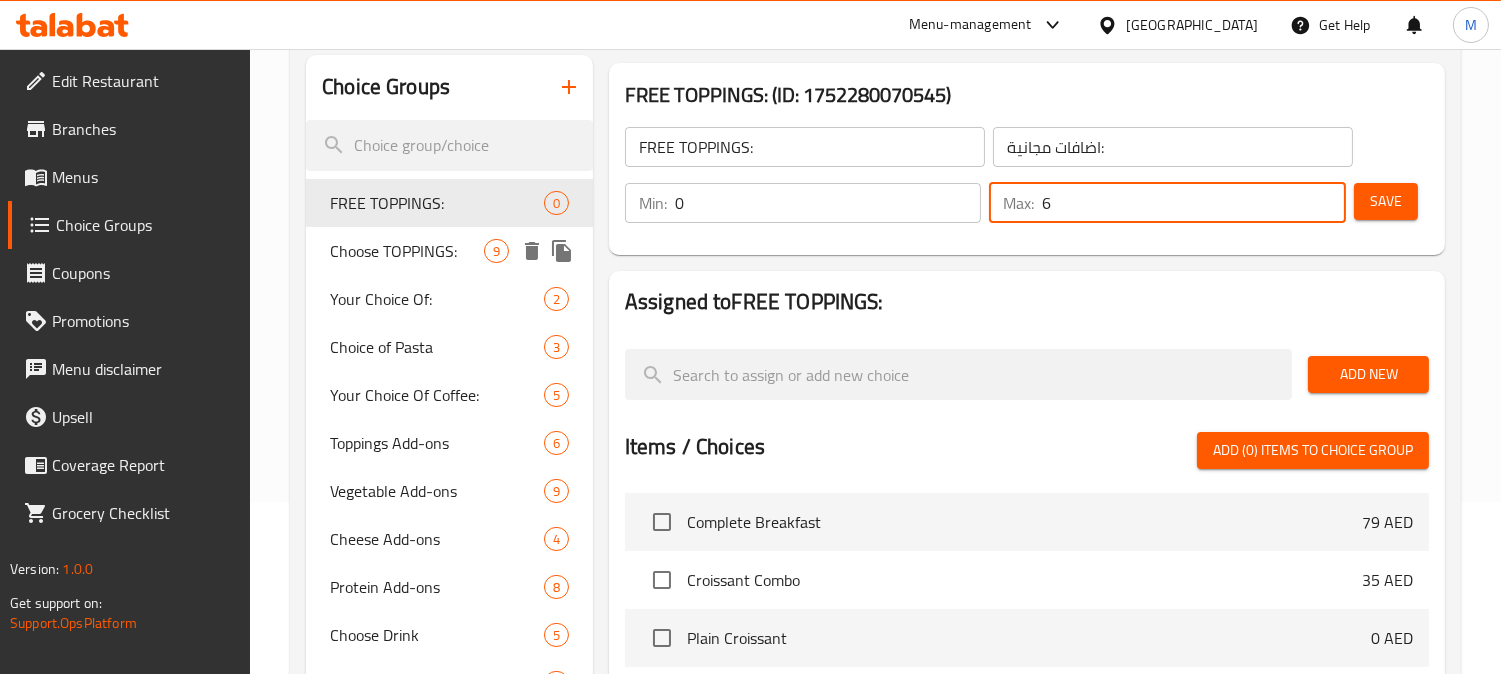 type on "6" 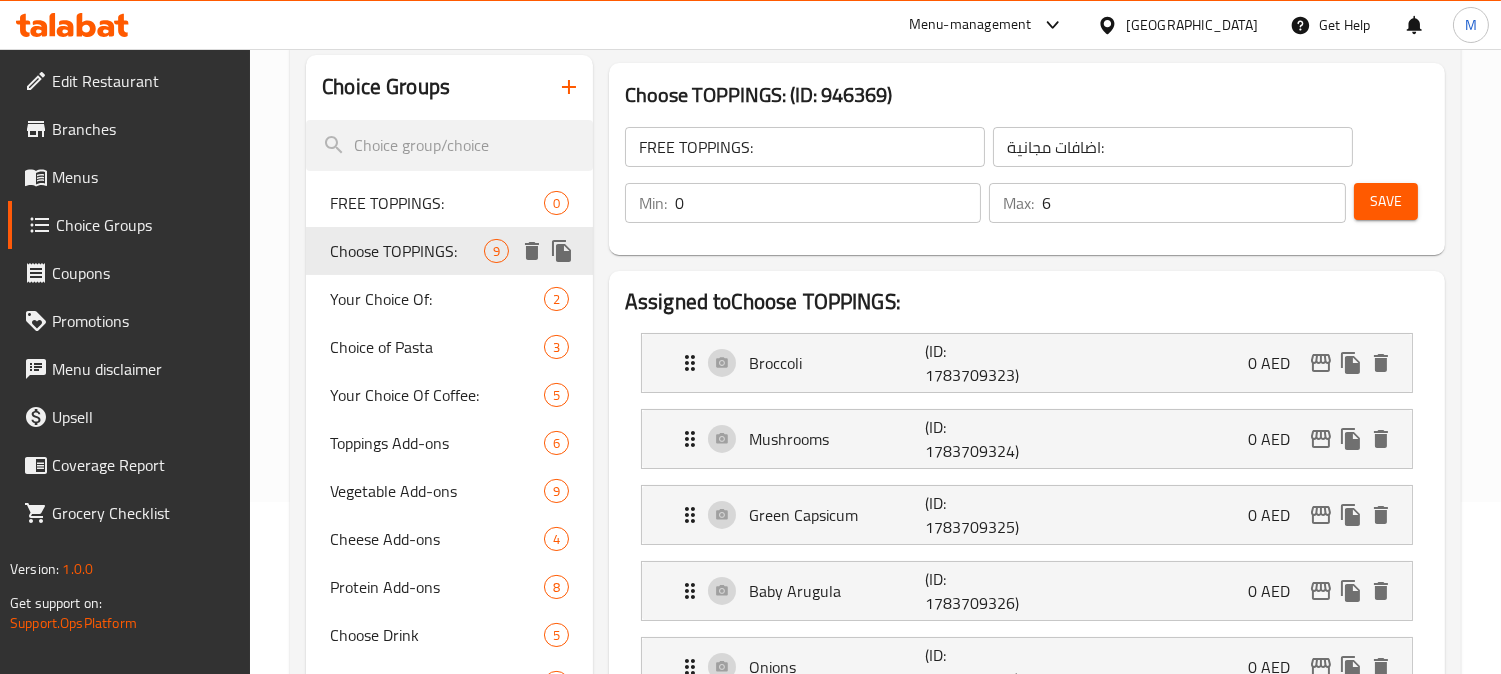type on "Choose TOPPINGS:" 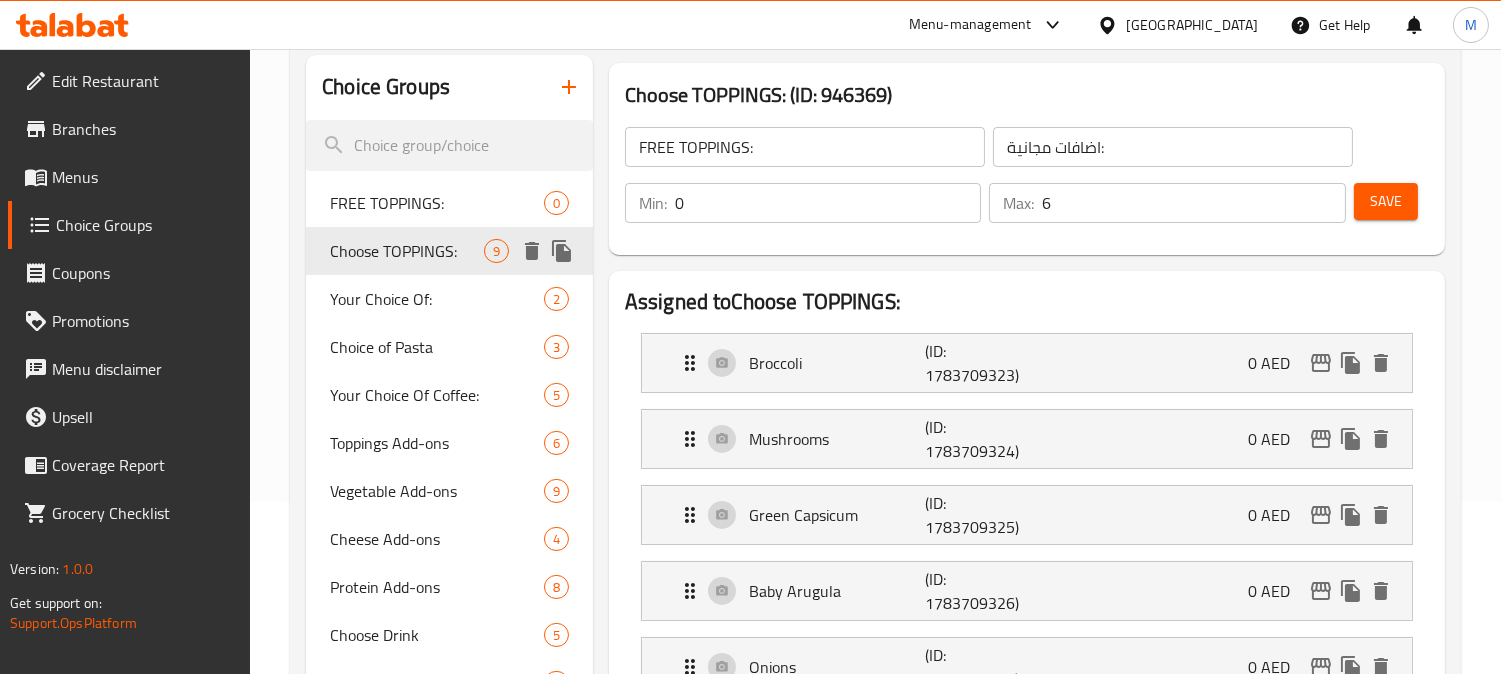 type on "إختر اضافات:" 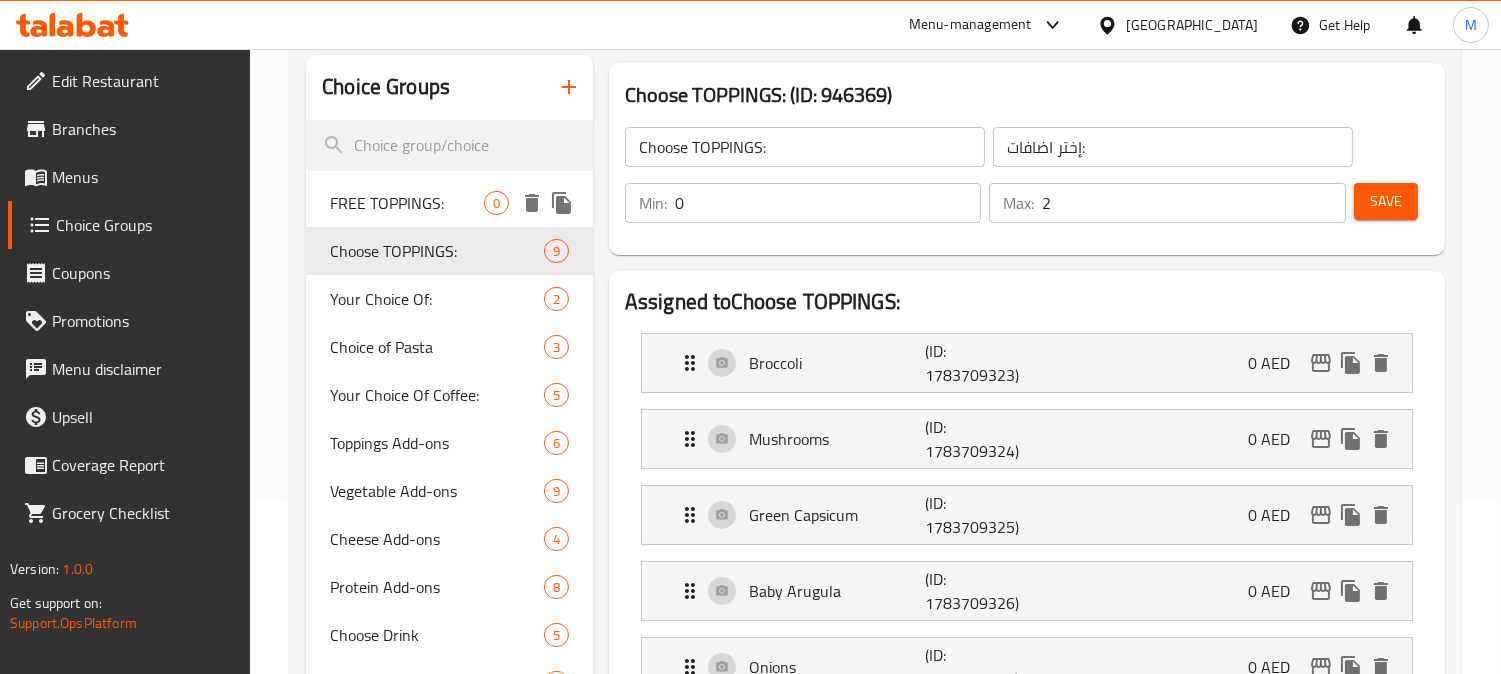 click on "FREE TOPPINGS:" at bounding box center (407, 203) 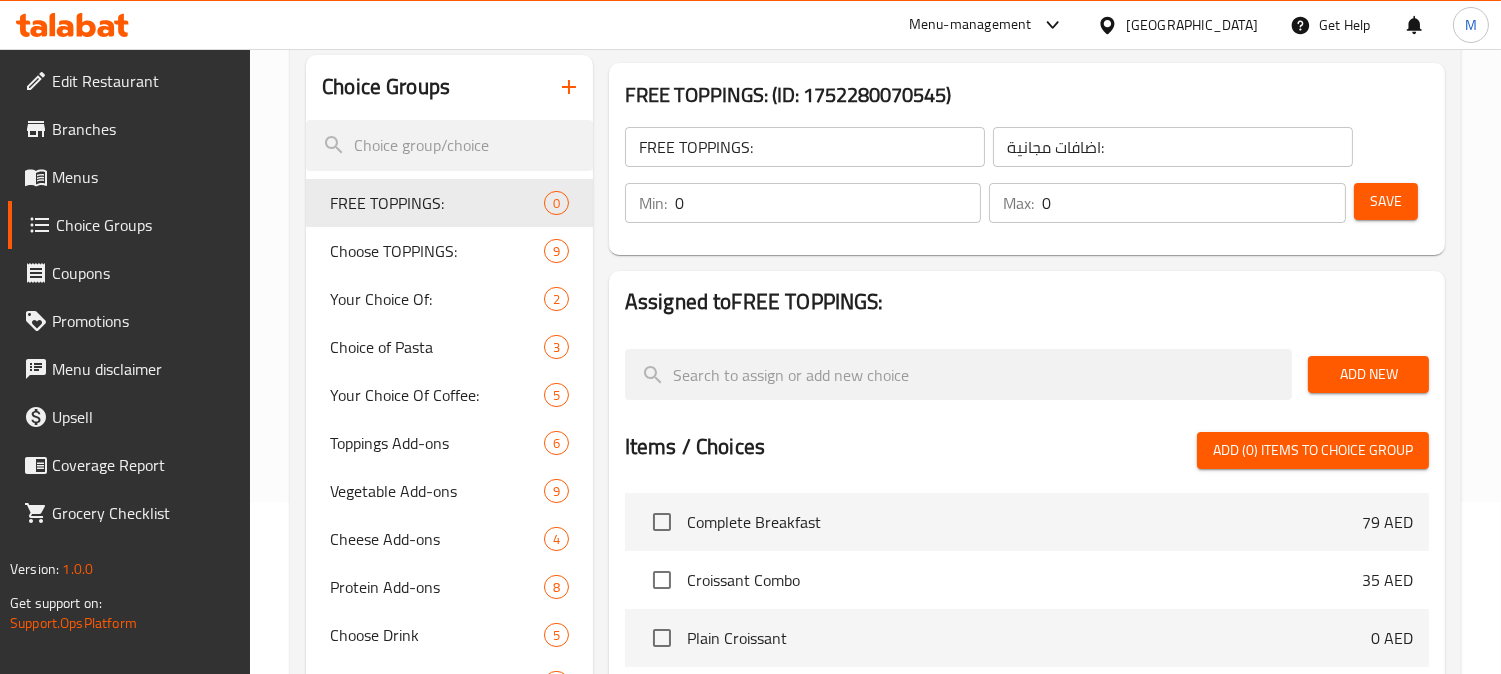 click on "Min: 0 ​ Max: 0 ​" at bounding box center [985, 203] 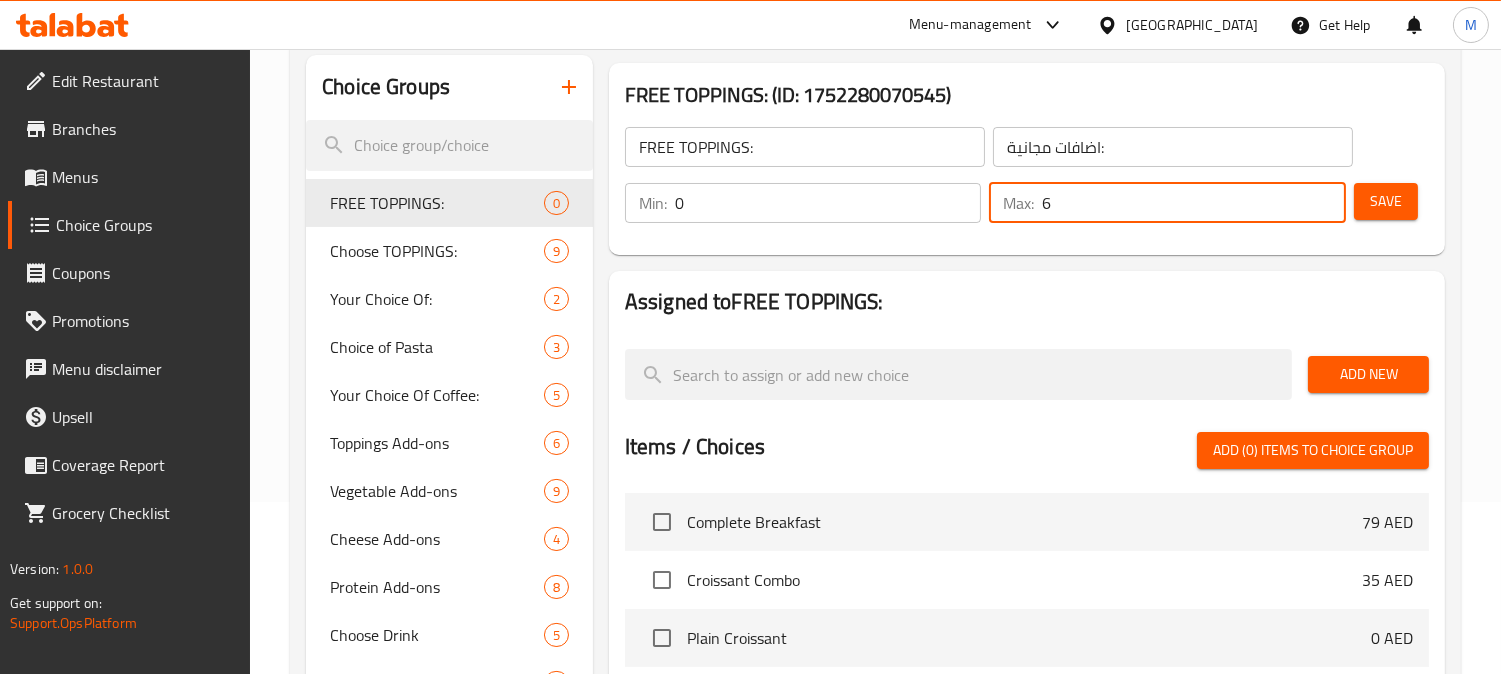 type on "6" 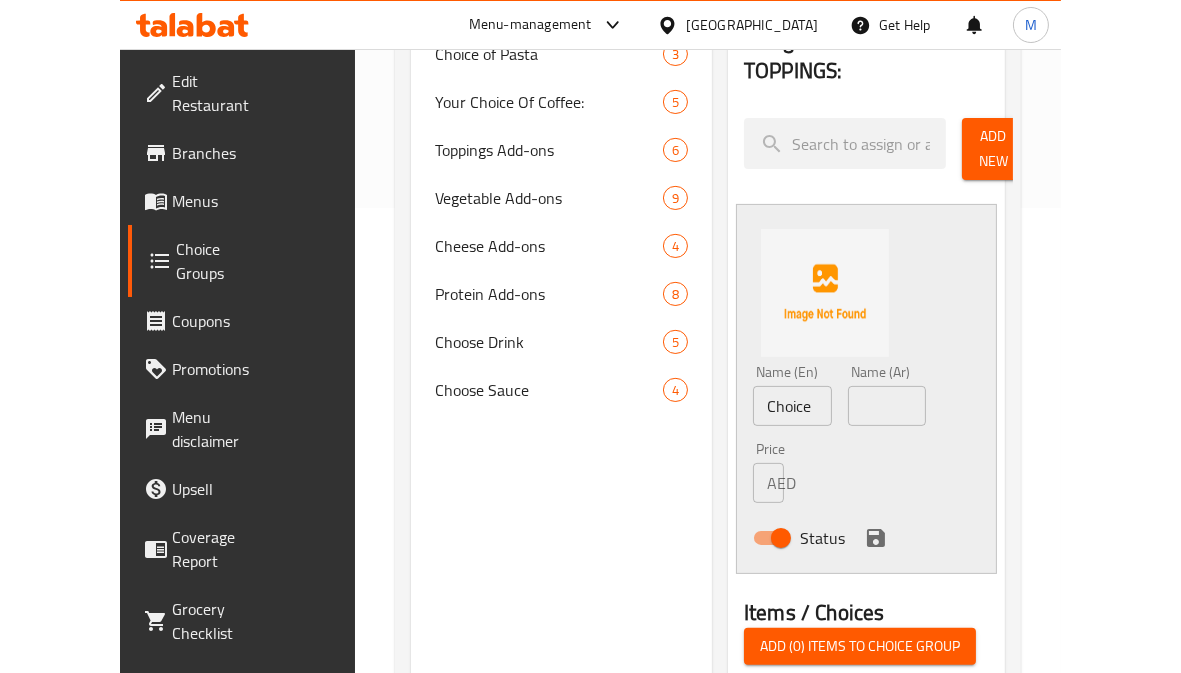 scroll, scrollTop: 505, scrollLeft: 0, axis: vertical 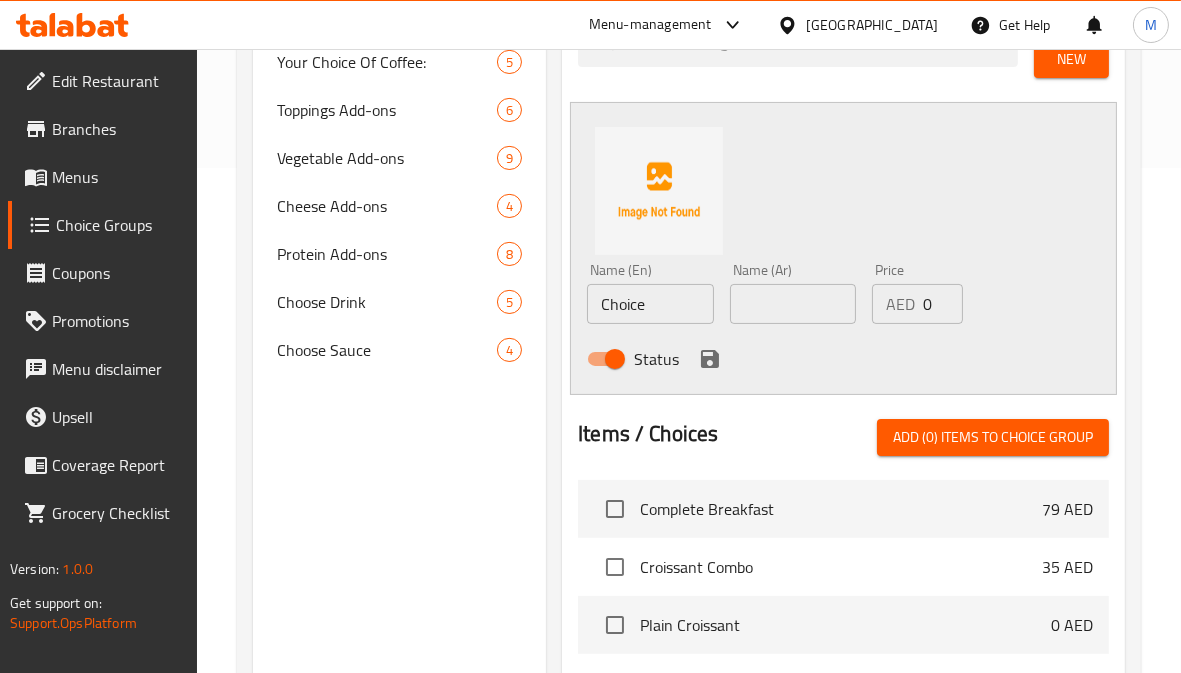 click on "Choice" at bounding box center [650, 304] 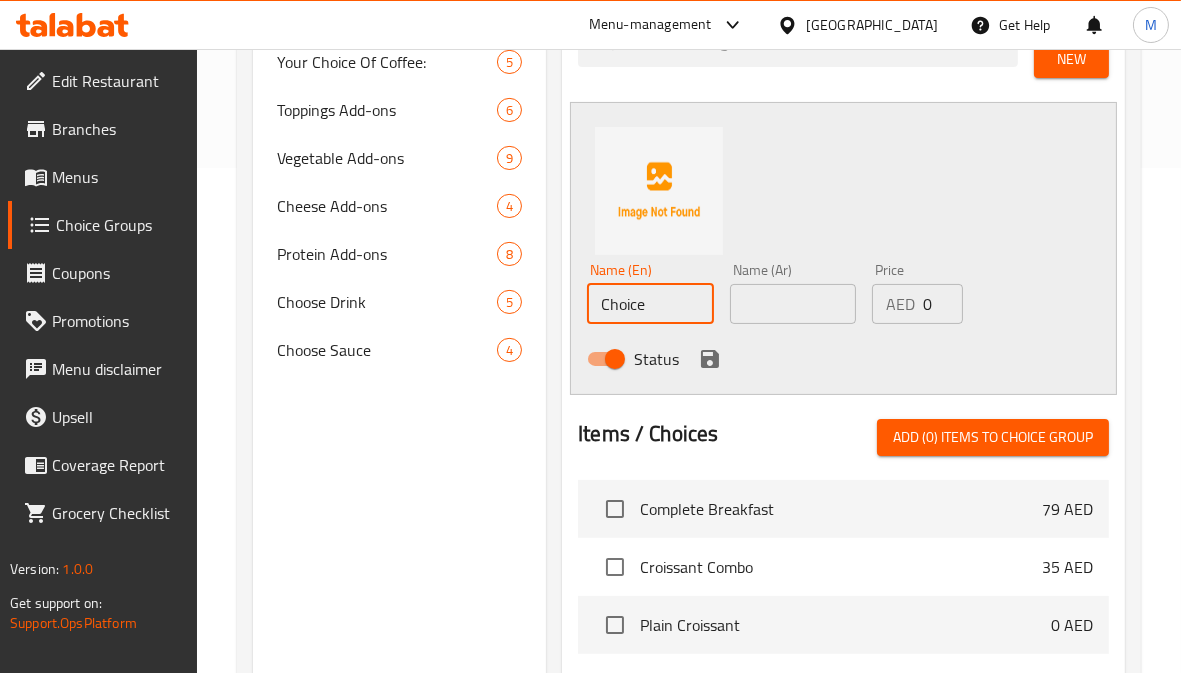 click on "Choice" at bounding box center [650, 304] 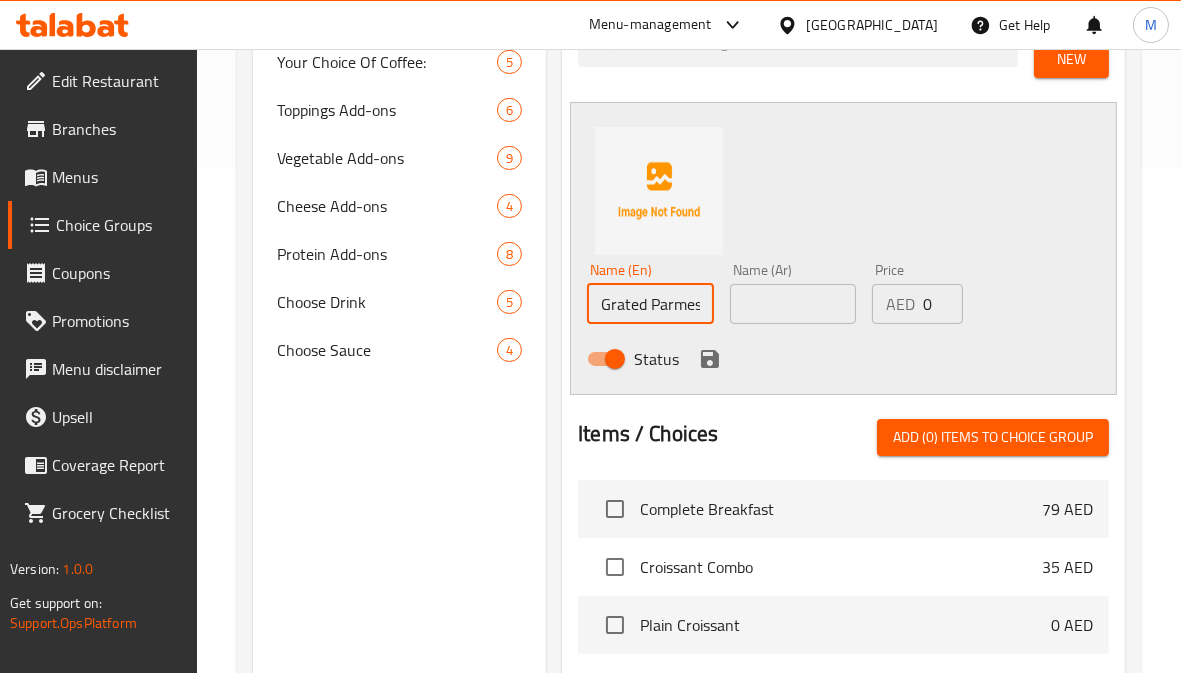scroll, scrollTop: 0, scrollLeft: 71, axis: horizontal 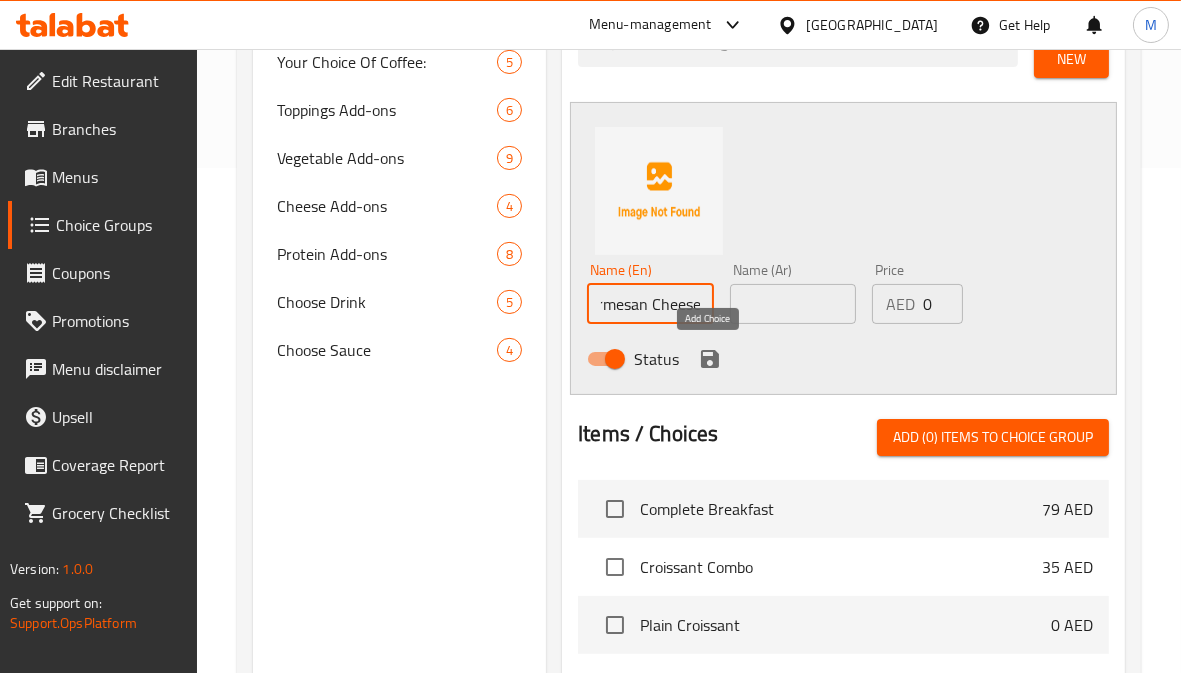 type on "Grated Parmesan Cheese" 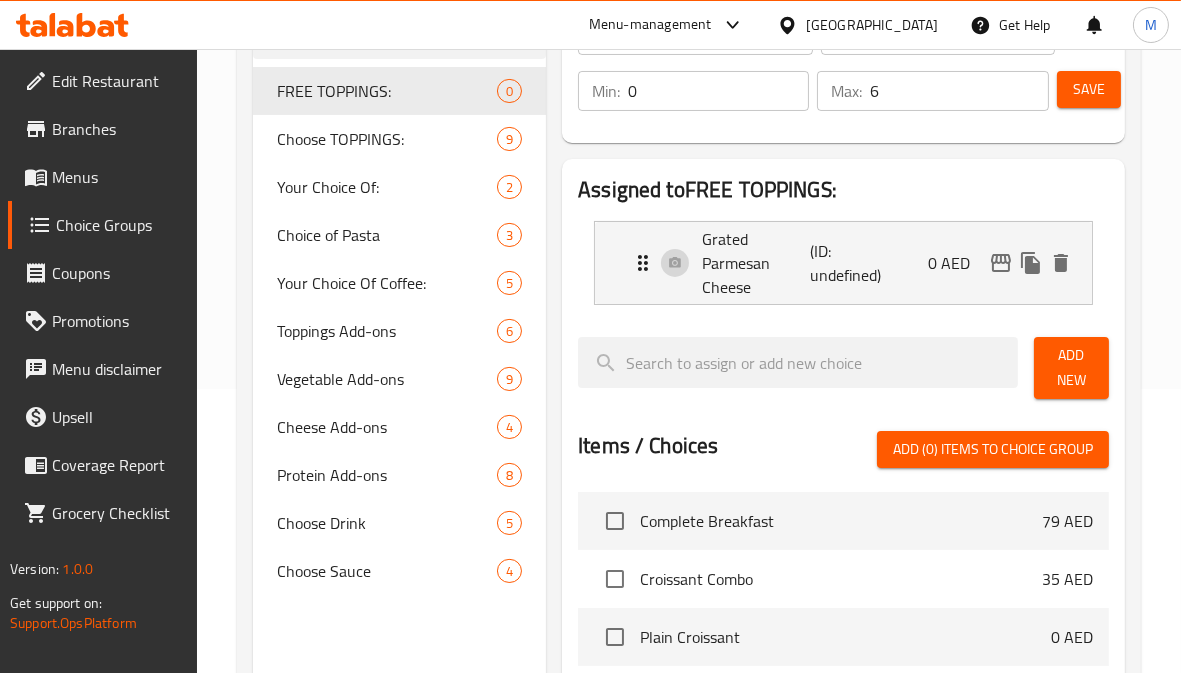 scroll, scrollTop: 283, scrollLeft: 0, axis: vertical 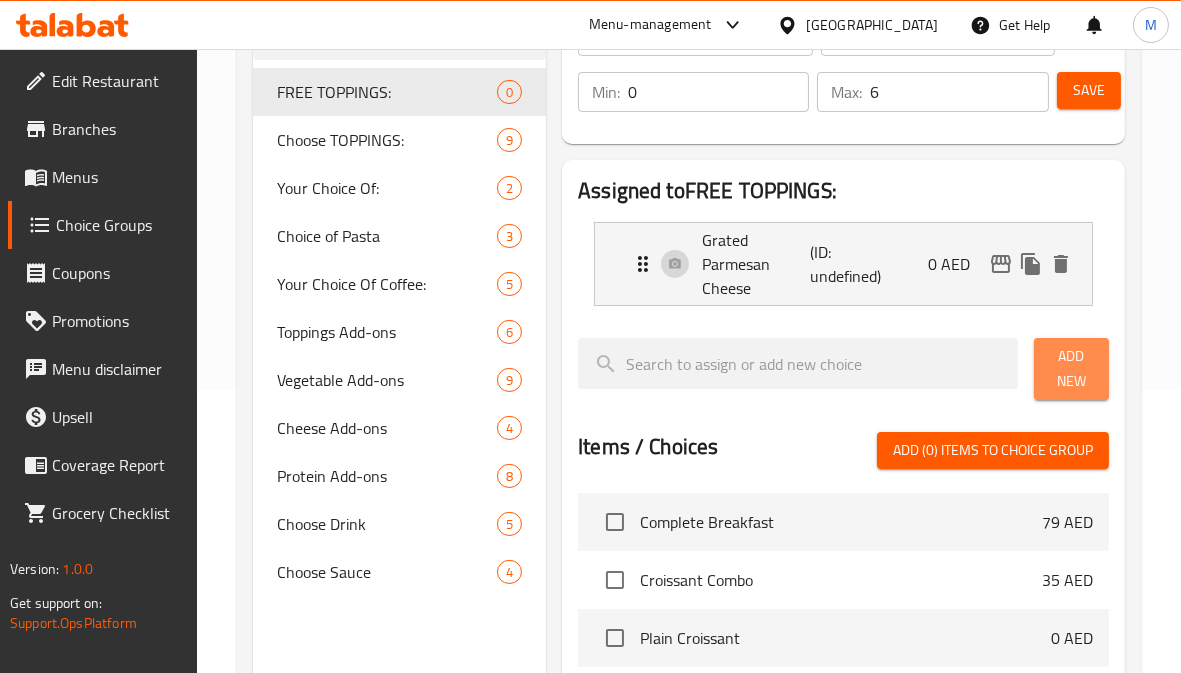 click on "Add New" at bounding box center (1071, 369) 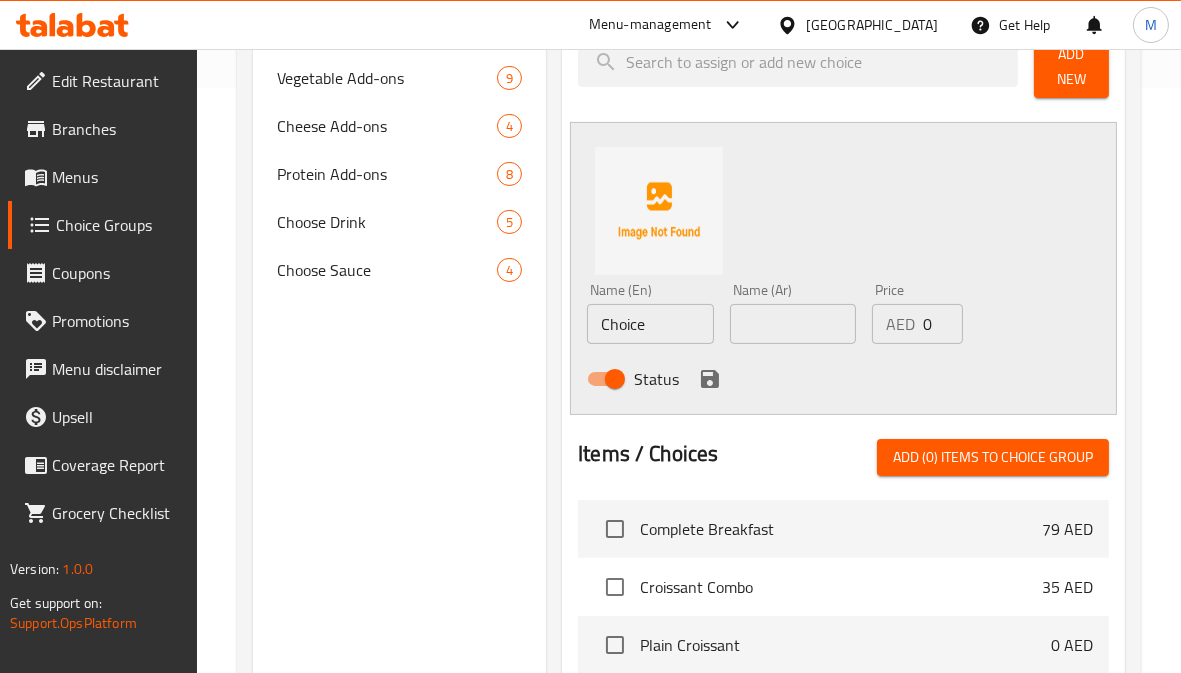 scroll, scrollTop: 616, scrollLeft: 0, axis: vertical 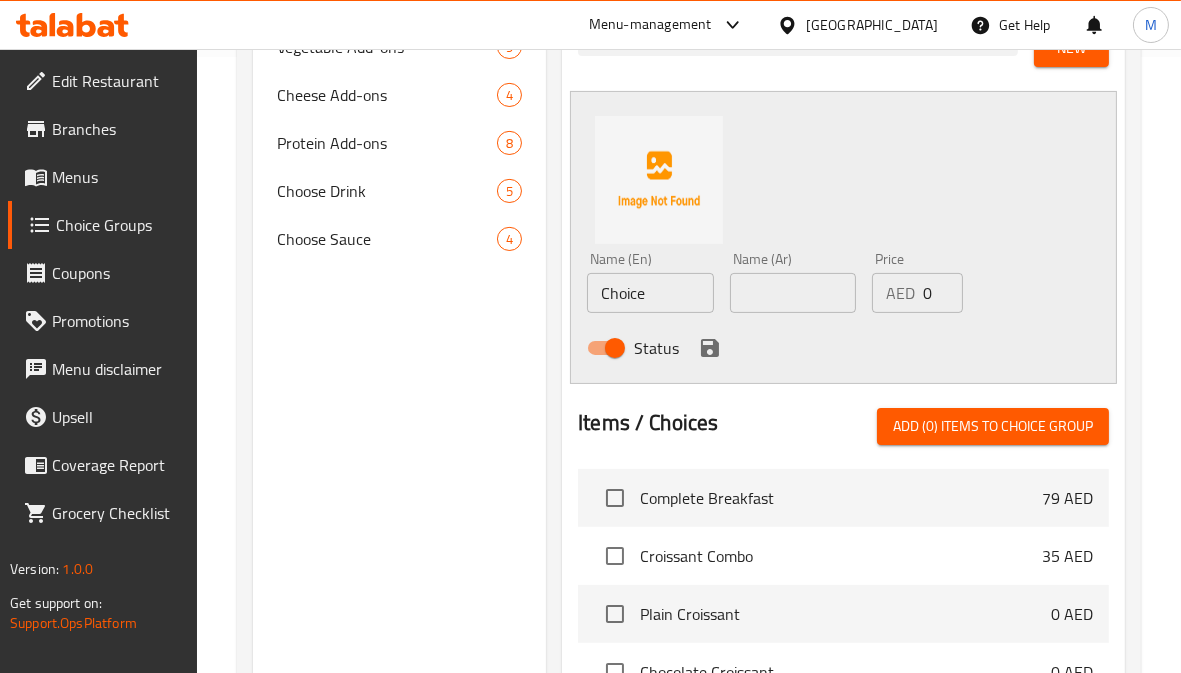 click on "Choice" at bounding box center (650, 293) 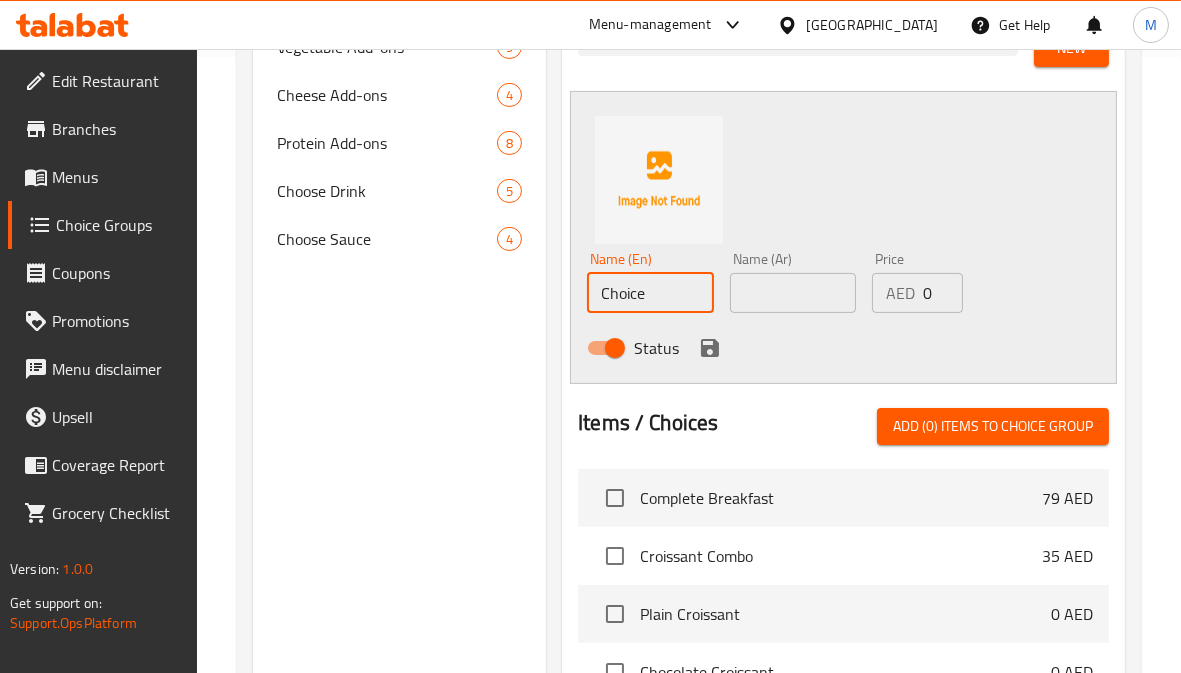 click on "Choice" at bounding box center [650, 293] 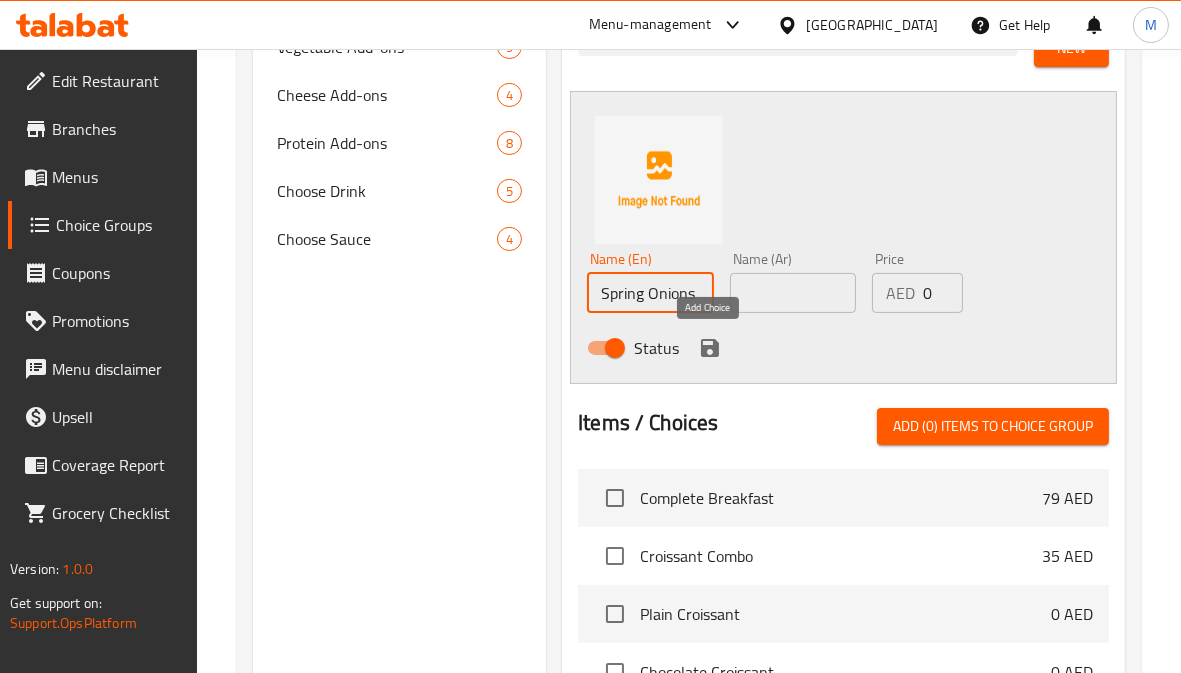 type on "Spring Onions" 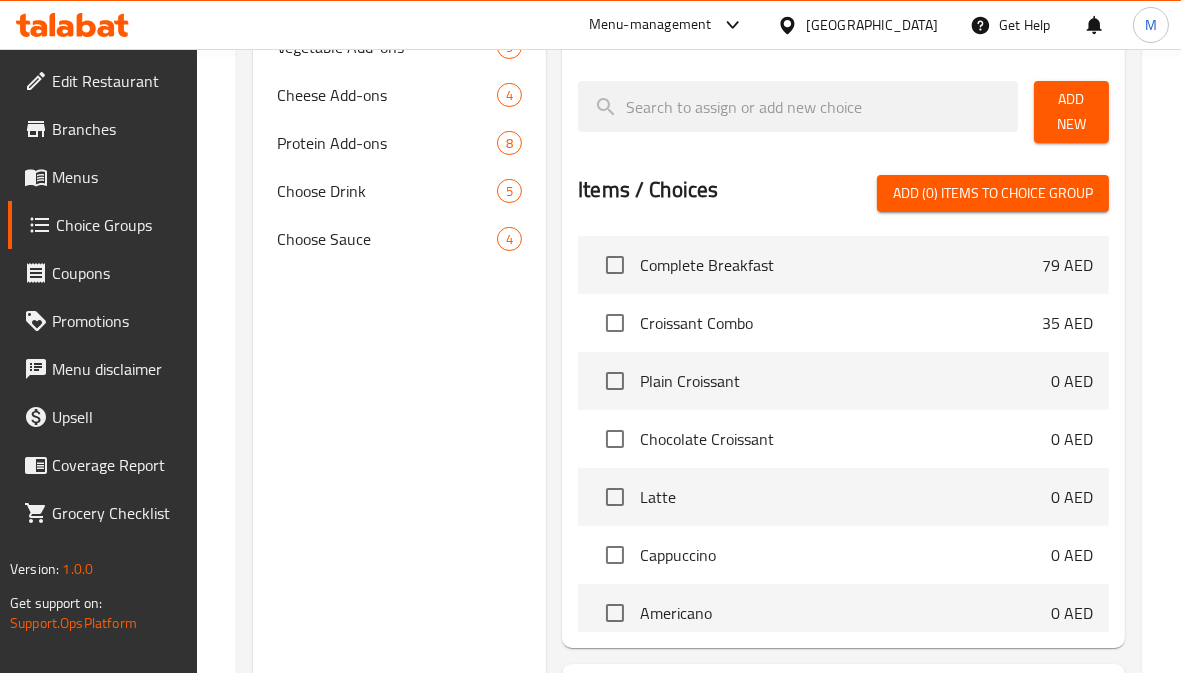 click on "Add New" at bounding box center [1071, 112] 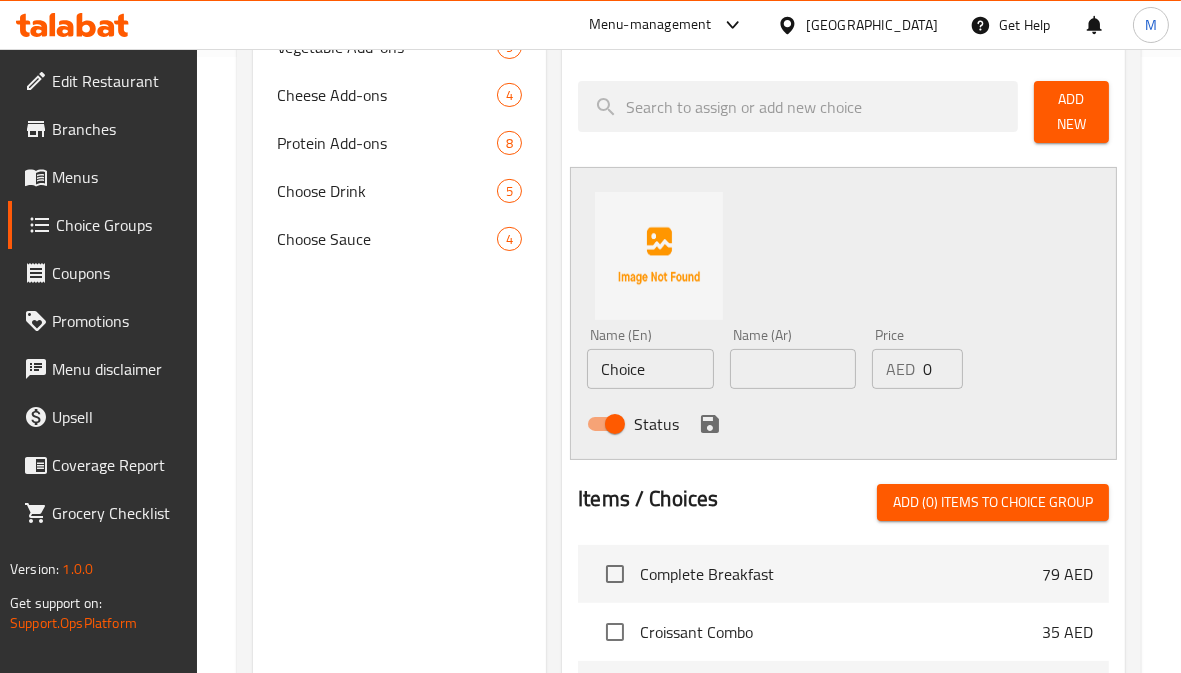 click on "Choice" at bounding box center (650, 369) 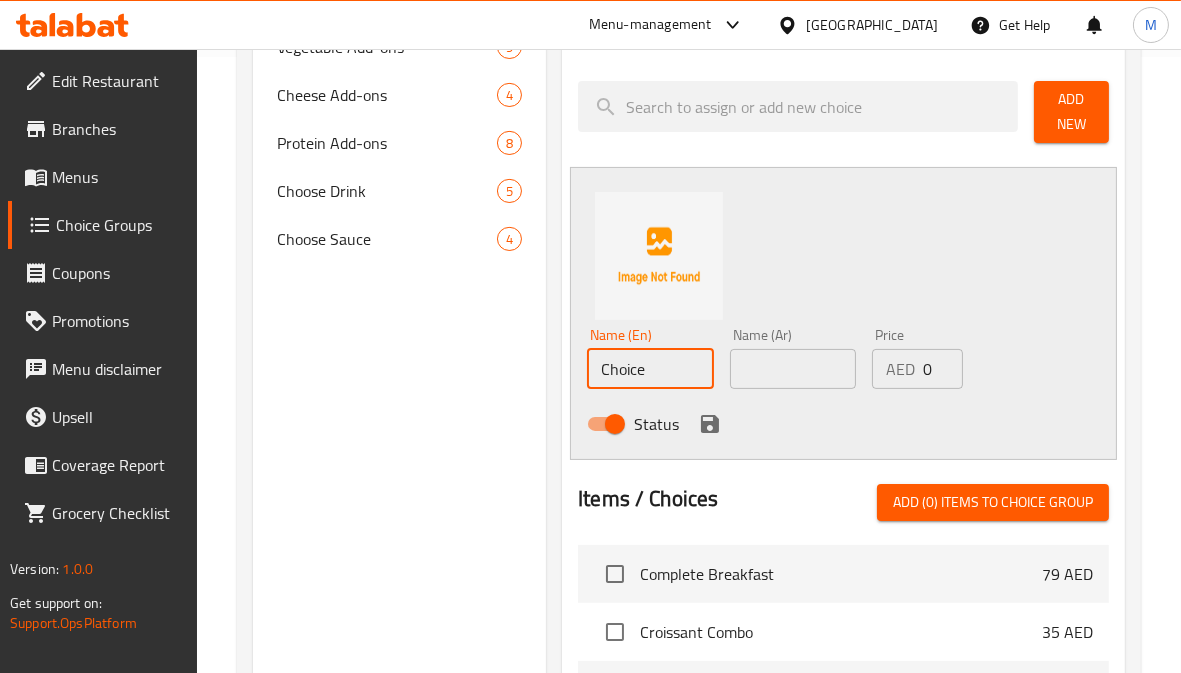 click on "Choice" at bounding box center [650, 369] 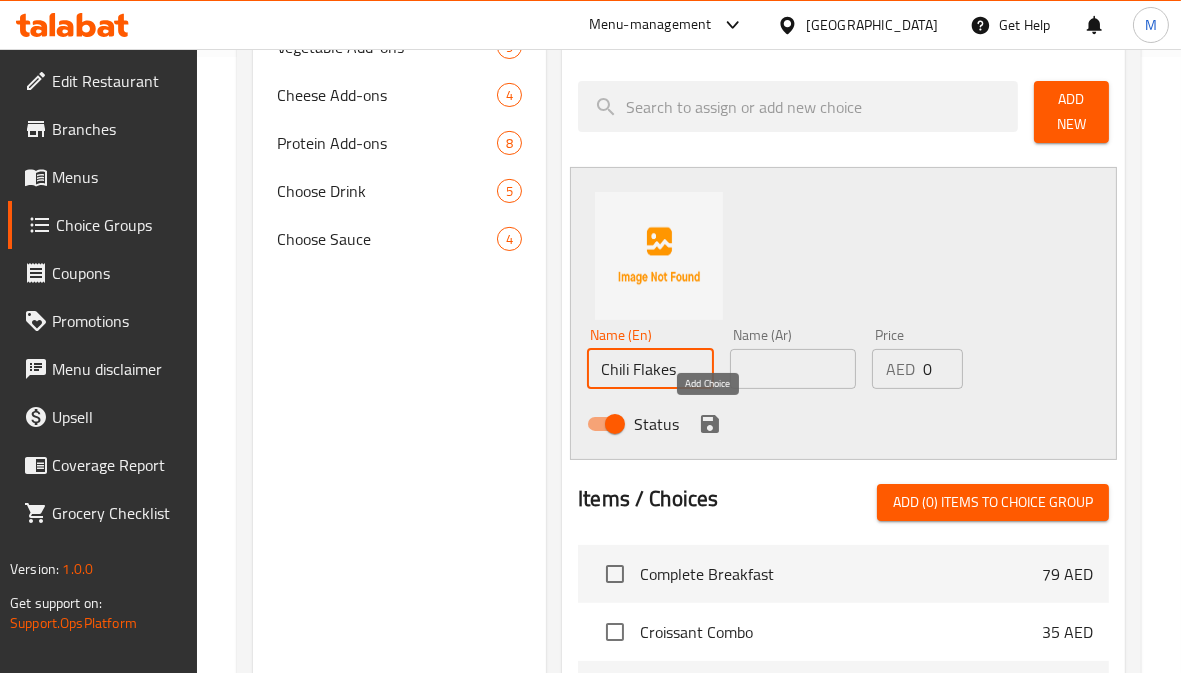 type on "Chili Flakes" 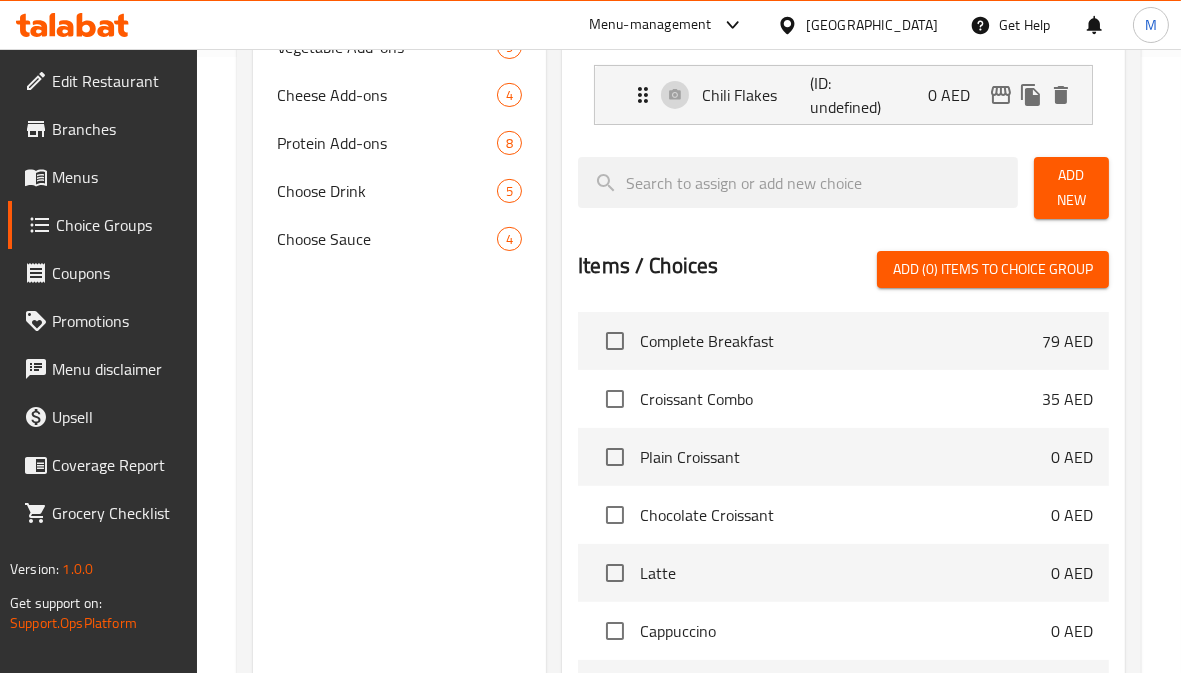 drag, startPoint x: 1086, startPoint y: 193, endPoint x: 1021, endPoint y: 224, distance: 72.013885 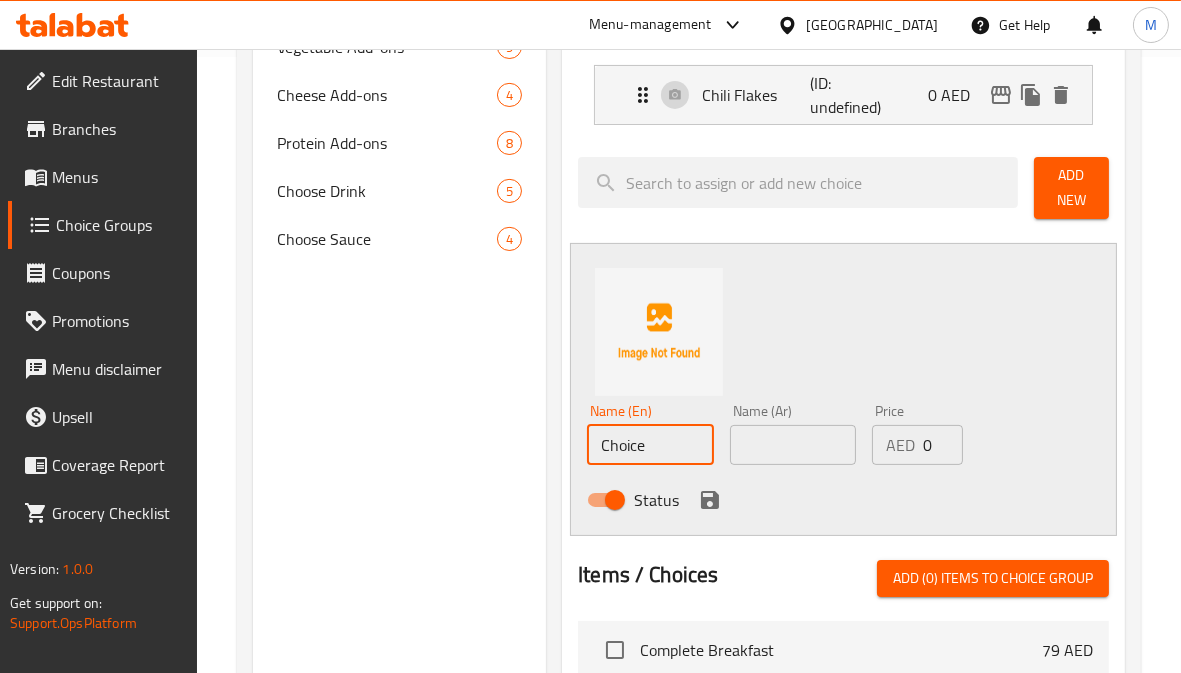 click on "Choice" at bounding box center (650, 445) 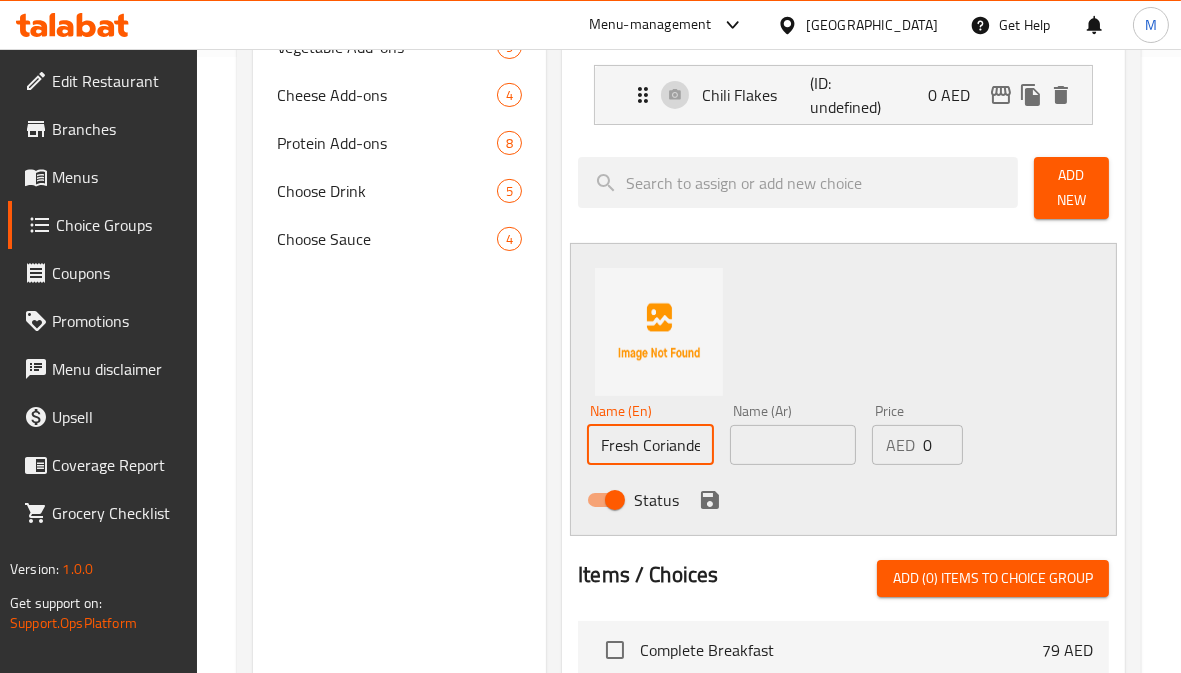 scroll, scrollTop: 0, scrollLeft: 6, axis: horizontal 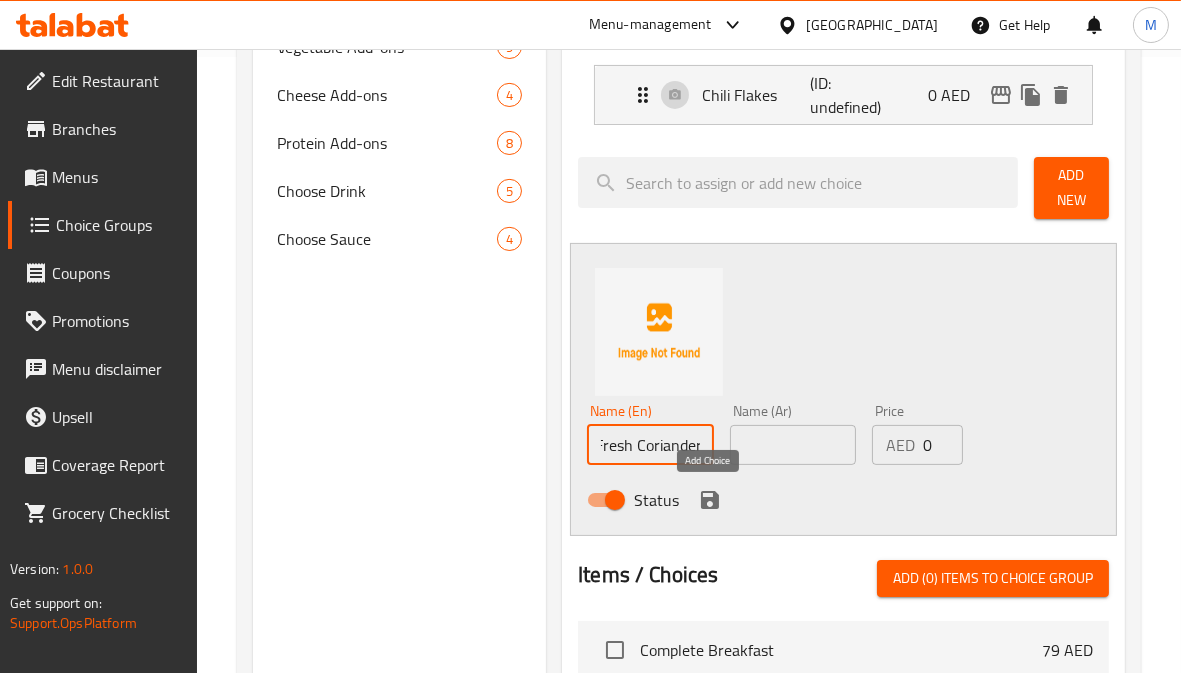 type on "Fresh Coriander" 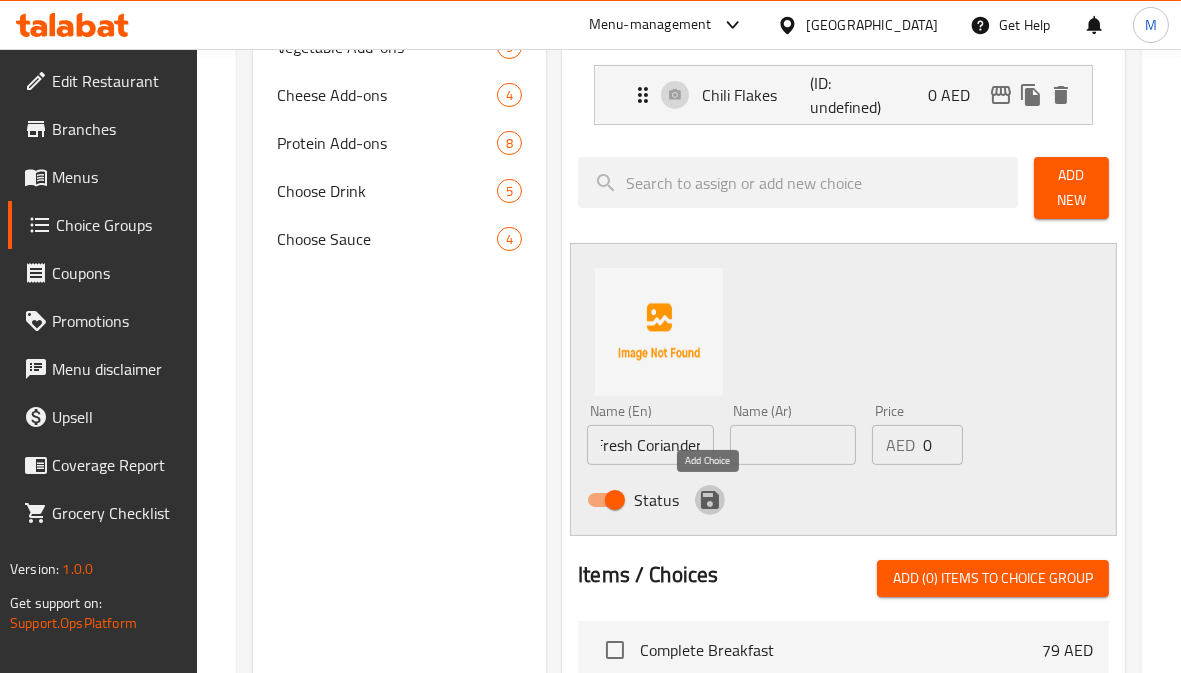 click 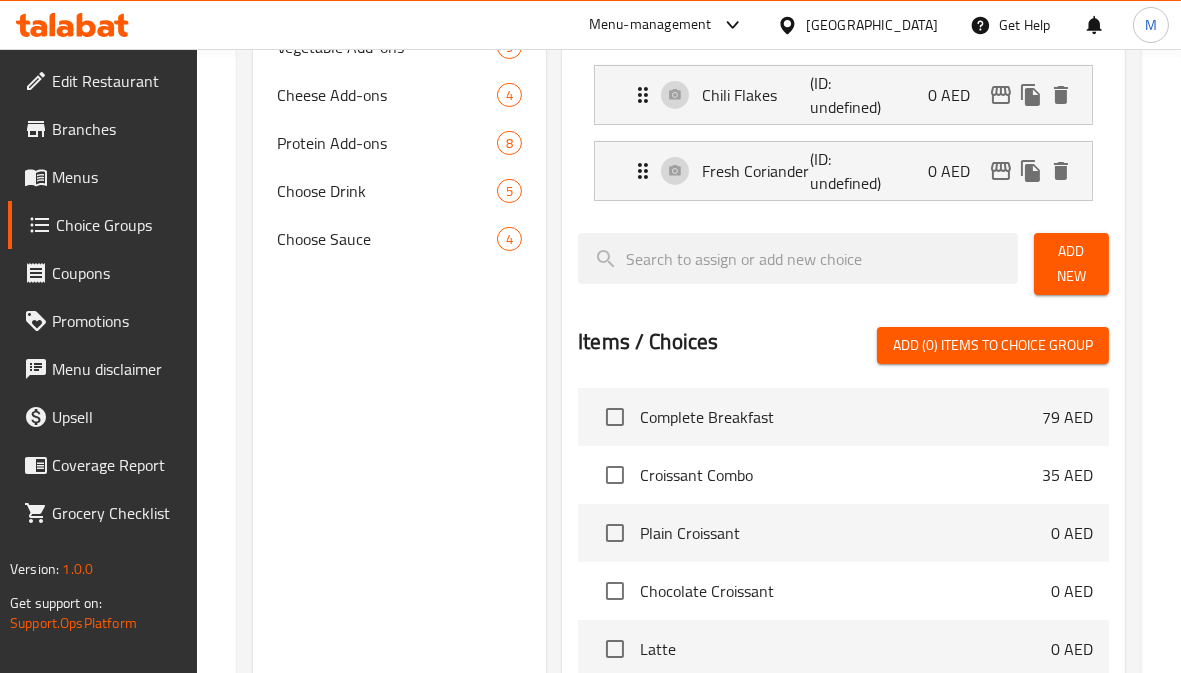click on "Add New" at bounding box center [1071, 264] 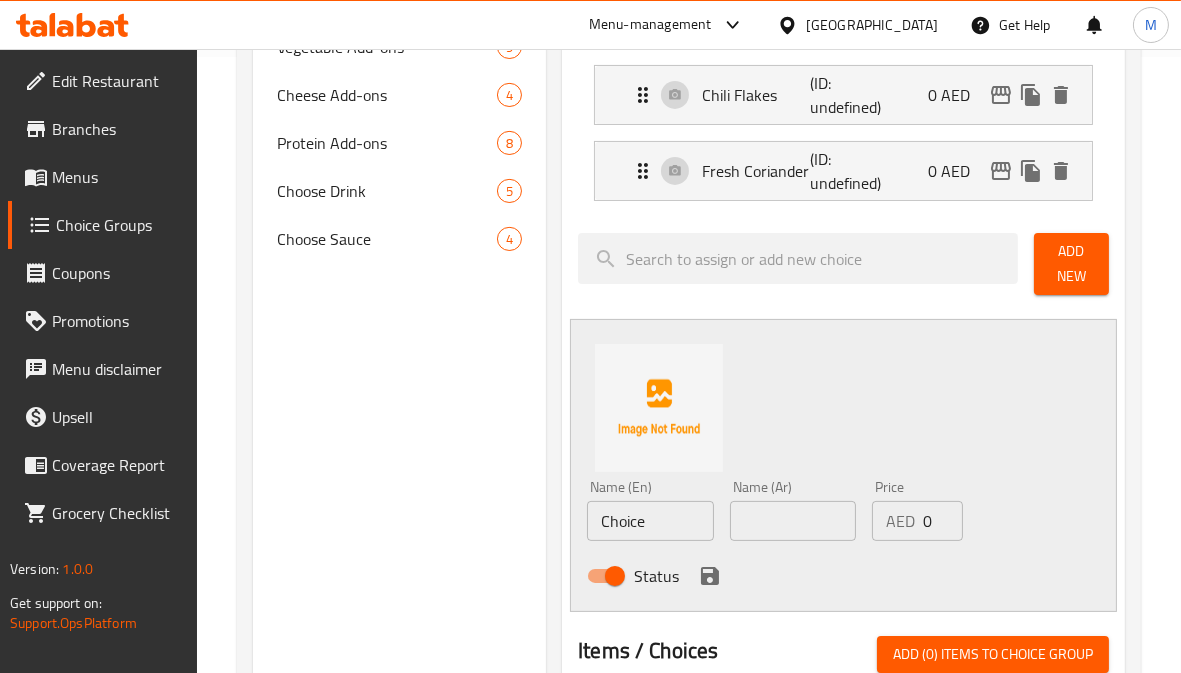 click on "Choice" at bounding box center [650, 521] 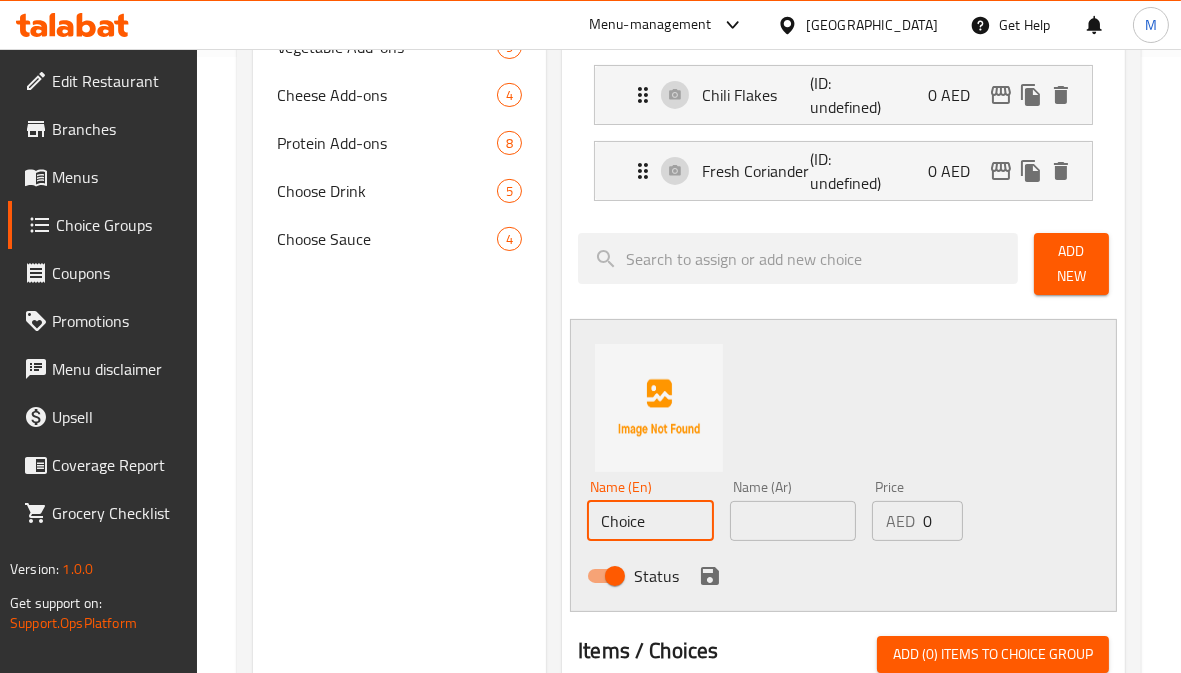 click on "Choice" at bounding box center [650, 521] 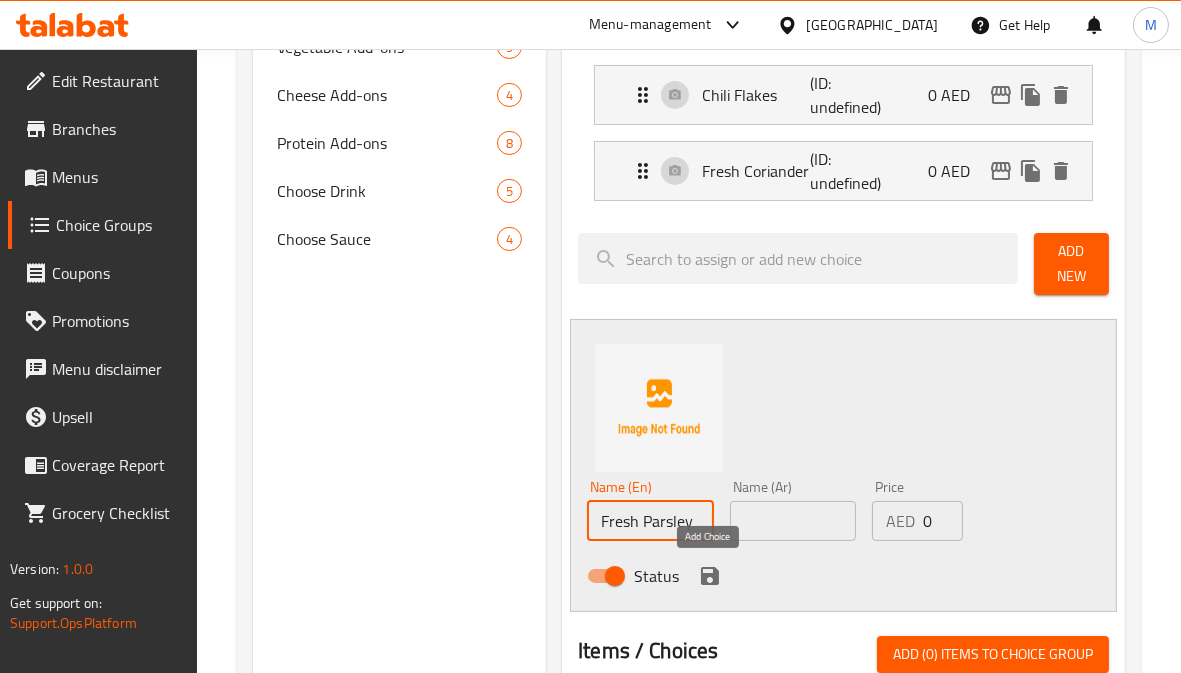type on "Fresh Parsley" 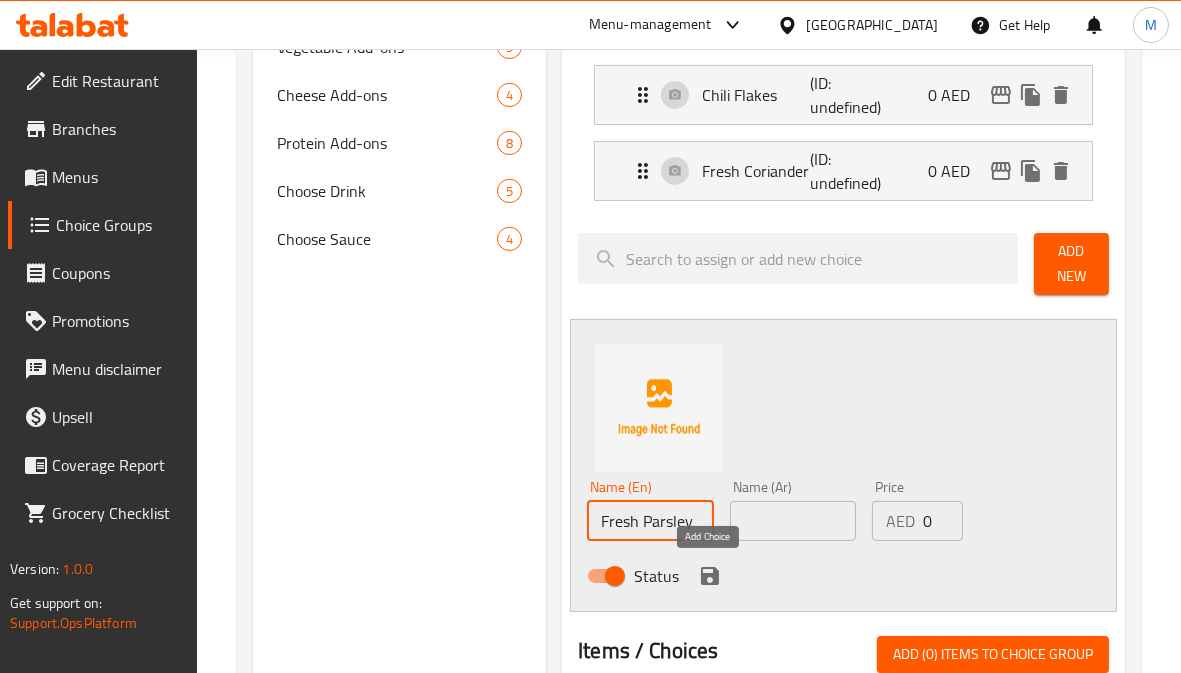 click 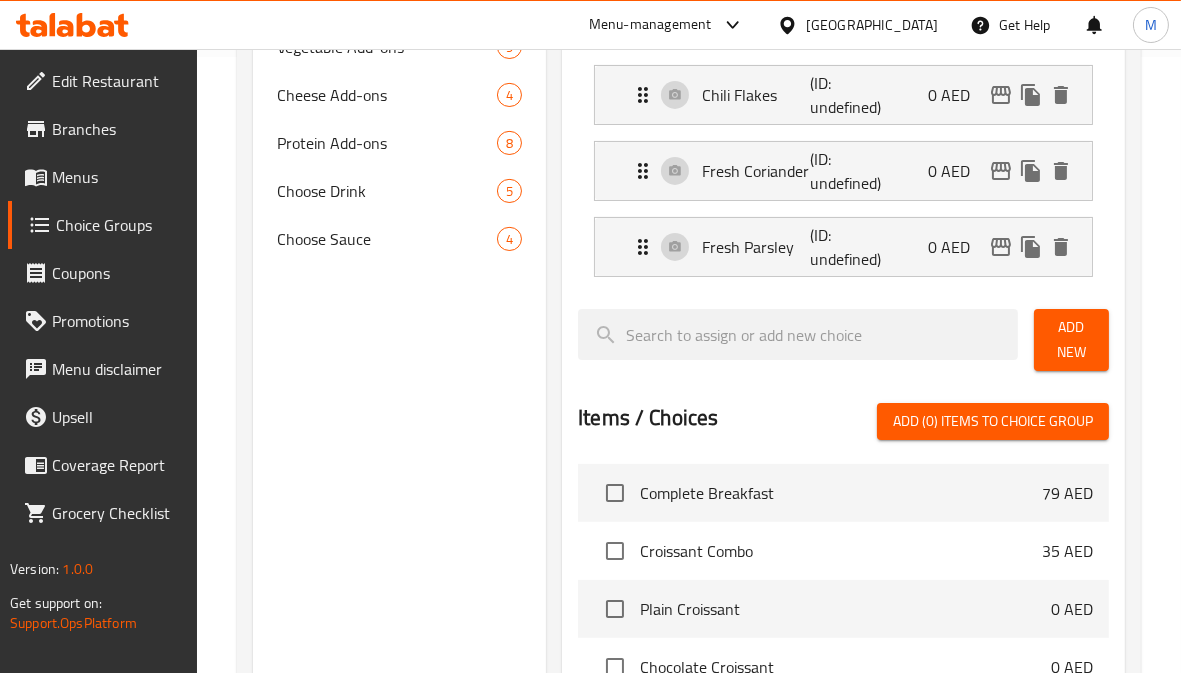 click on "Add New" at bounding box center [1071, 340] 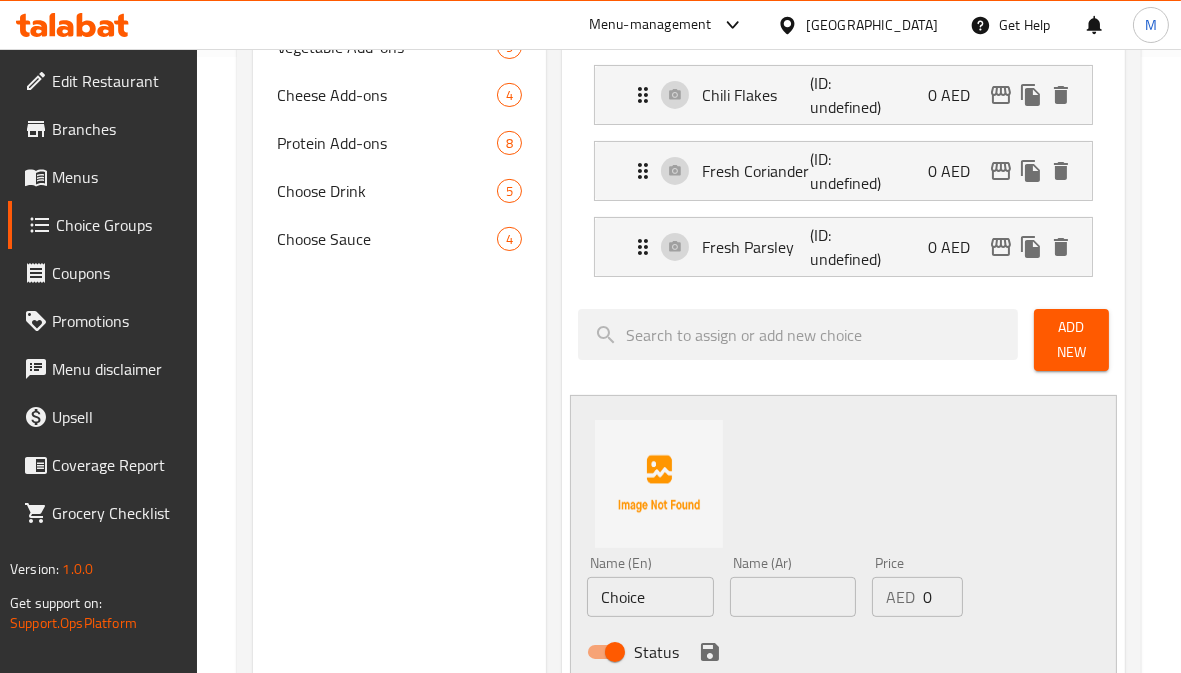 click on "Choice" at bounding box center (650, 597) 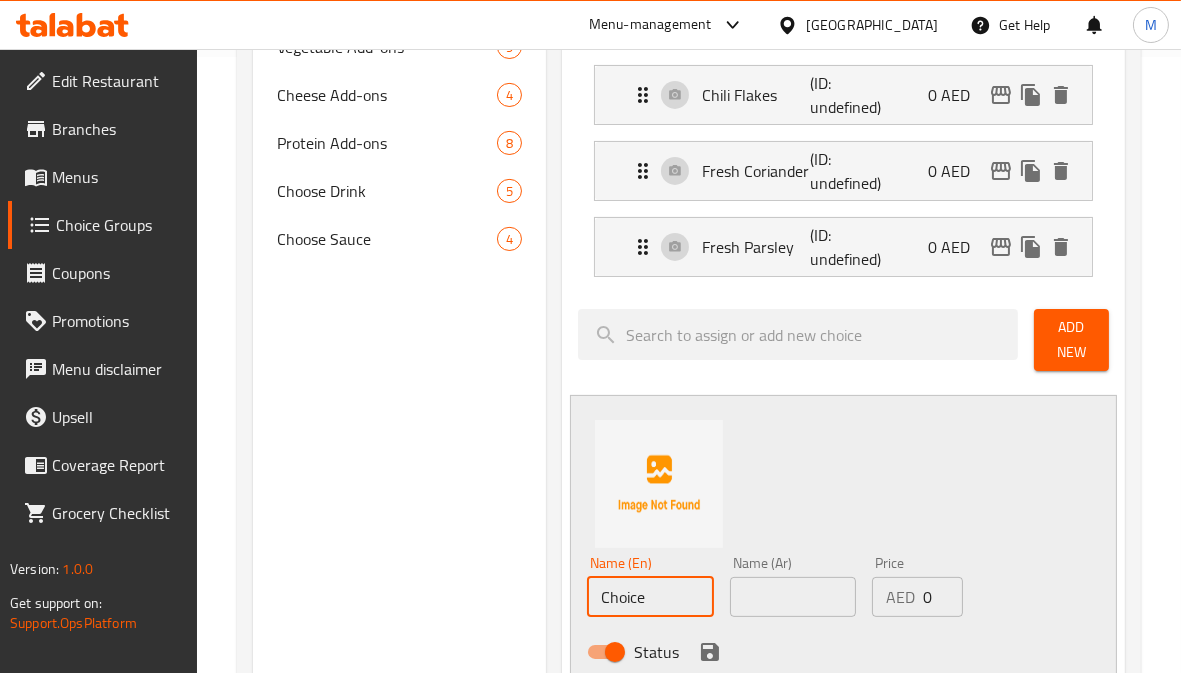 click on "Choice" at bounding box center [650, 597] 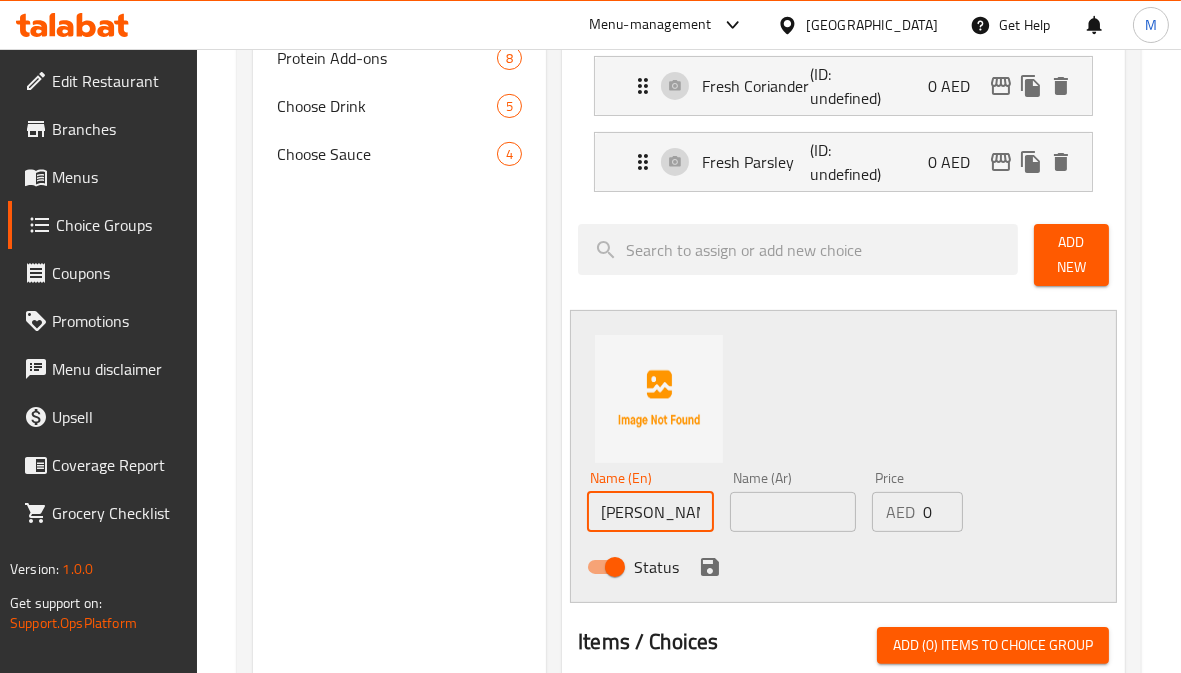 scroll, scrollTop: 838, scrollLeft: 0, axis: vertical 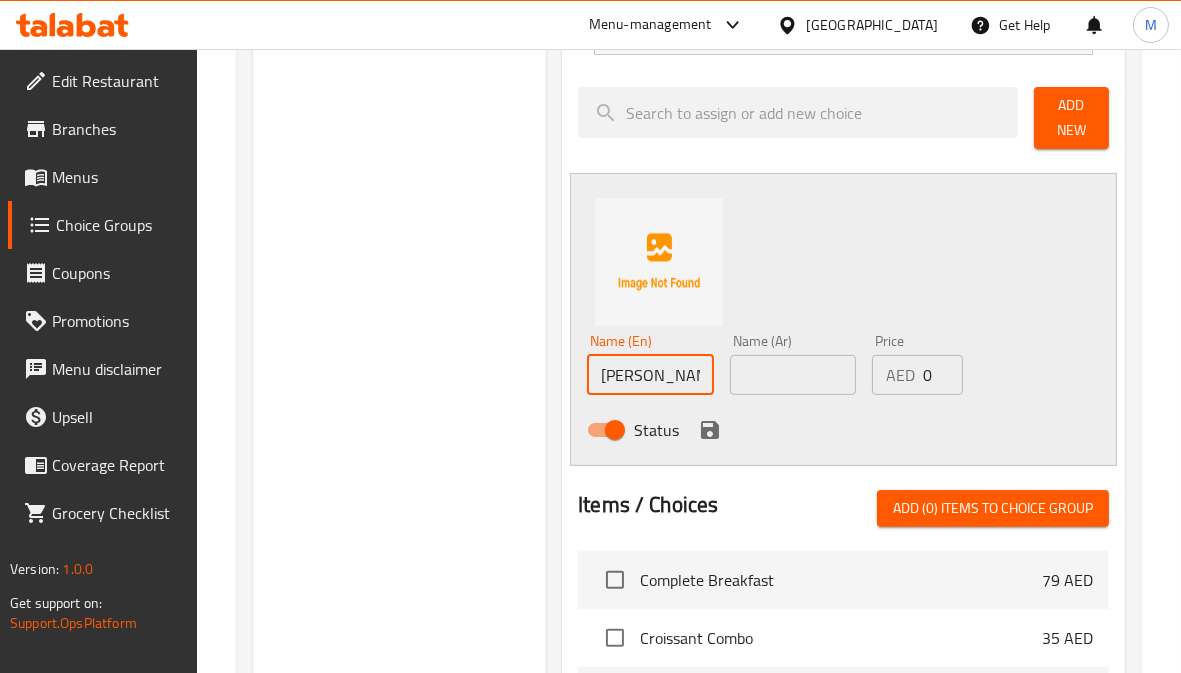 type on "[PERSON_NAME]" 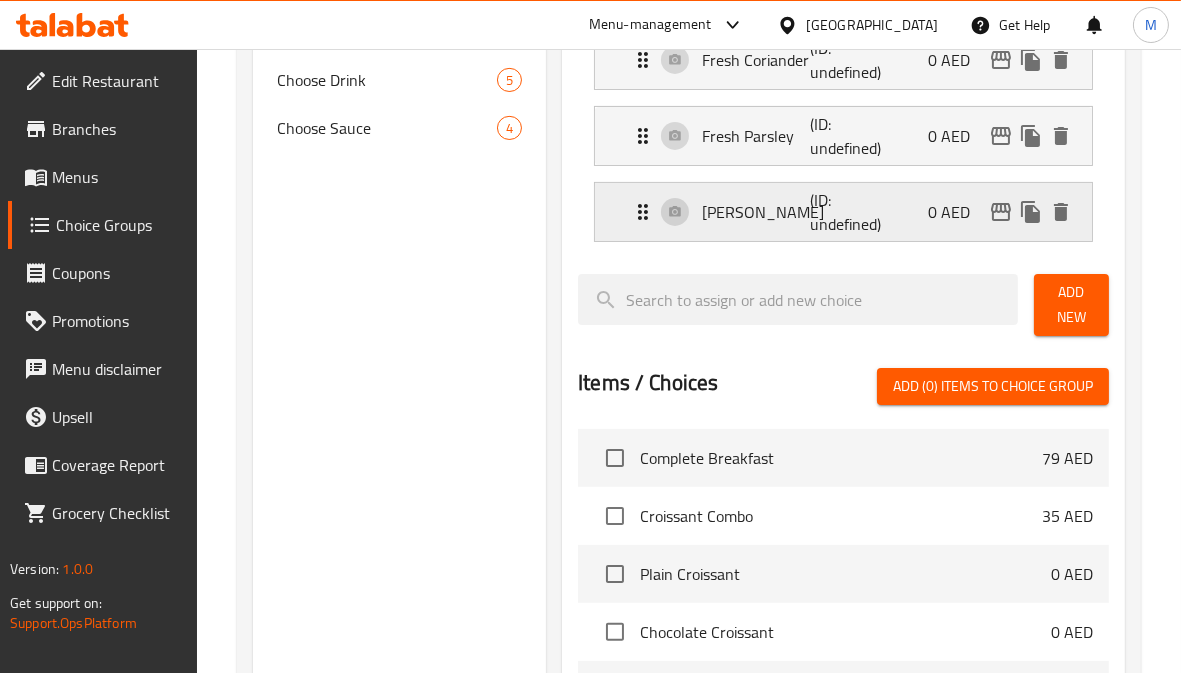 drag, startPoint x: 786, startPoint y: 218, endPoint x: 786, endPoint y: 231, distance: 13 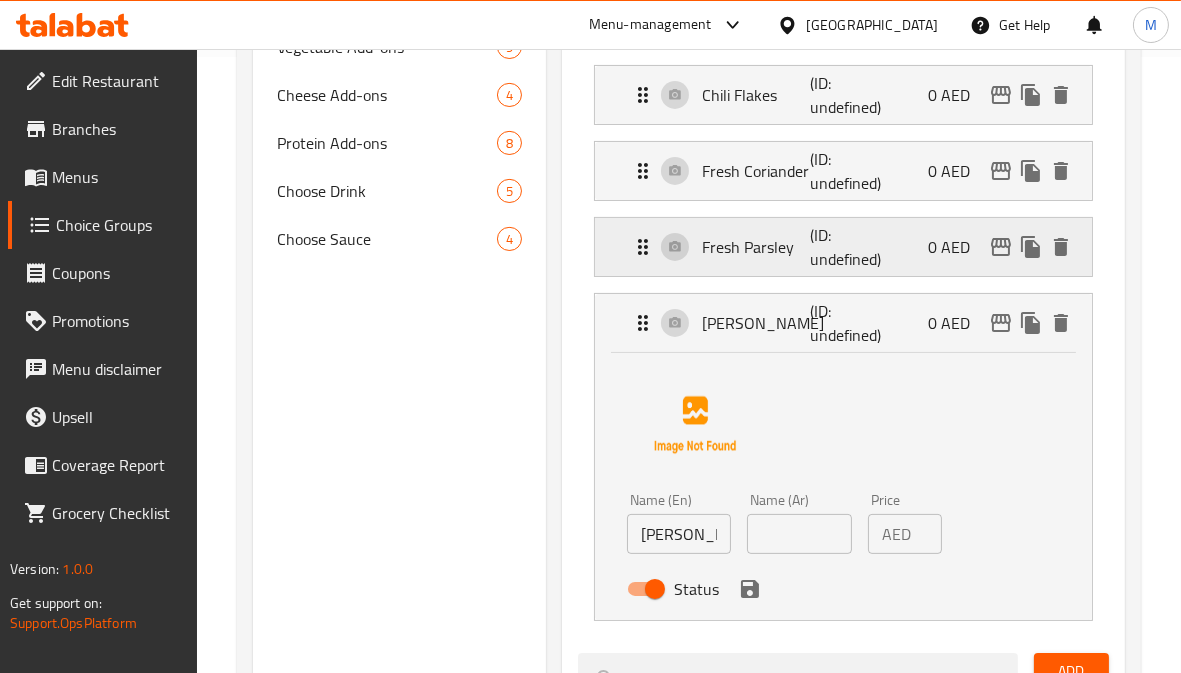click on "Fresh Parsley (ID: undefined) 0 AED" at bounding box center [849, 247] 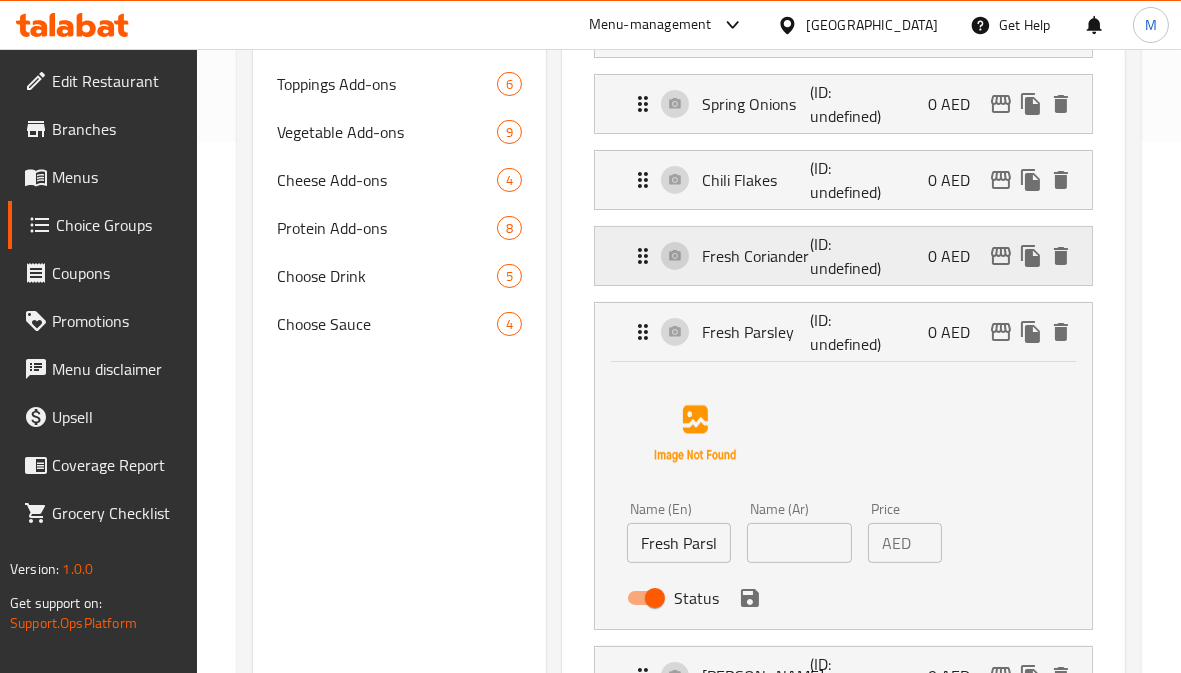scroll, scrollTop: 505, scrollLeft: 0, axis: vertical 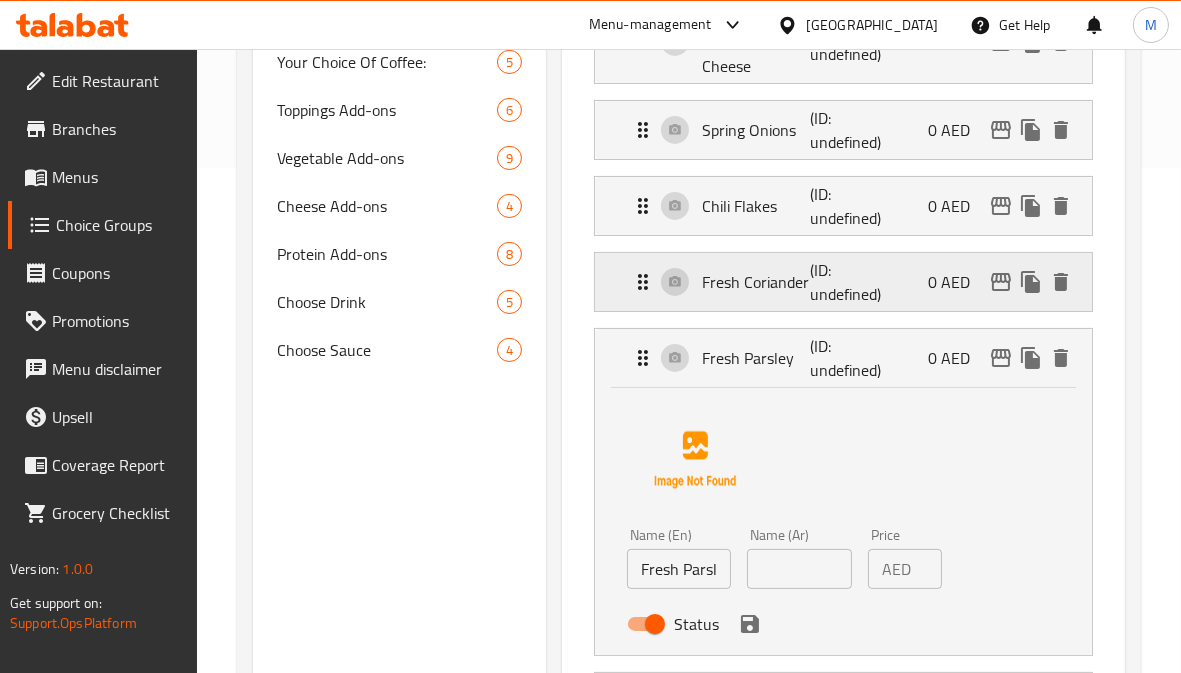 click on "Fresh Coriander" at bounding box center (756, 282) 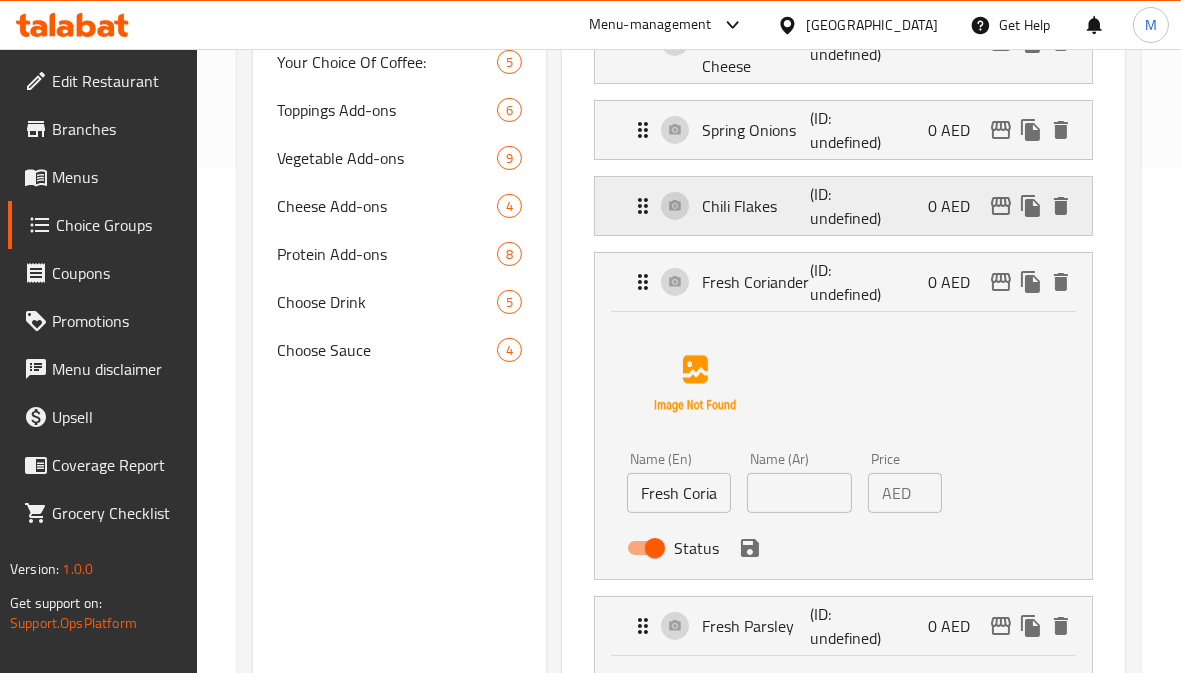 click on "Chili Flakes" at bounding box center (756, 206) 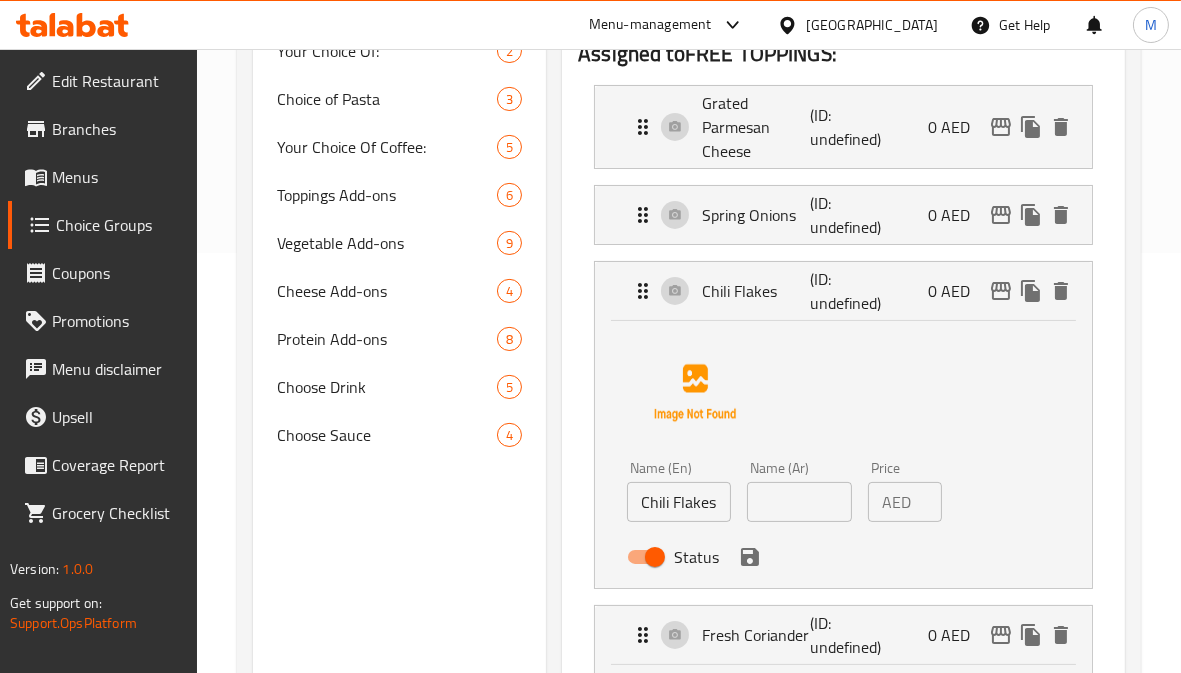 scroll, scrollTop: 394, scrollLeft: 0, axis: vertical 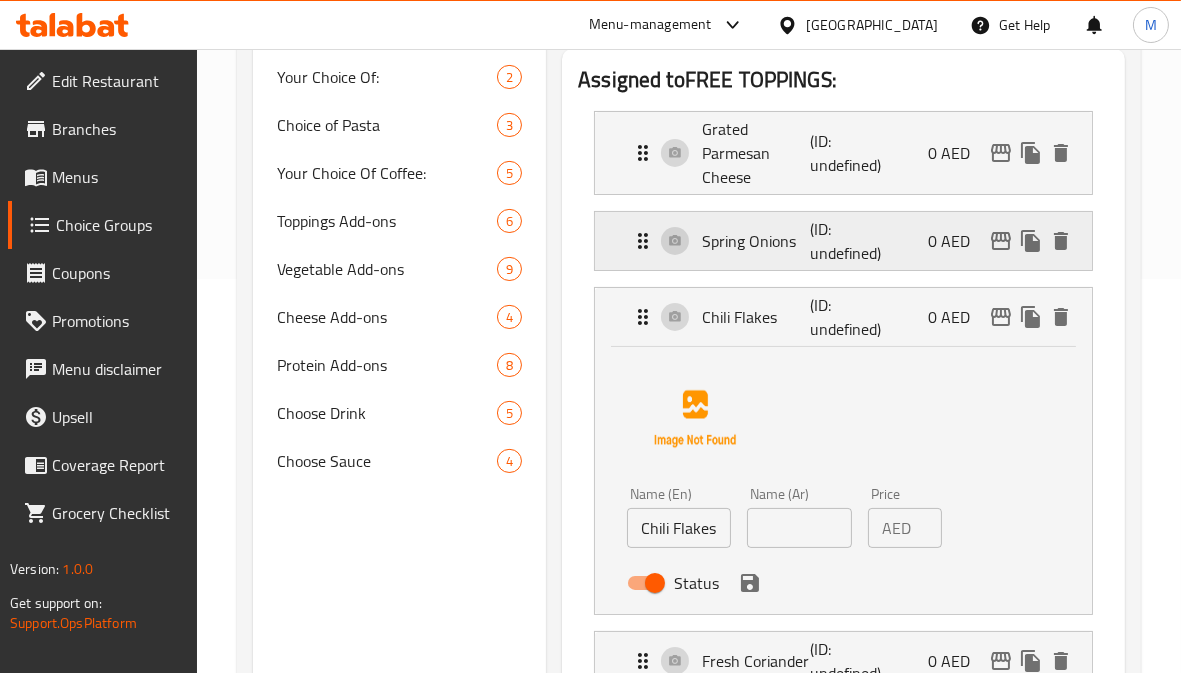 click on "Spring Onions" at bounding box center (756, 241) 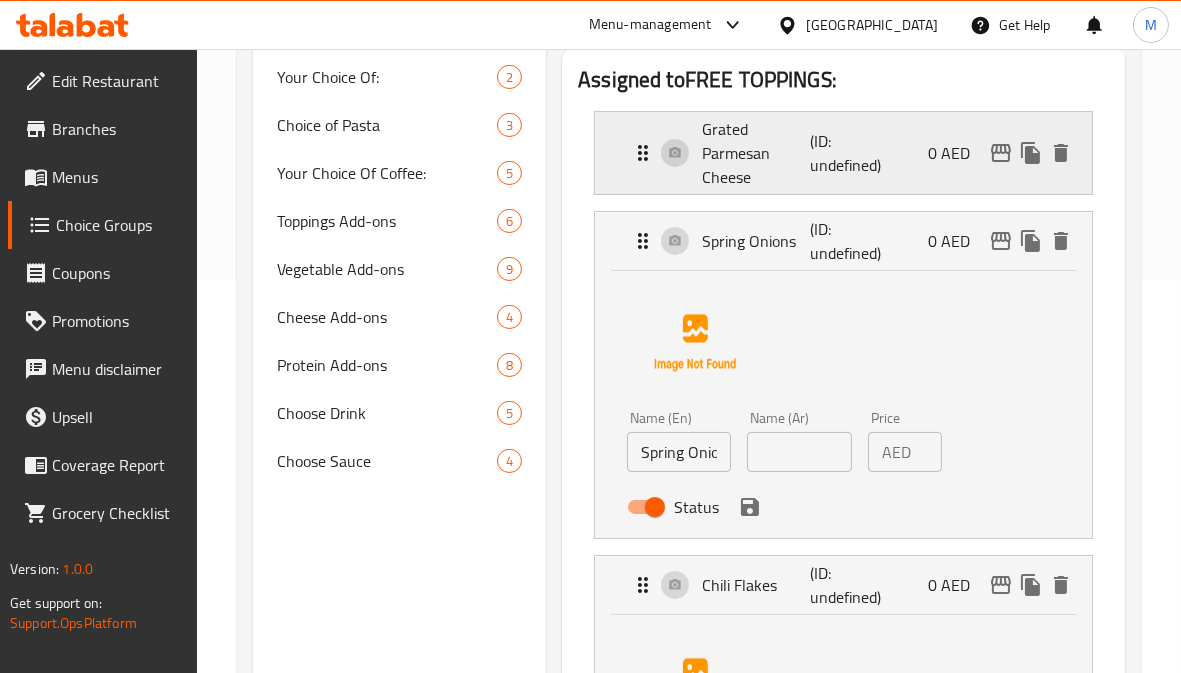 click on "Grated Parmesan Cheese" at bounding box center [756, 153] 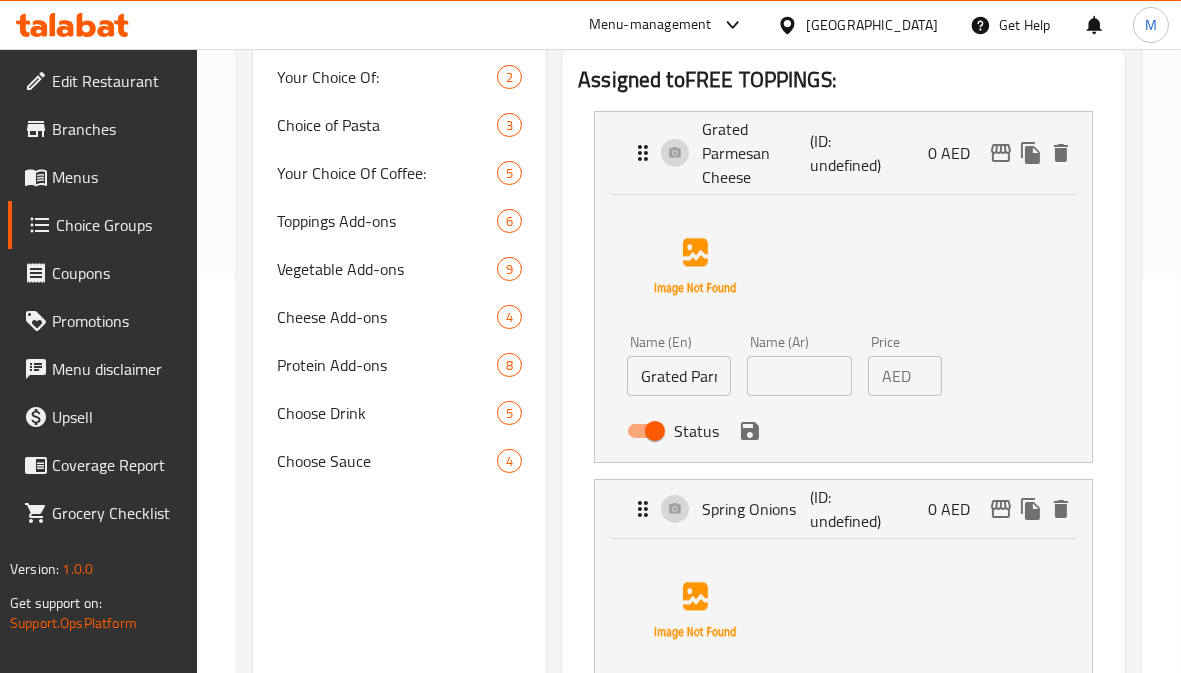 click at bounding box center (799, 376) 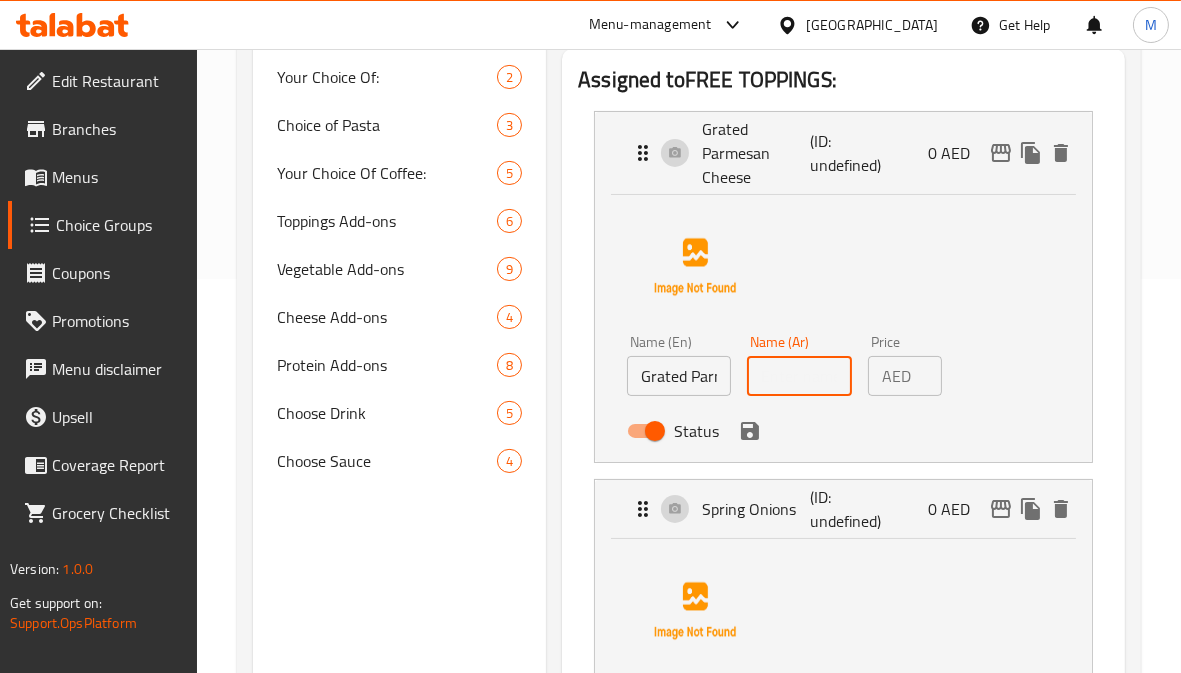 paste on "جبنة بارميزان مبشورة" 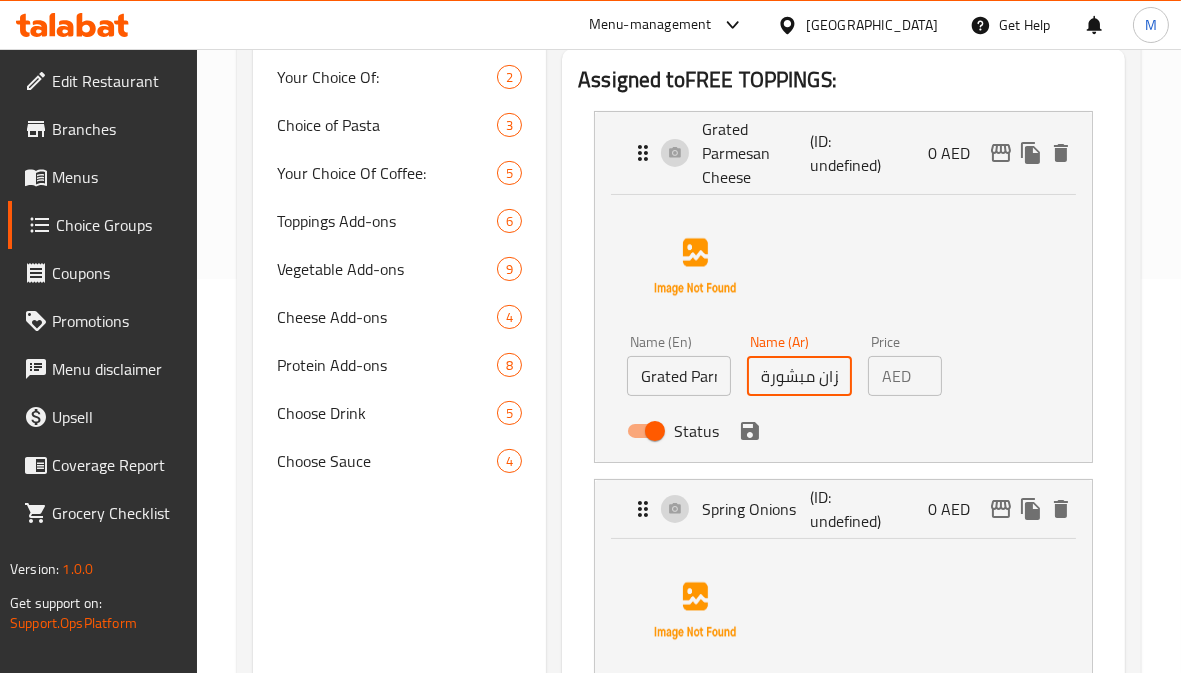 scroll, scrollTop: 0, scrollLeft: 65, axis: horizontal 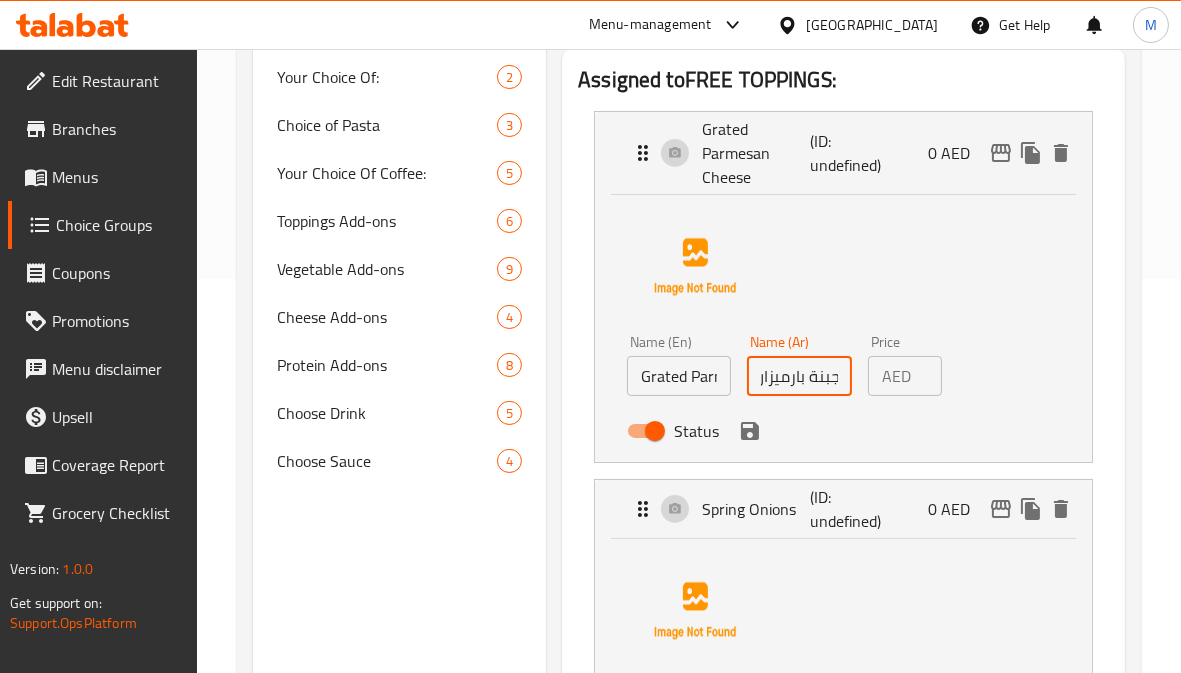 type on "جبنة بارميزان مبشورة" 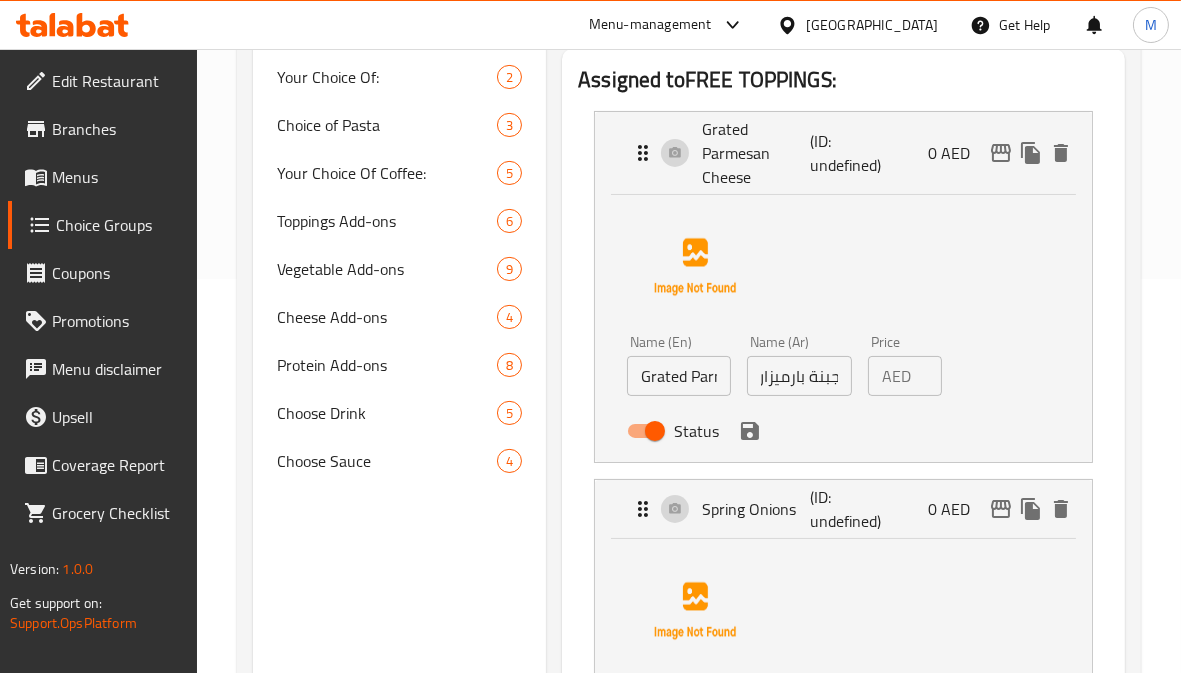 scroll, scrollTop: 0, scrollLeft: 0, axis: both 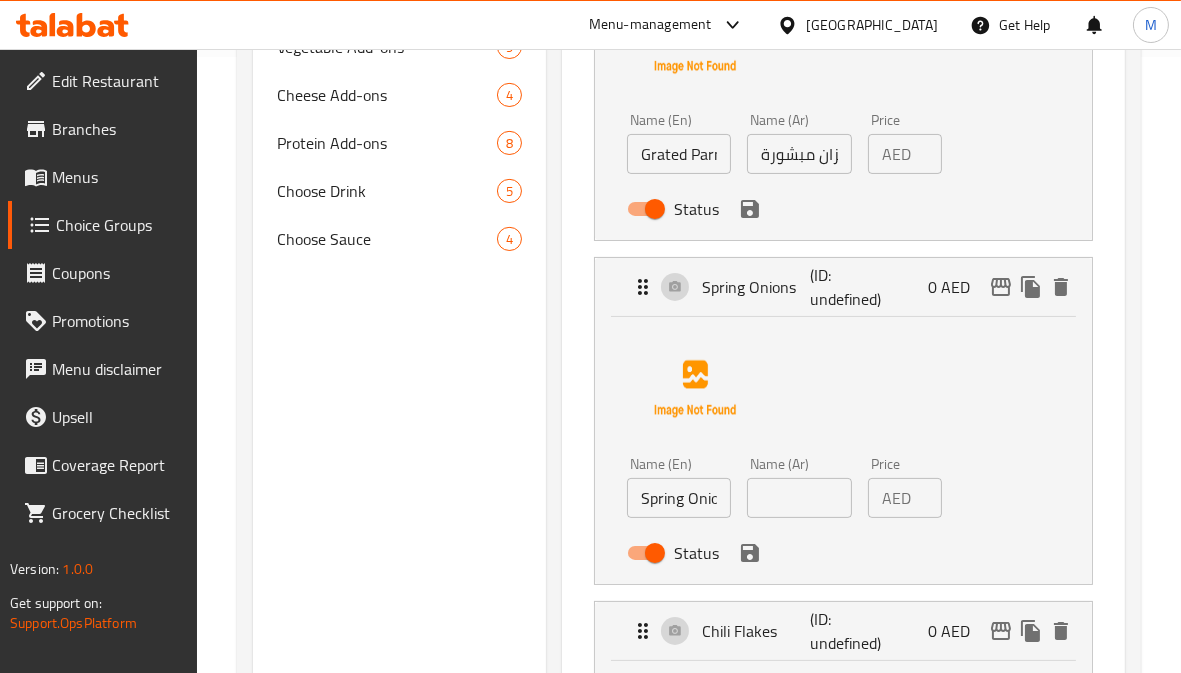 click at bounding box center (799, 498) 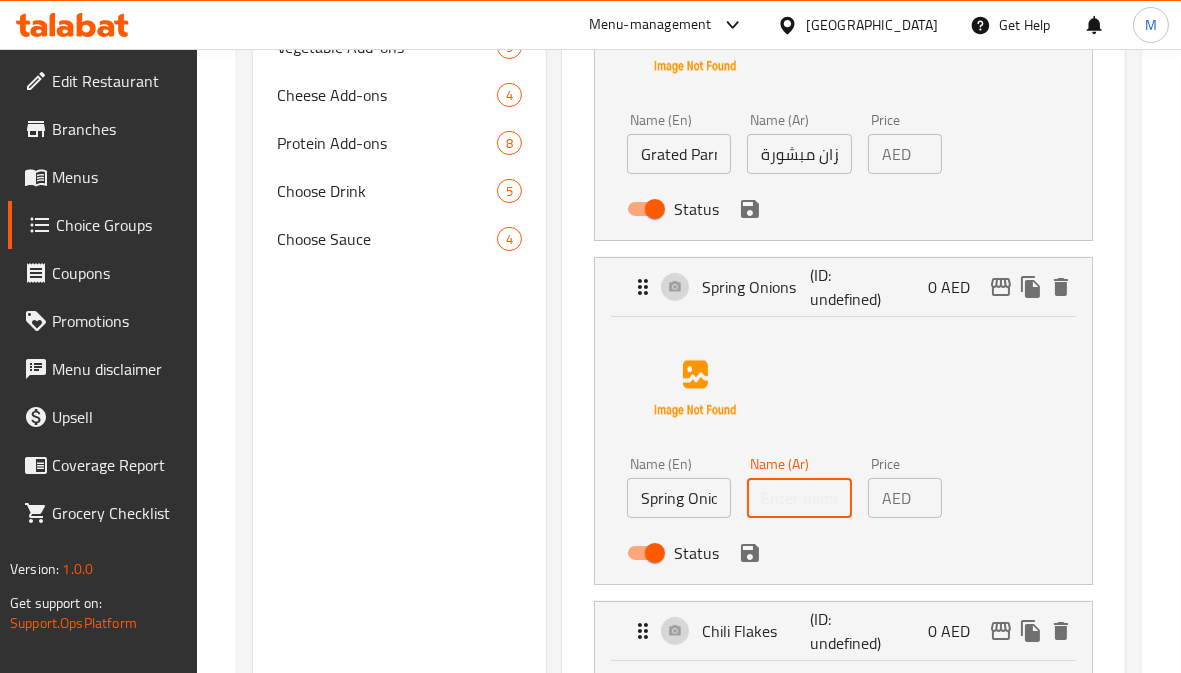 click at bounding box center [799, 498] 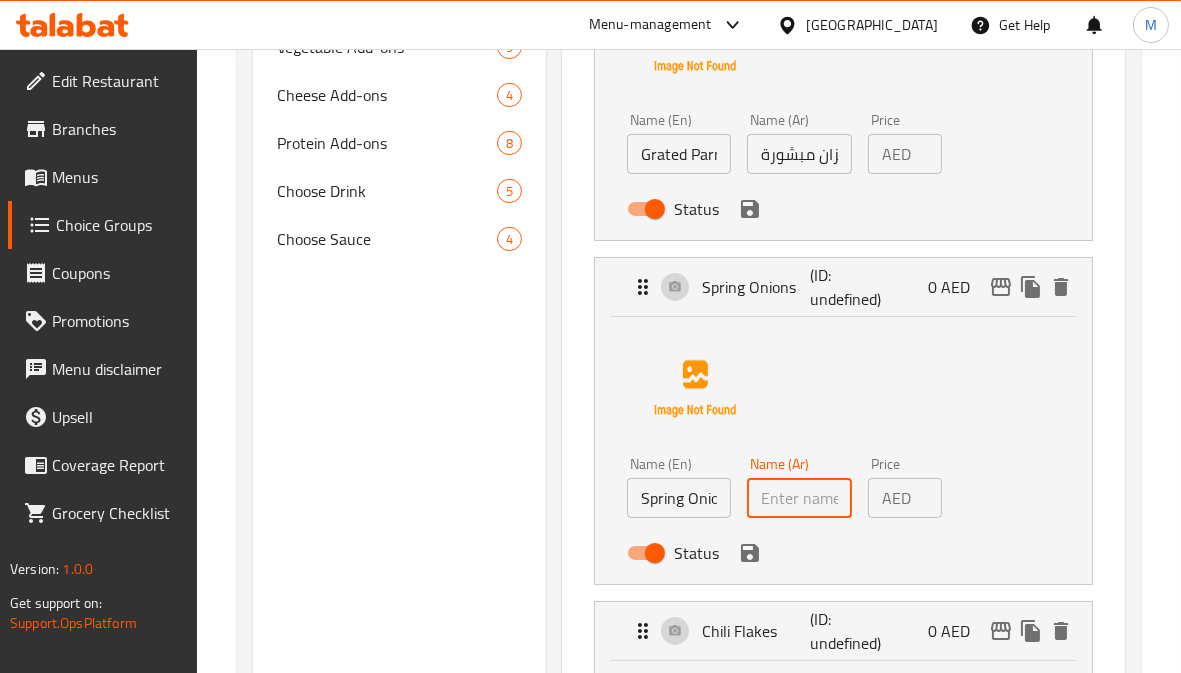 paste on "البصل الأخضر" 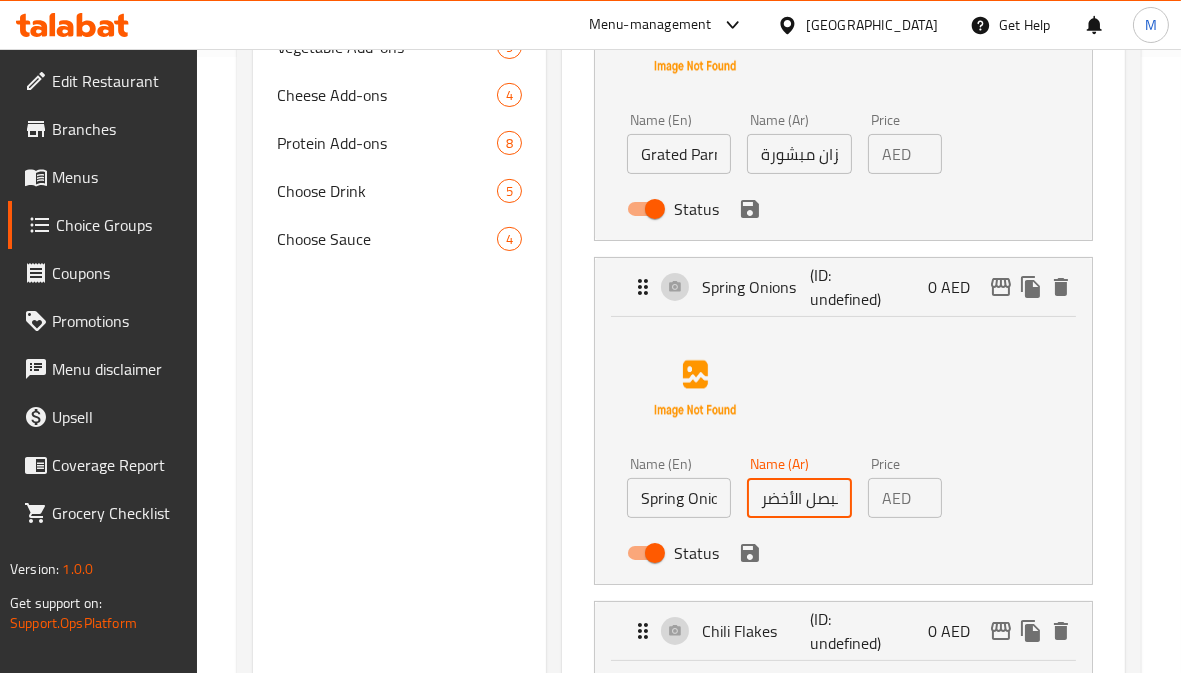 scroll, scrollTop: 0, scrollLeft: 7, axis: horizontal 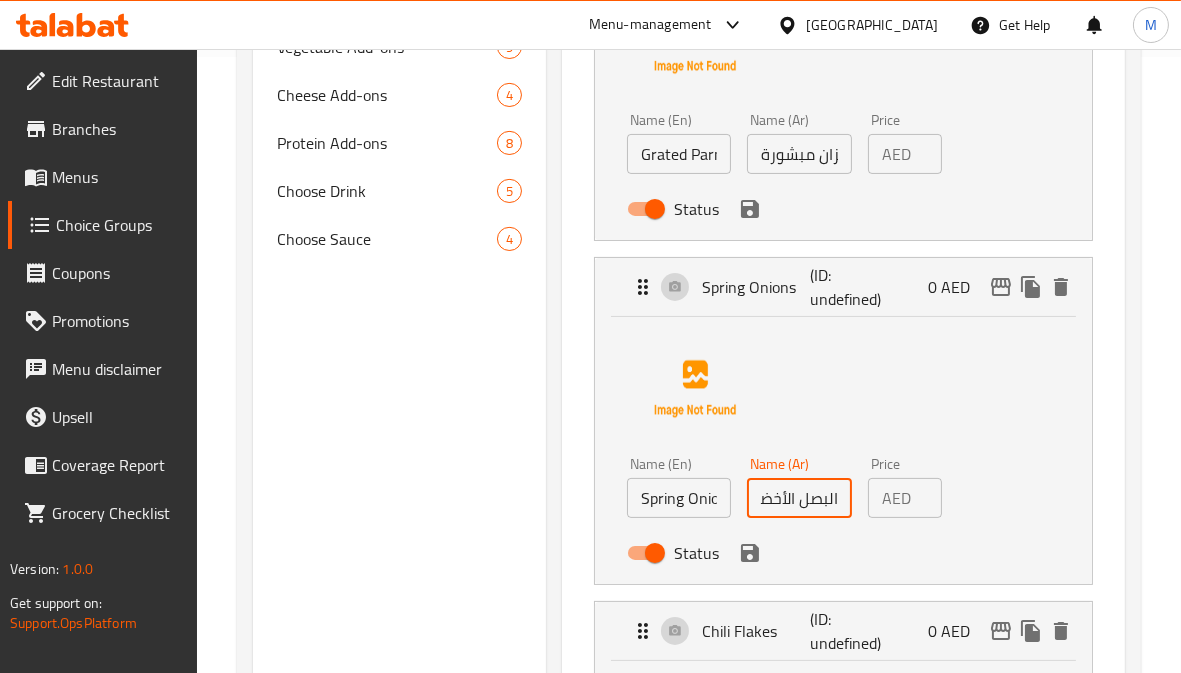 type on "البصل الأخضر" 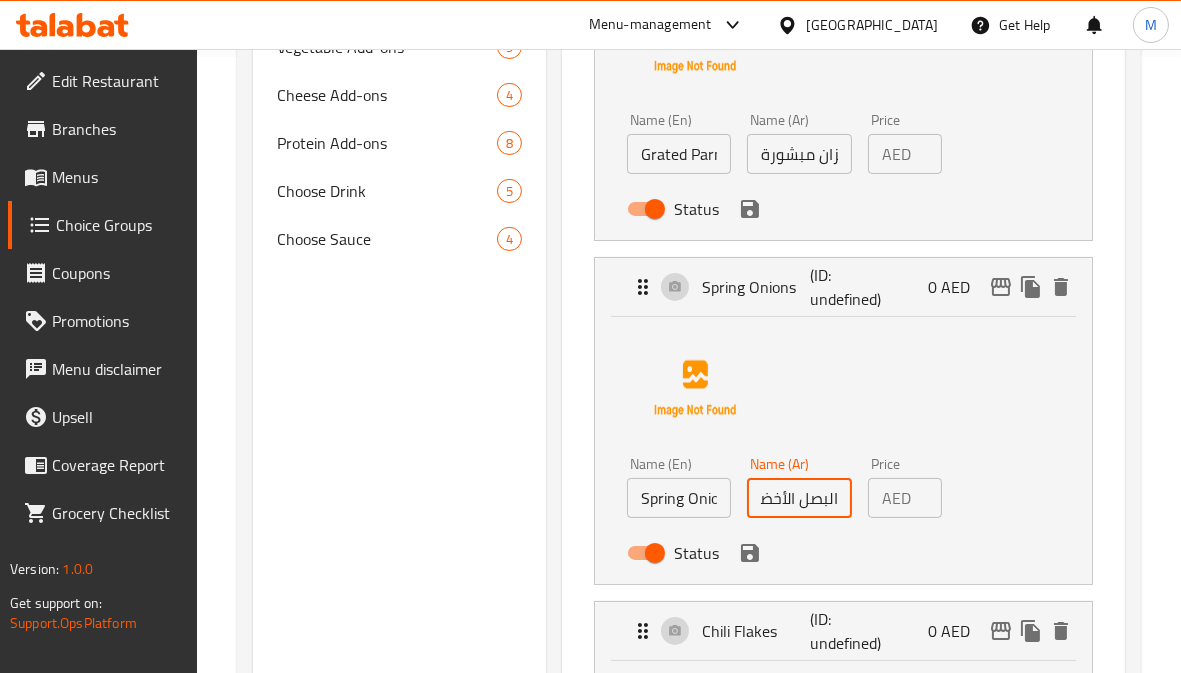 scroll, scrollTop: 0, scrollLeft: 0, axis: both 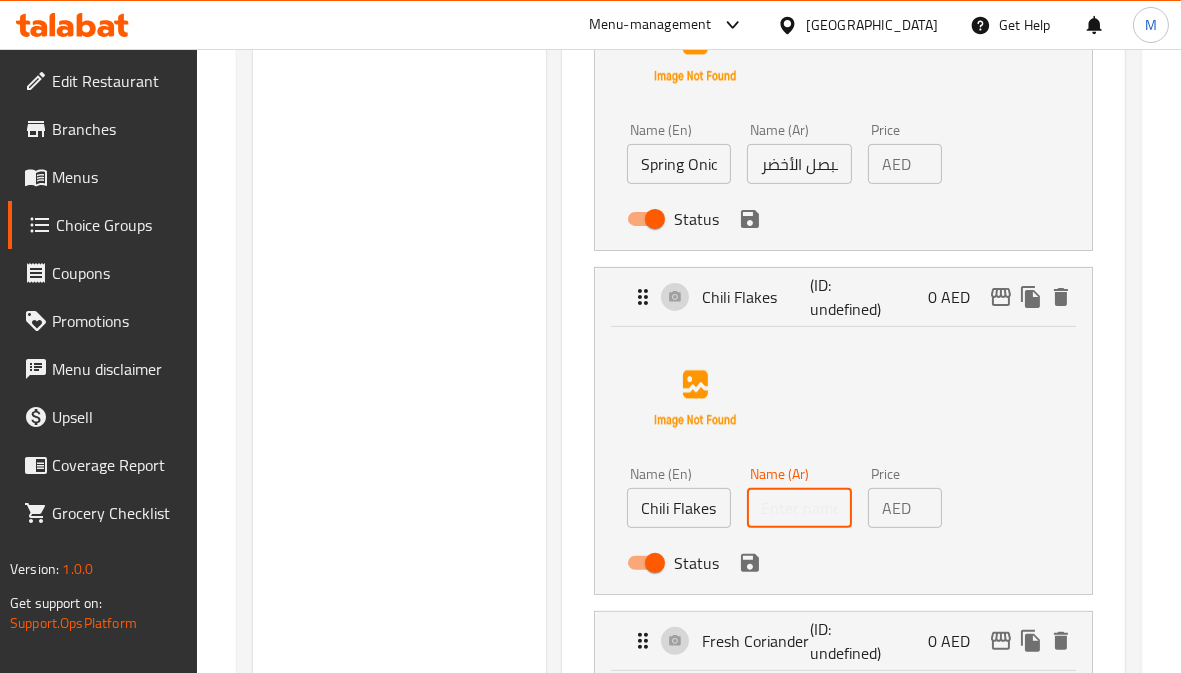 click at bounding box center [799, 508] 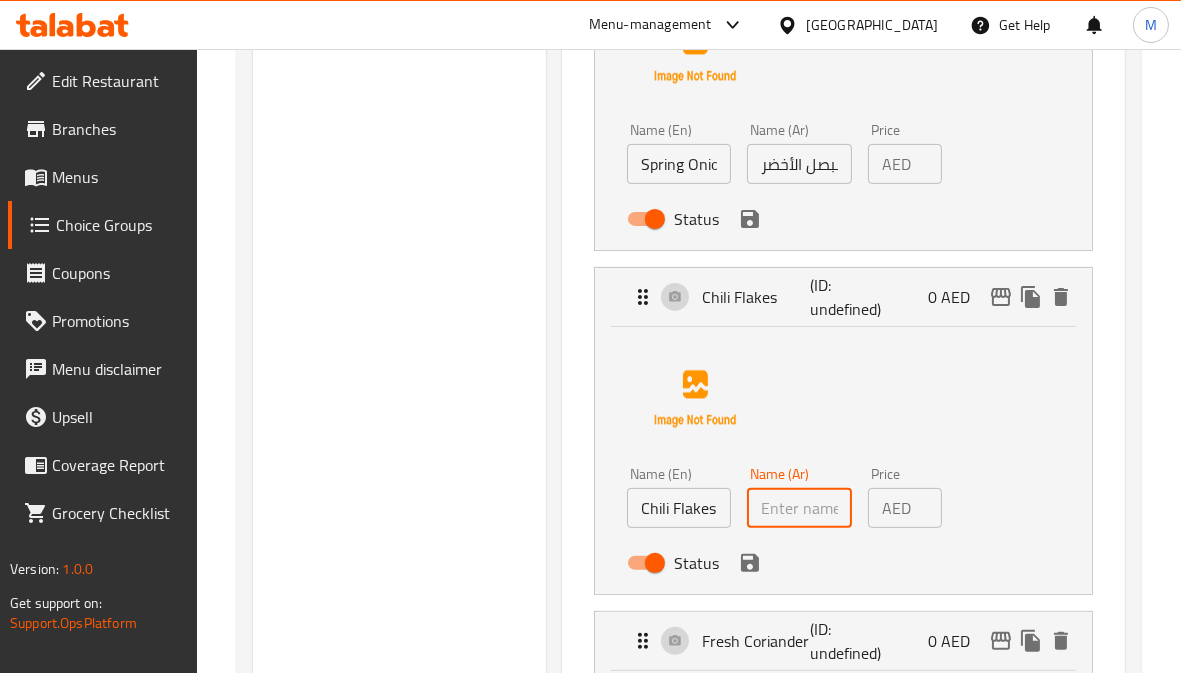 paste on "رقائق الفلفل الحار" 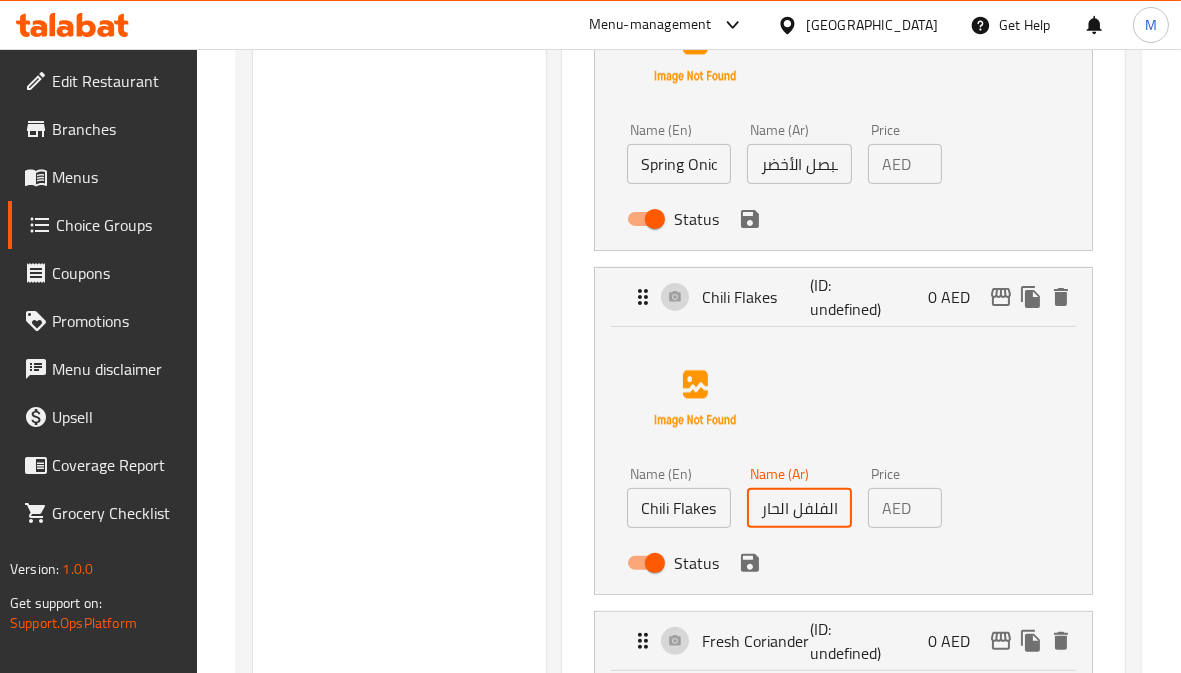 scroll, scrollTop: 0, scrollLeft: 41, axis: horizontal 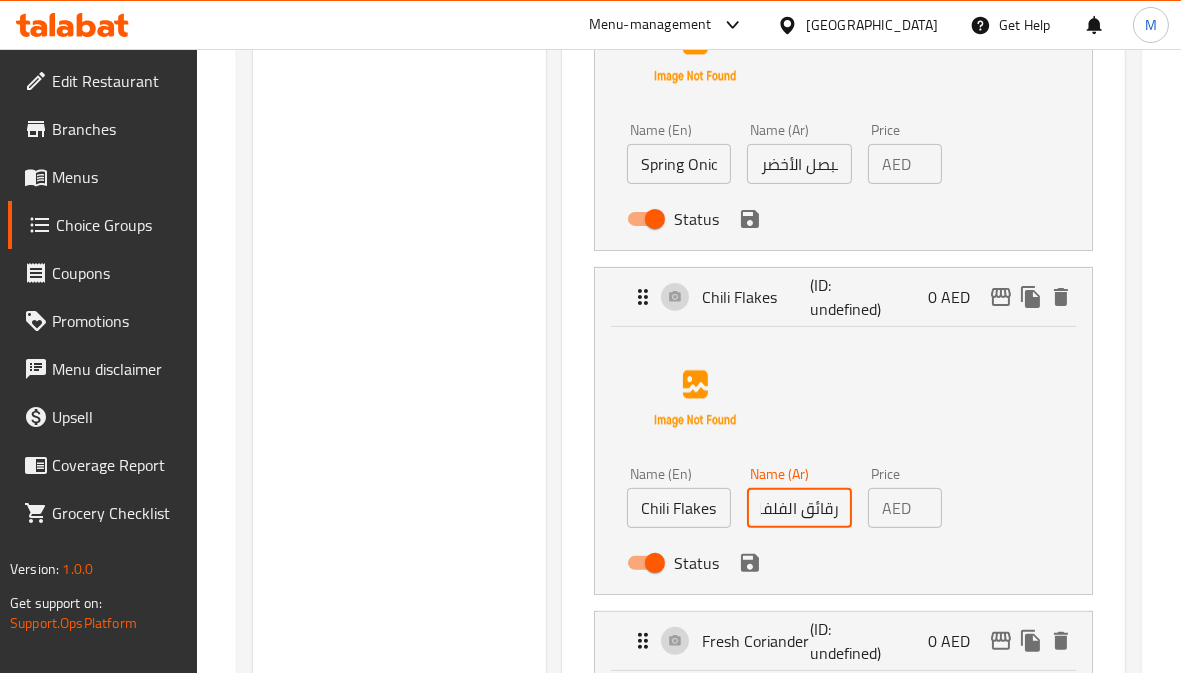 type on "رقائق الفلفل الحار" 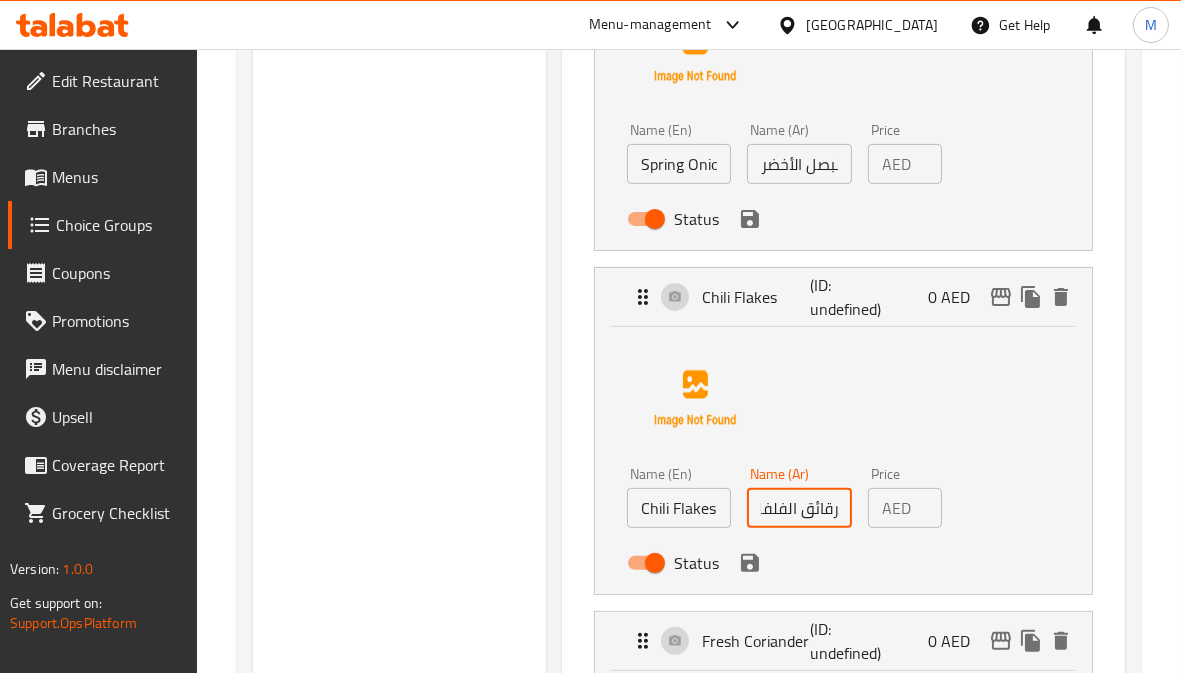 scroll, scrollTop: 0, scrollLeft: 0, axis: both 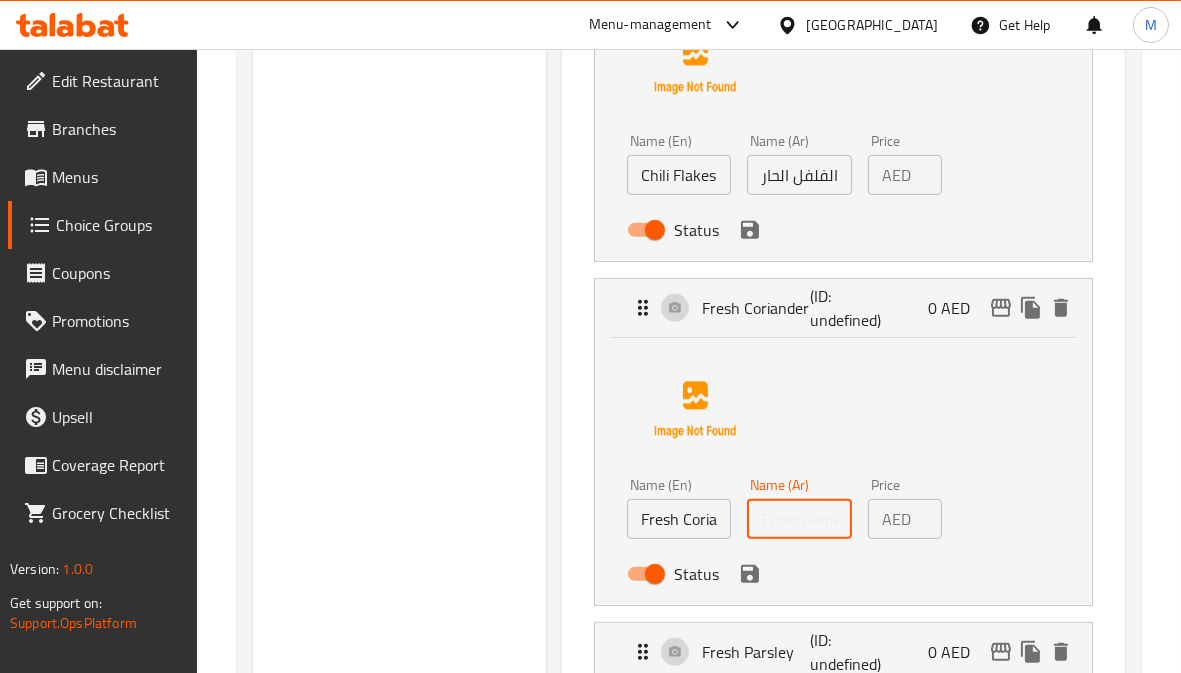 click at bounding box center [799, 519] 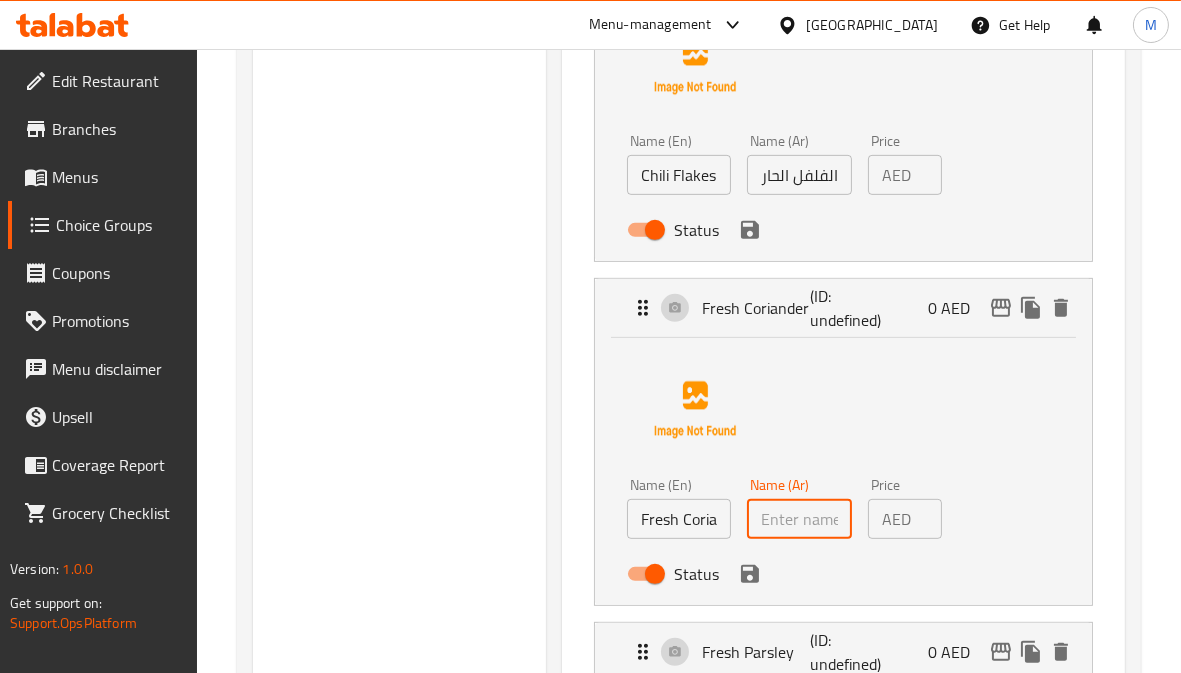paste on "الكزبرة الطازجة" 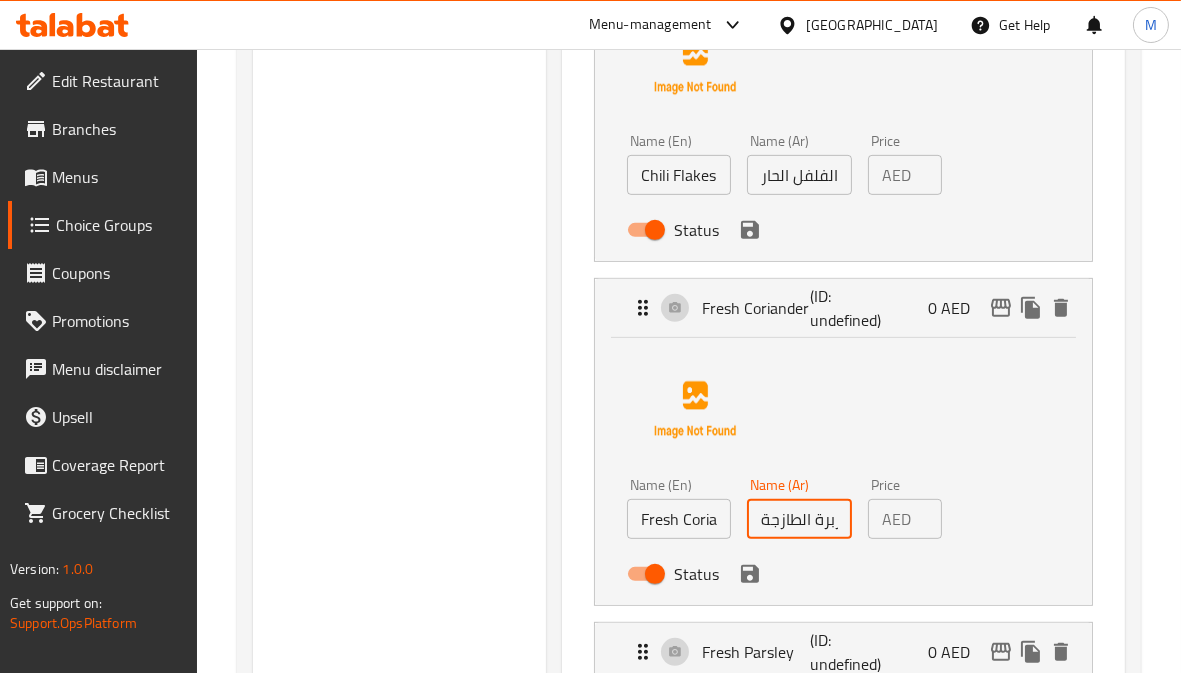 scroll, scrollTop: 0, scrollLeft: 22, axis: horizontal 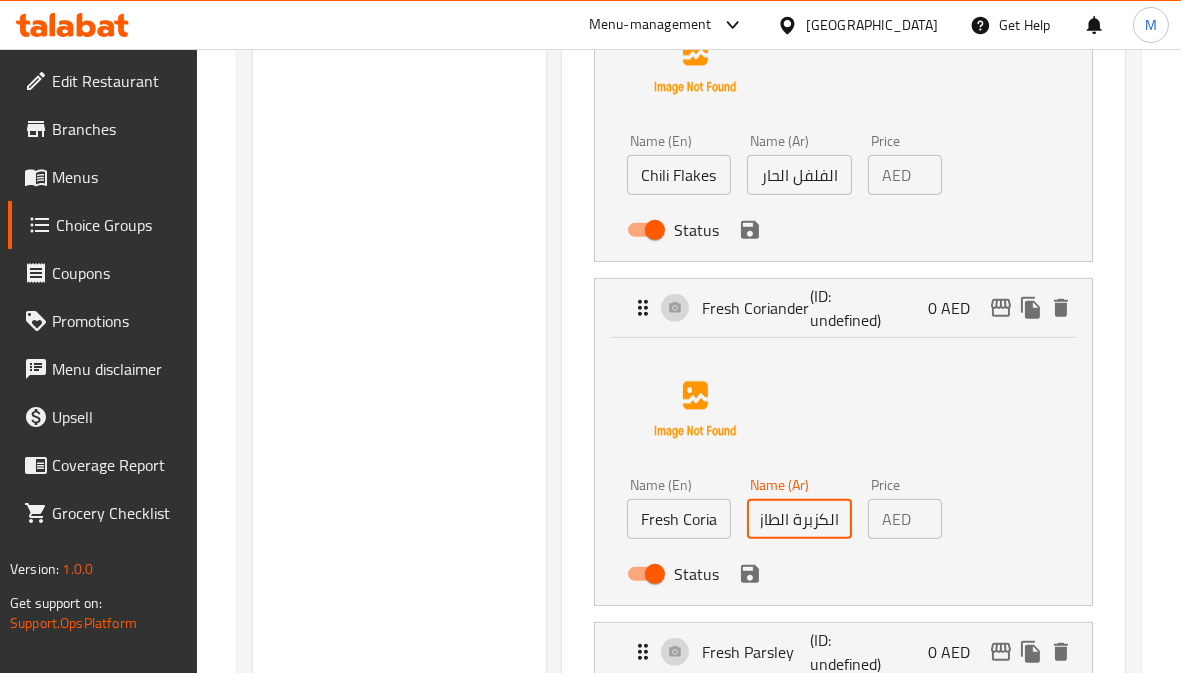 type on "الكزبرة الطازجة" 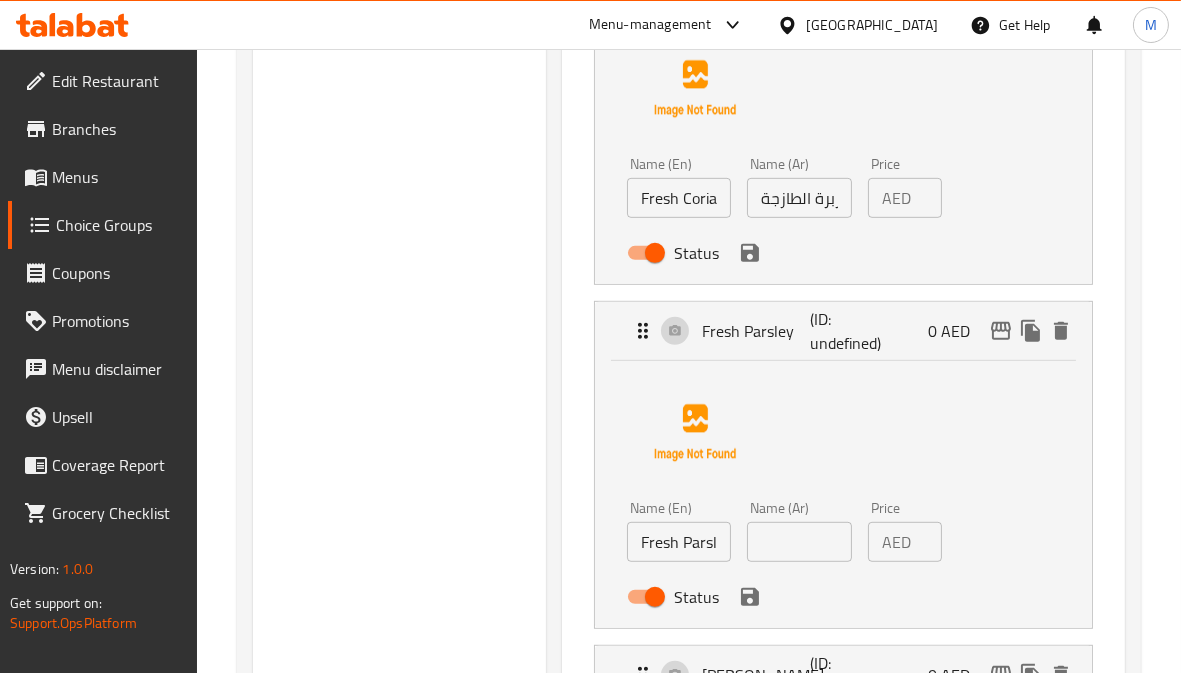 scroll, scrollTop: 1616, scrollLeft: 0, axis: vertical 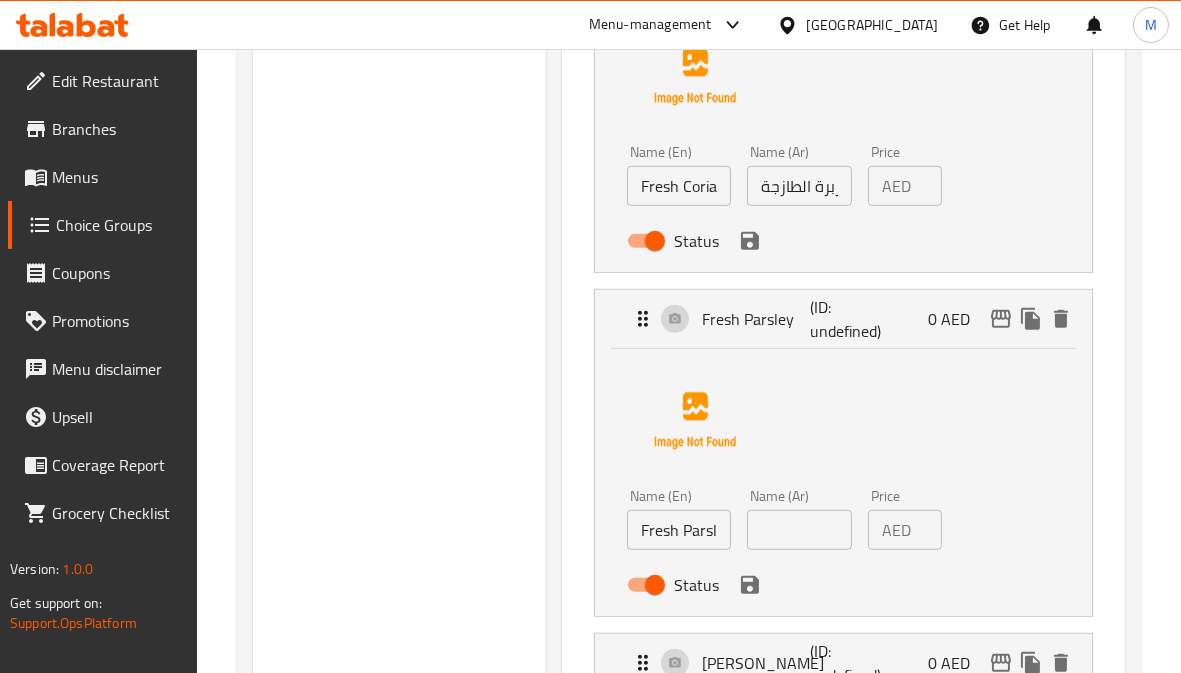 click at bounding box center (799, 530) 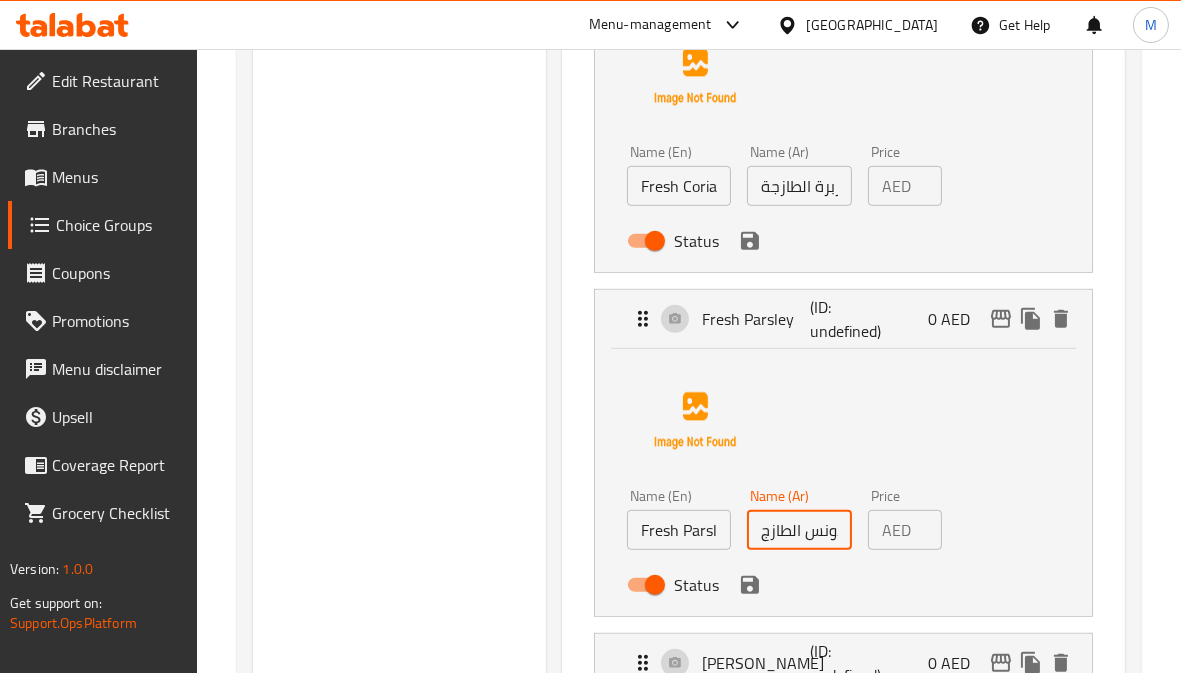 scroll, scrollTop: 0, scrollLeft: 31, axis: horizontal 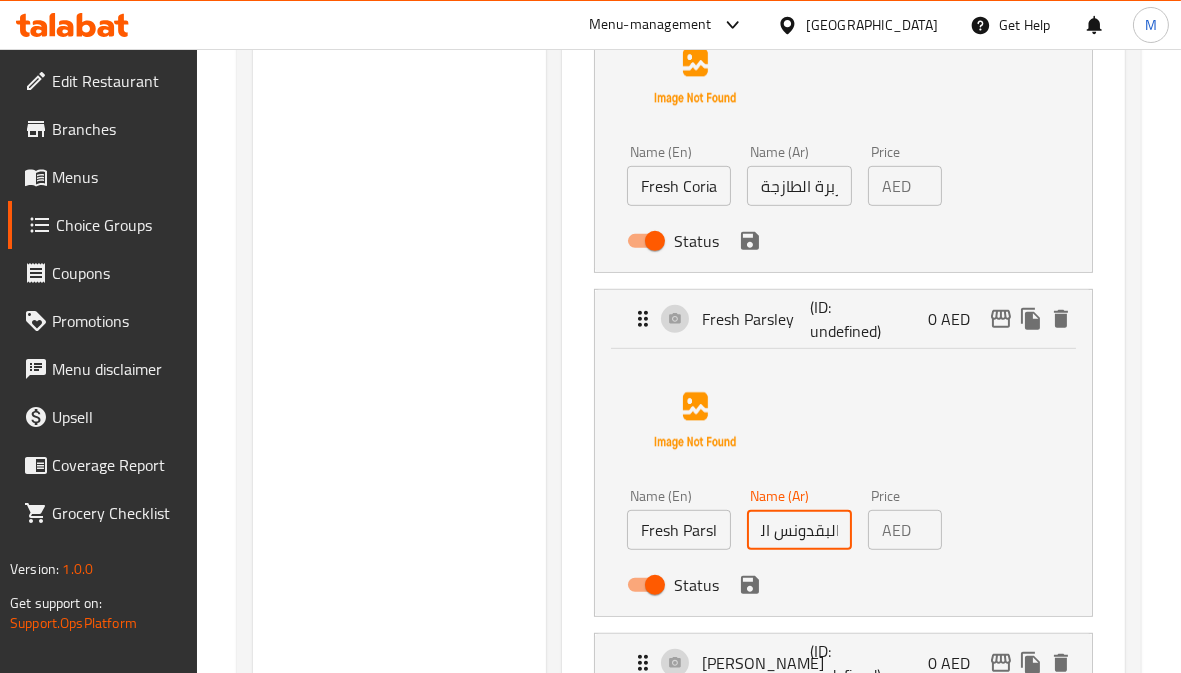 type on "البقدونس الطازج" 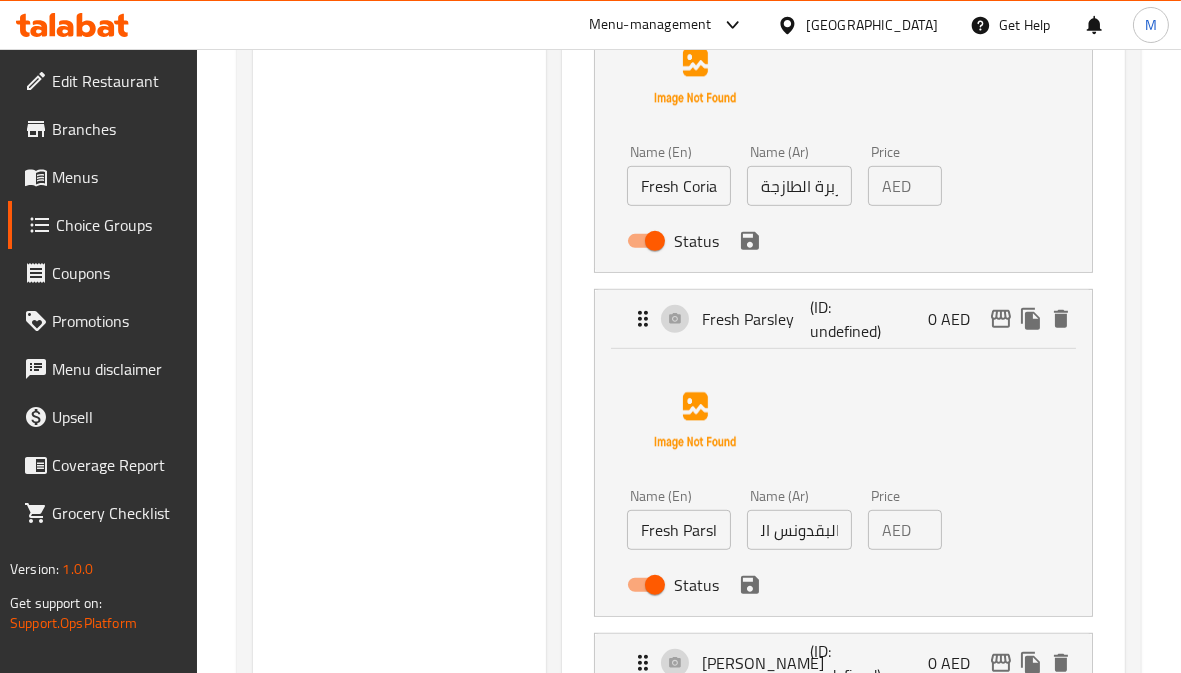 scroll, scrollTop: 0, scrollLeft: 0, axis: both 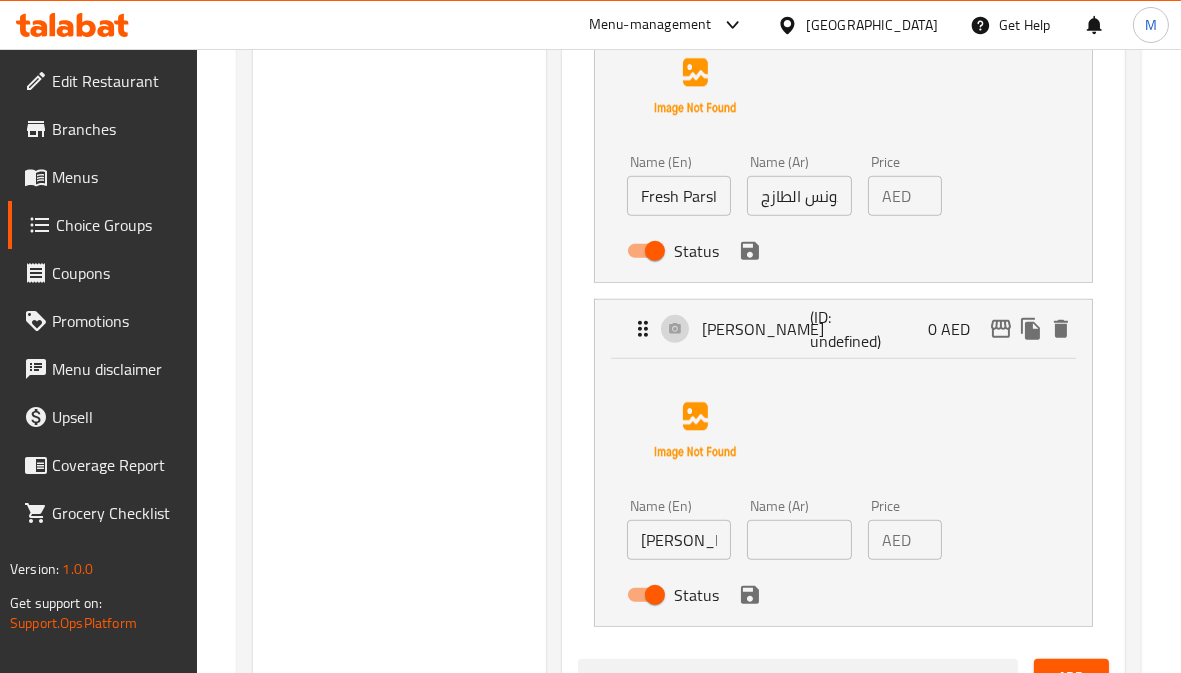 click at bounding box center (799, 540) 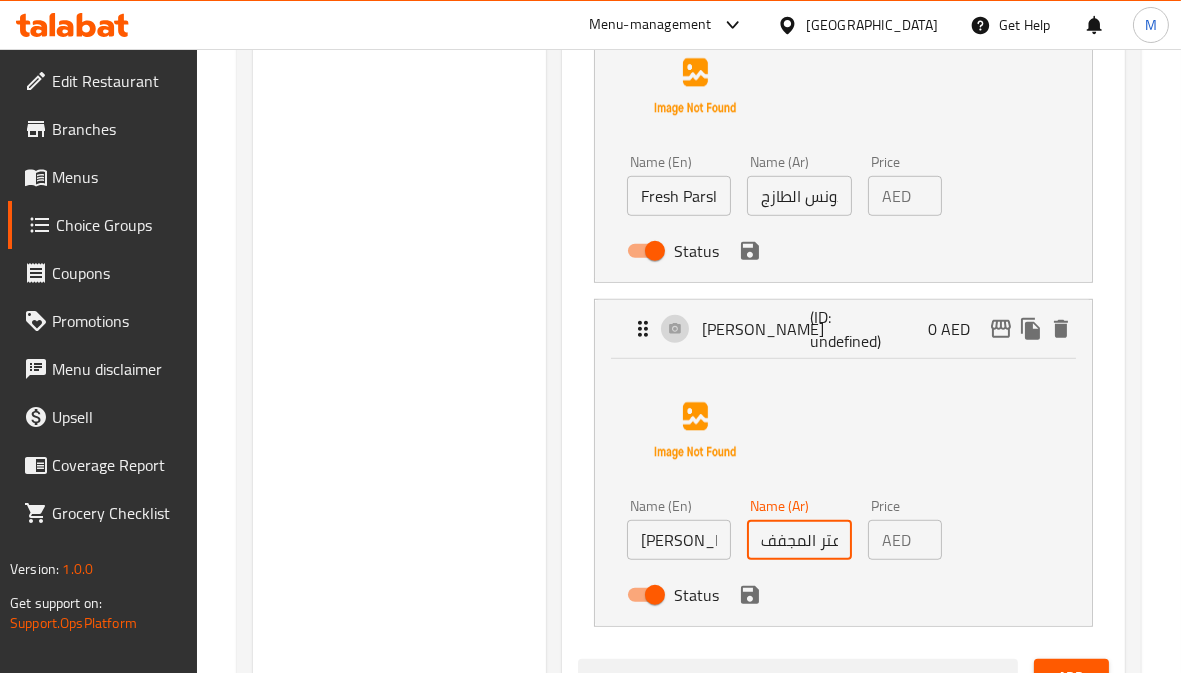 scroll, scrollTop: 0, scrollLeft: 17, axis: horizontal 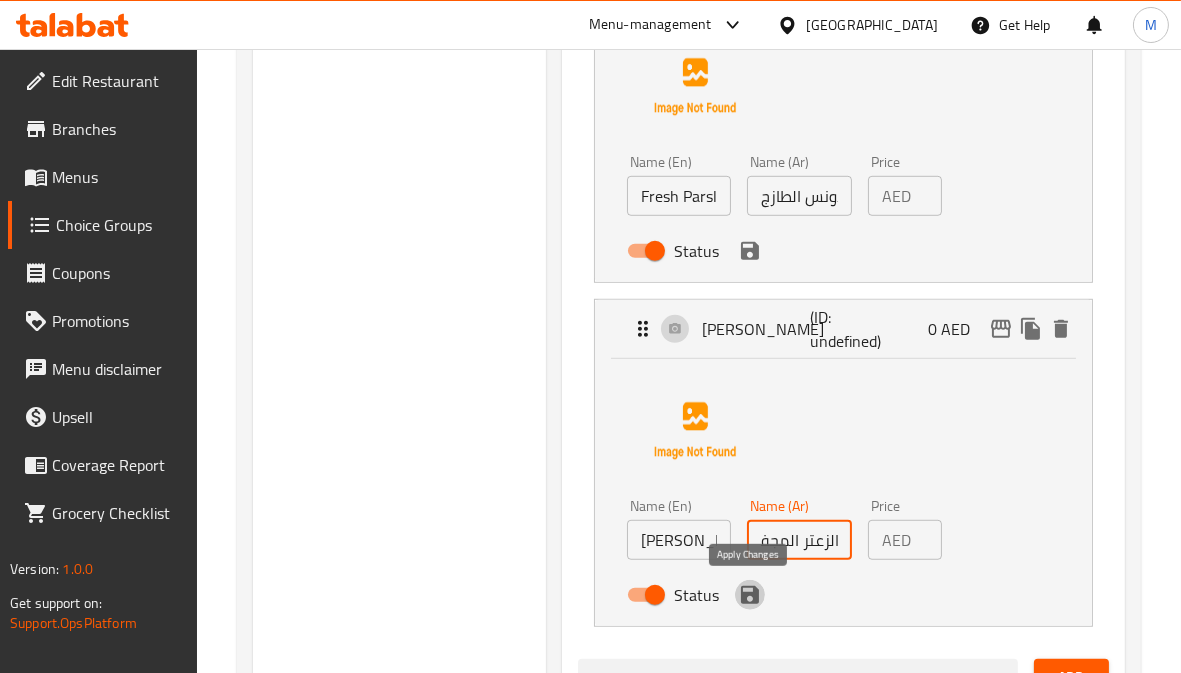 click 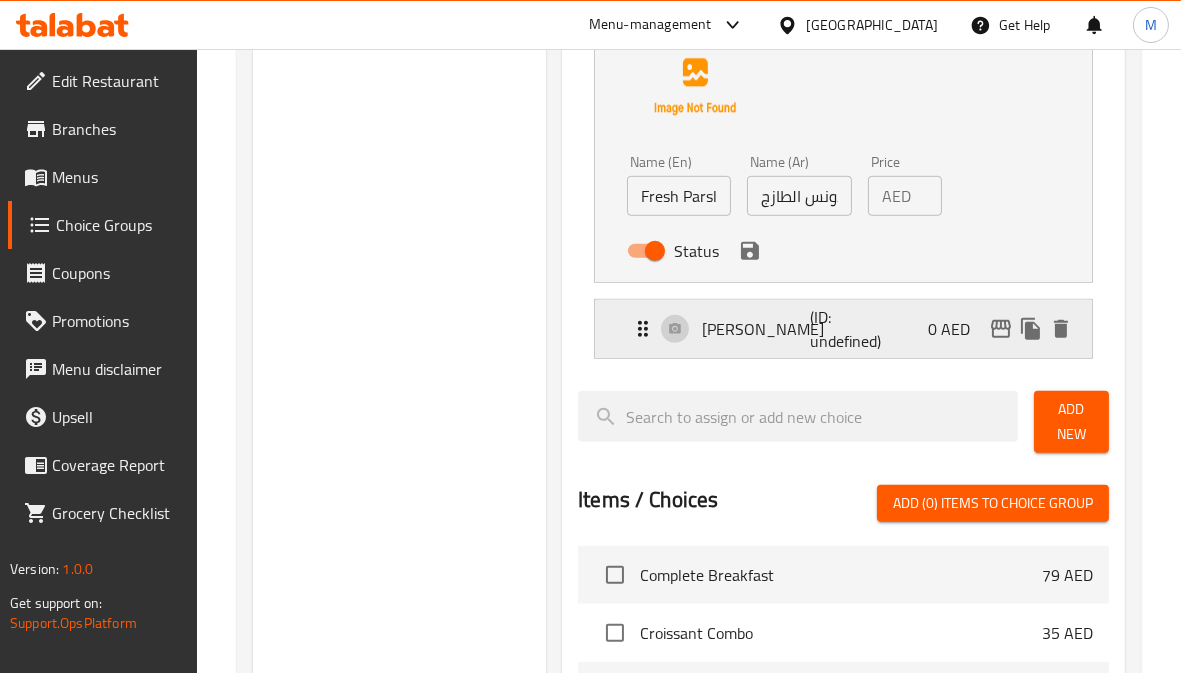 type on "الزعتر المجفف" 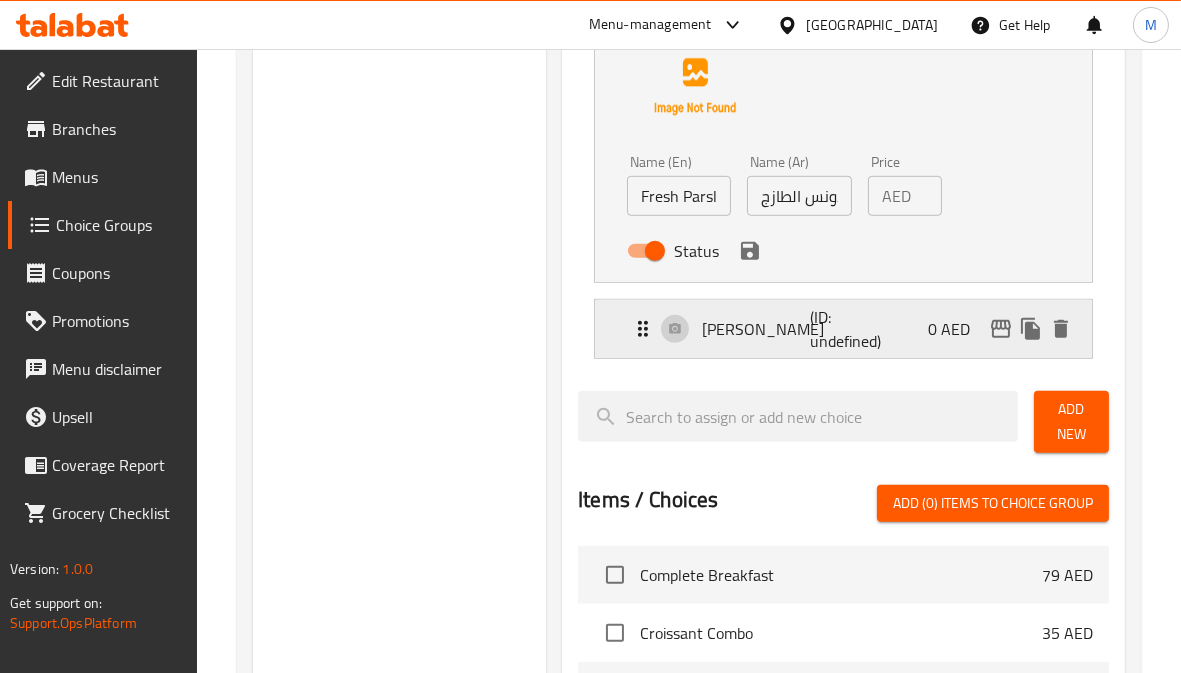 scroll, scrollTop: 0, scrollLeft: 0, axis: both 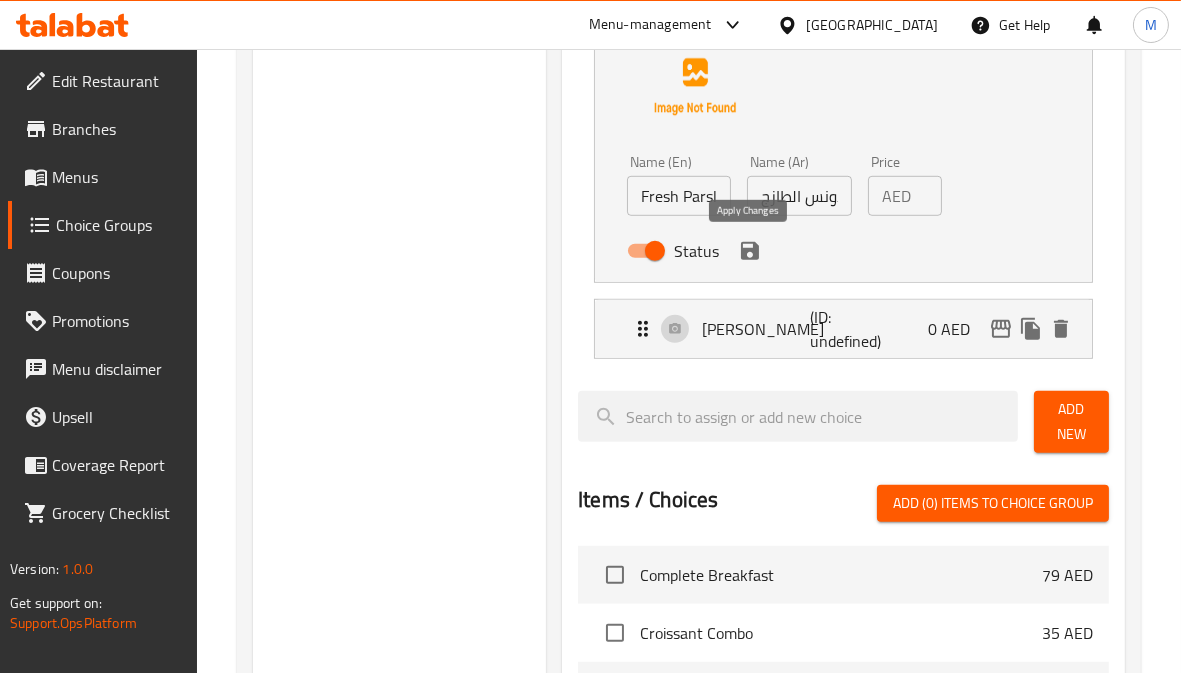 click 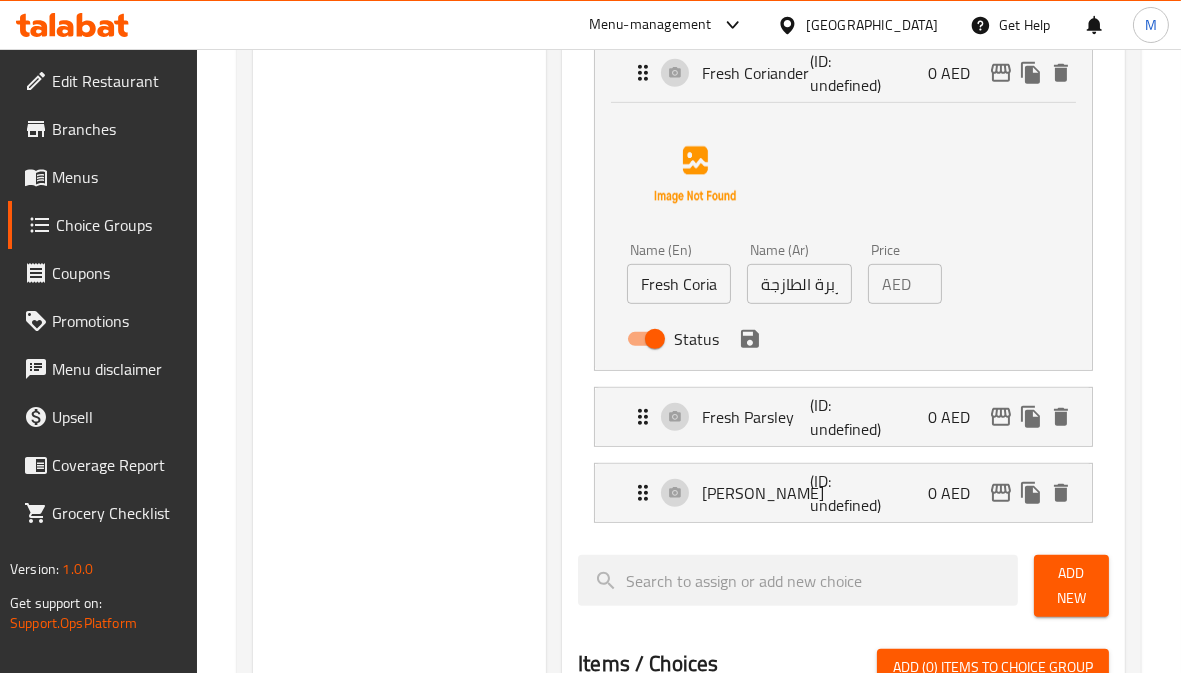 scroll, scrollTop: 1505, scrollLeft: 0, axis: vertical 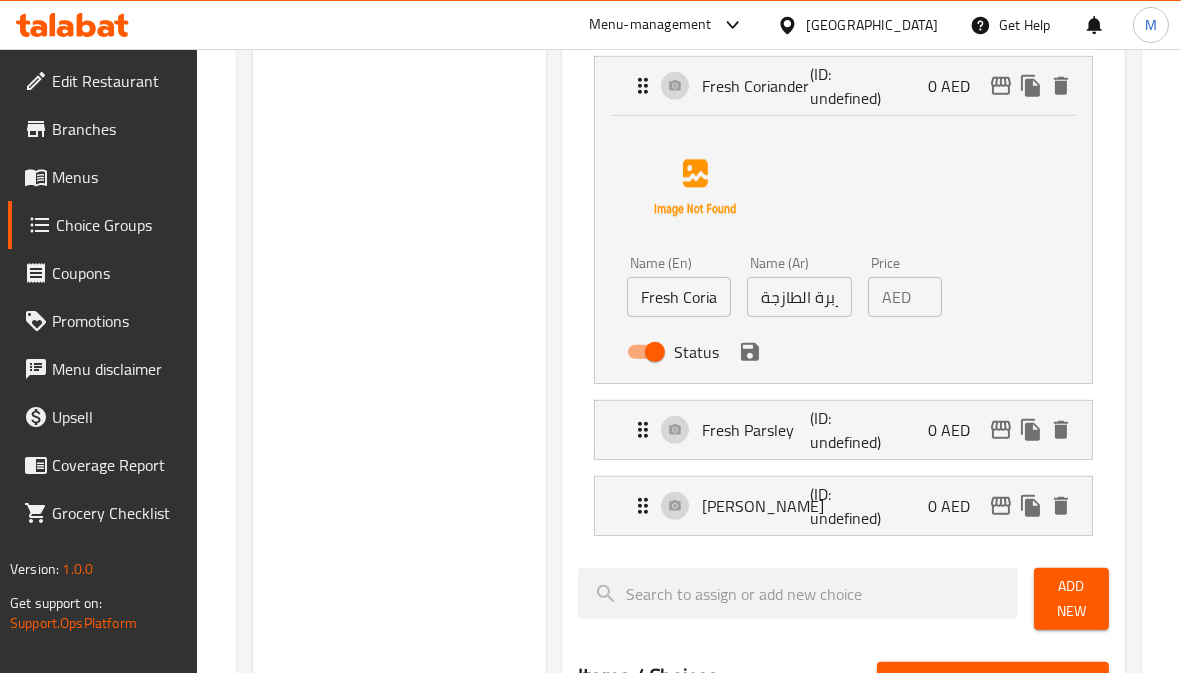 click 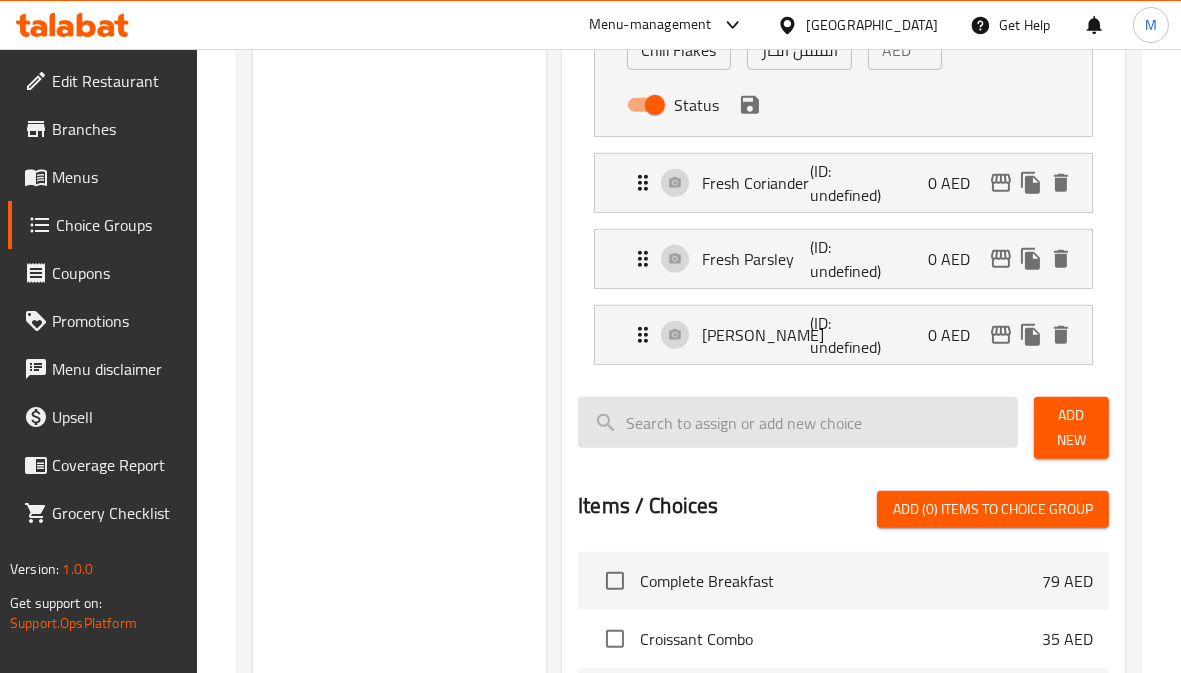 scroll, scrollTop: 1283, scrollLeft: 0, axis: vertical 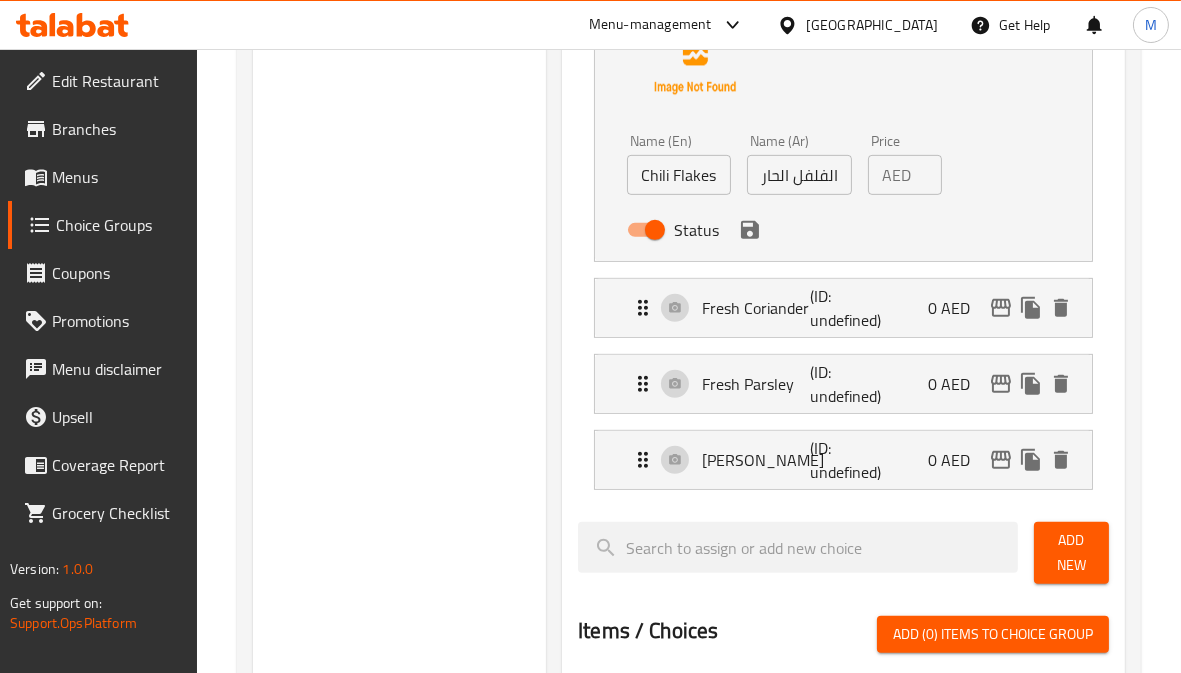 click 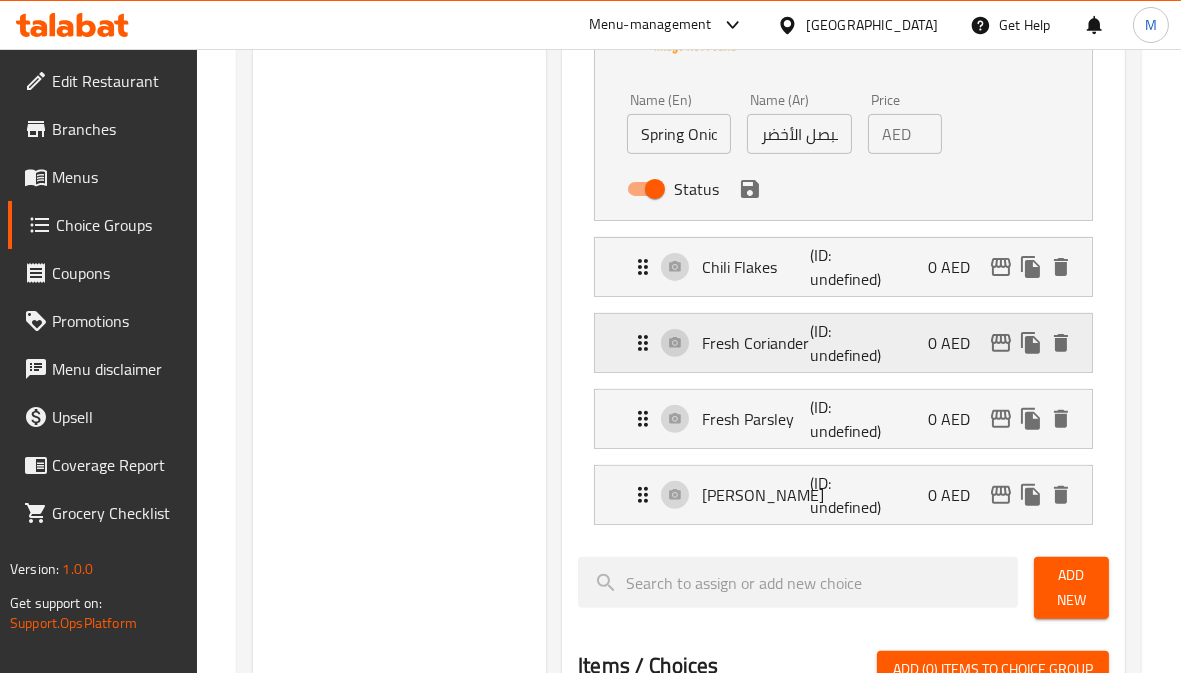 scroll, scrollTop: 950, scrollLeft: 0, axis: vertical 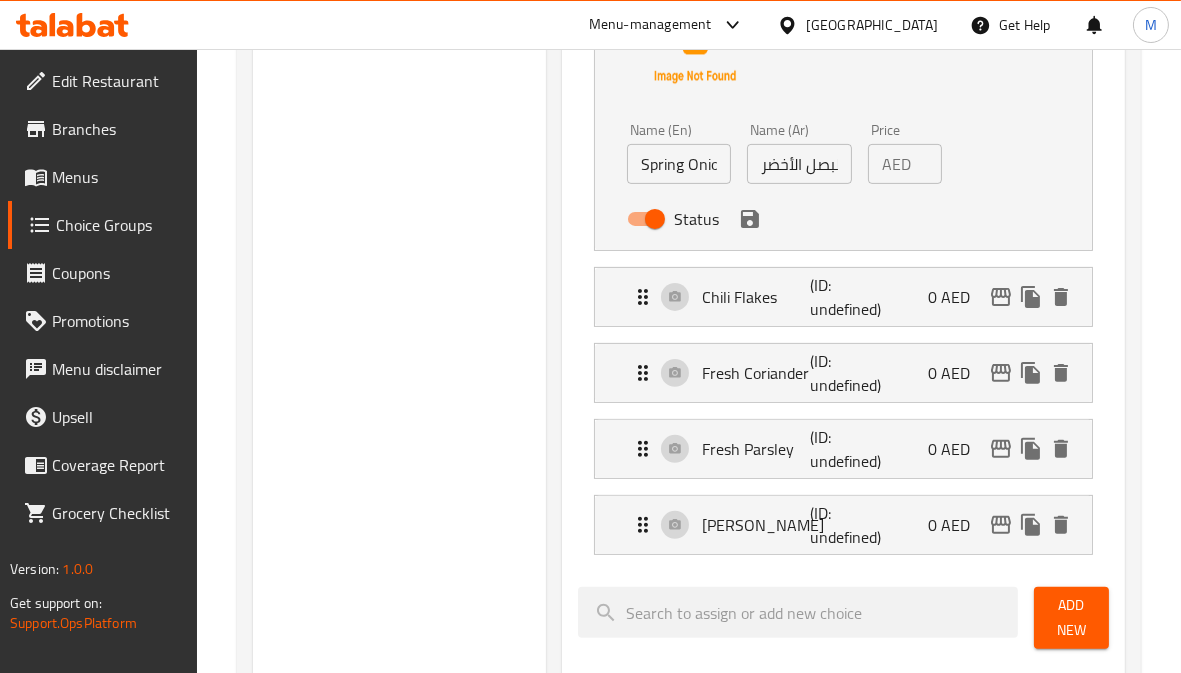 click on "Status" at bounding box center [799, 219] 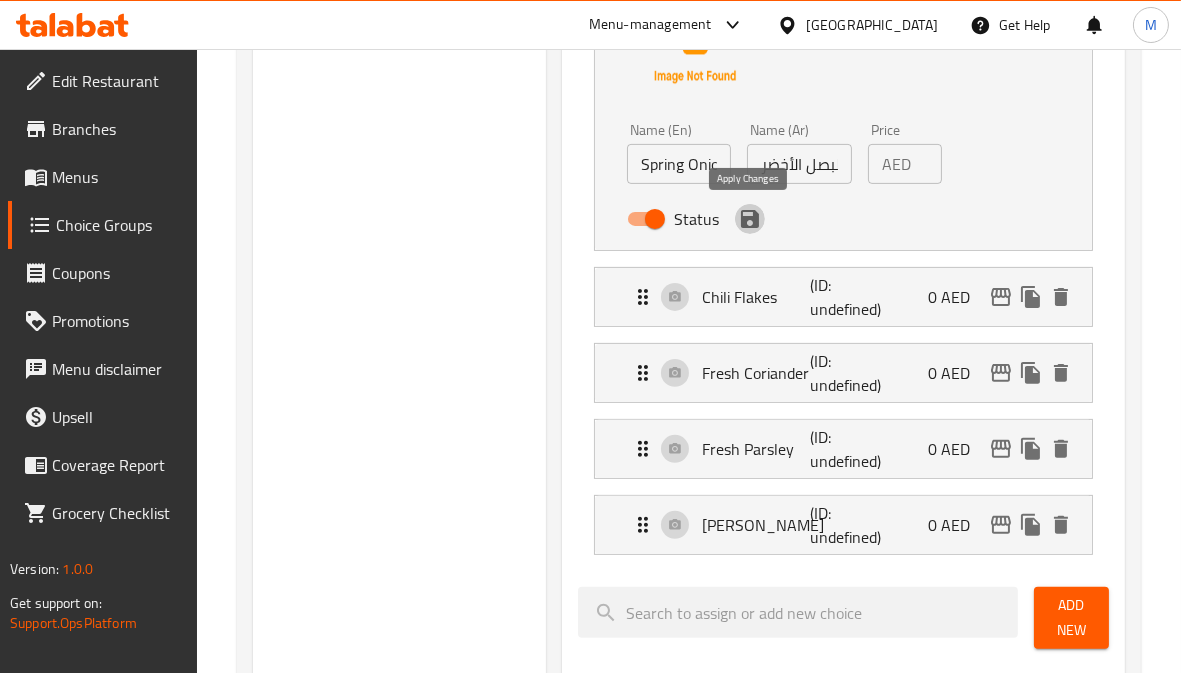 click 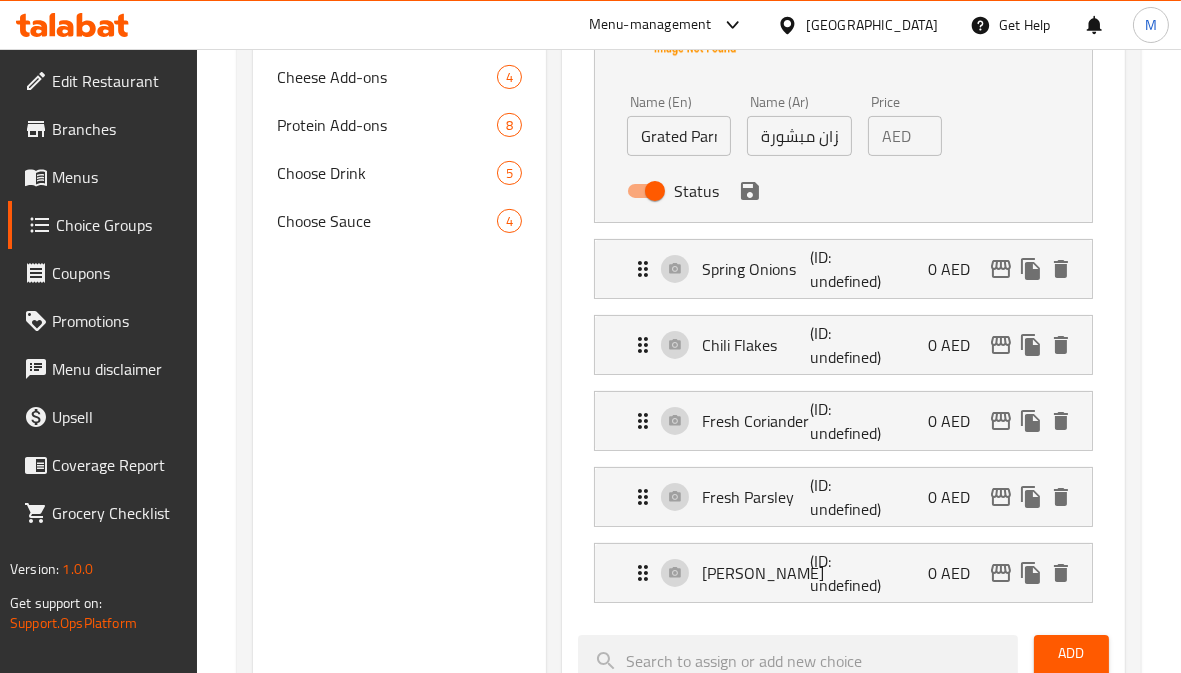 scroll, scrollTop: 505, scrollLeft: 0, axis: vertical 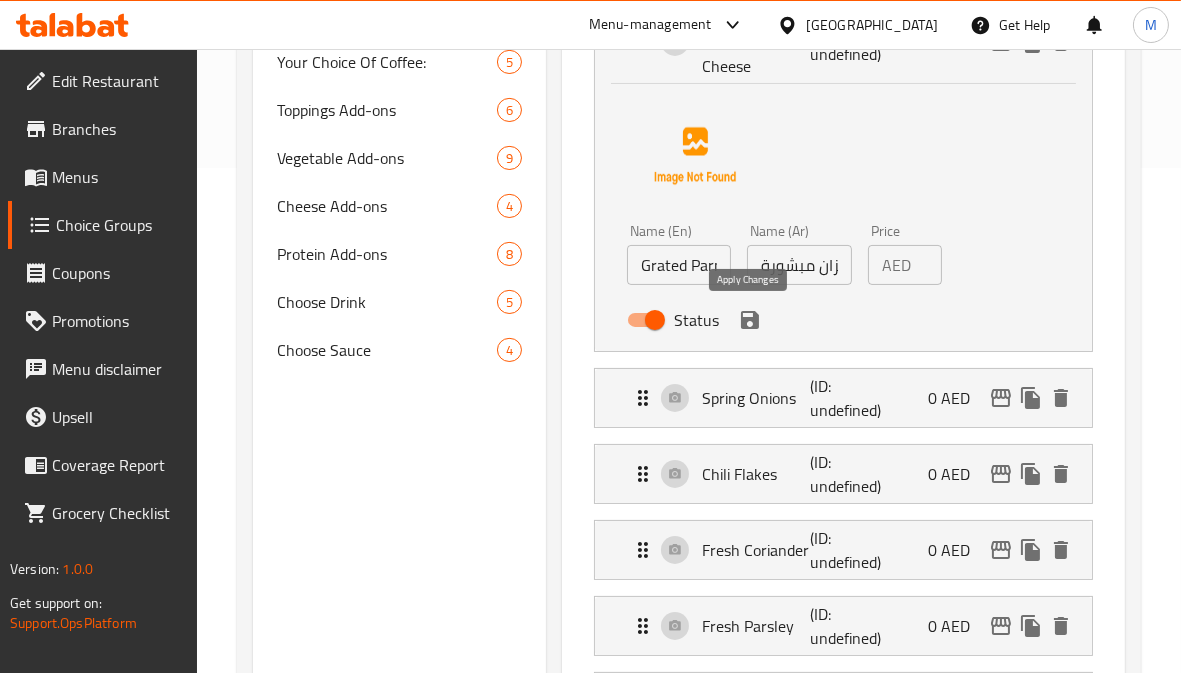 click 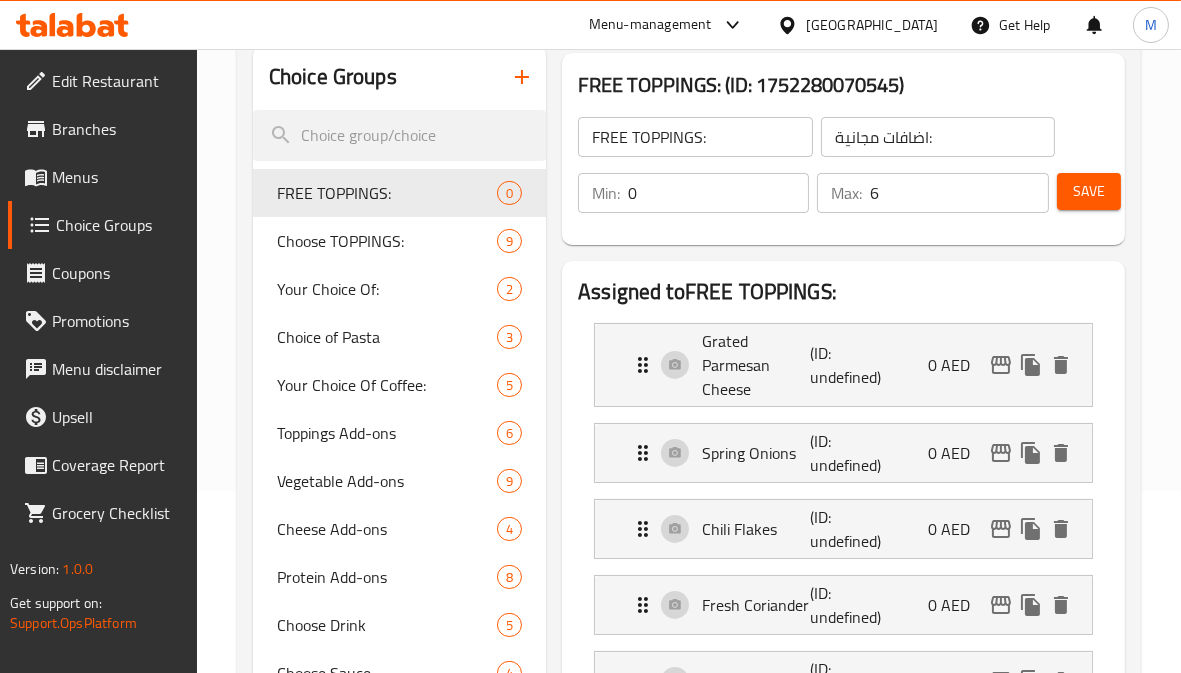 scroll, scrollTop: 172, scrollLeft: 0, axis: vertical 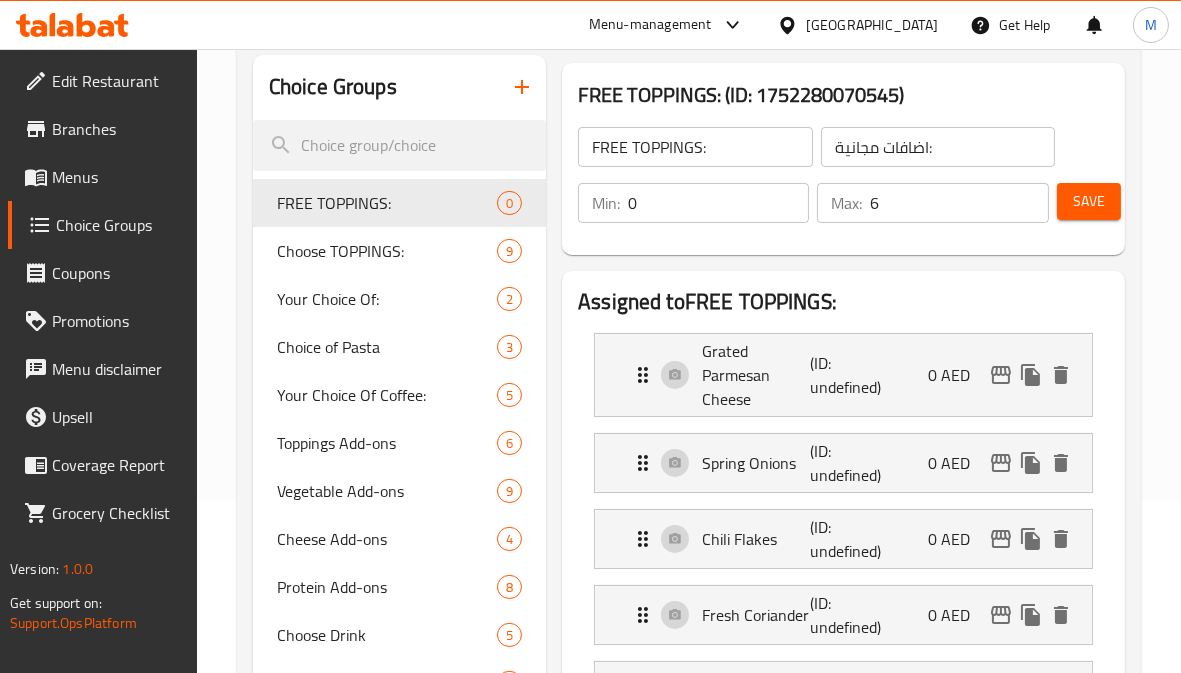 click on "Save" at bounding box center [1089, 201] 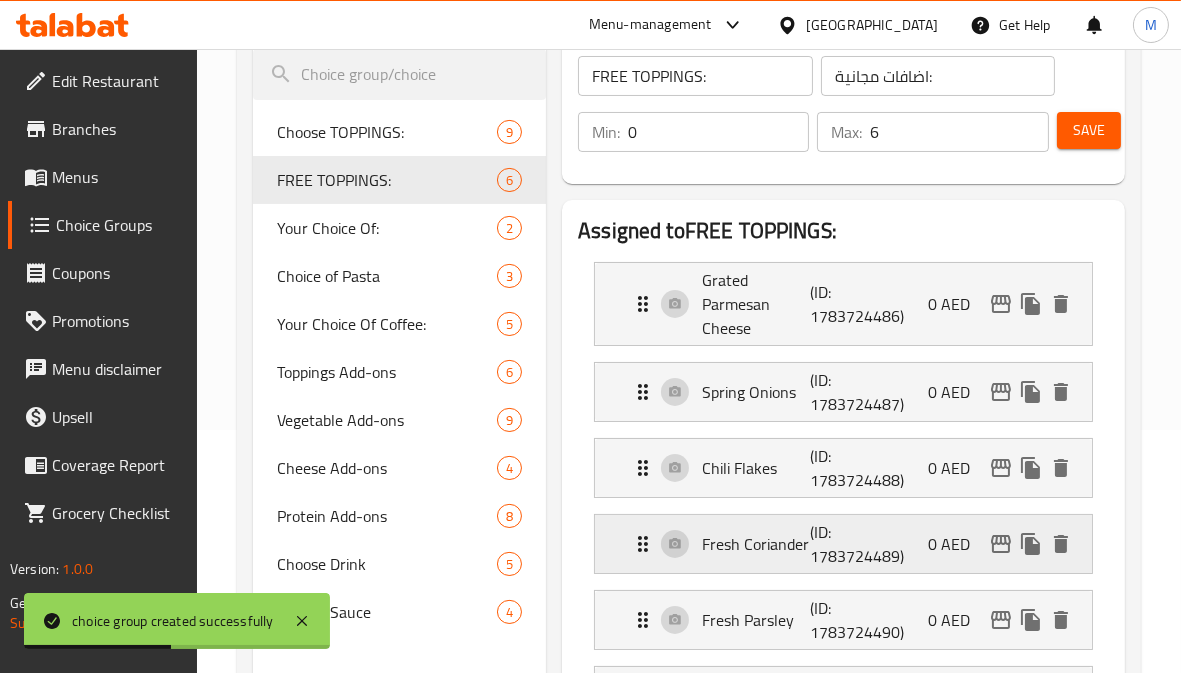 scroll, scrollTop: 283, scrollLeft: 0, axis: vertical 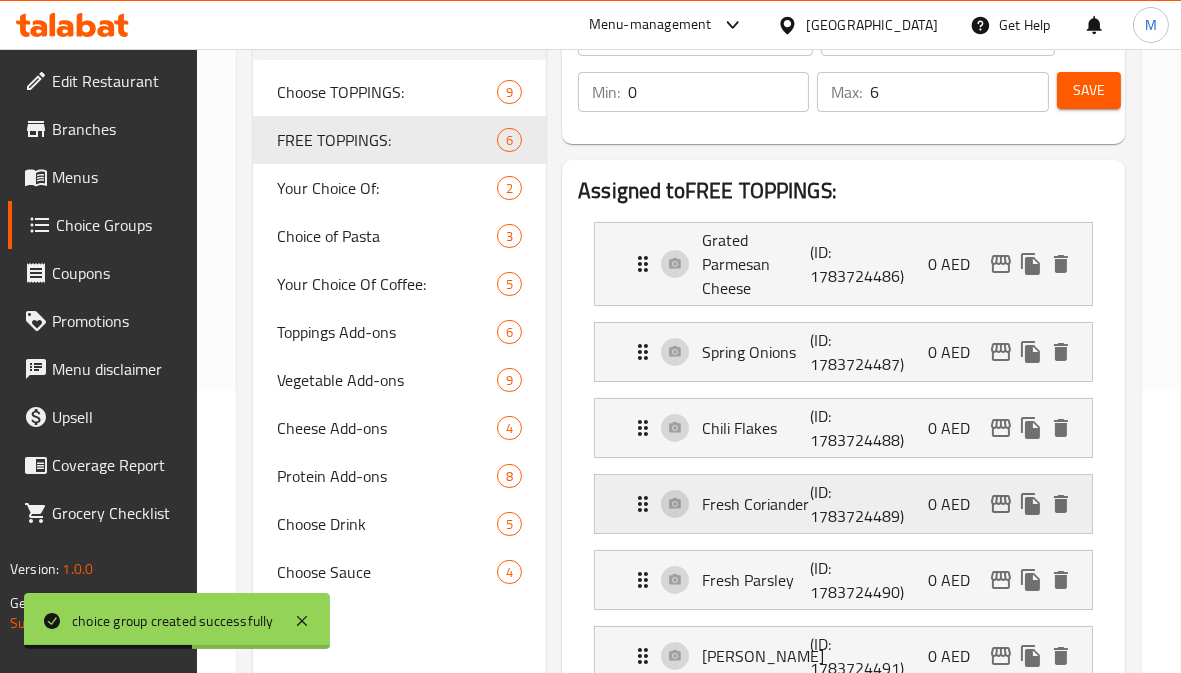 click on "Fresh Coriander" at bounding box center [756, 504] 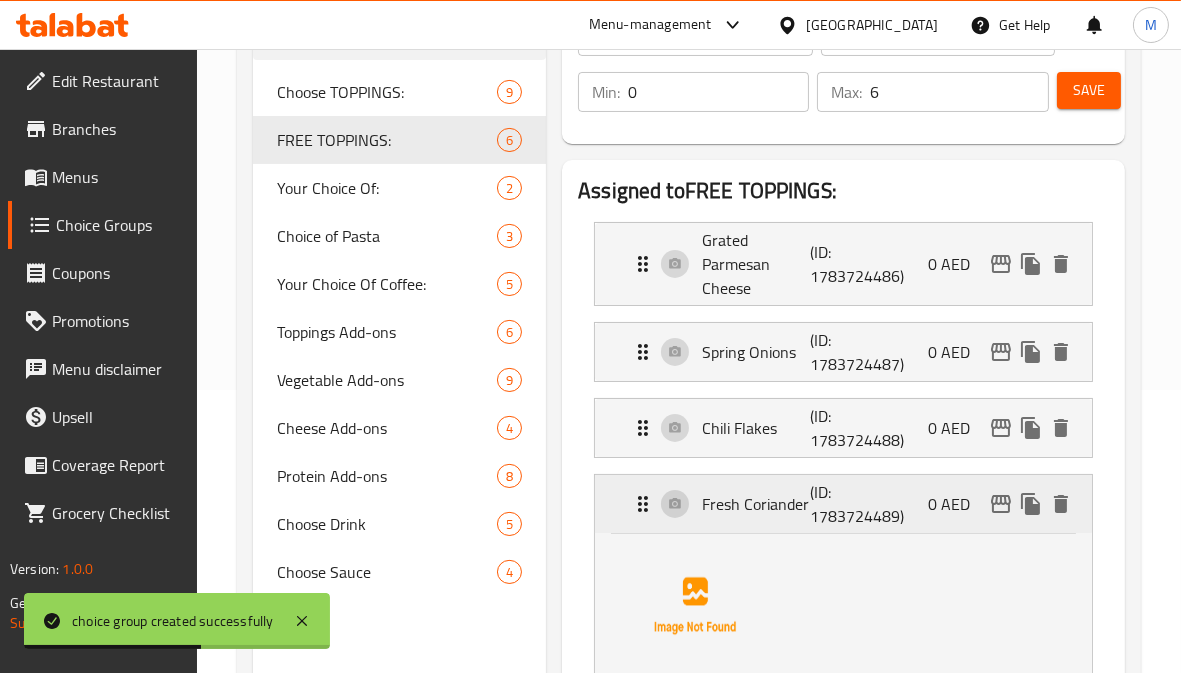 click on "Fresh Coriander" at bounding box center (756, 504) 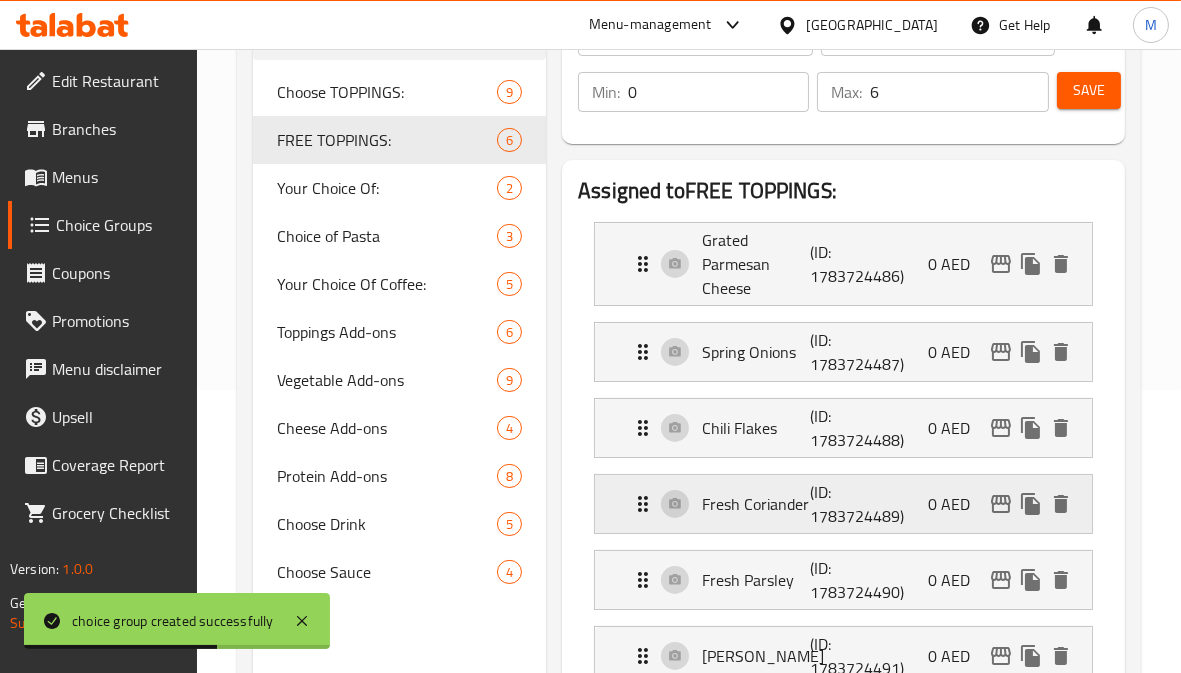 click on "Fresh Coriander" at bounding box center (756, 504) 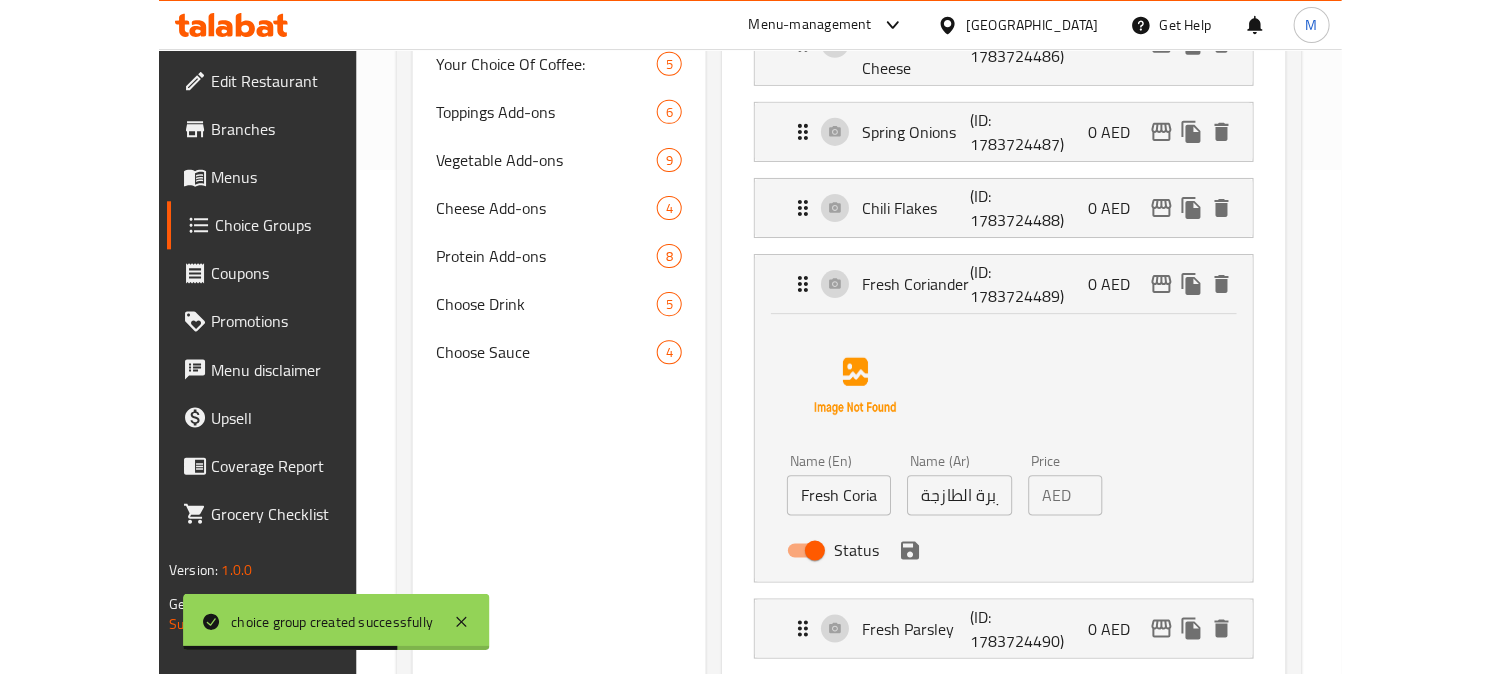 scroll, scrollTop: 505, scrollLeft: 0, axis: vertical 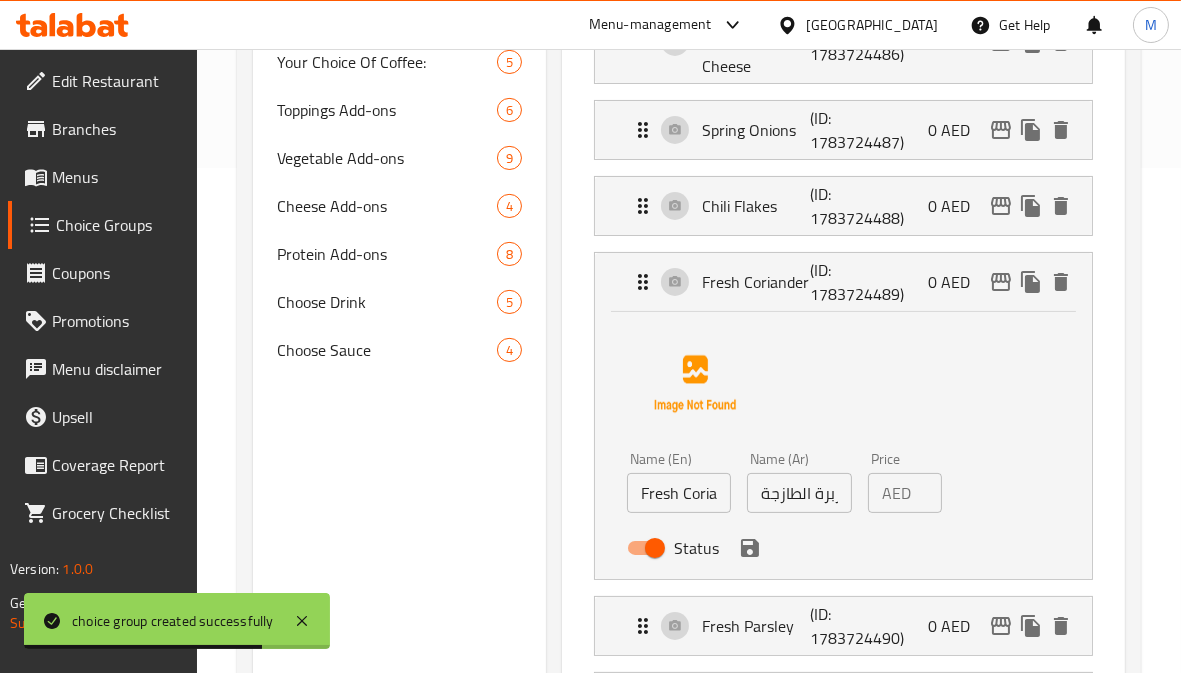 click on "Fresh Coriander" at bounding box center [679, 493] 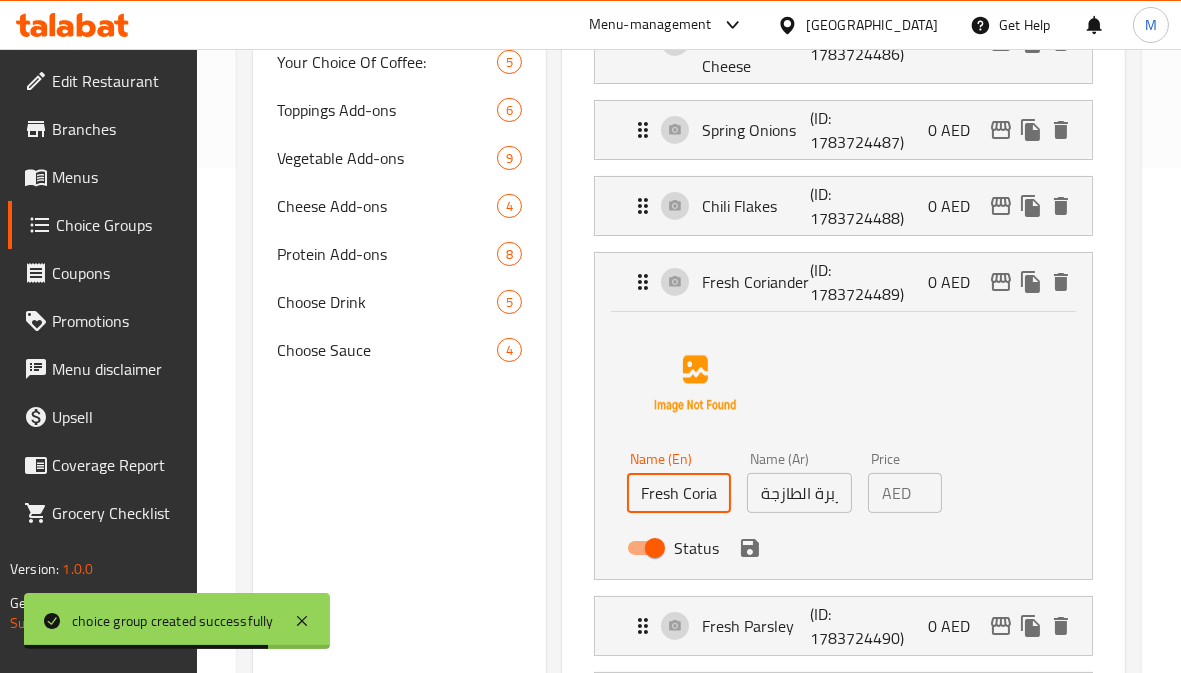 click on "Fresh Coriander" at bounding box center (679, 493) 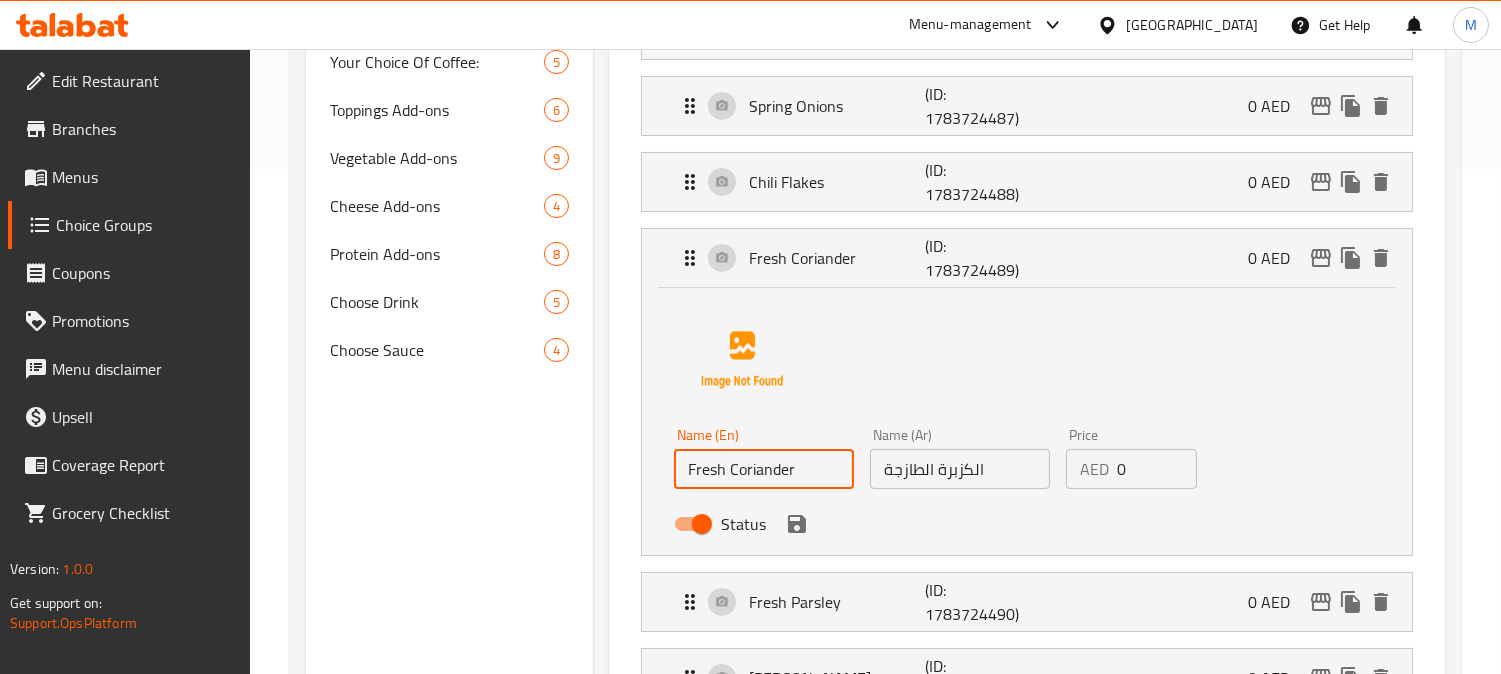 click on "Name (En) Fresh Coriander Name (En) Name (Ar) الكزبرة الطازجة Name (Ar) Price AED 0 Price Status" at bounding box center (1027, 417) 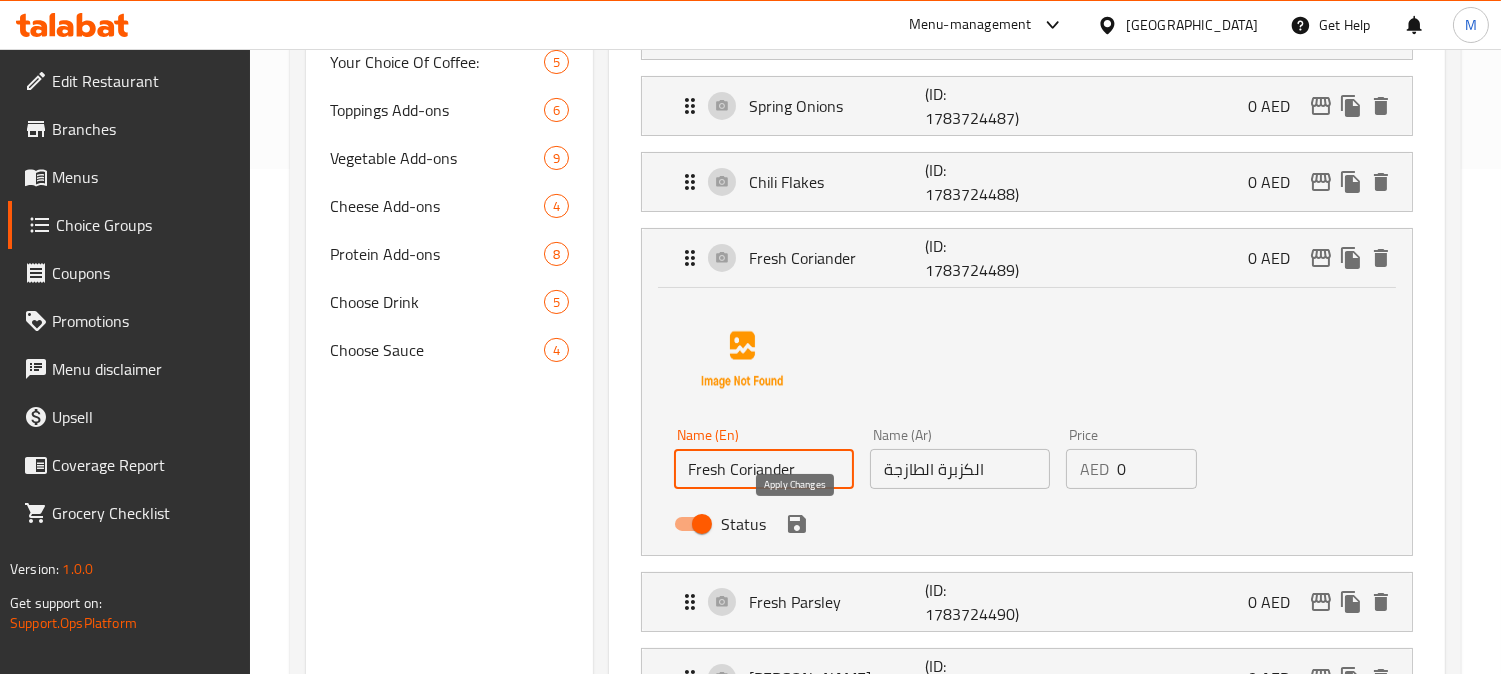 click 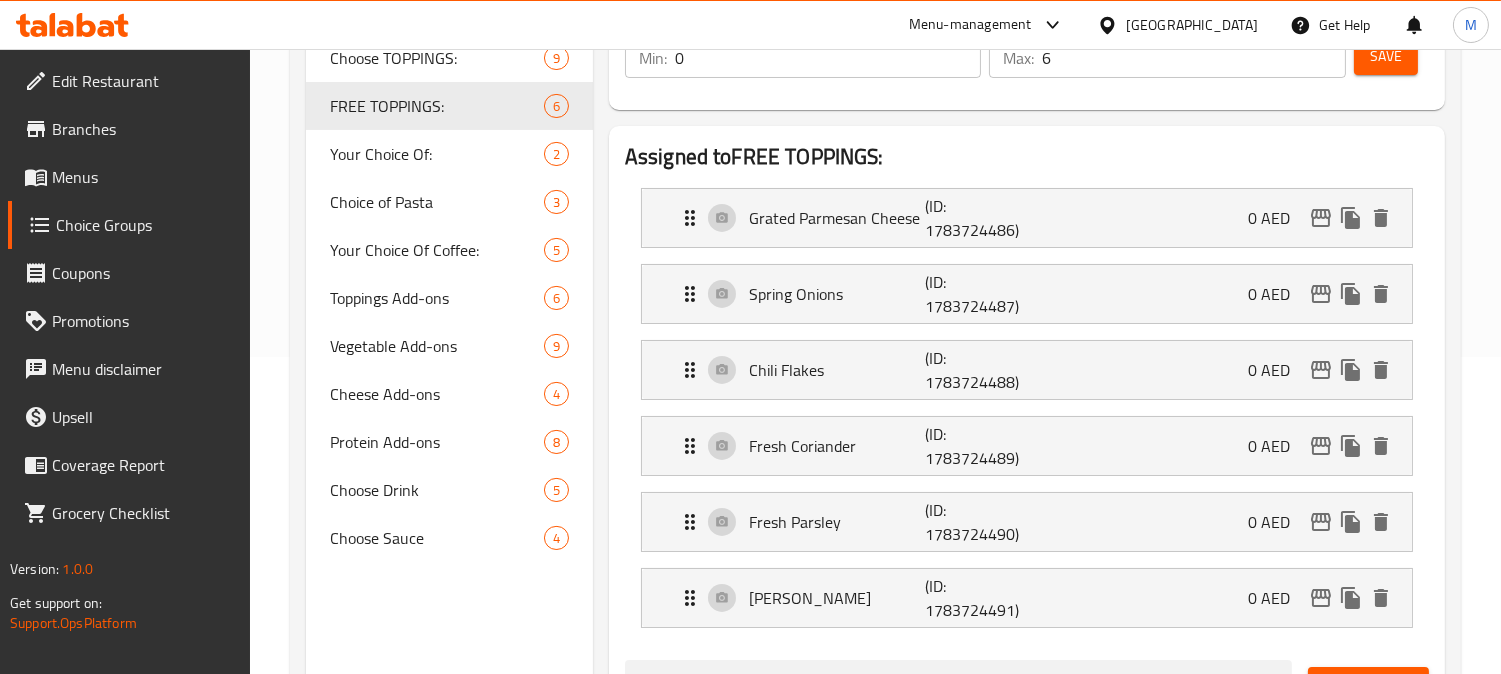 scroll, scrollTop: 111, scrollLeft: 0, axis: vertical 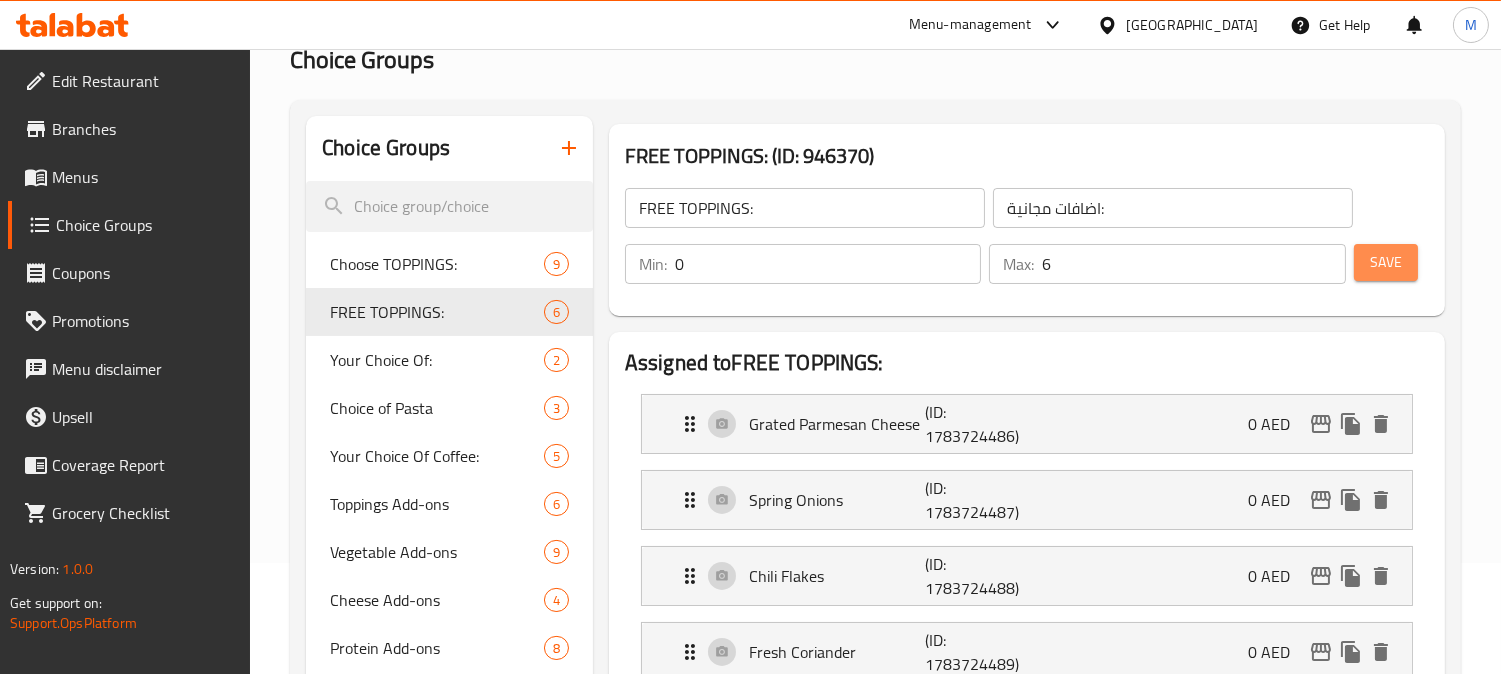 click on "Save" at bounding box center (1386, 262) 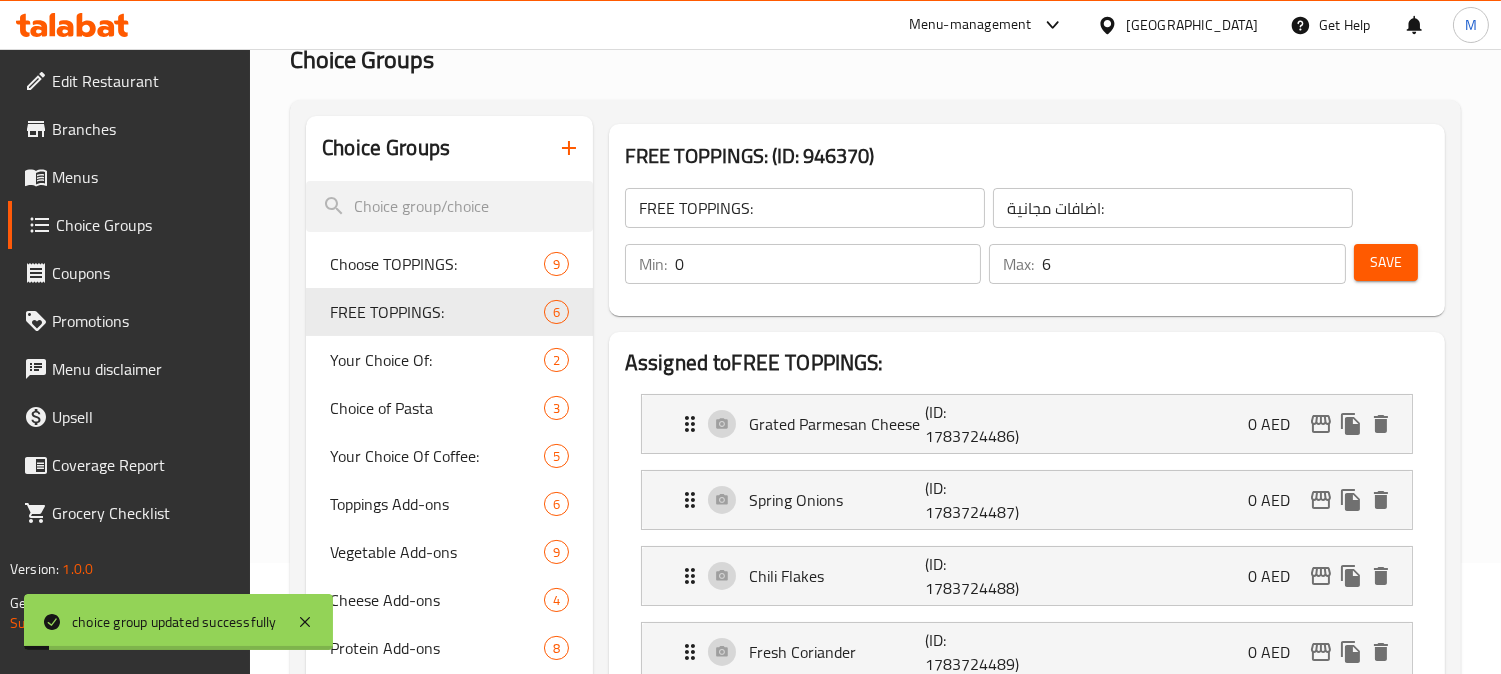 click on "Menus" at bounding box center (129, 177) 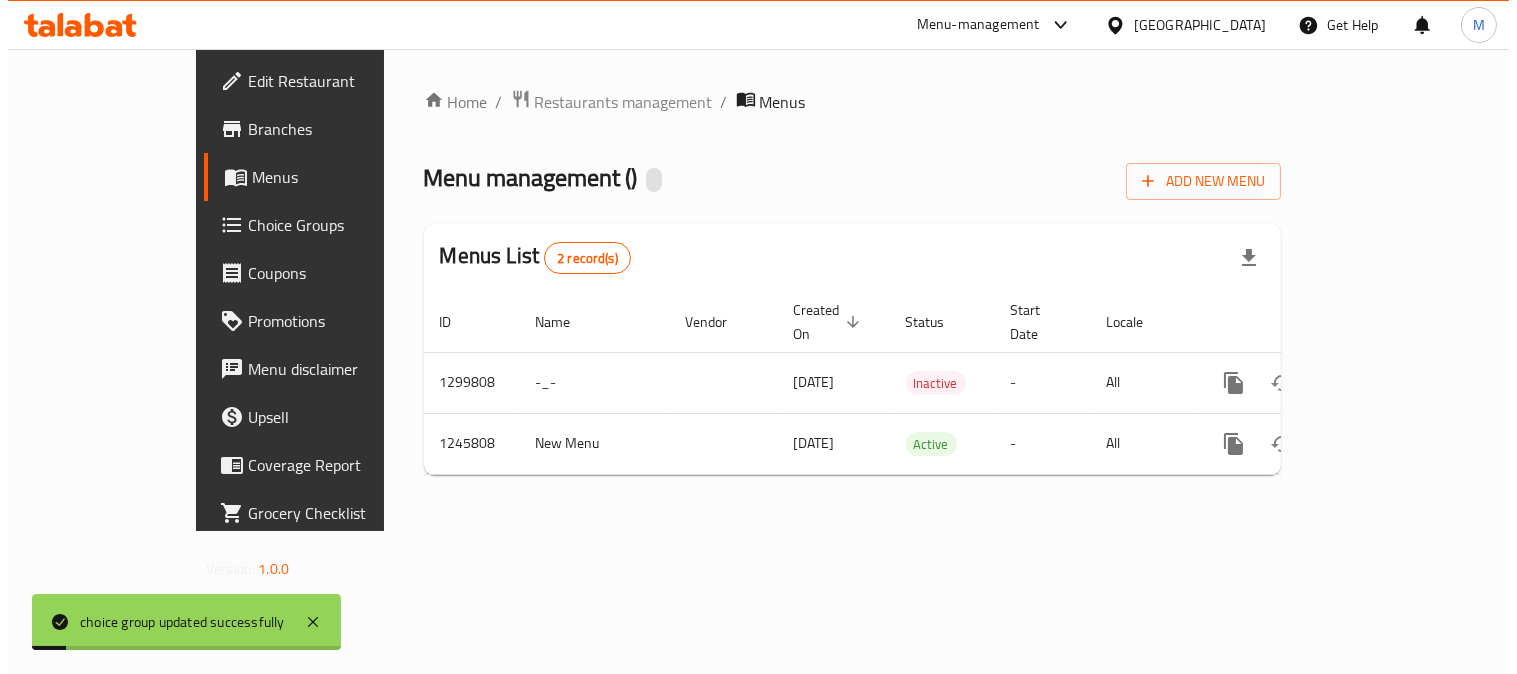 scroll, scrollTop: 0, scrollLeft: 0, axis: both 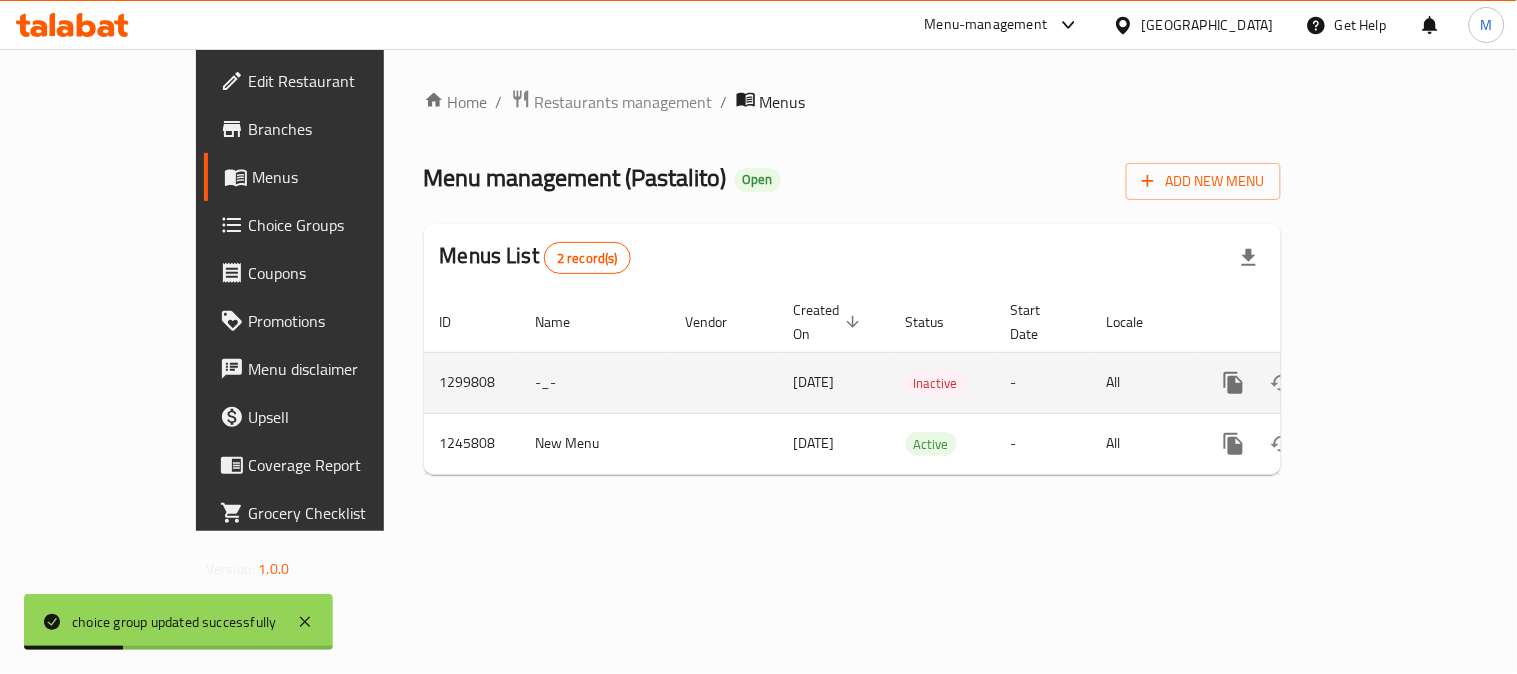 click 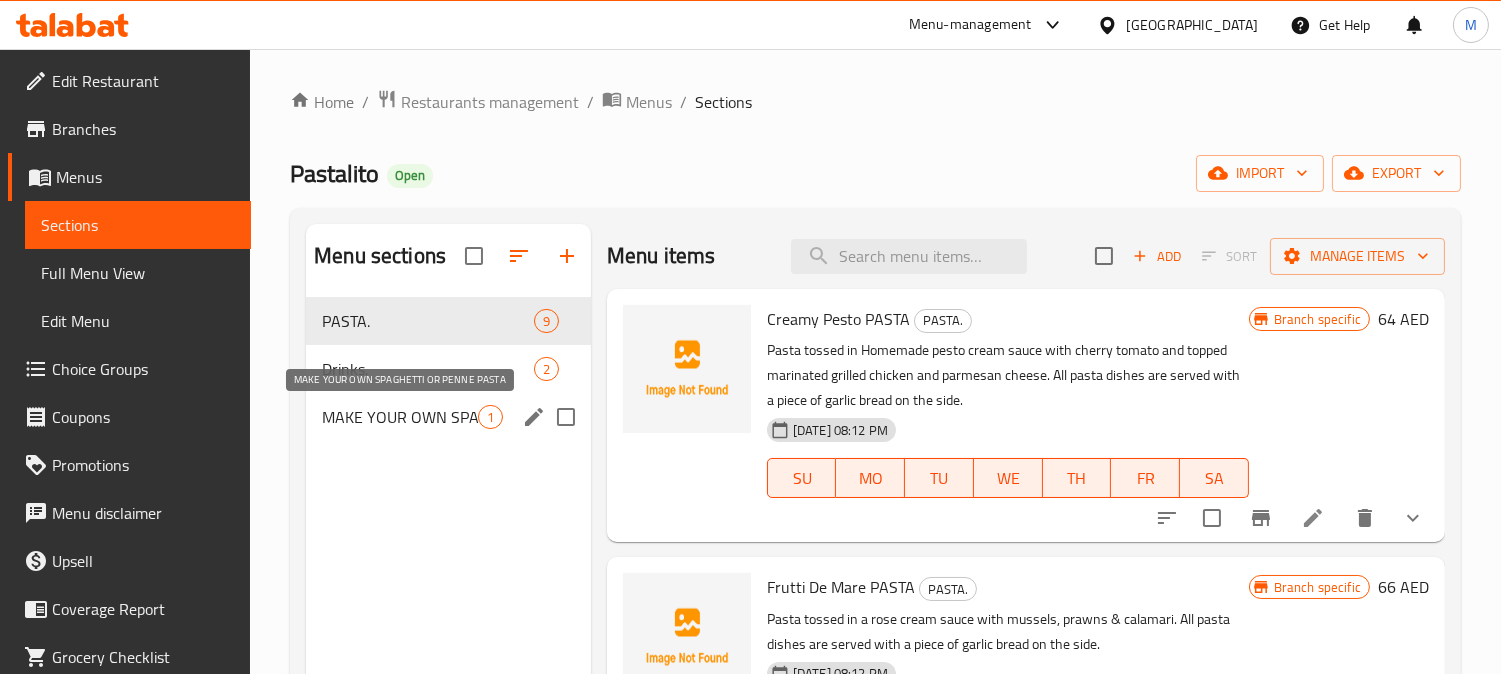 click on "MAKE YOUR OWN SPAGHETTI OR PENNE PASTA" at bounding box center [400, 417] 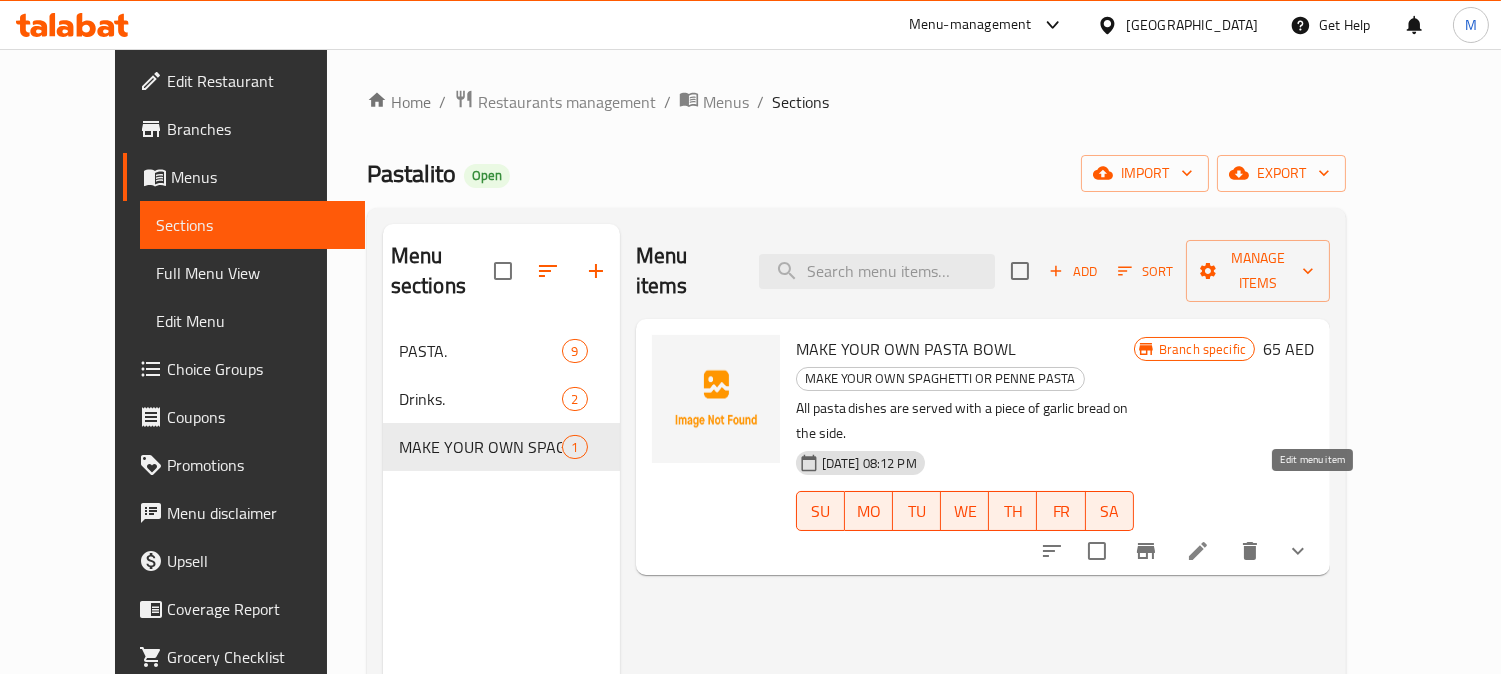 click 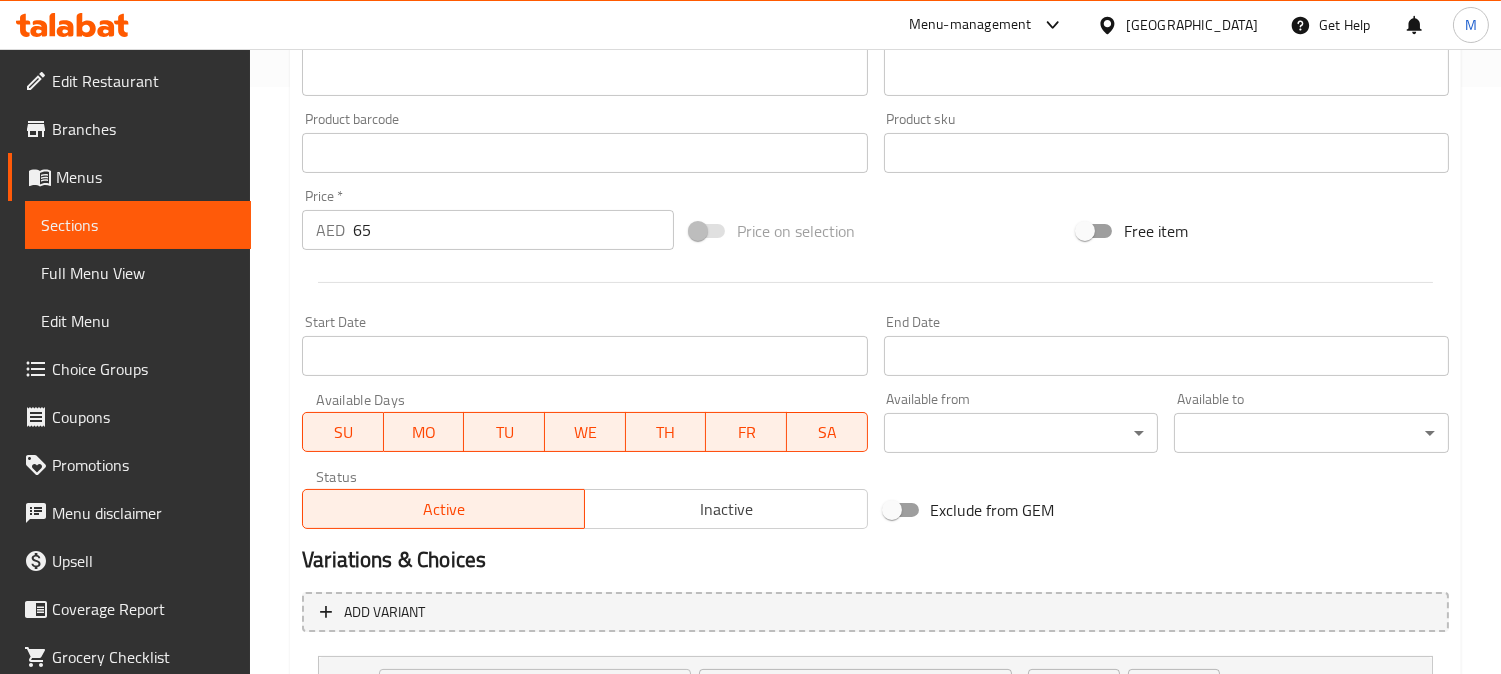 scroll, scrollTop: 770, scrollLeft: 0, axis: vertical 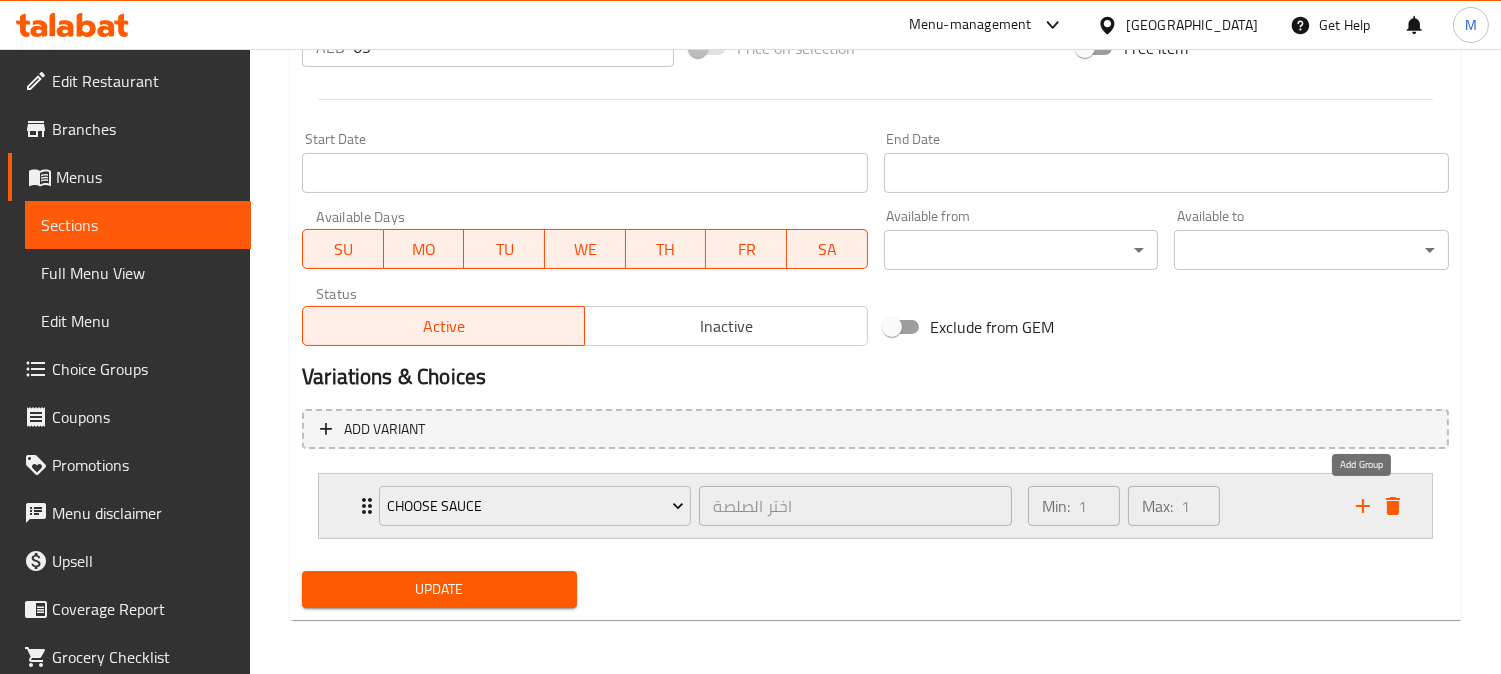 click 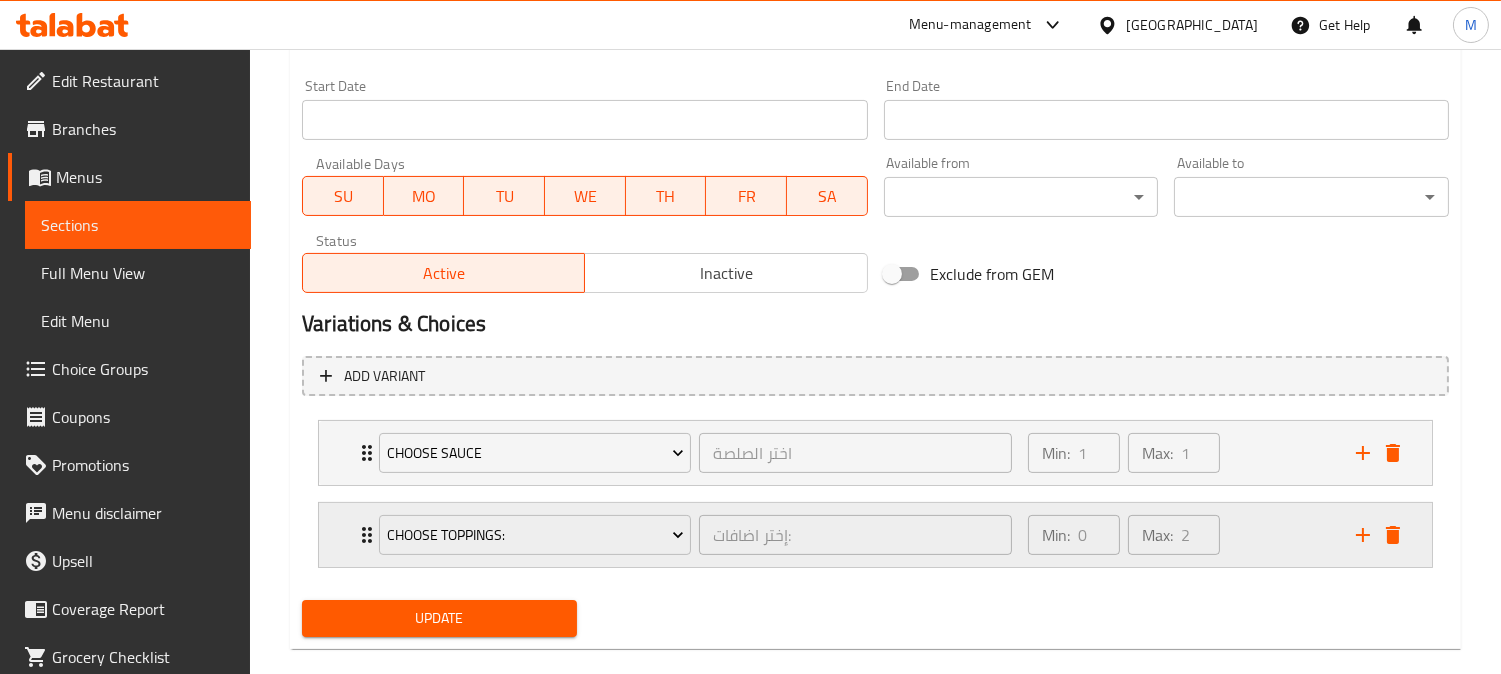 scroll, scrollTop: 852, scrollLeft: 0, axis: vertical 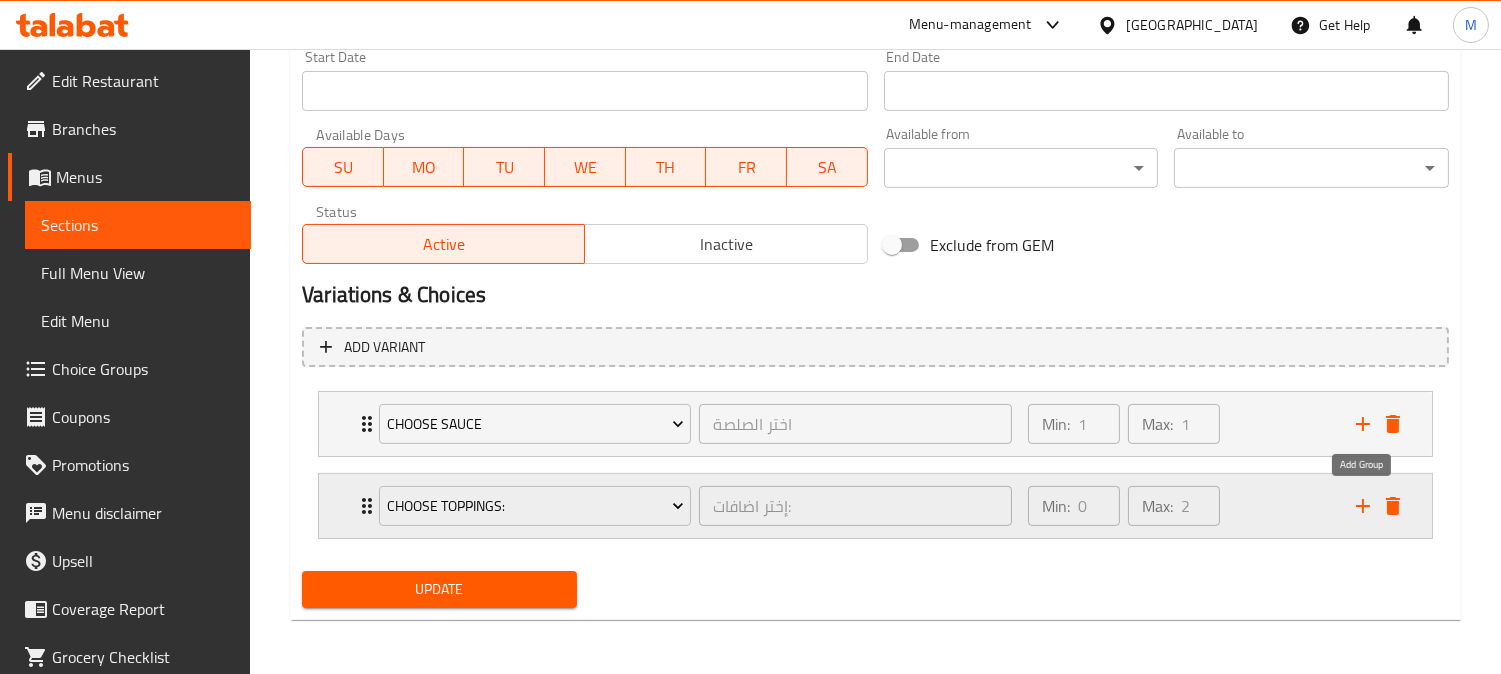 click 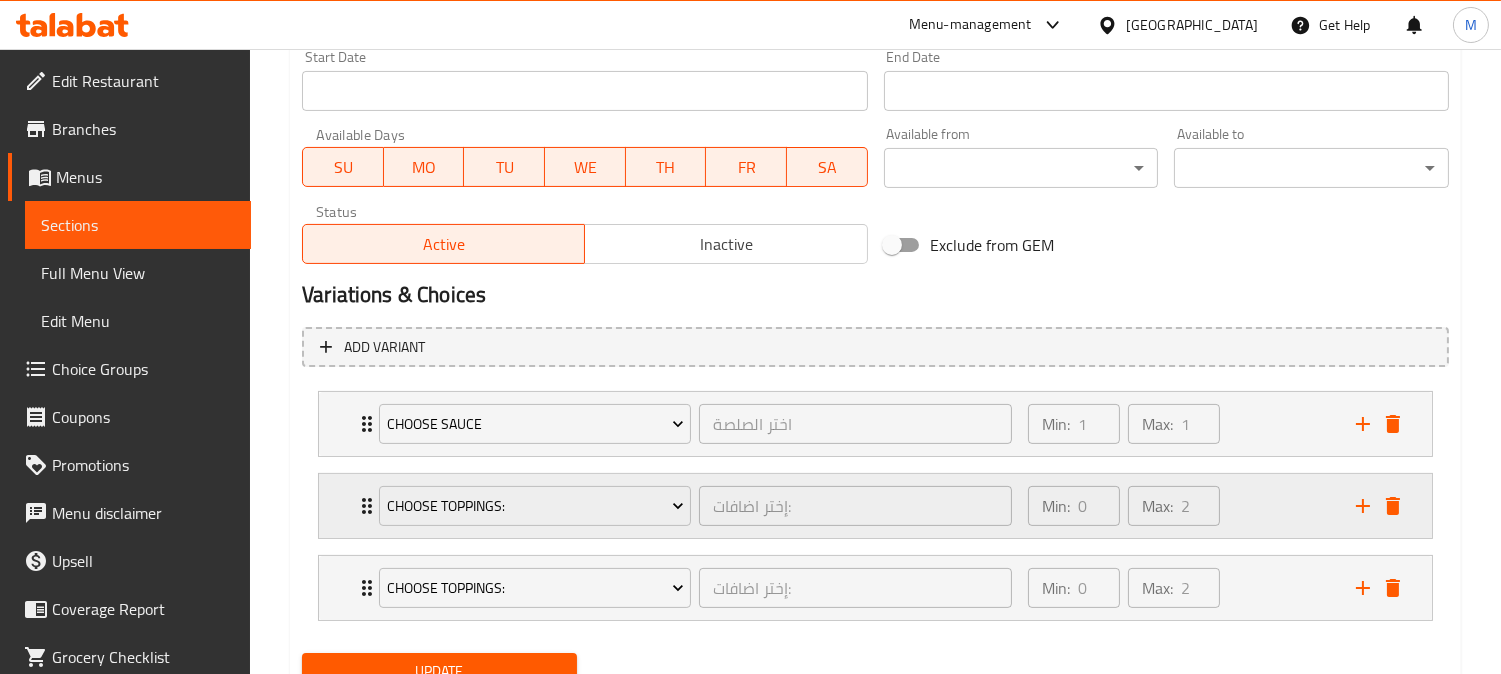 scroll, scrollTop: 934, scrollLeft: 0, axis: vertical 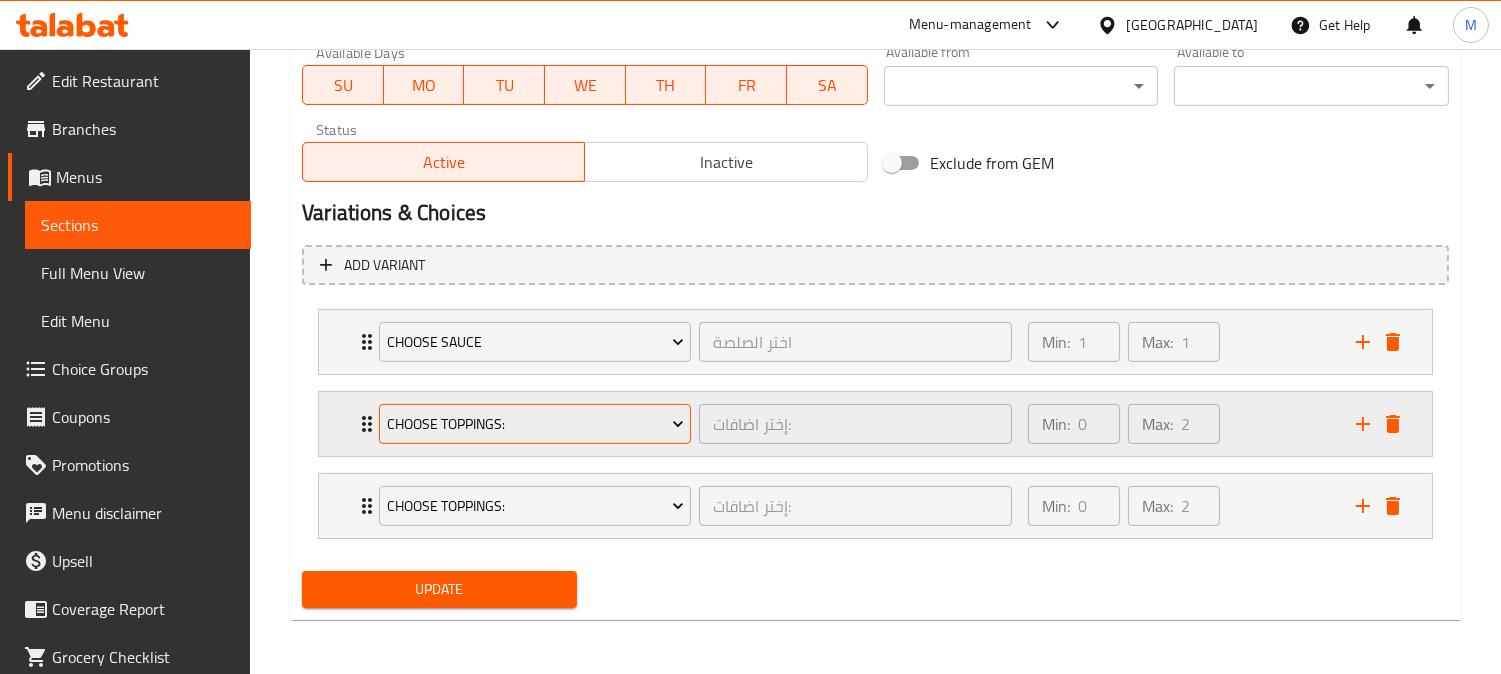 click on "Choose TOPPINGS:" at bounding box center [535, 424] 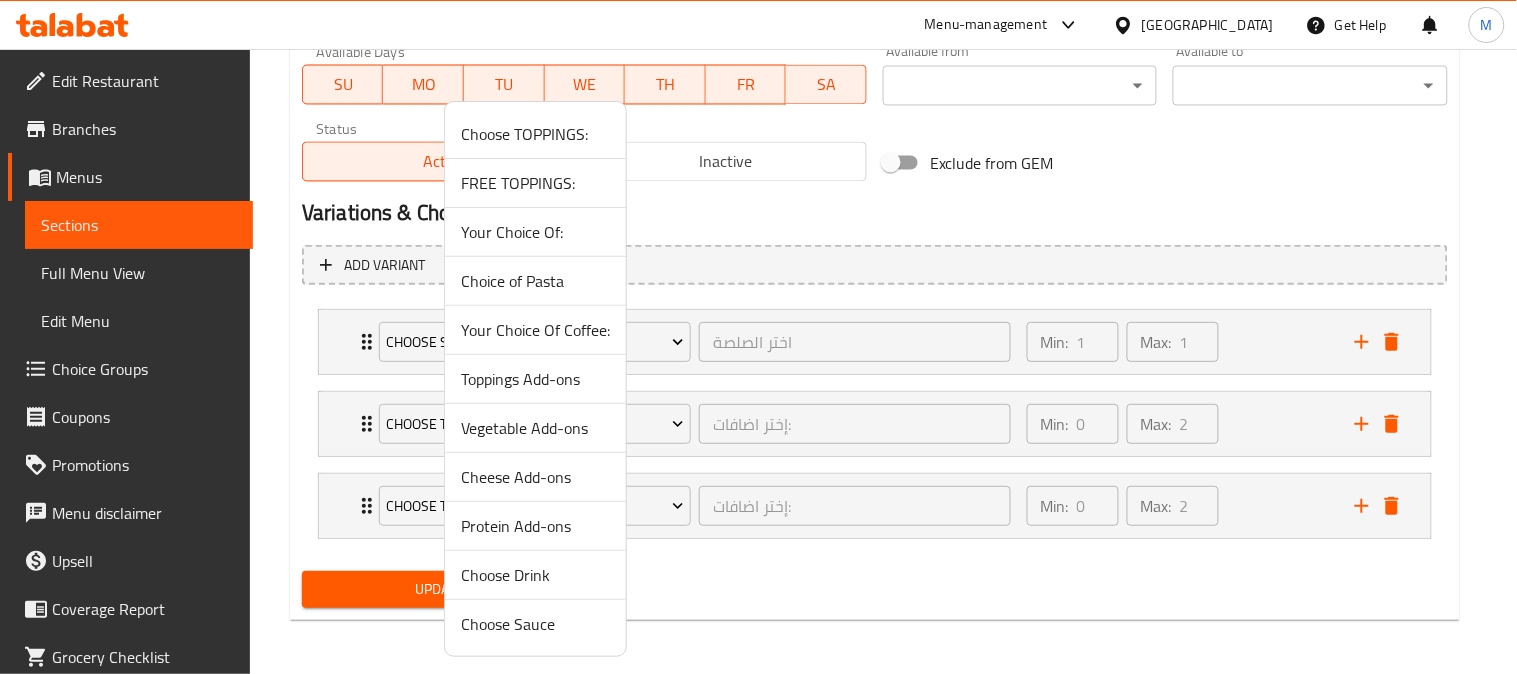 click on "Choose TOPPINGS:" at bounding box center (535, 134) 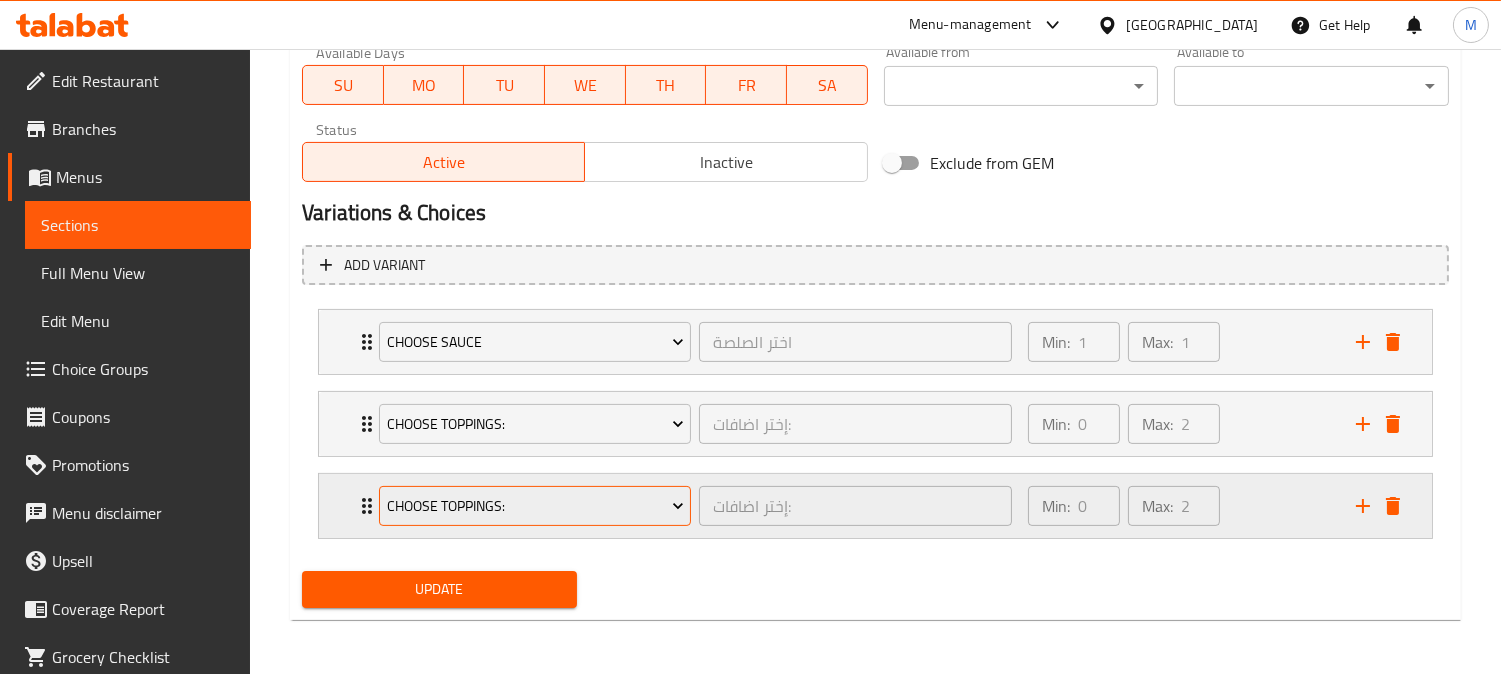 click on "Choose TOPPINGS:" at bounding box center [535, 506] 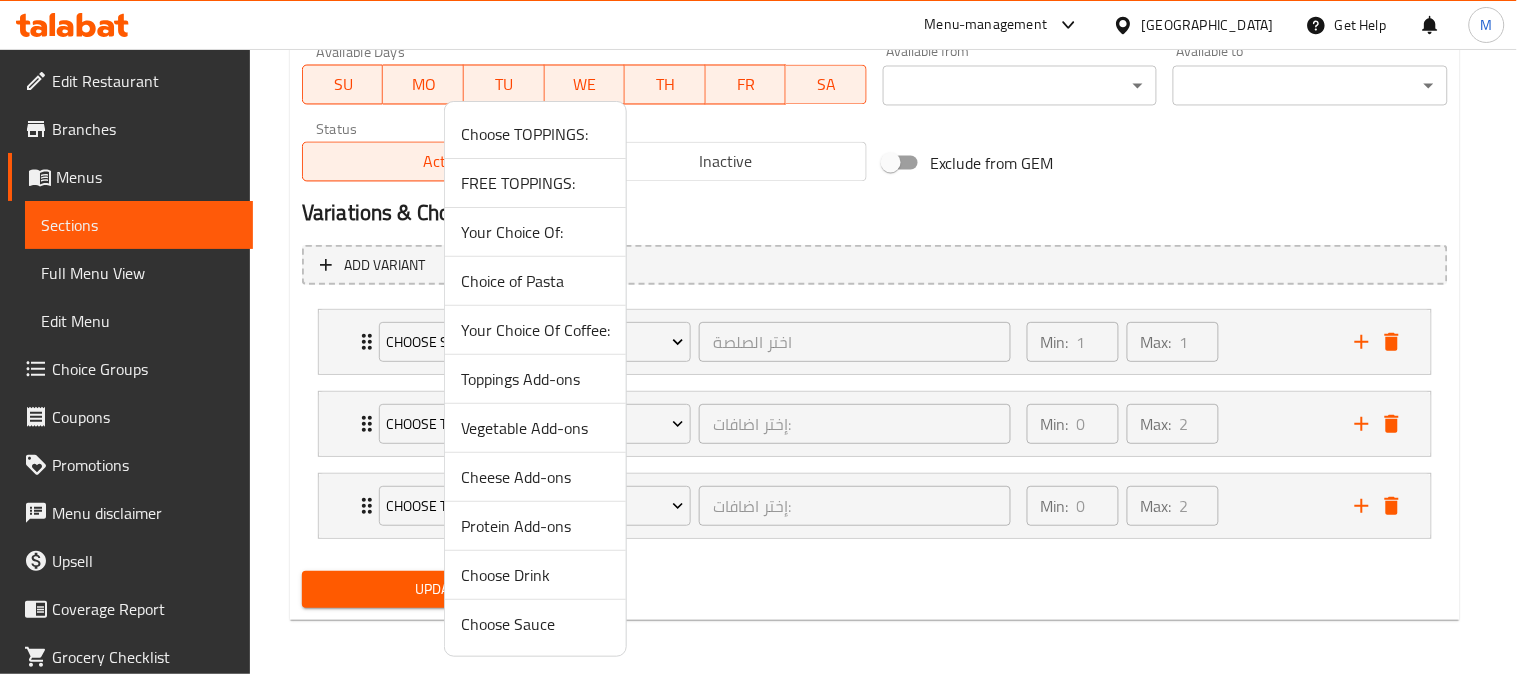 click on "FREE TOPPINGS:" at bounding box center (535, 183) 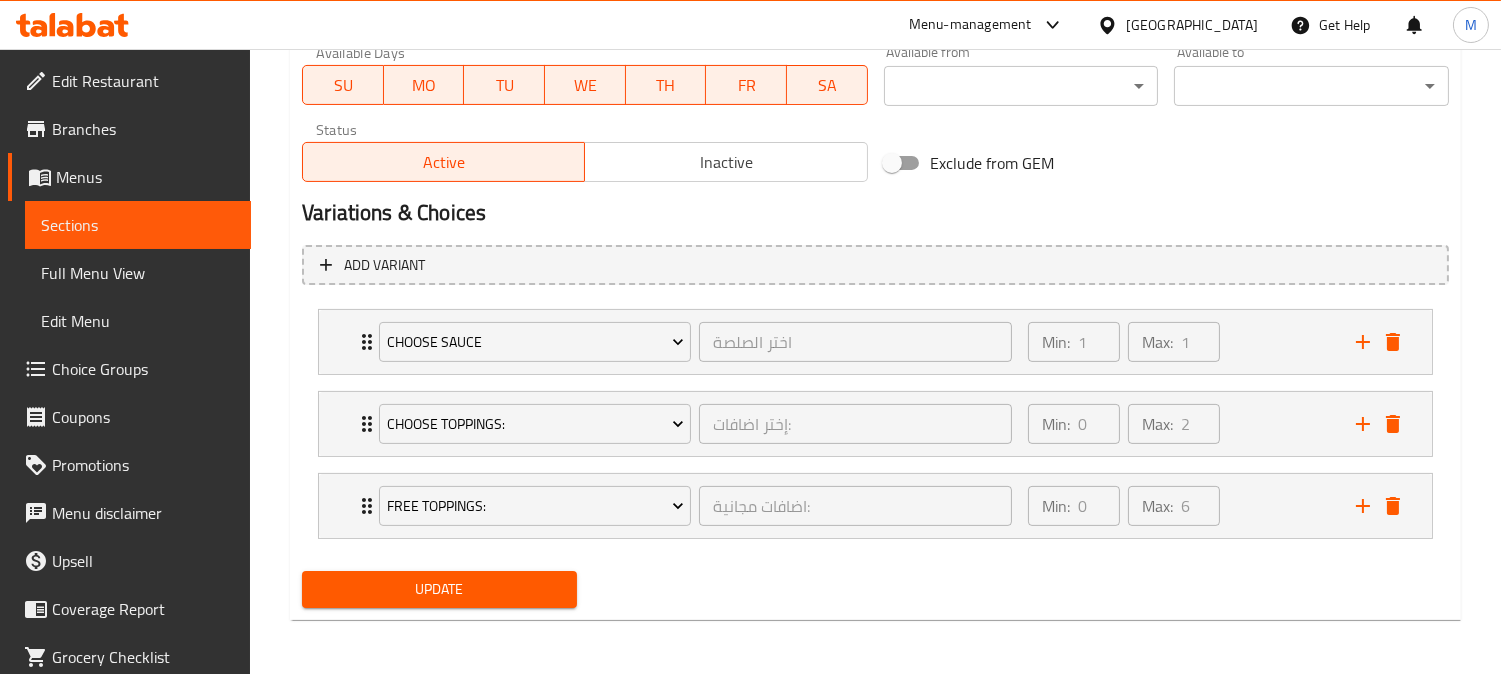 click on "Update" at bounding box center [439, 589] 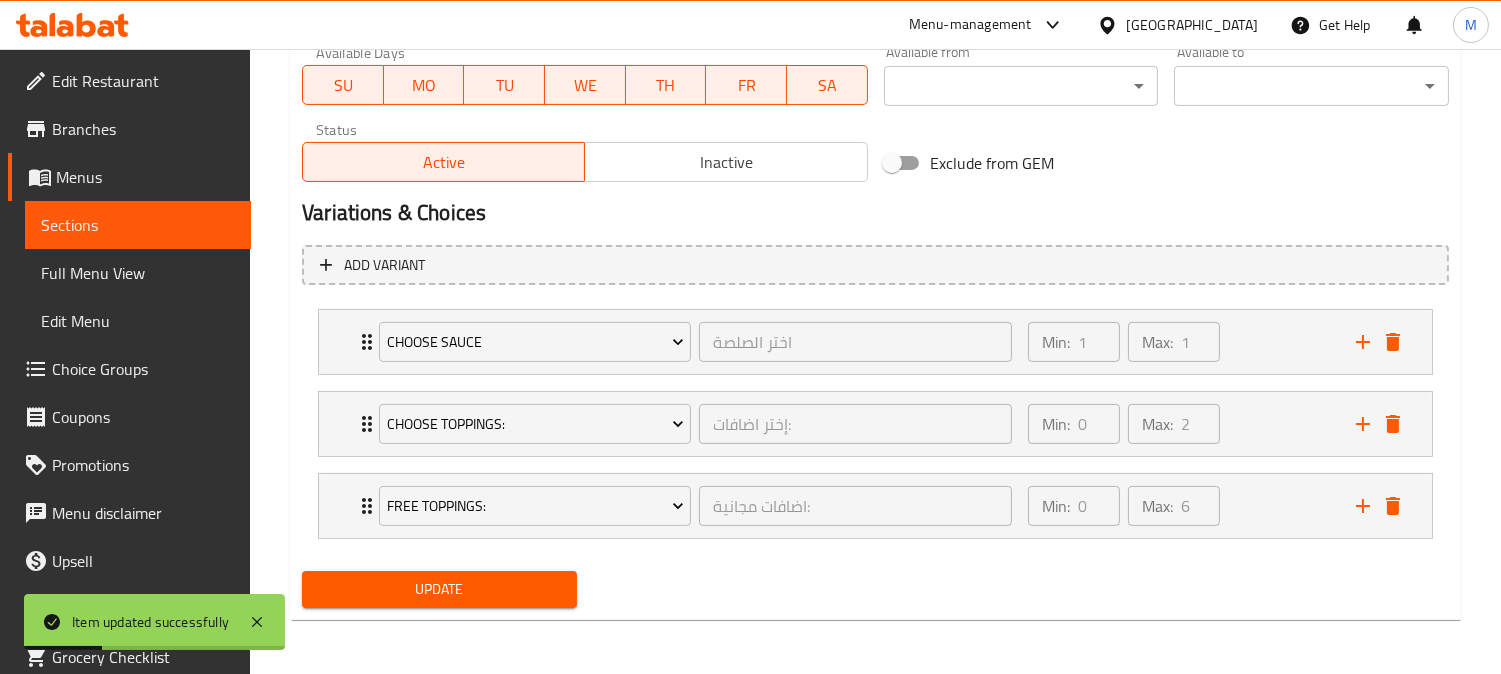 click on "Full Menu View" at bounding box center (138, 273) 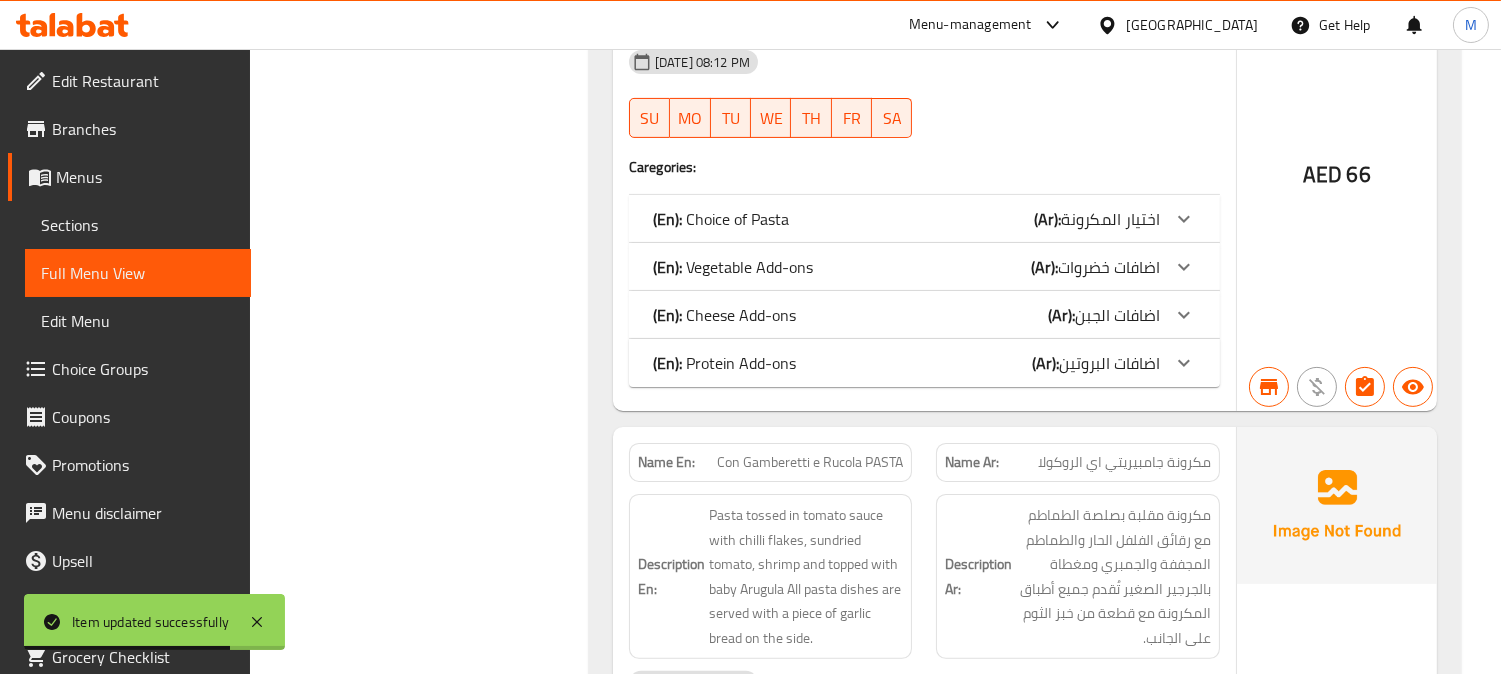 scroll, scrollTop: 601, scrollLeft: 0, axis: vertical 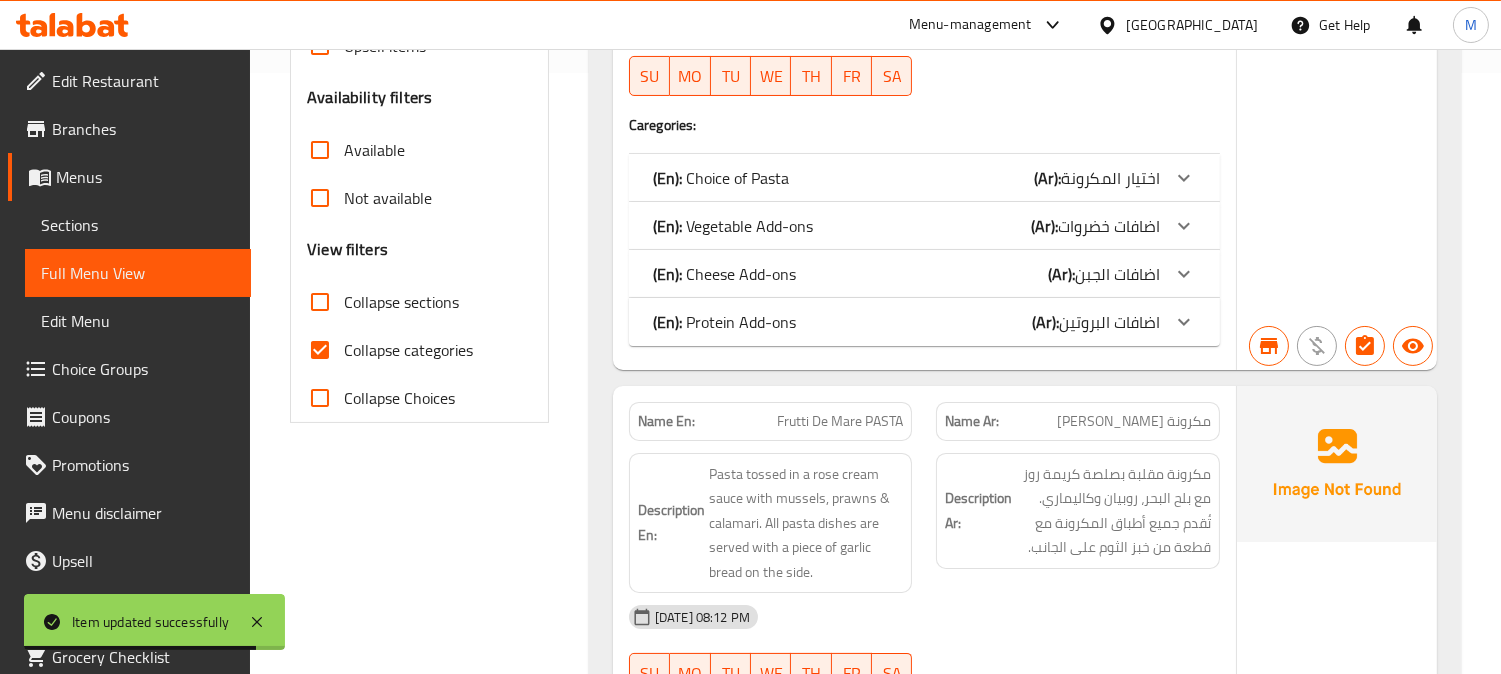 click on "Collapse categories" at bounding box center [320, 350] 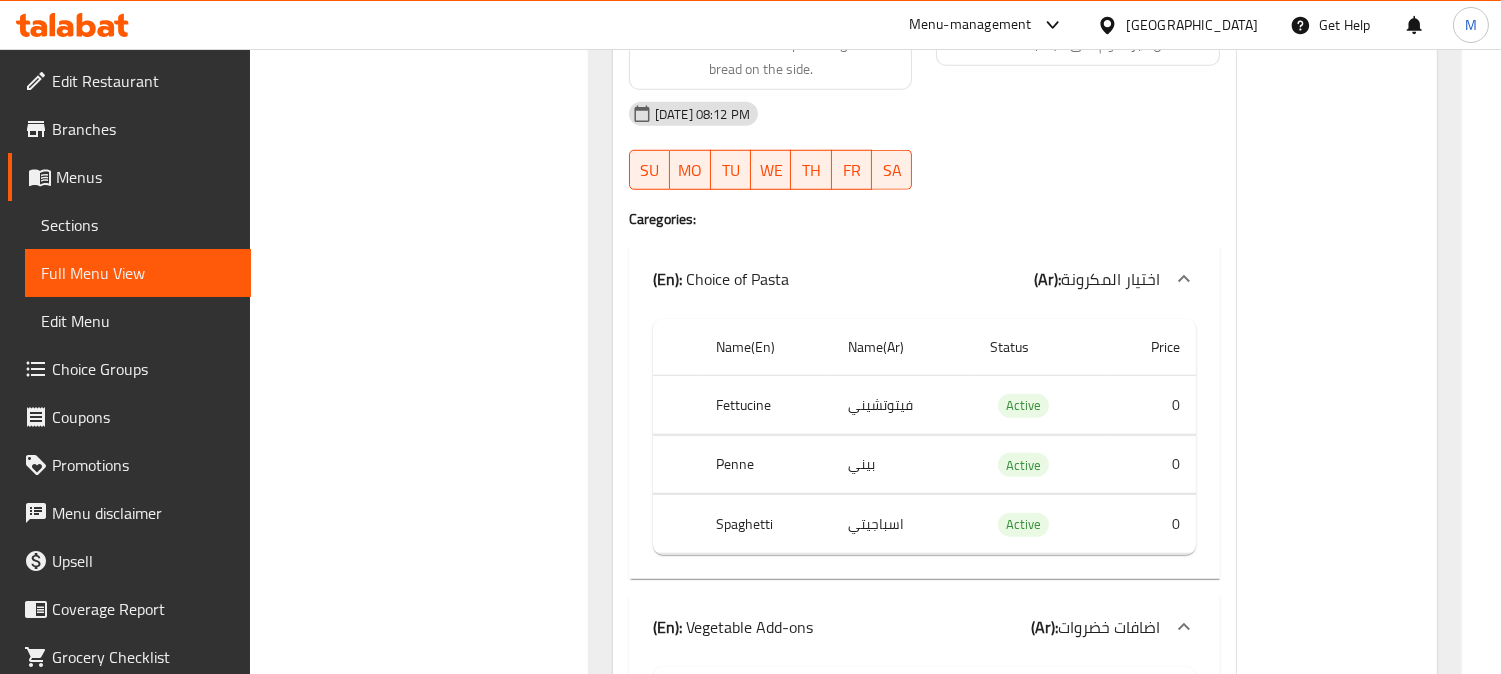 scroll, scrollTop: 2555, scrollLeft: 0, axis: vertical 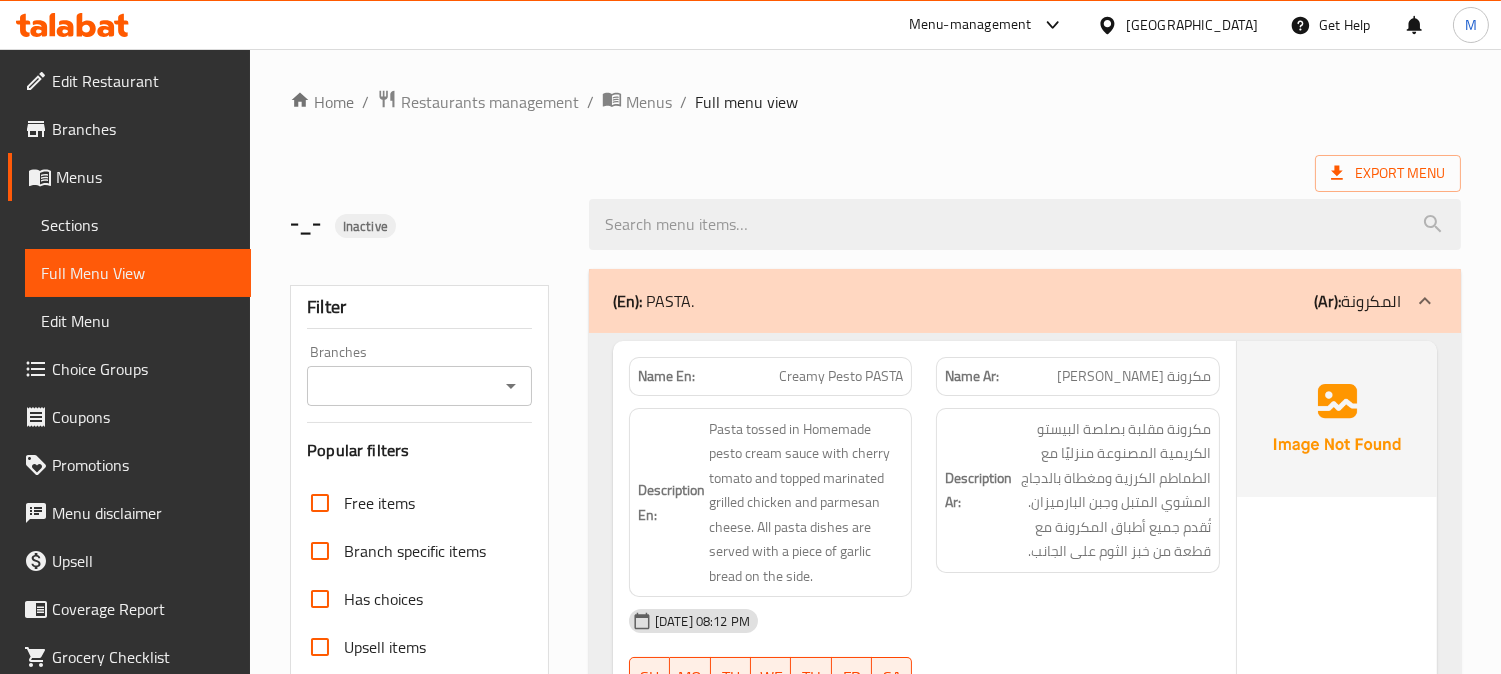 click on "Branches" at bounding box center (403, 386) 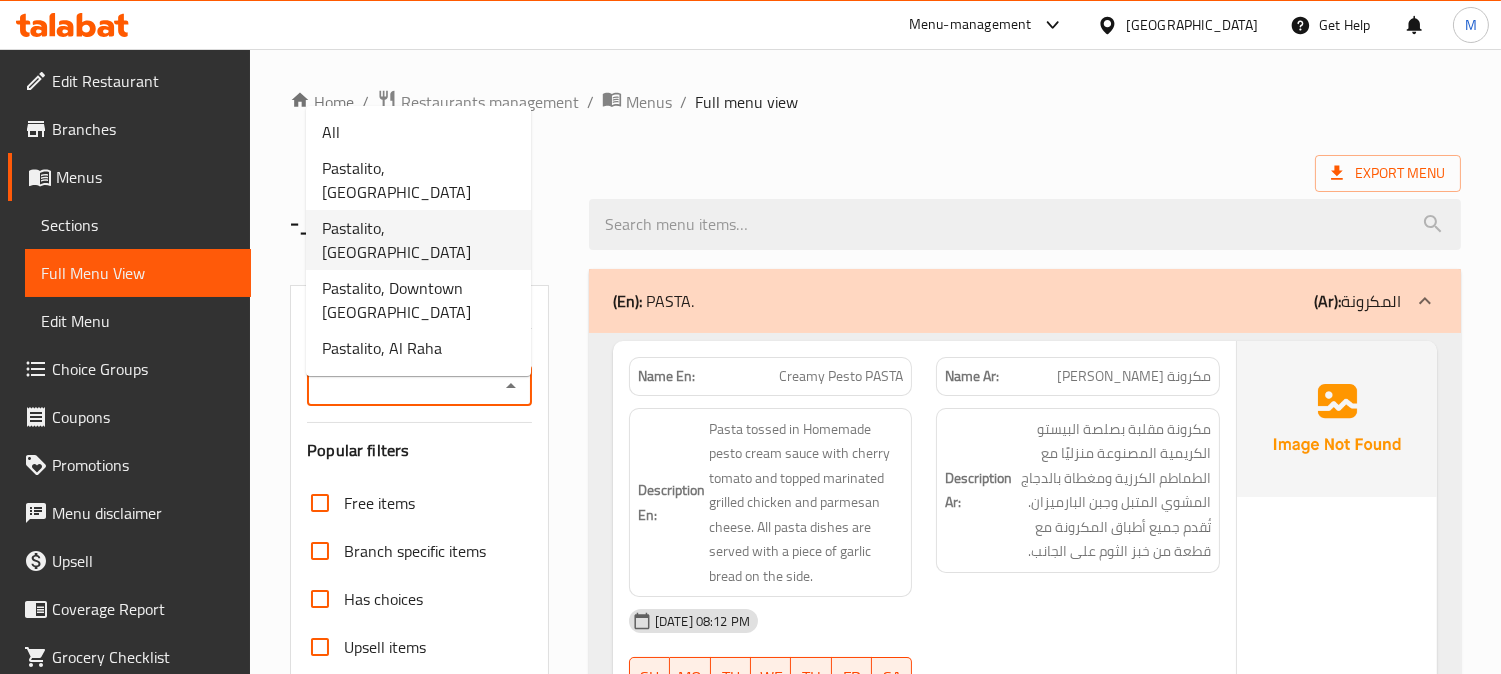 click on "Pastalito, [GEOGRAPHIC_DATA]" at bounding box center (418, 240) 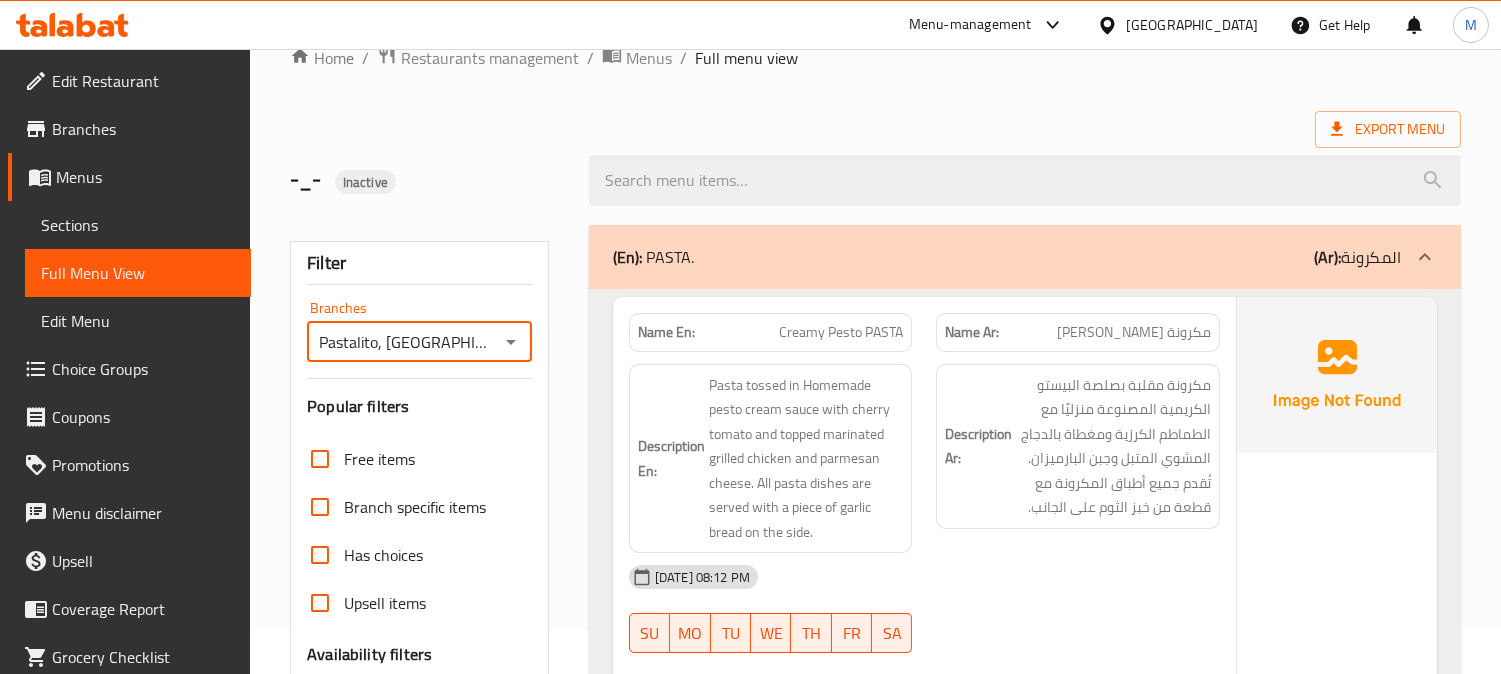 scroll, scrollTop: 0, scrollLeft: 0, axis: both 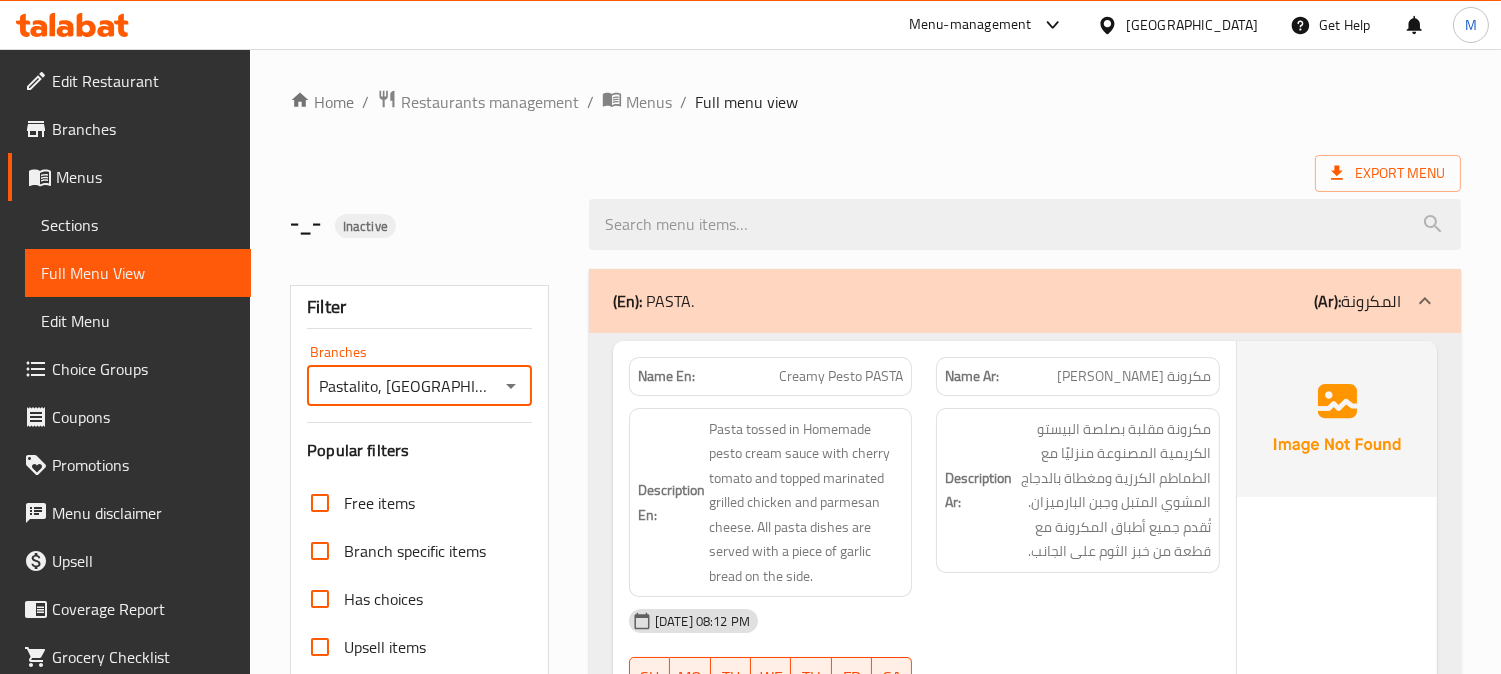 click 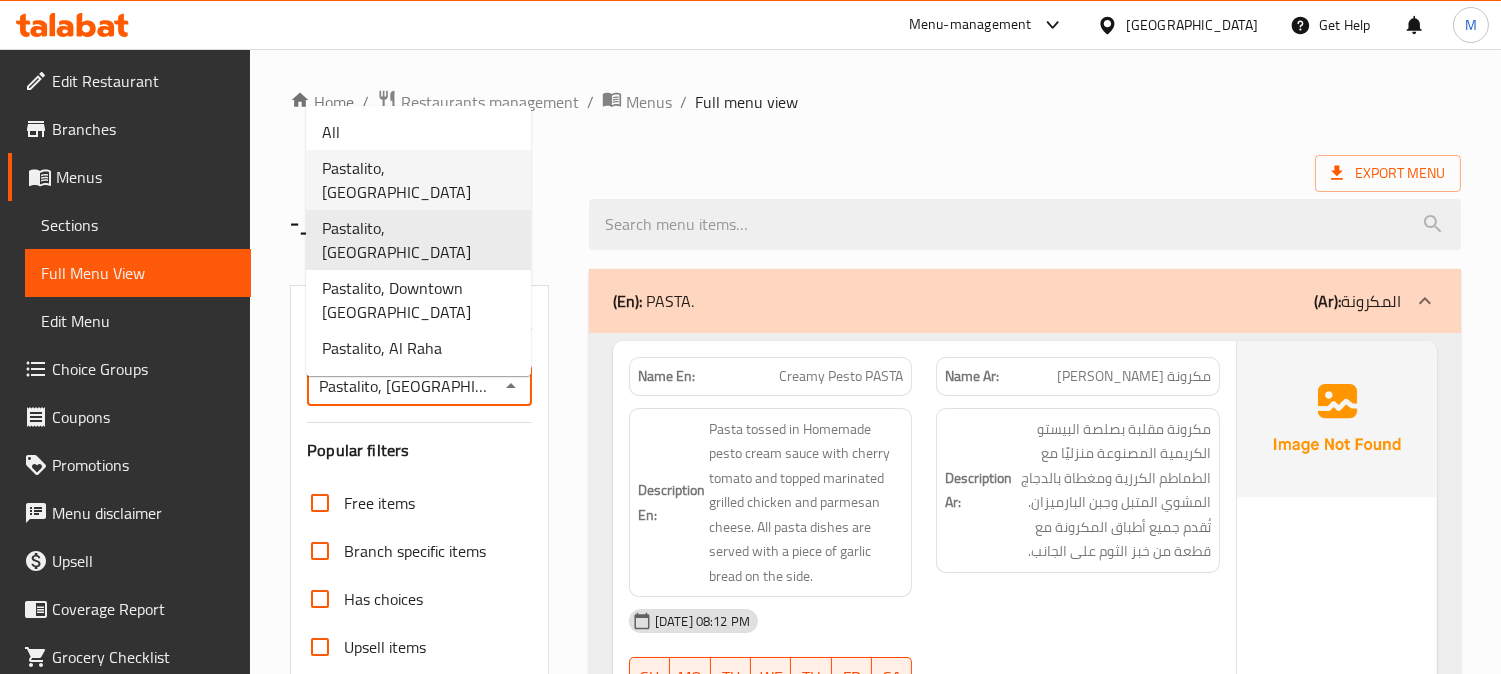 click on "Pastalito, [GEOGRAPHIC_DATA]" at bounding box center [418, 180] 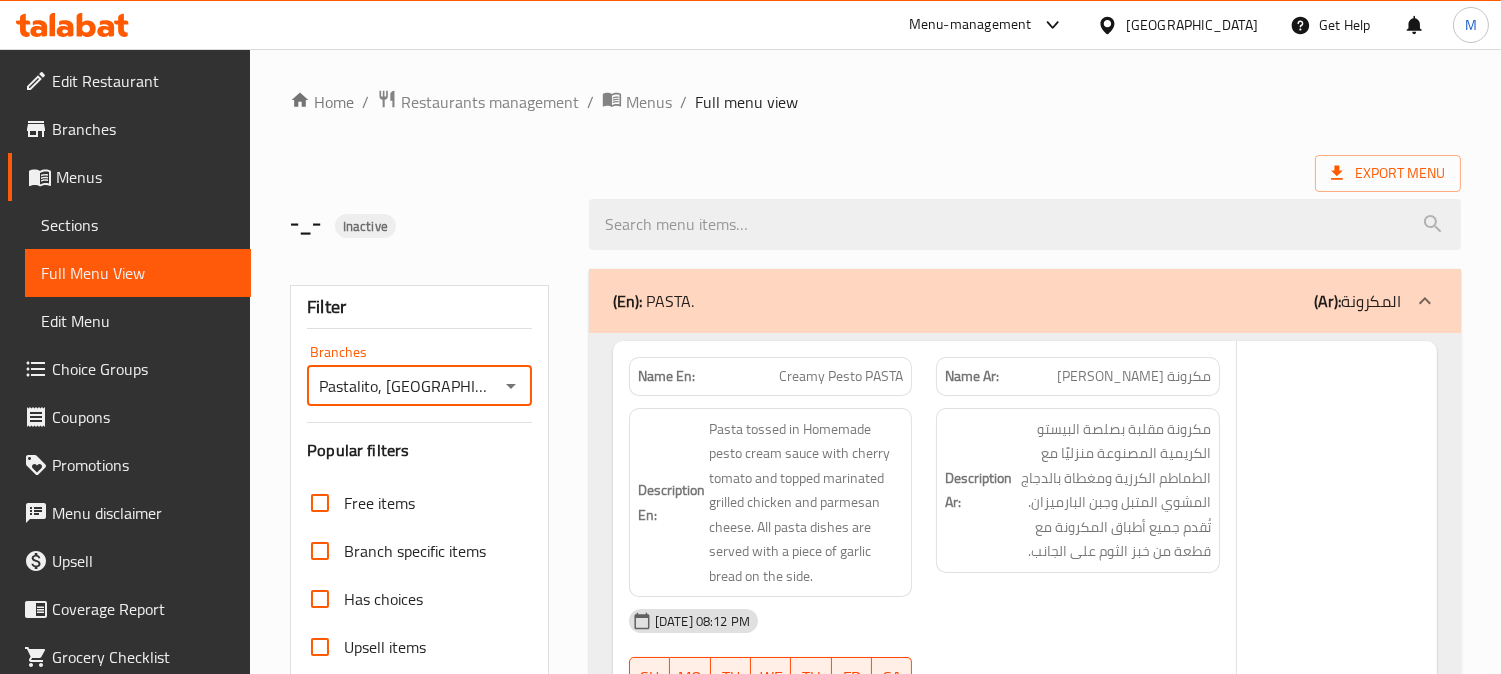 click on "-_-   Inactive" at bounding box center [427, 224] 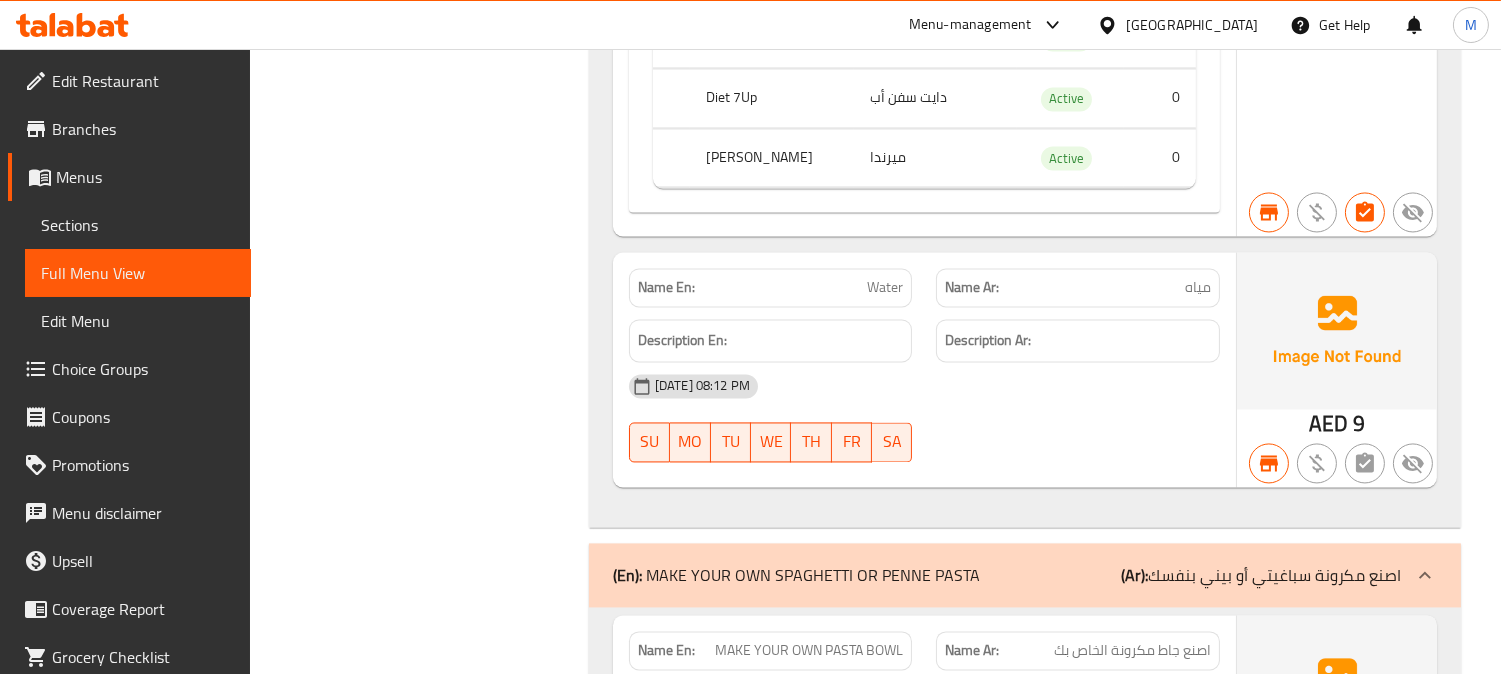 scroll, scrollTop: 20603, scrollLeft: 0, axis: vertical 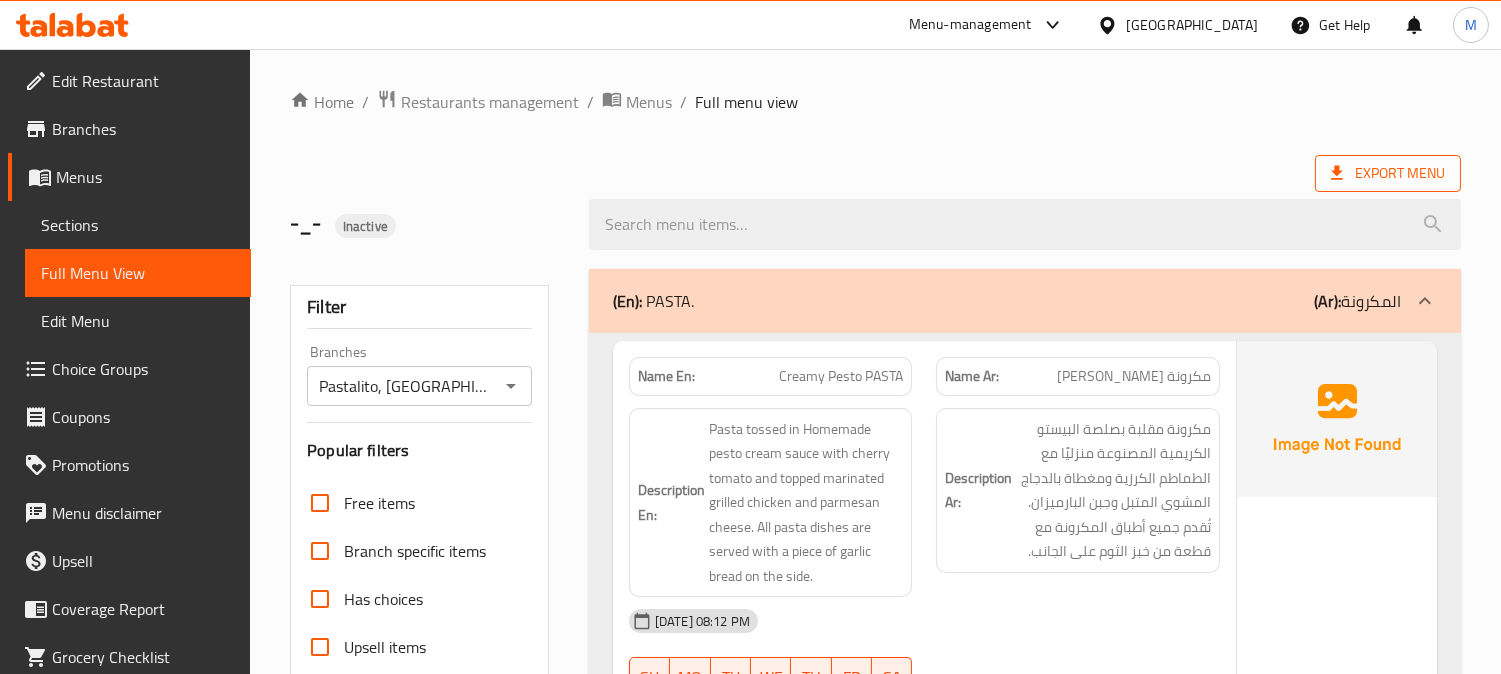 click on "Export Menu" at bounding box center (1388, 173) 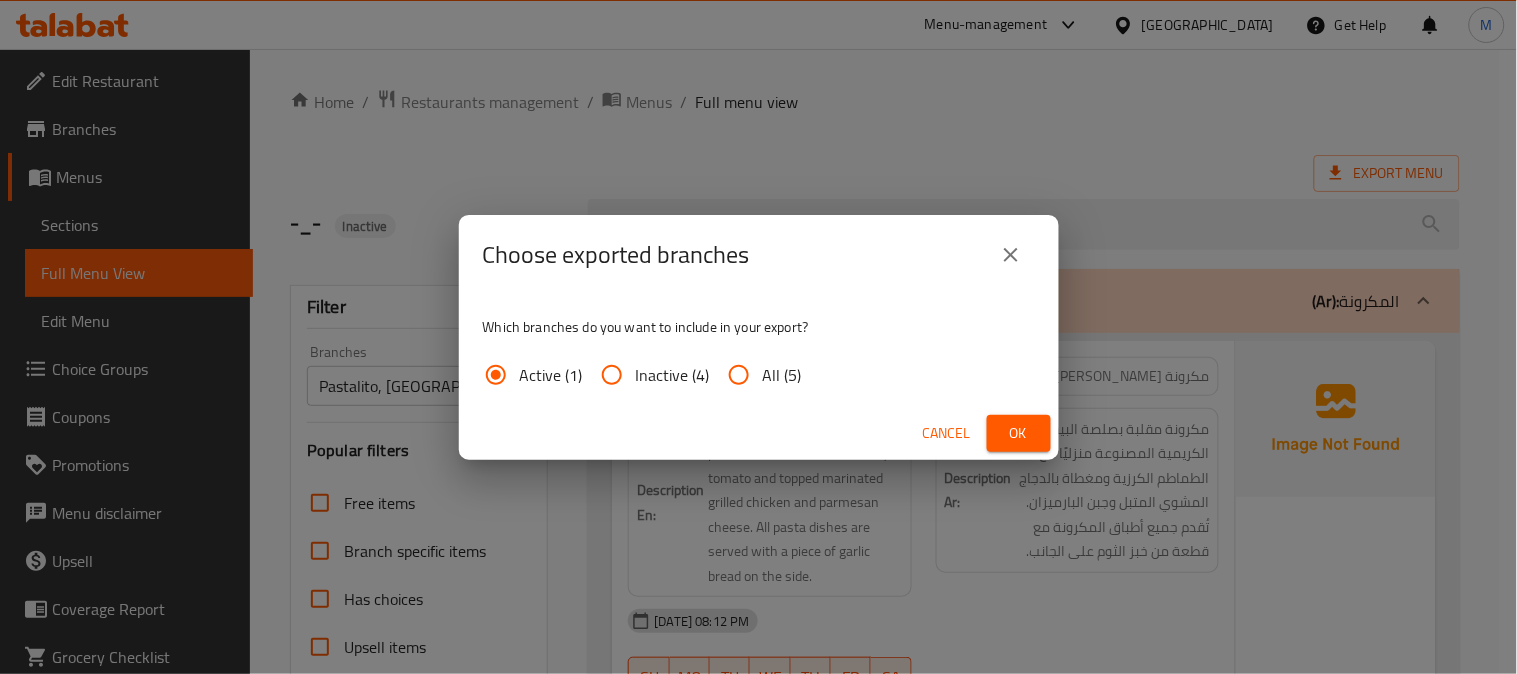 click on "All (5)" at bounding box center [782, 375] 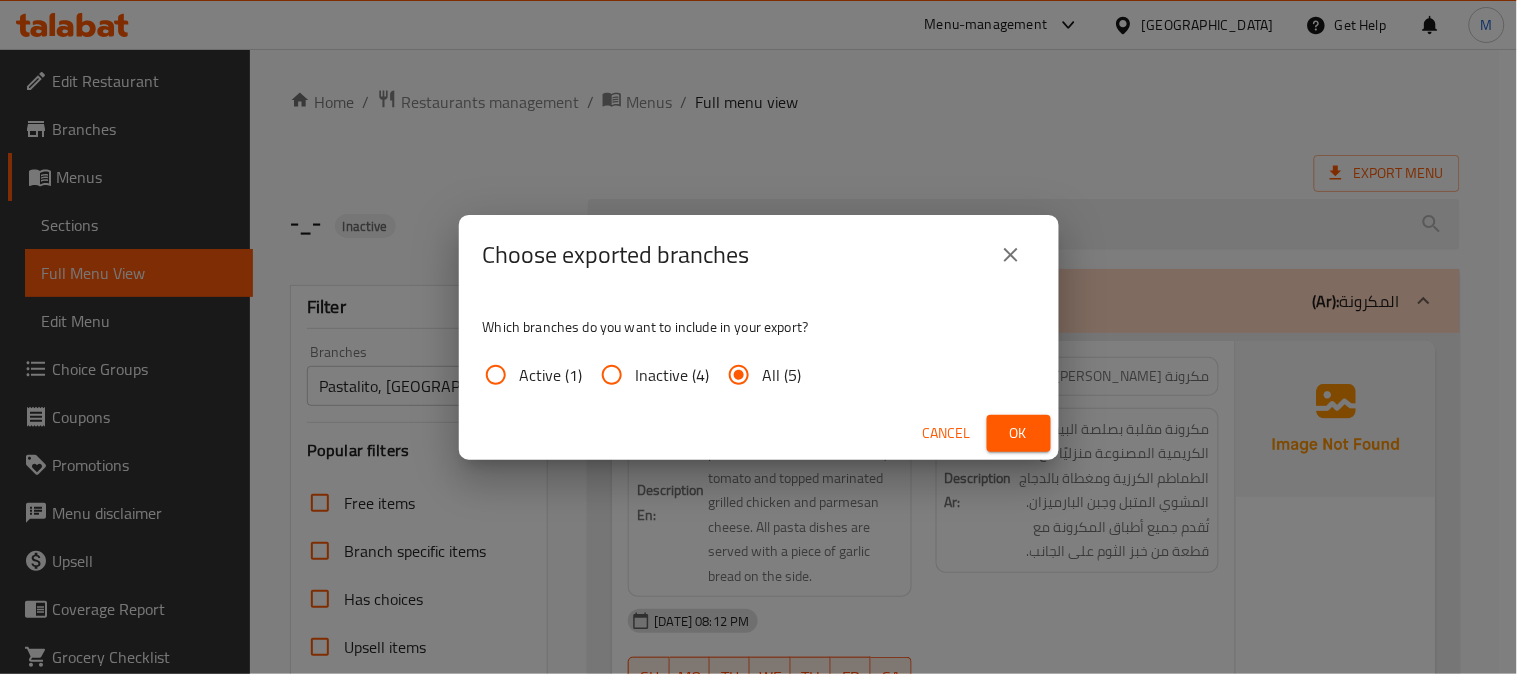 click on "Ok" at bounding box center (1019, 433) 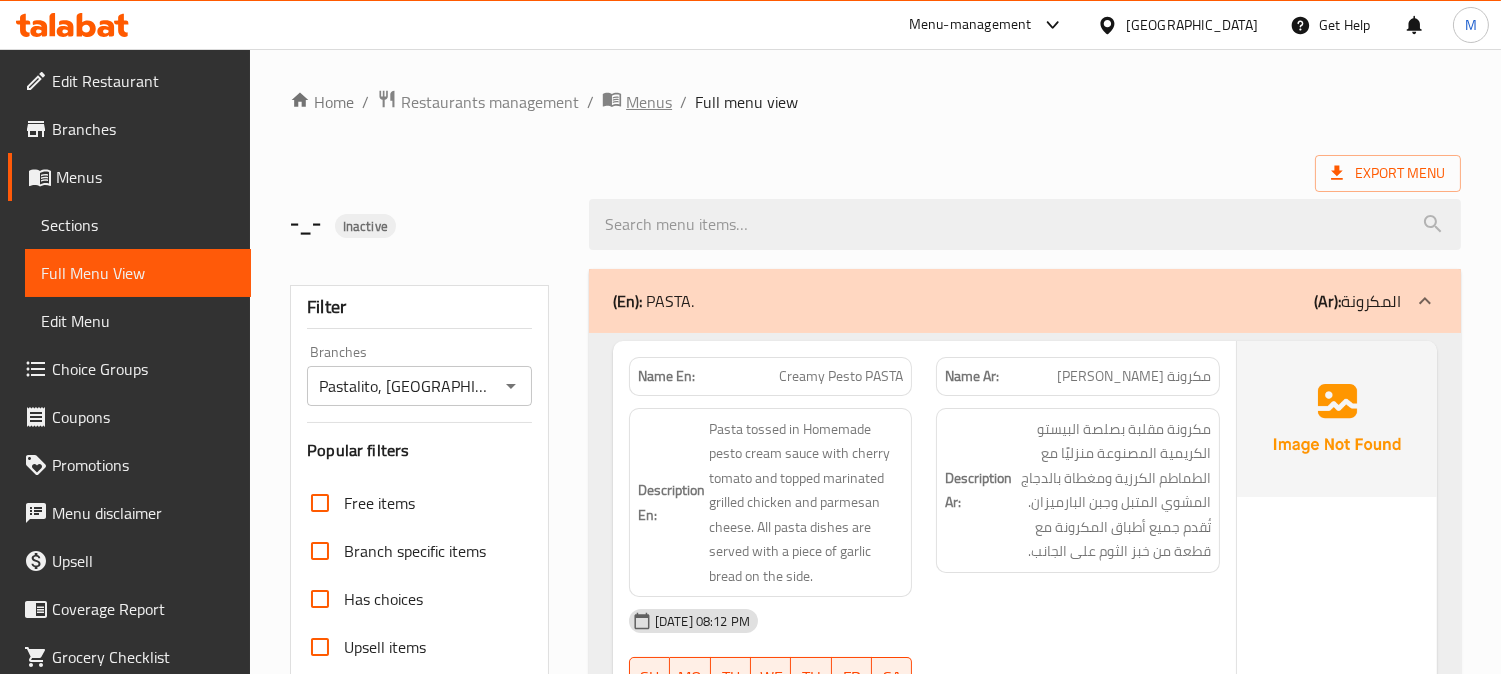 click on "Menus" at bounding box center [649, 102] 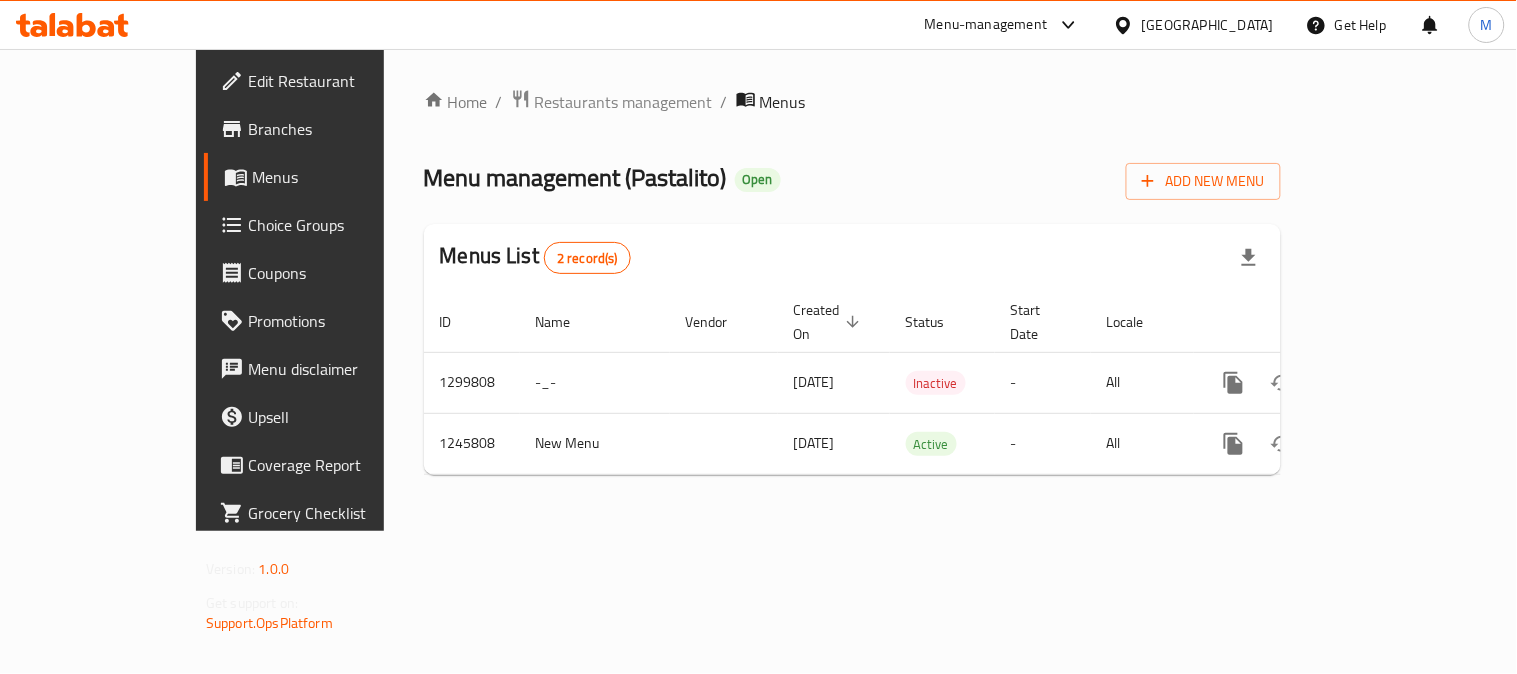 click on "Home / Restaurants management / Menus Menu management ( Pastalito )  Open Add New Menu Menus List   2 record(s) ID Name Vendor Created On sorted descending Status Start Date Locale Actions 1299808 -_- [DATE] Inactive - All 1245808 New Menu  [DATE] Active - All" at bounding box center [852, 290] 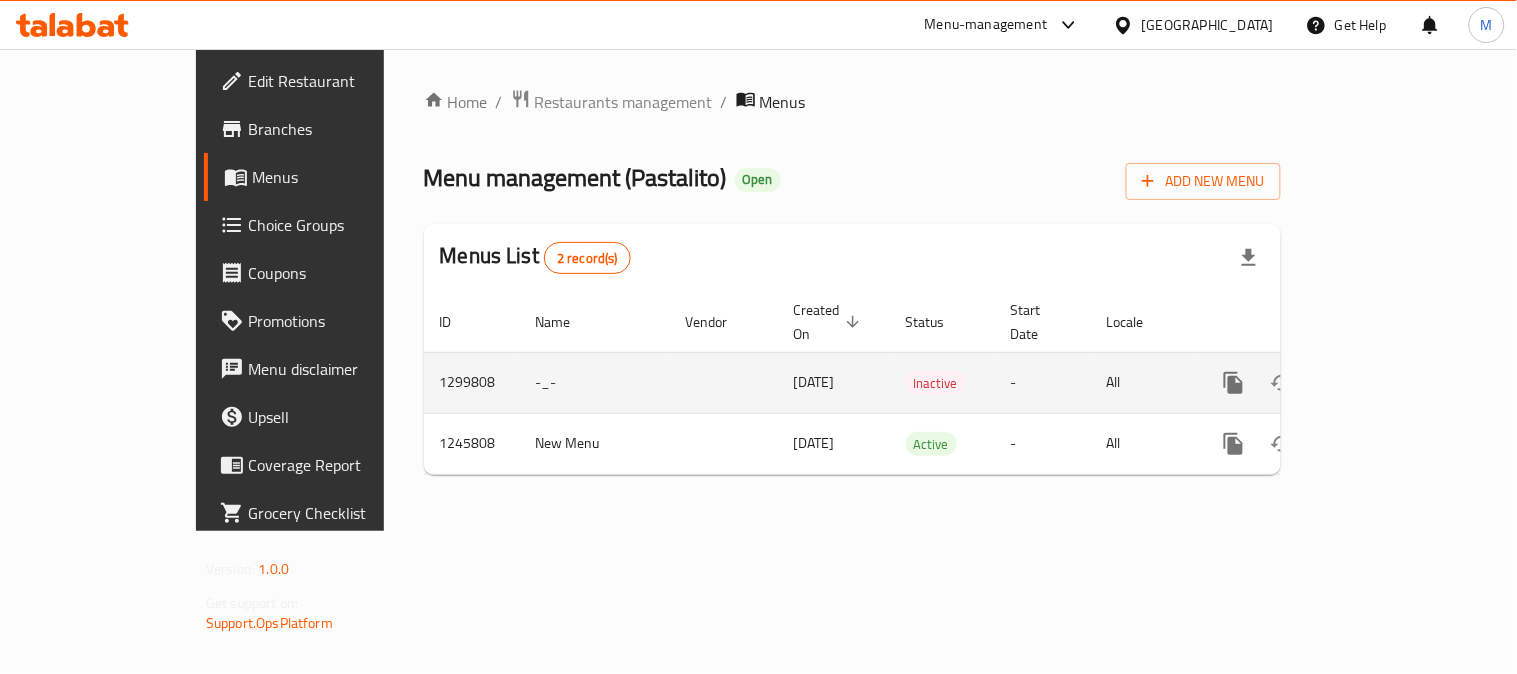 click on "-_-" at bounding box center (595, 382) 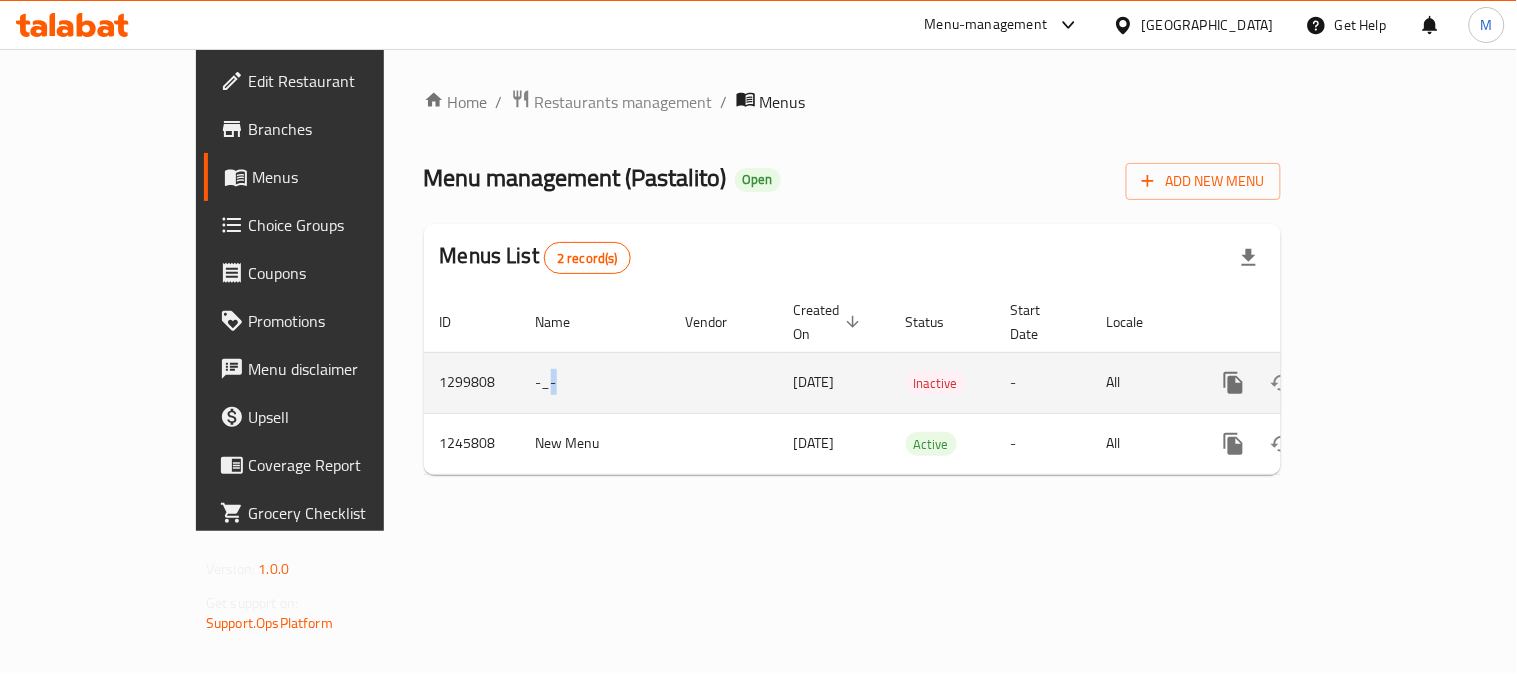 click on "-_-" at bounding box center (595, 382) 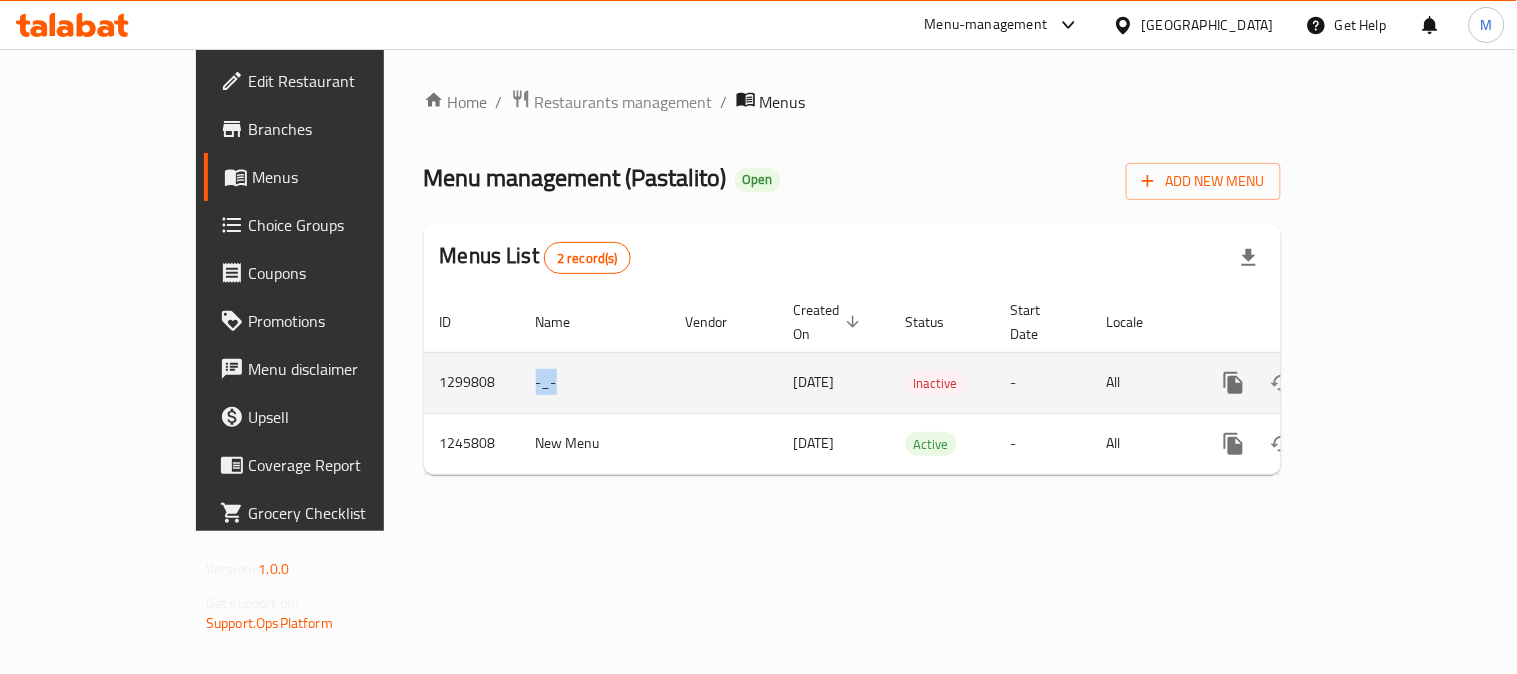 click on "-_-" at bounding box center [595, 382] 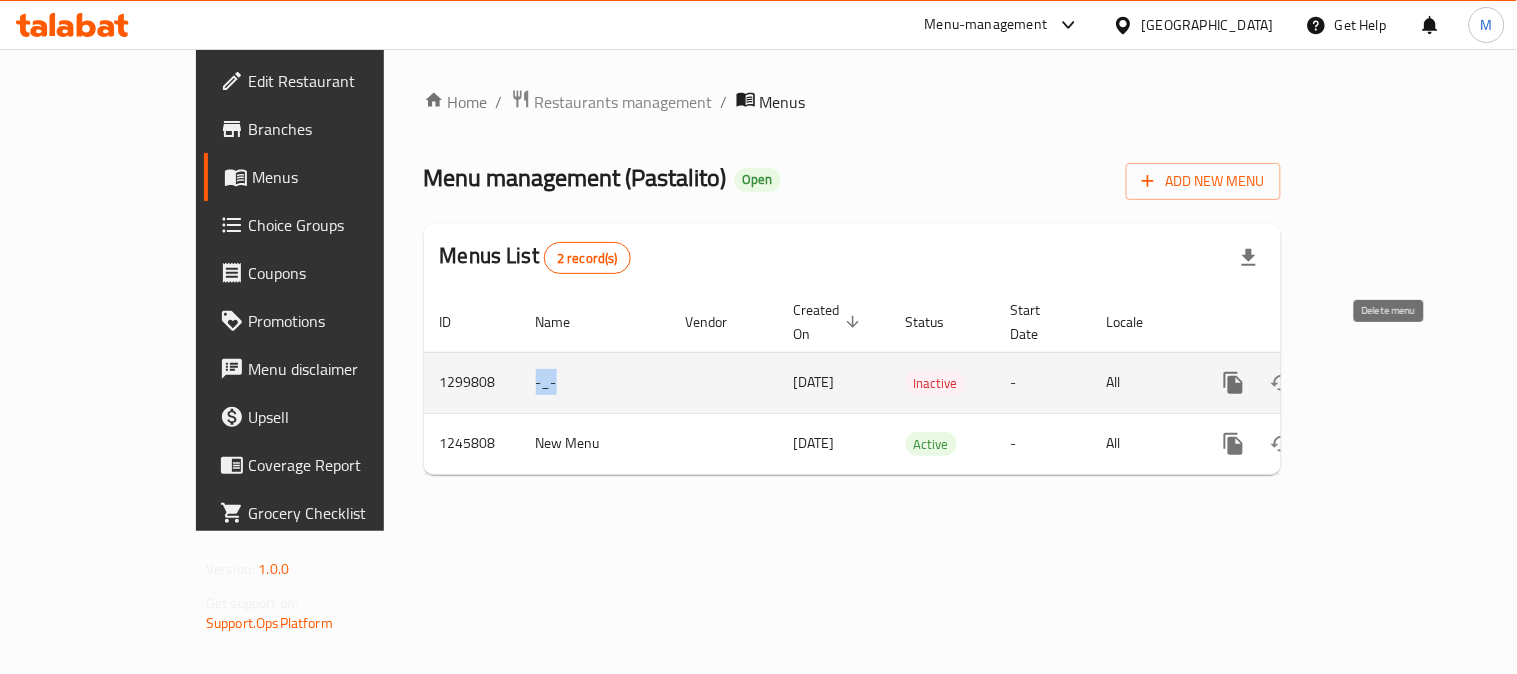 click 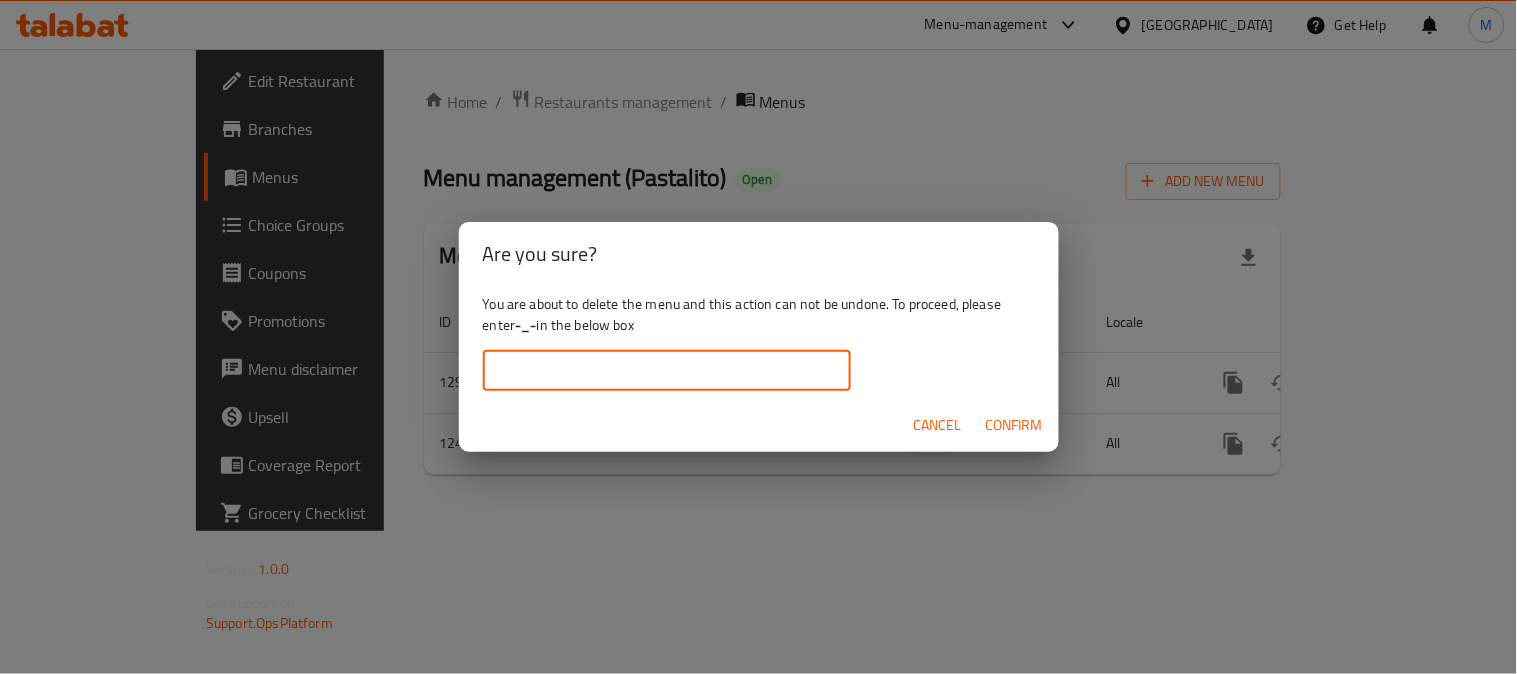click at bounding box center [667, 371] 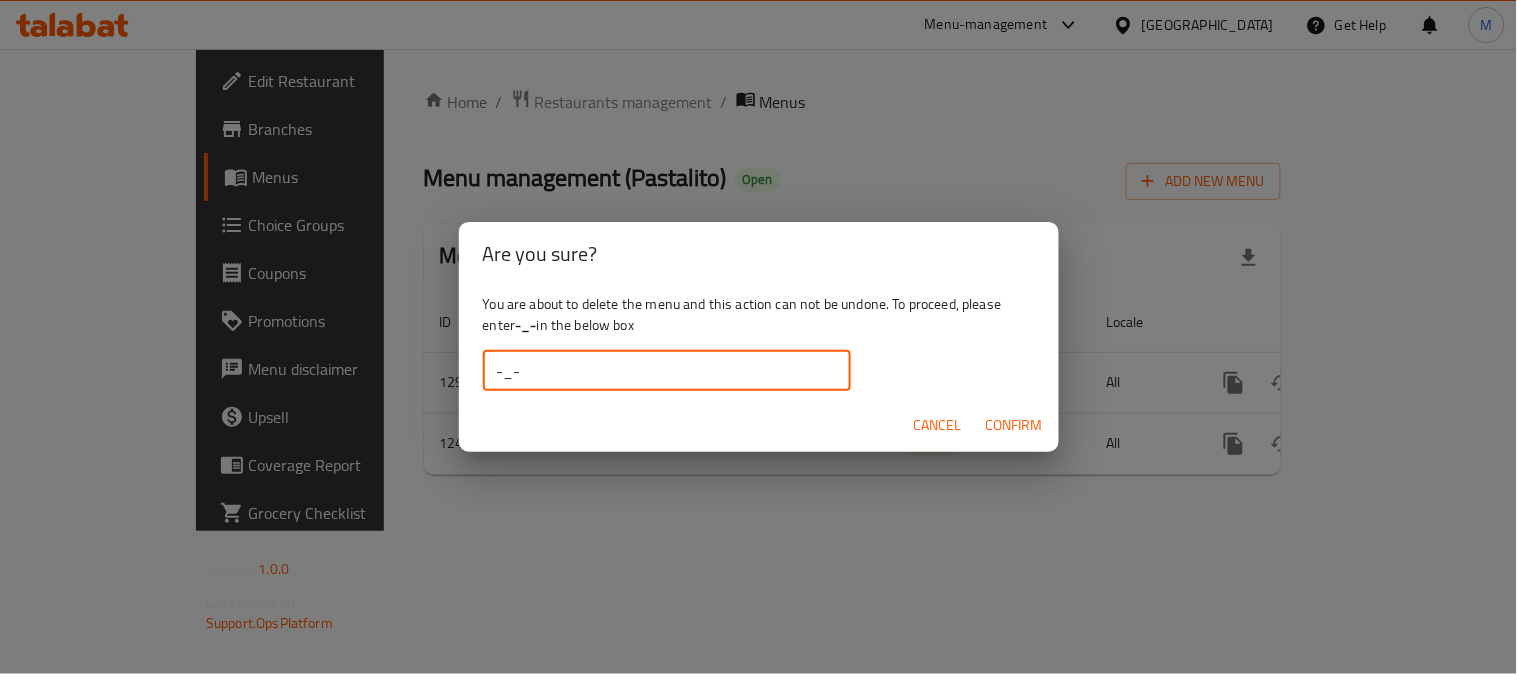type on "-_-" 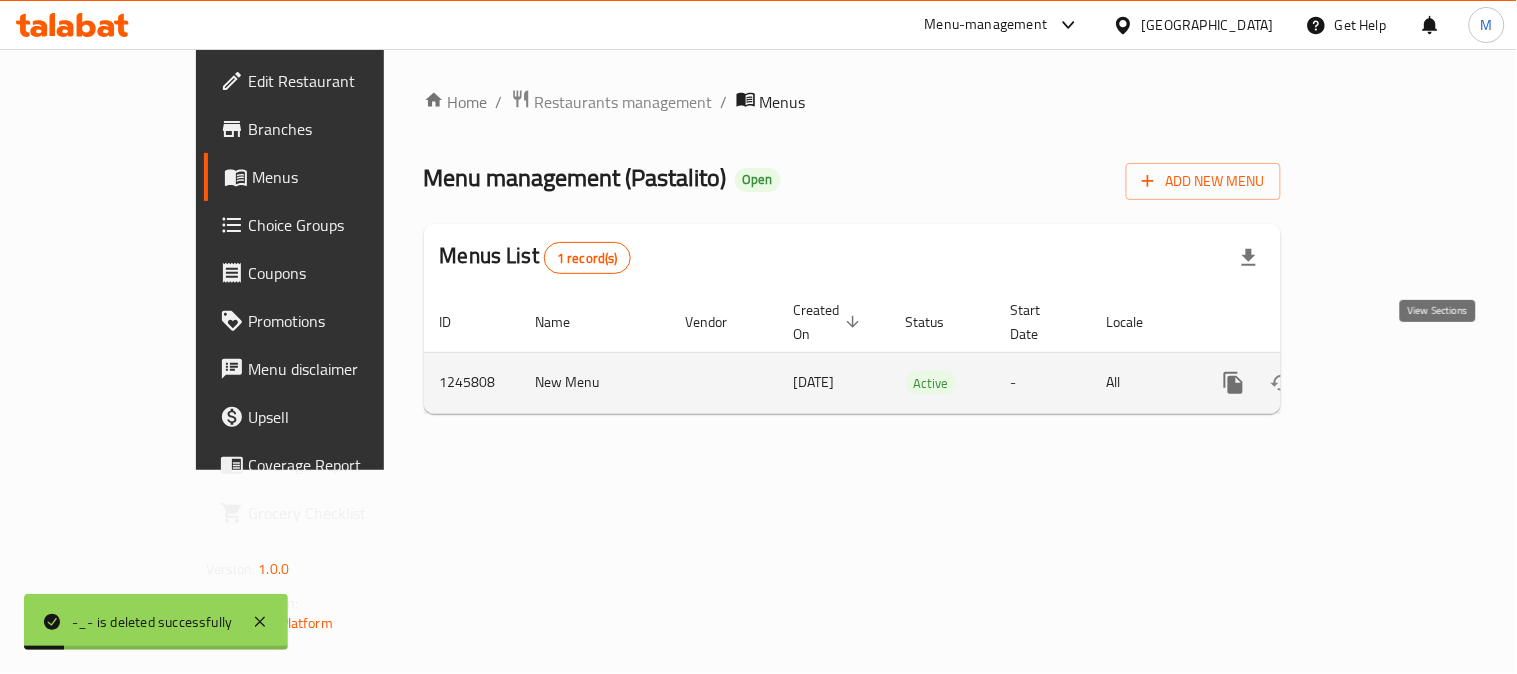 click 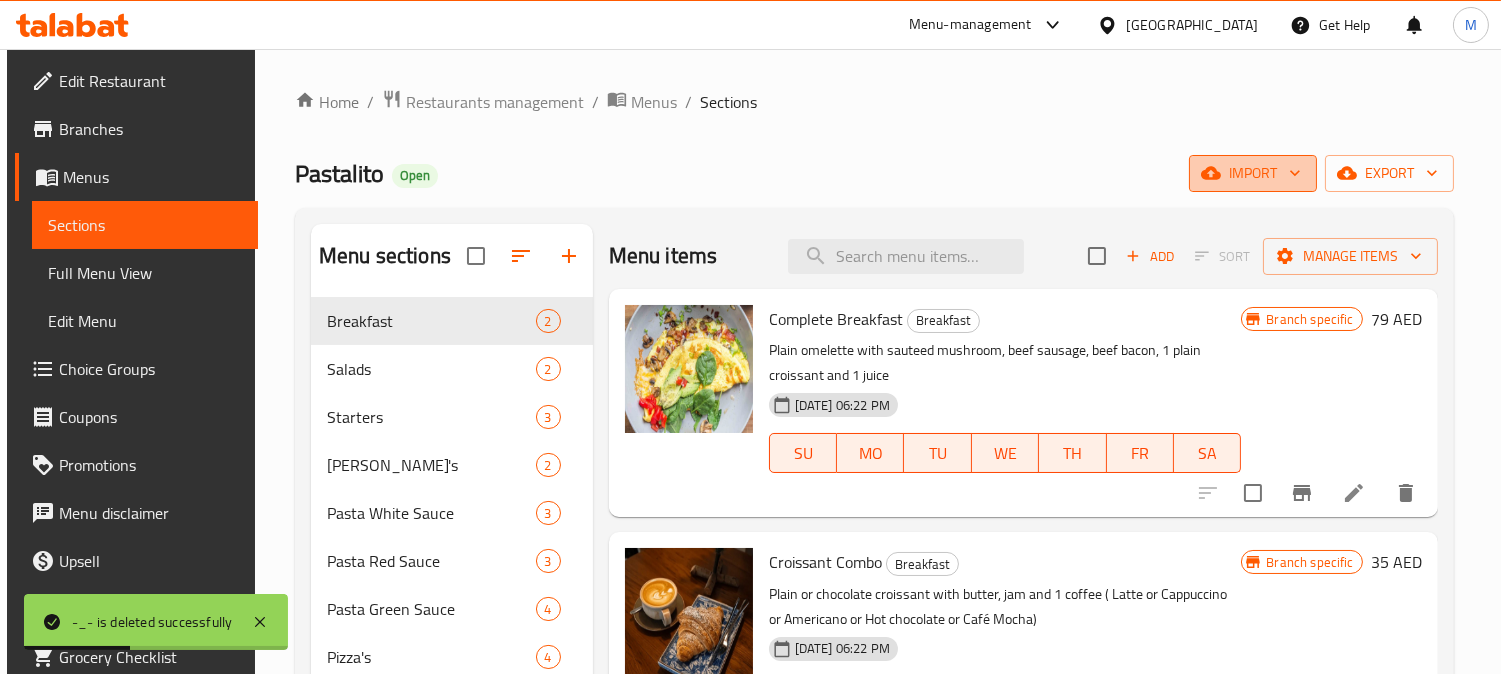 click 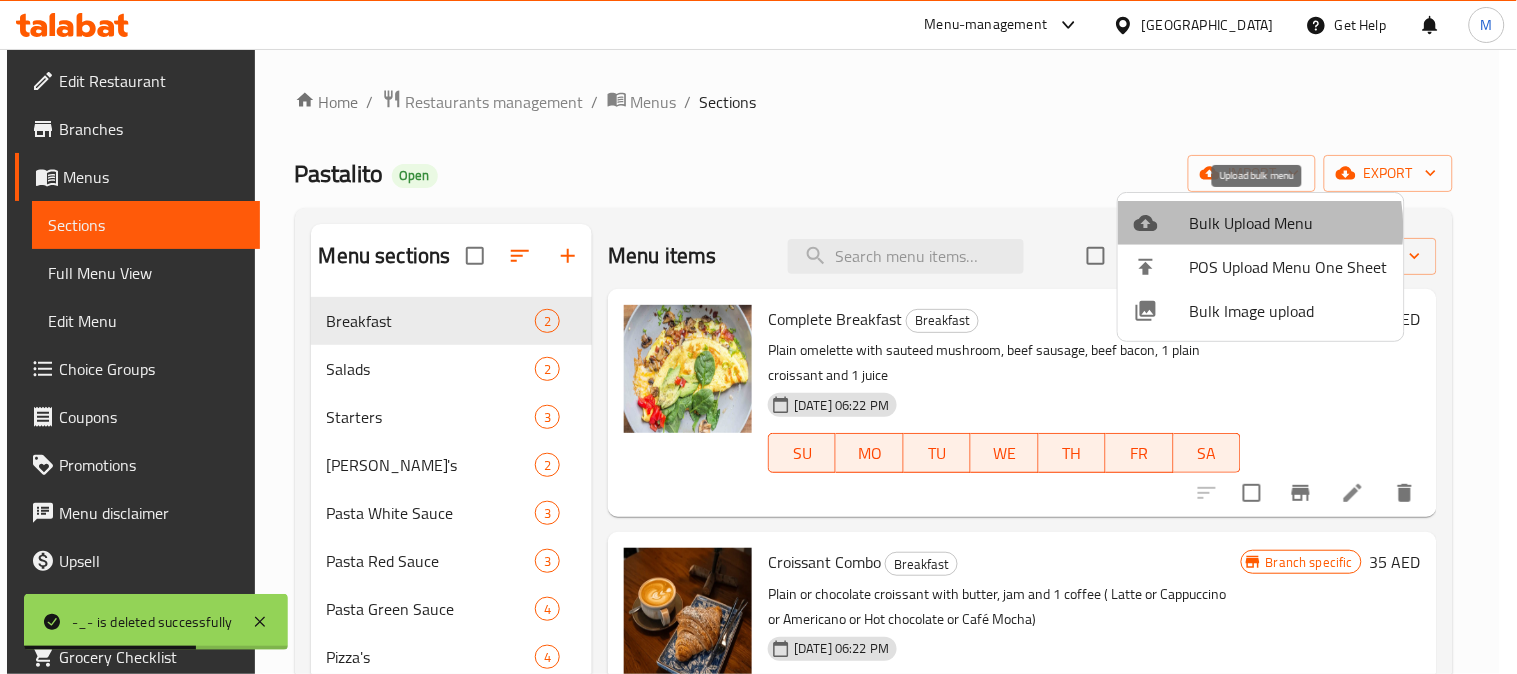 click on "Bulk Upload Menu" at bounding box center [1289, 223] 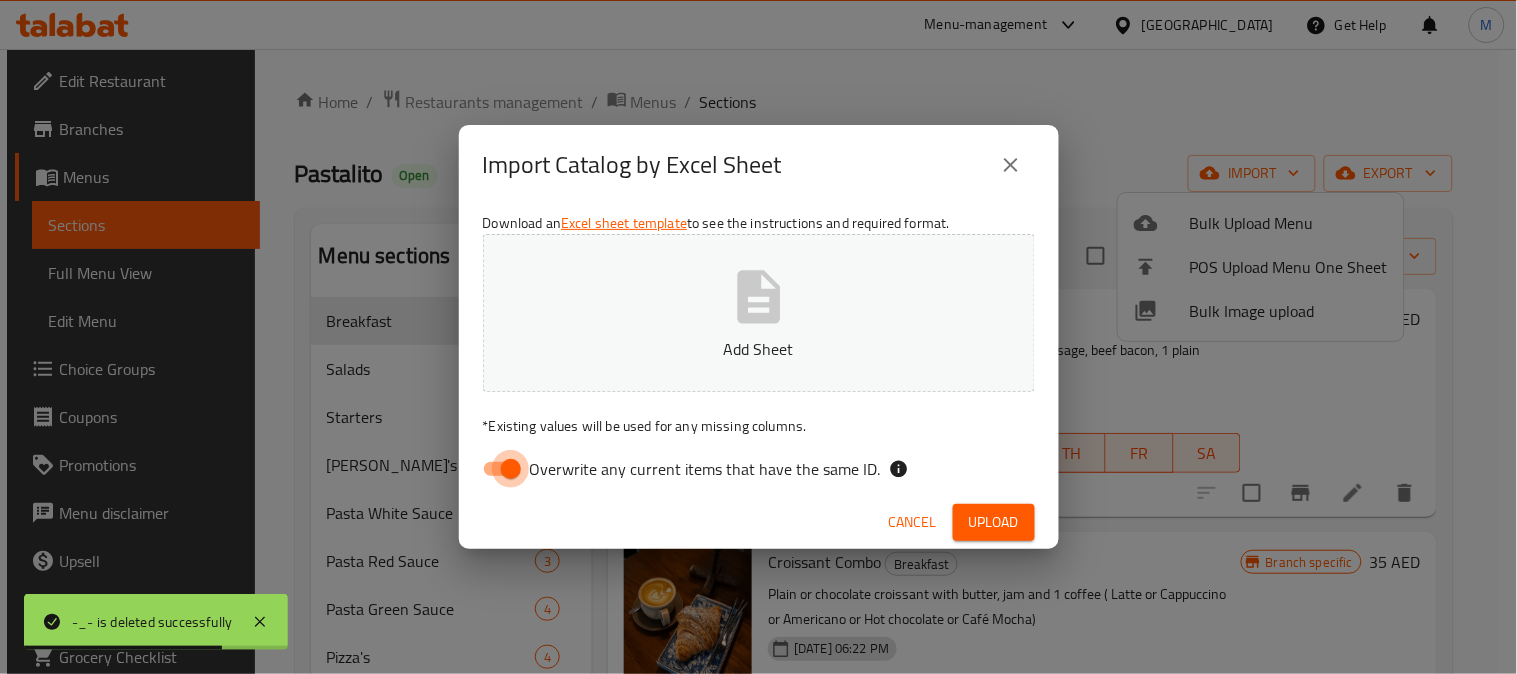click on "Overwrite any current items that have the same ID." at bounding box center (511, 469) 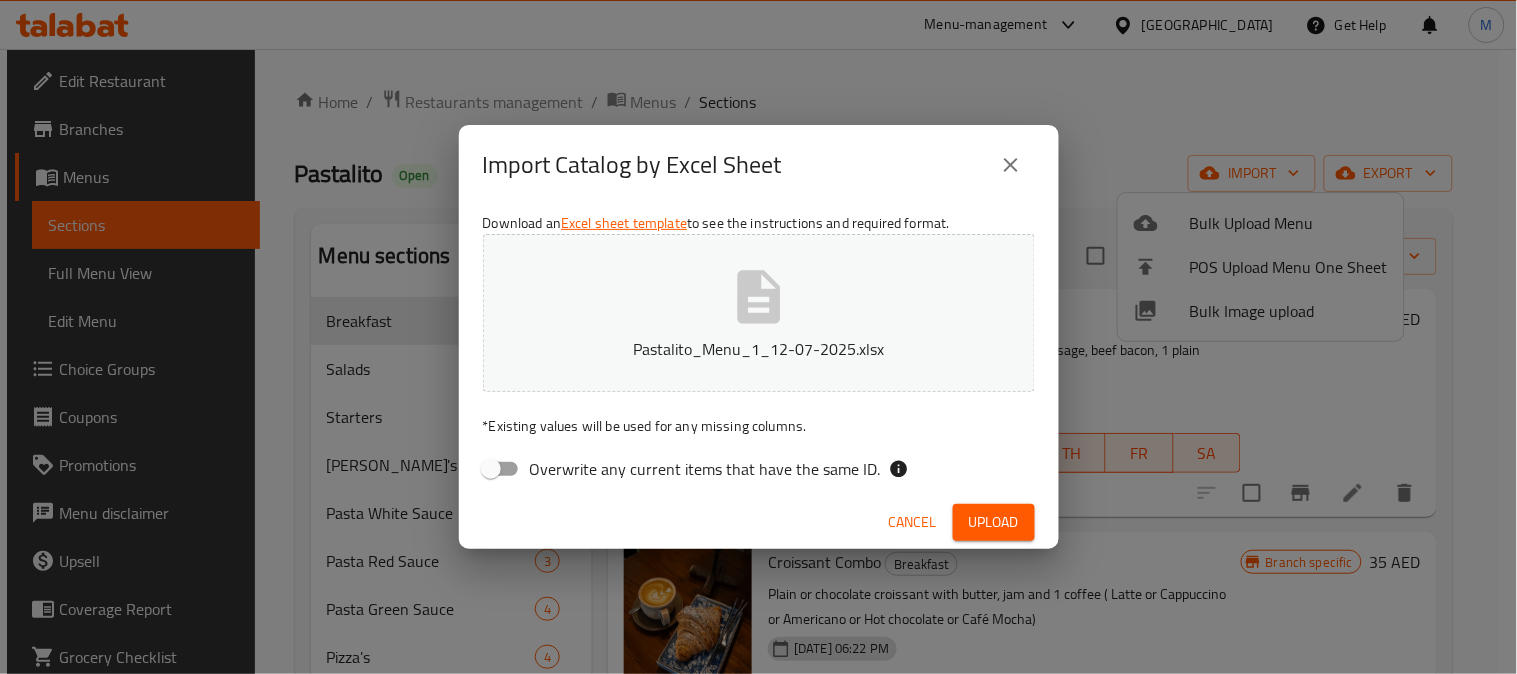 click on "Cancel Upload" at bounding box center (759, 522) 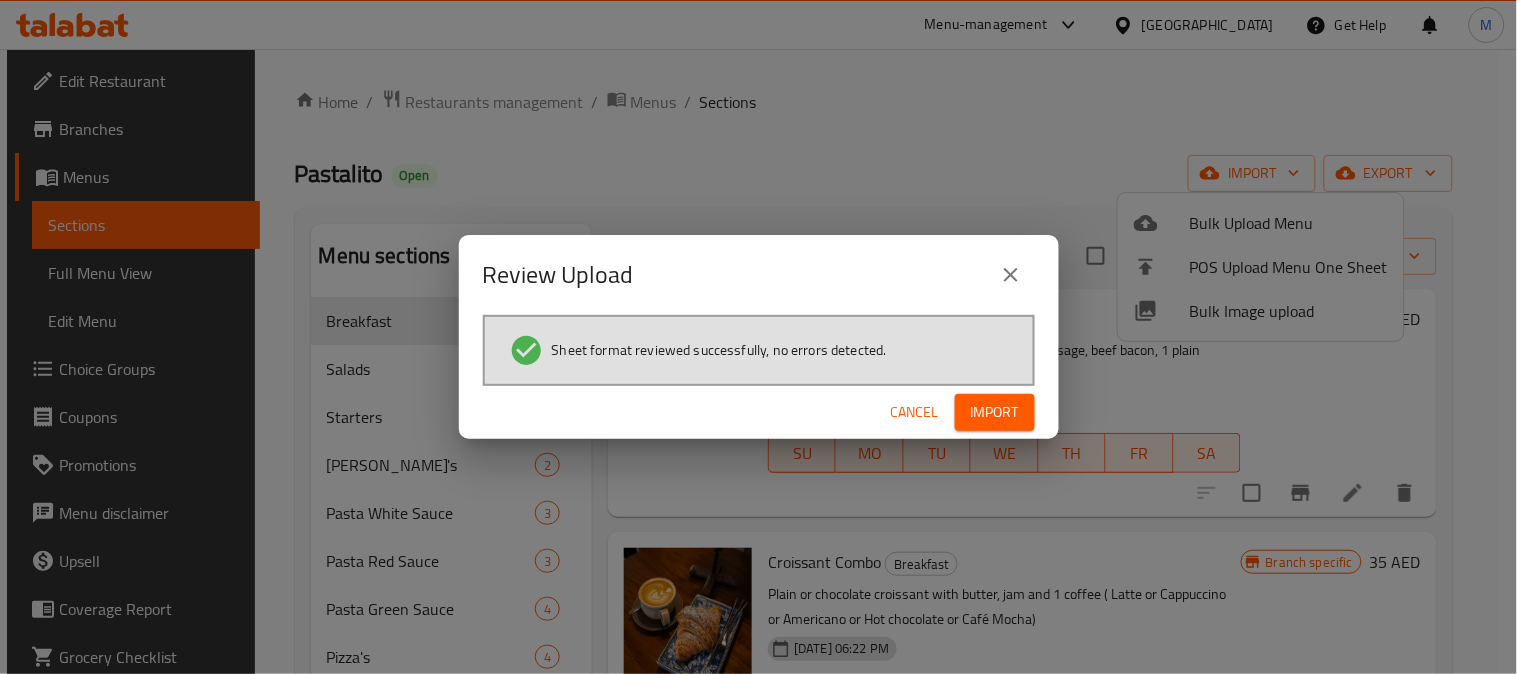click on "Import" at bounding box center (995, 412) 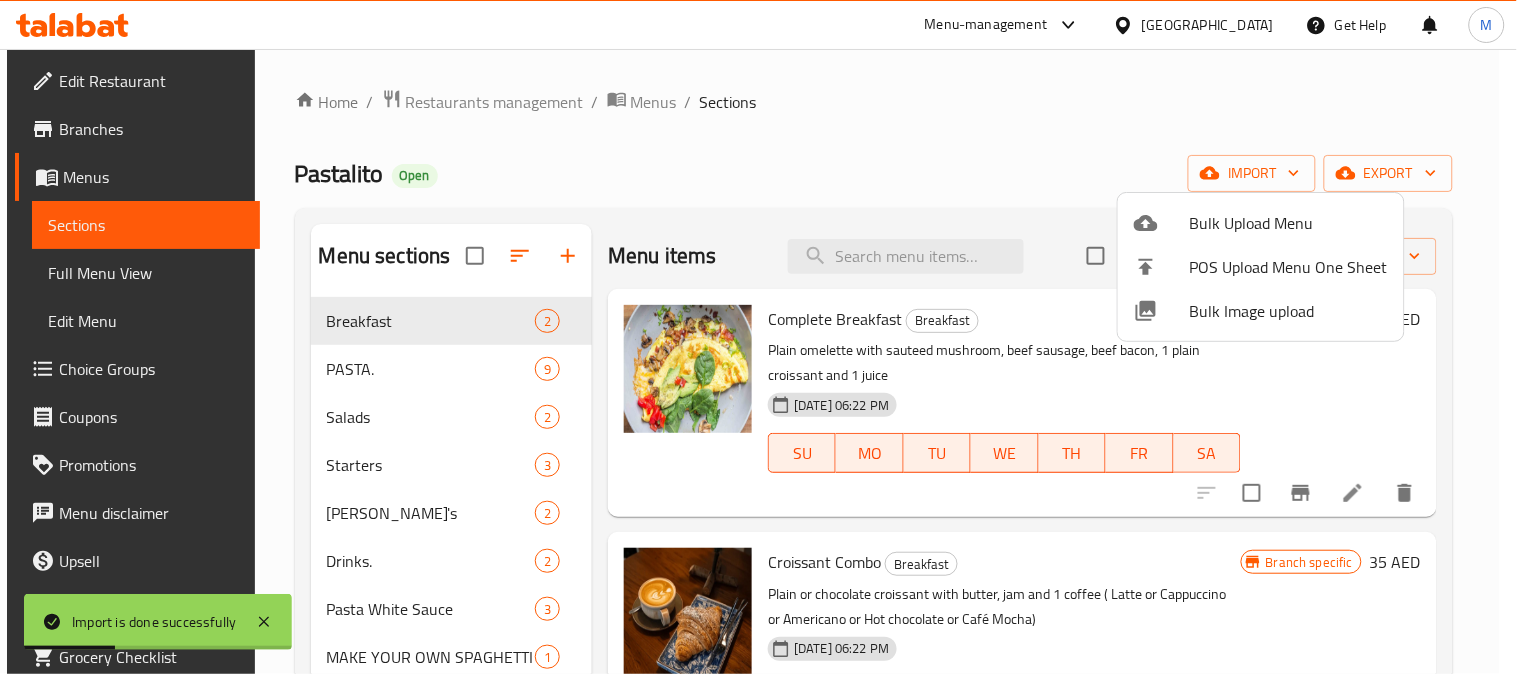 click at bounding box center [758, 337] 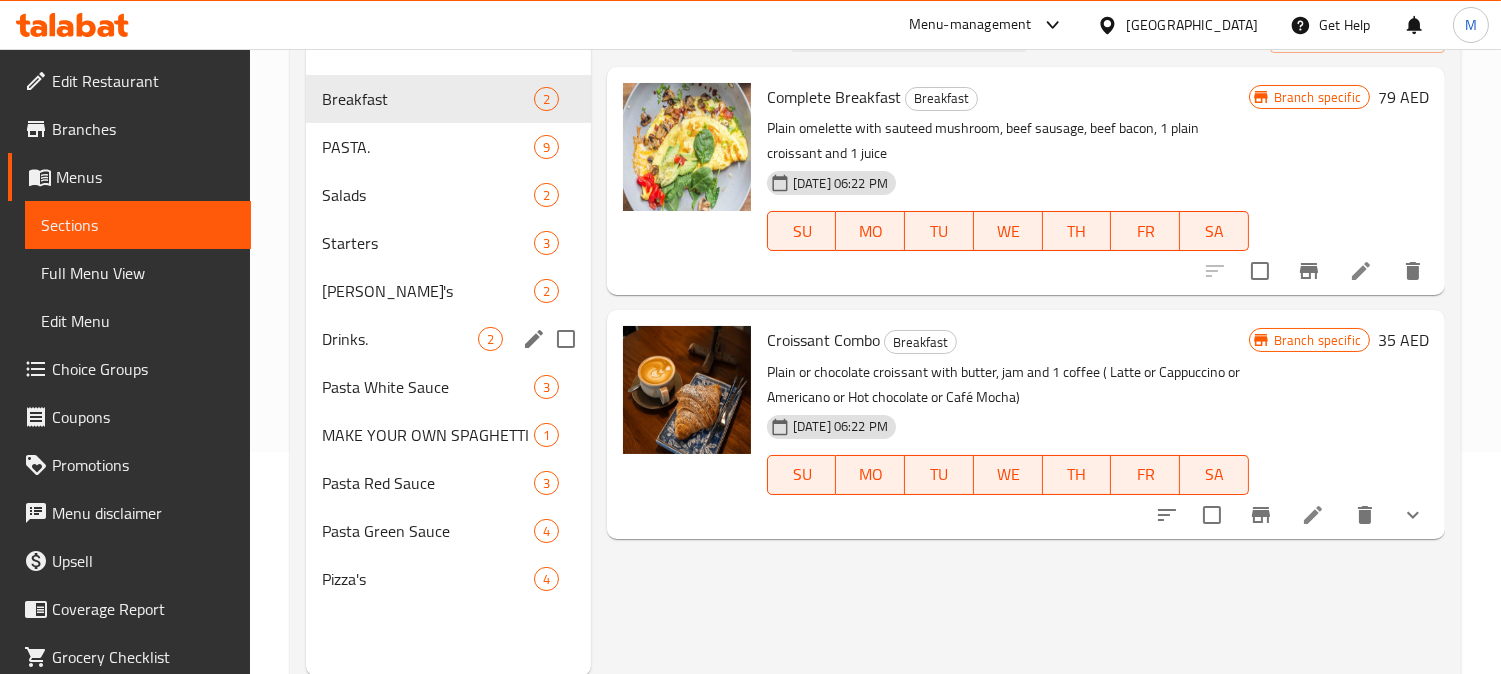 scroll, scrollTop: 280, scrollLeft: 0, axis: vertical 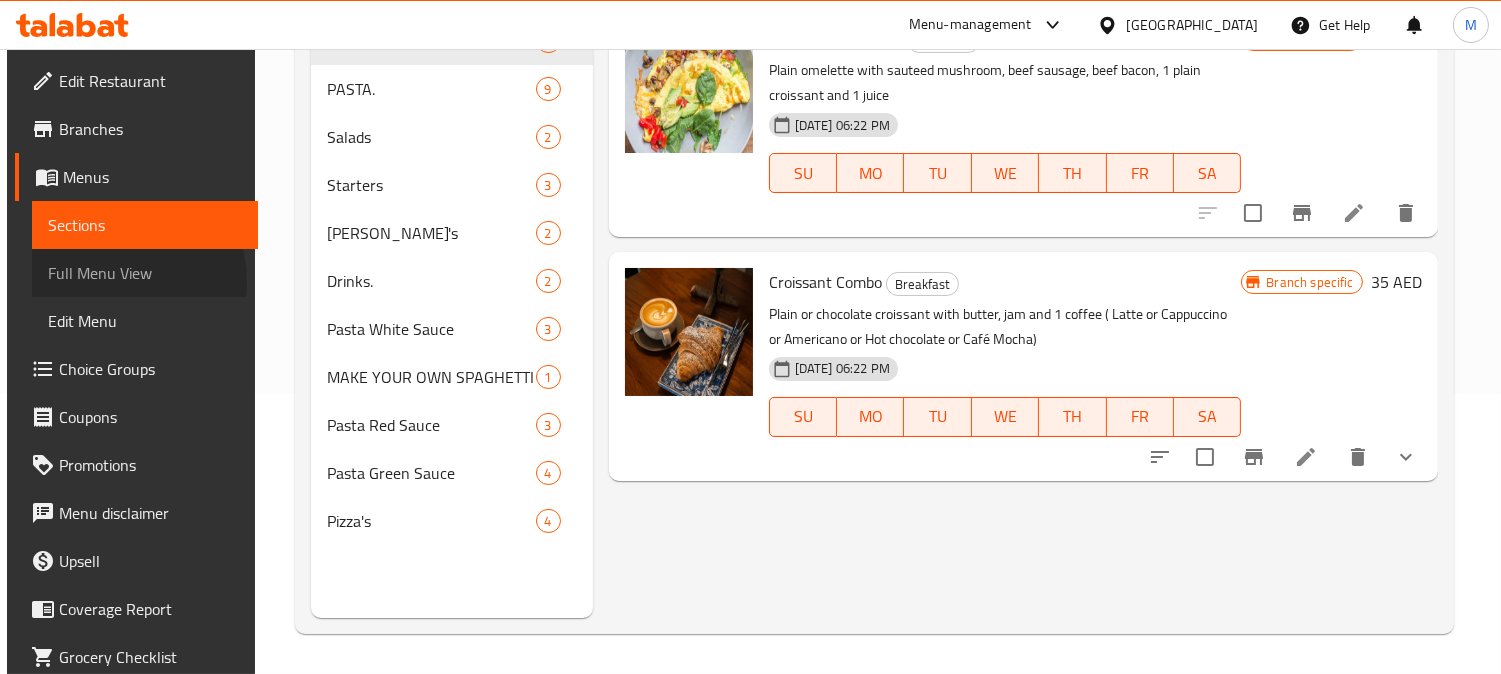 click on "Full Menu View" at bounding box center (145, 273) 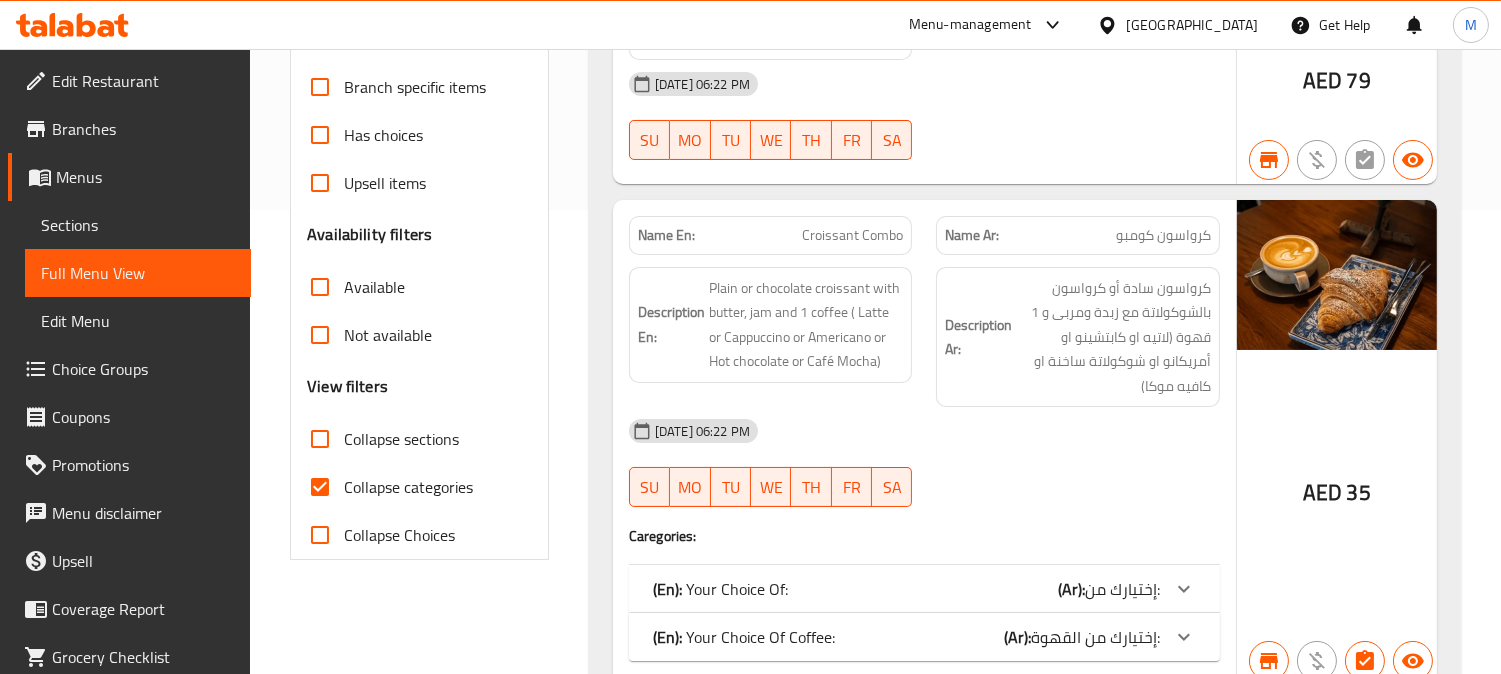 scroll, scrollTop: 724, scrollLeft: 0, axis: vertical 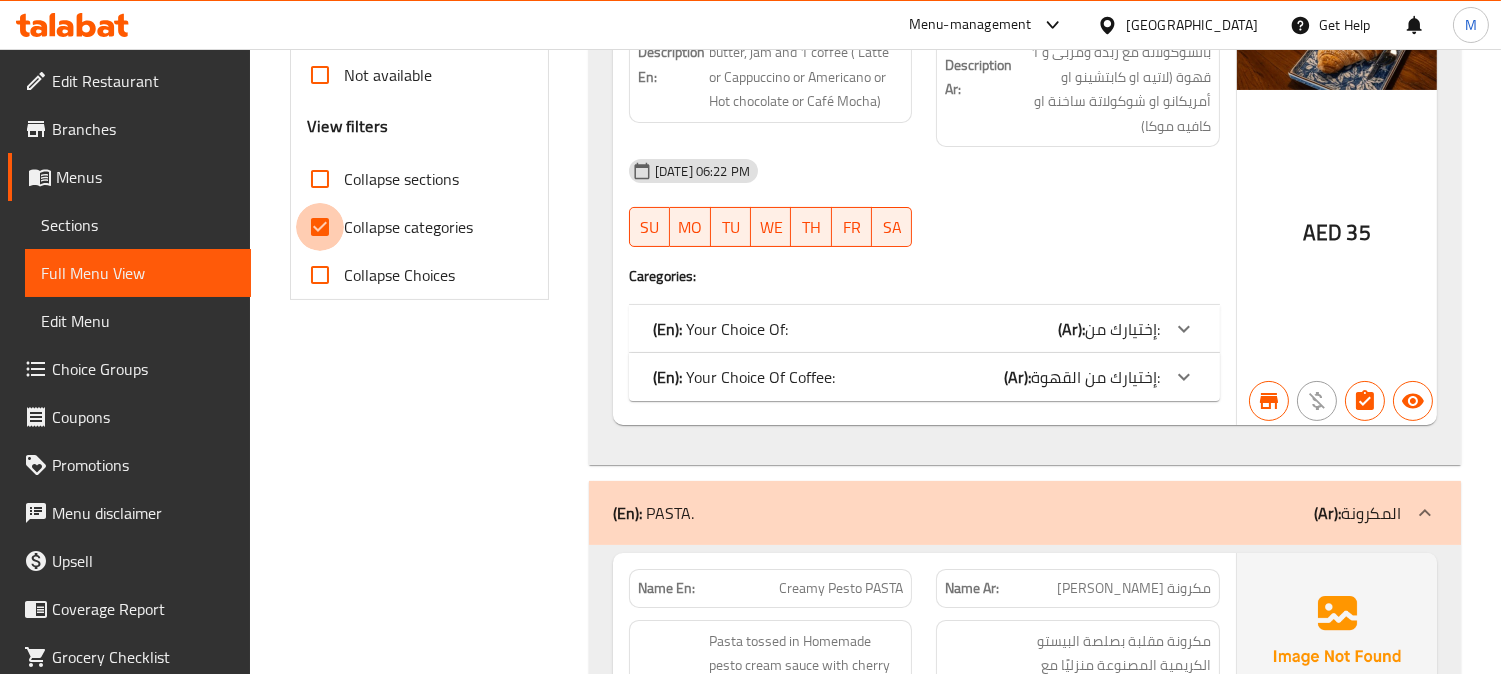 click on "Collapse categories" at bounding box center [320, 227] 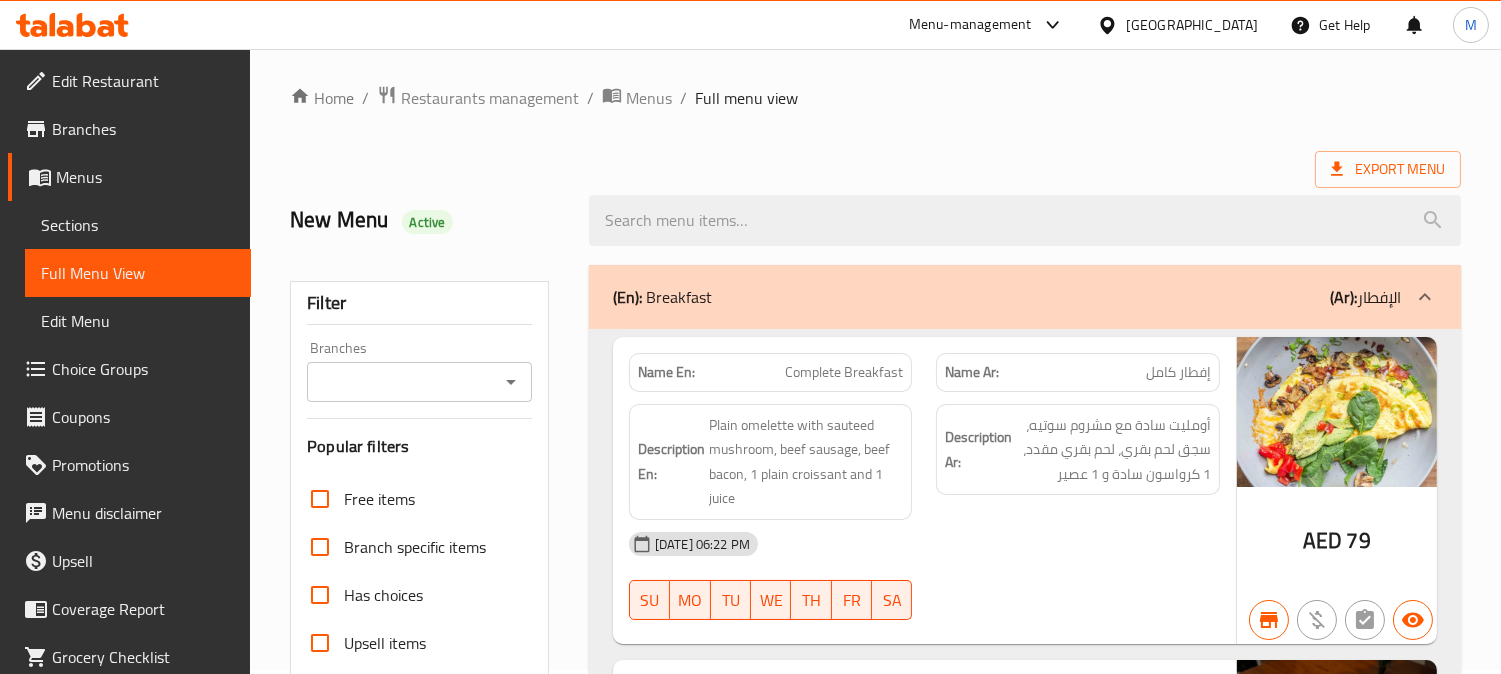 scroll, scrollTop: 0, scrollLeft: 0, axis: both 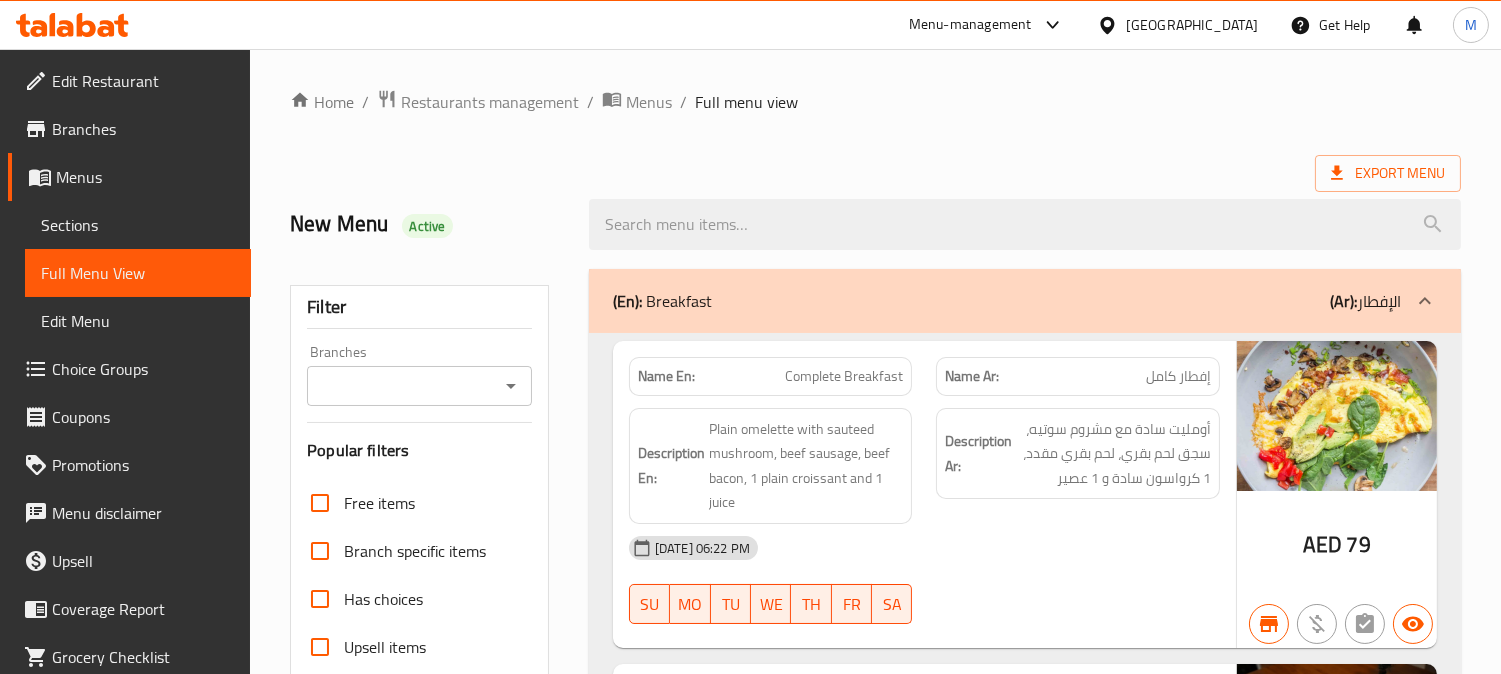 click on "Branches" at bounding box center [403, 386] 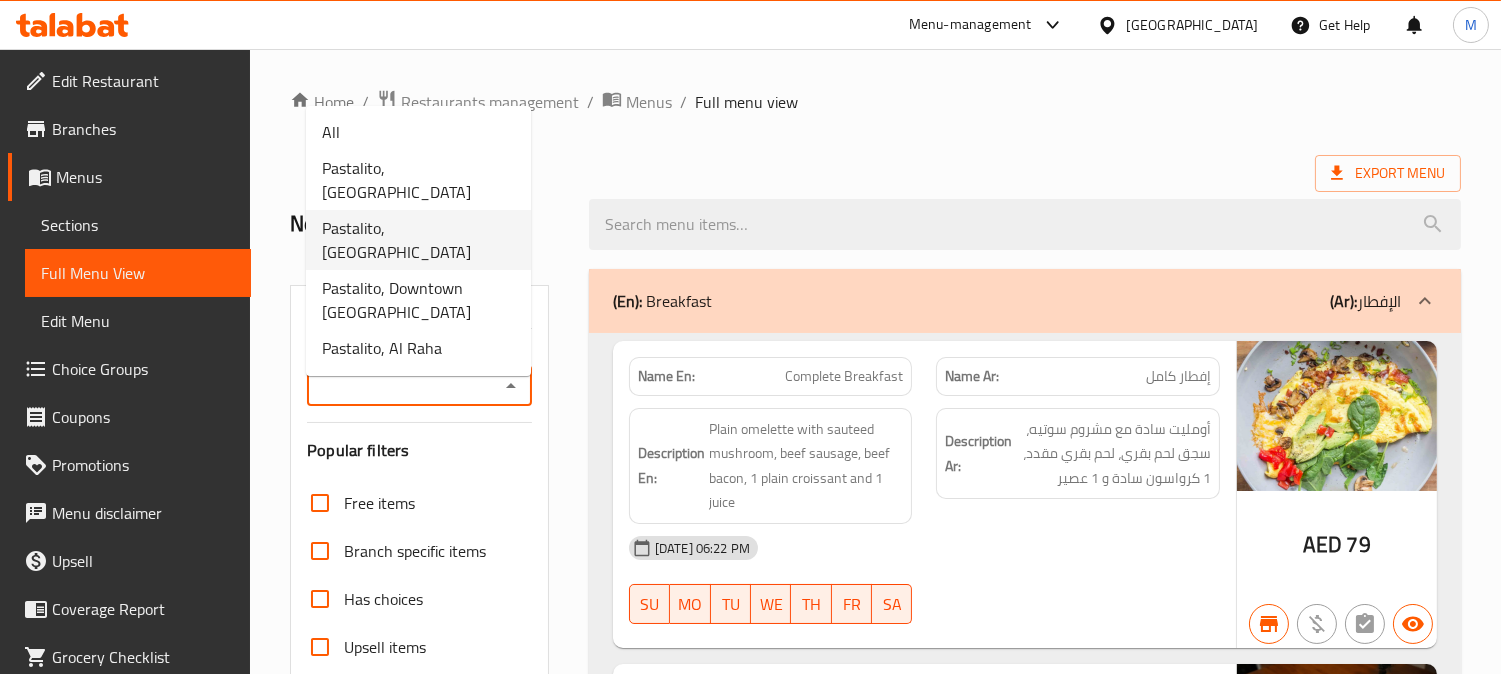 click on "Pastalito, [GEOGRAPHIC_DATA]" at bounding box center (418, 240) 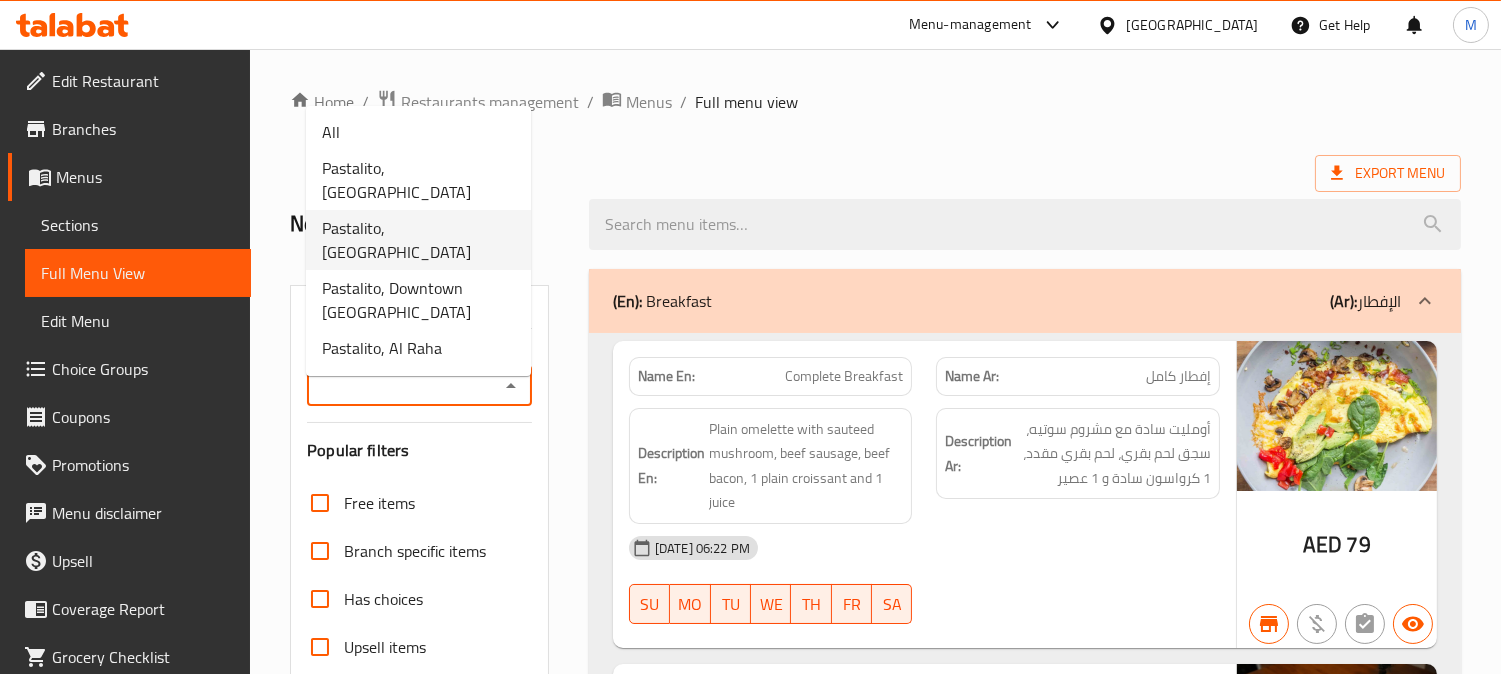 type on "Pastalito, [GEOGRAPHIC_DATA]" 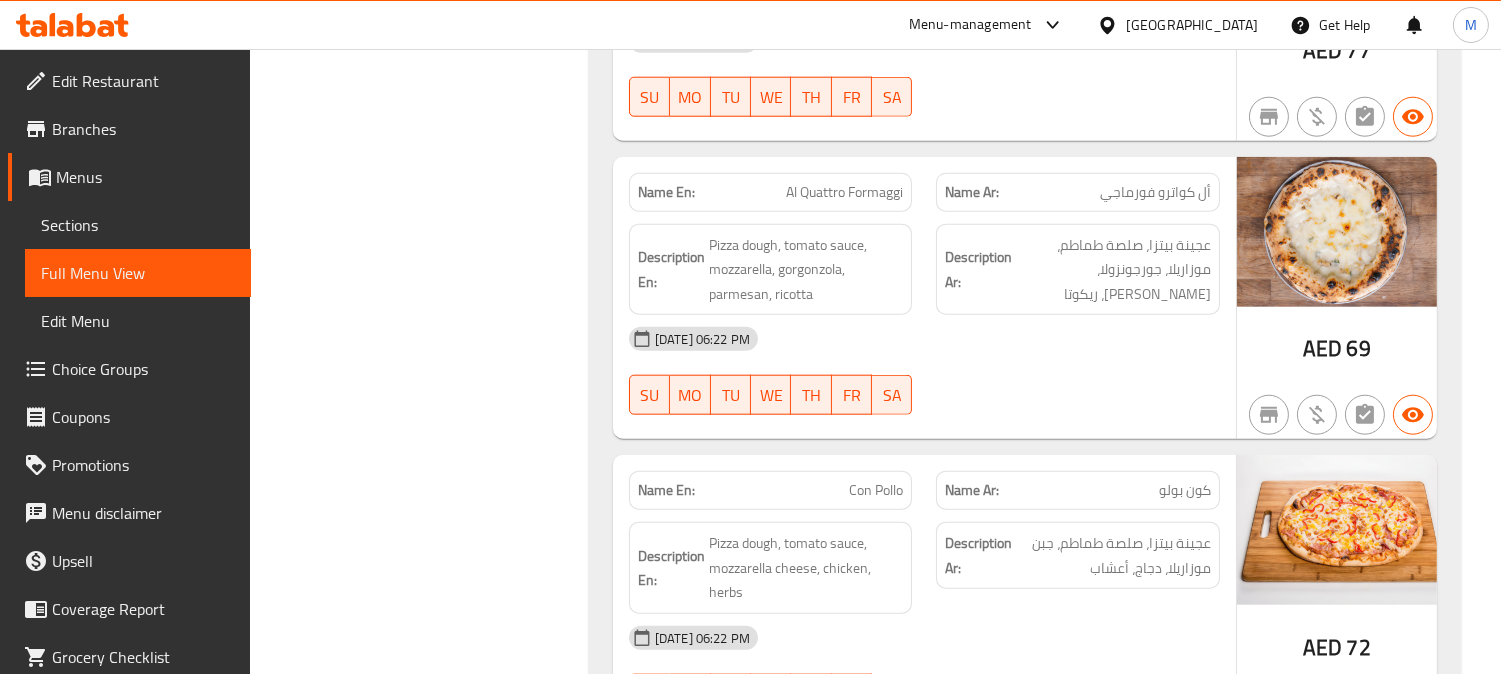scroll, scrollTop: 30896, scrollLeft: 0, axis: vertical 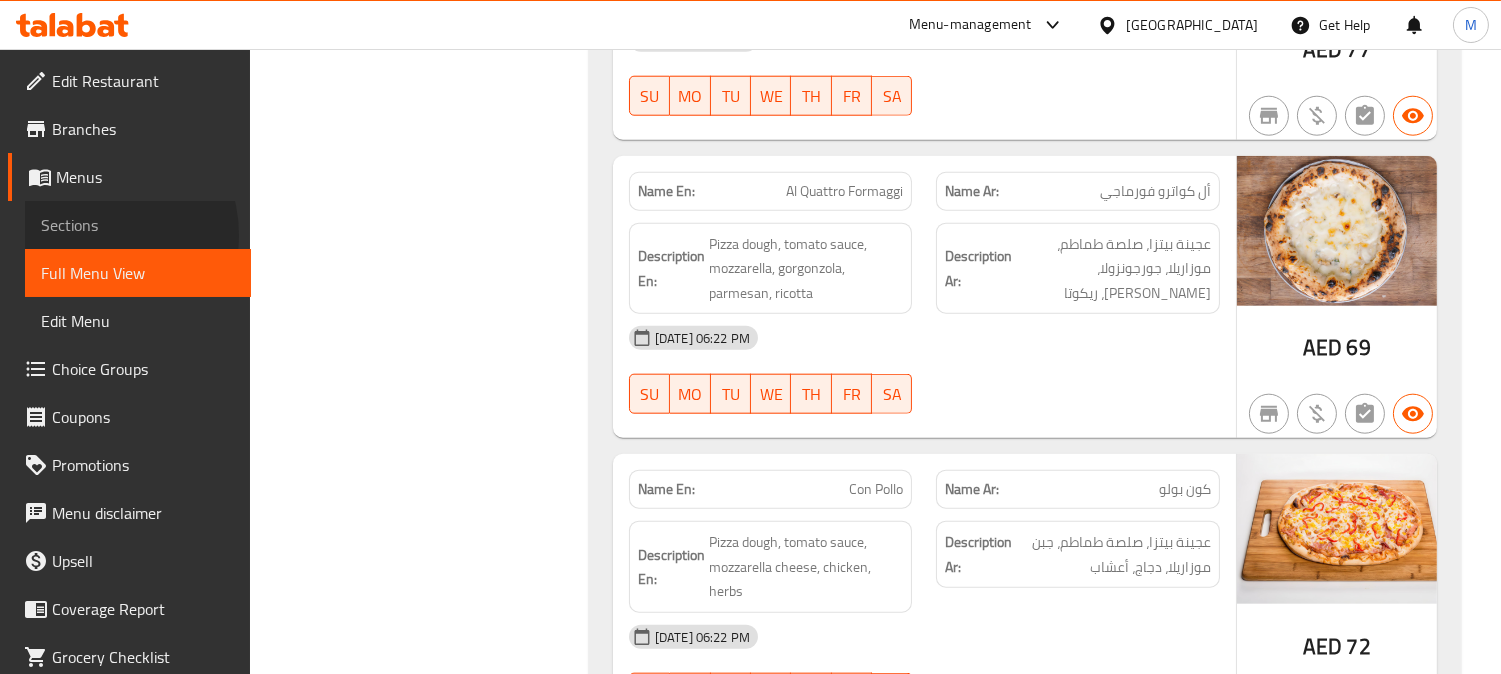 click on "Sections" at bounding box center (138, 225) 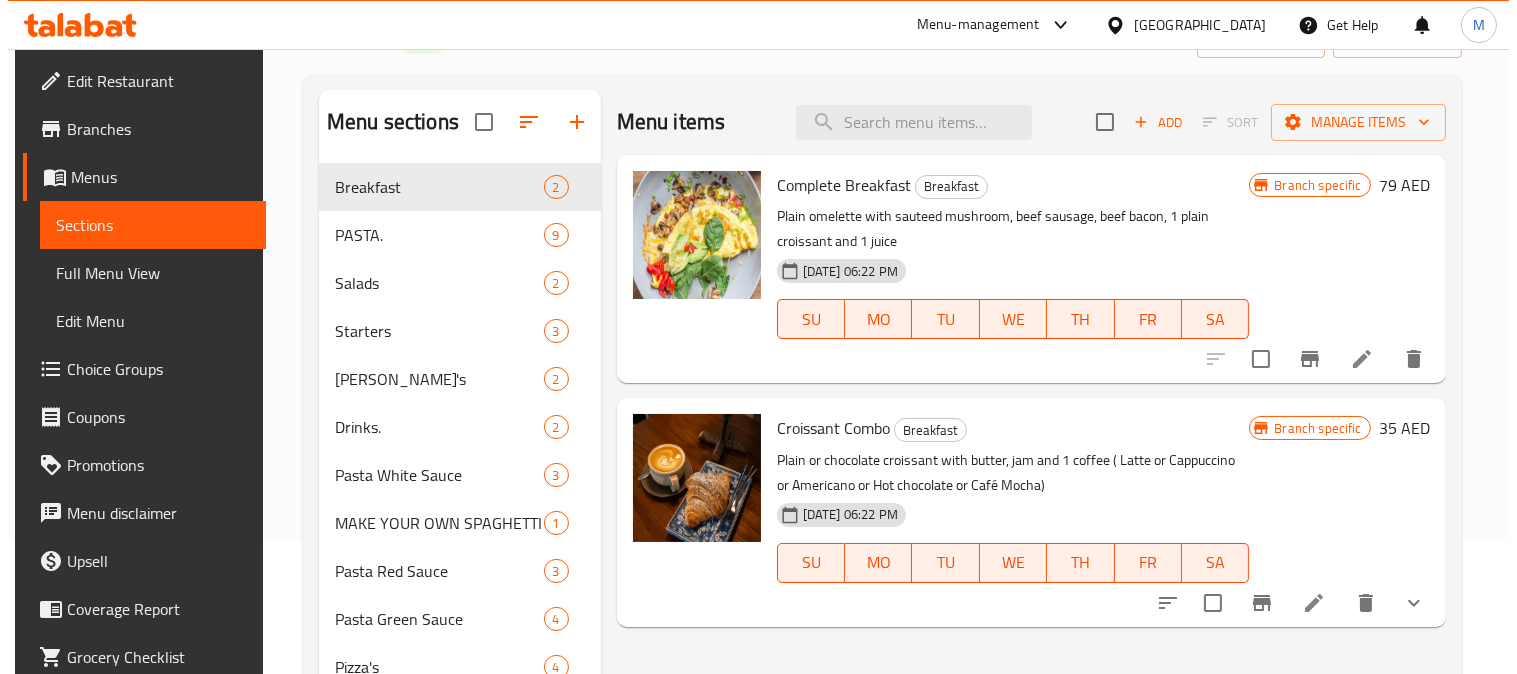 scroll, scrollTop: 168, scrollLeft: 0, axis: vertical 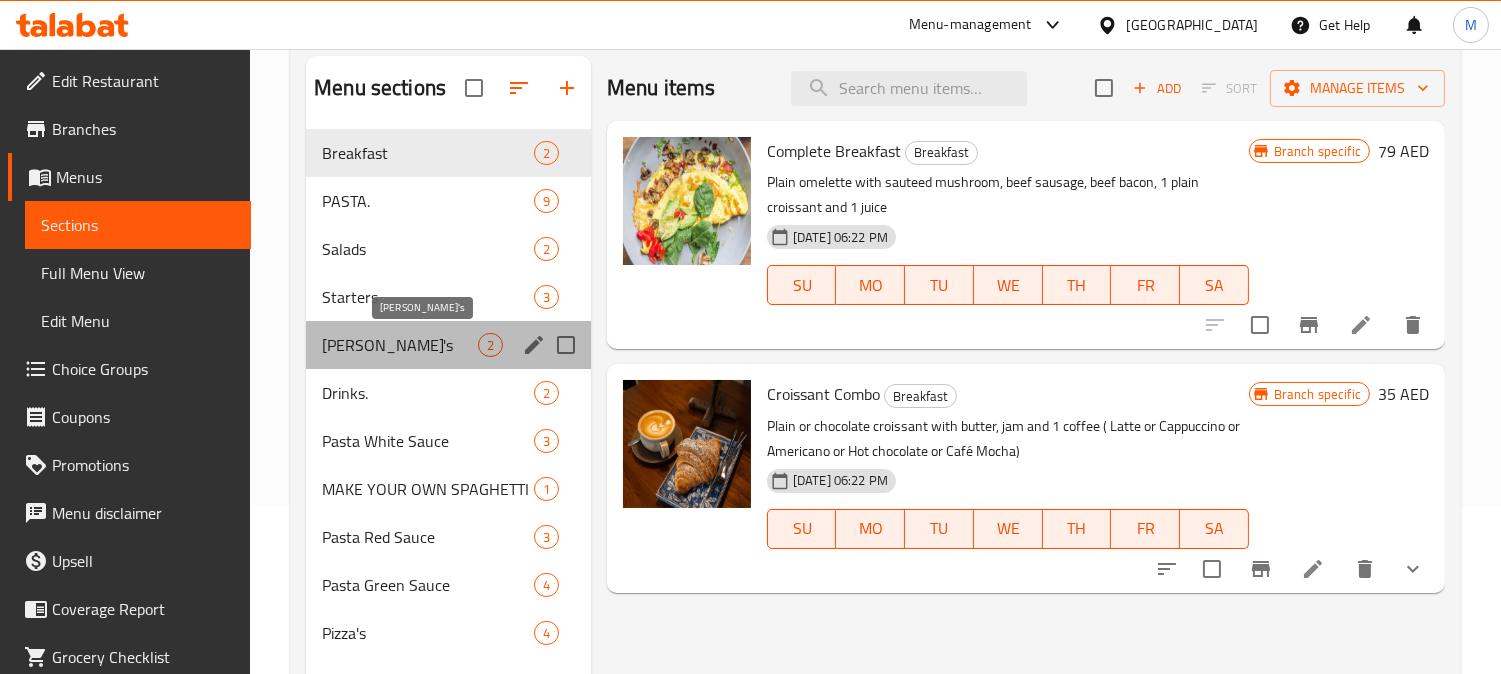 click on "[PERSON_NAME]'s" at bounding box center [400, 345] 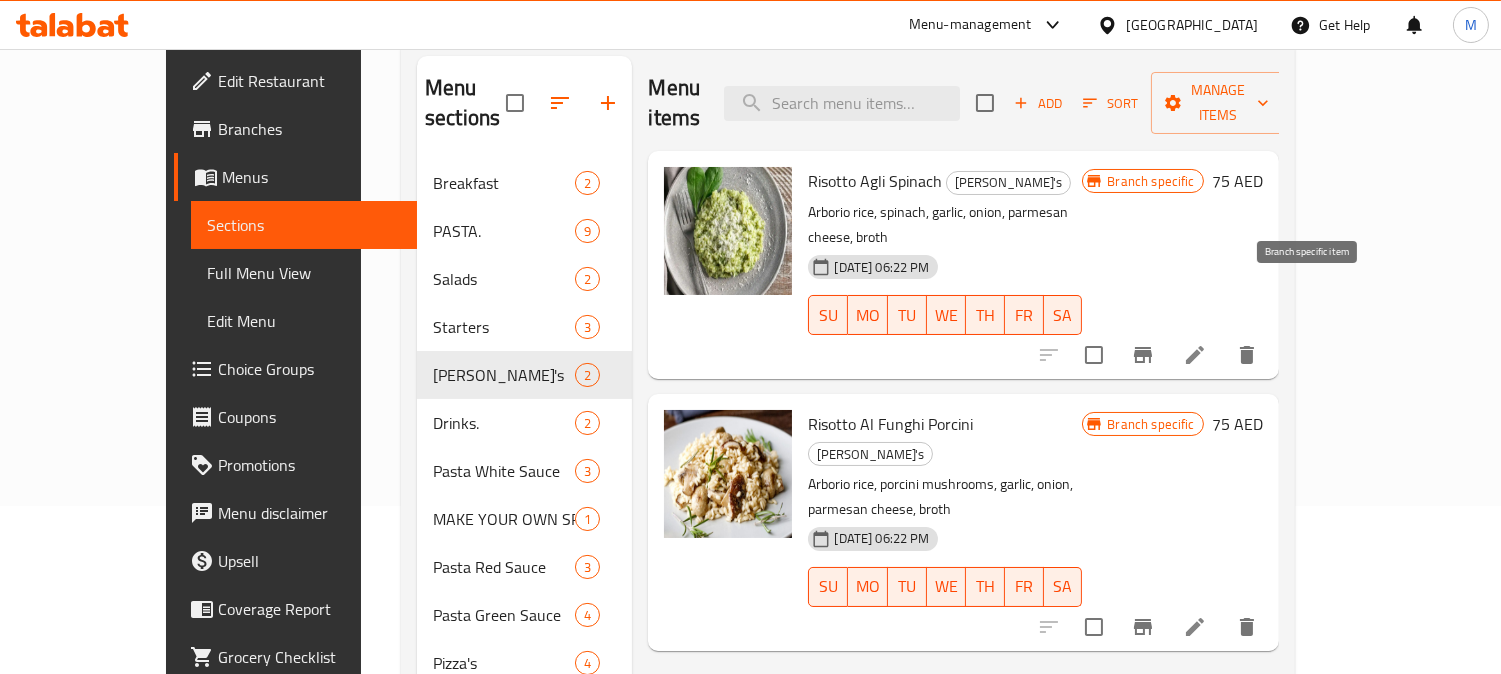 click 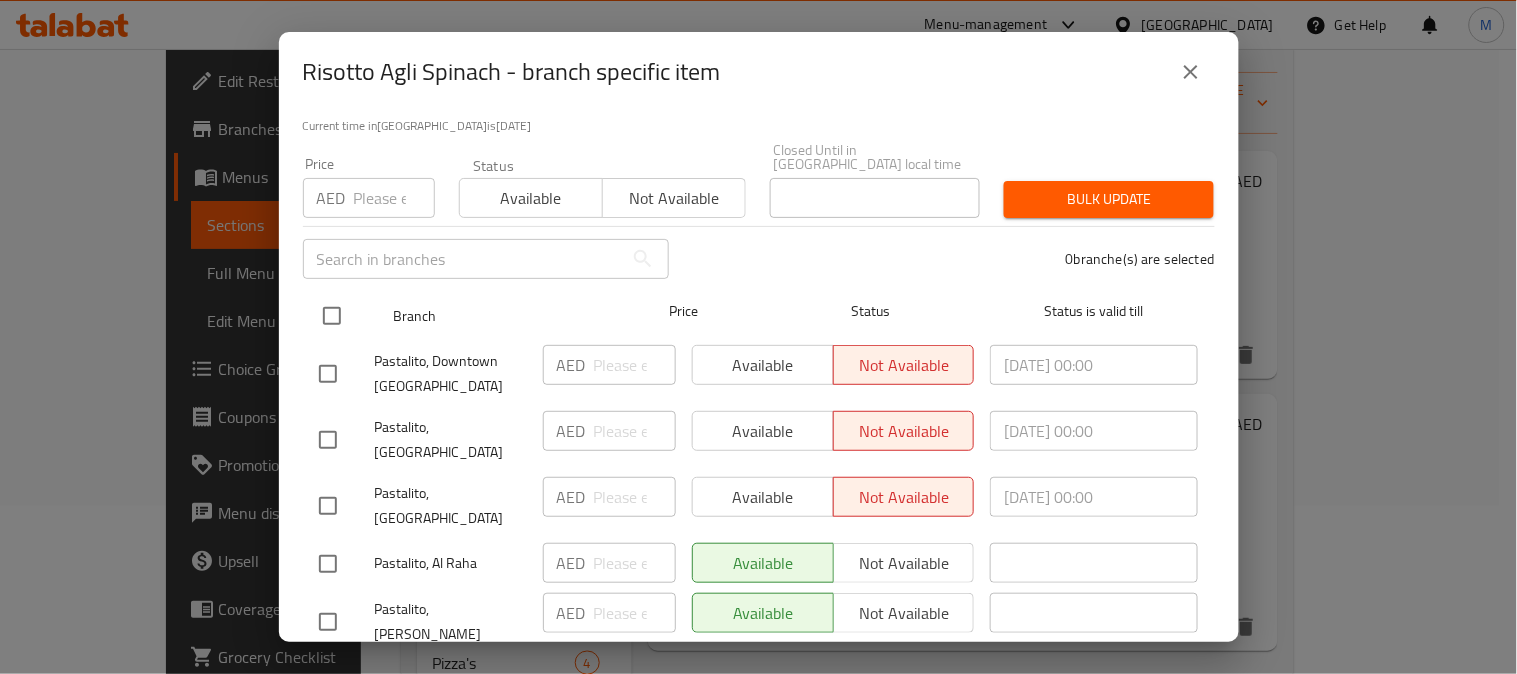 scroll, scrollTop: 165, scrollLeft: 0, axis: vertical 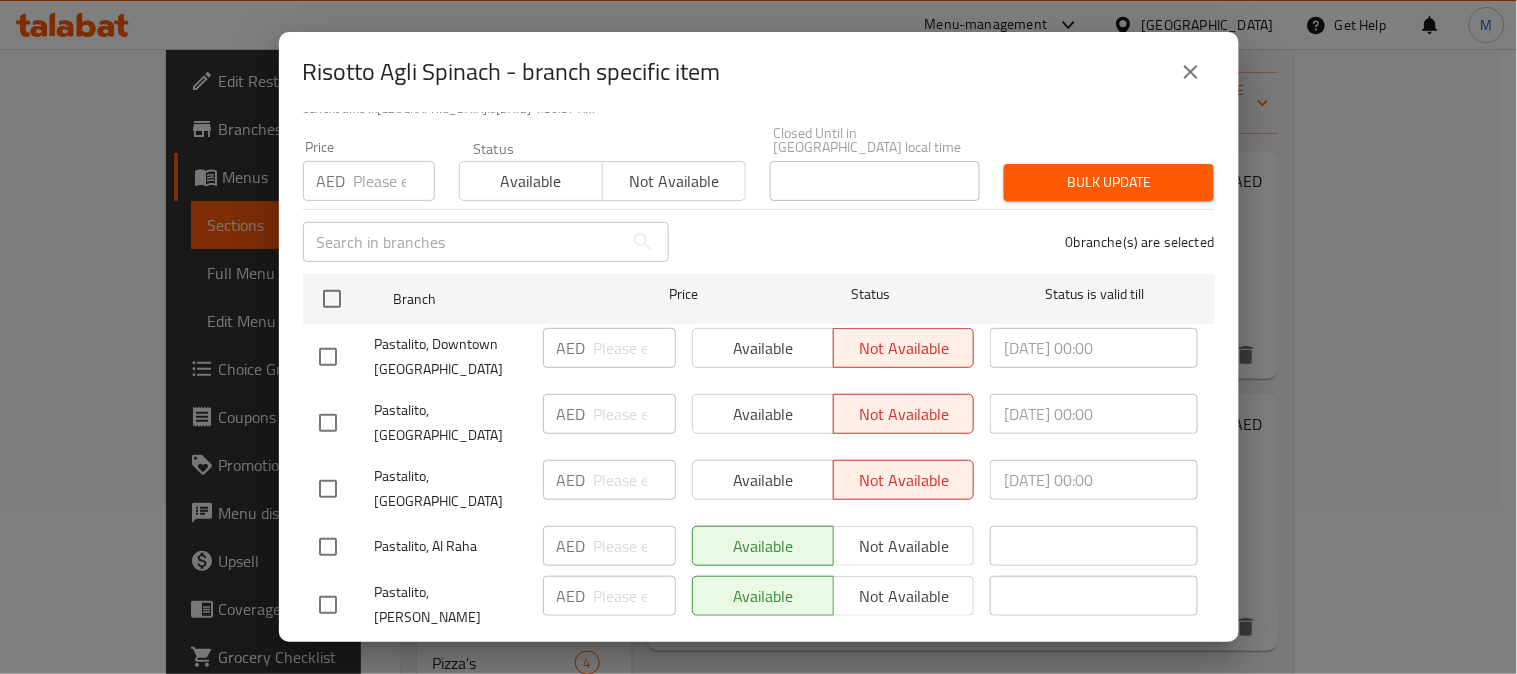 click 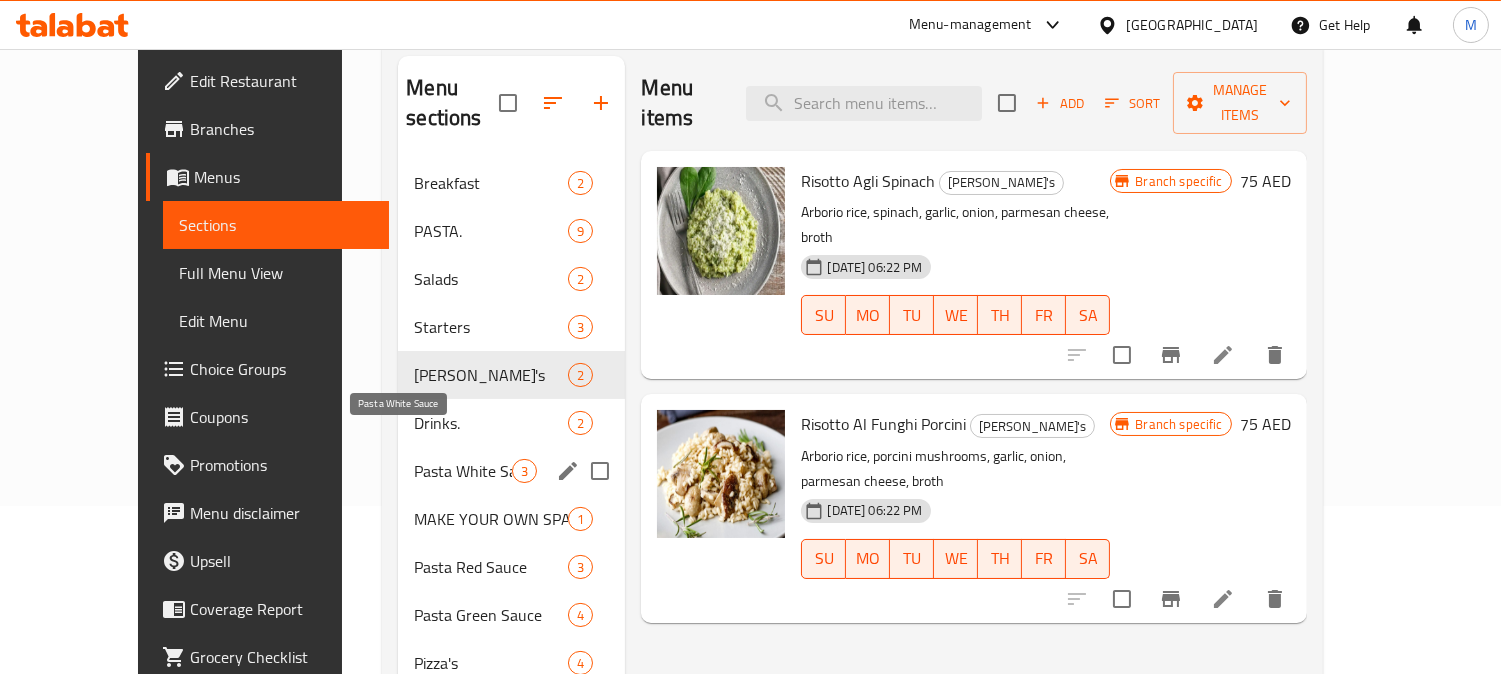 click on "Pasta White Sauce" at bounding box center [463, 471] 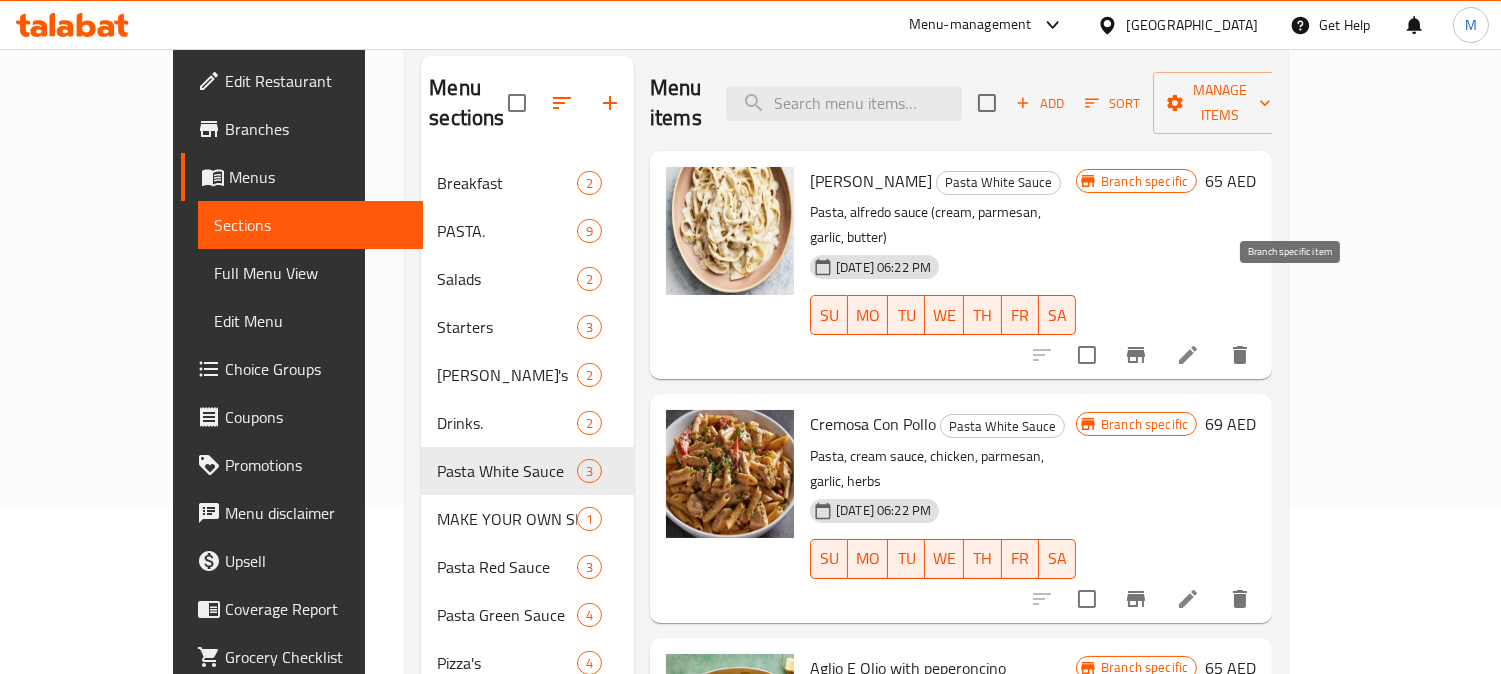 click 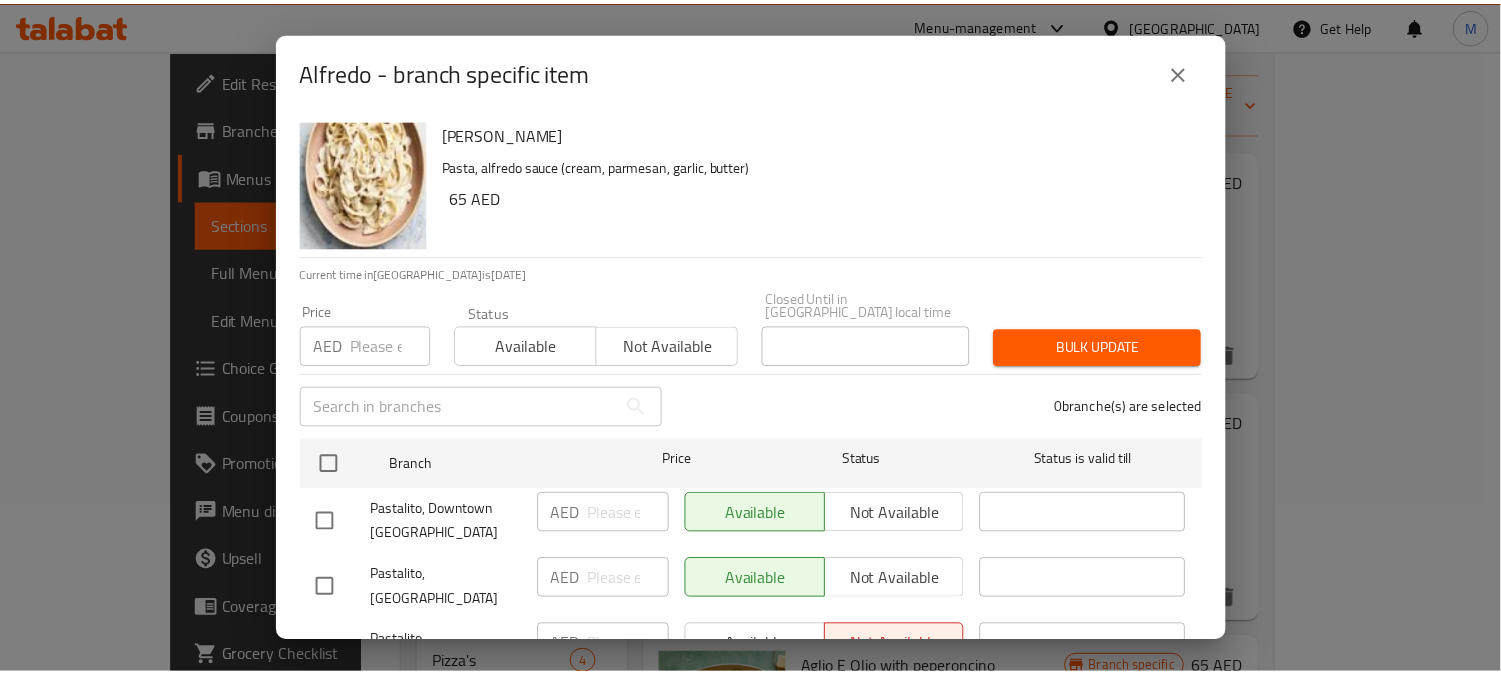 scroll, scrollTop: 165, scrollLeft: 0, axis: vertical 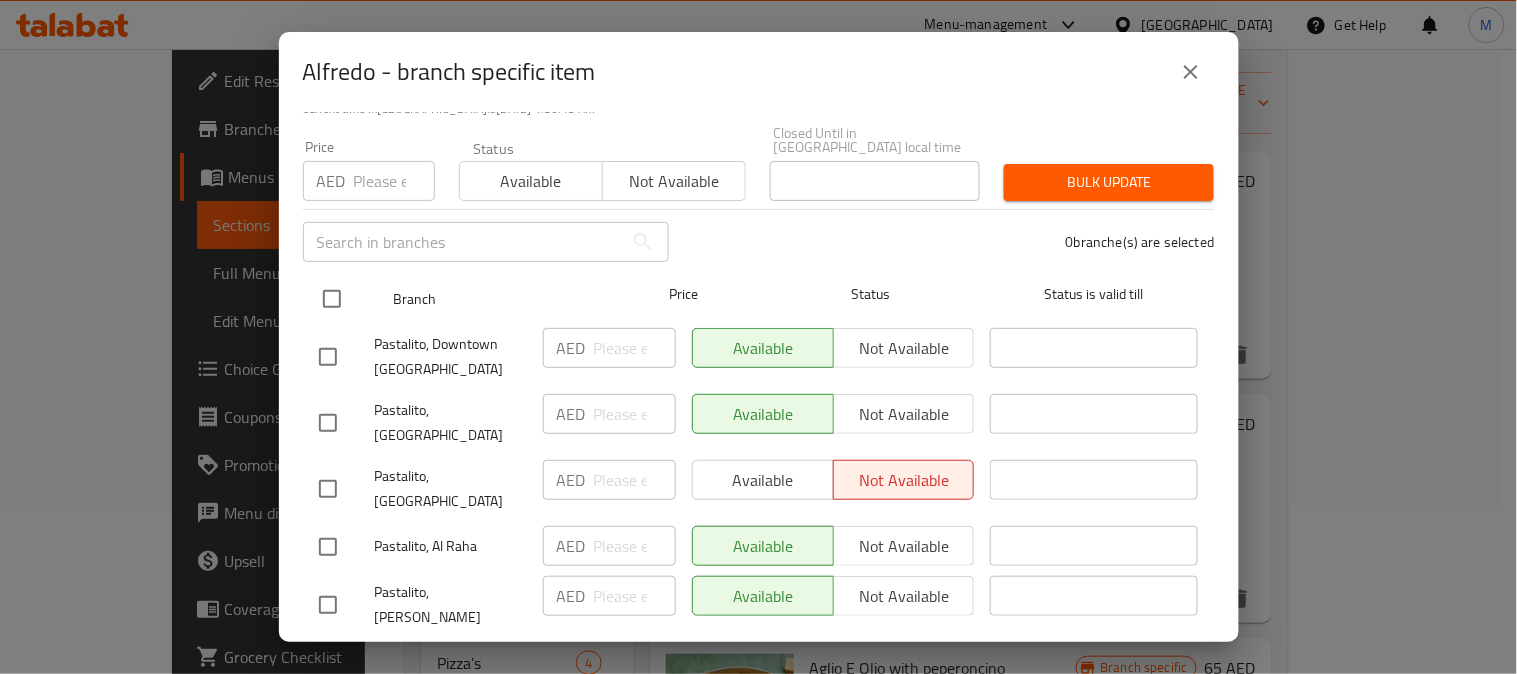 click at bounding box center (332, 299) 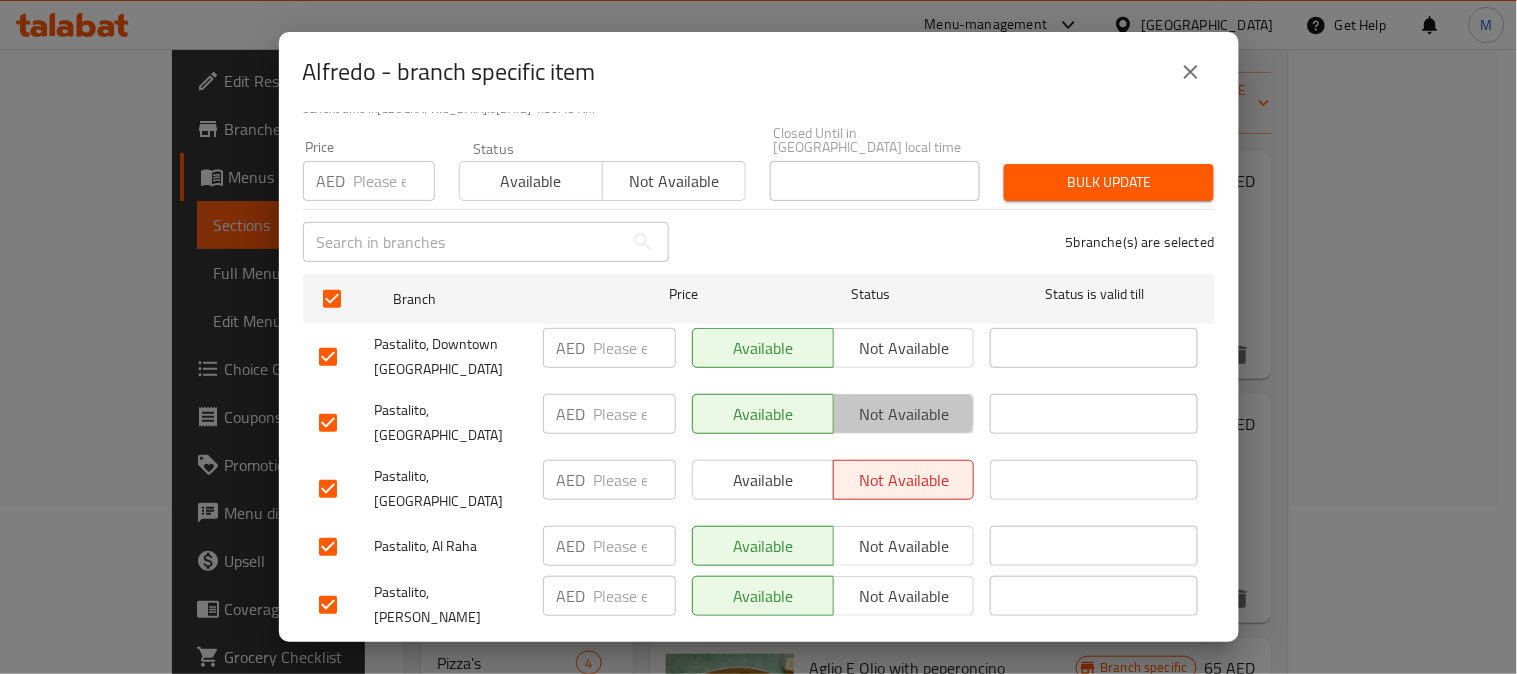 click on "Not available" at bounding box center (904, 414) 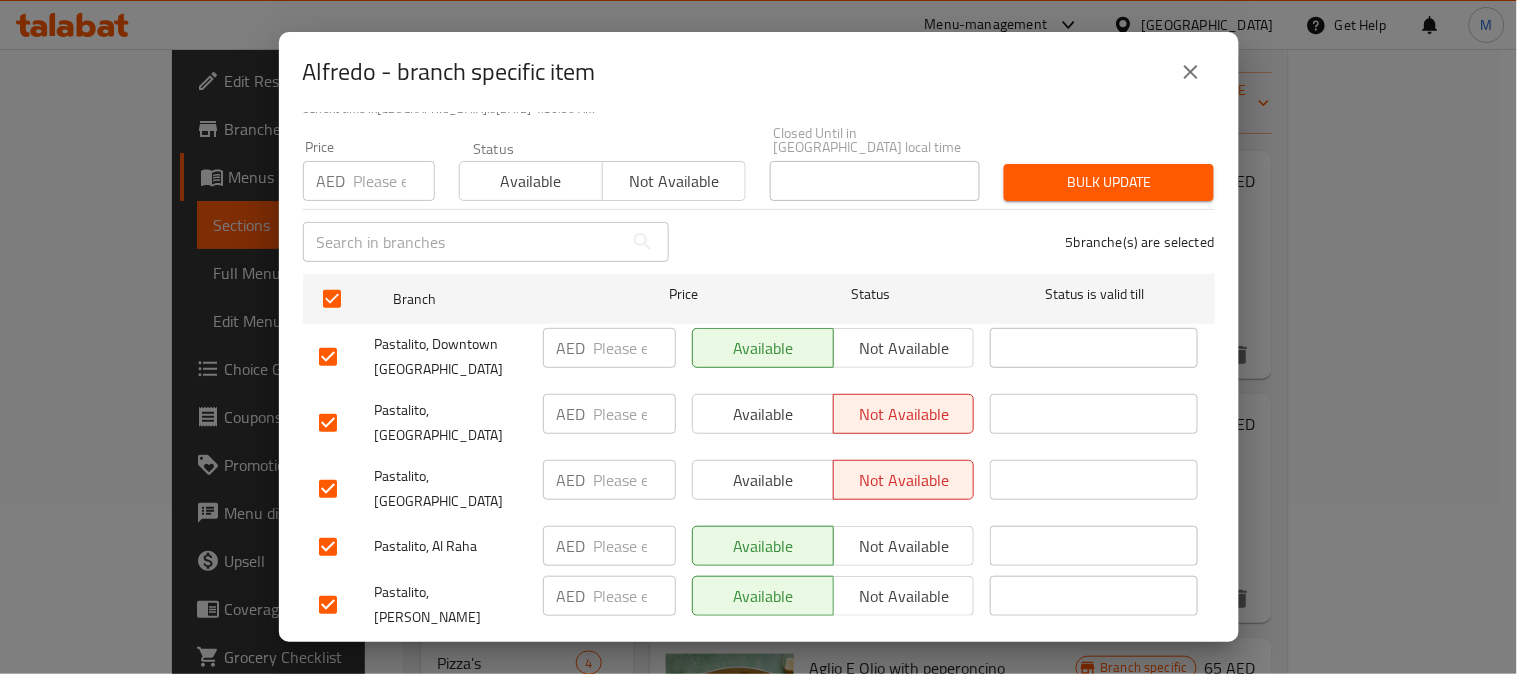 click on "Save" at bounding box center (759, 664) 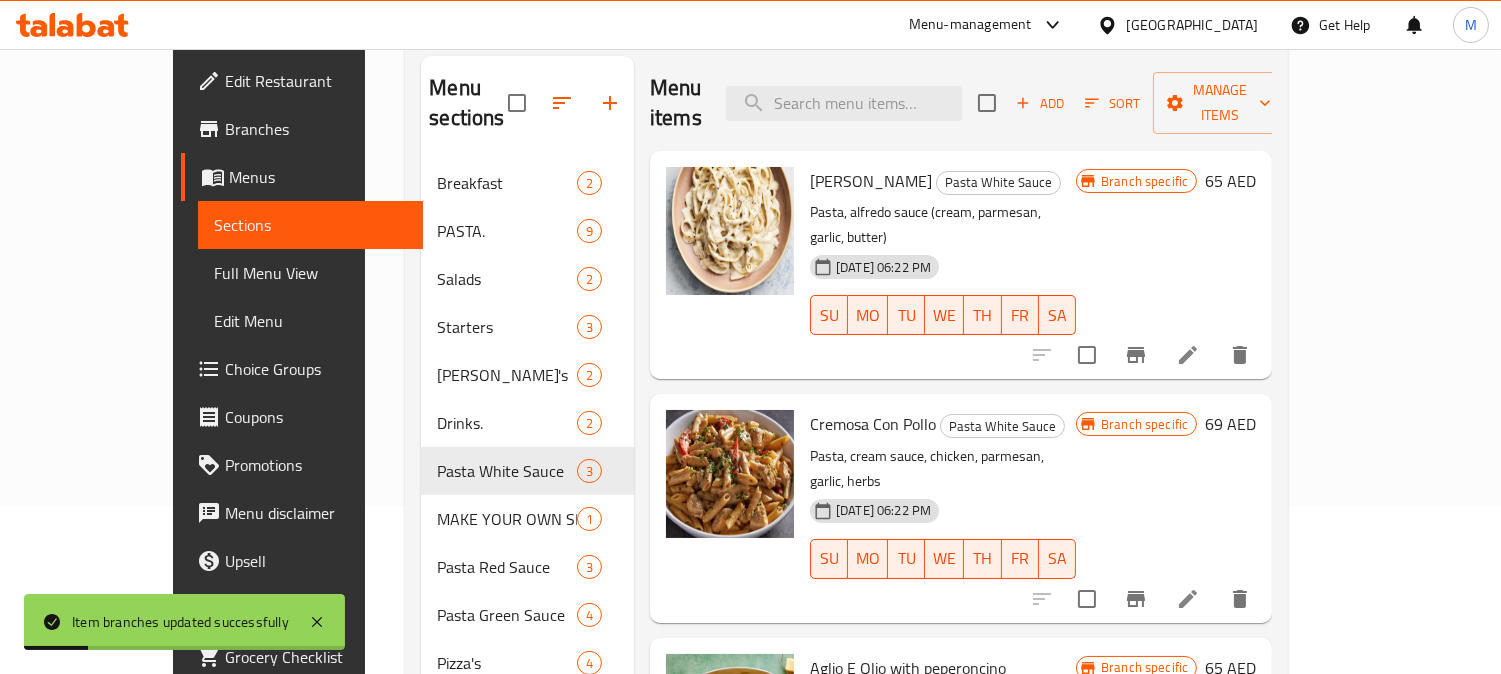 click on "Full Menu View" at bounding box center [311, 273] 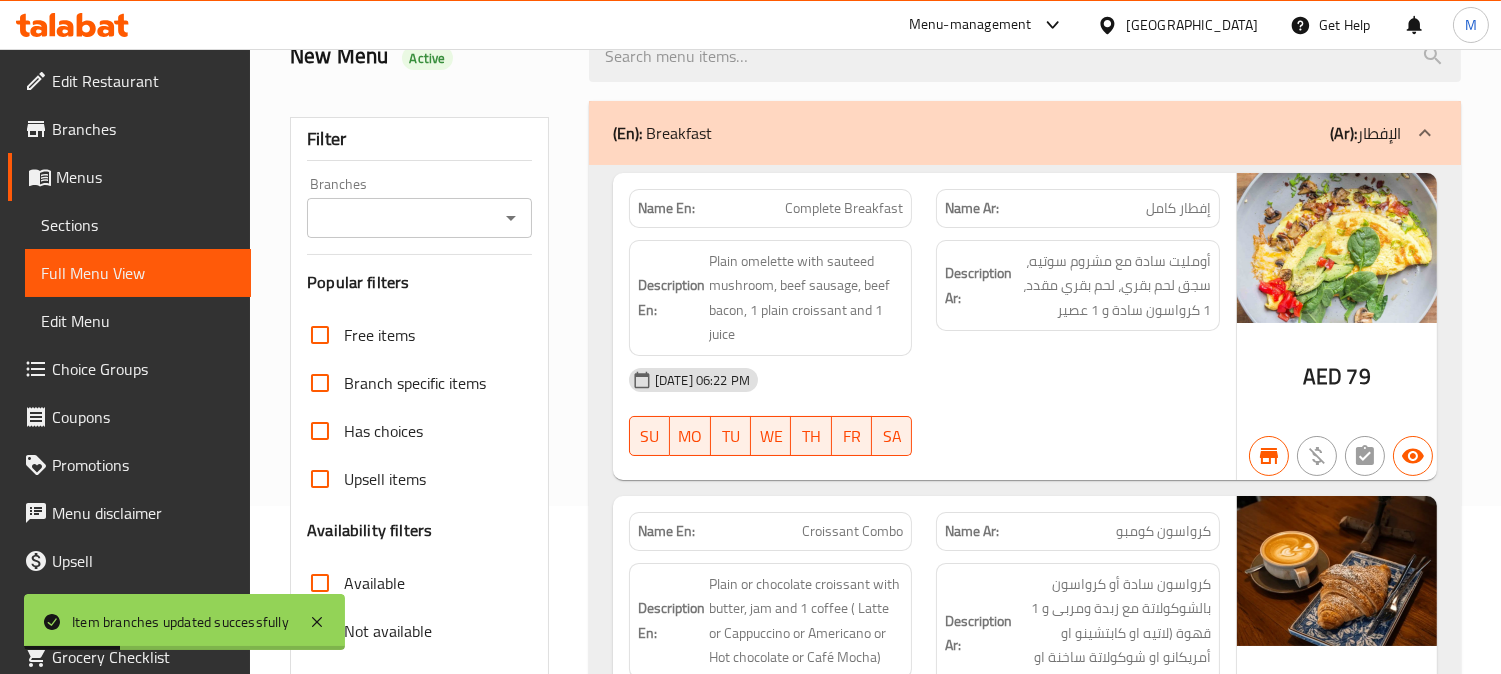 click 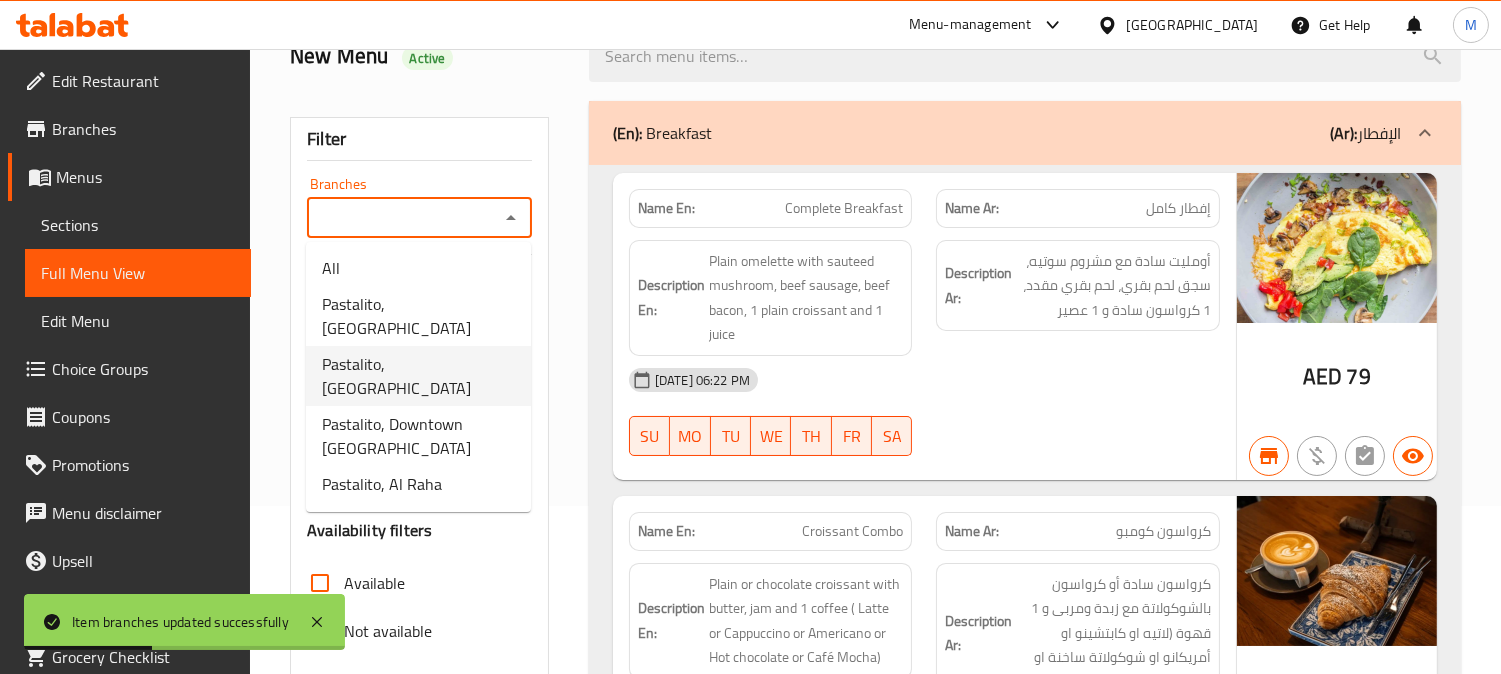 click on "Pastalito, [GEOGRAPHIC_DATA]" at bounding box center [418, 376] 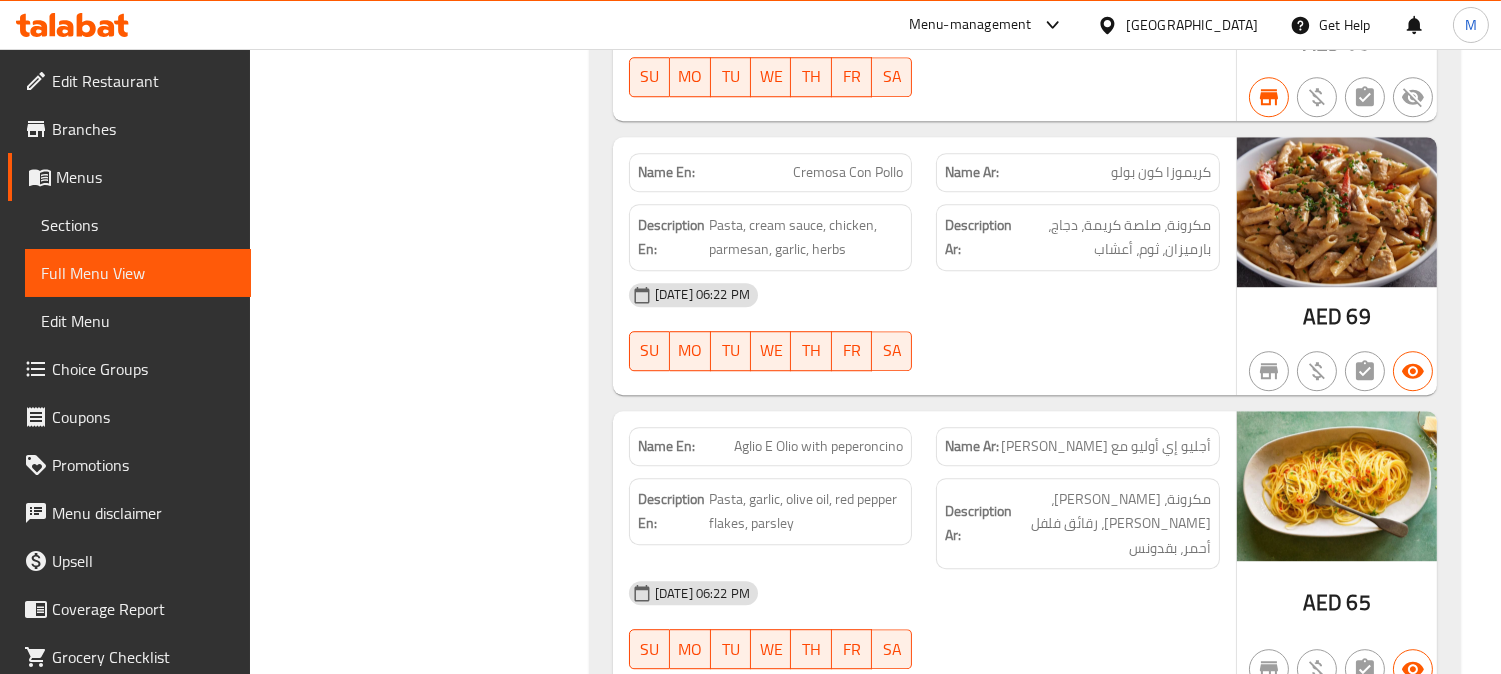 scroll, scrollTop: 10280, scrollLeft: 0, axis: vertical 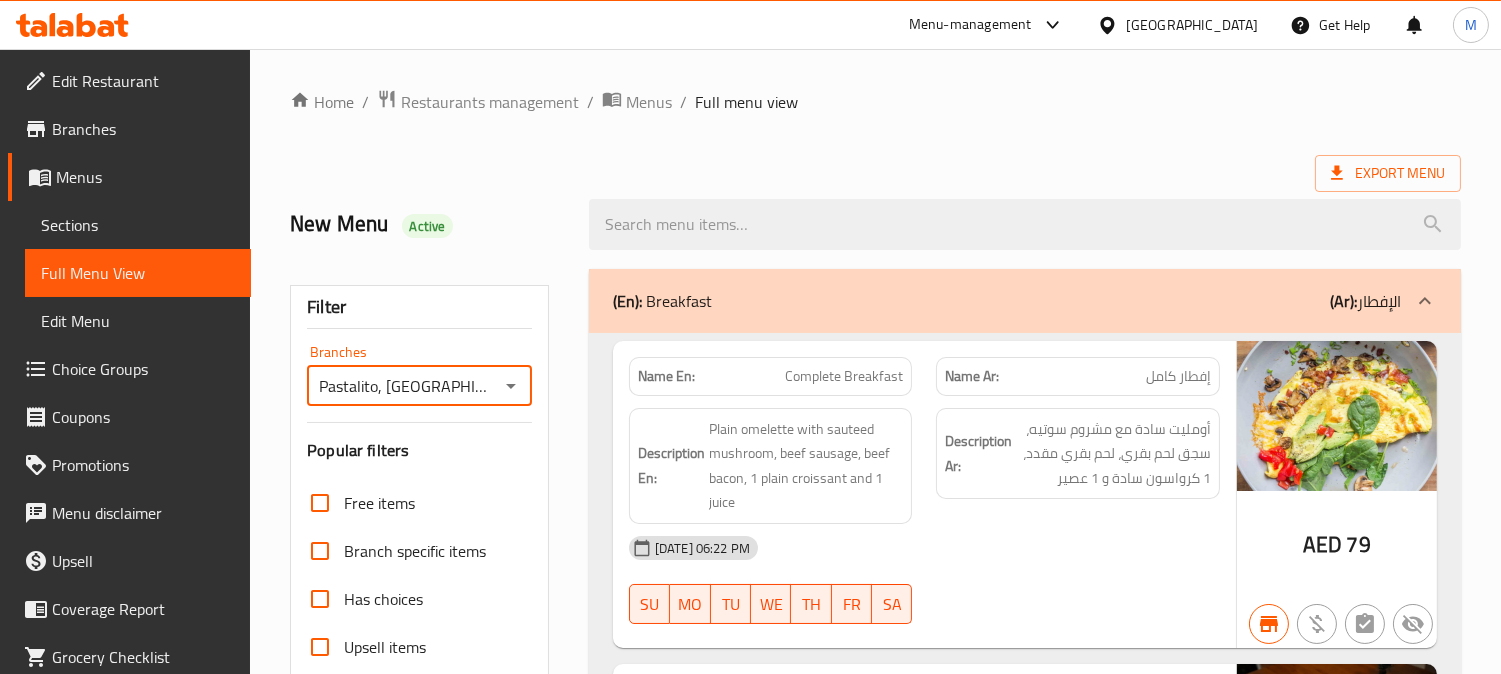 click on "Pastalito, [GEOGRAPHIC_DATA]" at bounding box center [403, 386] 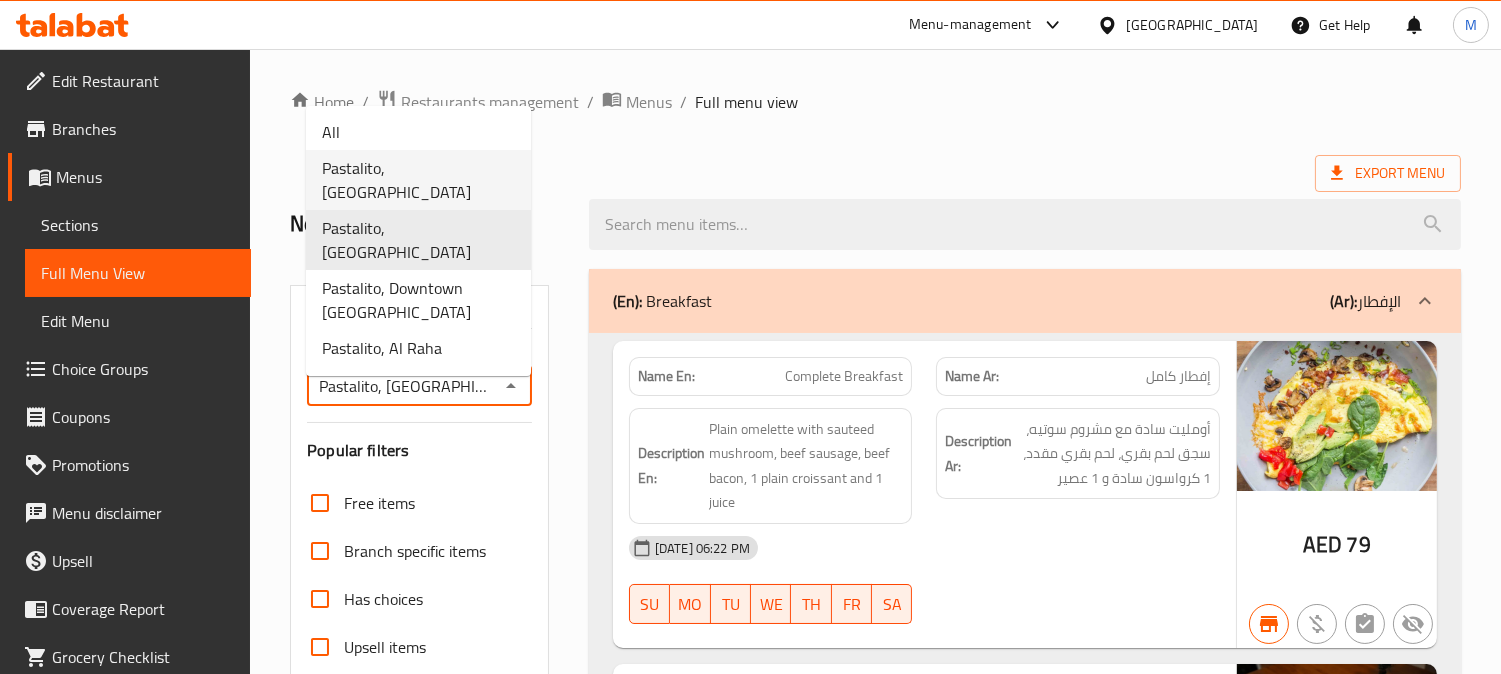 click on "Pastalito, [GEOGRAPHIC_DATA]" at bounding box center [418, 180] 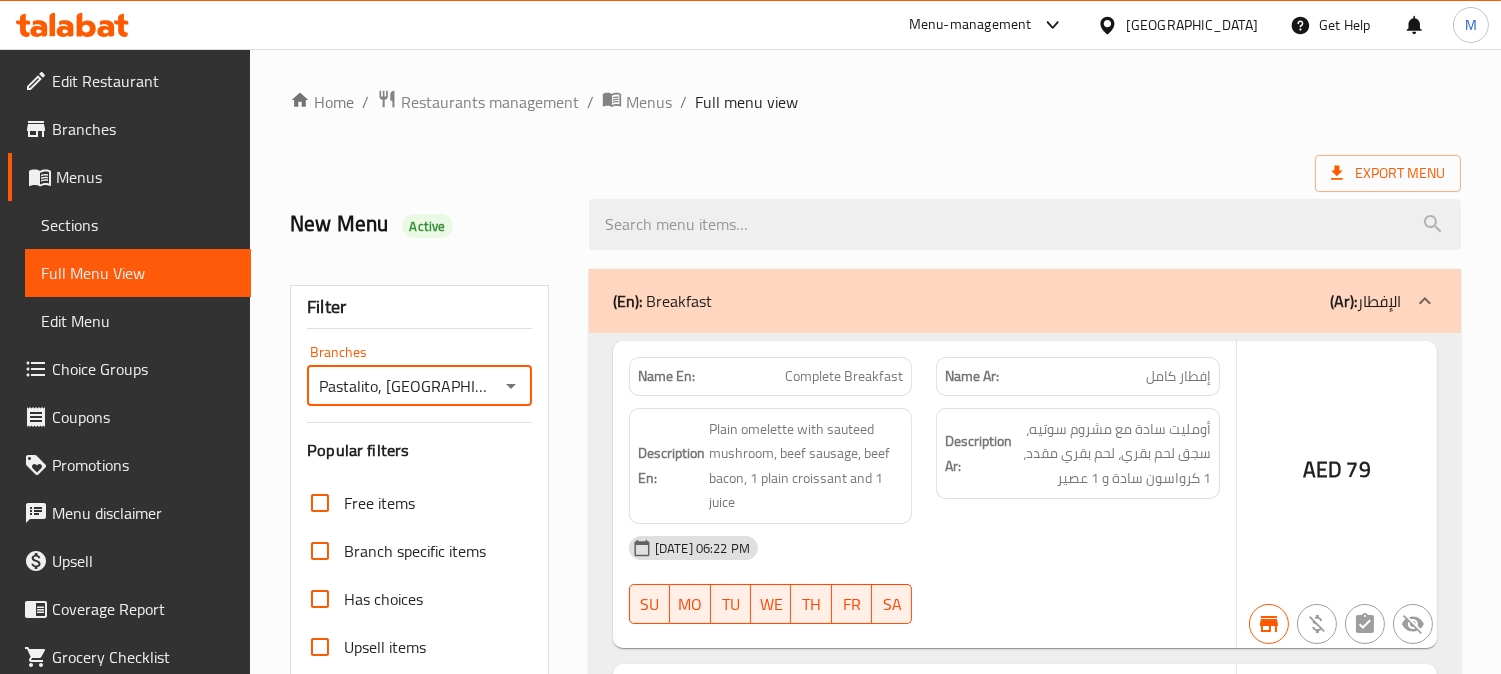 click at bounding box center (750, 337) 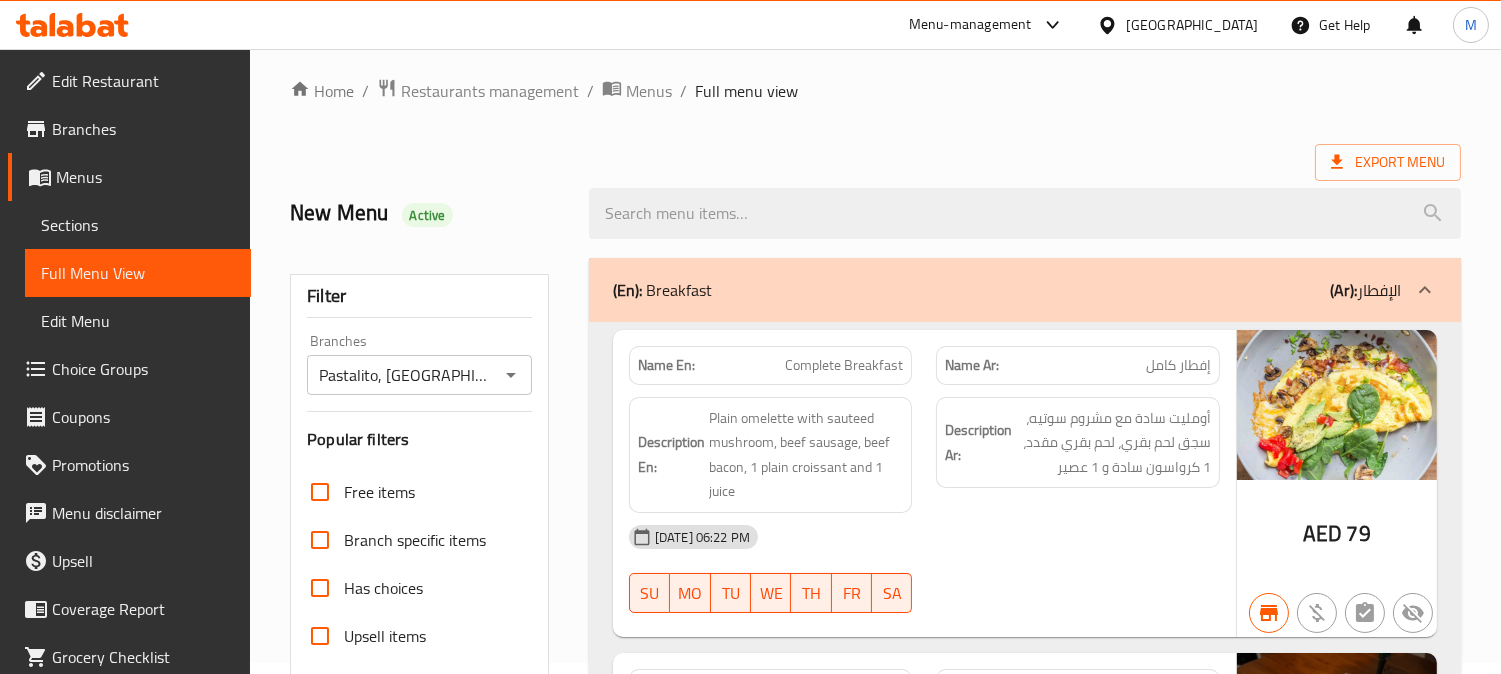 scroll, scrollTop: 0, scrollLeft: 0, axis: both 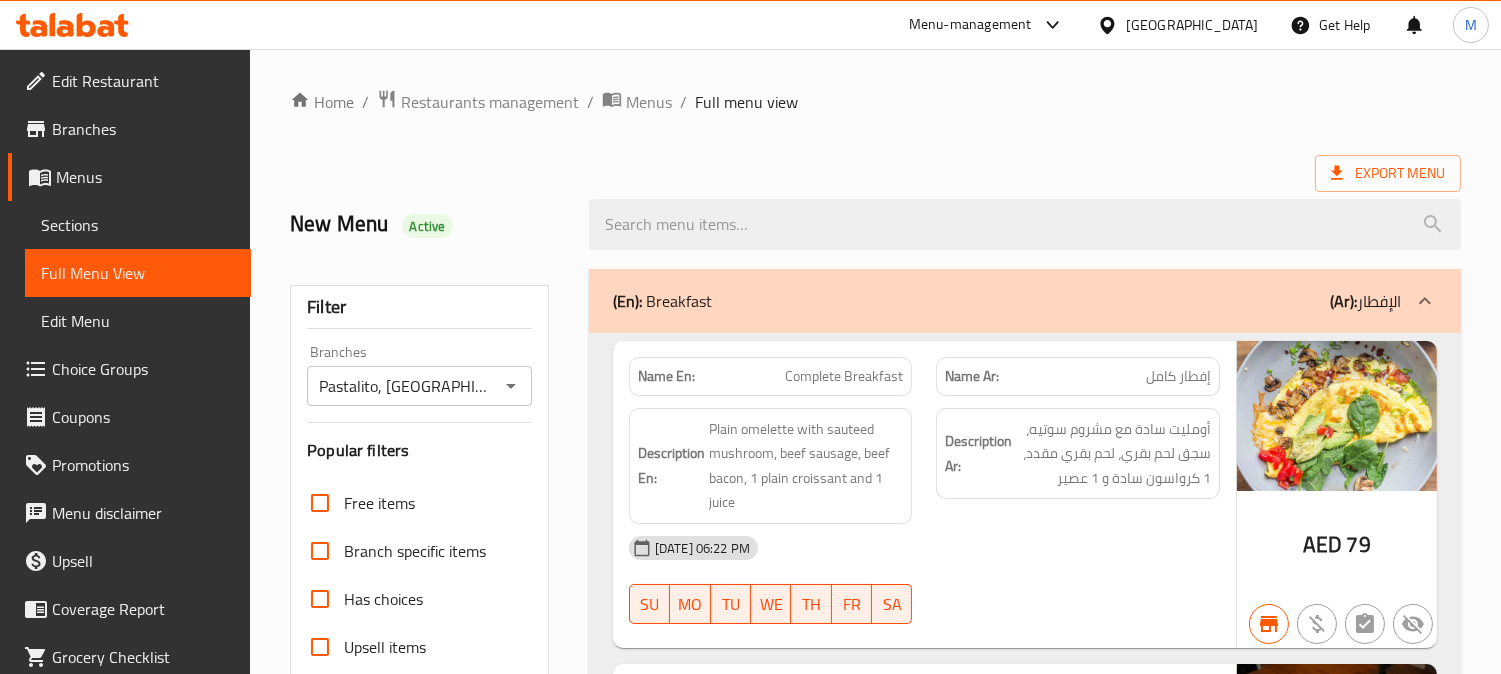 click on "Sections" at bounding box center [138, 225] 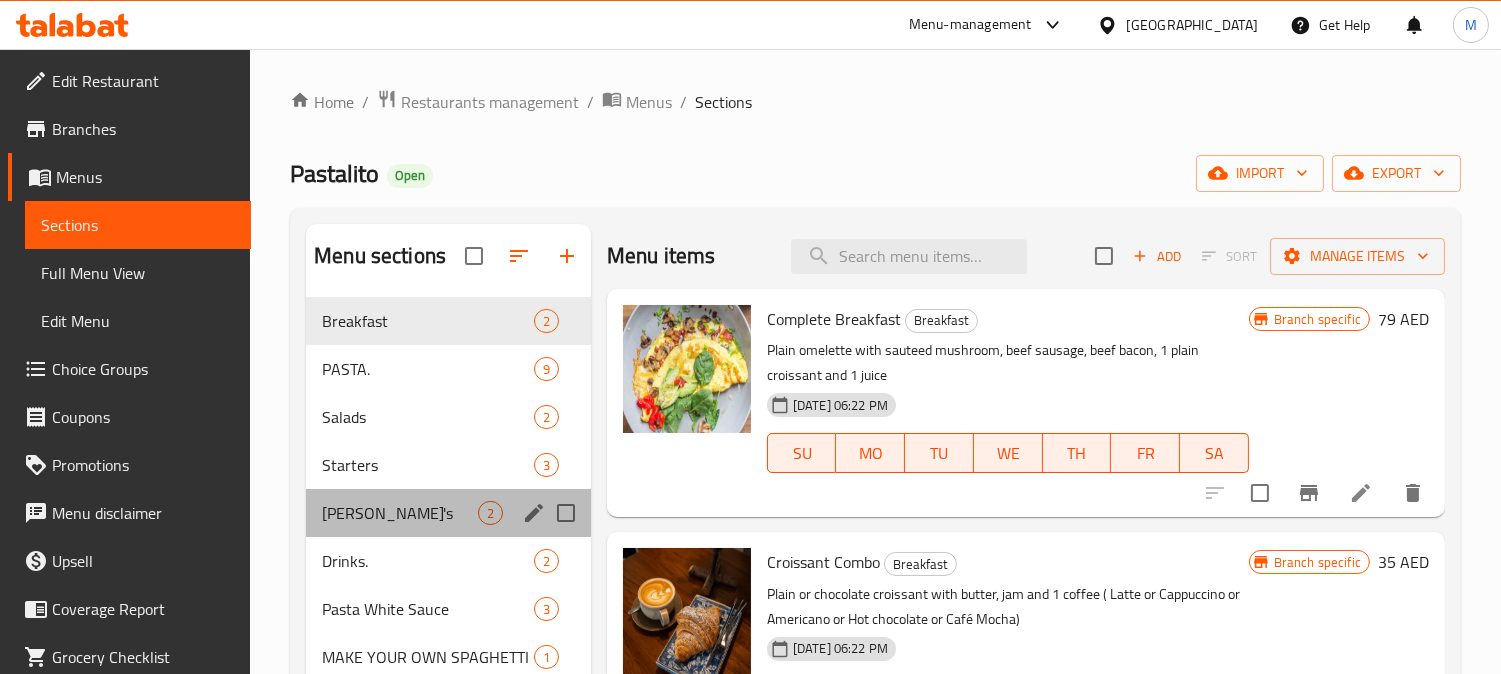 click on "[PERSON_NAME]'s" at bounding box center [400, 513] 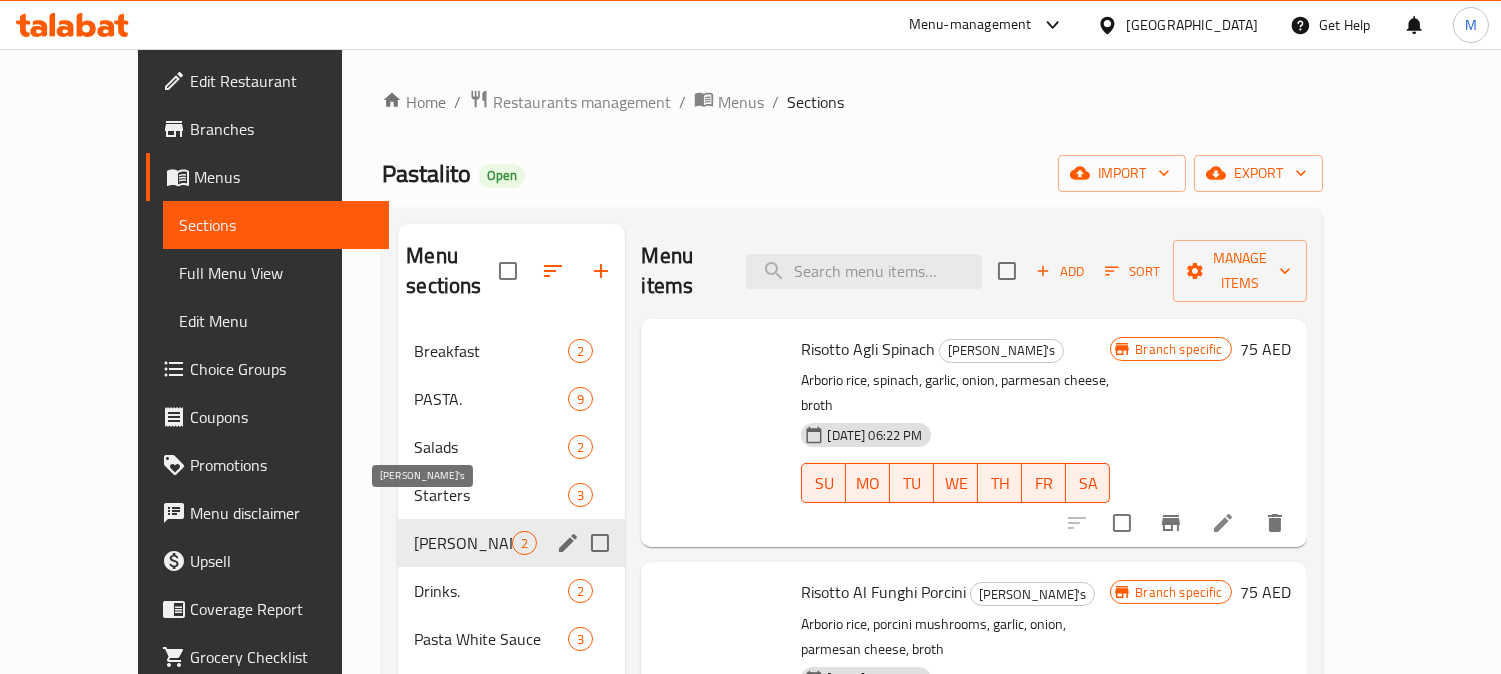 click on "Pasta White Sauce" at bounding box center (491, 639) 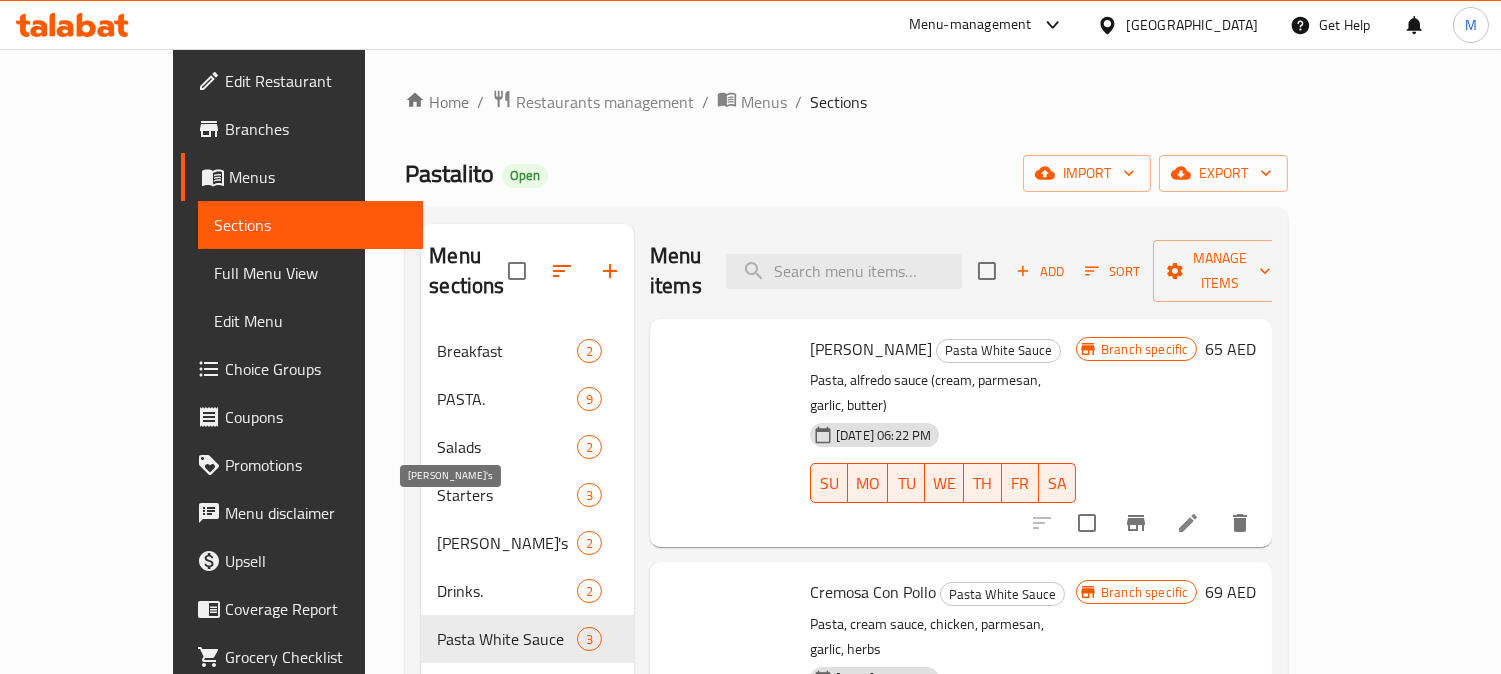scroll, scrollTop: 280, scrollLeft: 0, axis: vertical 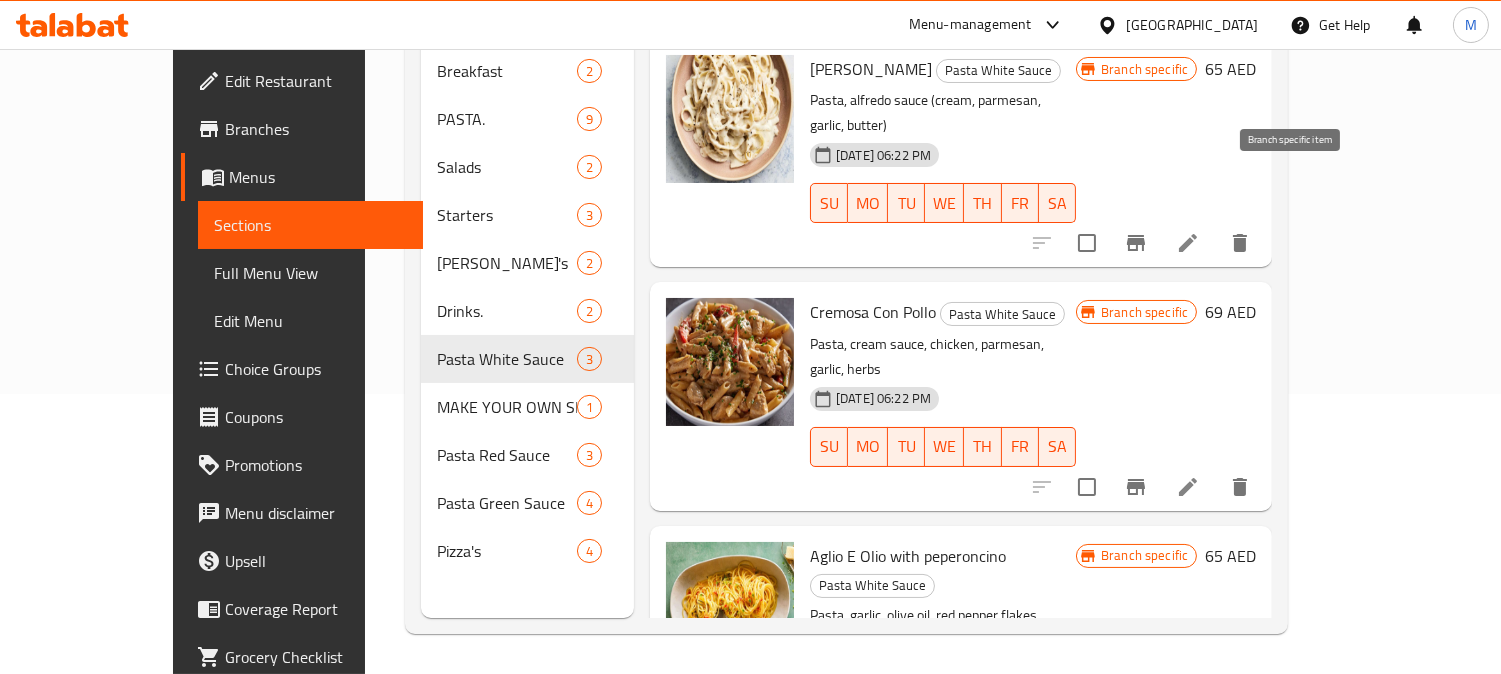 click 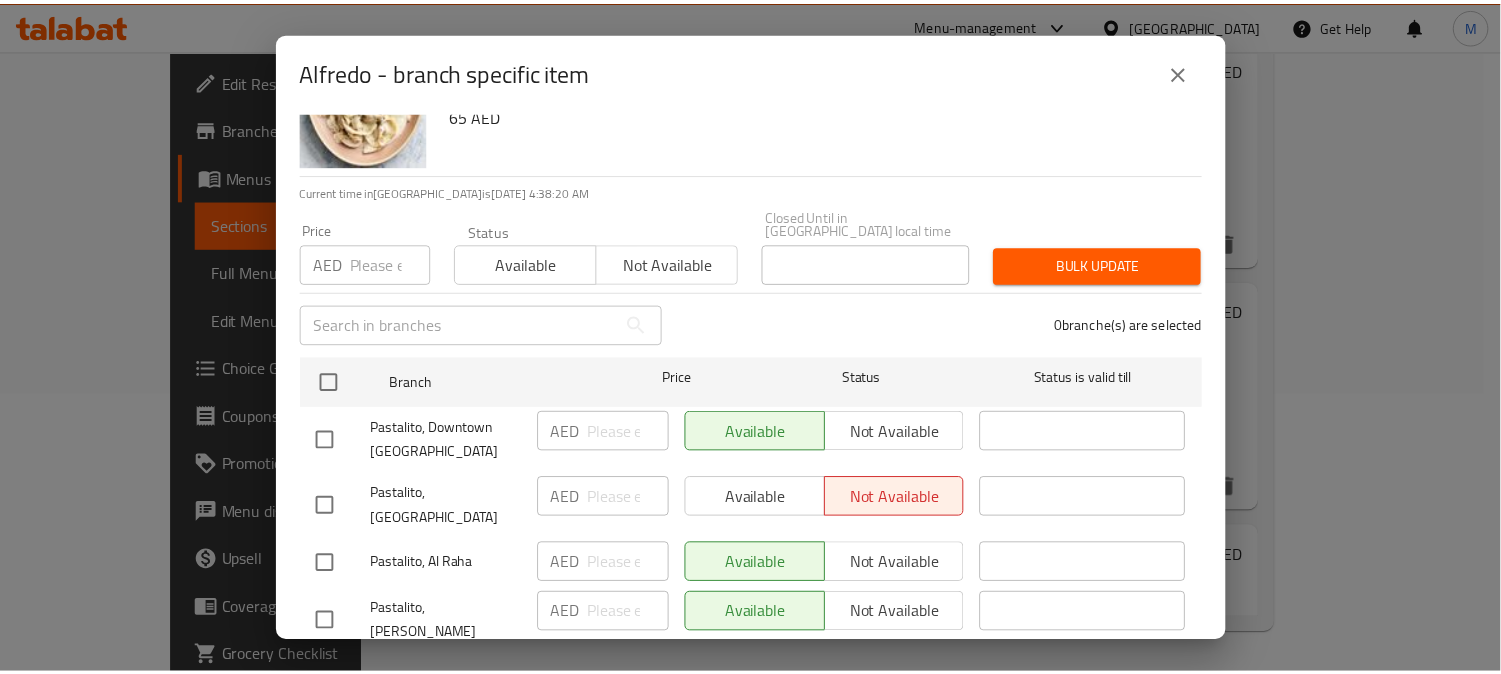 scroll, scrollTop: 165, scrollLeft: 0, axis: vertical 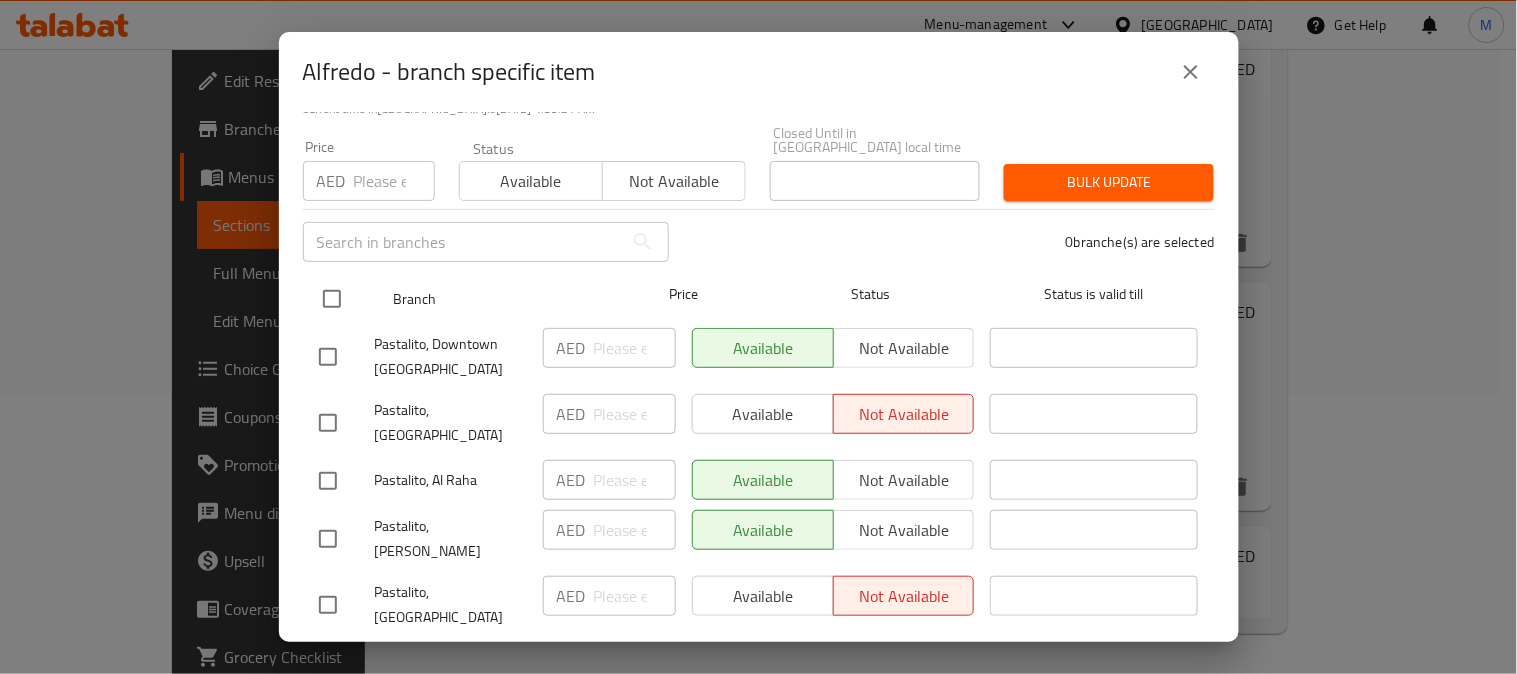 click at bounding box center (332, 299) 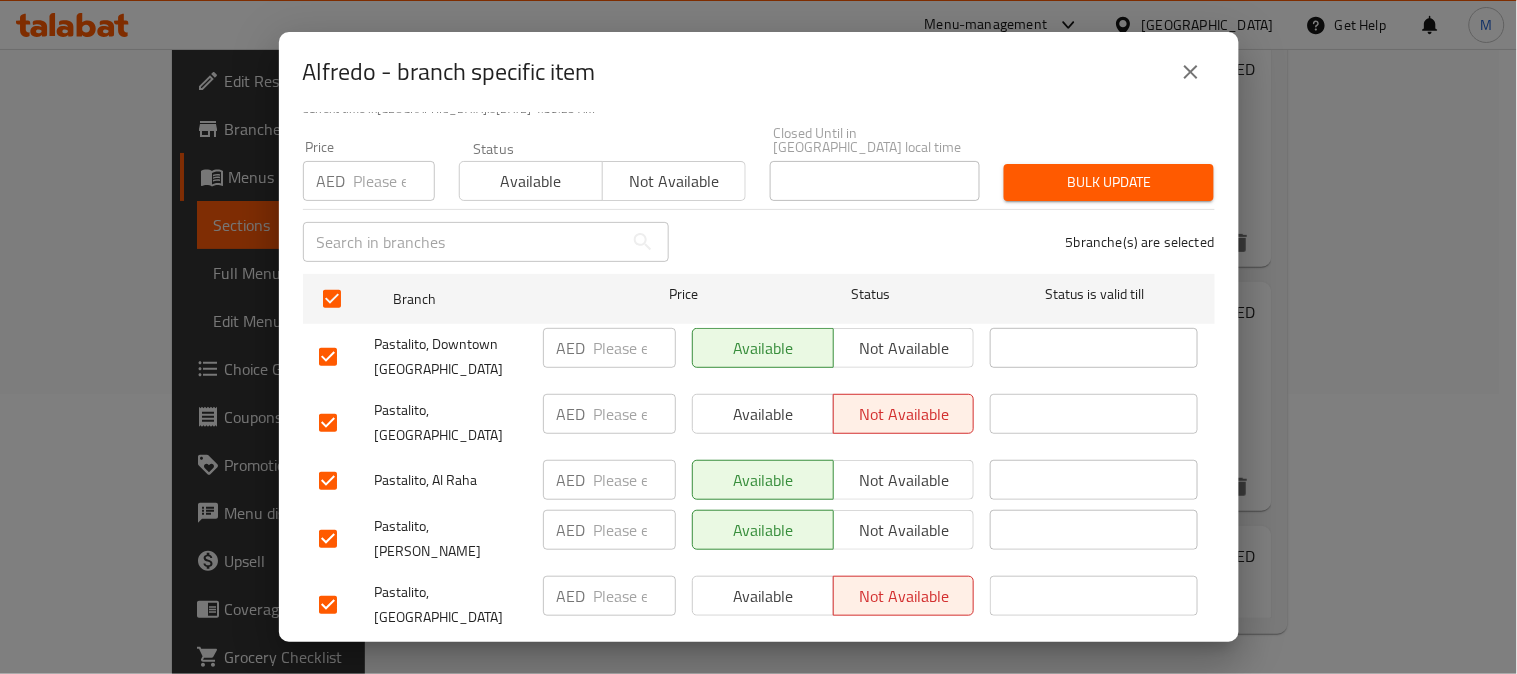 click on "Save" at bounding box center [759, 664] 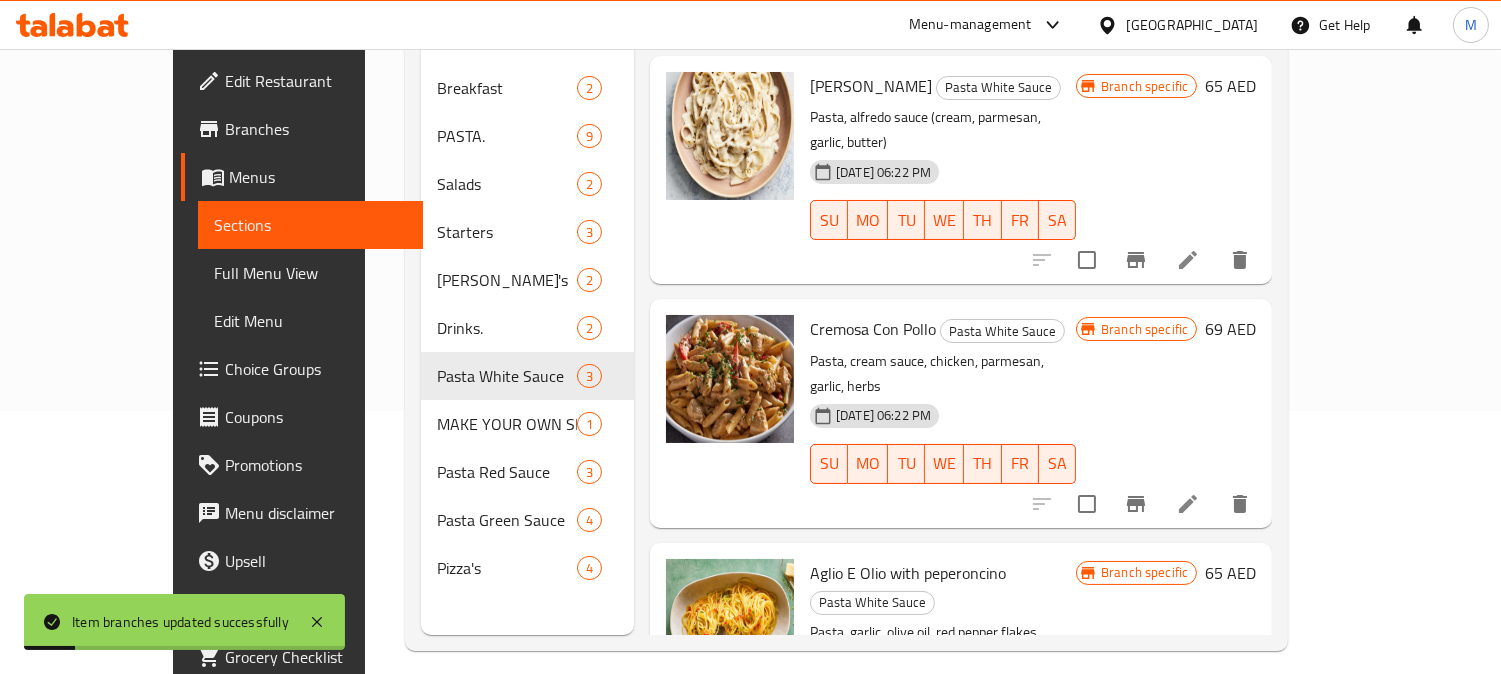 scroll, scrollTop: 280, scrollLeft: 0, axis: vertical 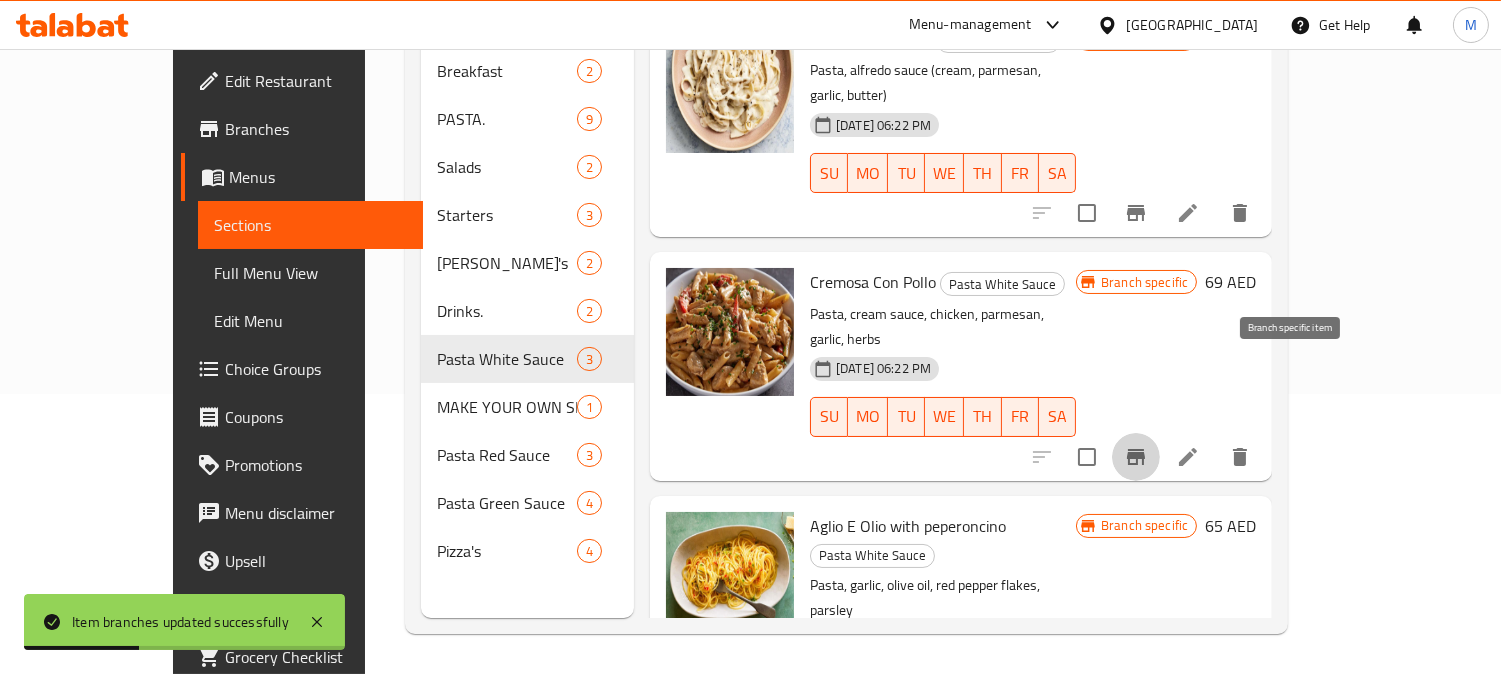 click 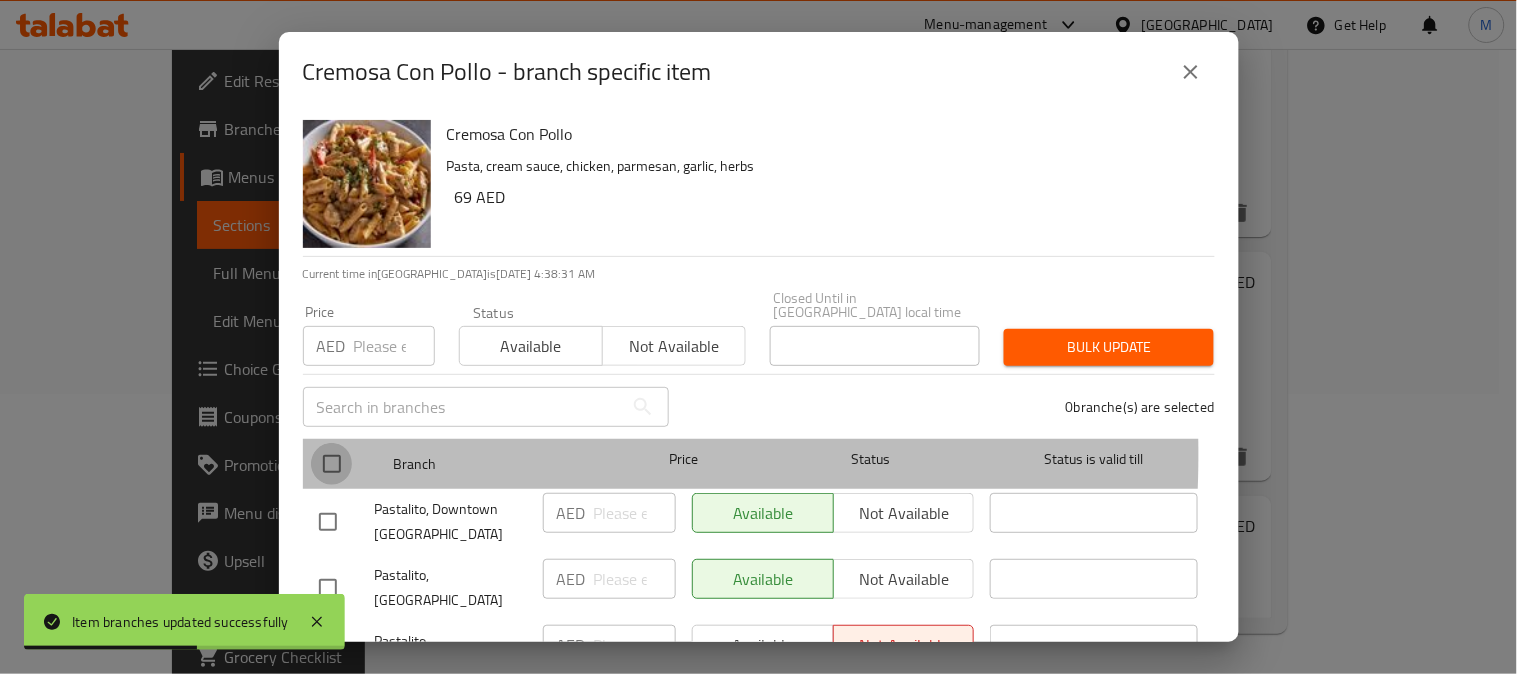click at bounding box center (332, 464) 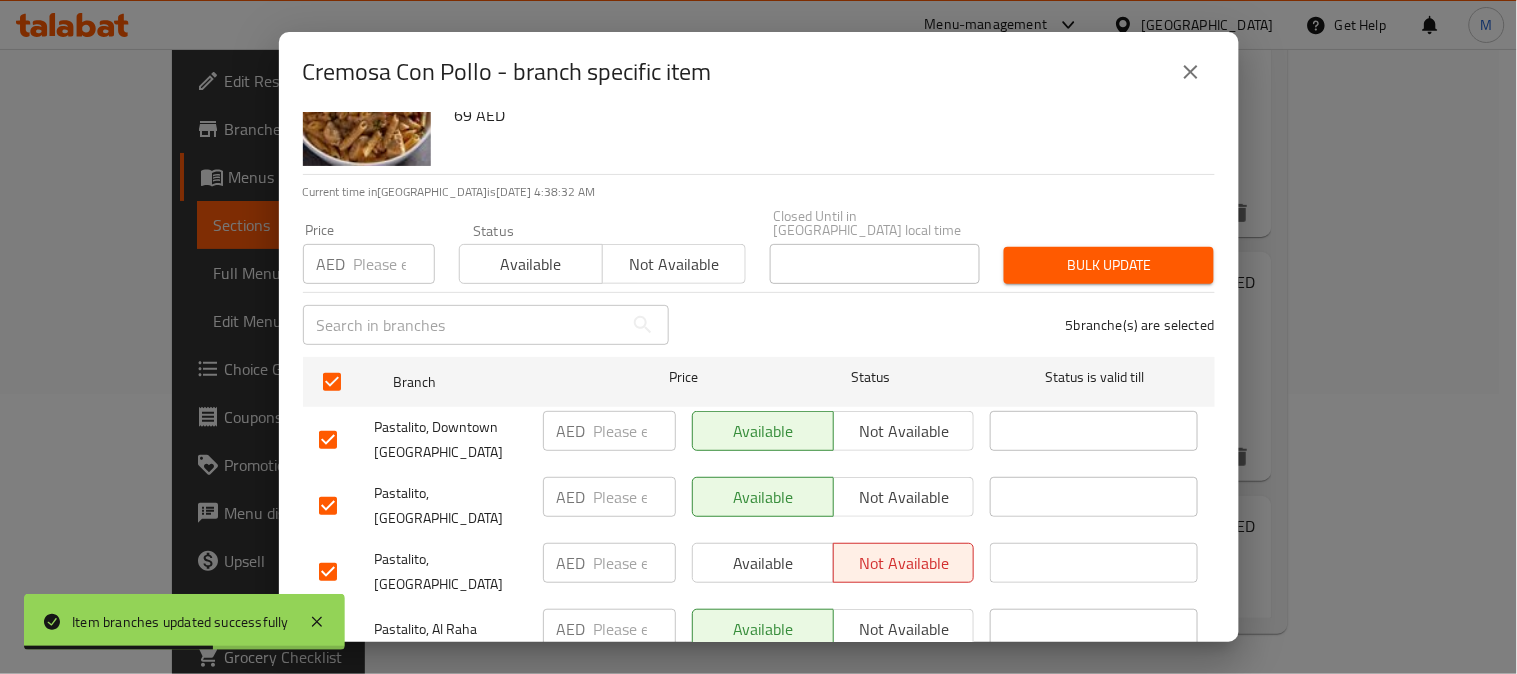 scroll, scrollTop: 165, scrollLeft: 0, axis: vertical 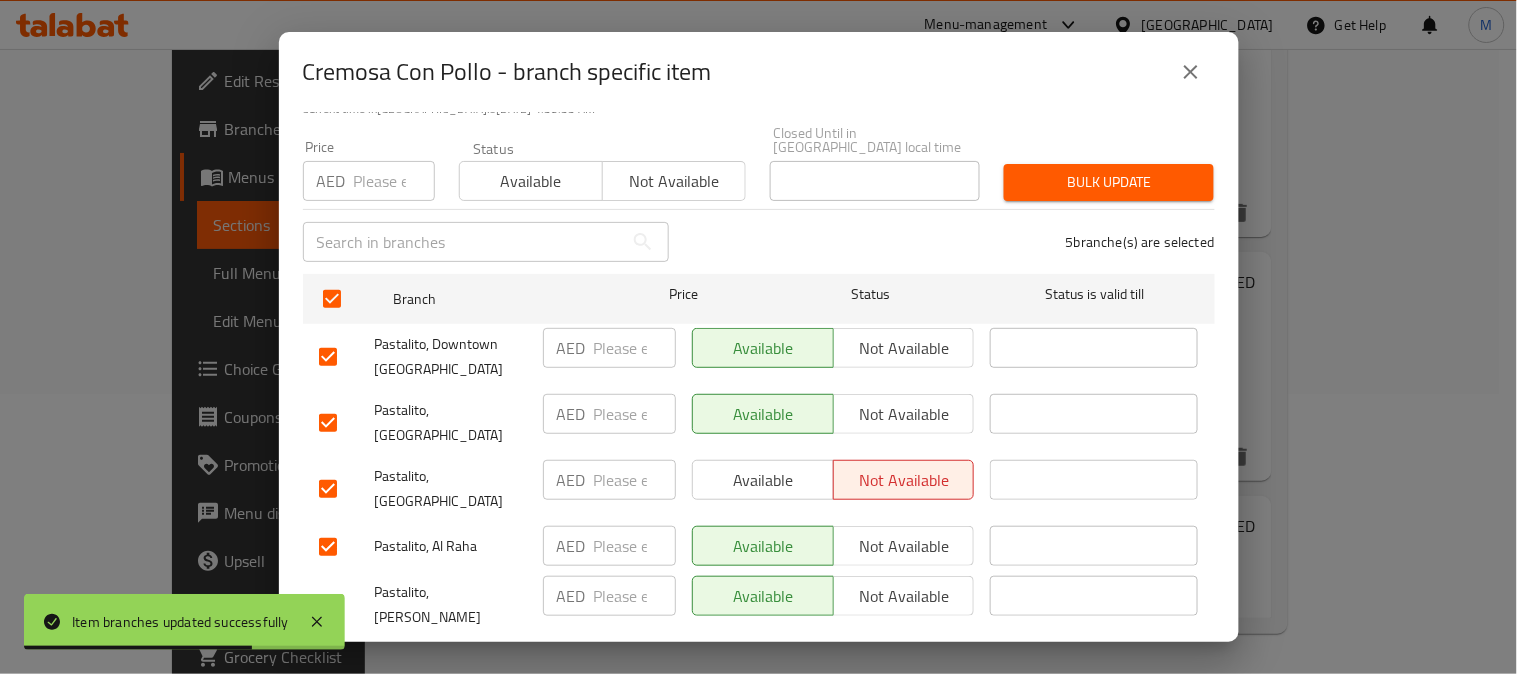 click on "Not available" at bounding box center [904, 414] 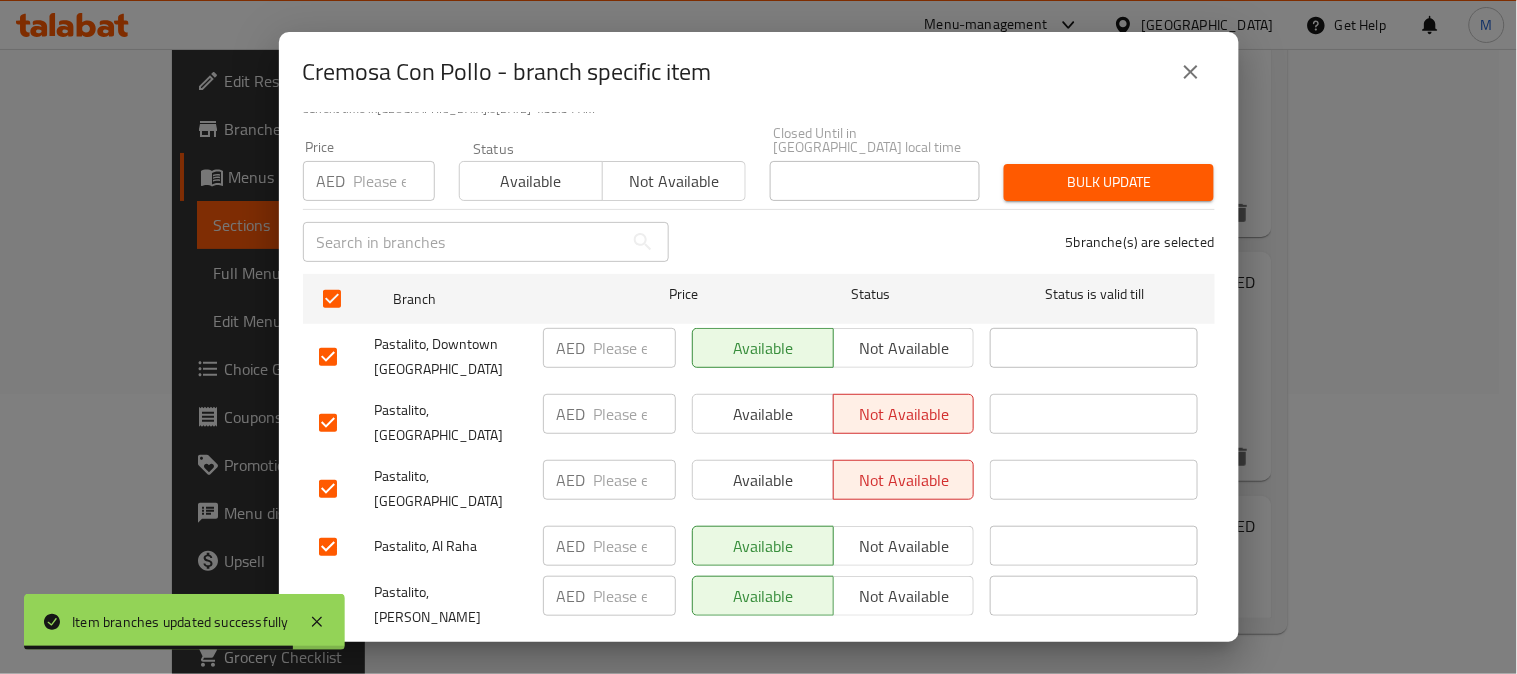 click on "Save" at bounding box center [759, 664] 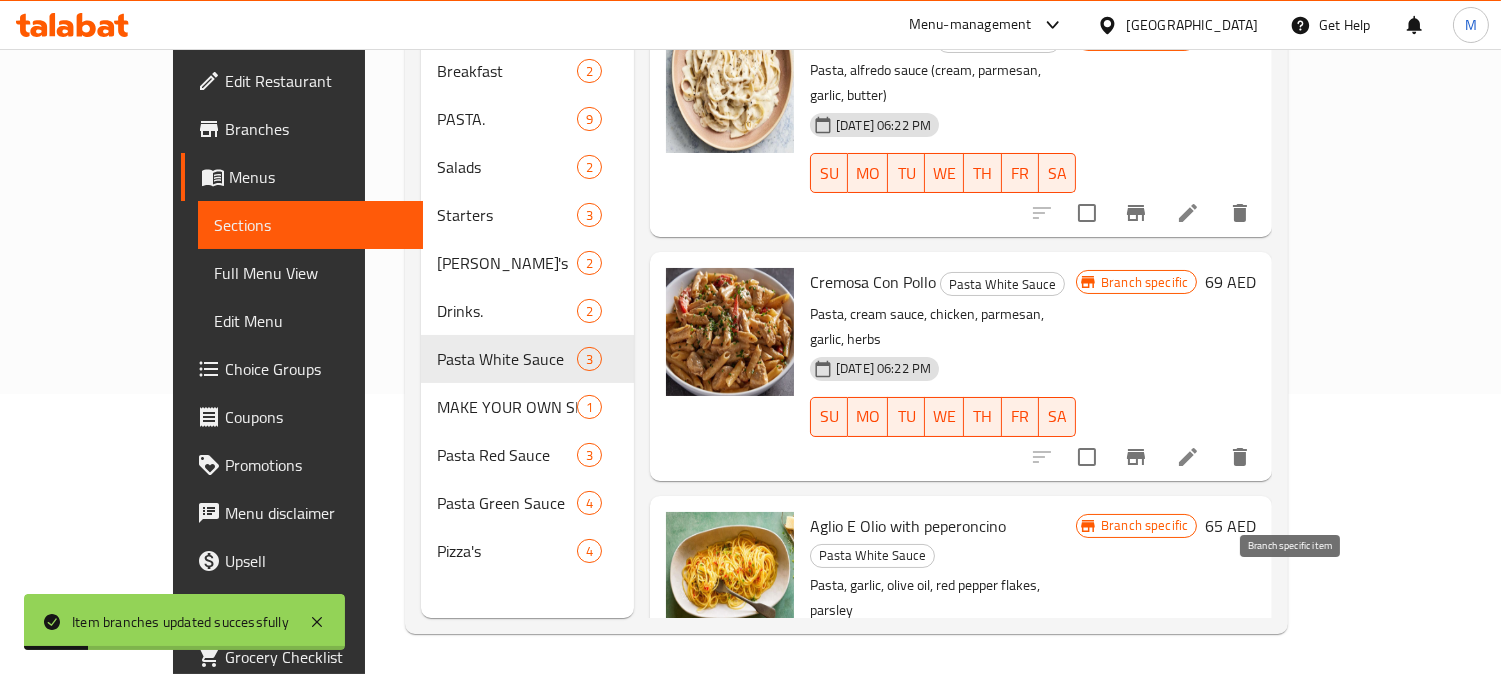 click 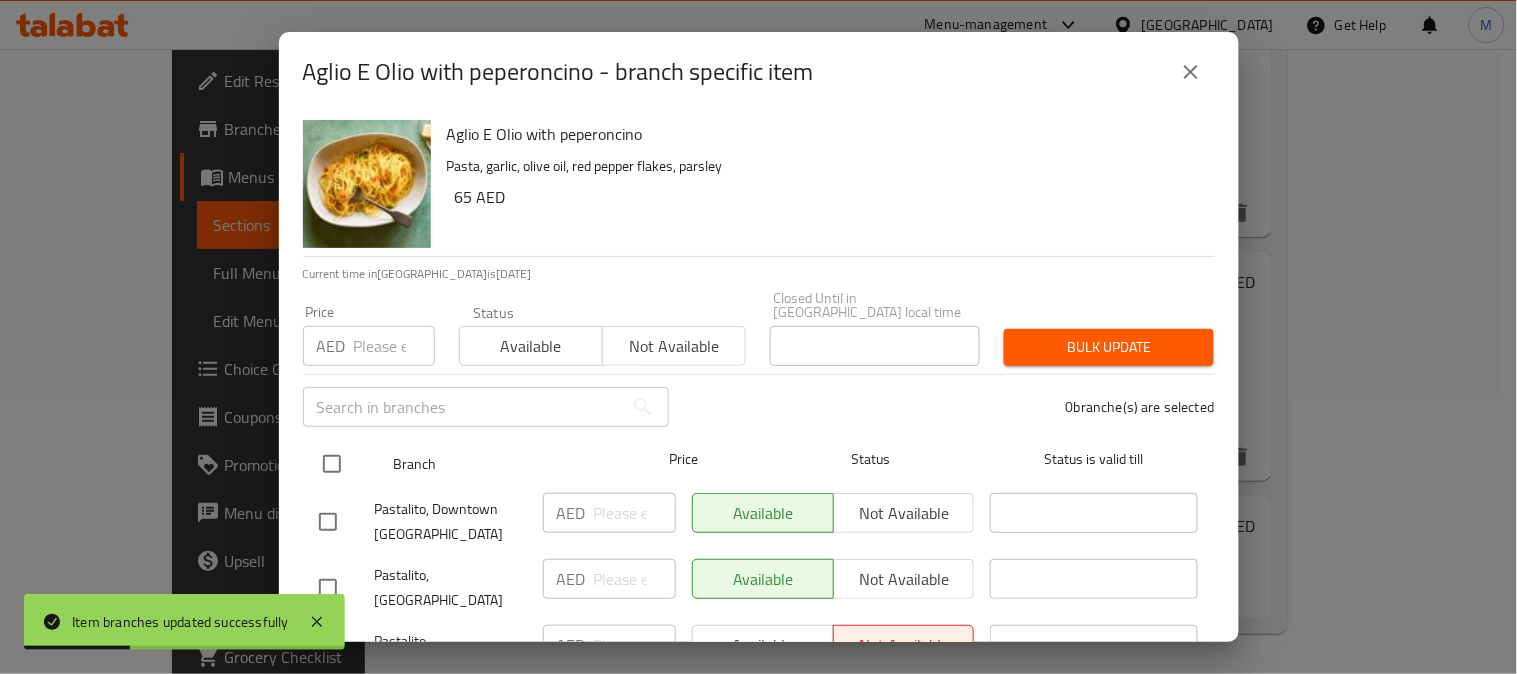 click at bounding box center [332, 464] 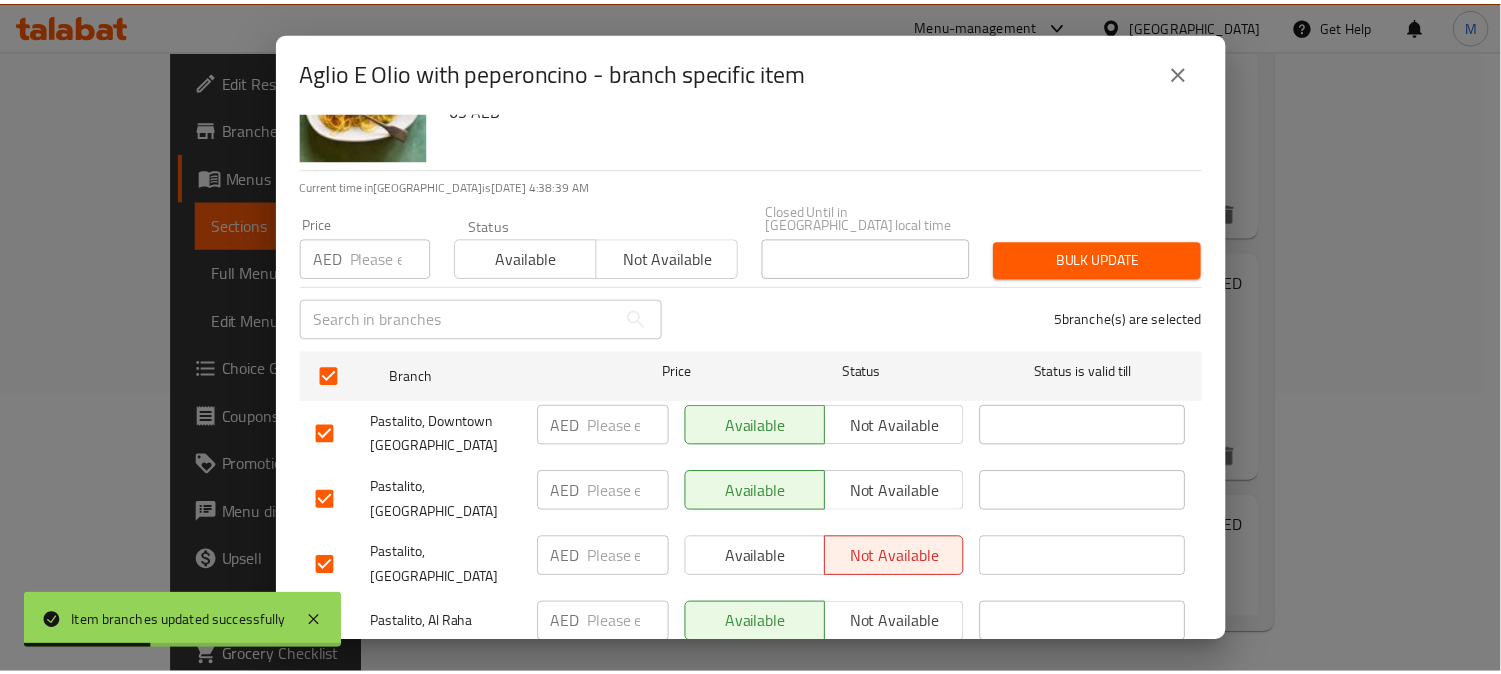 scroll, scrollTop: 165, scrollLeft: 0, axis: vertical 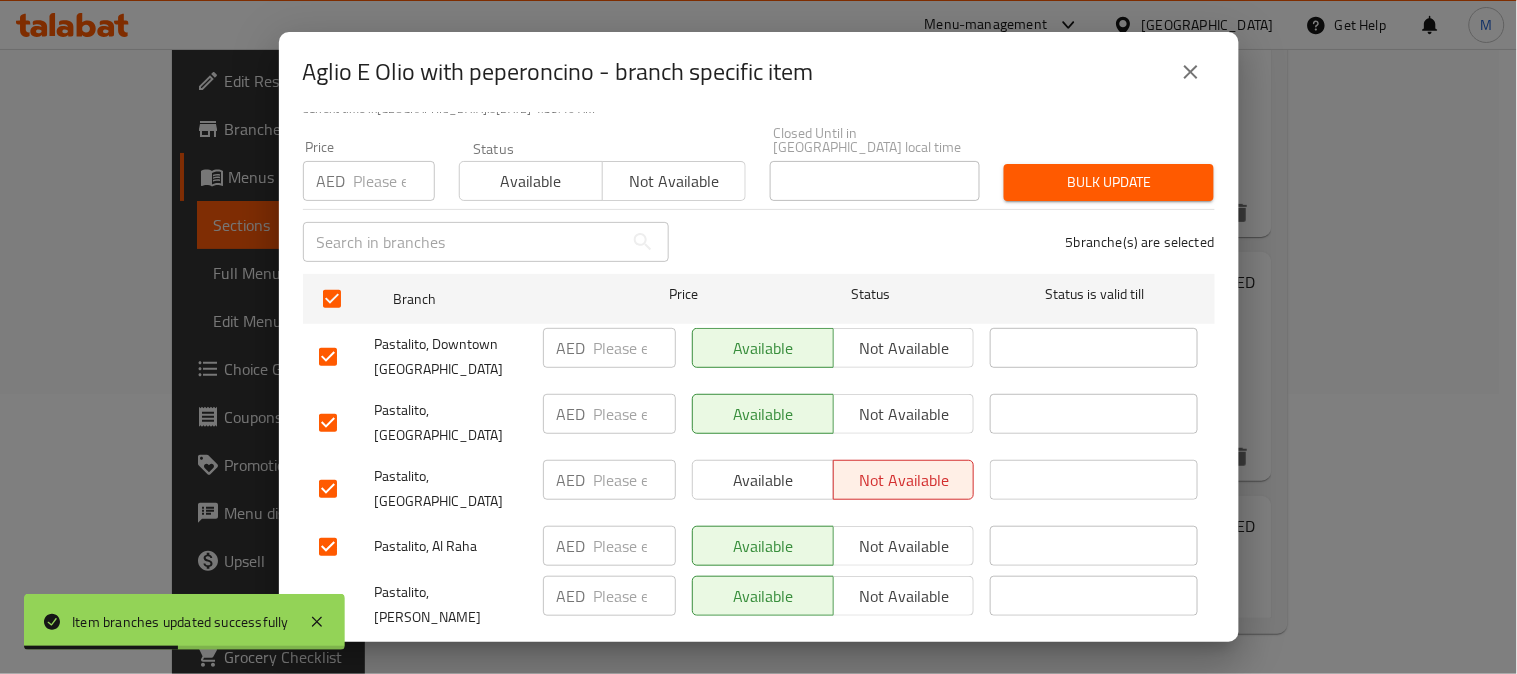 click on "Not available" at bounding box center [904, 414] 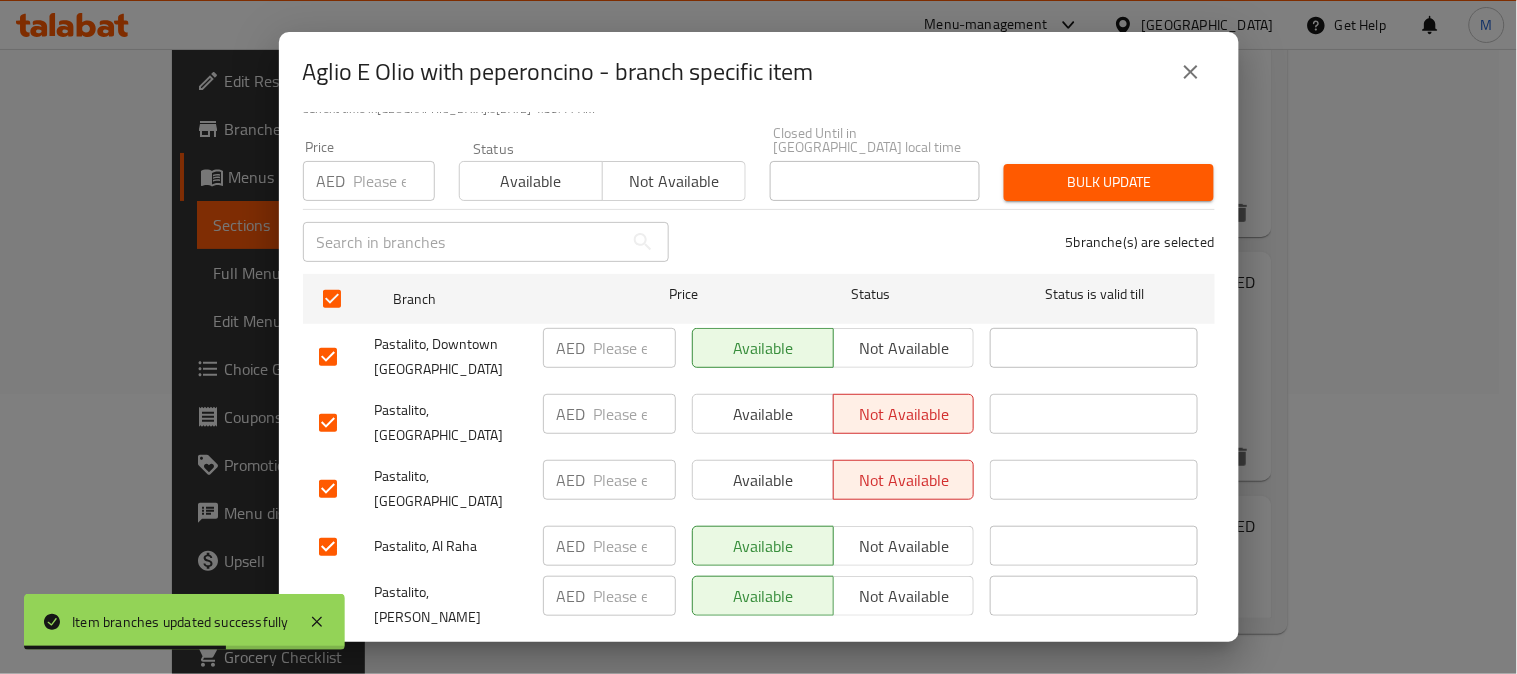 click on "Save" at bounding box center [759, 664] 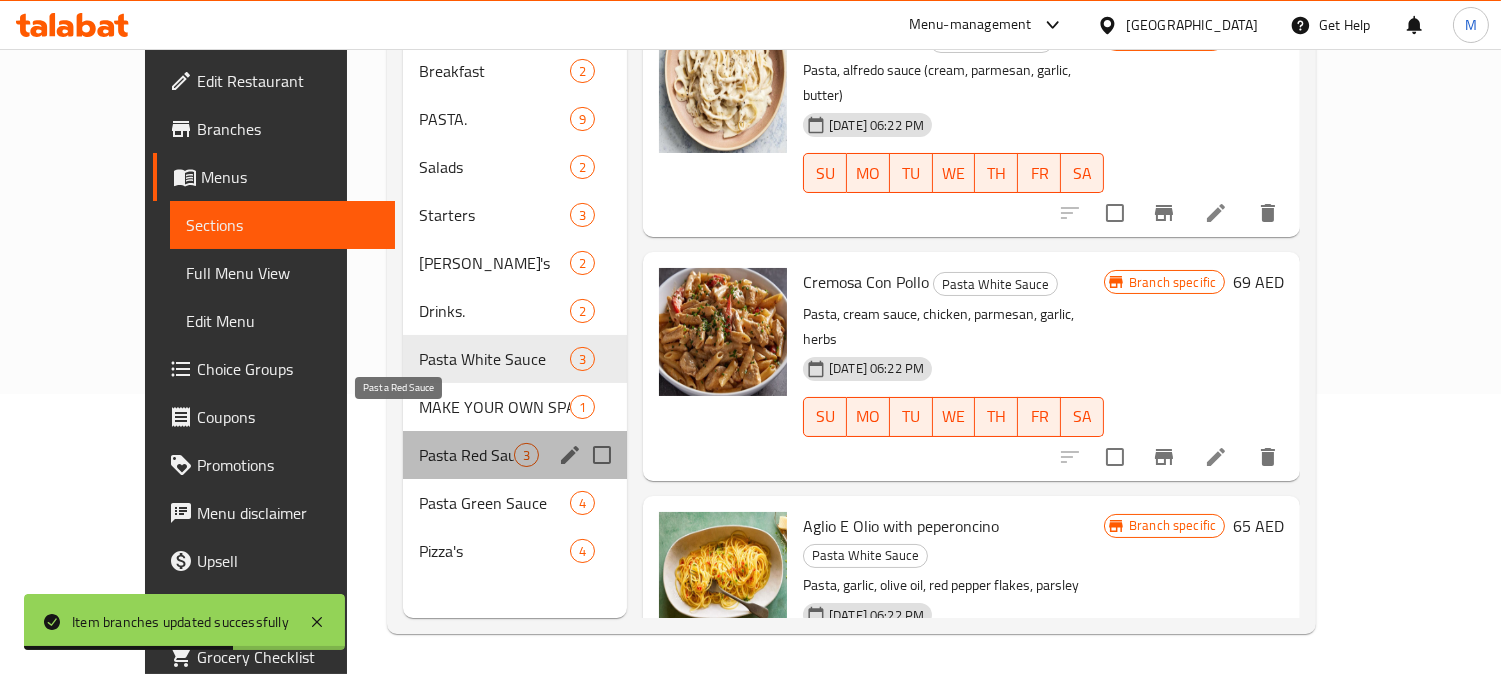 click on "Pasta Red Sauce" at bounding box center (466, 455) 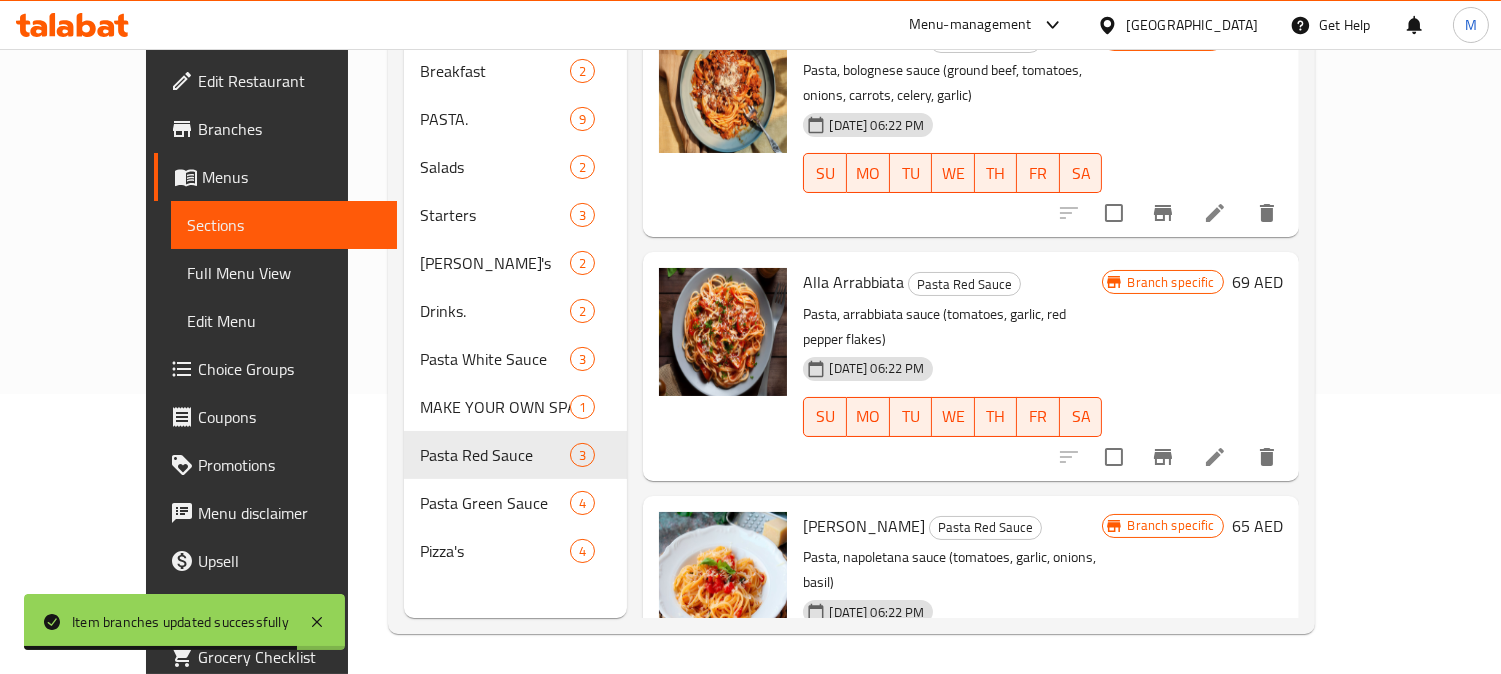 scroll, scrollTop: 0, scrollLeft: 0, axis: both 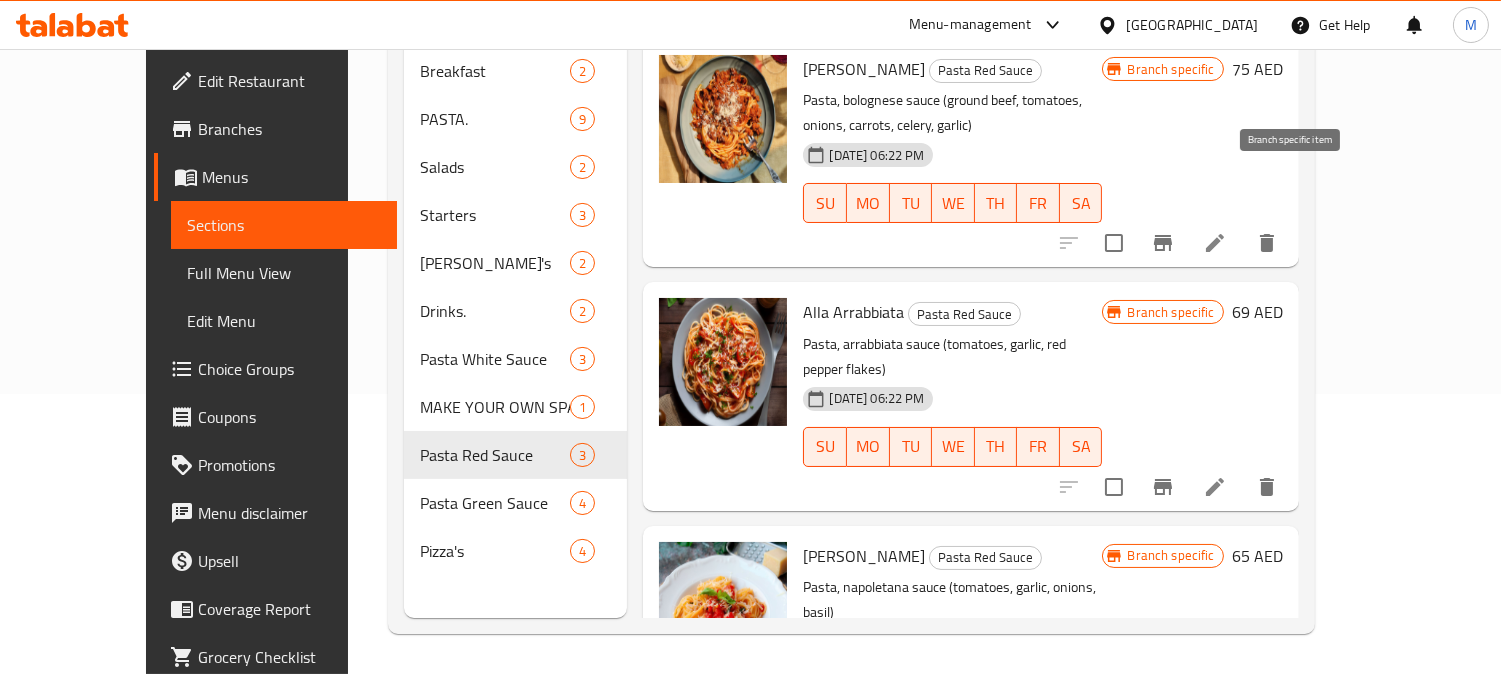 click 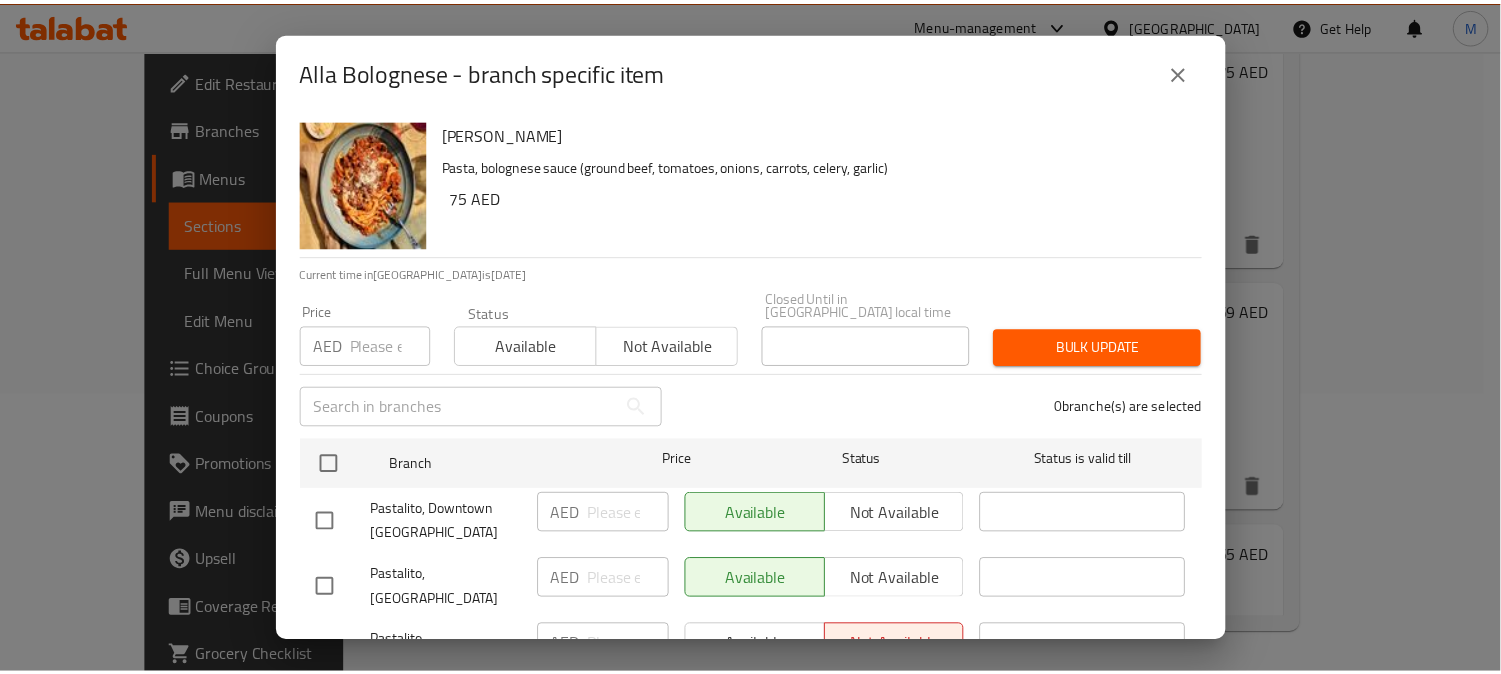 scroll, scrollTop: 165, scrollLeft: 0, axis: vertical 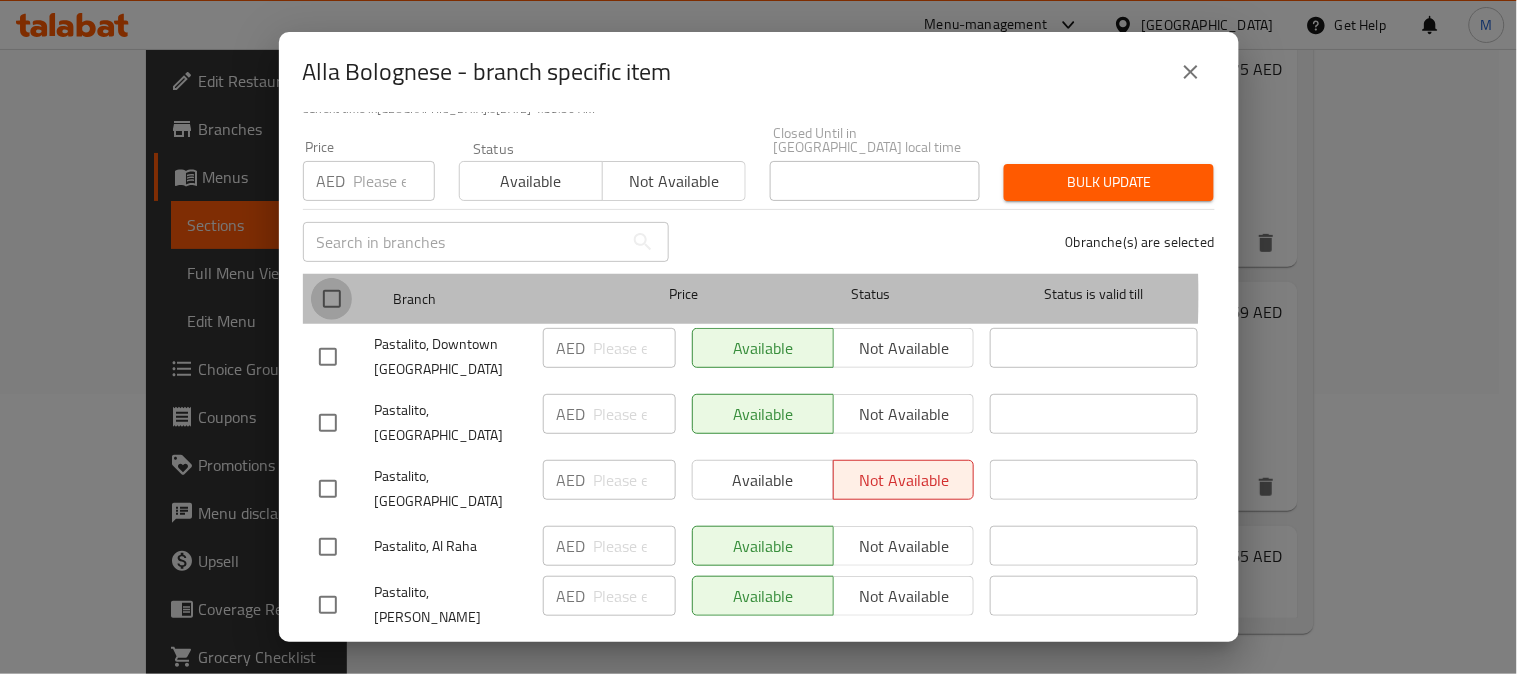 click at bounding box center [332, 299] 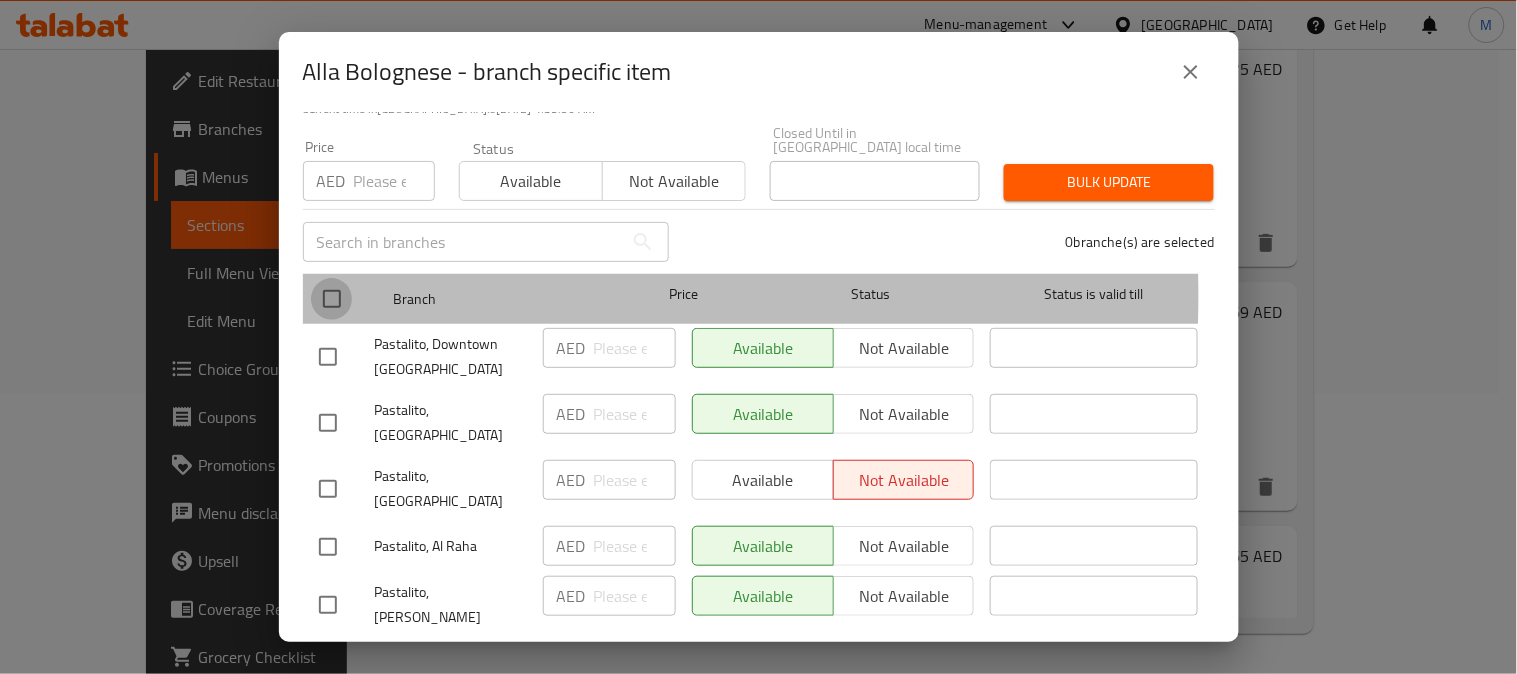 checkbox on "true" 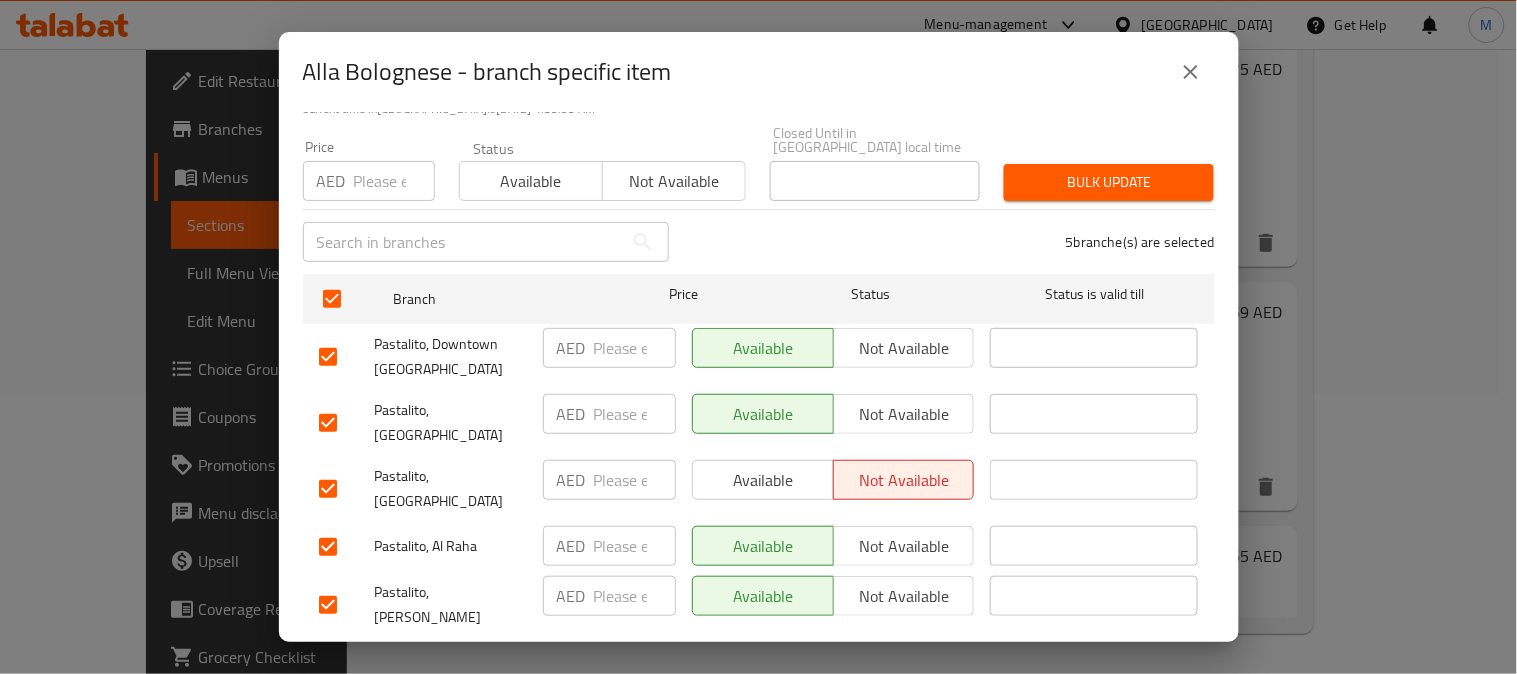 click on "Not available" at bounding box center (904, 414) 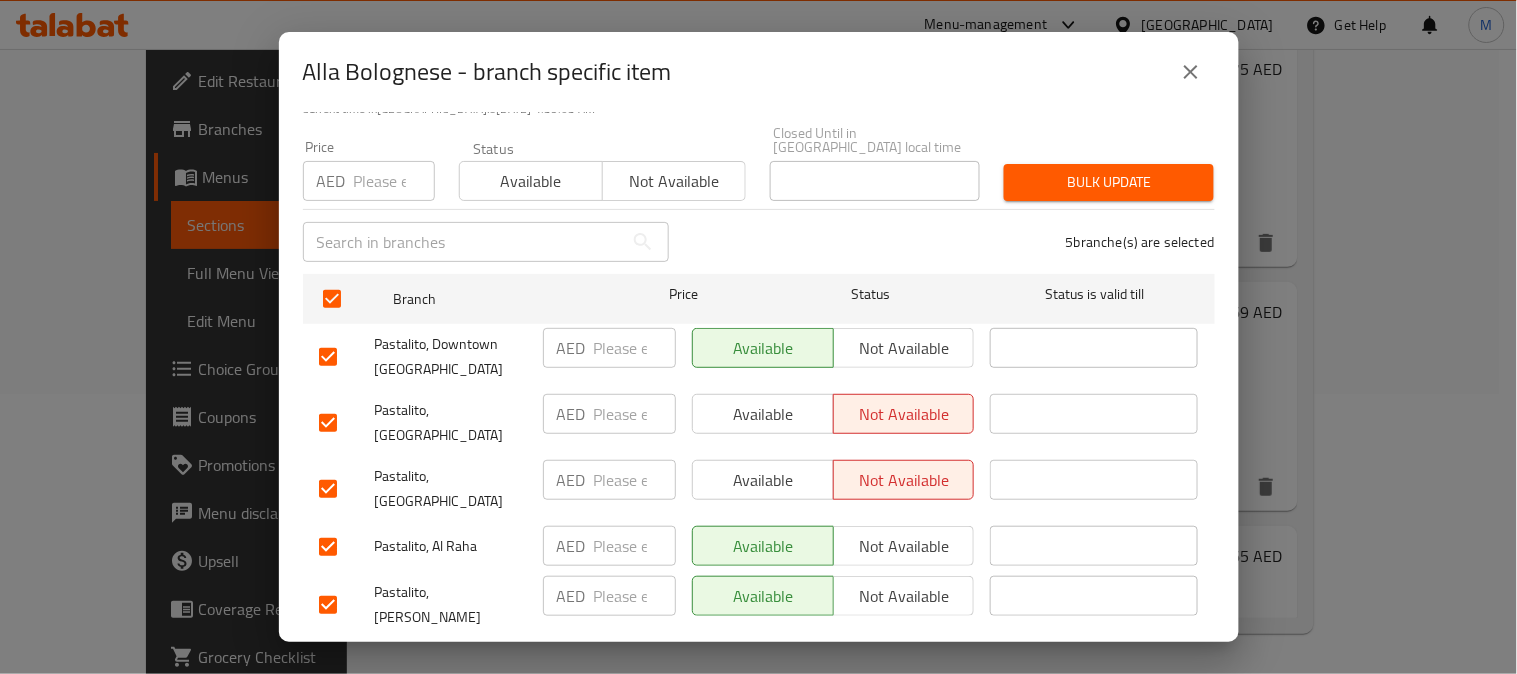 click on "Save" at bounding box center [759, 664] 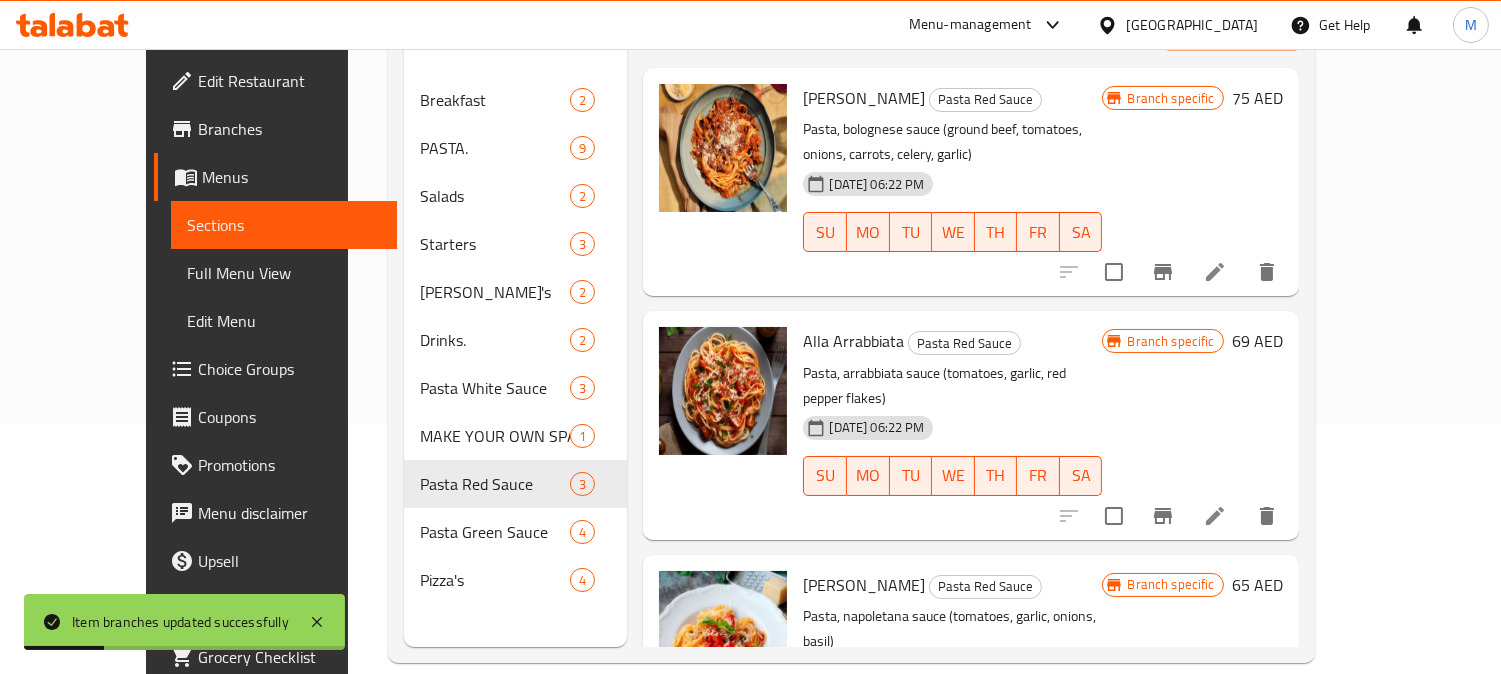 scroll, scrollTop: 280, scrollLeft: 0, axis: vertical 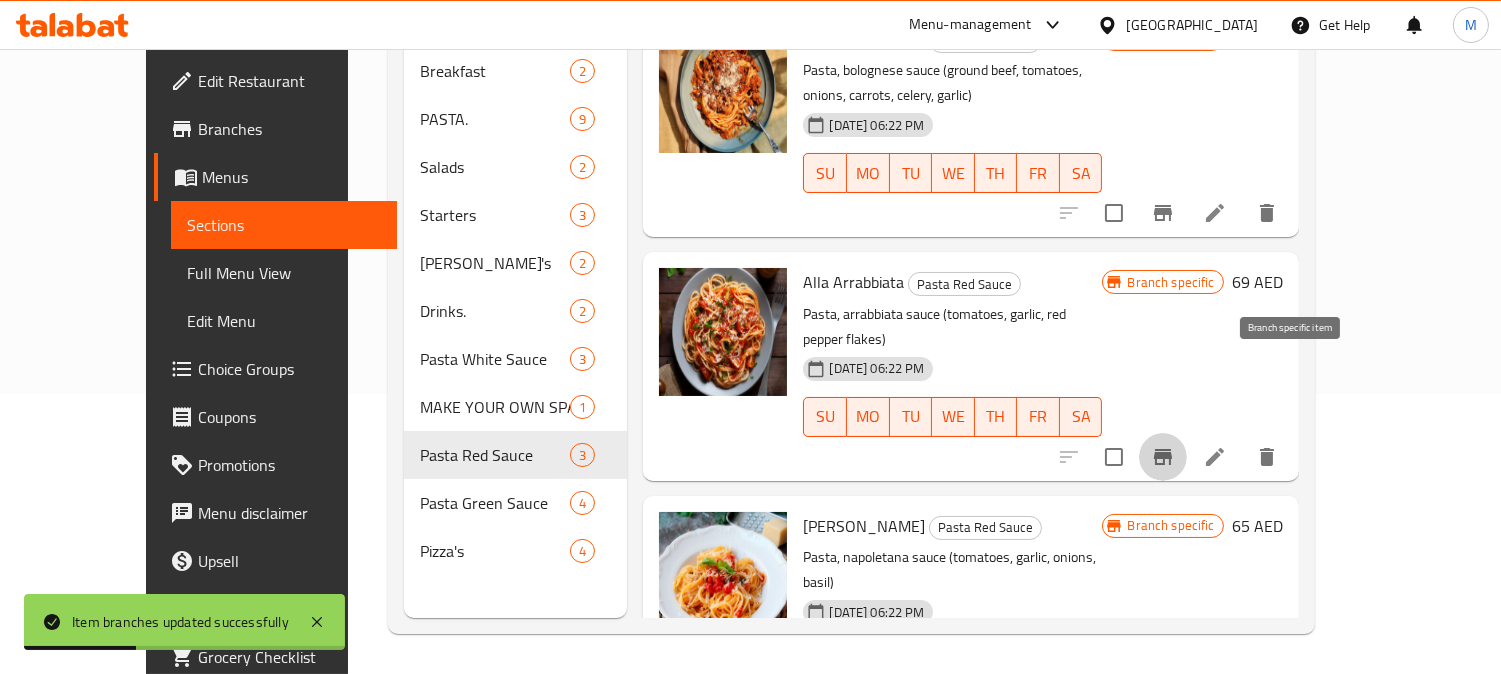 click 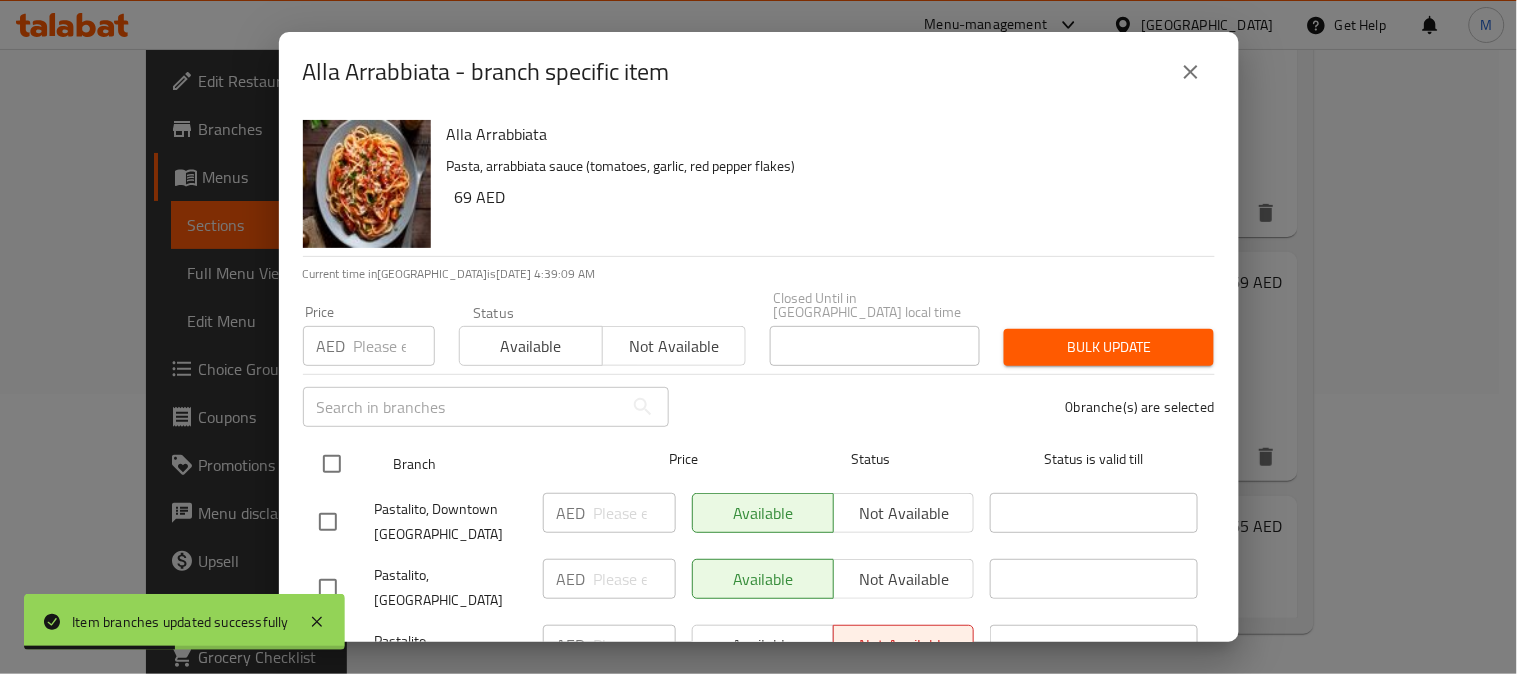click at bounding box center (332, 464) 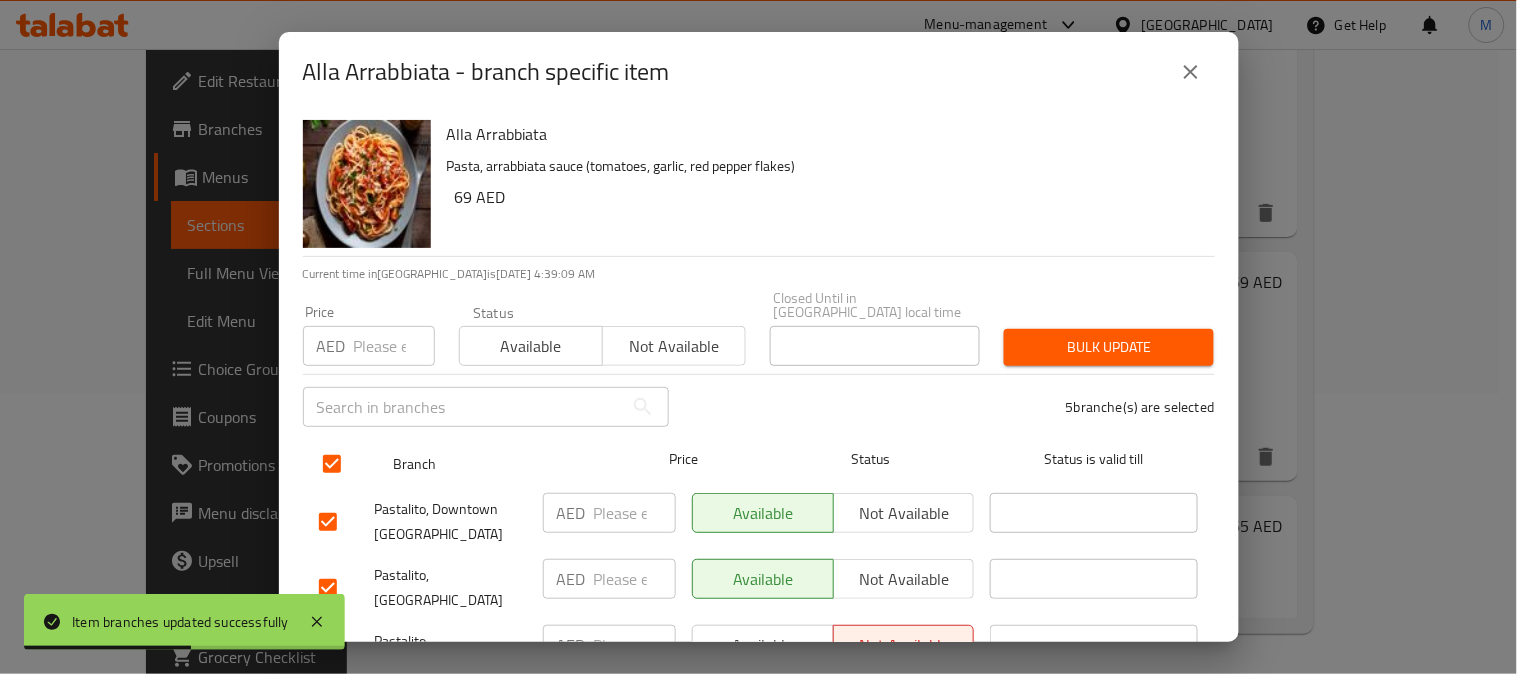 scroll, scrollTop: 165, scrollLeft: 0, axis: vertical 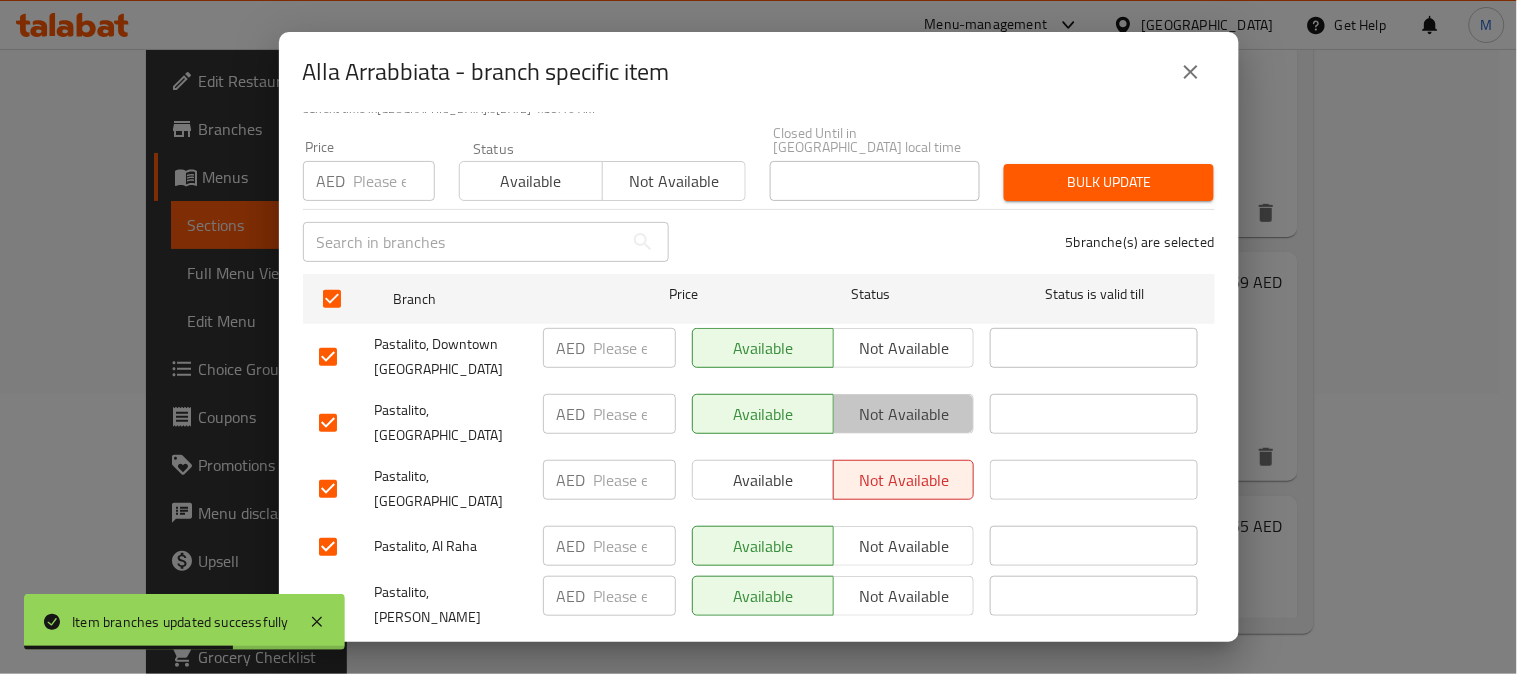 click on "Not available" at bounding box center [904, 414] 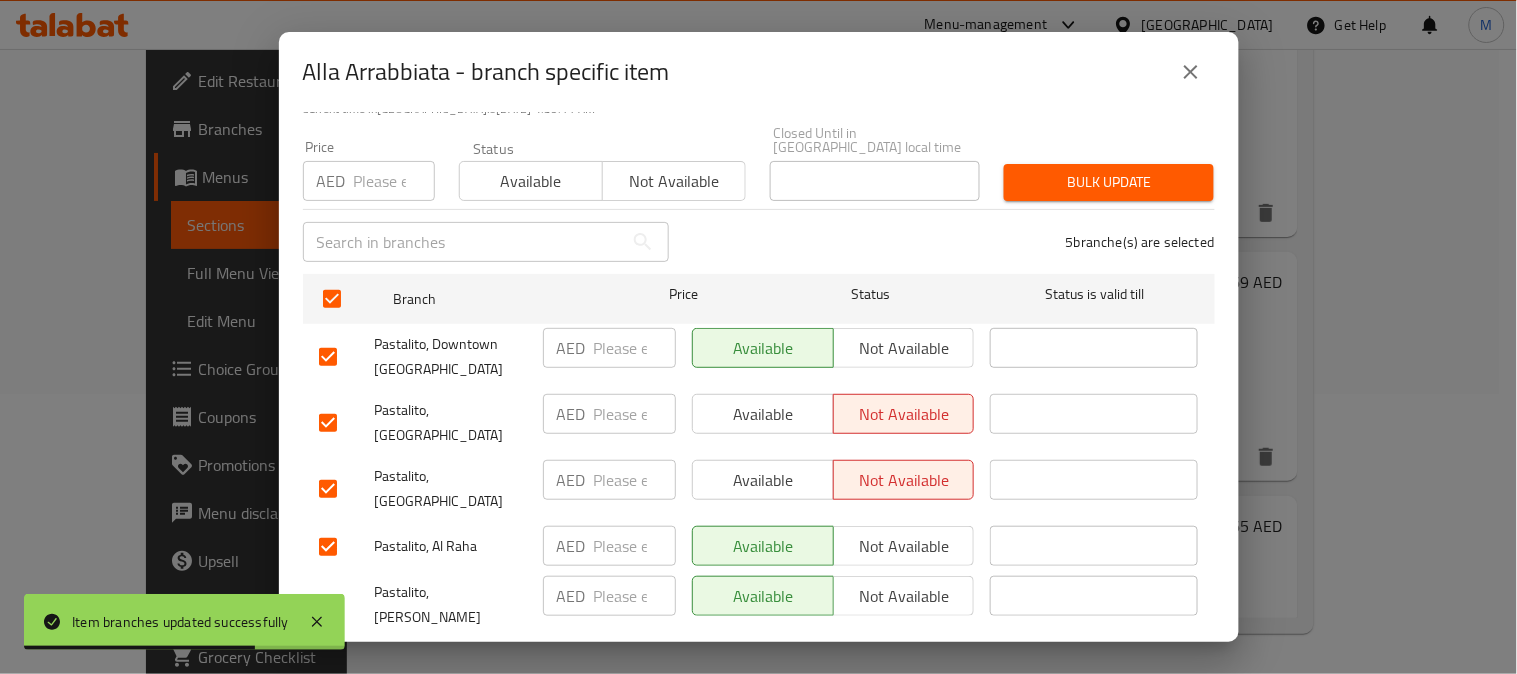 click on "Save" at bounding box center [759, 664] 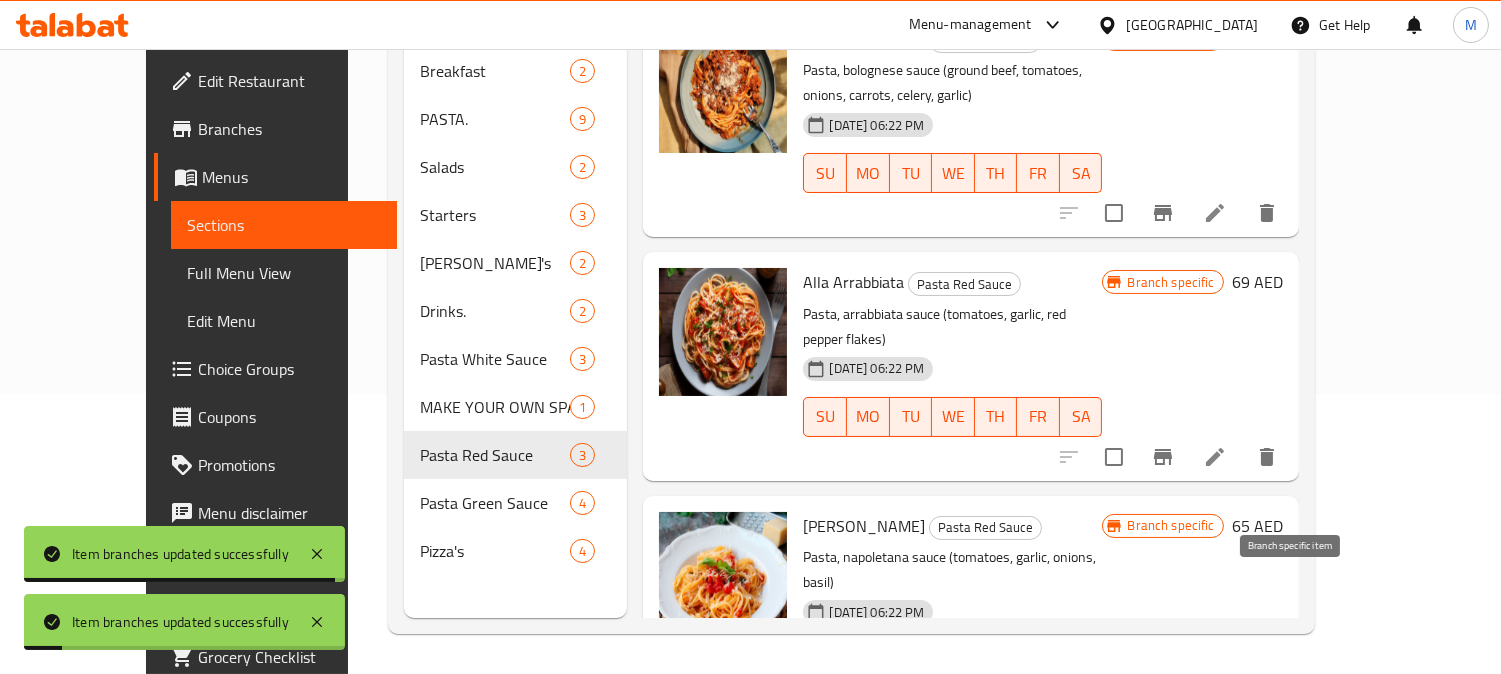 click 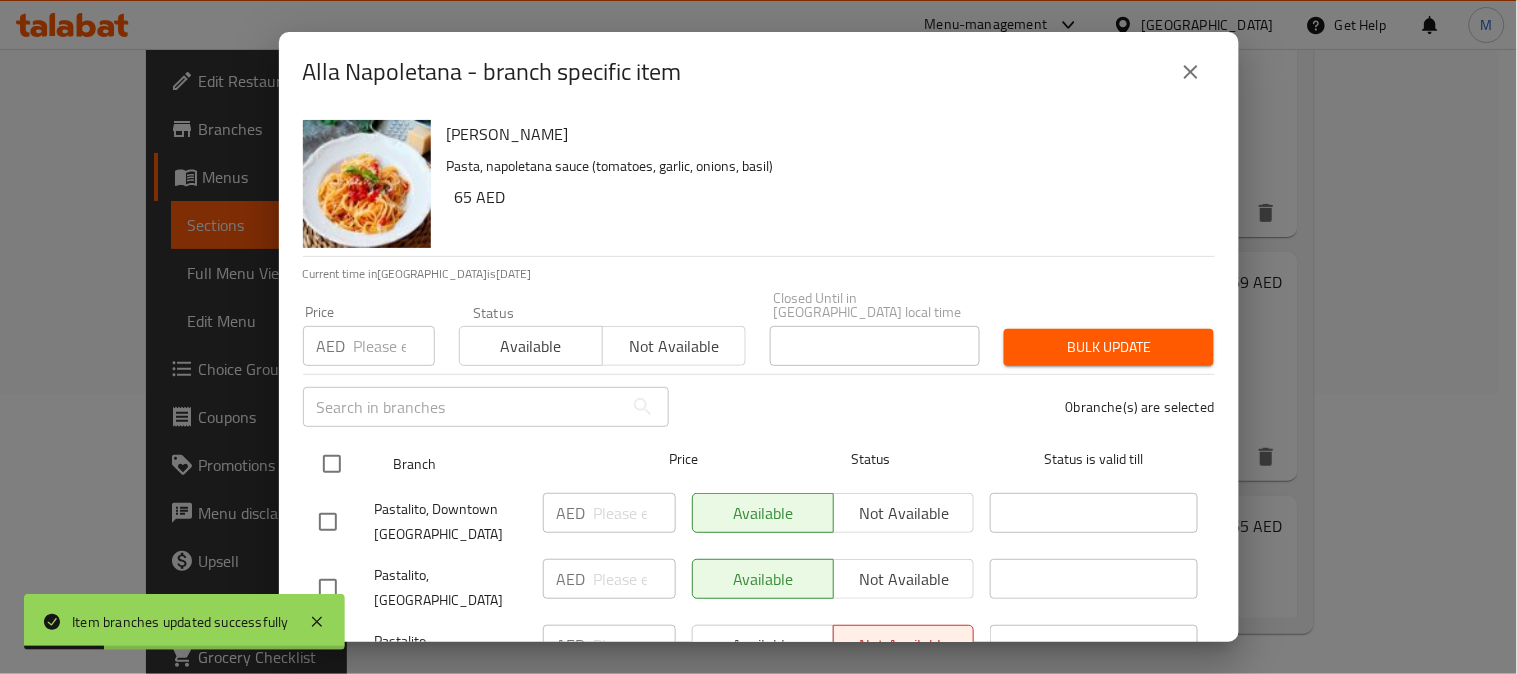 click at bounding box center [332, 464] 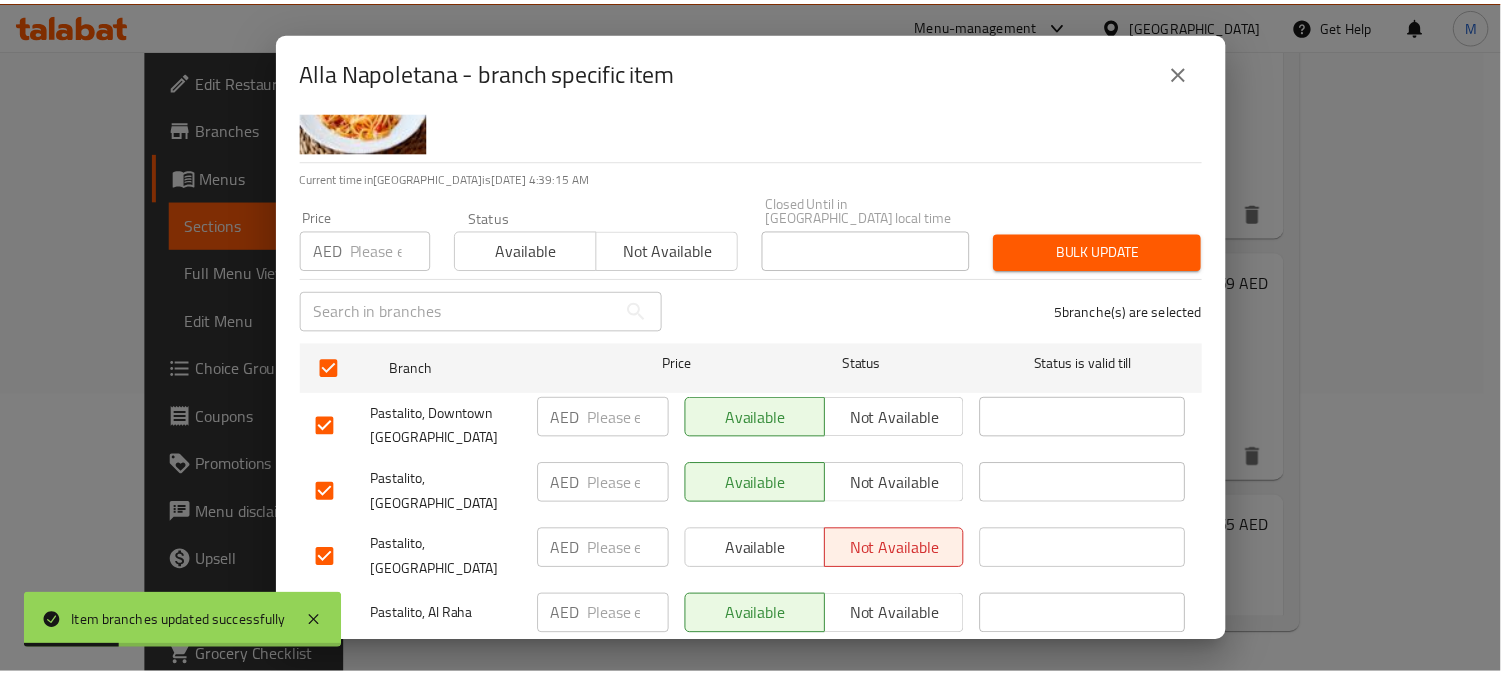 scroll, scrollTop: 165, scrollLeft: 0, axis: vertical 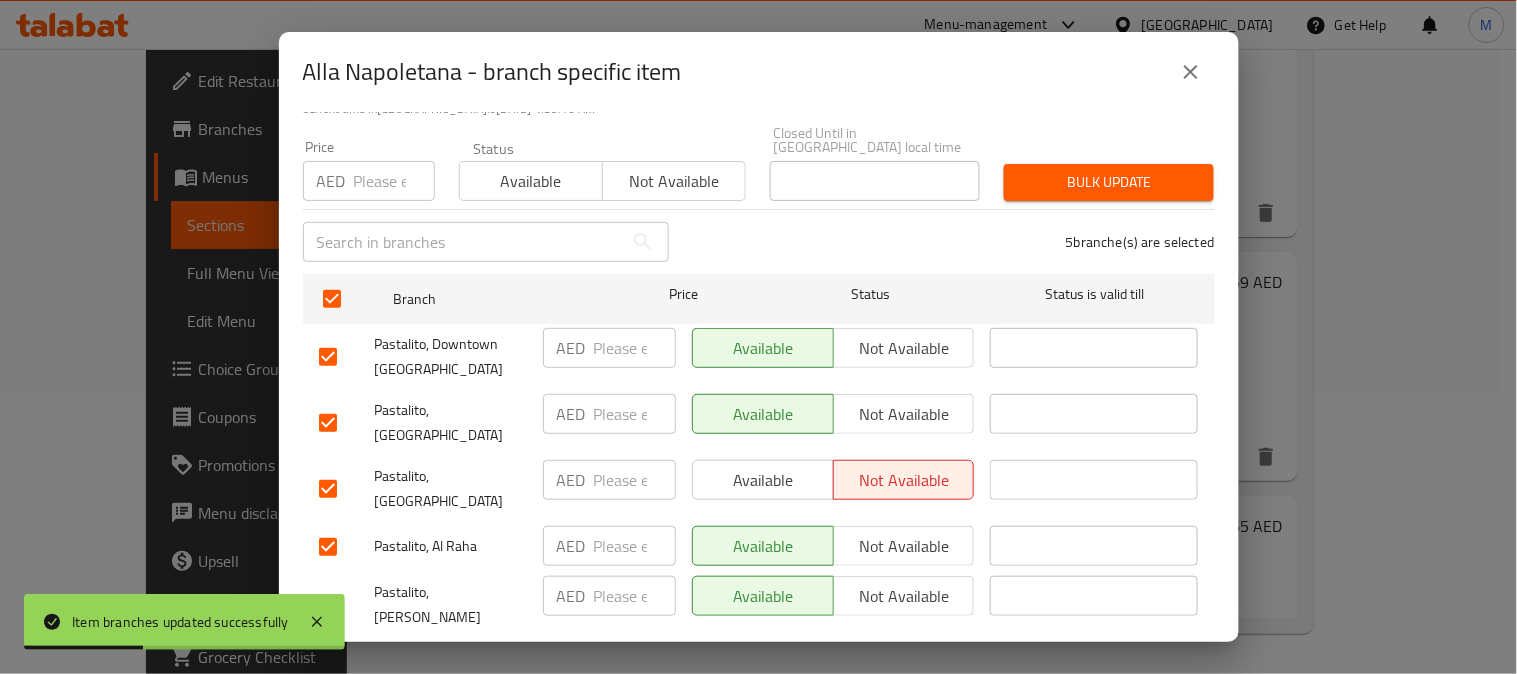 click on "Not available" at bounding box center [904, 414] 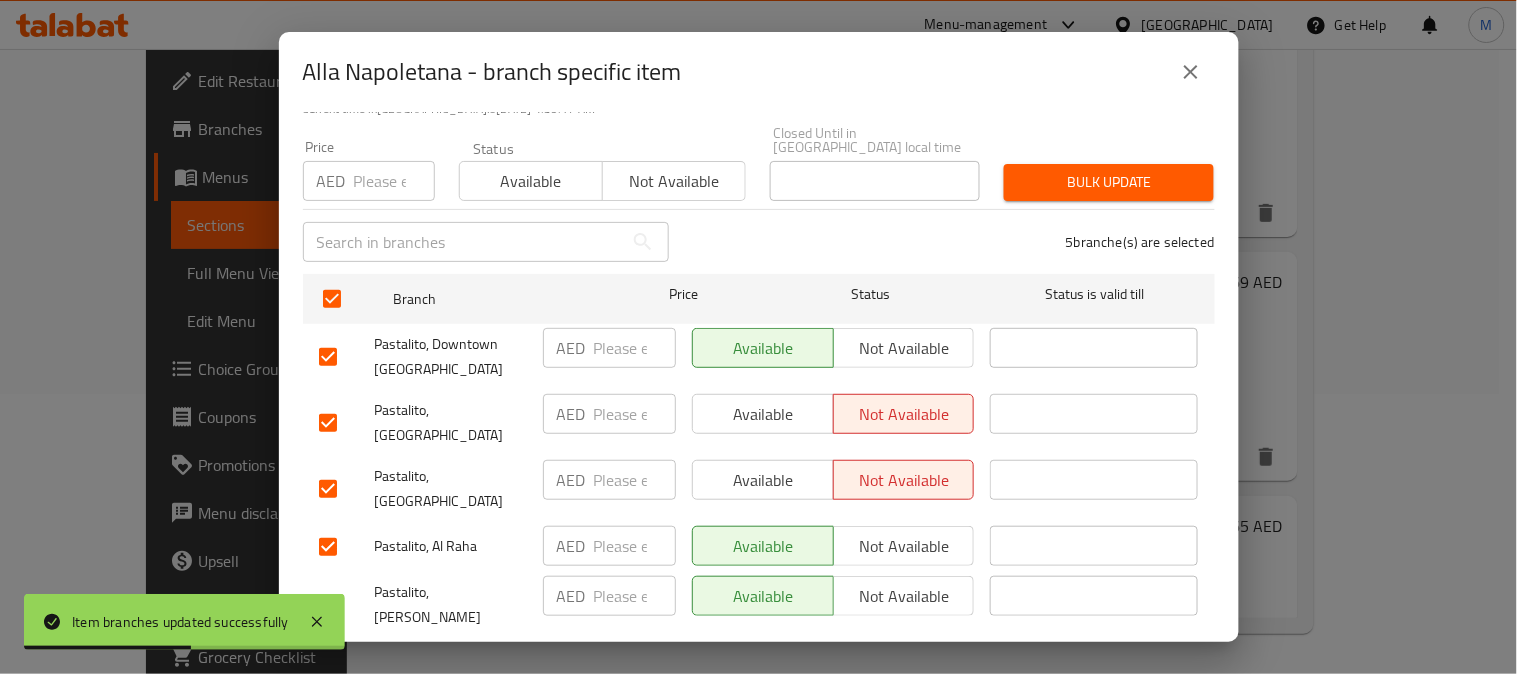 click on "Save" at bounding box center (759, 664) 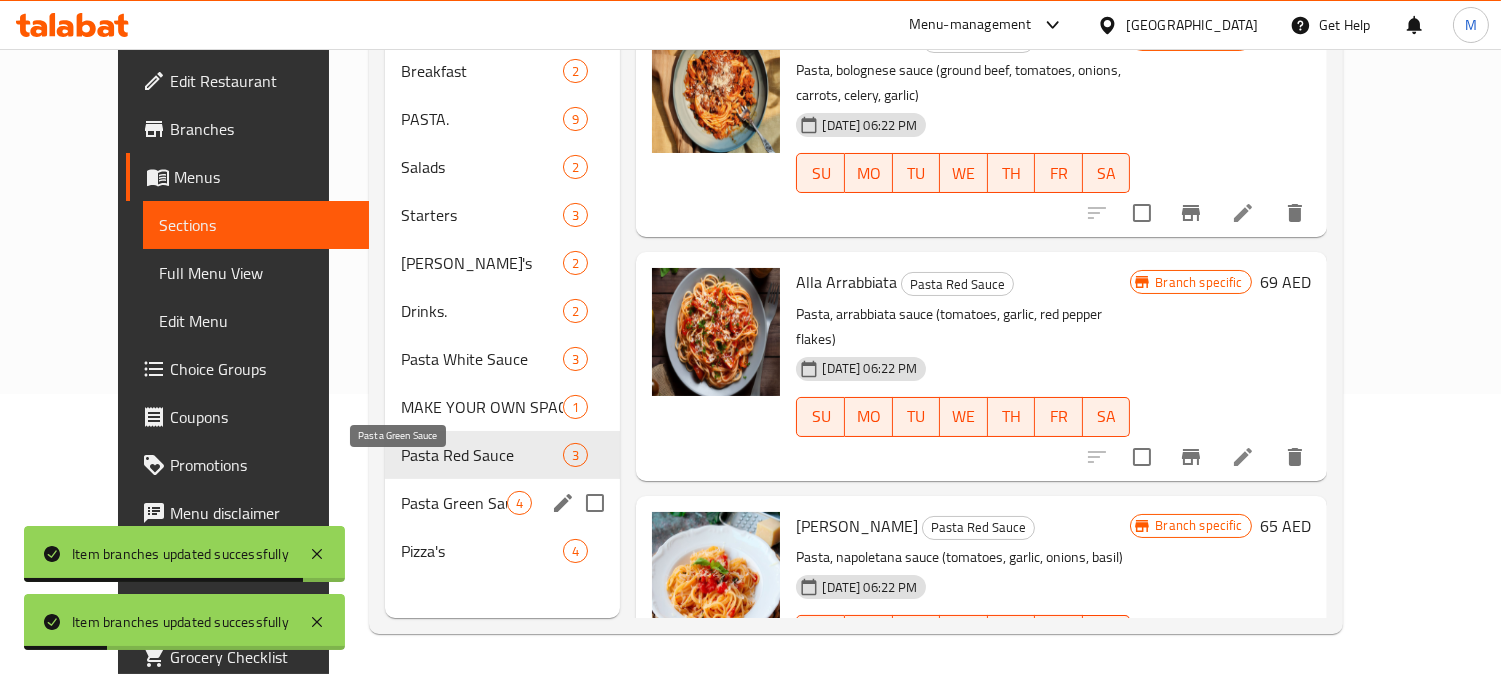 click on "Pasta Green Sauce" at bounding box center (454, 503) 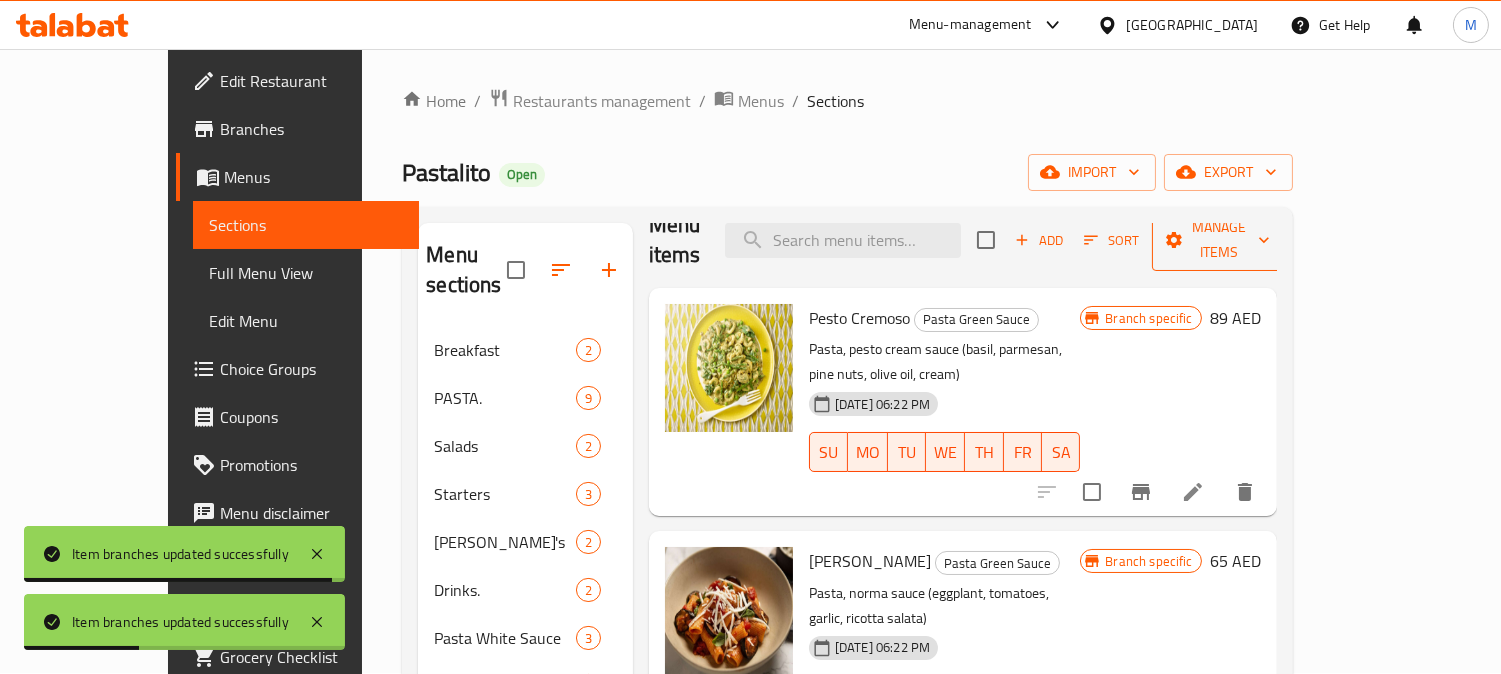 scroll, scrollTop: 0, scrollLeft: 0, axis: both 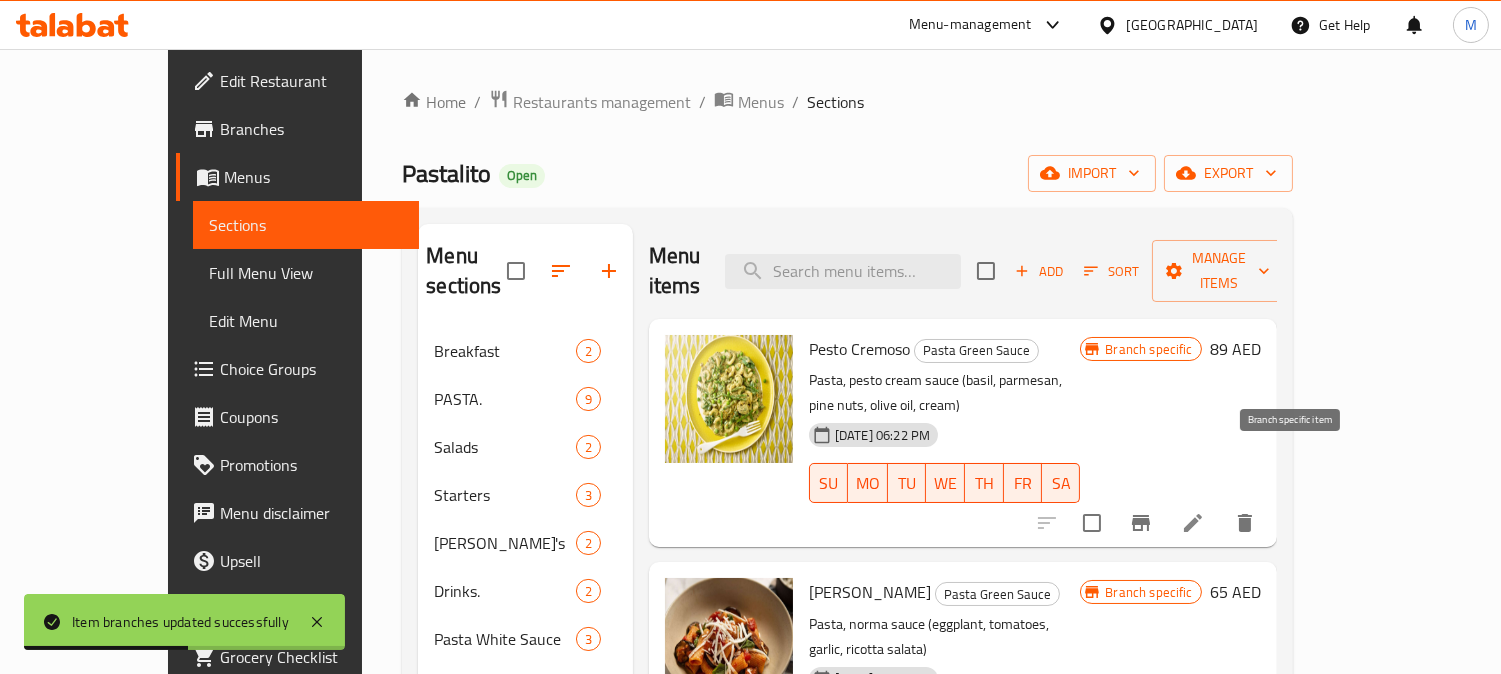 click at bounding box center [1141, 523] 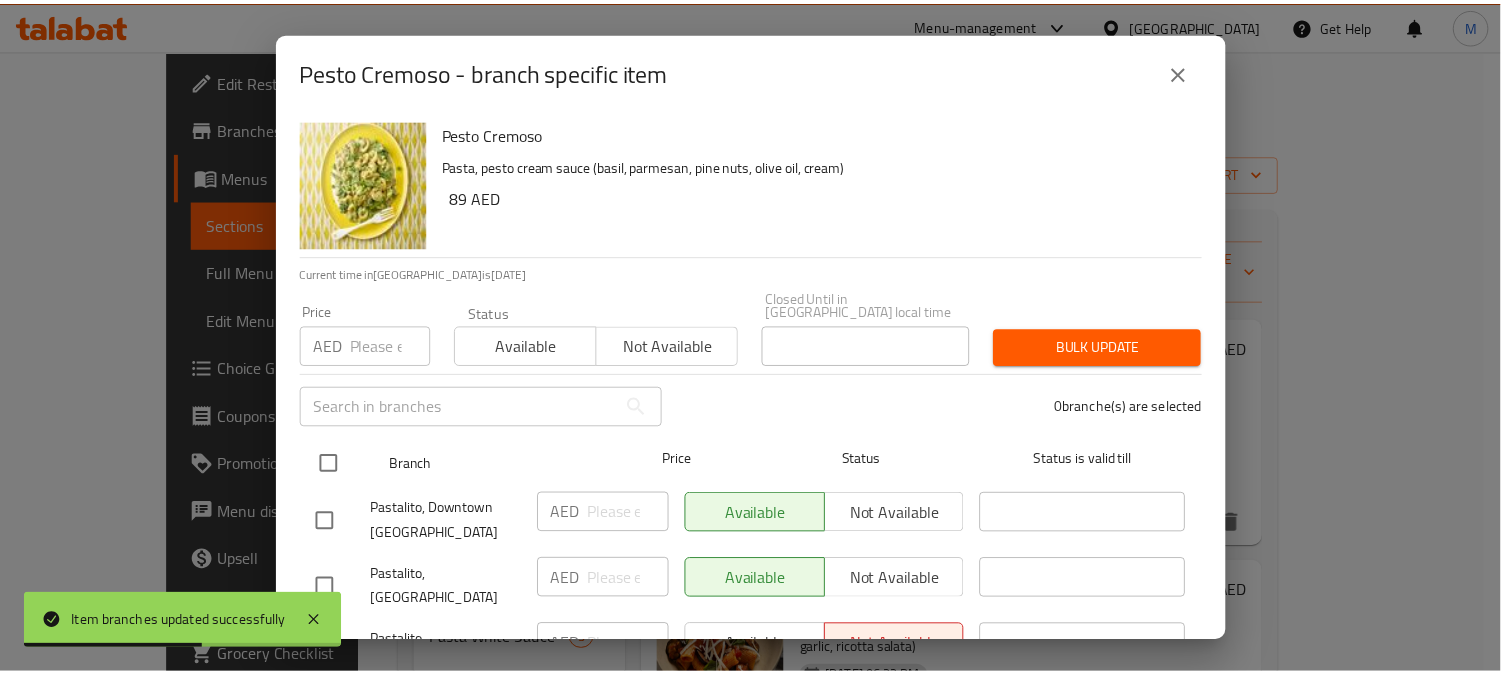 scroll, scrollTop: 165, scrollLeft: 0, axis: vertical 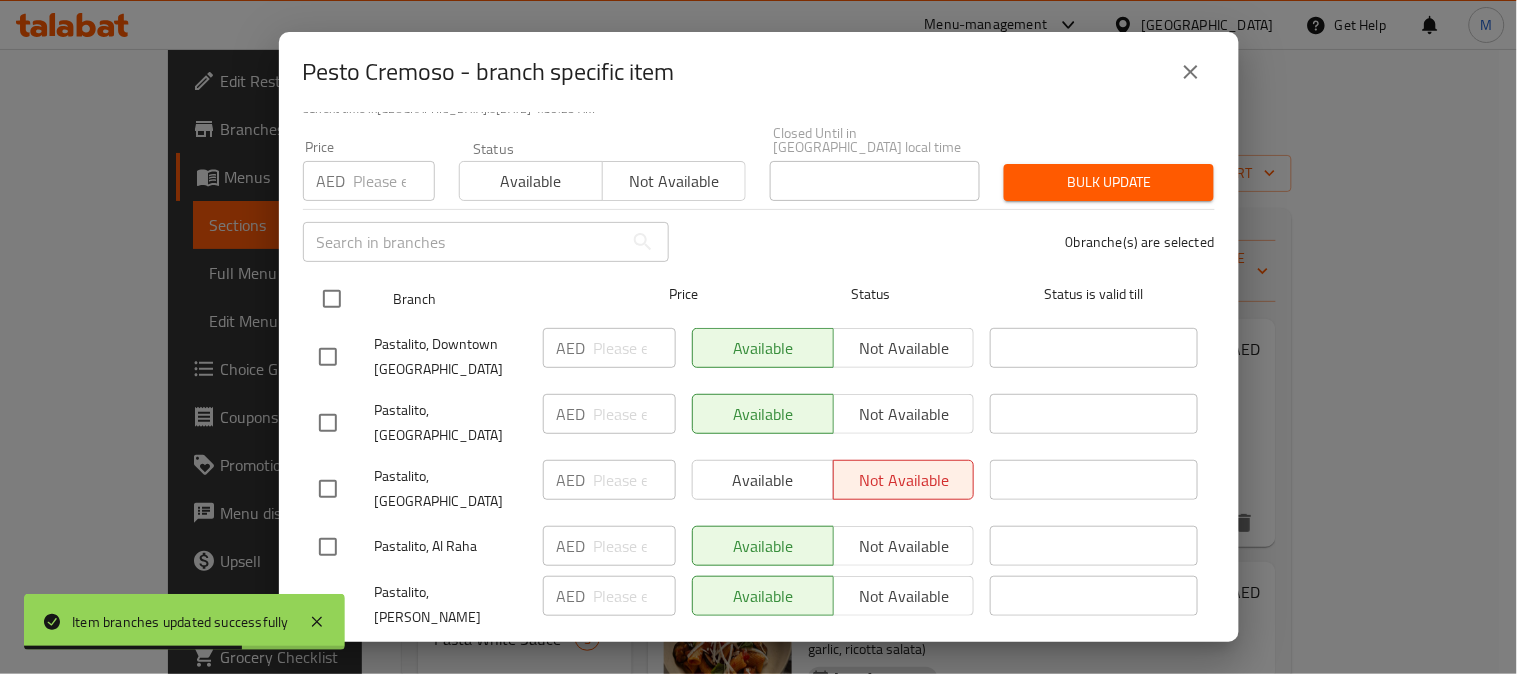 click at bounding box center (332, 299) 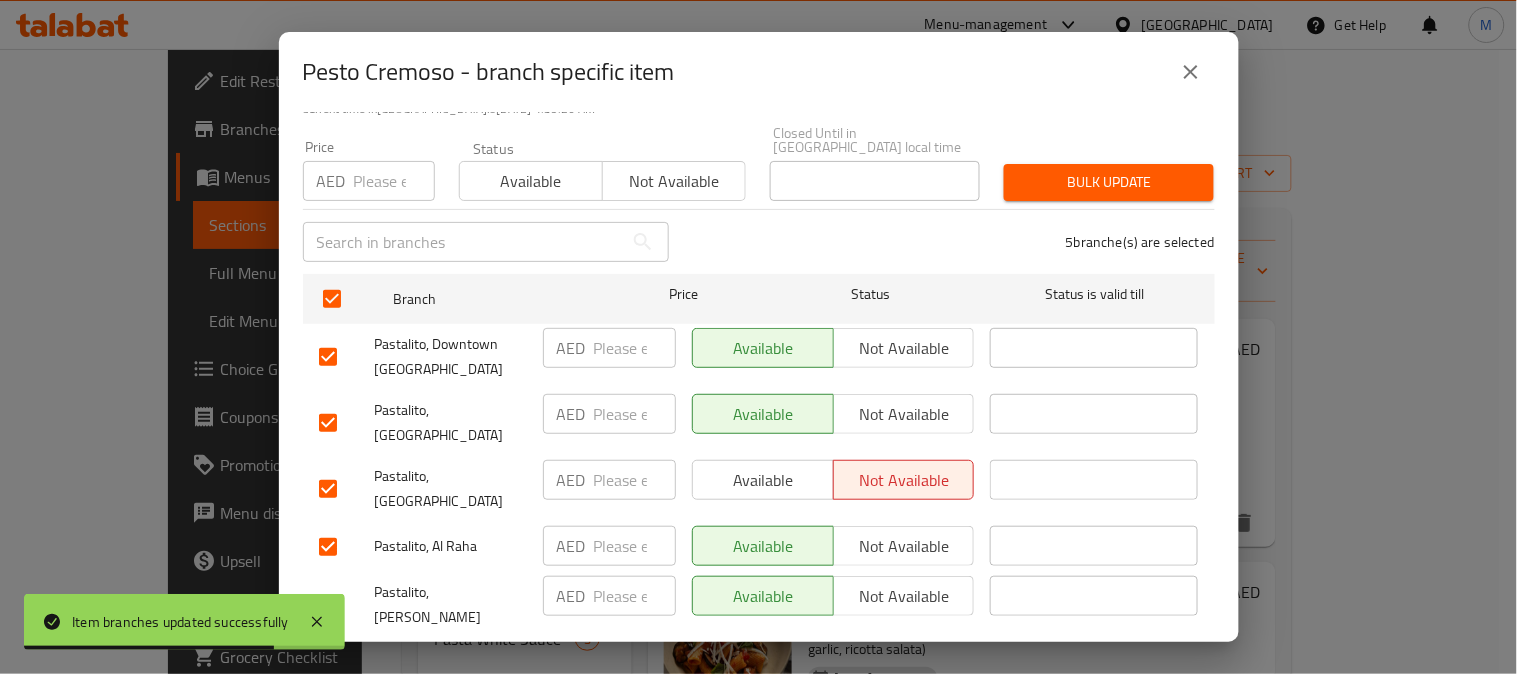 click on "Not available" at bounding box center (904, 414) 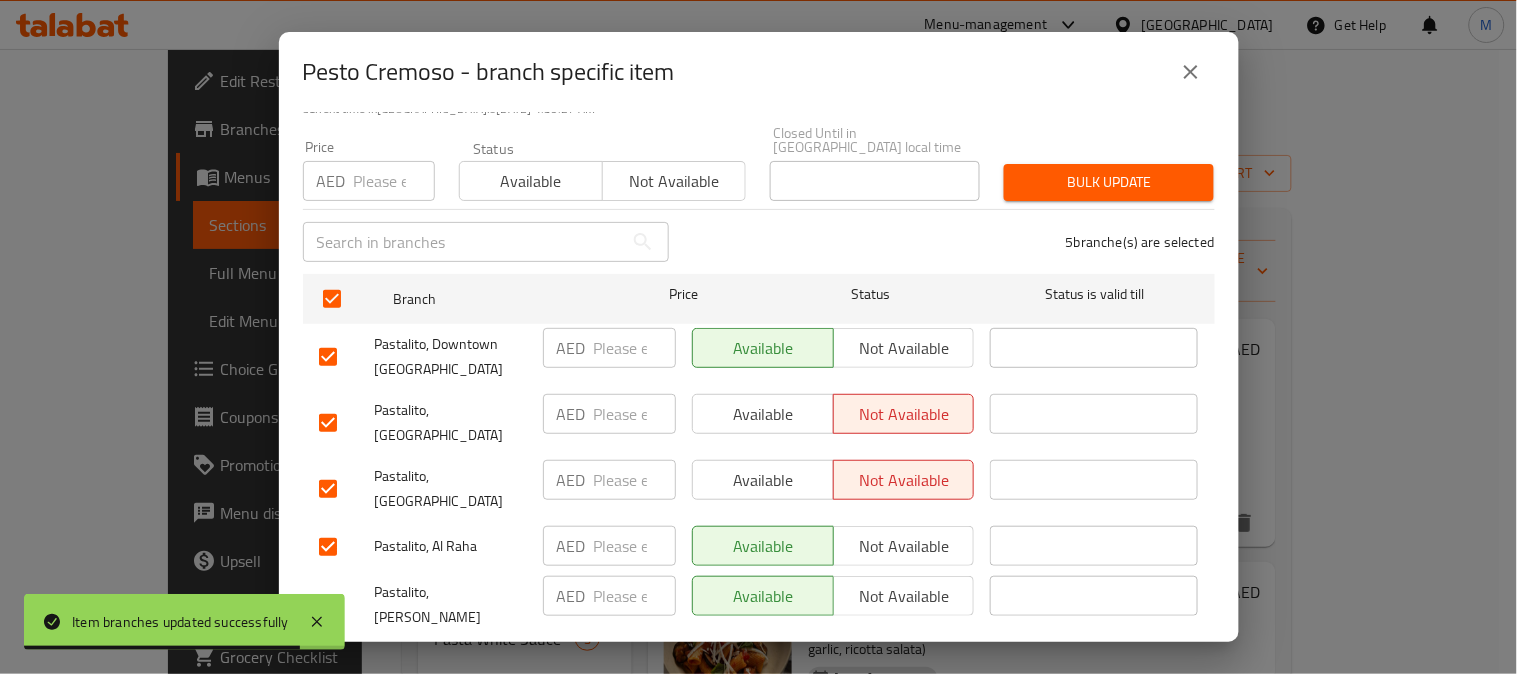 click on "Save" at bounding box center [759, 664] 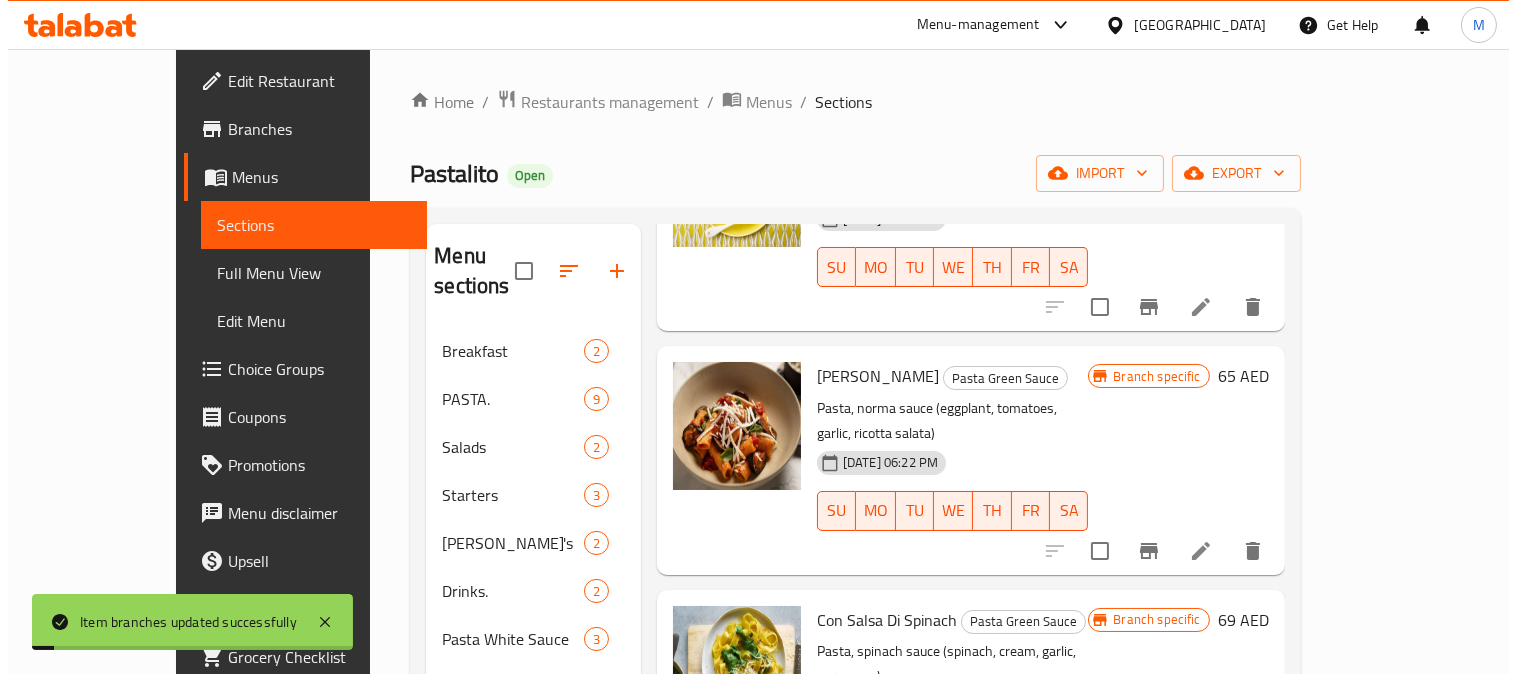scroll, scrollTop: 222, scrollLeft: 0, axis: vertical 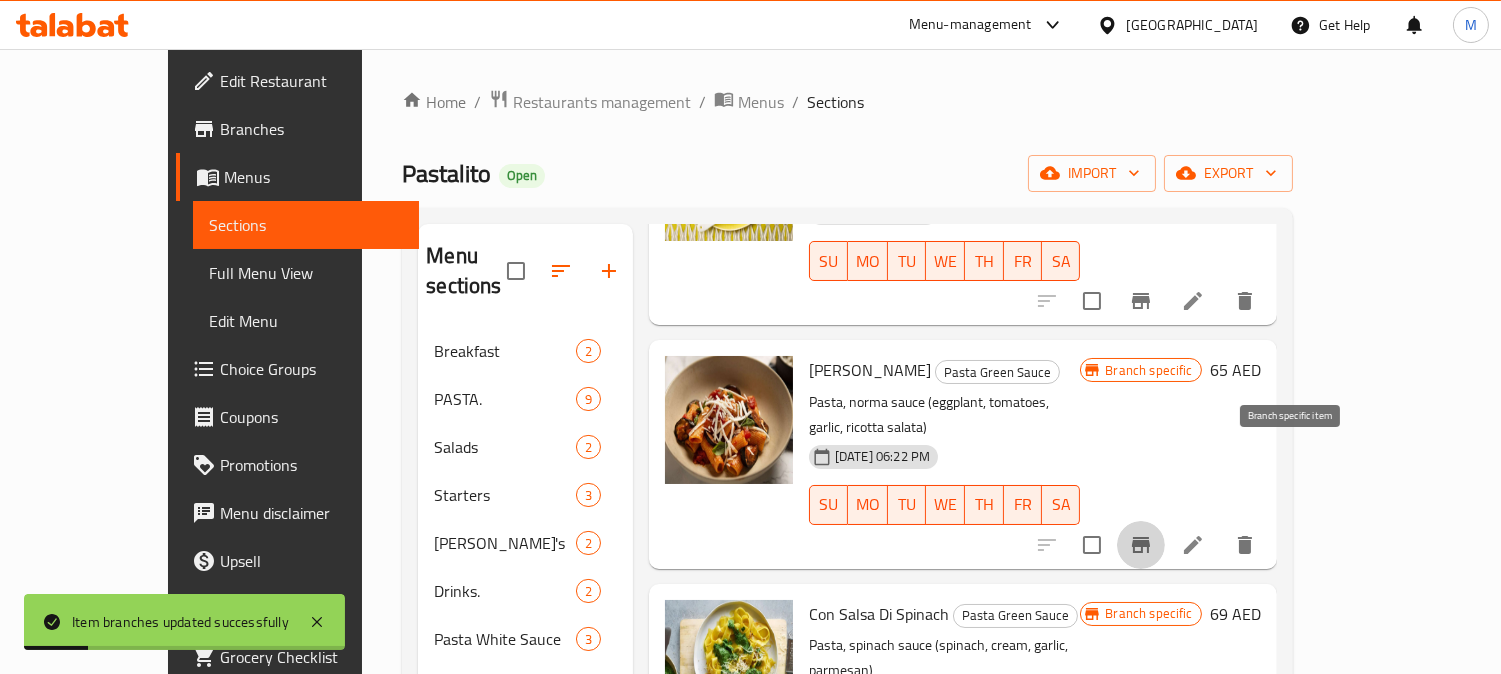 click 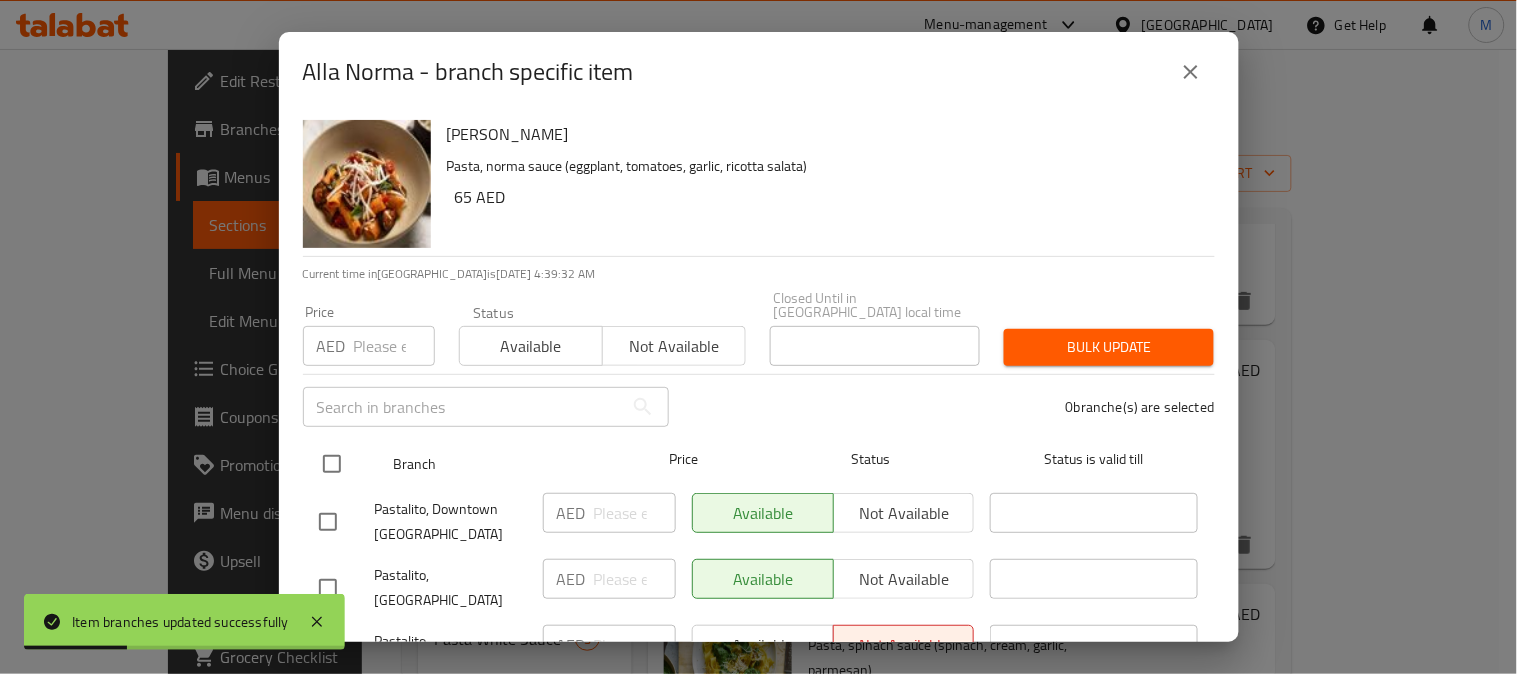 click at bounding box center (332, 464) 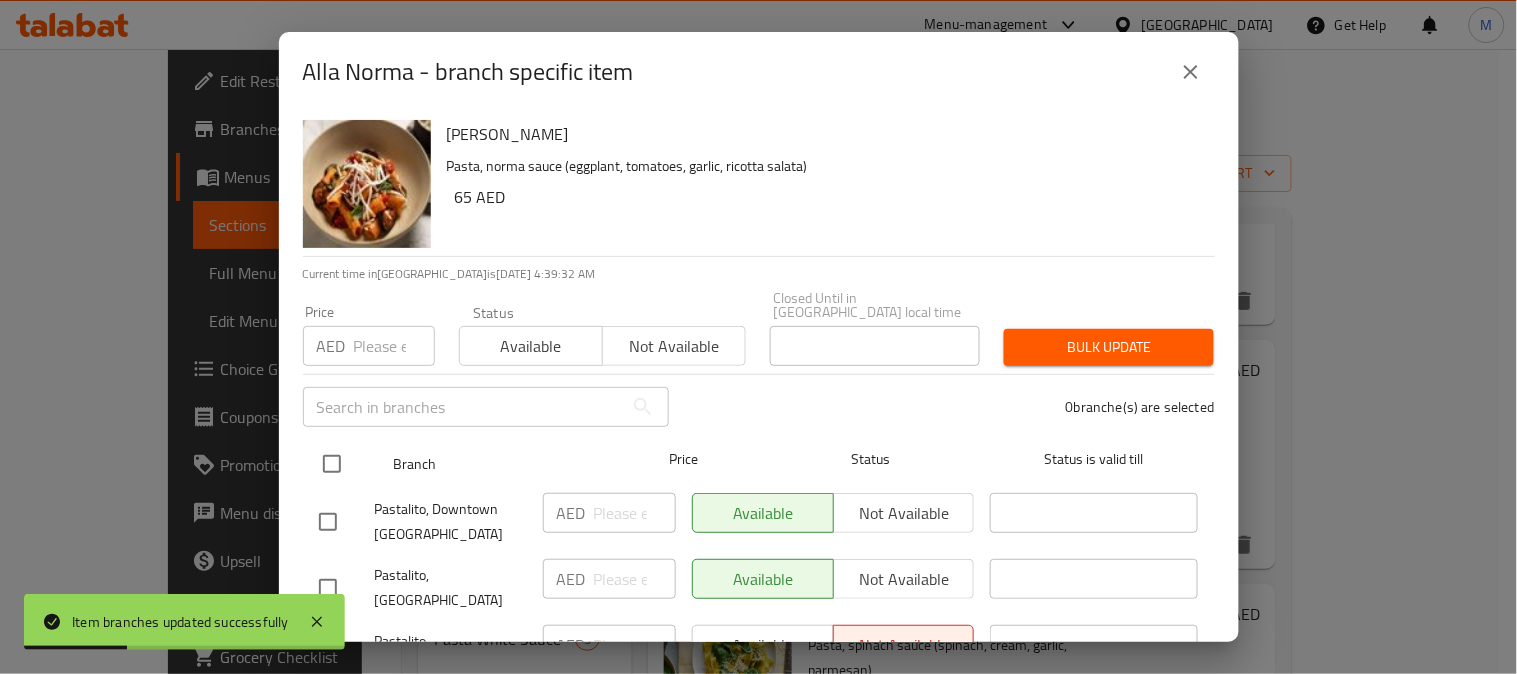 checkbox on "true" 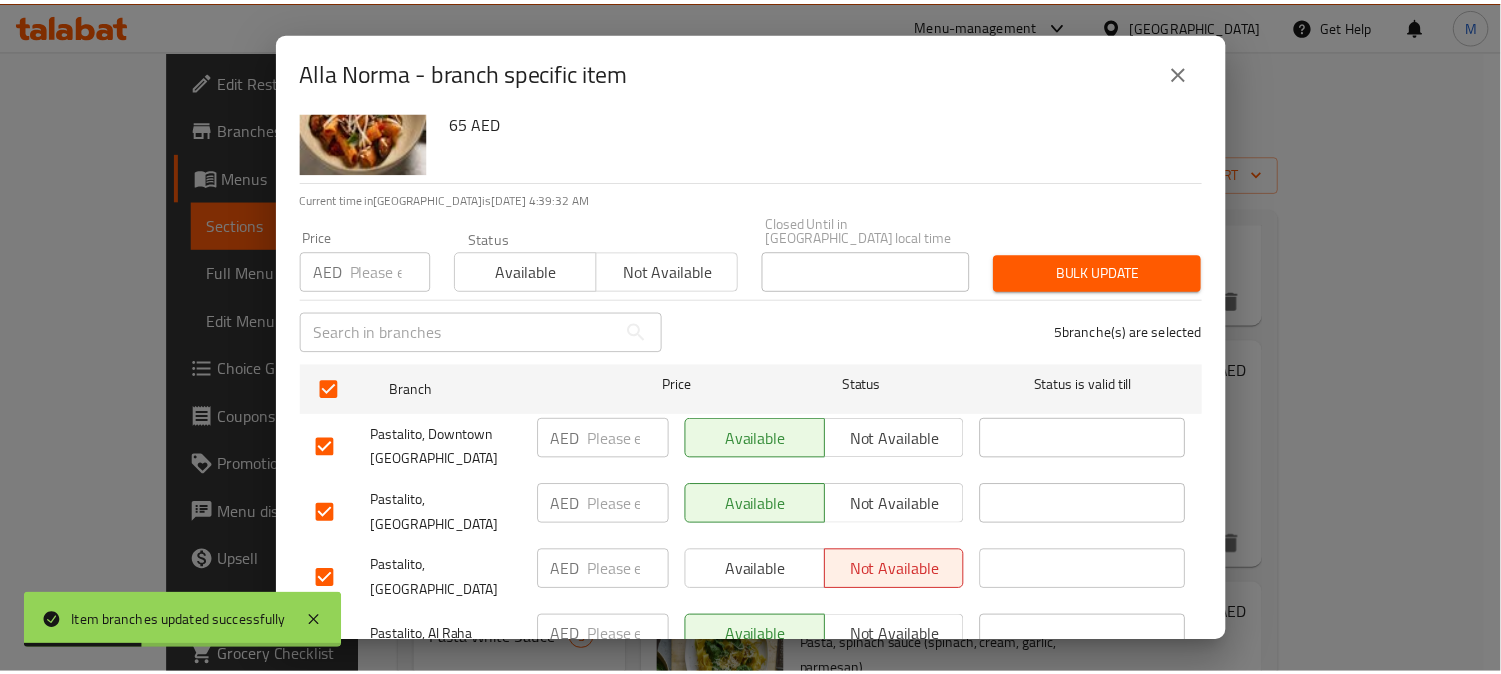 scroll, scrollTop: 165, scrollLeft: 0, axis: vertical 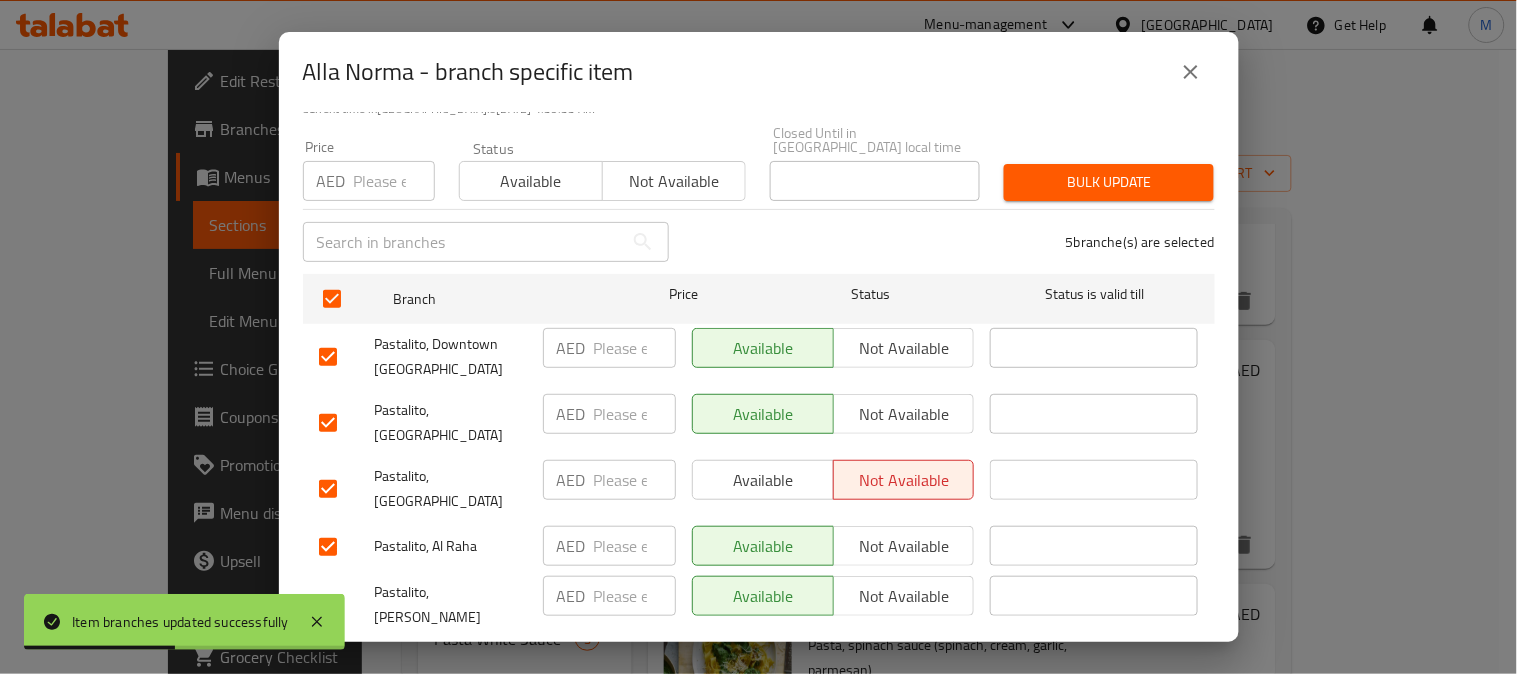 click on "Not available" at bounding box center [904, 414] 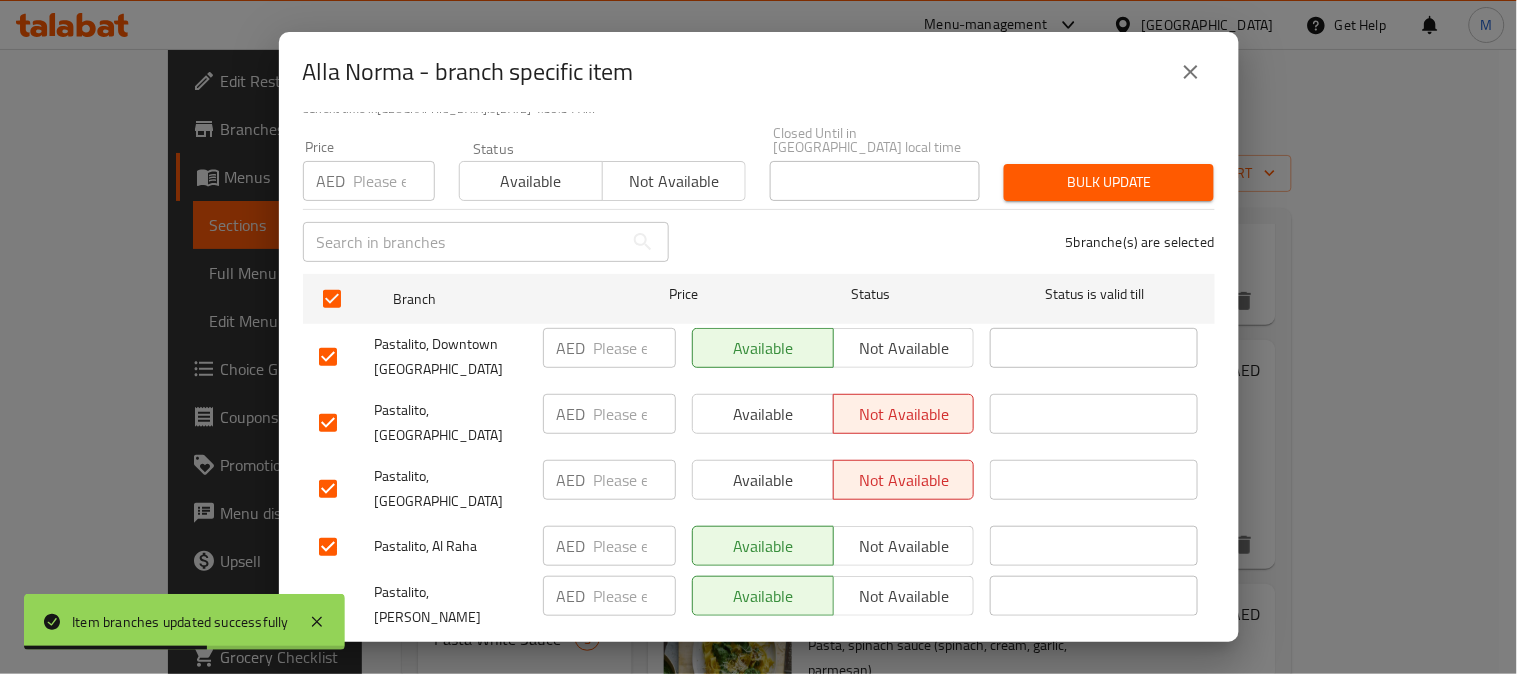 click on "Save" at bounding box center (759, 664) 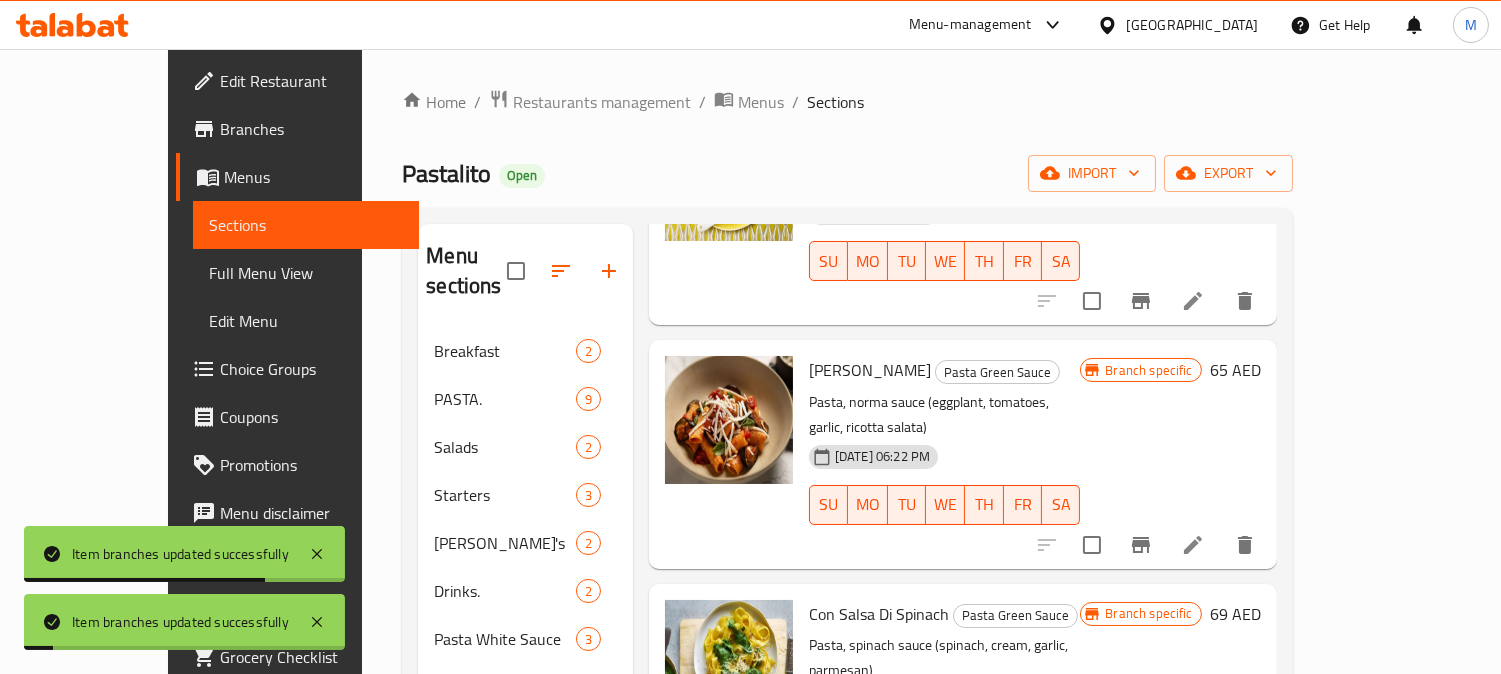 scroll, scrollTop: 248, scrollLeft: 0, axis: vertical 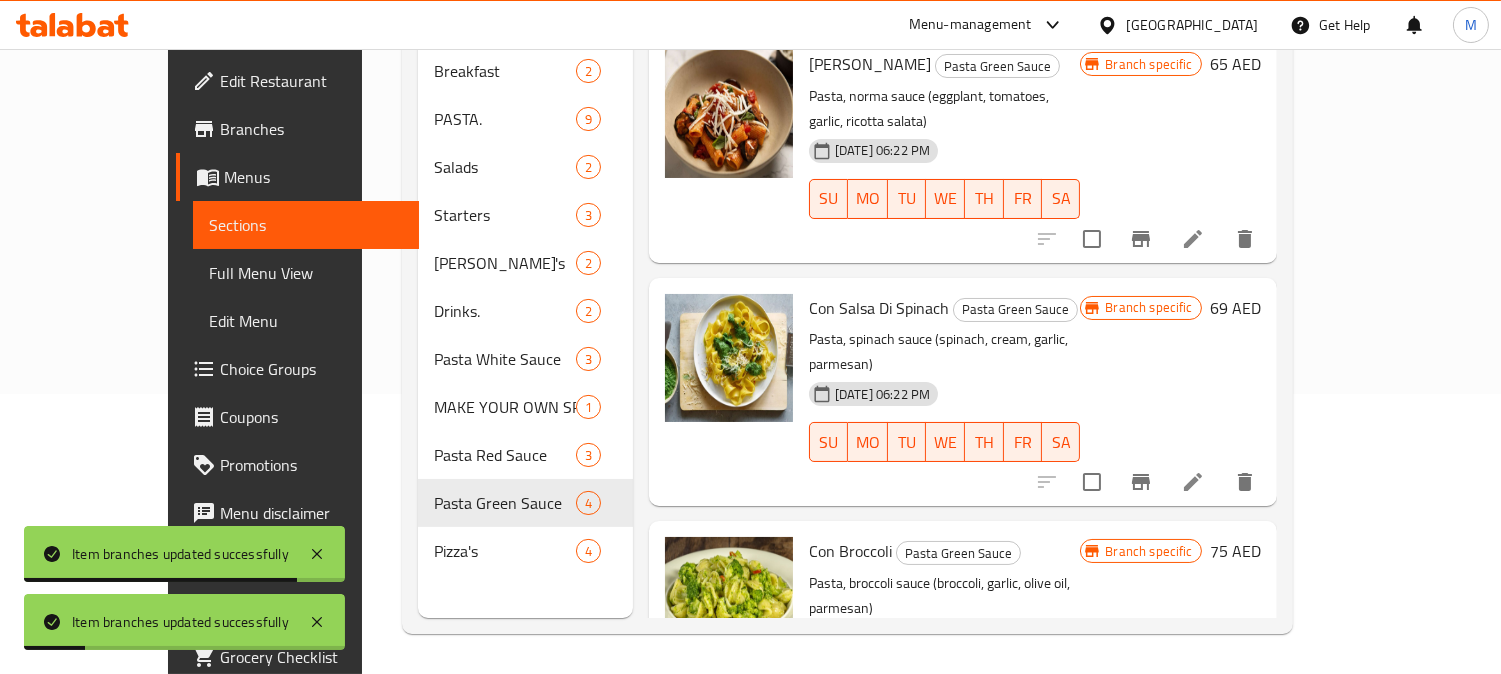 click 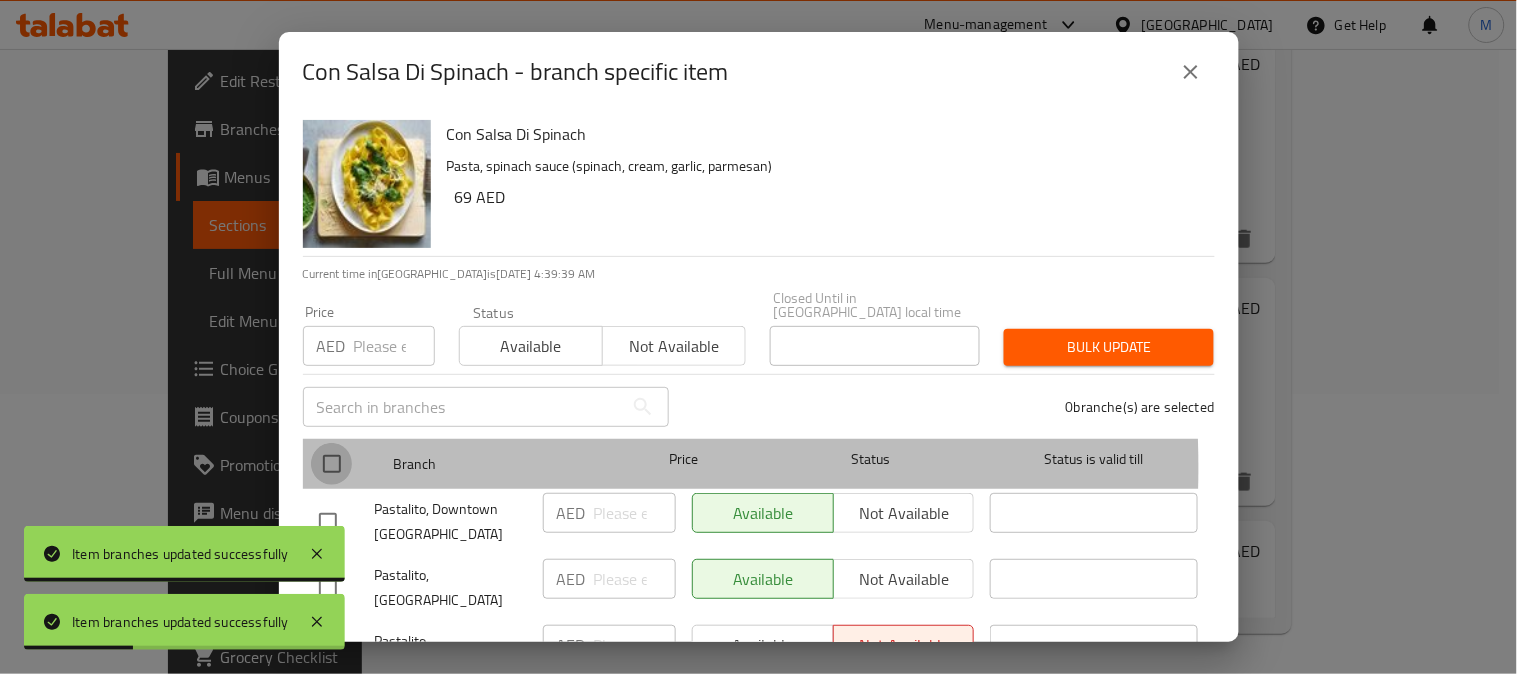 click at bounding box center [332, 464] 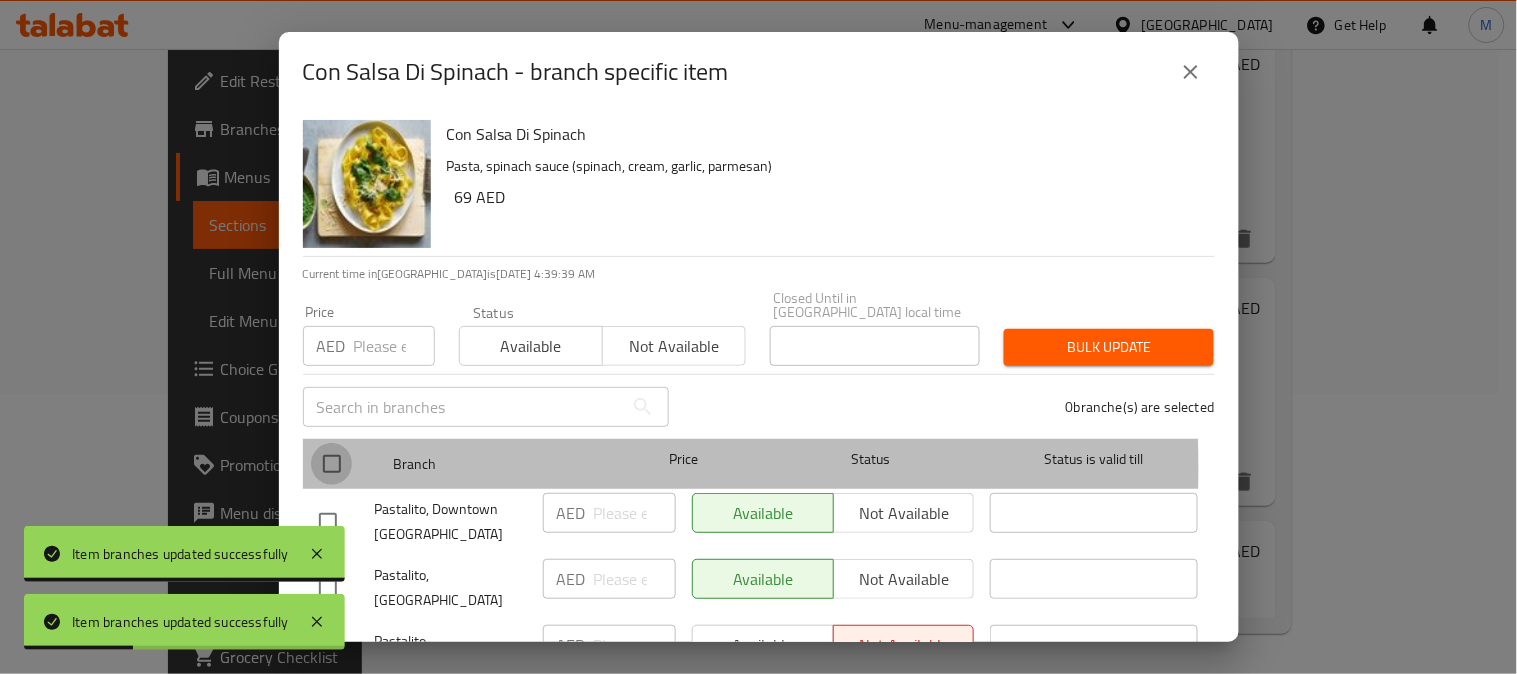 checkbox on "true" 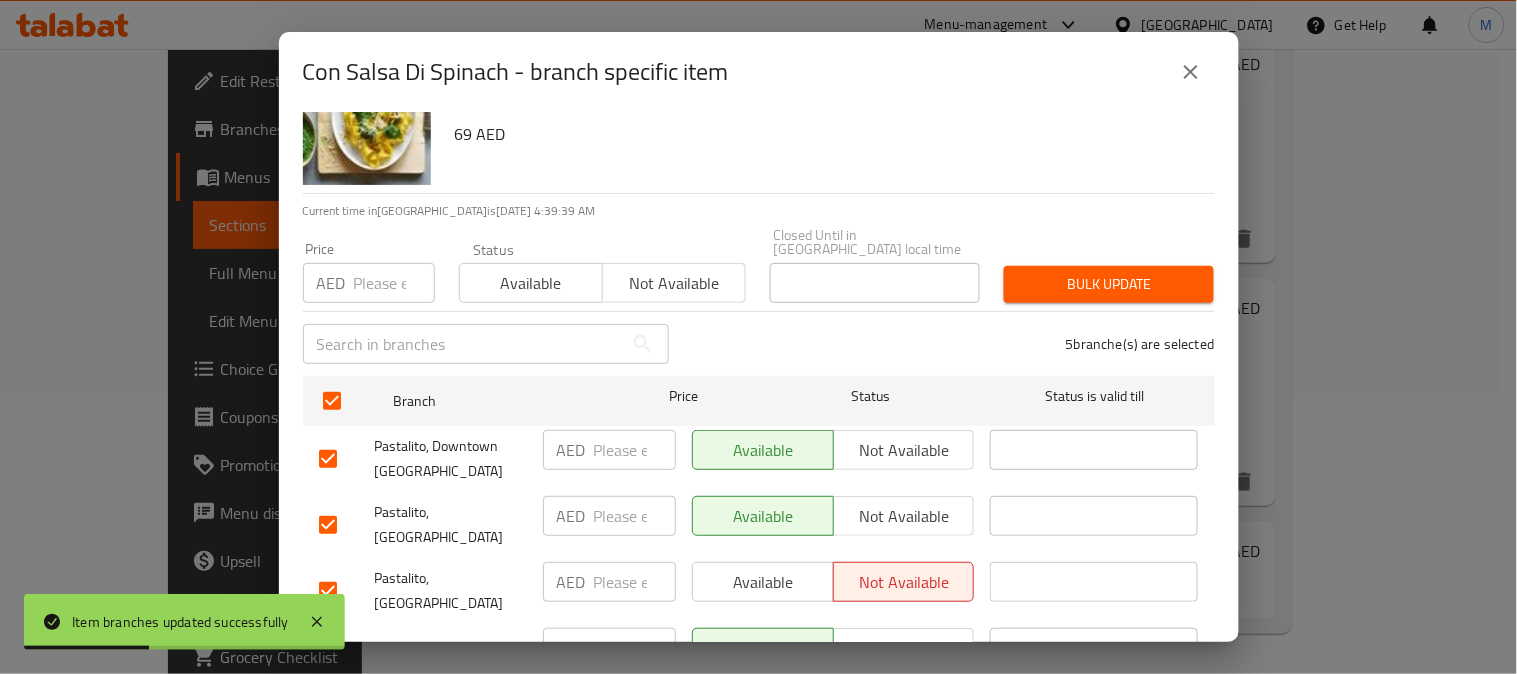 scroll, scrollTop: 165, scrollLeft: 0, axis: vertical 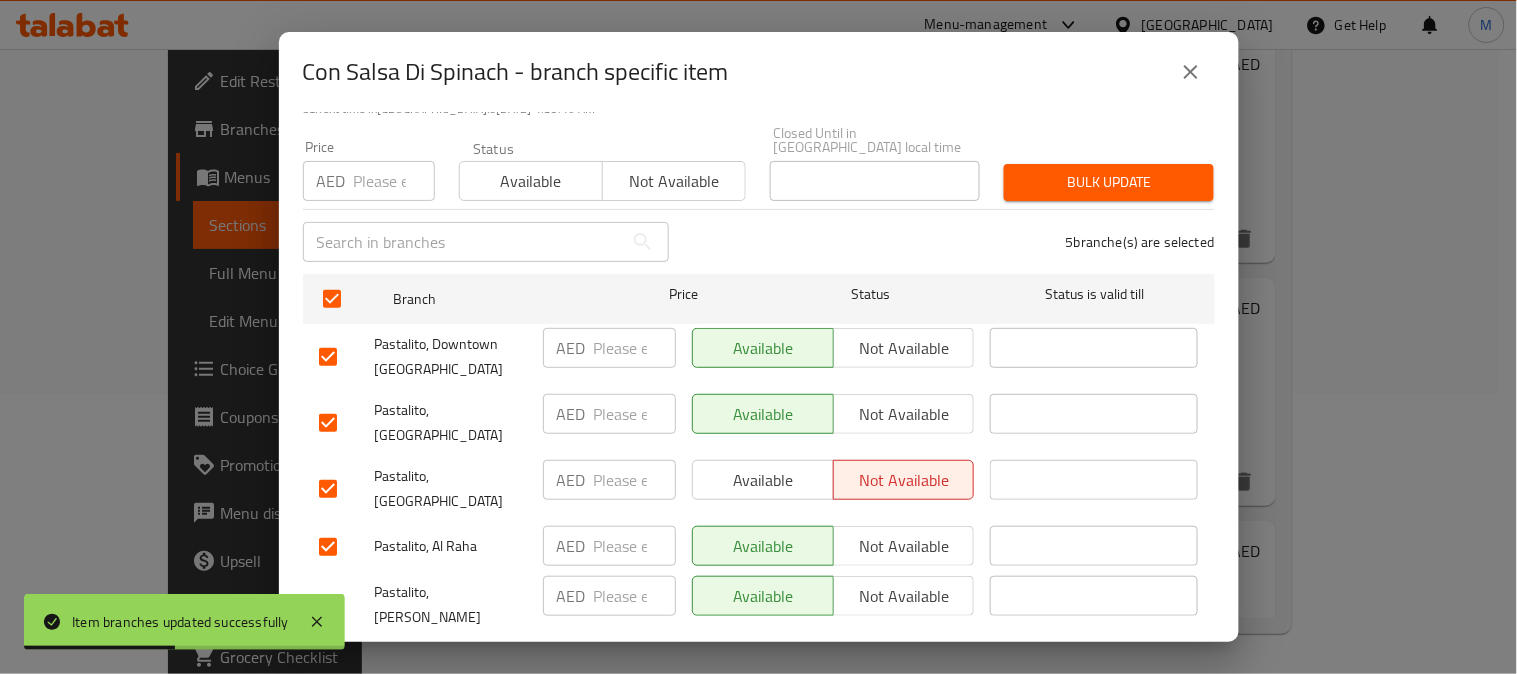 click on "Not available" at bounding box center [904, 414] 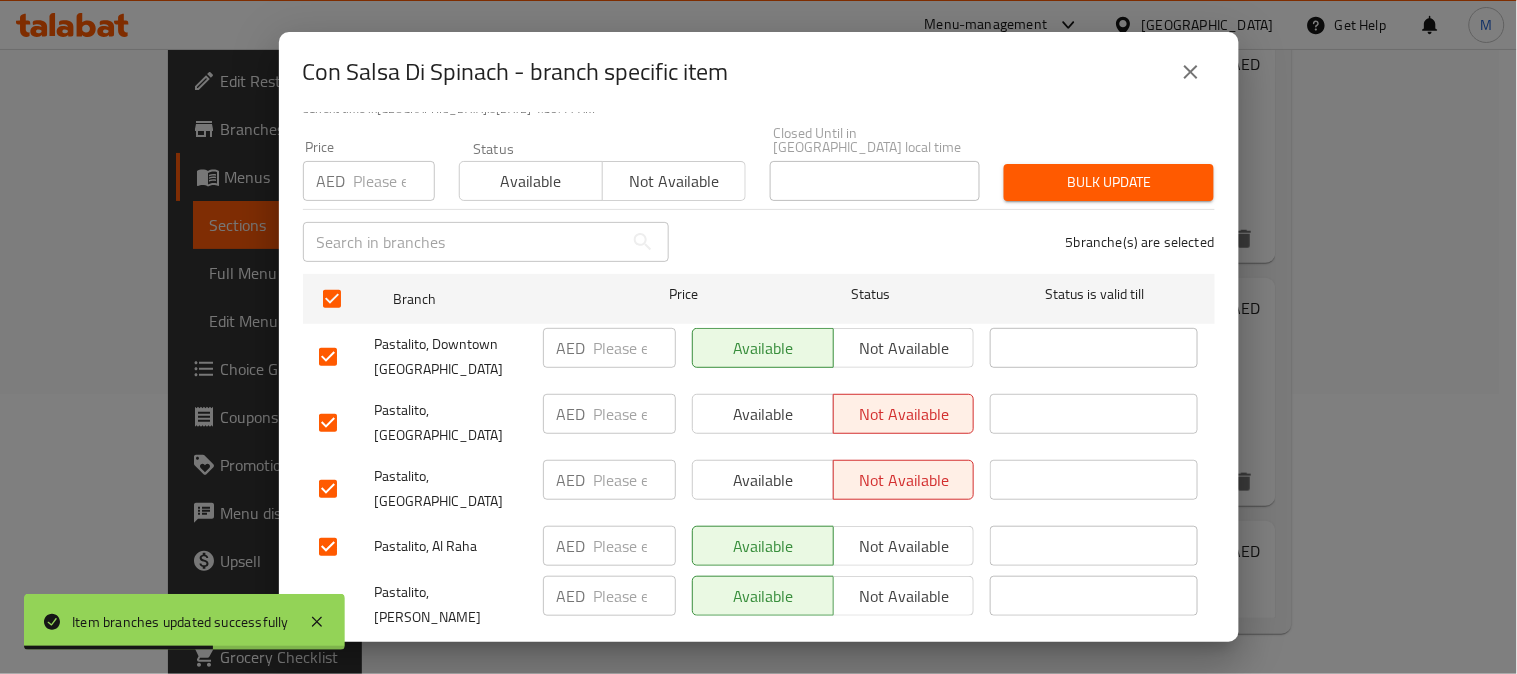 click on "Save" at bounding box center (759, 664) 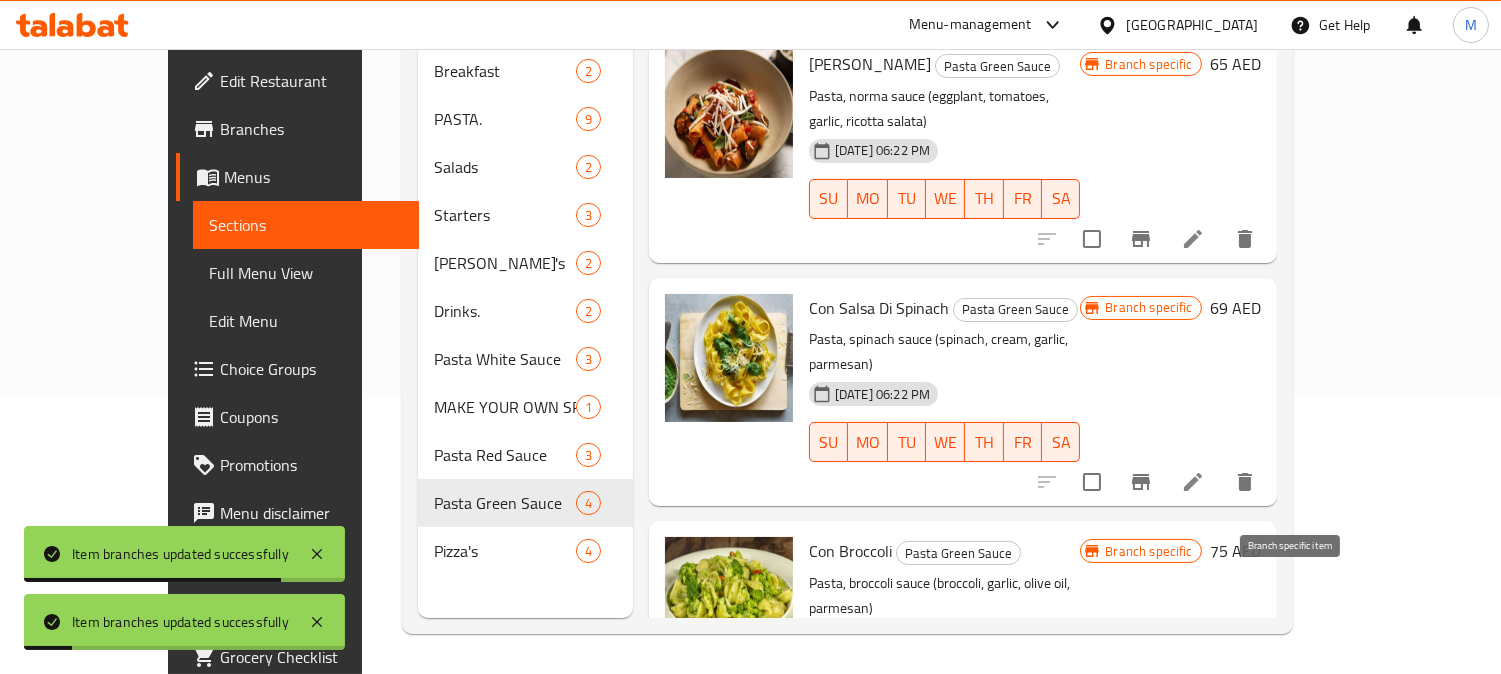 click 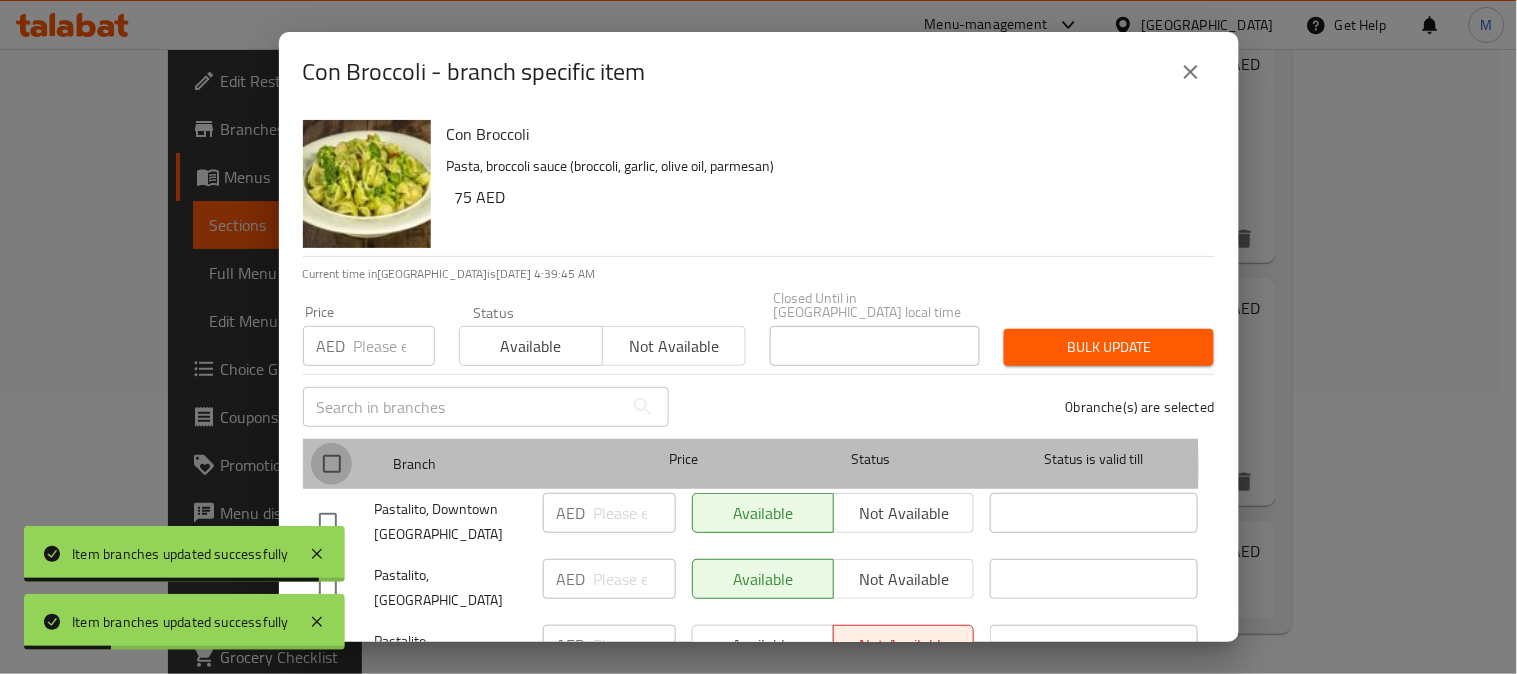 click at bounding box center (332, 464) 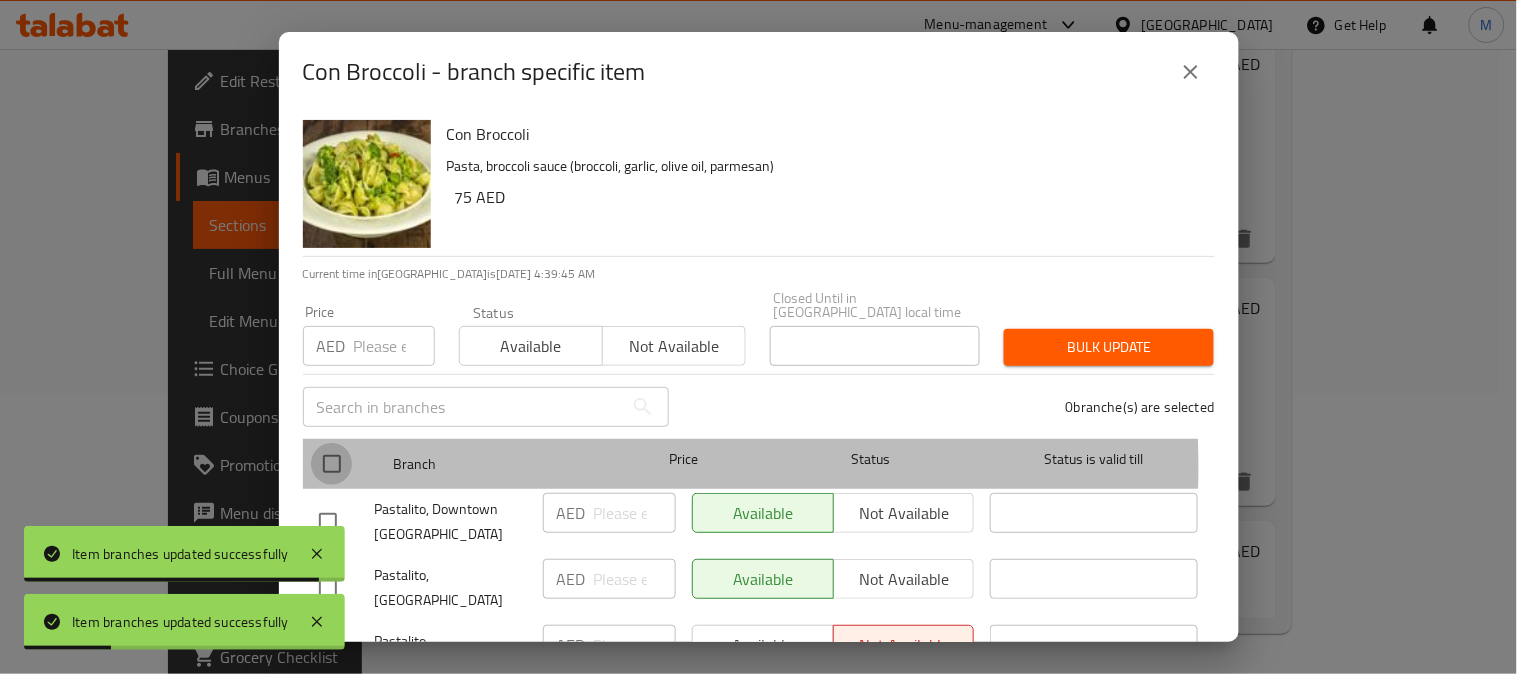 checkbox on "true" 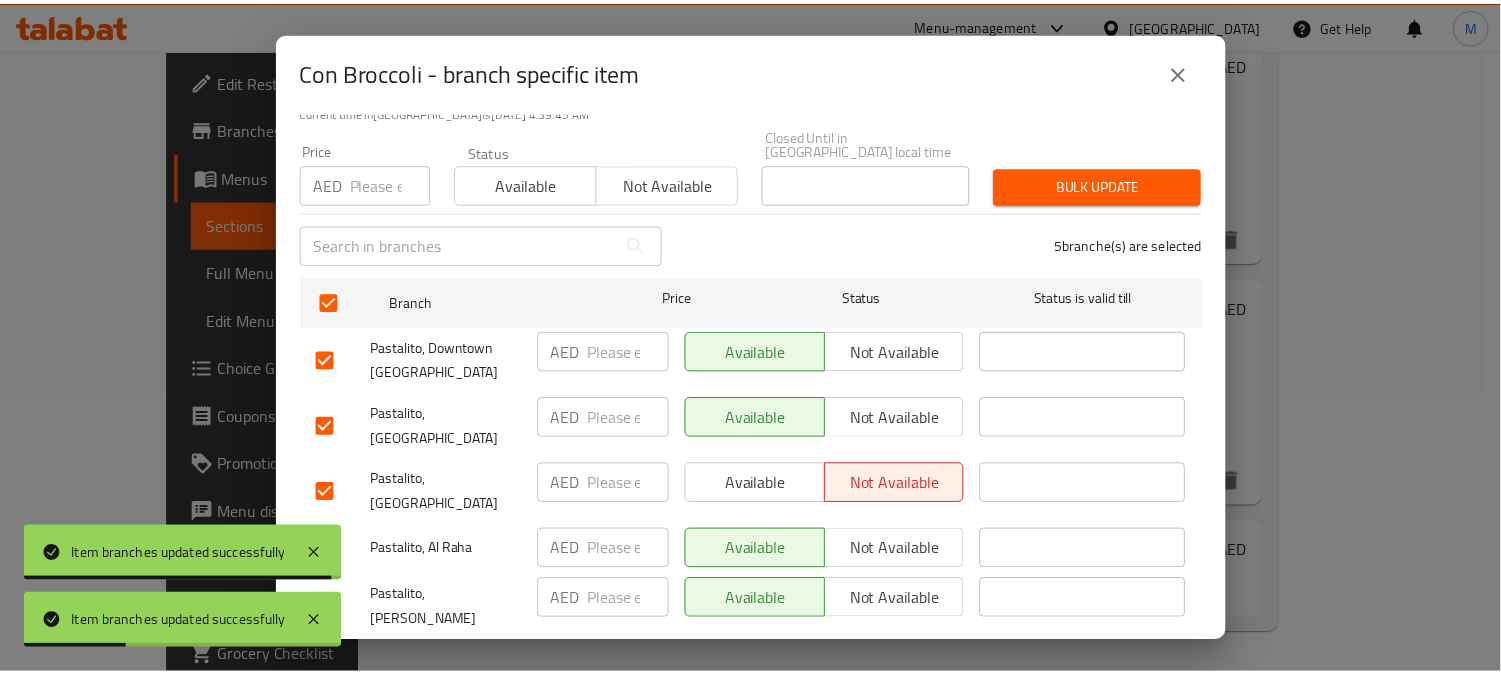 scroll, scrollTop: 165, scrollLeft: 0, axis: vertical 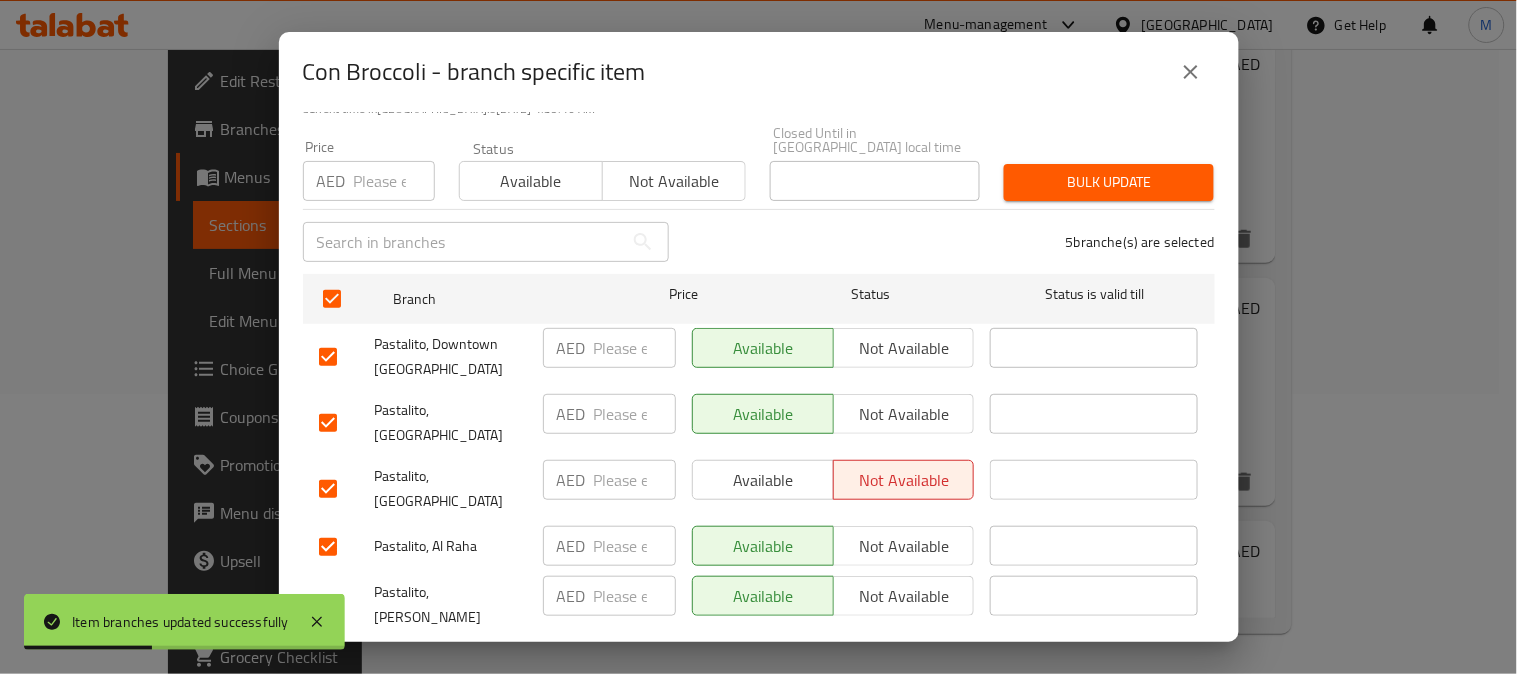 click on "Not available" at bounding box center [904, 414] 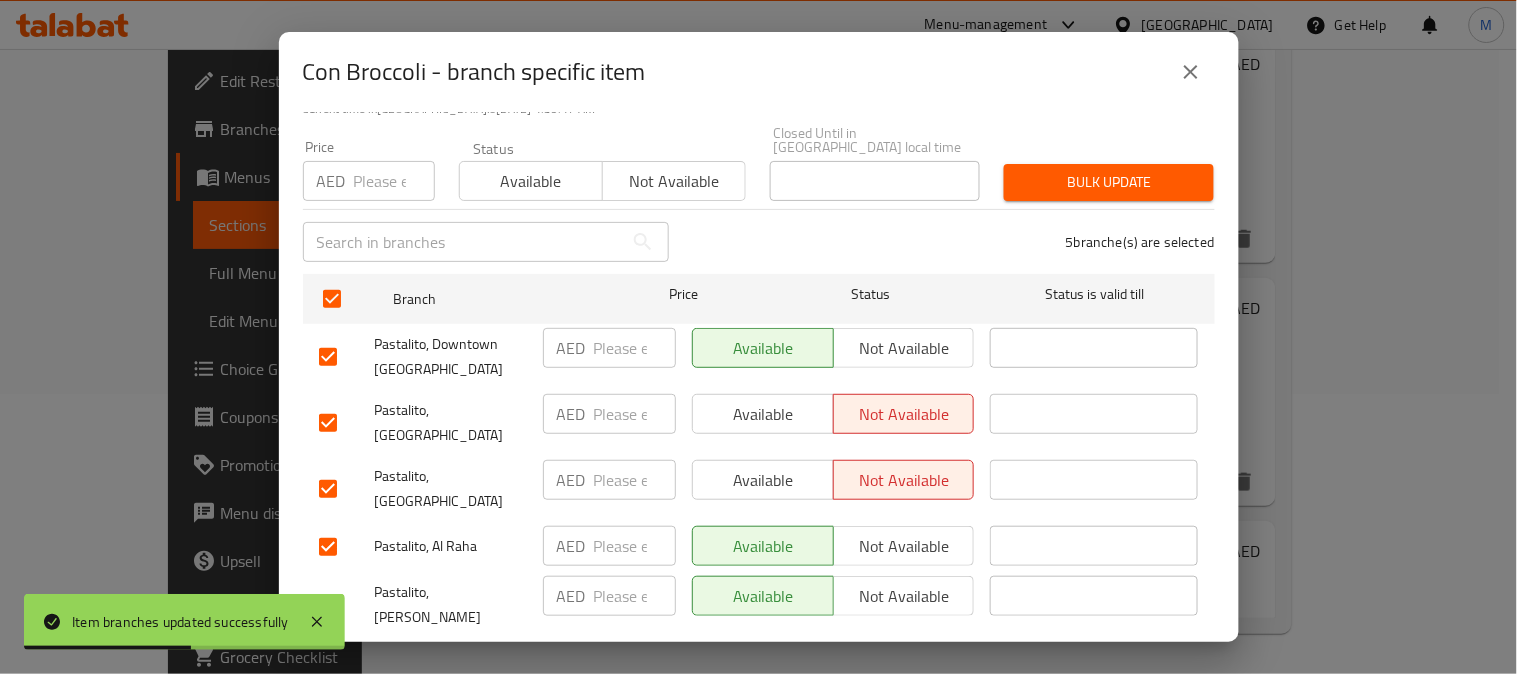 click on "Save" at bounding box center [759, 664] 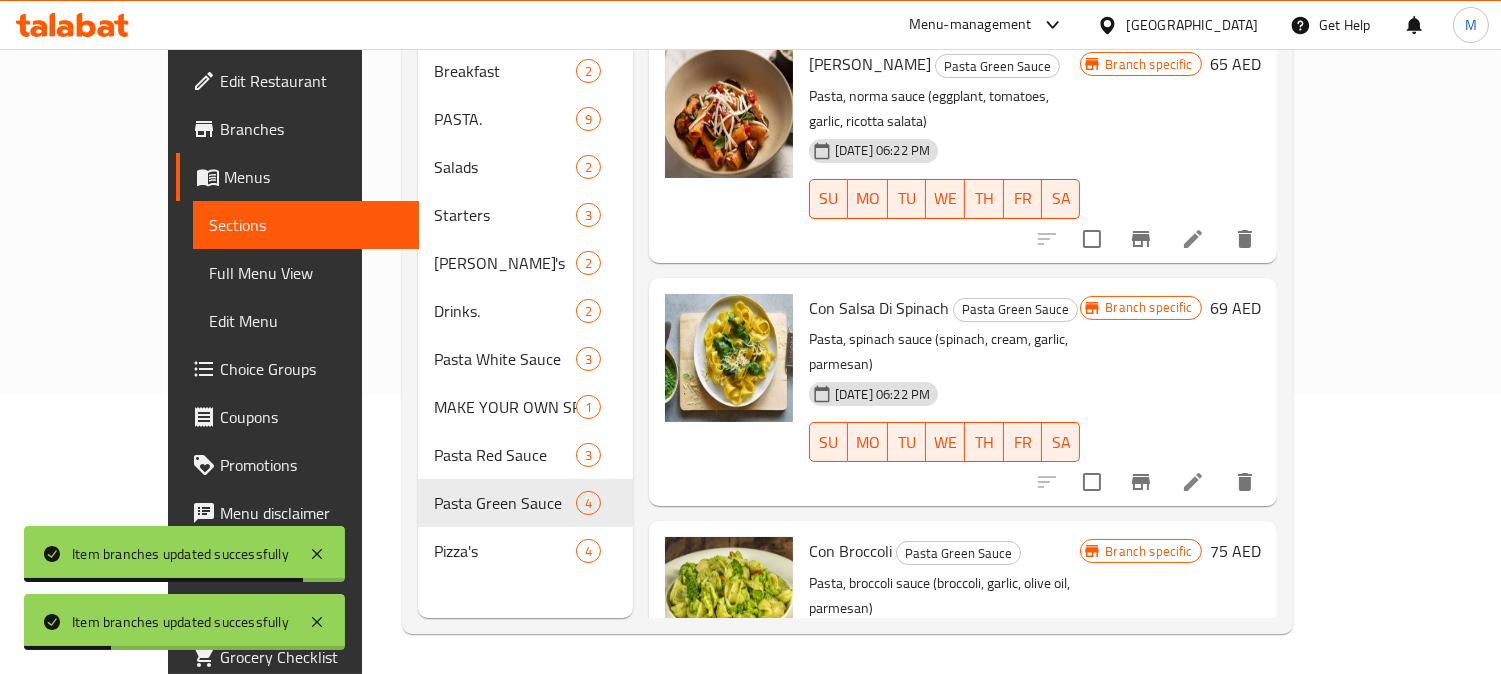click on "Full Menu View" at bounding box center (306, 273) 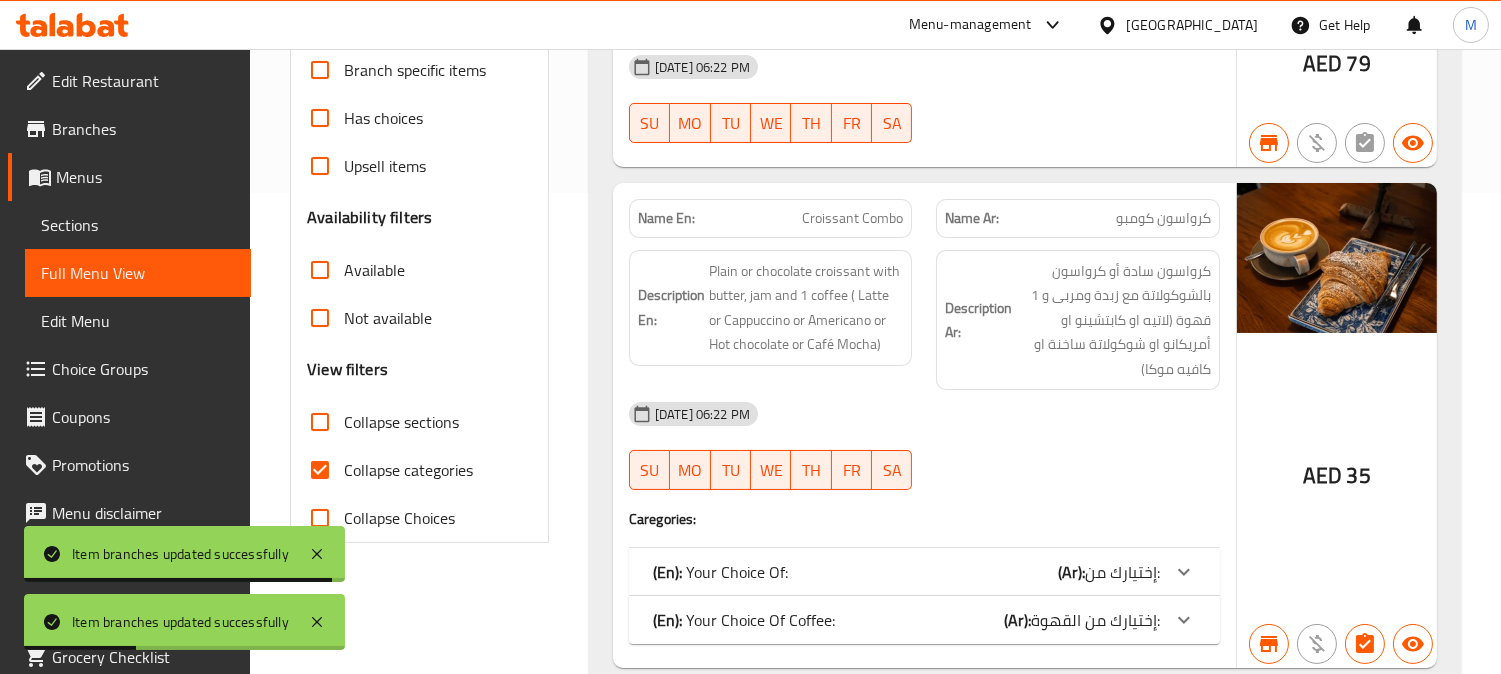 scroll, scrollTop: 724, scrollLeft: 0, axis: vertical 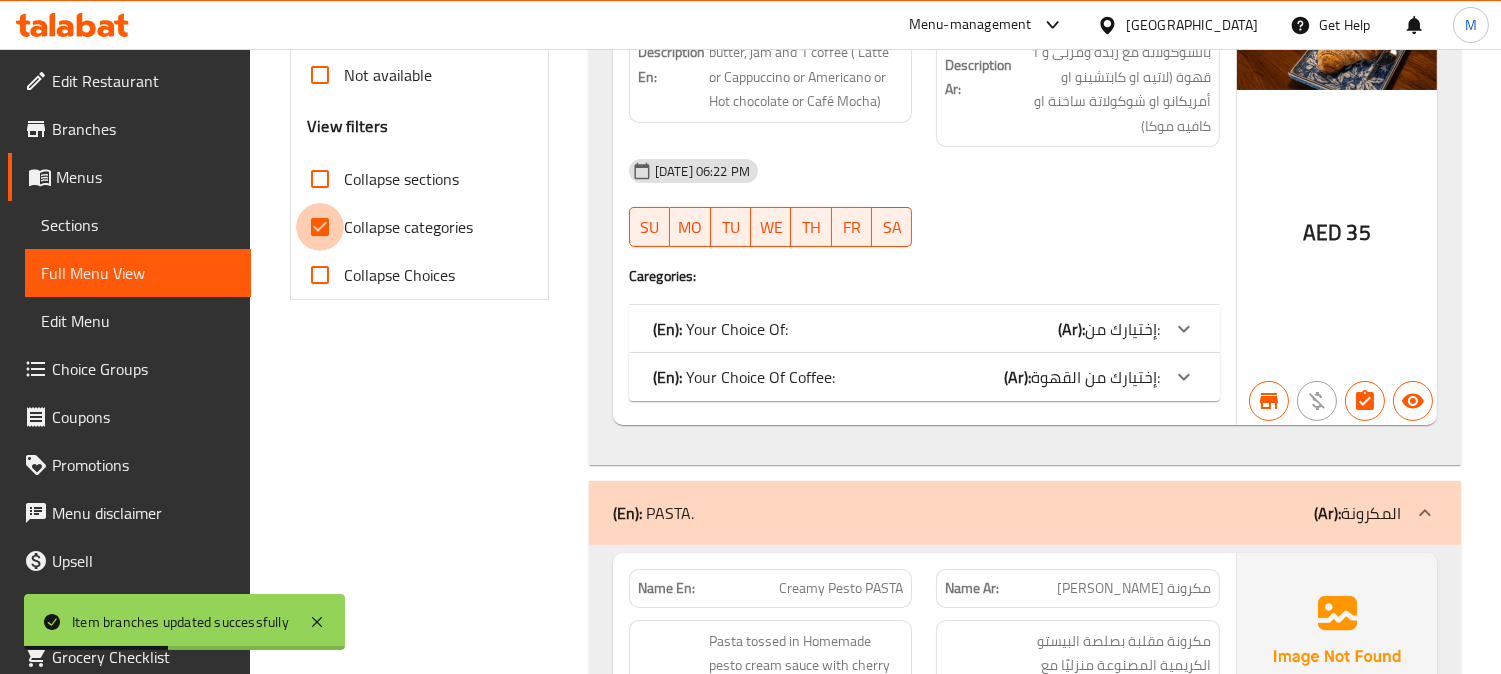 drag, startPoint x: 331, startPoint y: 221, endPoint x: 445, endPoint y: 202, distance: 115.57249 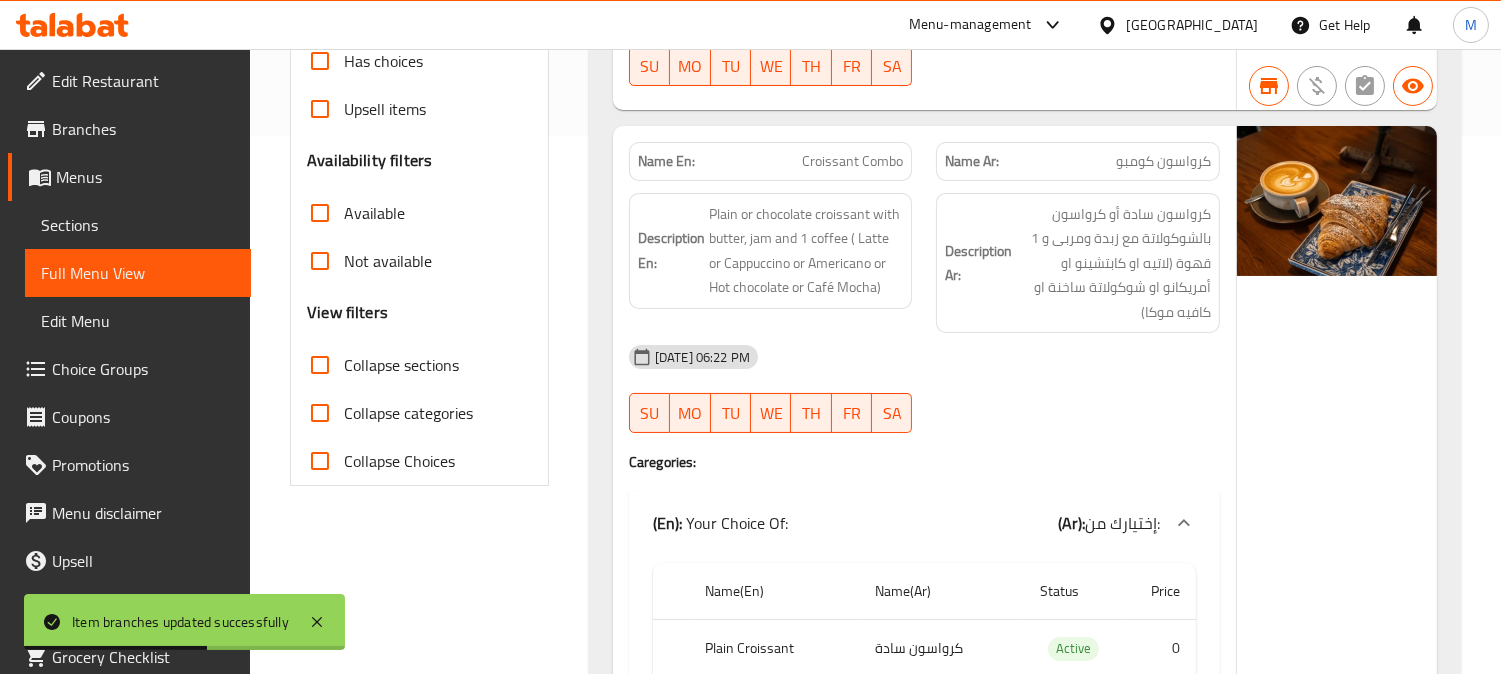 scroll, scrollTop: 613, scrollLeft: 0, axis: vertical 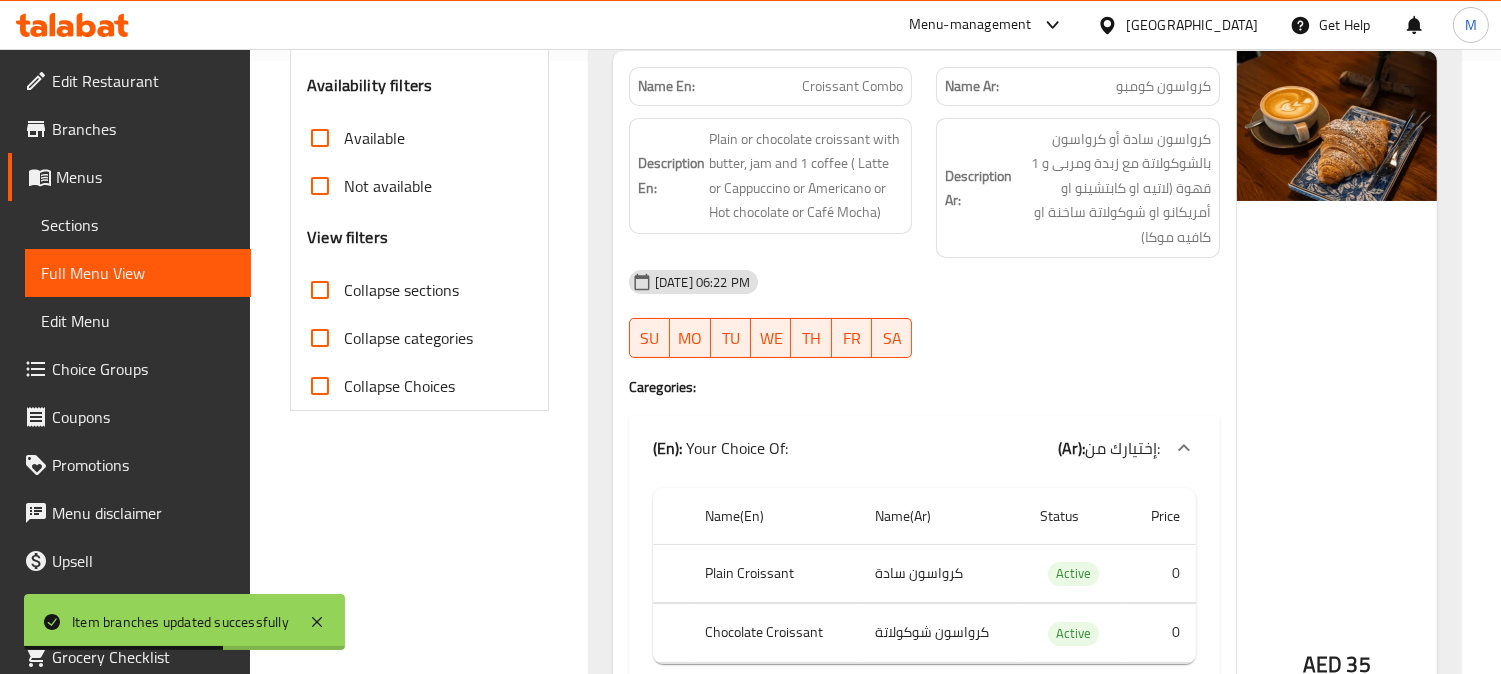 click on "Collapse categories" at bounding box center [408, 338] 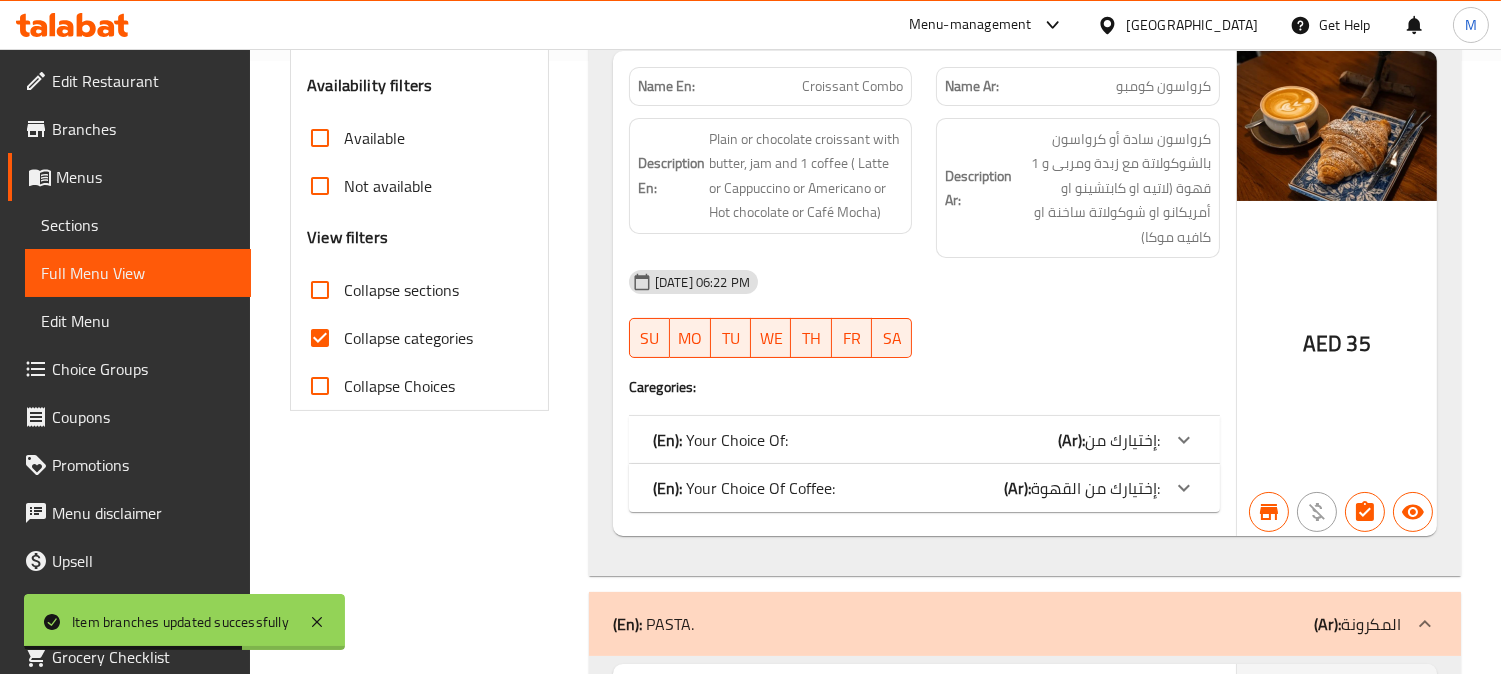 scroll, scrollTop: 168, scrollLeft: 0, axis: vertical 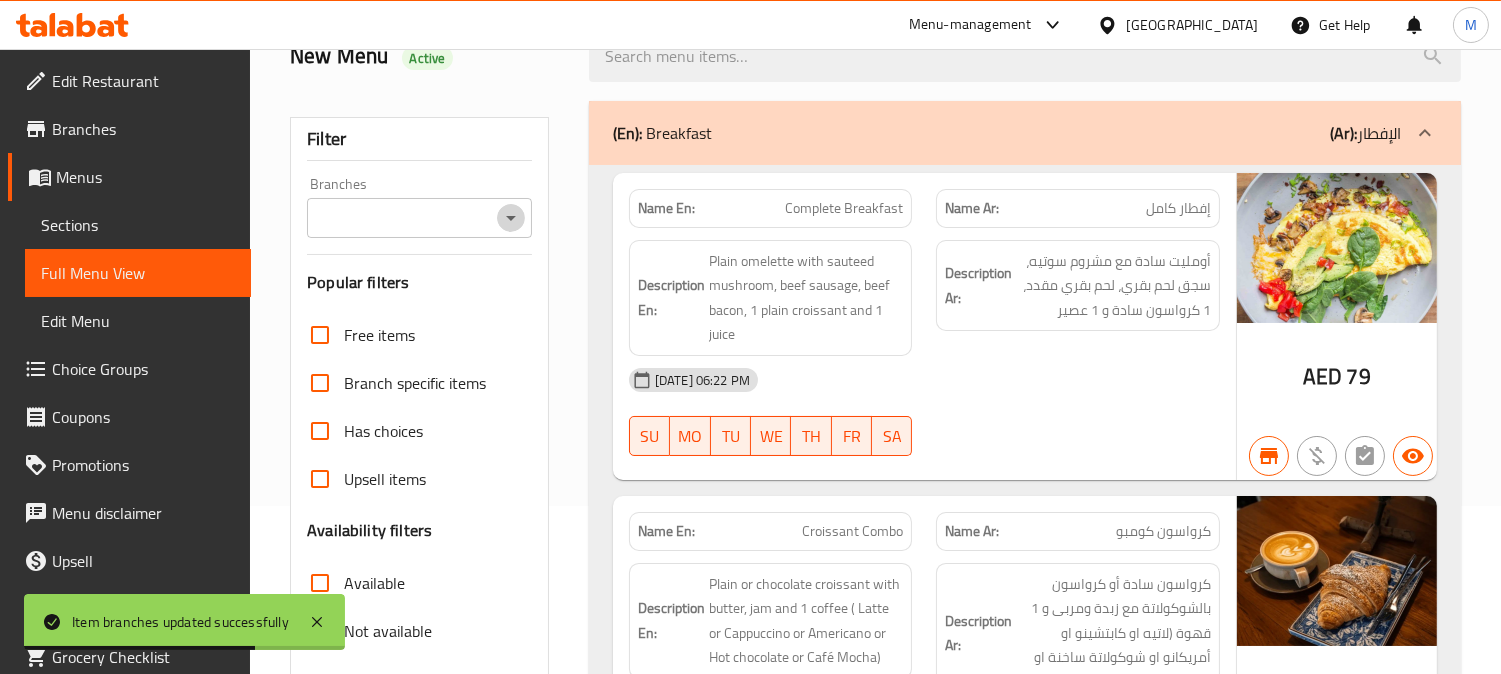 click 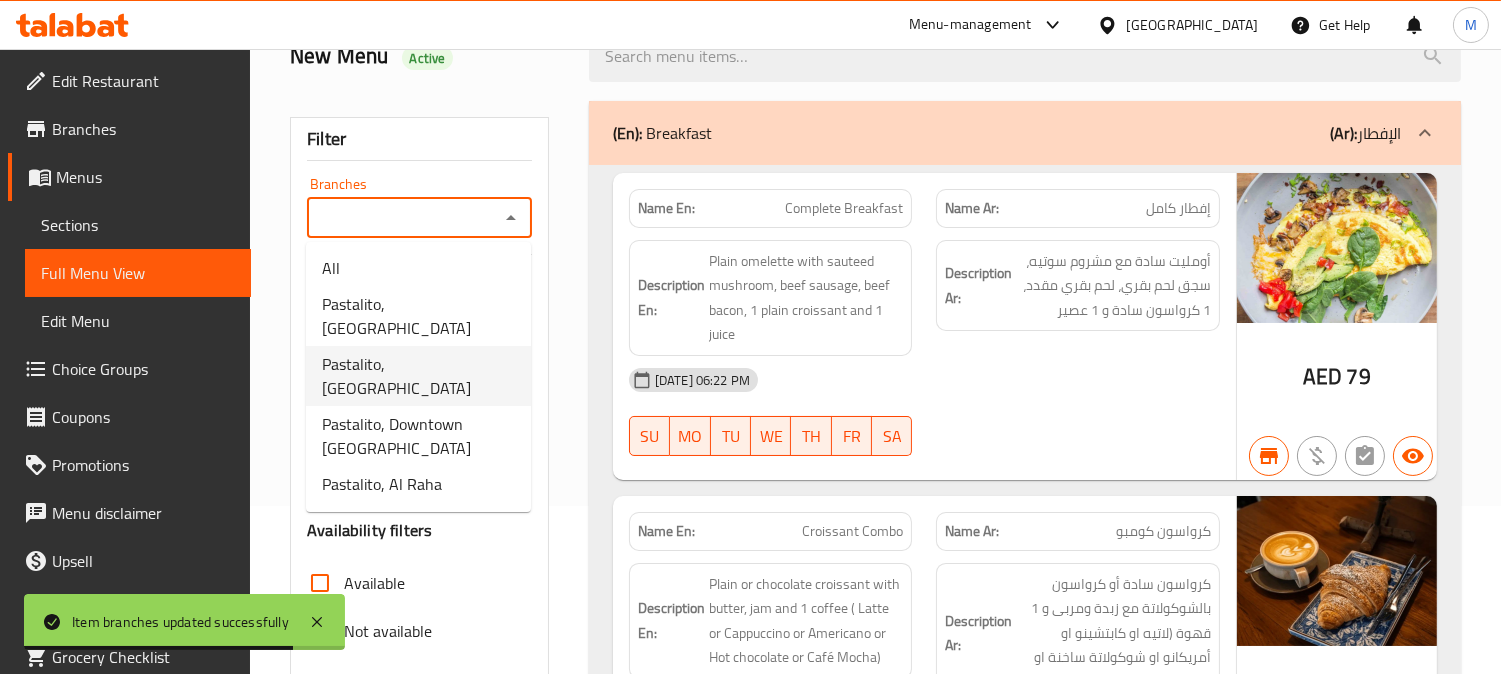 click on "Pastalito, [GEOGRAPHIC_DATA]" at bounding box center [418, 376] 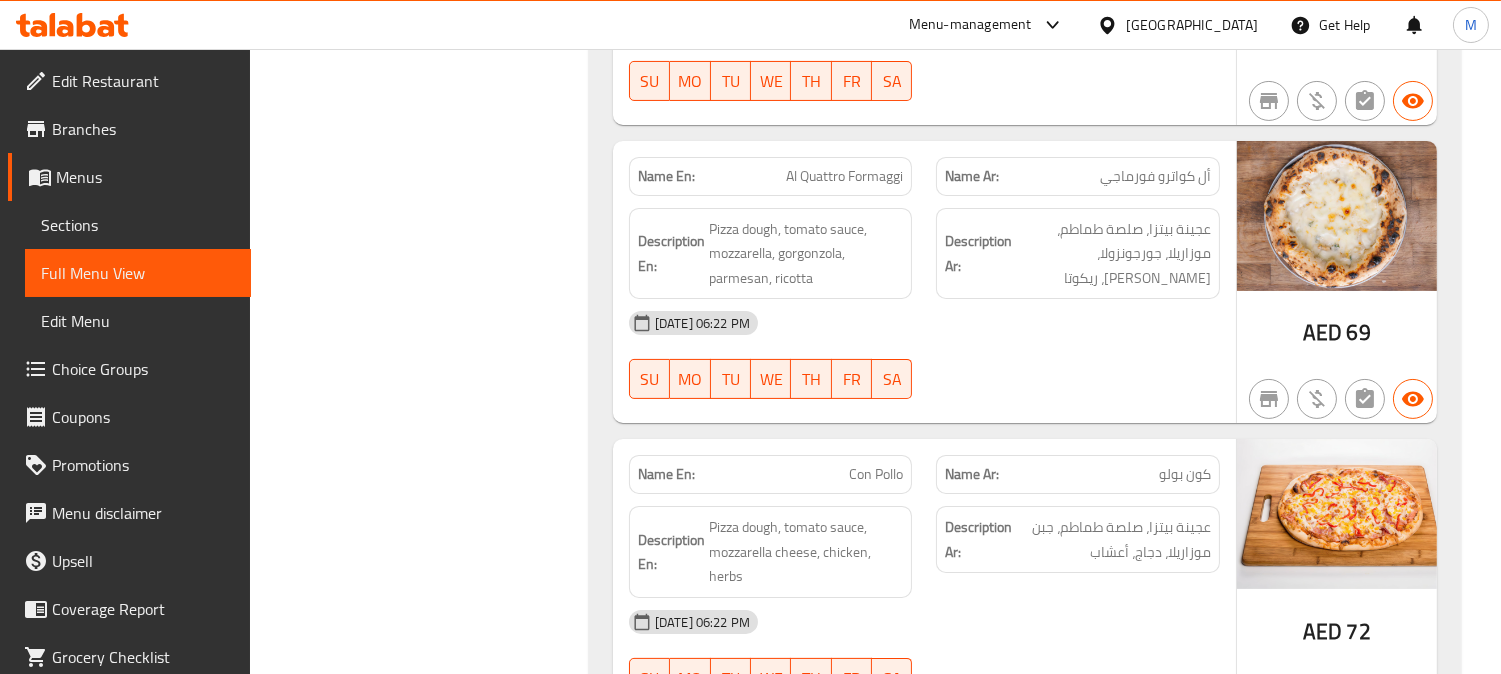 scroll, scrollTop: 14384, scrollLeft: 0, axis: vertical 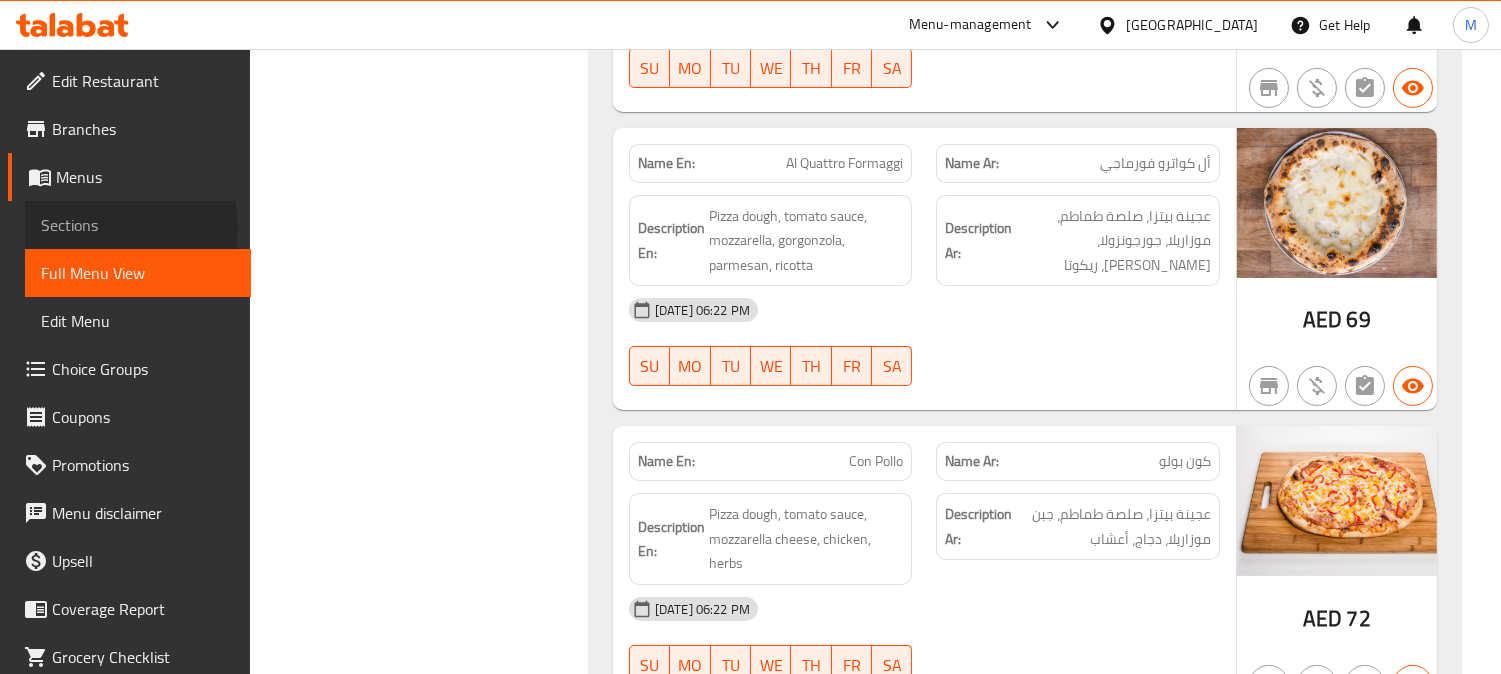 click on "Sections" at bounding box center [138, 225] 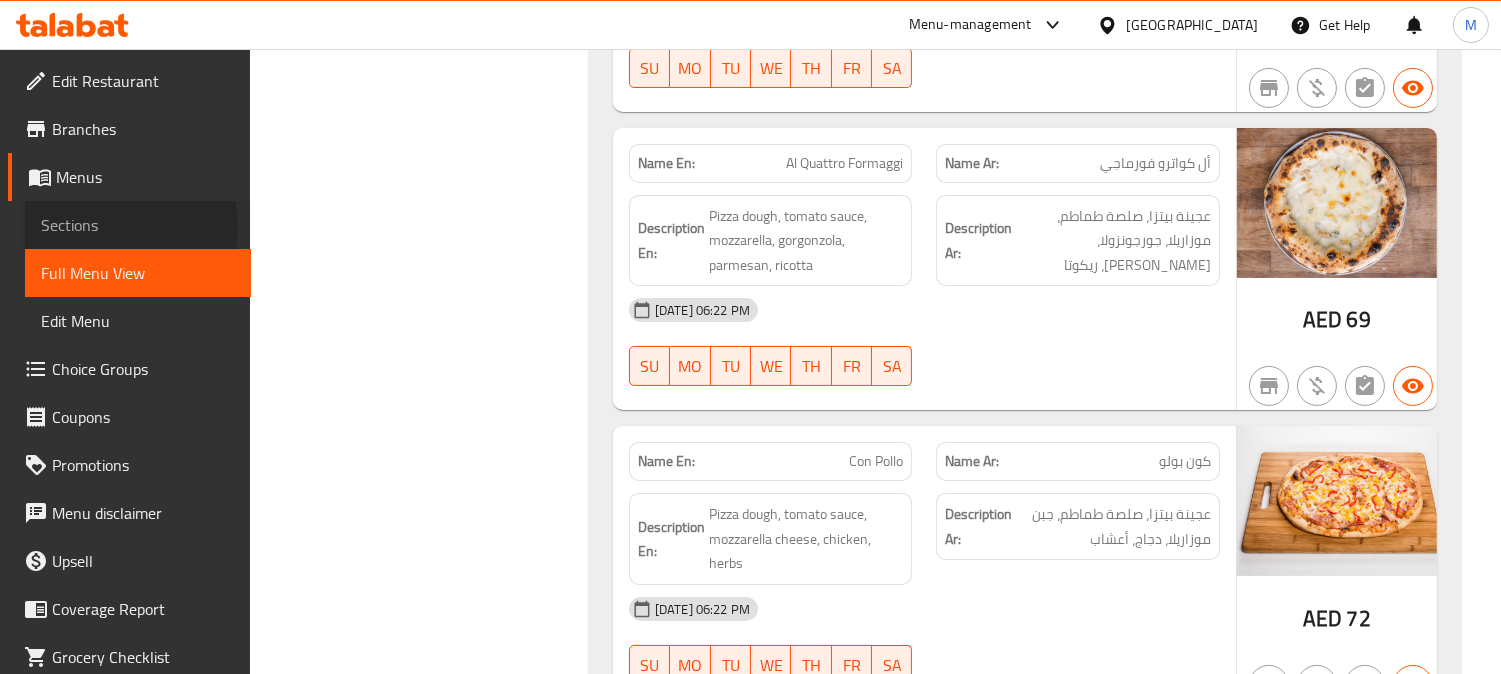 scroll, scrollTop: 280, scrollLeft: 0, axis: vertical 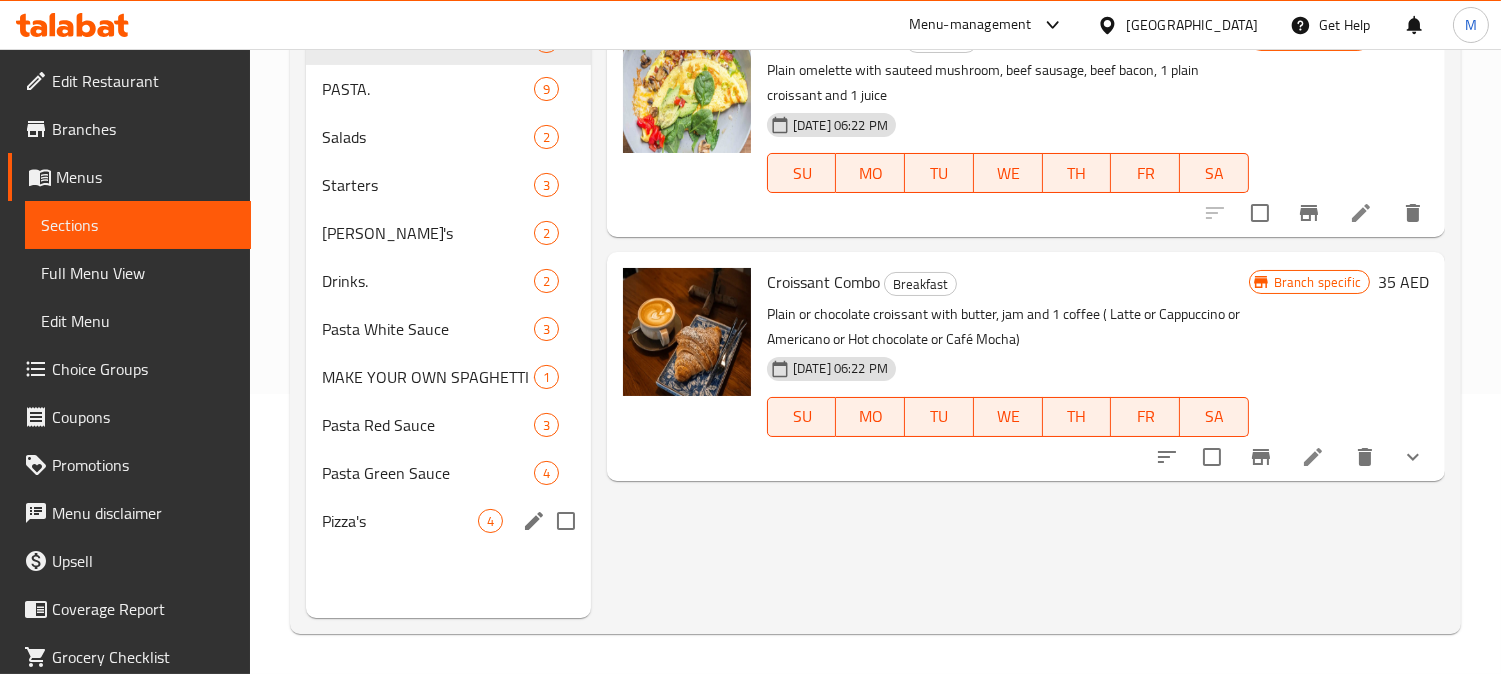 click on "Pizza's" at bounding box center (400, 521) 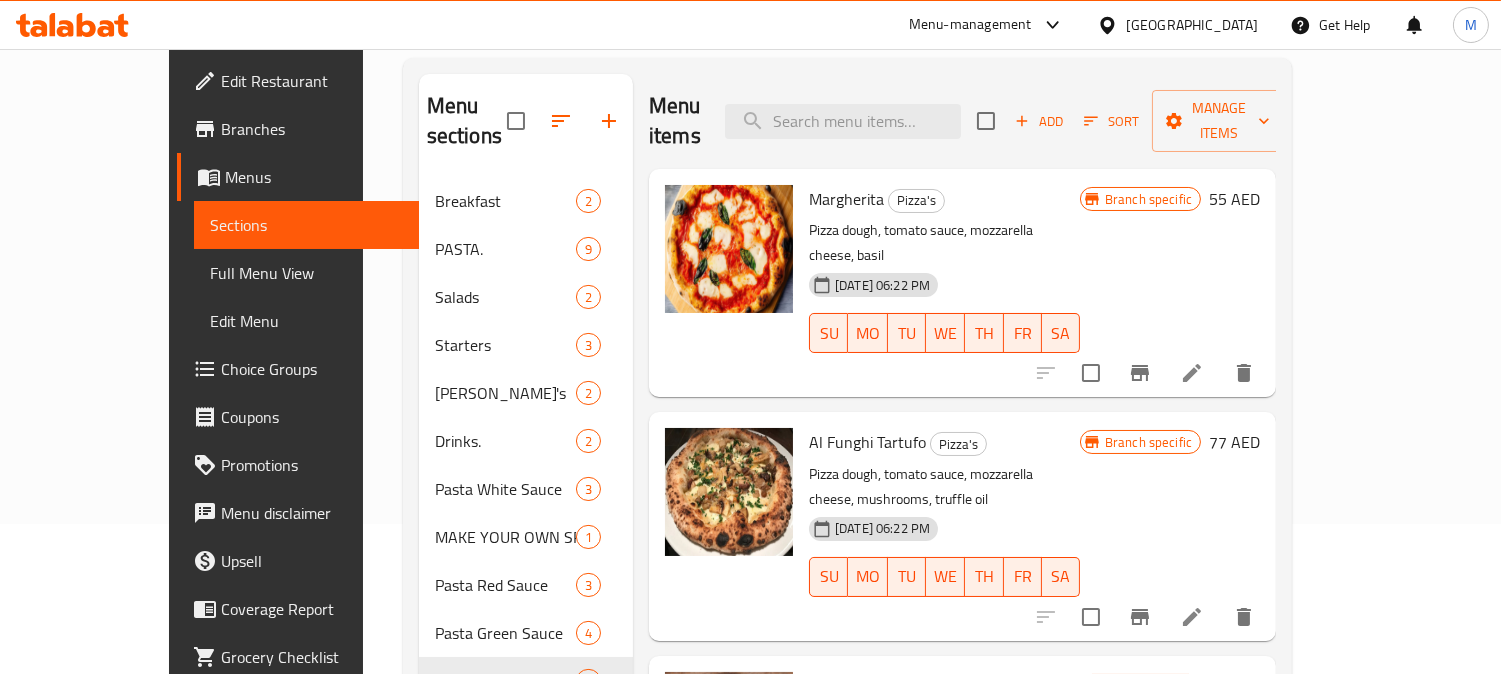 scroll, scrollTop: 0, scrollLeft: 0, axis: both 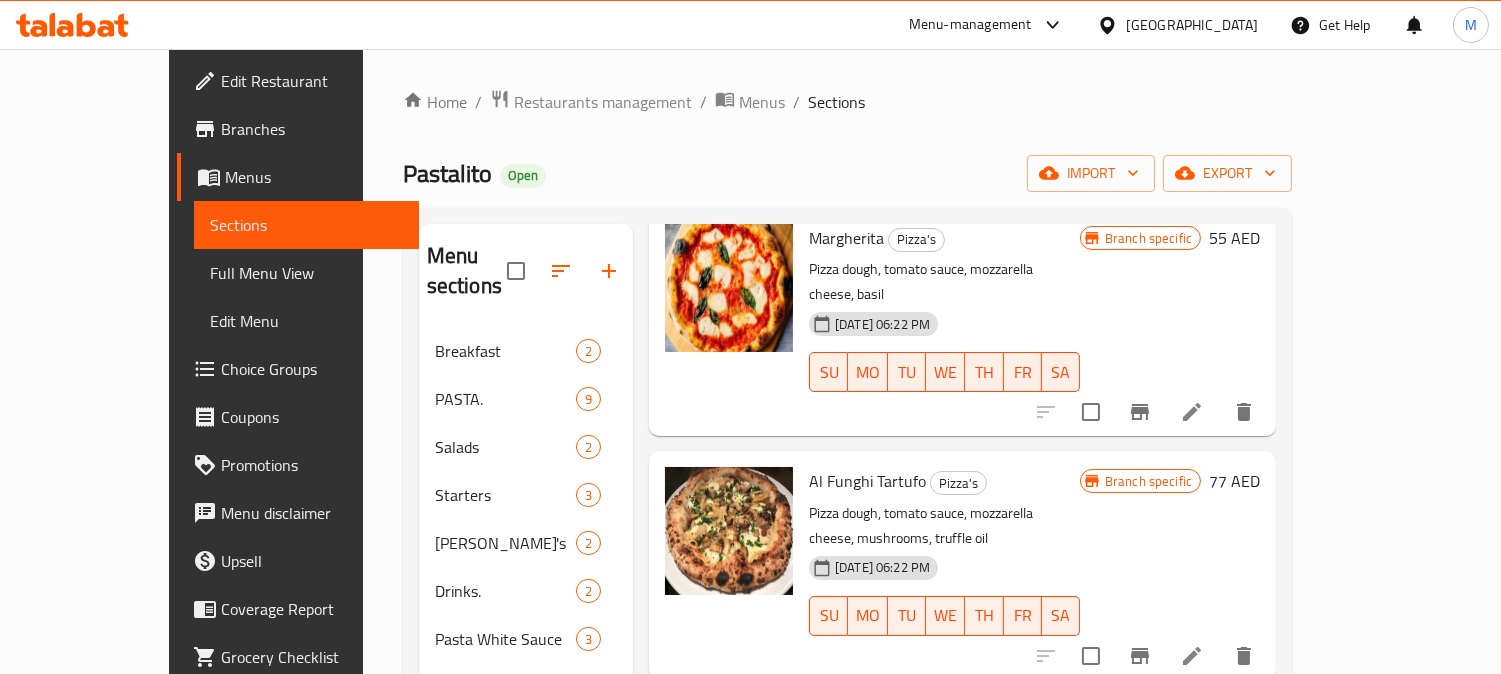 click 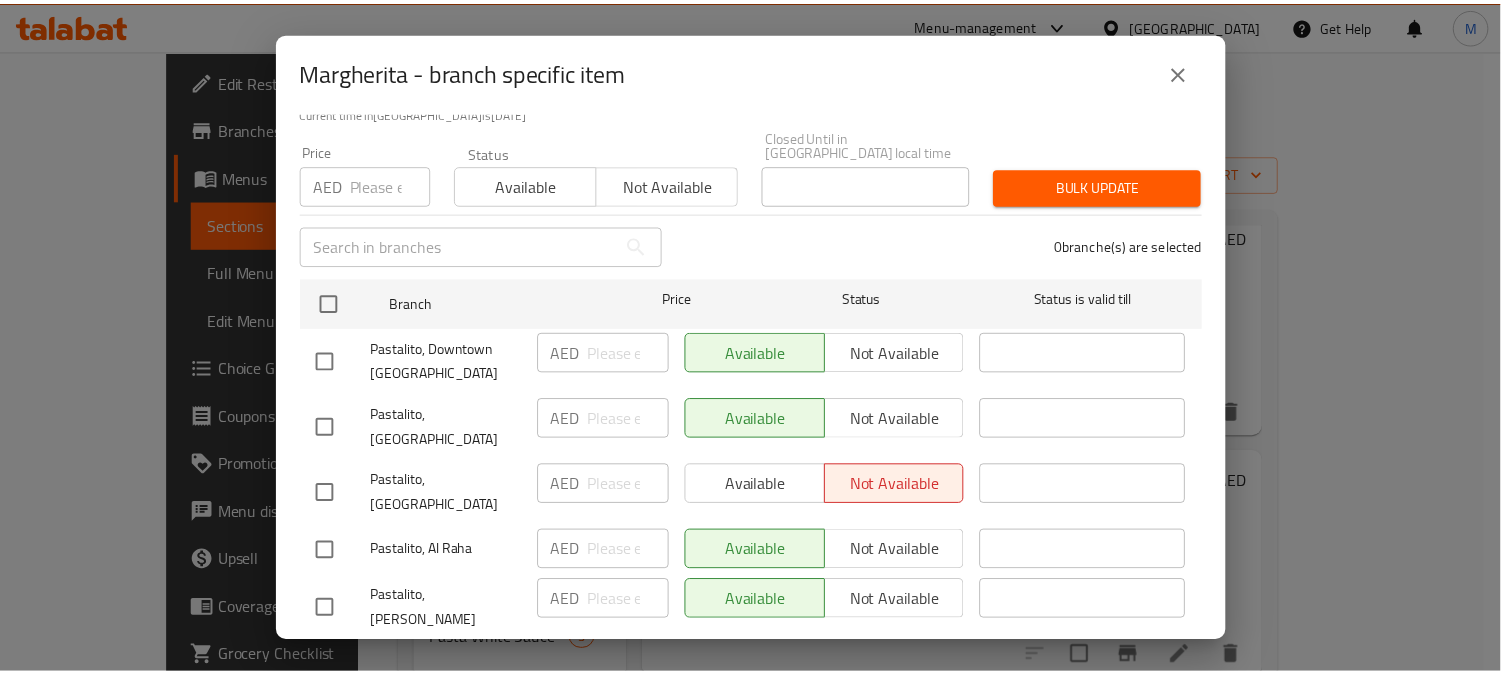 scroll, scrollTop: 165, scrollLeft: 0, axis: vertical 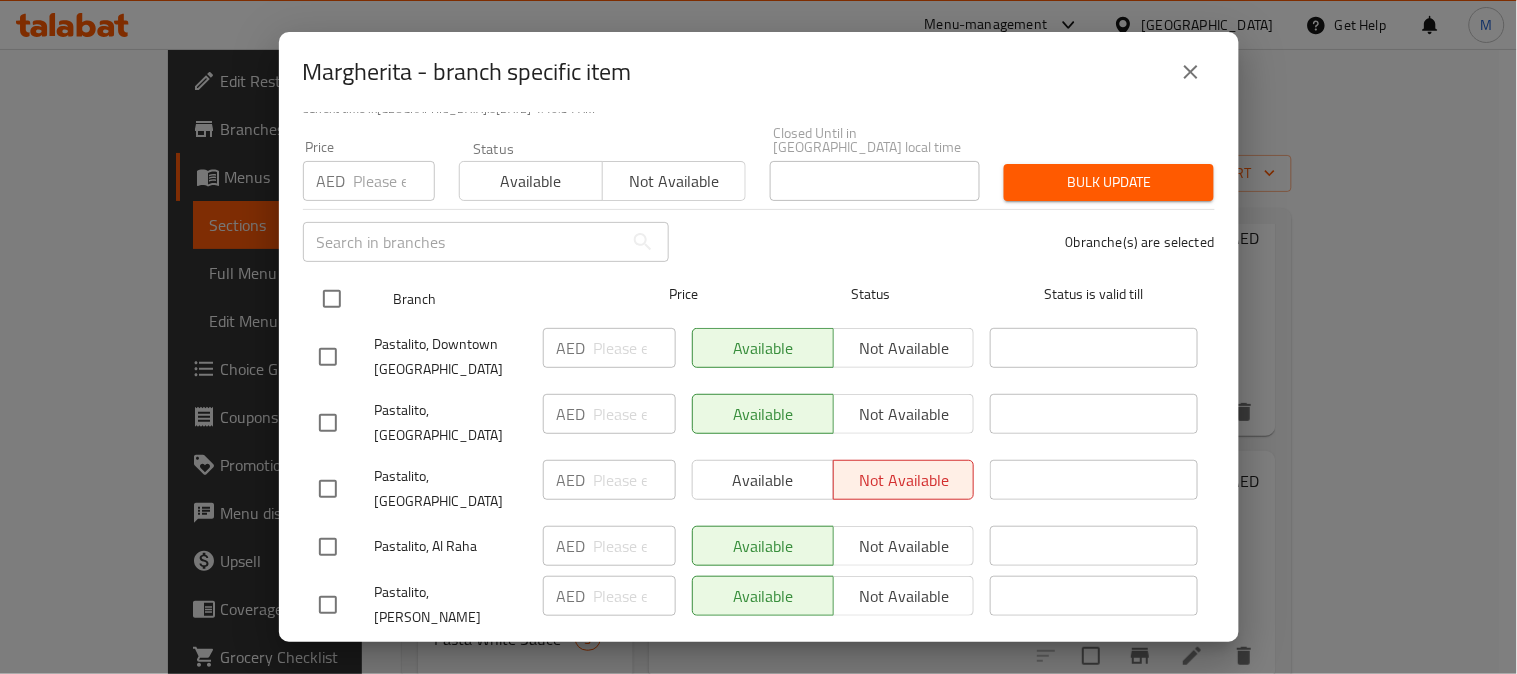 click at bounding box center [332, 299] 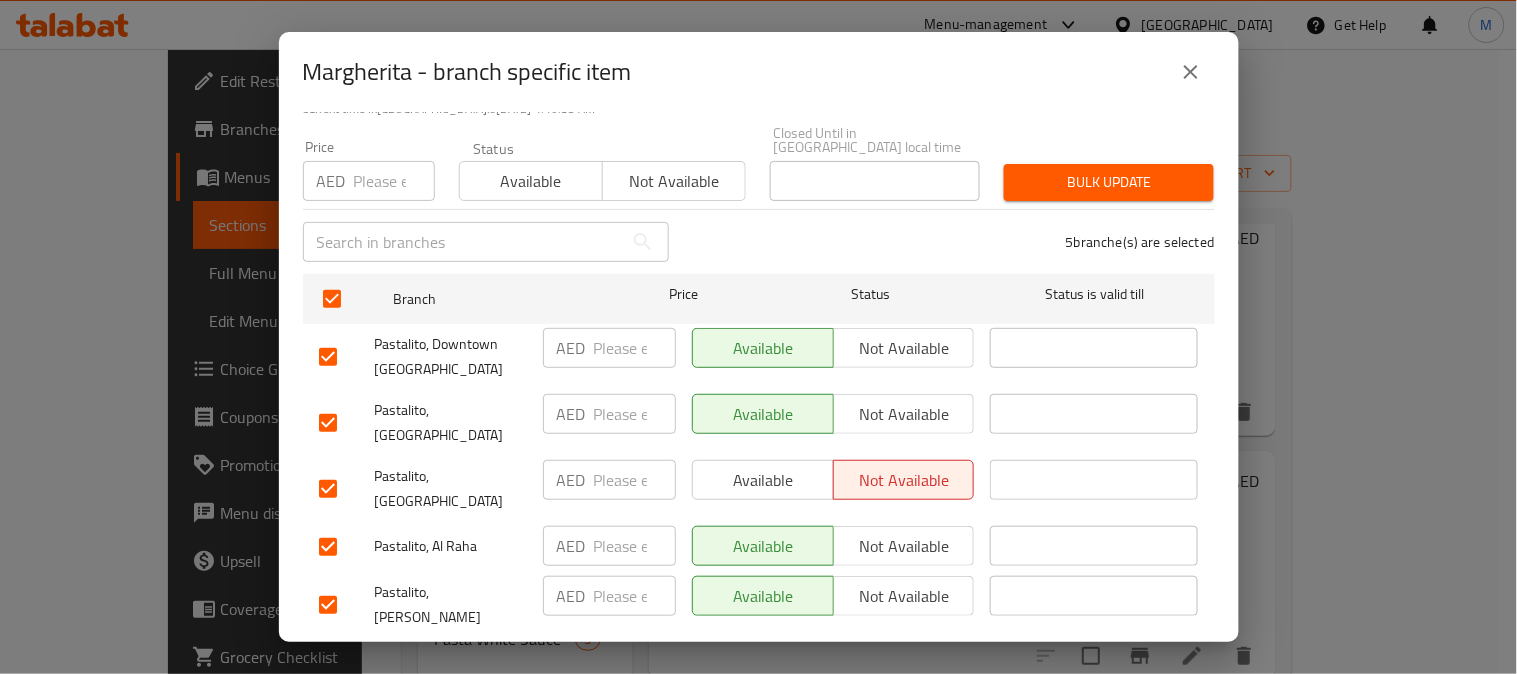 click on "Not available" at bounding box center [904, 414] 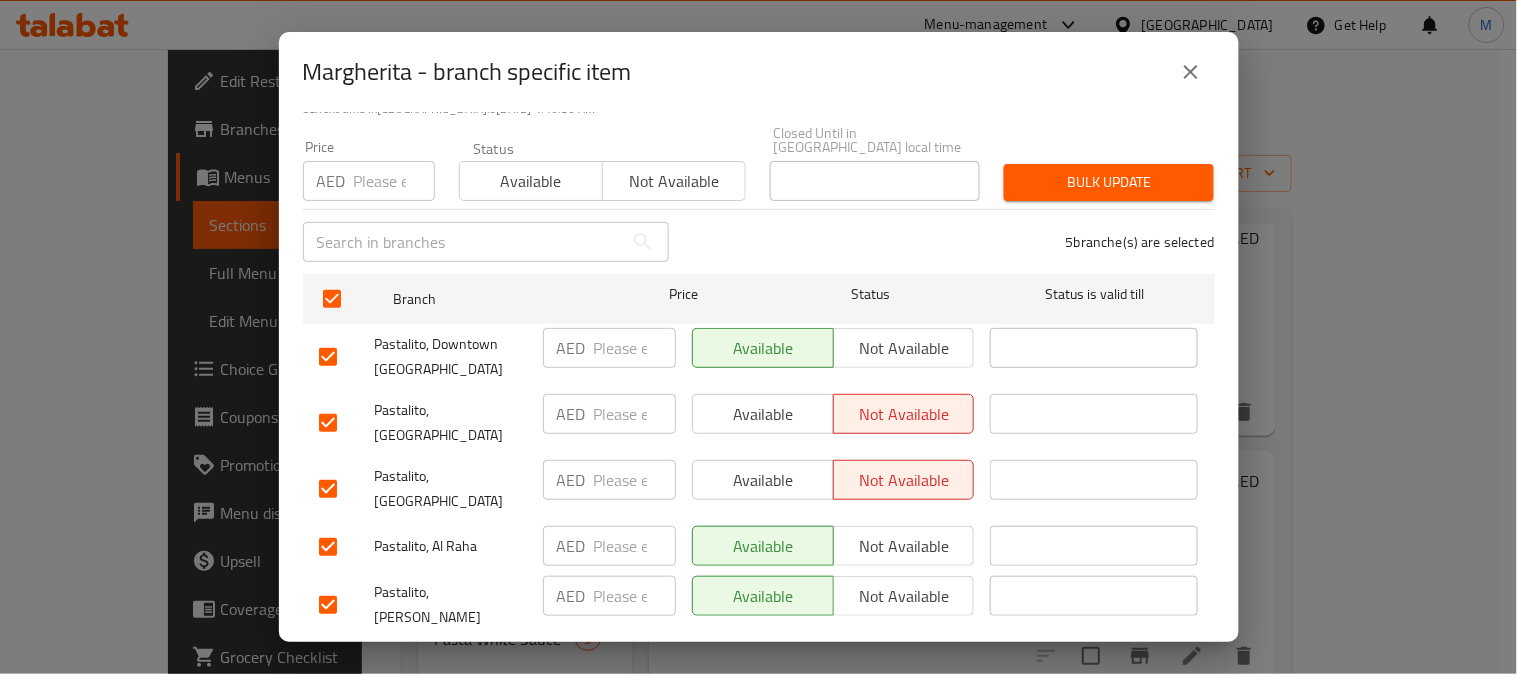 click on "Save" at bounding box center [759, 664] 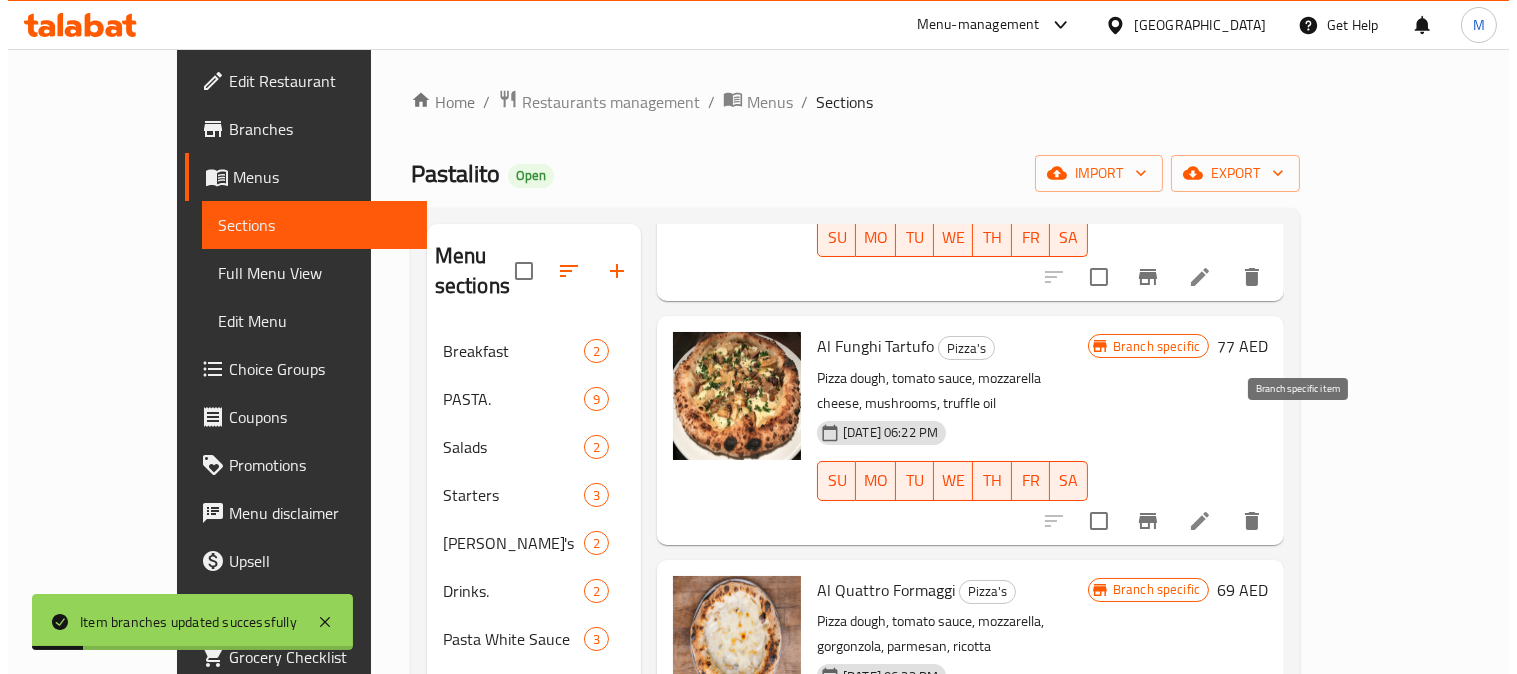 scroll, scrollTop: 248, scrollLeft: 0, axis: vertical 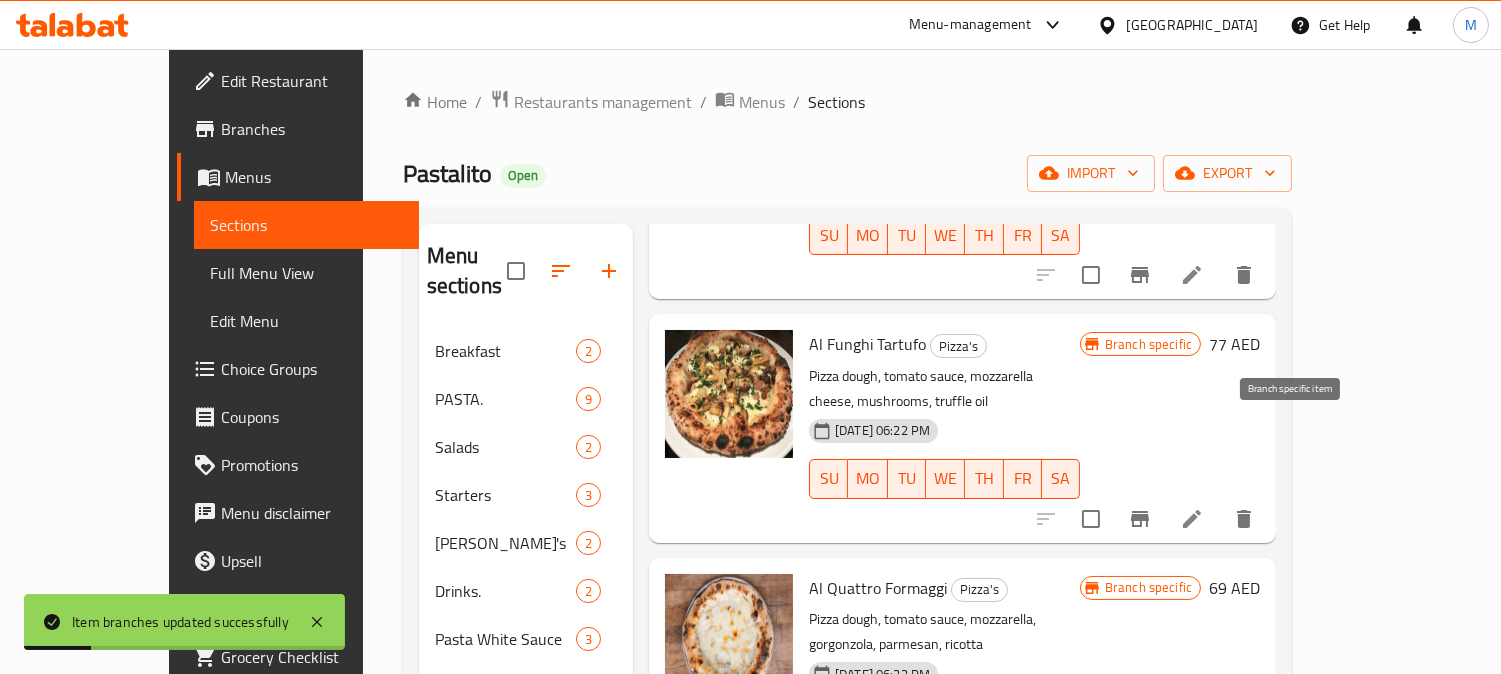 click 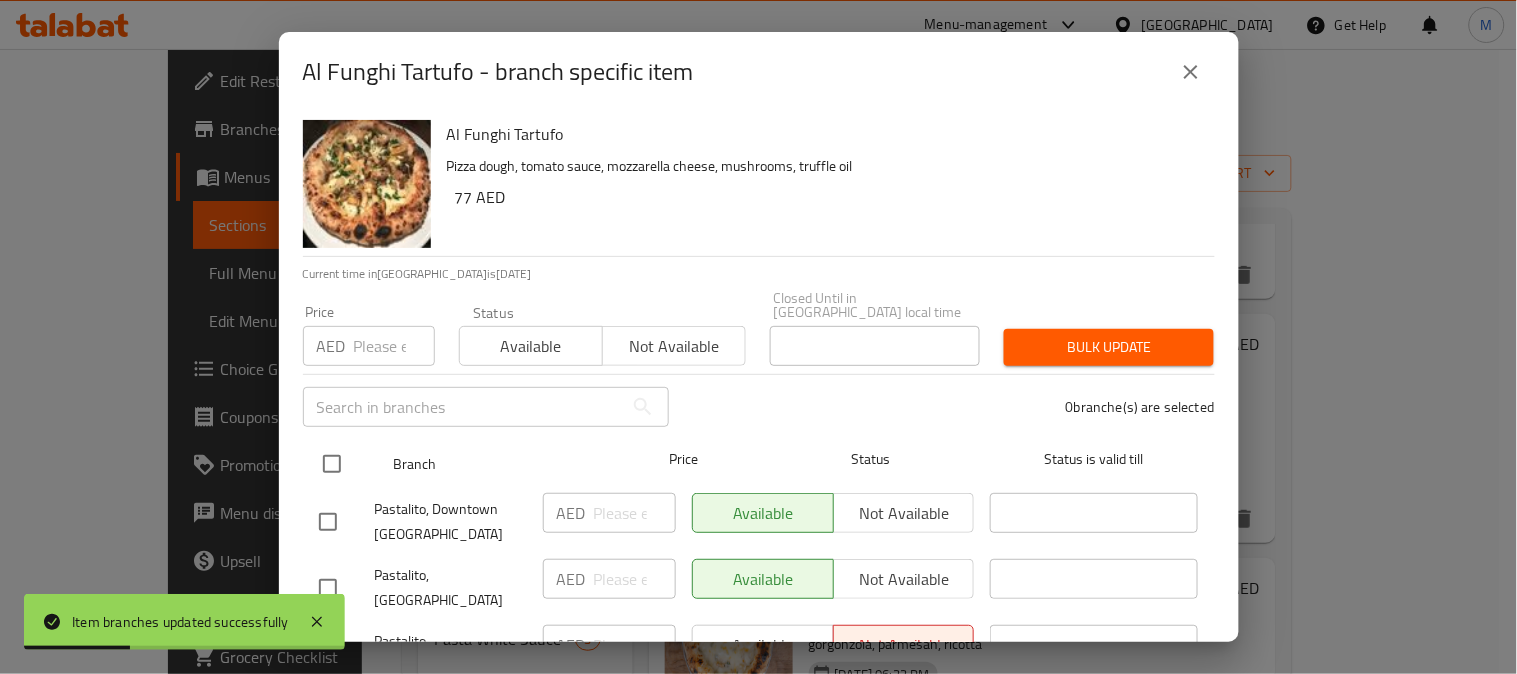 click at bounding box center [332, 464] 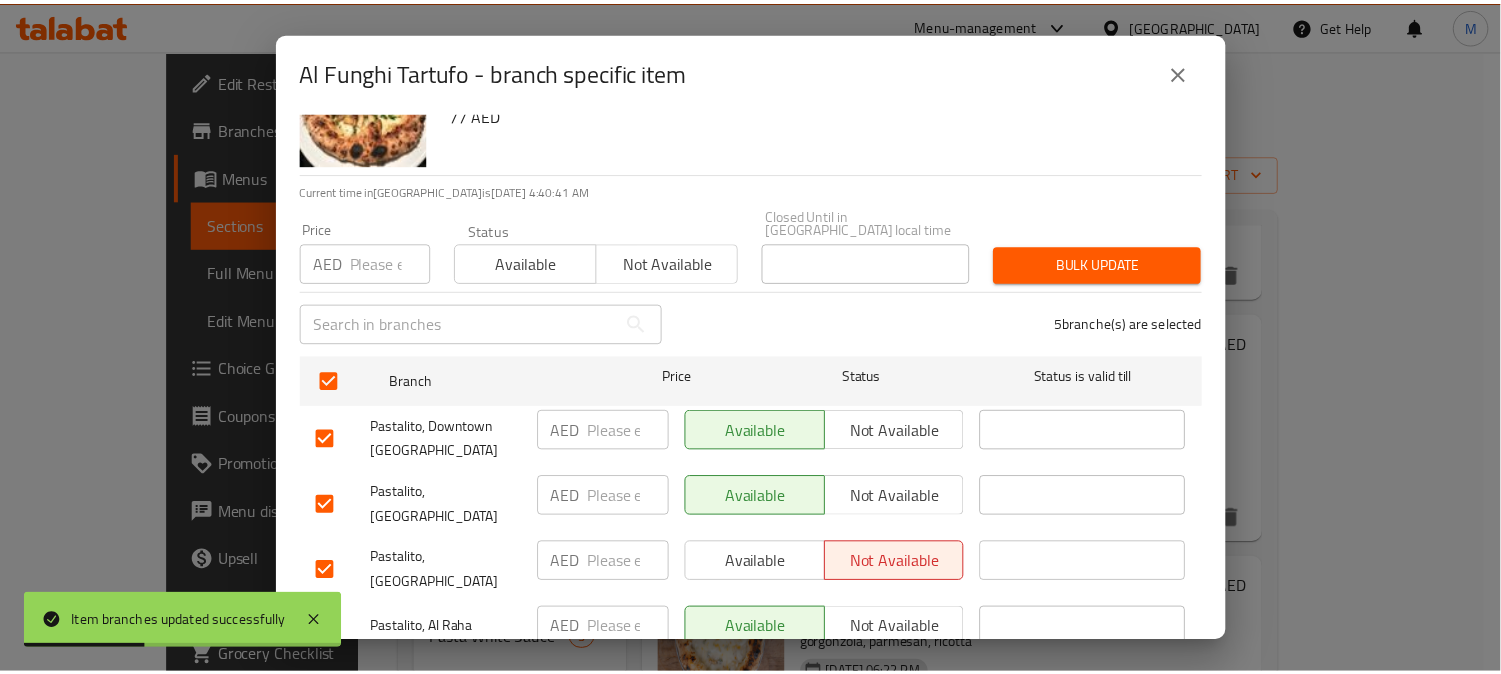 scroll, scrollTop: 165, scrollLeft: 0, axis: vertical 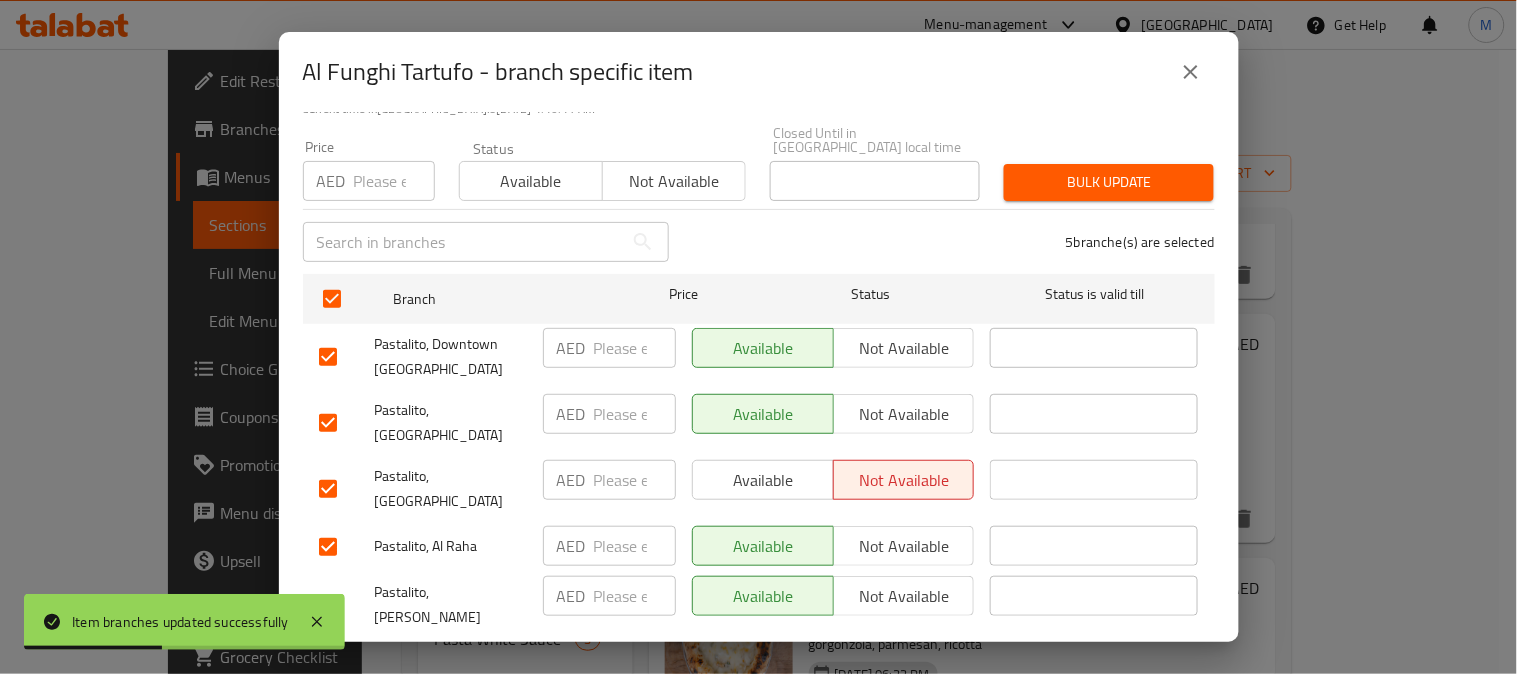 click on "Not available" at bounding box center (904, 414) 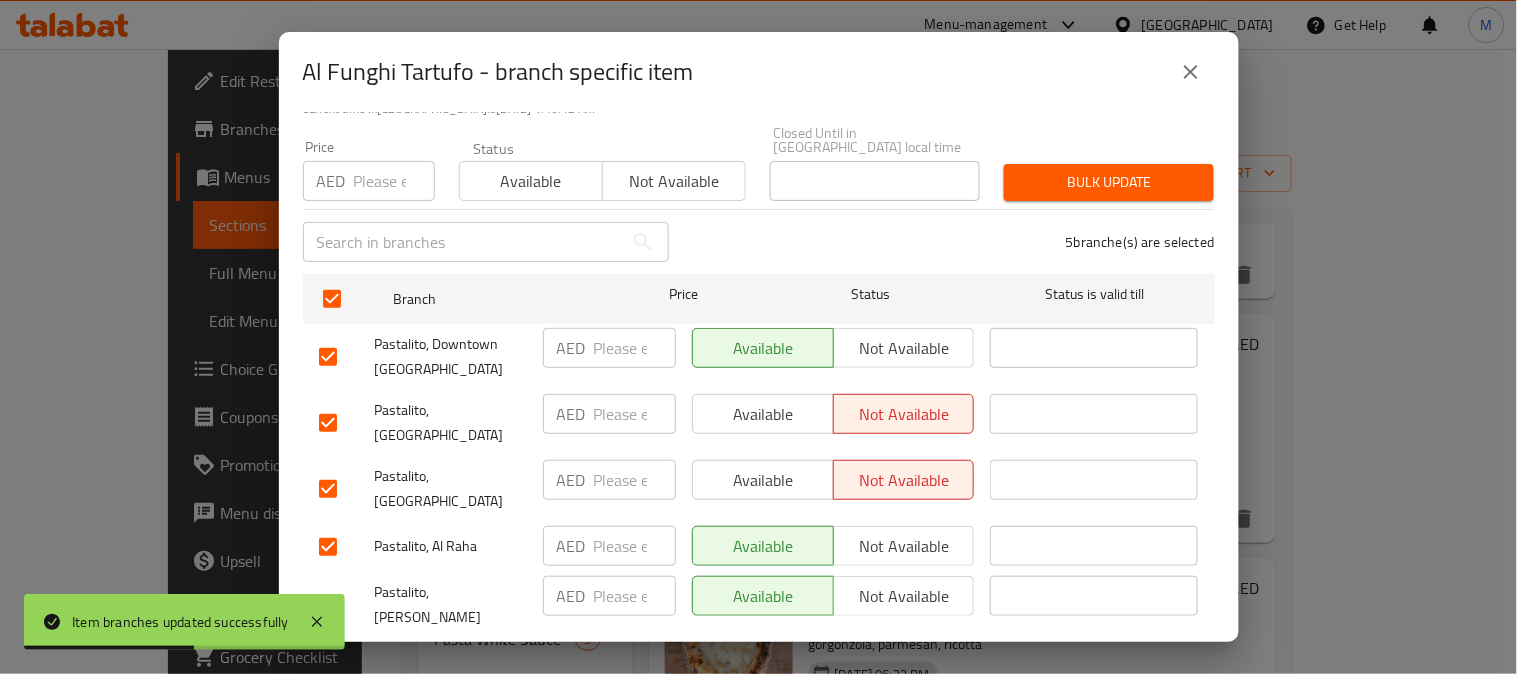 click on "Save" at bounding box center (759, 664) 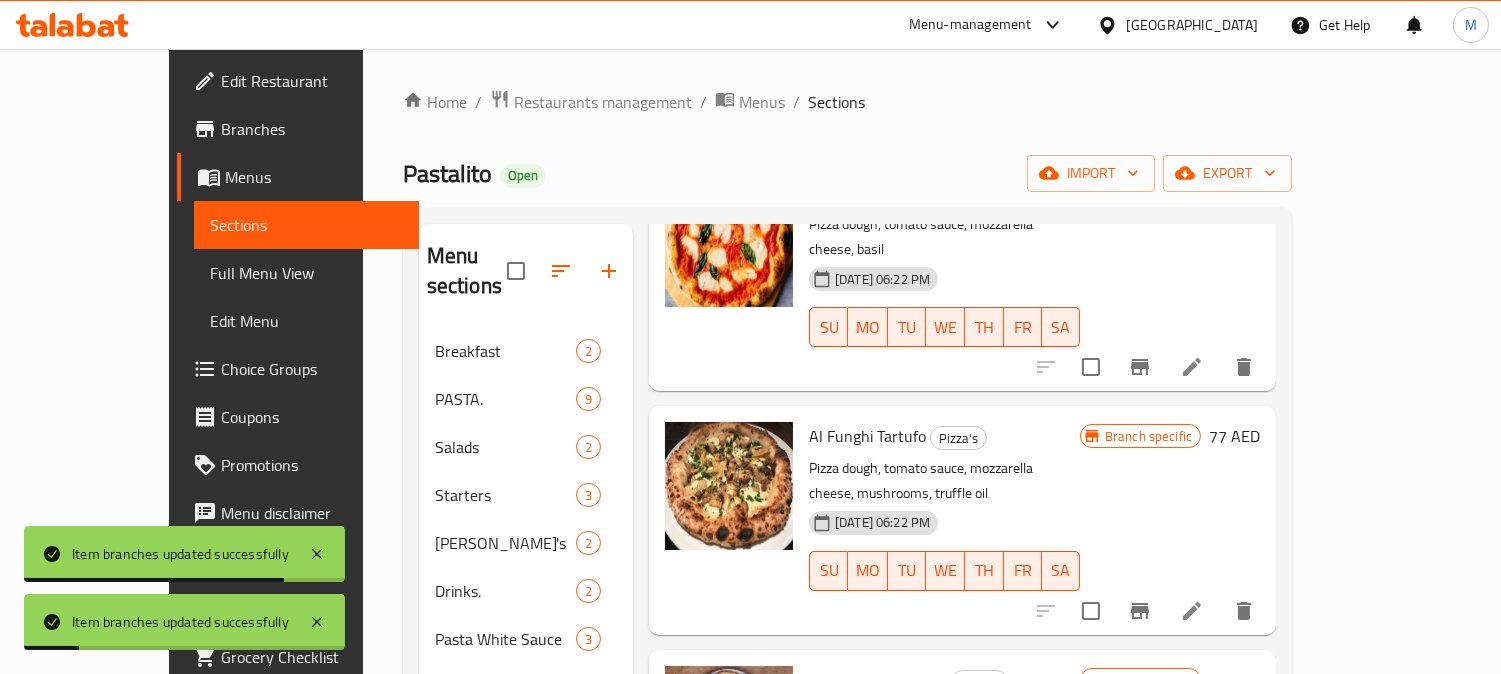 scroll, scrollTop: 248, scrollLeft: 0, axis: vertical 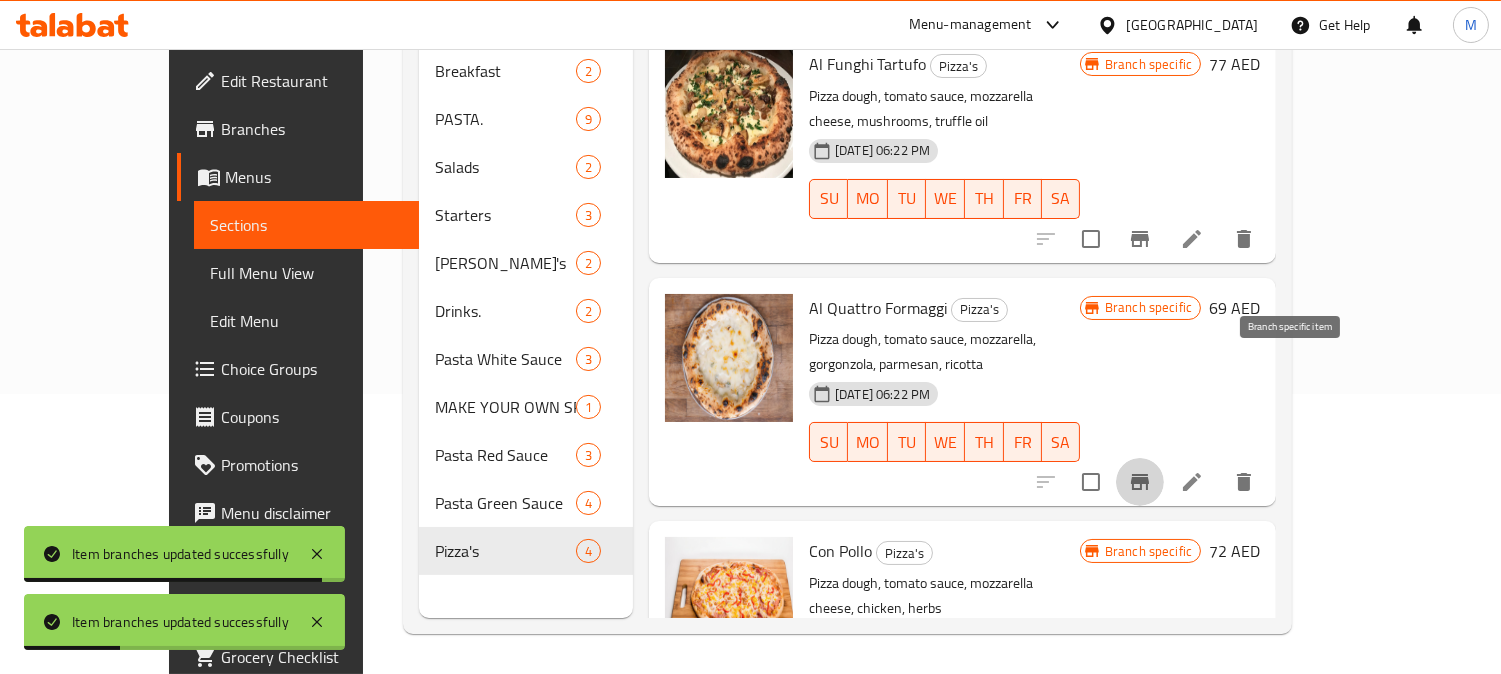 click 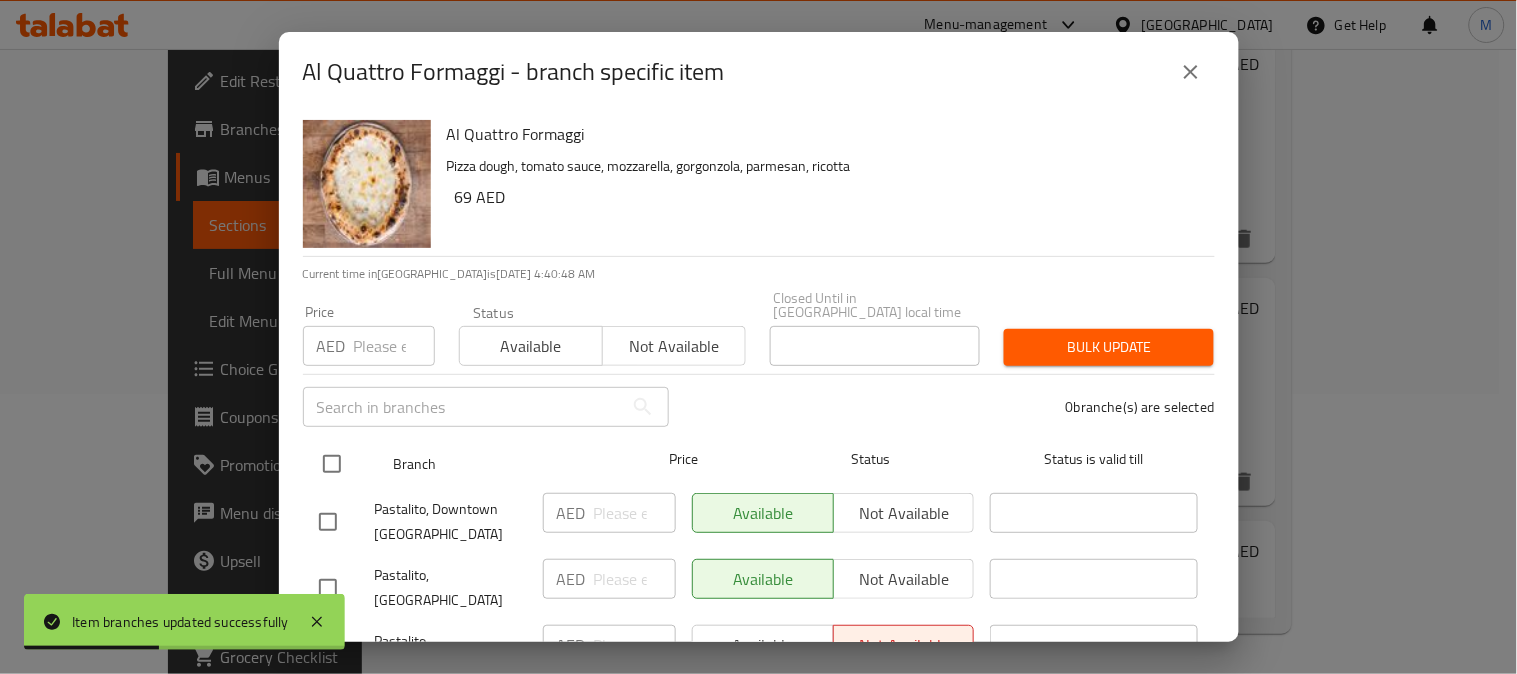 click at bounding box center (332, 464) 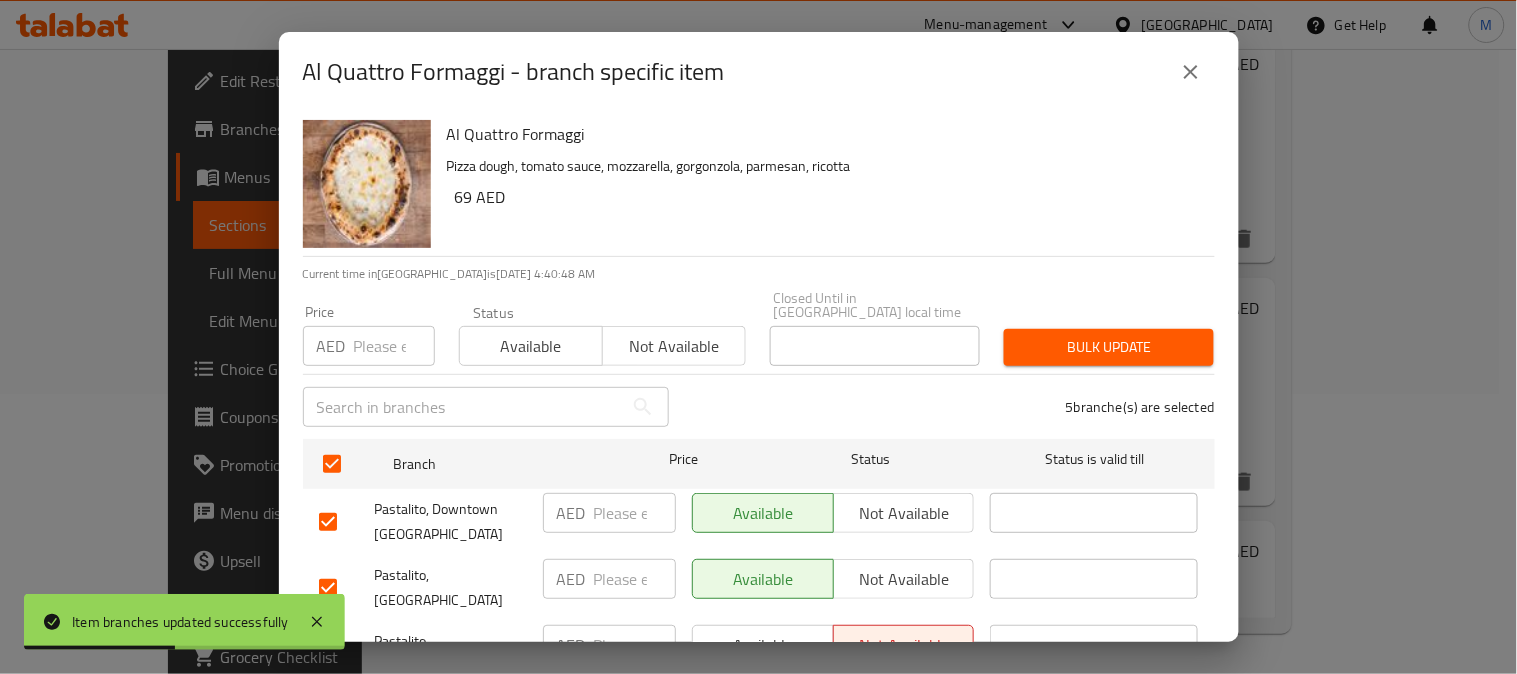 scroll, scrollTop: 165, scrollLeft: 0, axis: vertical 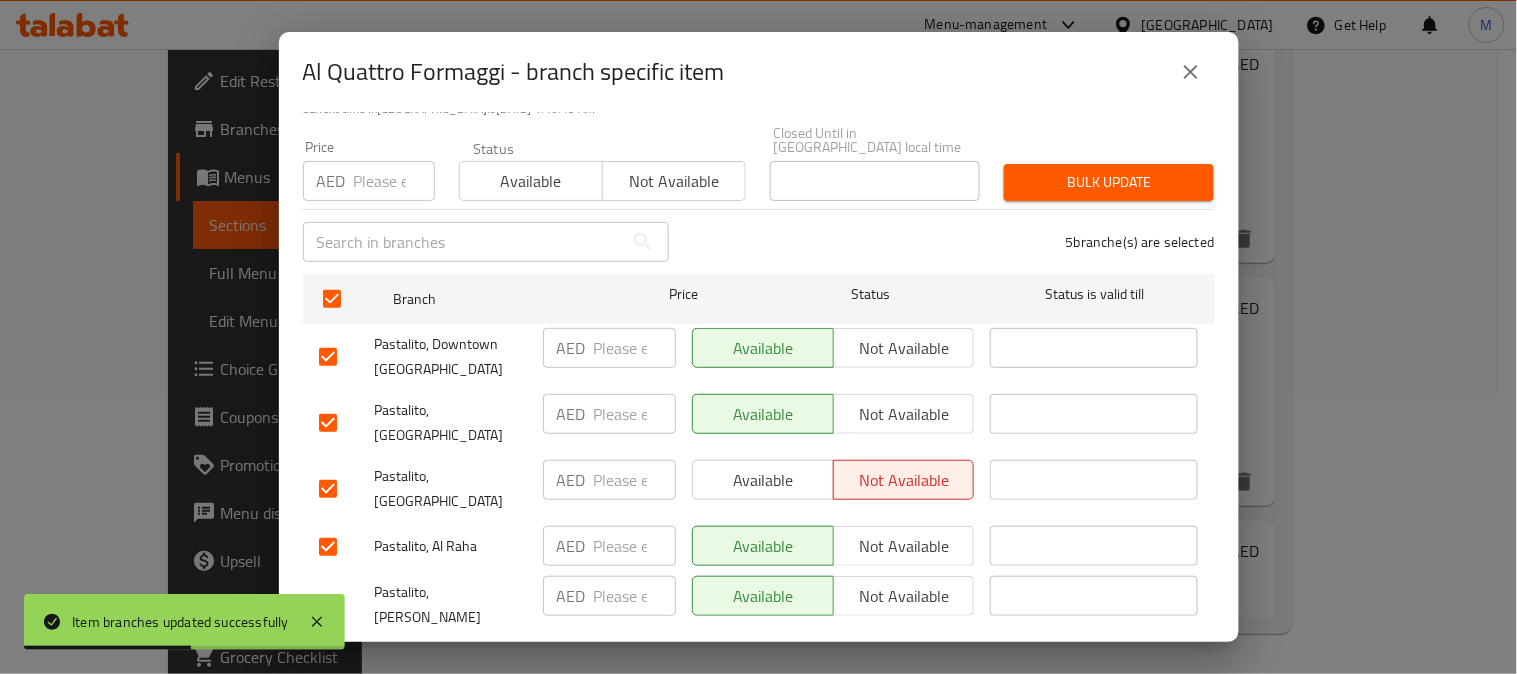 click on "Not available" at bounding box center (904, 414) 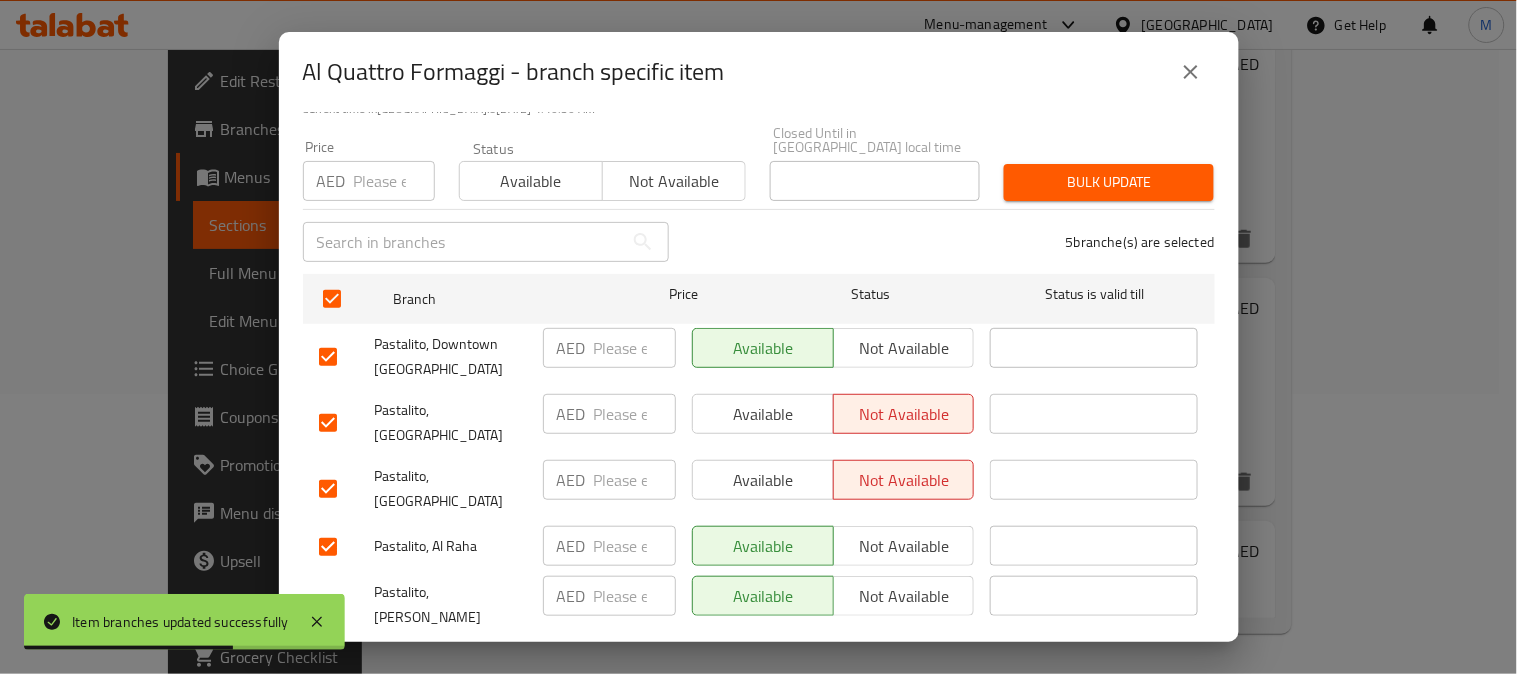 click on "Save" at bounding box center [759, 664] 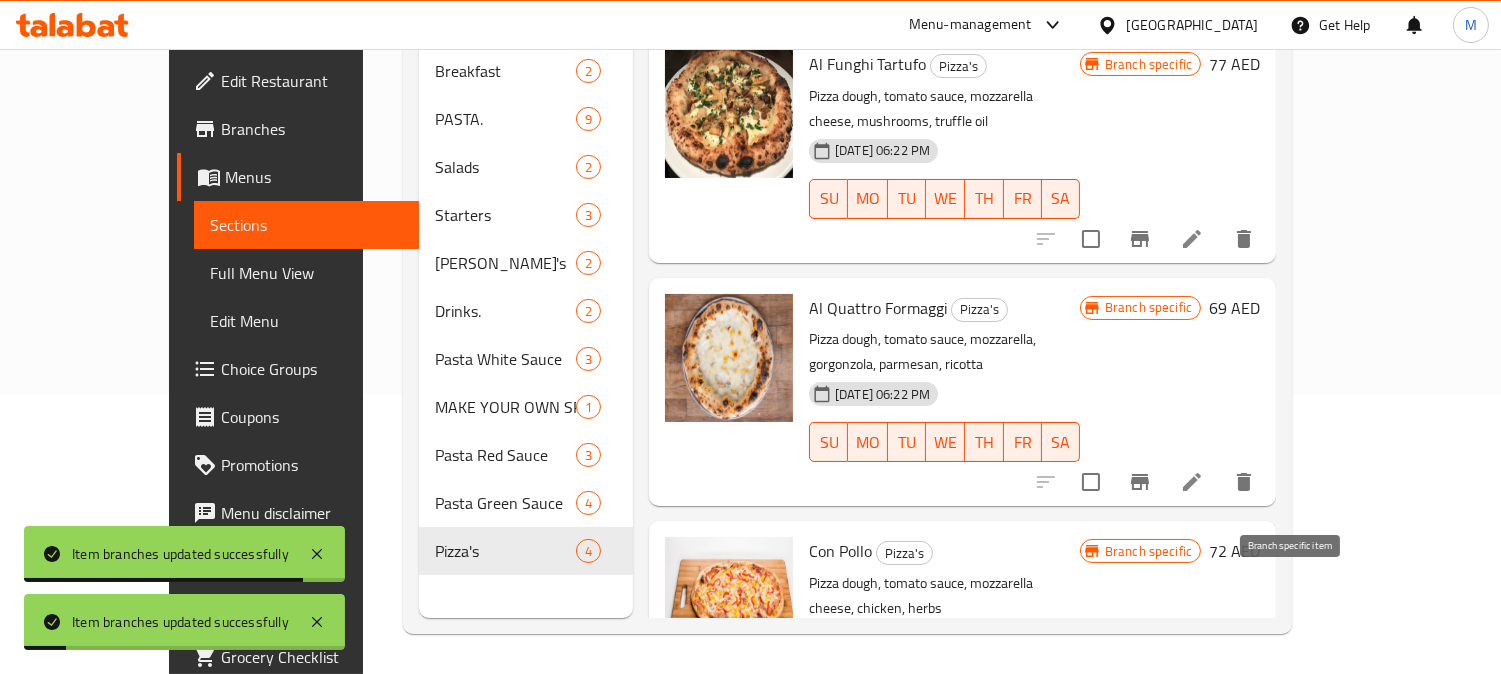 click 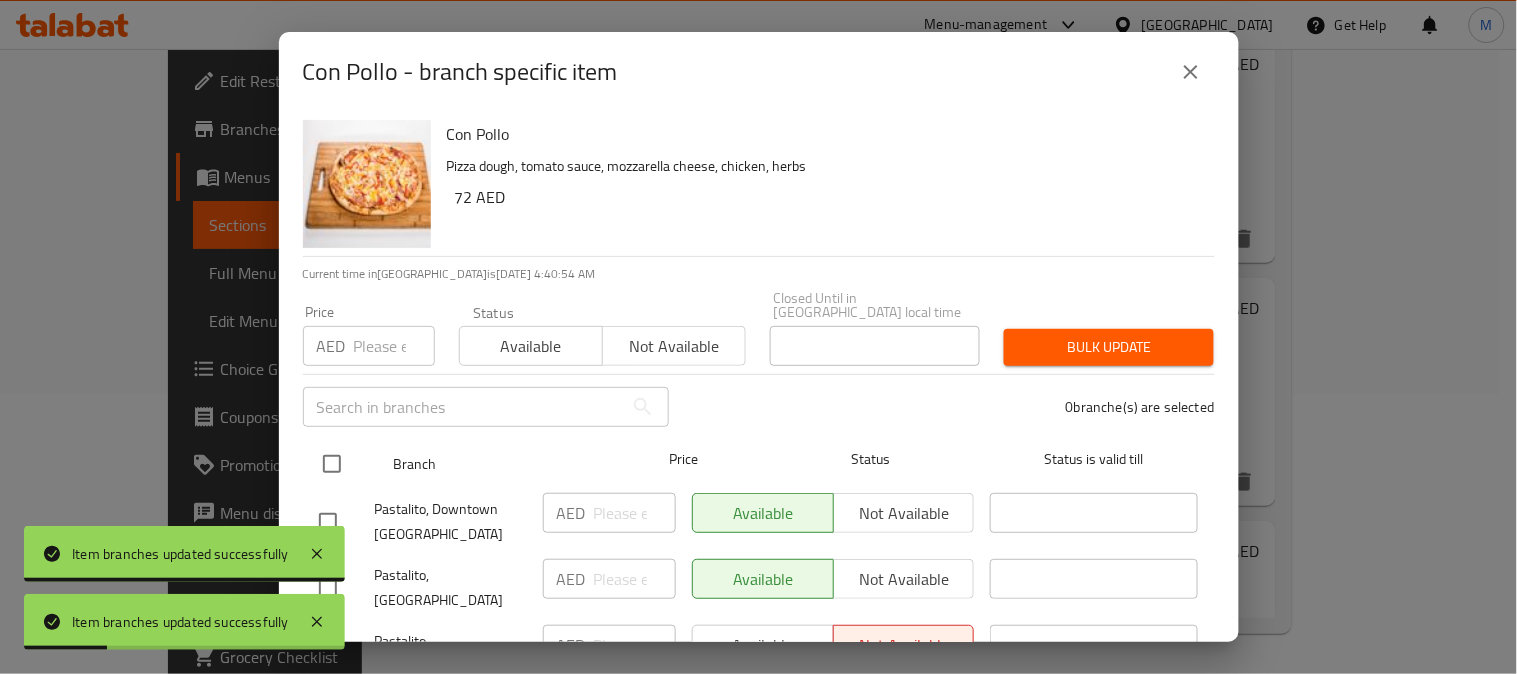 click at bounding box center [332, 464] 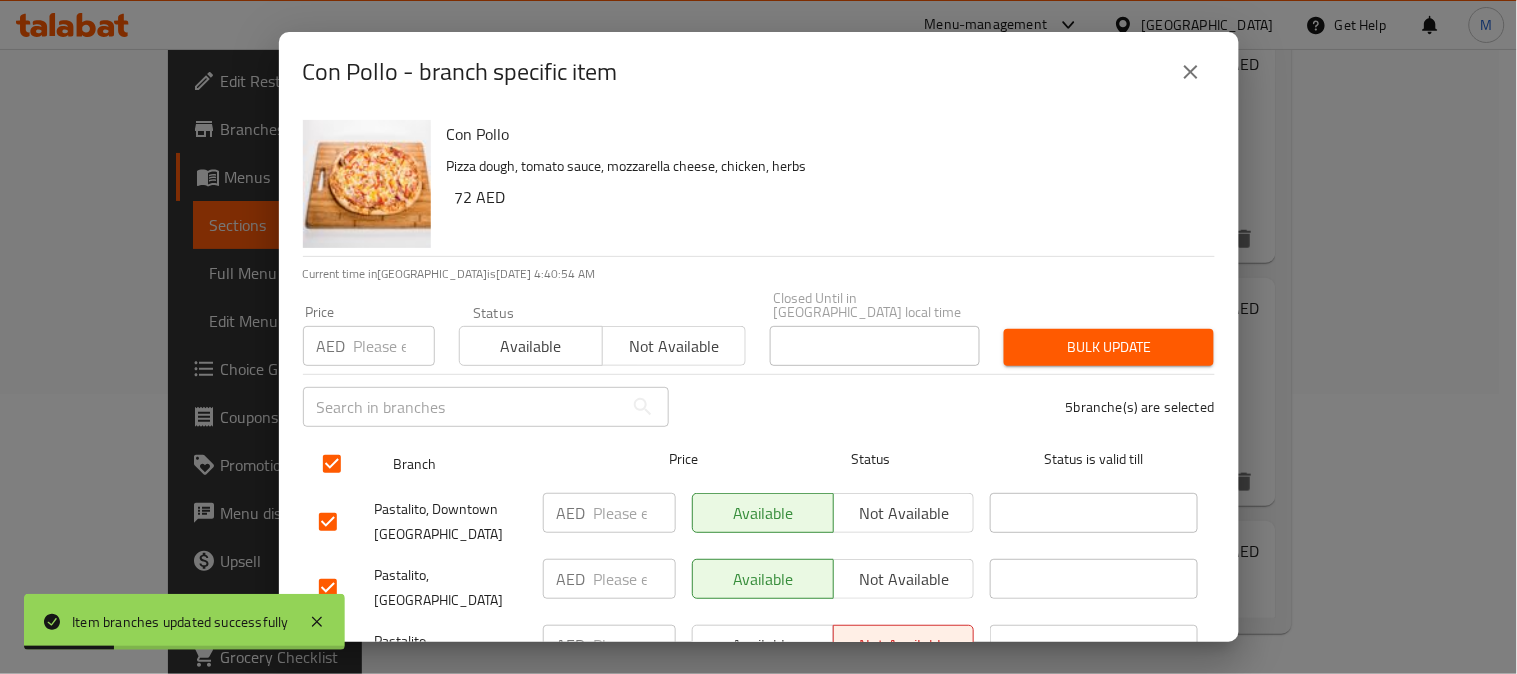 checkbox on "true" 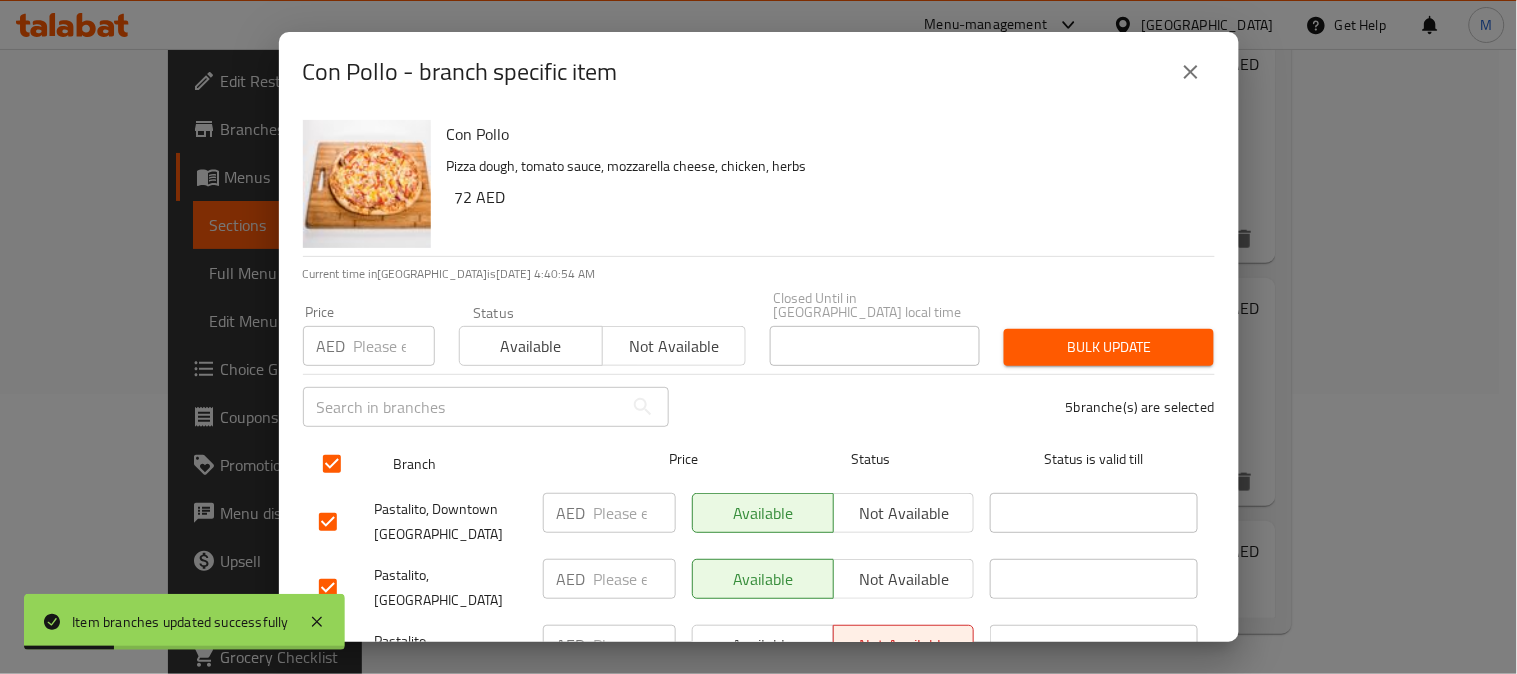 checkbox on "true" 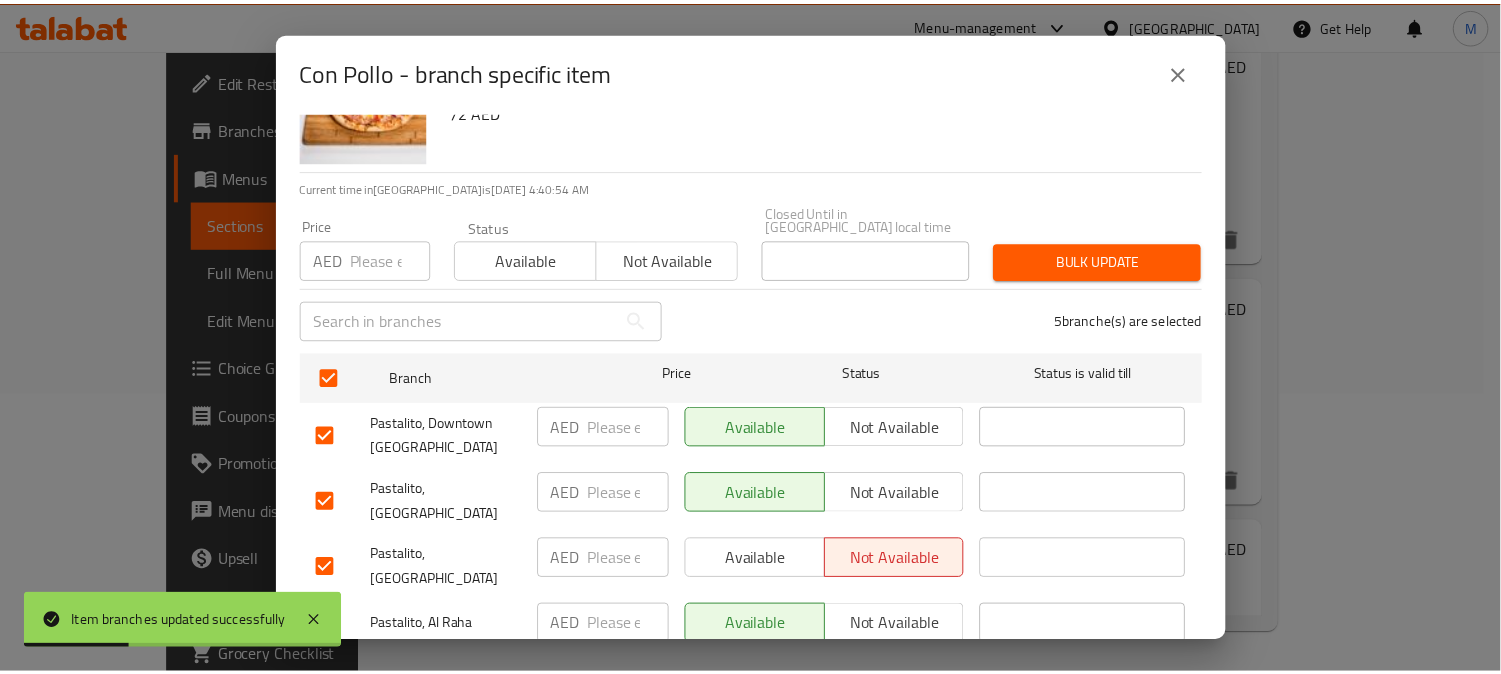 scroll, scrollTop: 165, scrollLeft: 0, axis: vertical 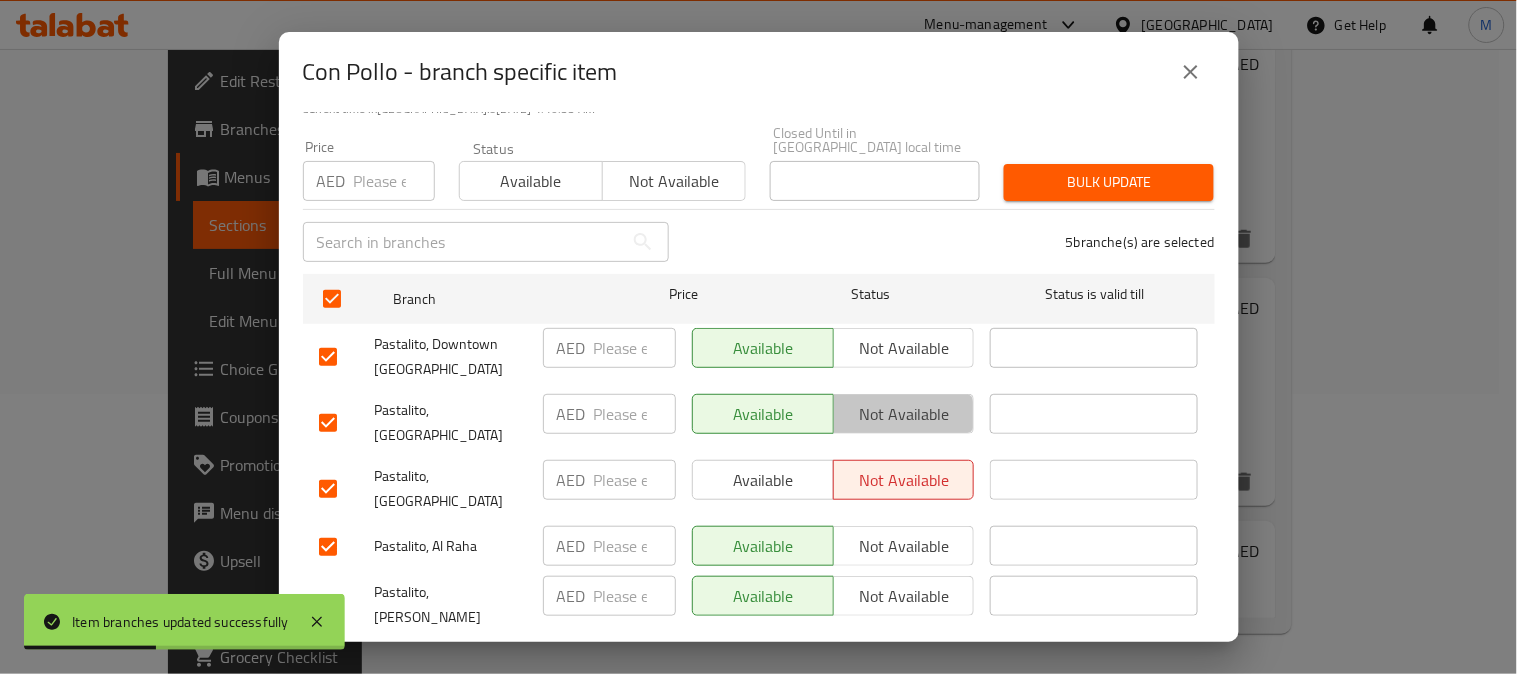 click on "Not available" at bounding box center [904, 414] 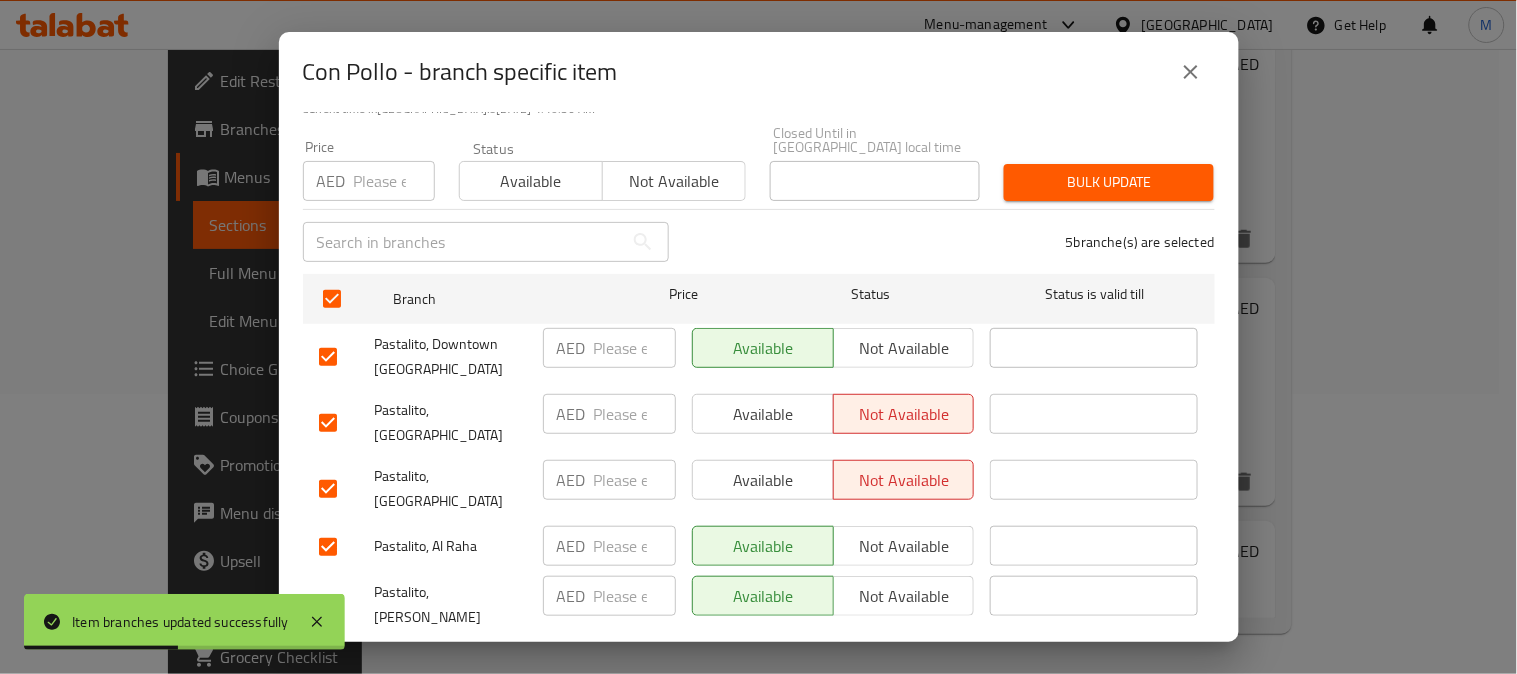 click on "Save" at bounding box center [759, 664] 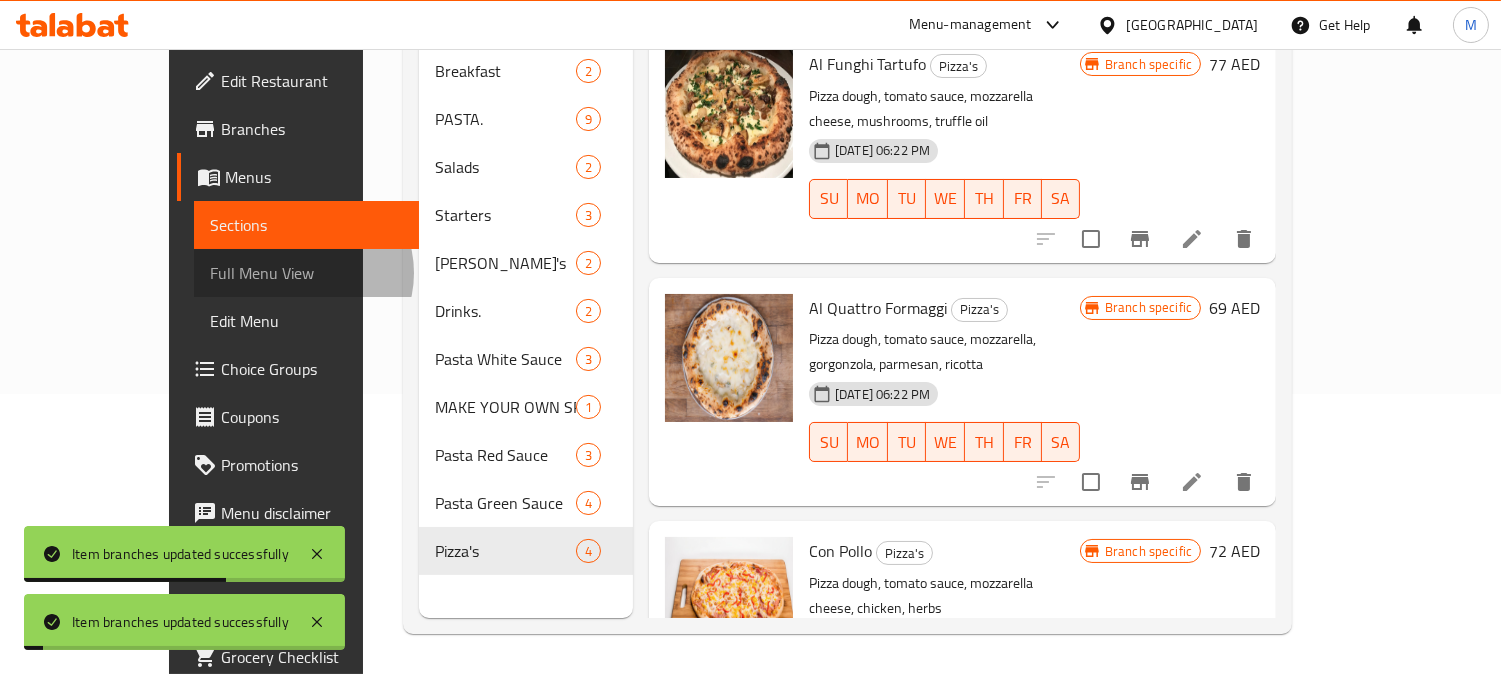 click on "Full Menu View" at bounding box center [307, 273] 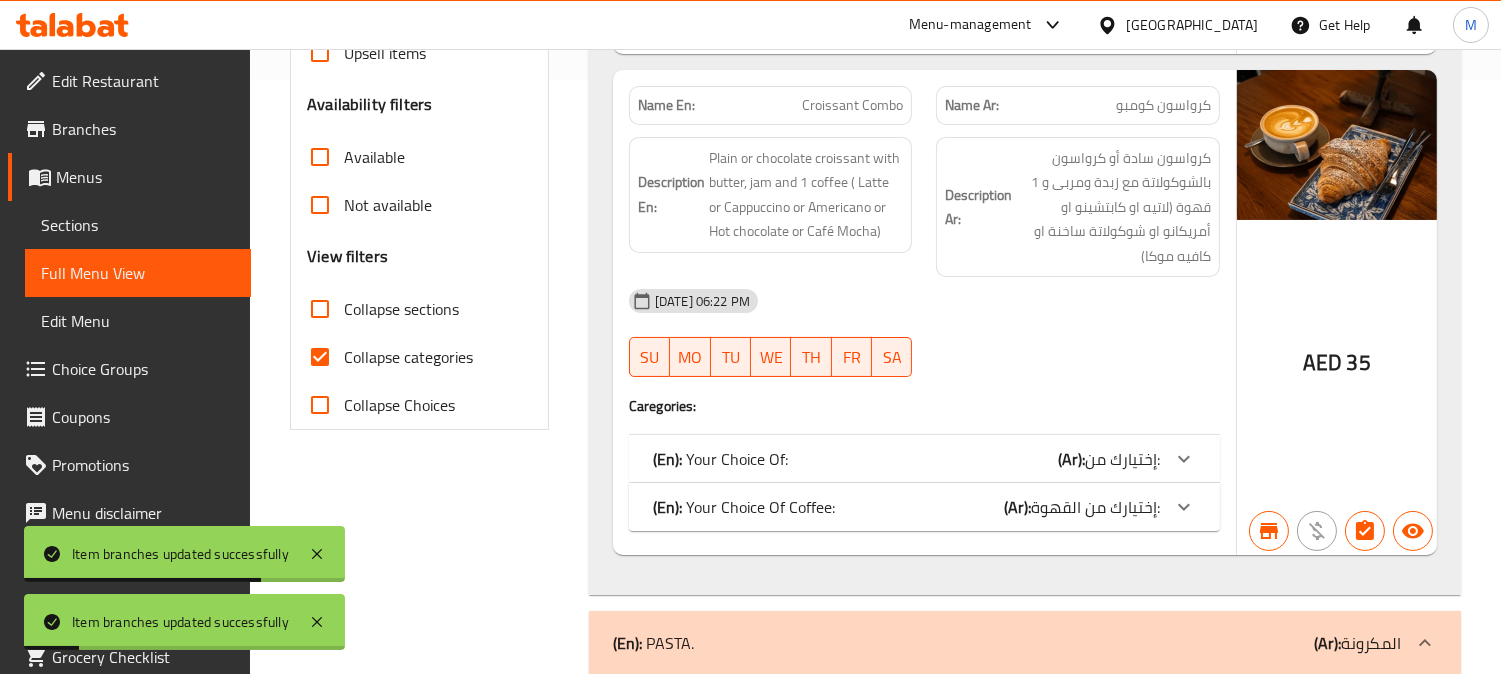 scroll, scrollTop: 613, scrollLeft: 0, axis: vertical 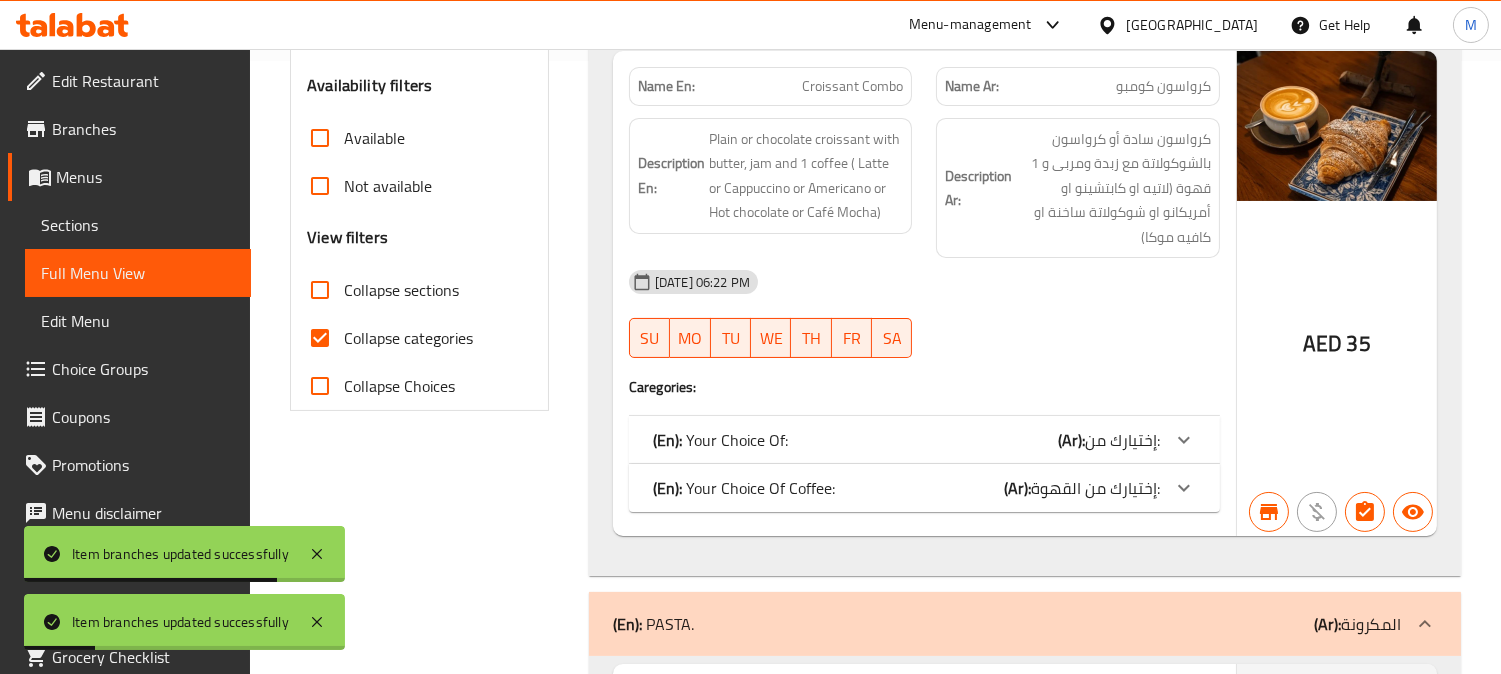 click on "Collapse categories" at bounding box center (408, 338) 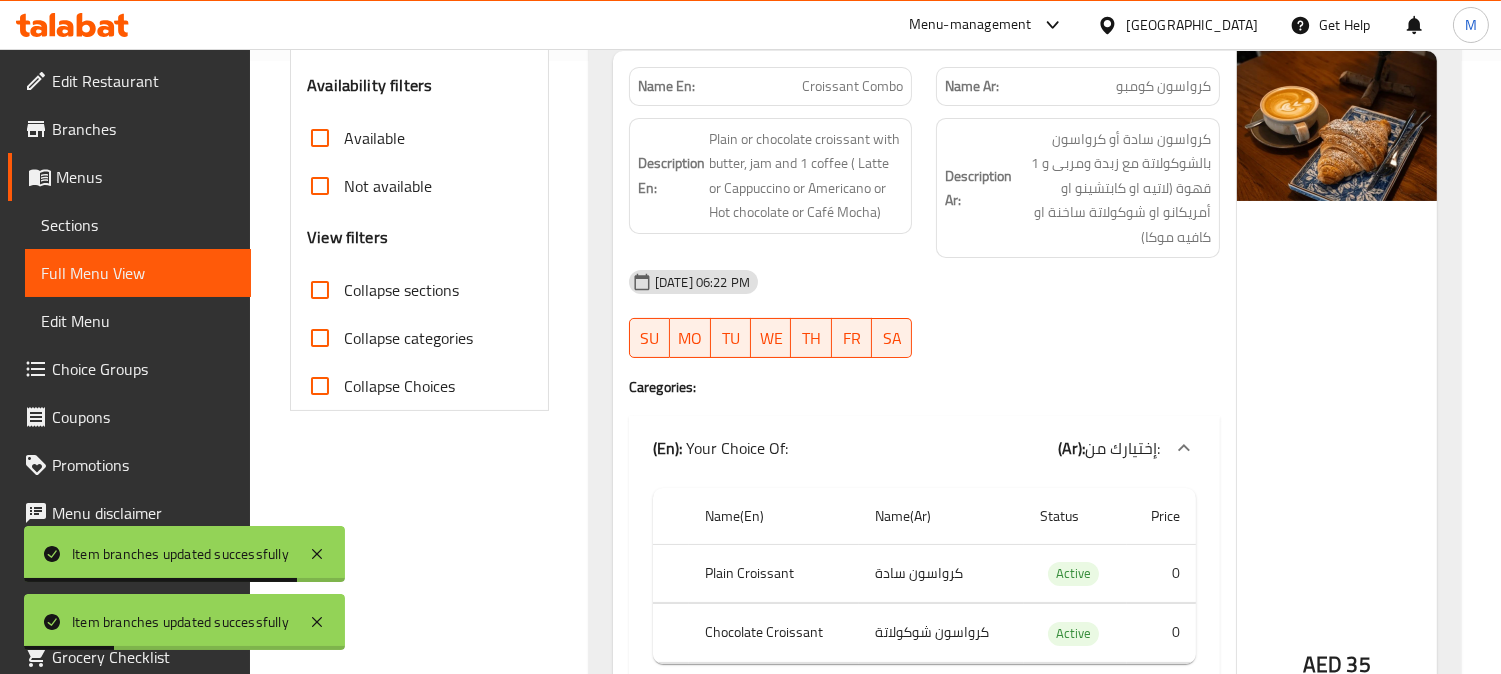 click on "Collapse categories" at bounding box center [408, 338] 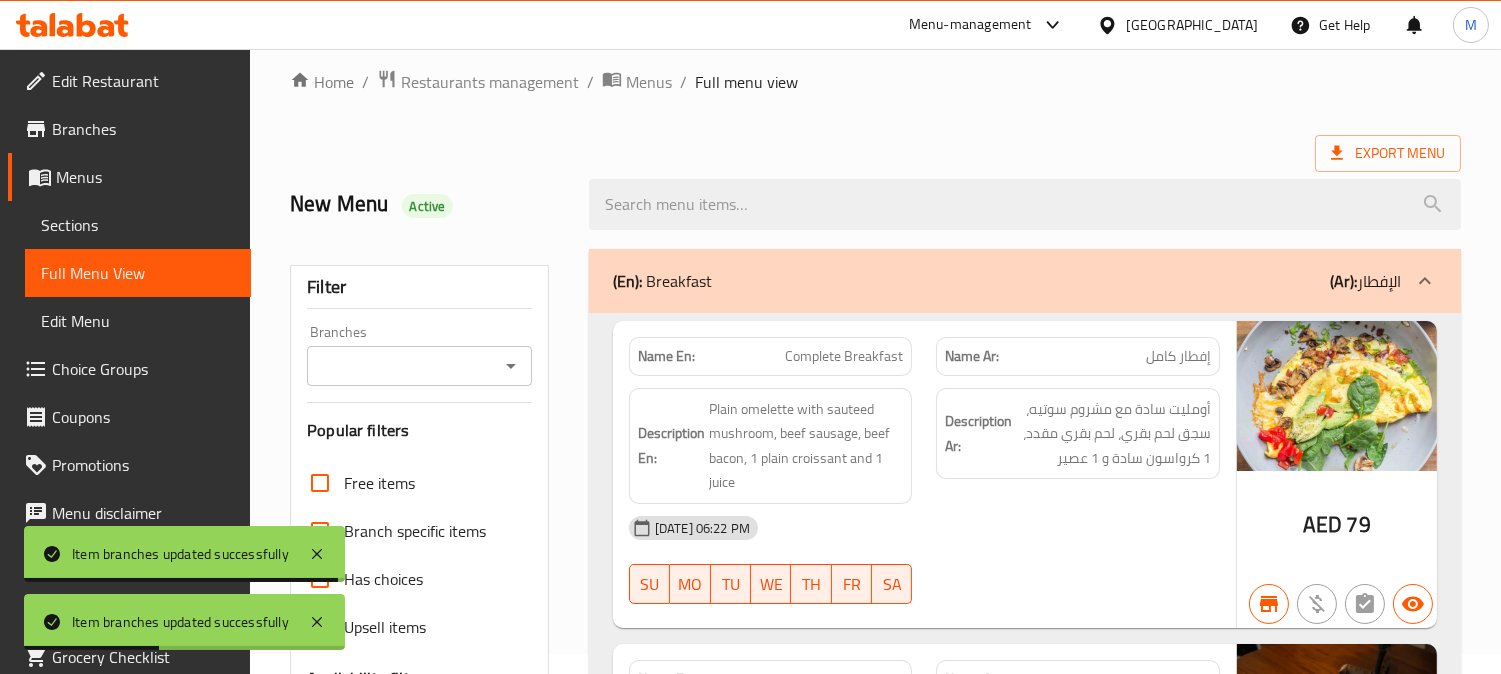 scroll, scrollTop: 0, scrollLeft: 0, axis: both 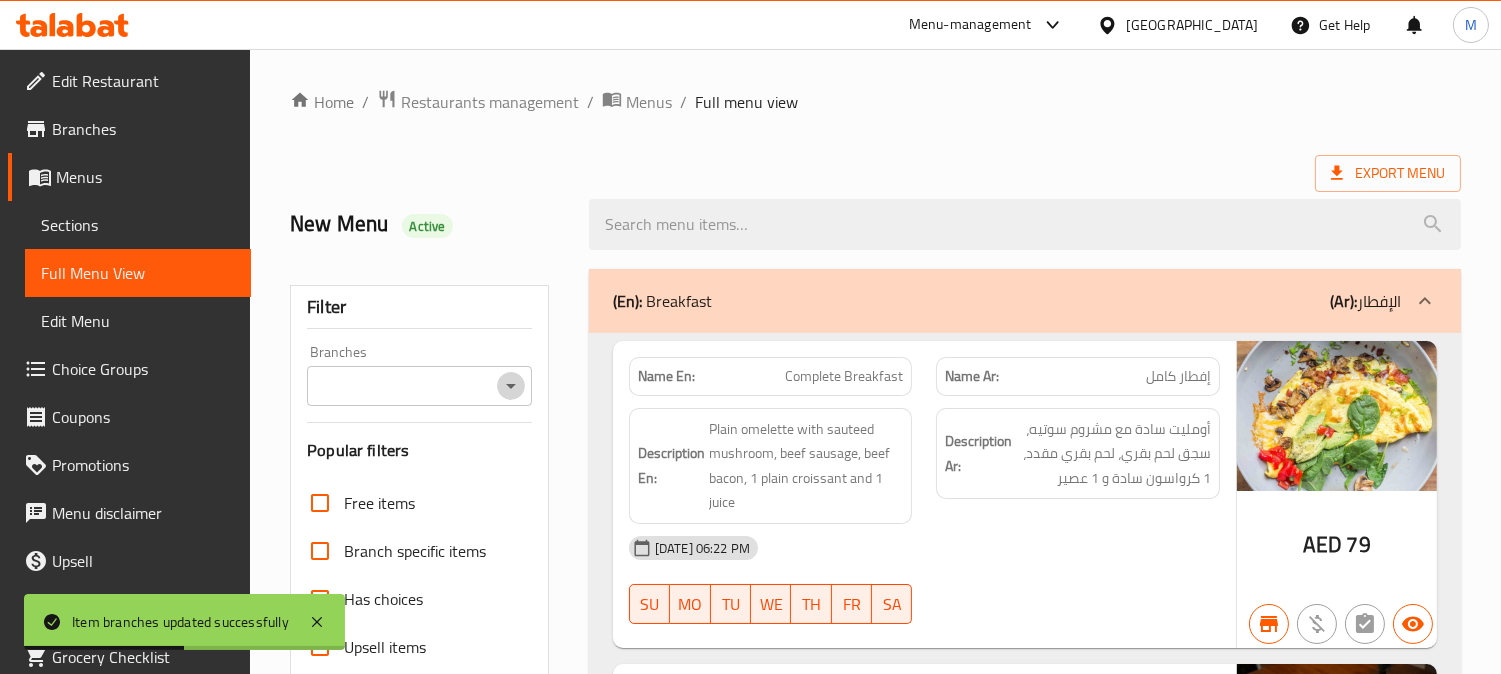 click 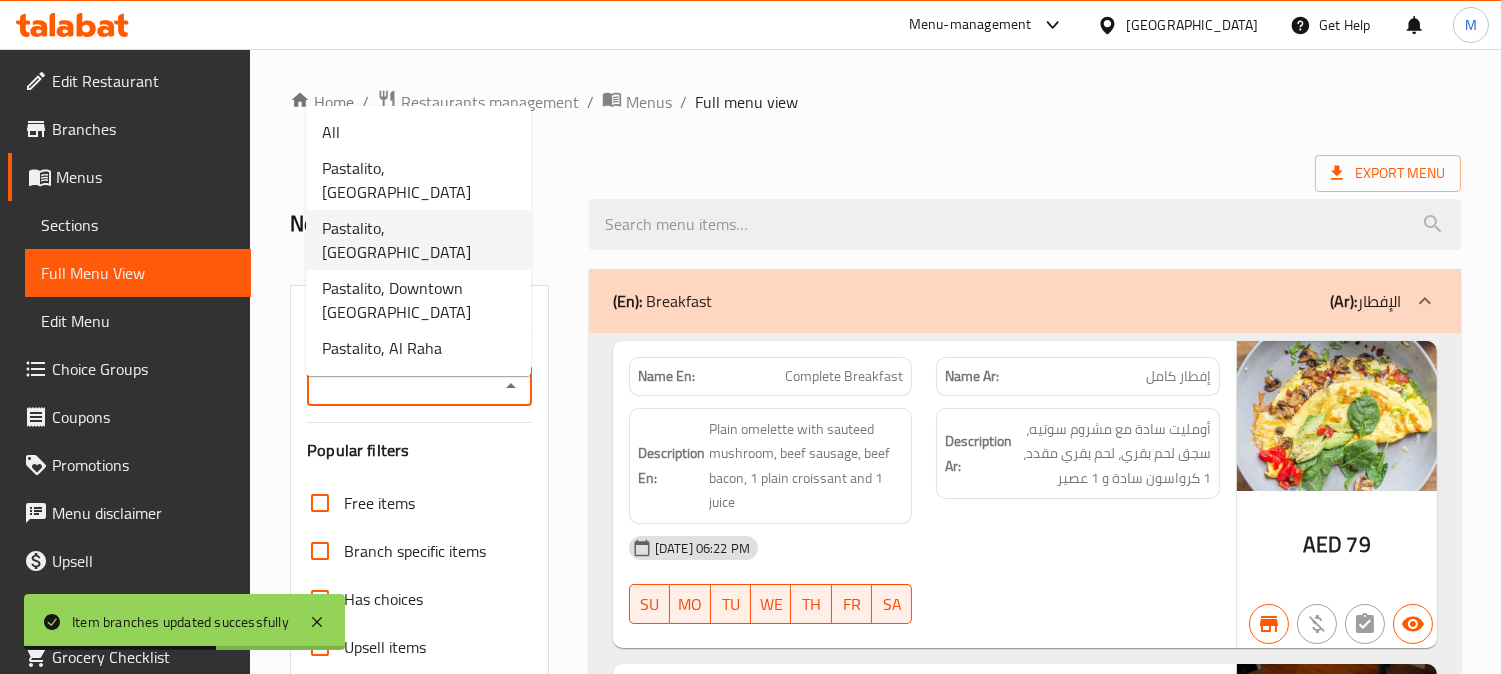 click on "Pastalito, [GEOGRAPHIC_DATA]" at bounding box center (418, 240) 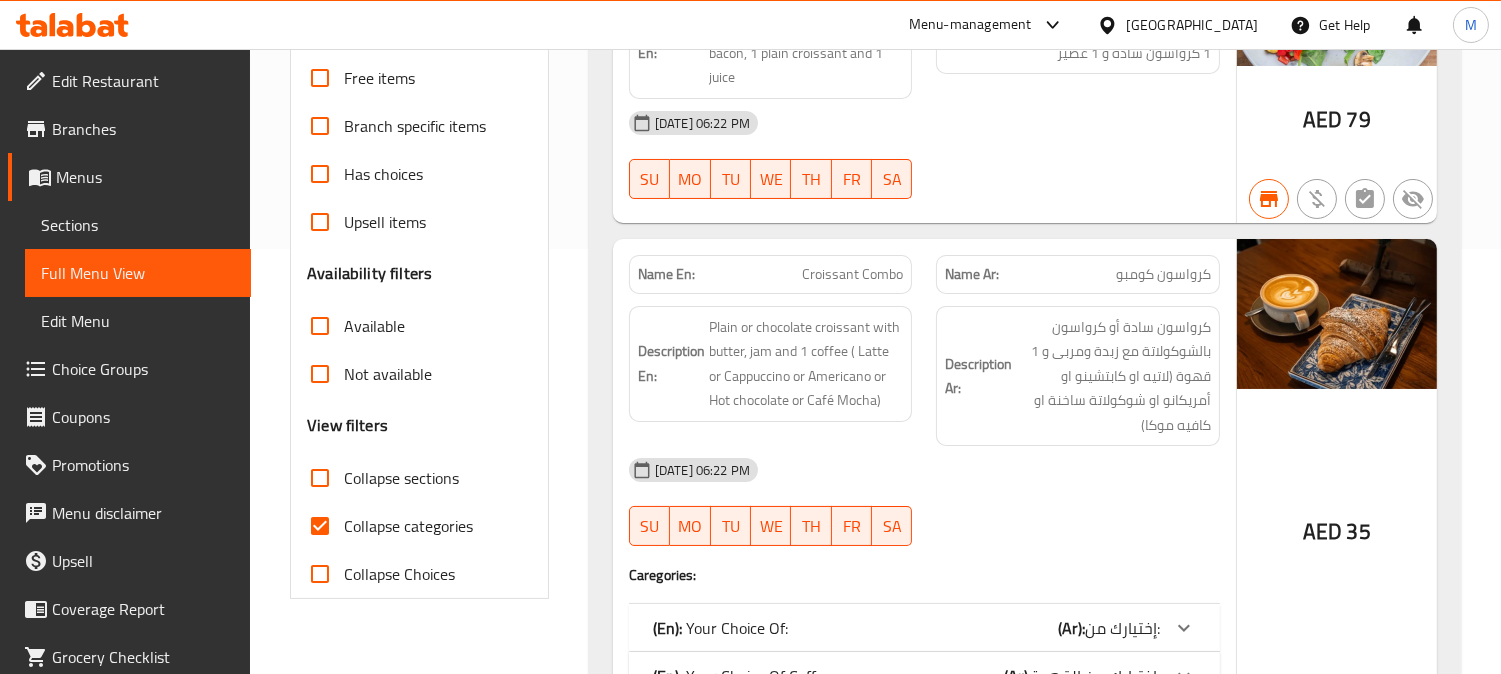 scroll, scrollTop: 666, scrollLeft: 0, axis: vertical 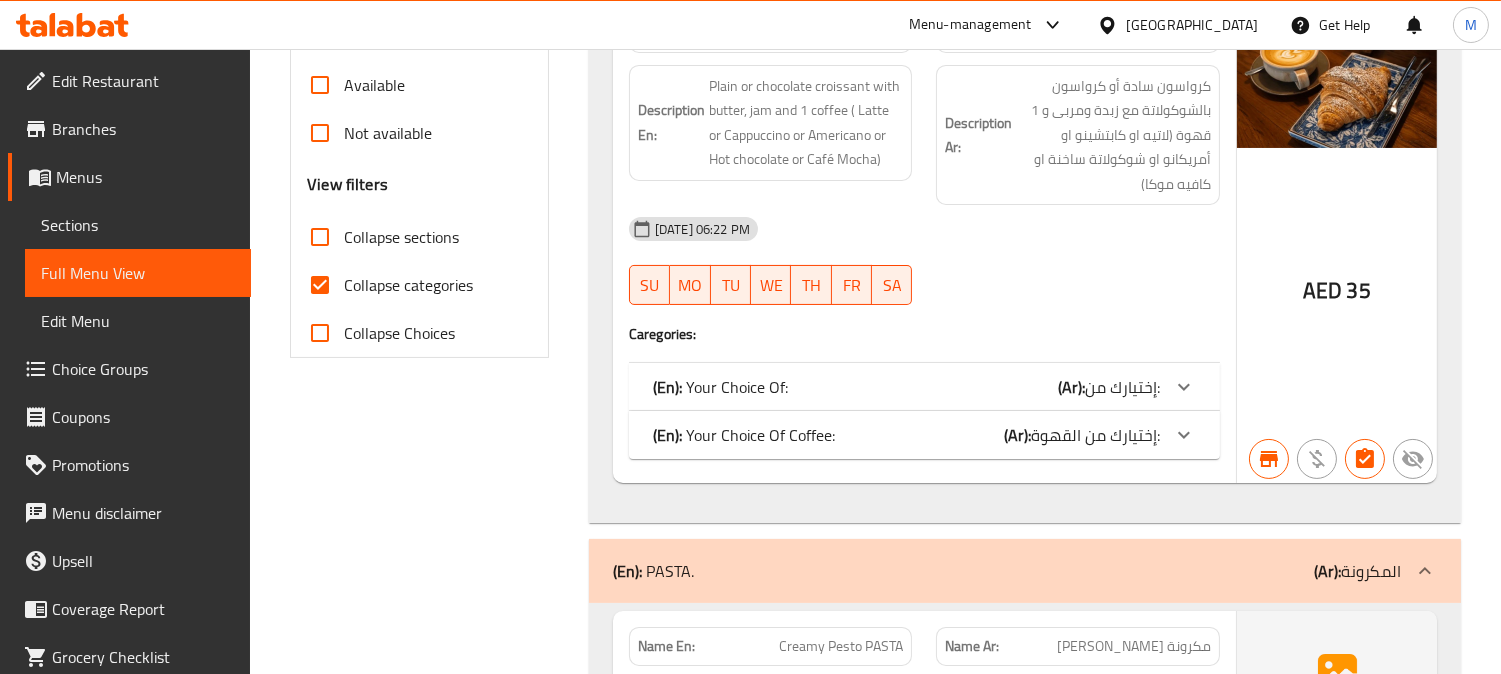 click on "Collapse categories" at bounding box center [320, 285] 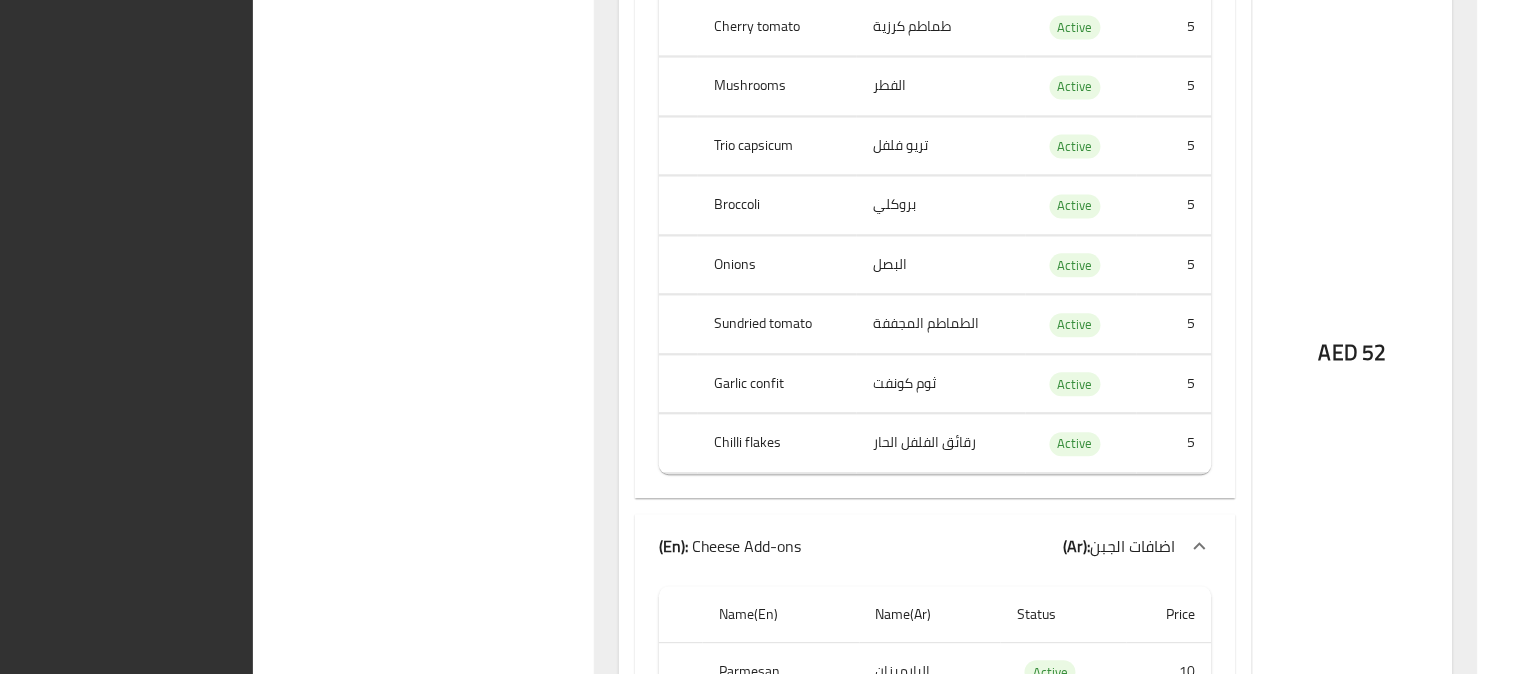 scroll, scrollTop: 15104, scrollLeft: 0, axis: vertical 